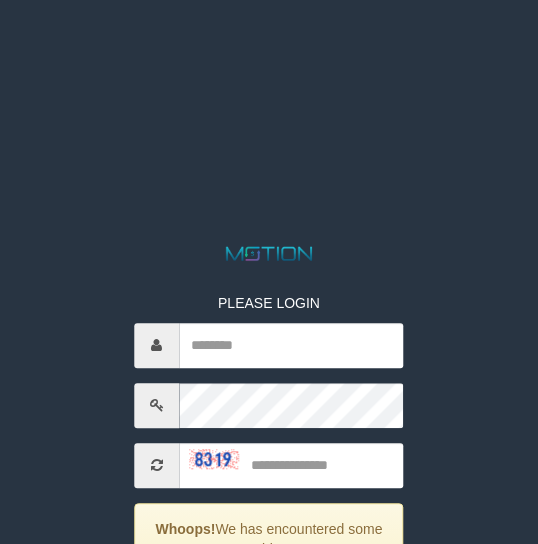 scroll, scrollTop: 0, scrollLeft: 0, axis: both 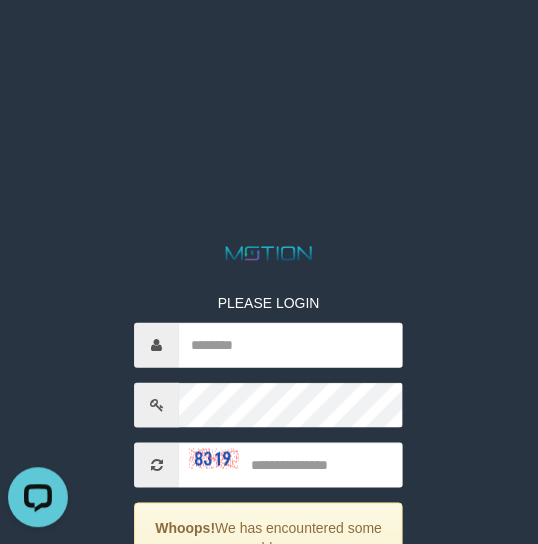 drag, startPoint x: 284, startPoint y: 171, endPoint x: 250, endPoint y: 88, distance: 89.693924 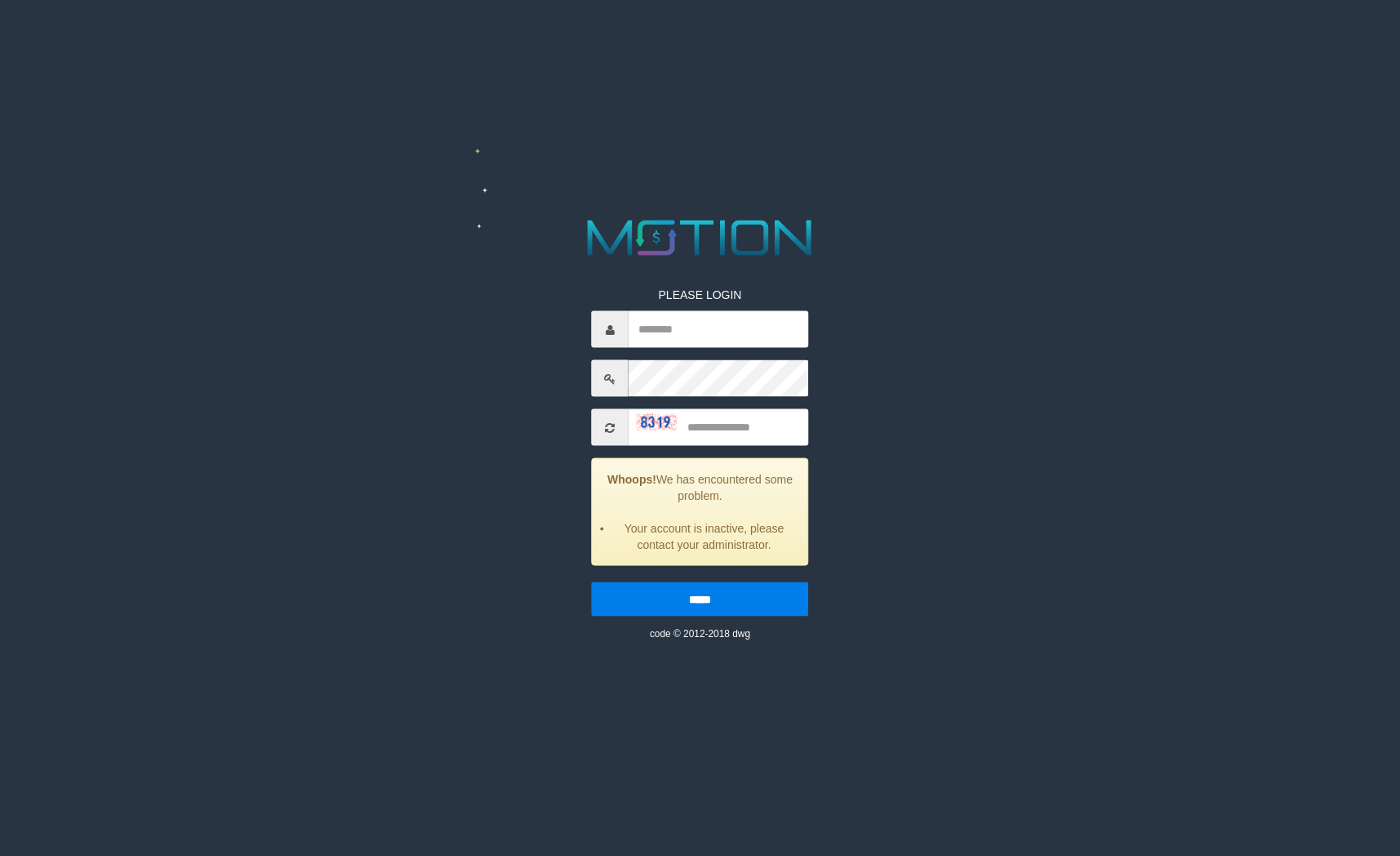scroll, scrollTop: 0, scrollLeft: 0, axis: both 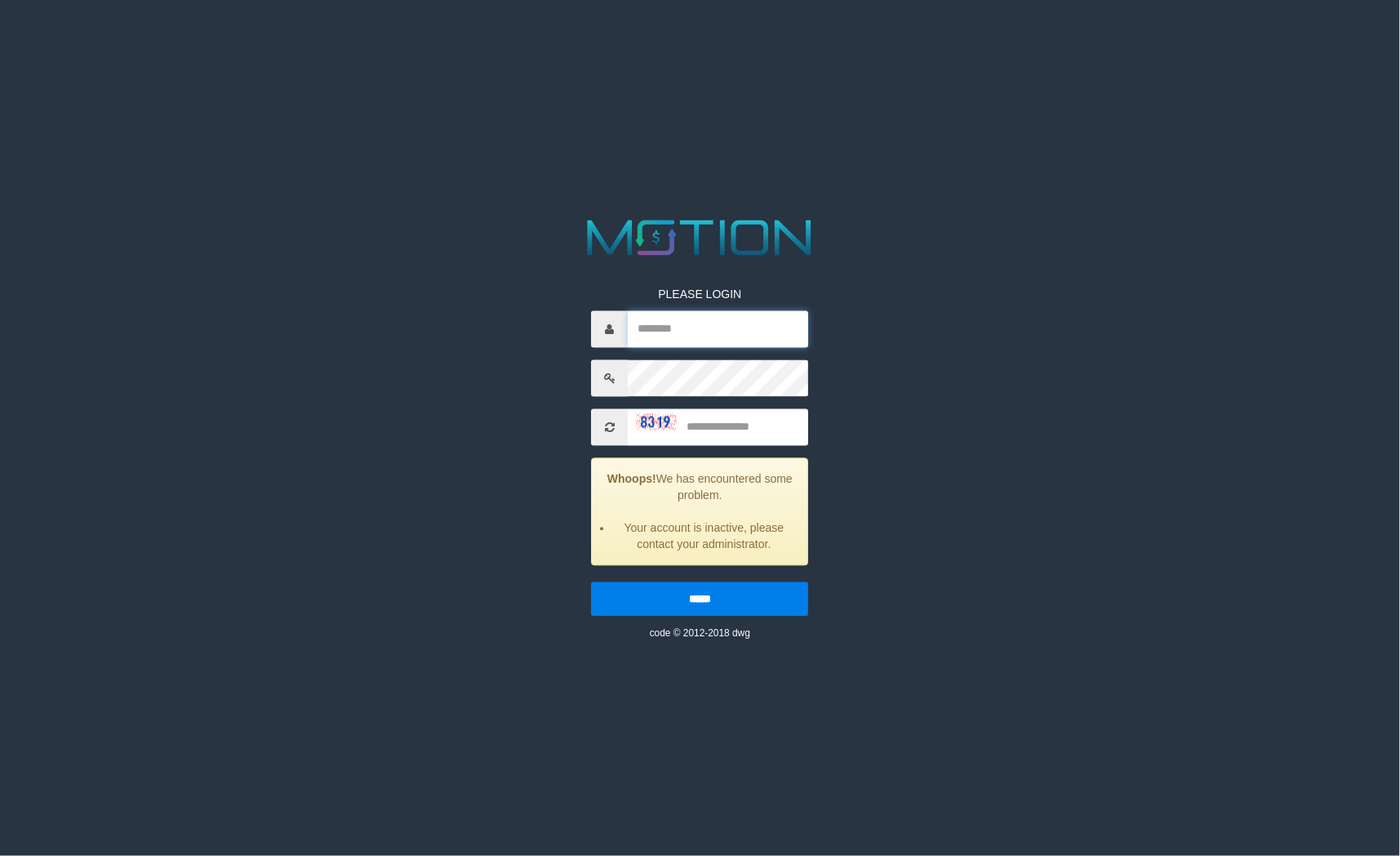 drag, startPoint x: 749, startPoint y: 321, endPoint x: 749, endPoint y: 332, distance: 11 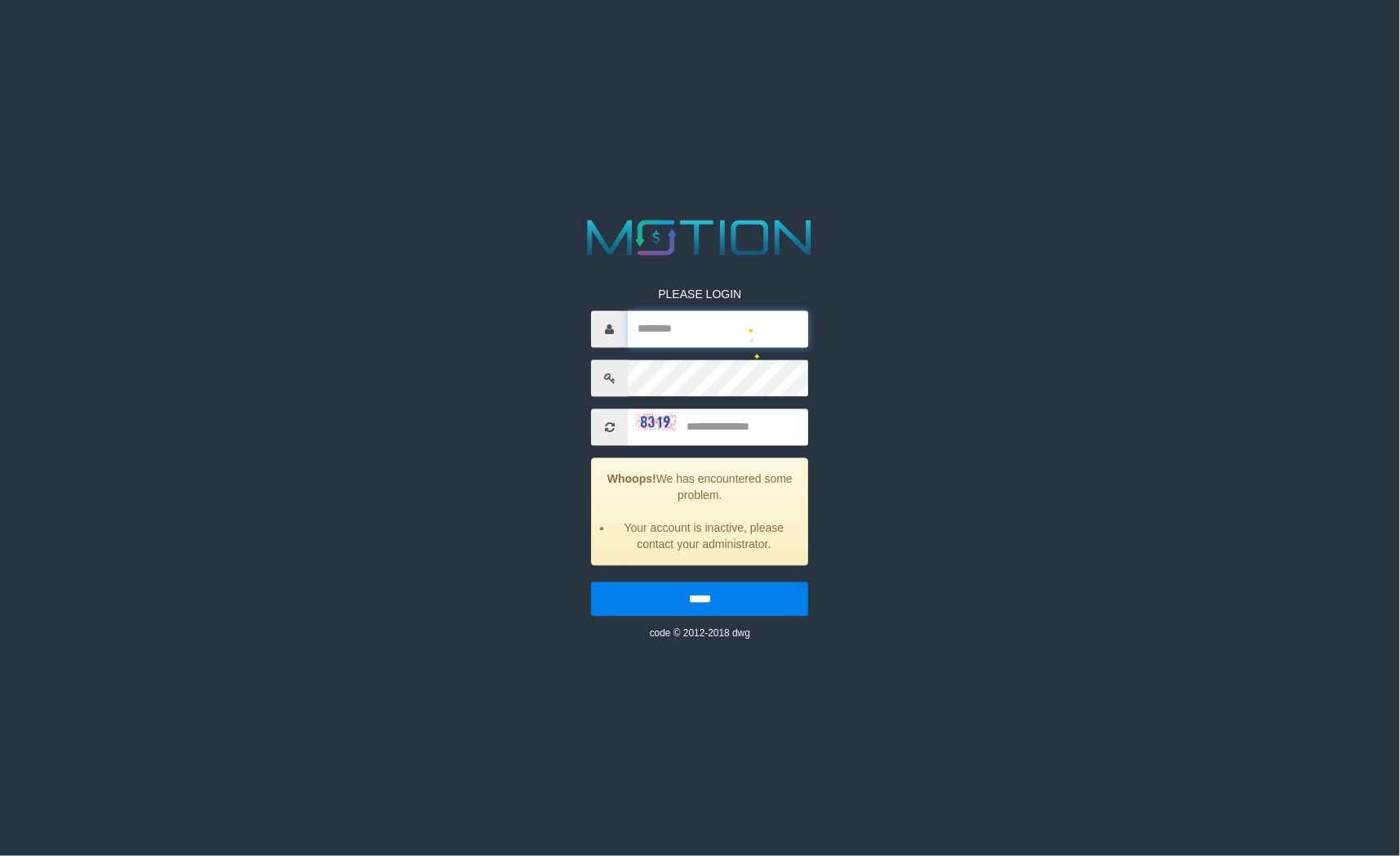 type on "**********" 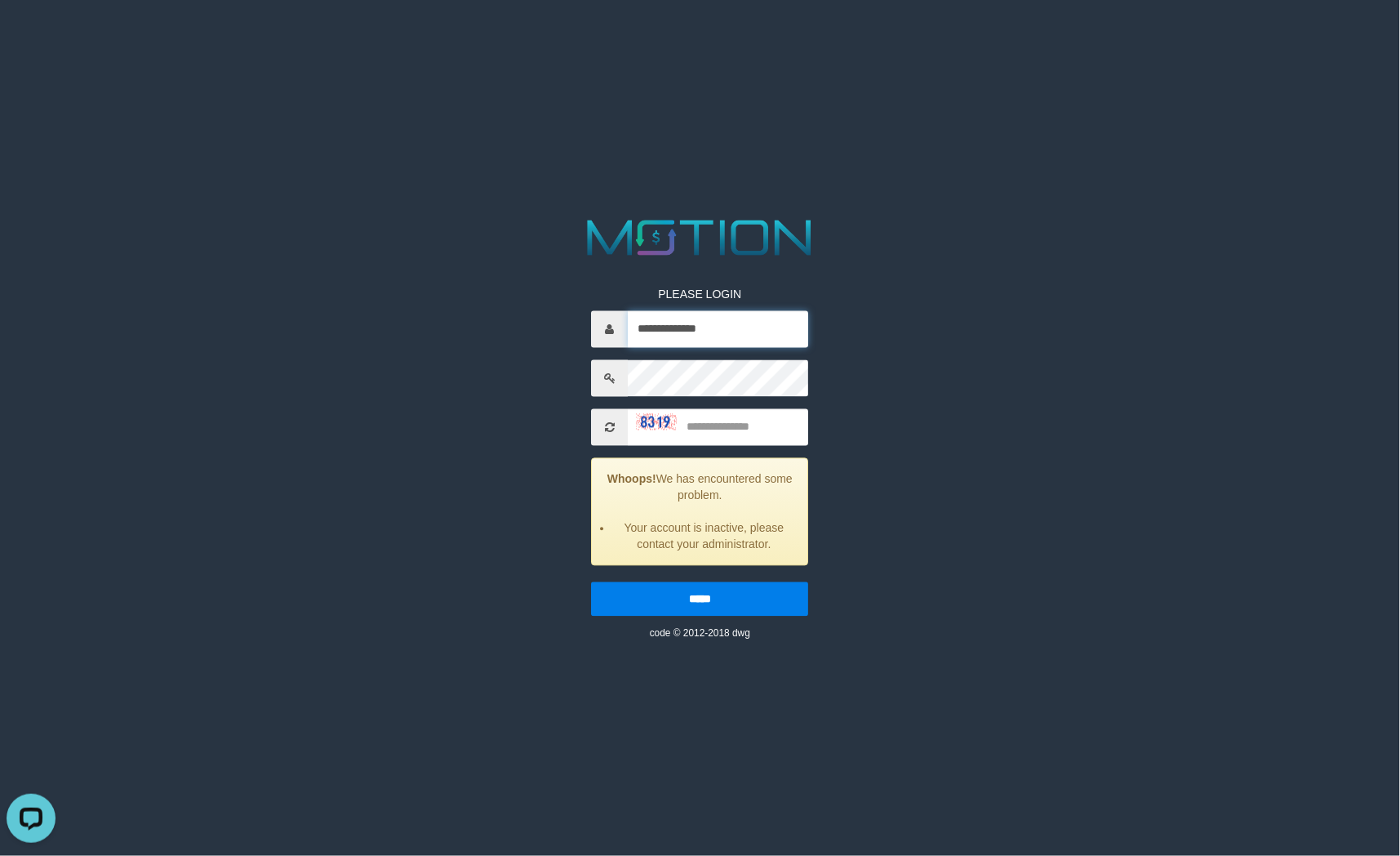 scroll, scrollTop: 0, scrollLeft: 0, axis: both 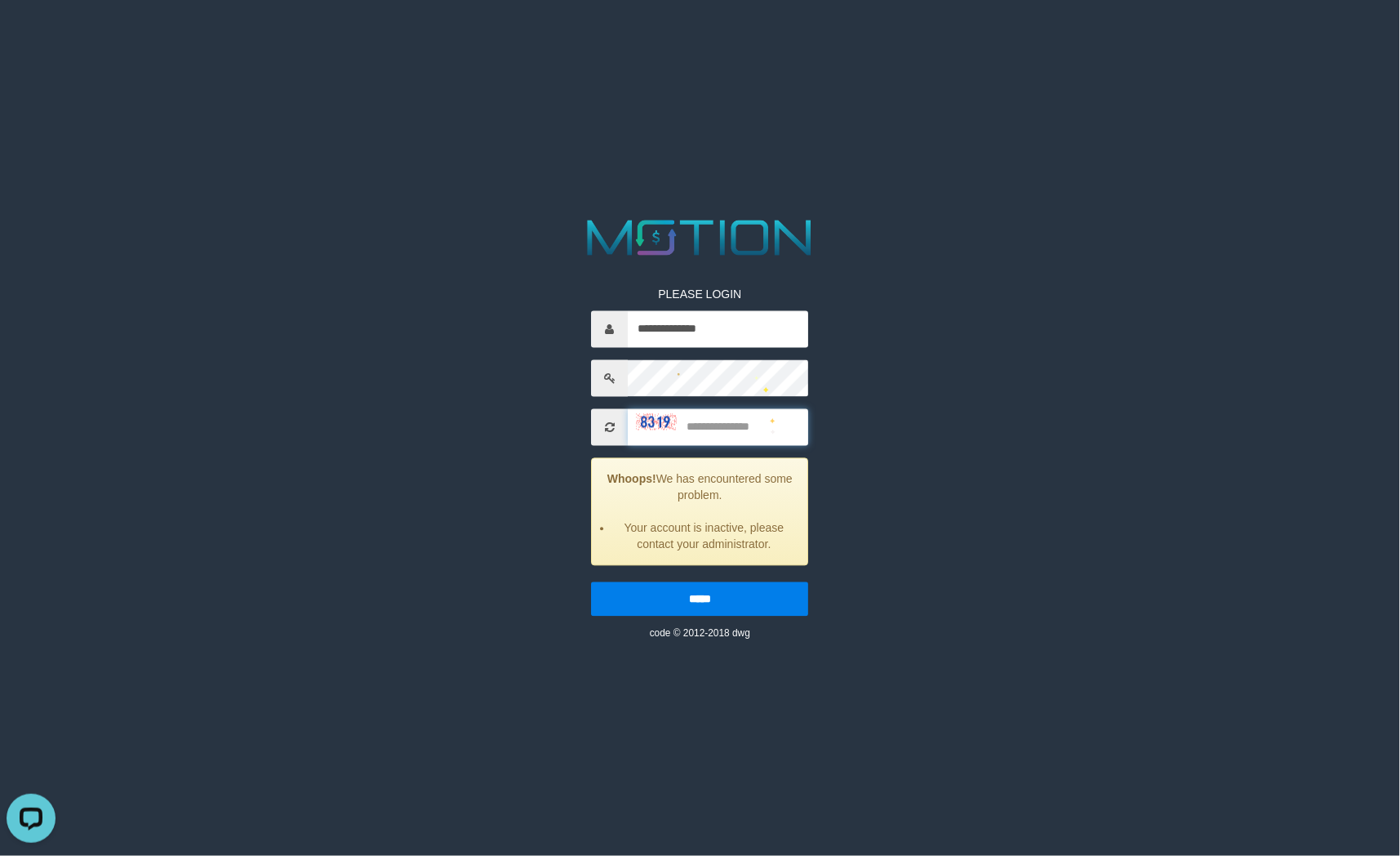 click at bounding box center (718, 427) 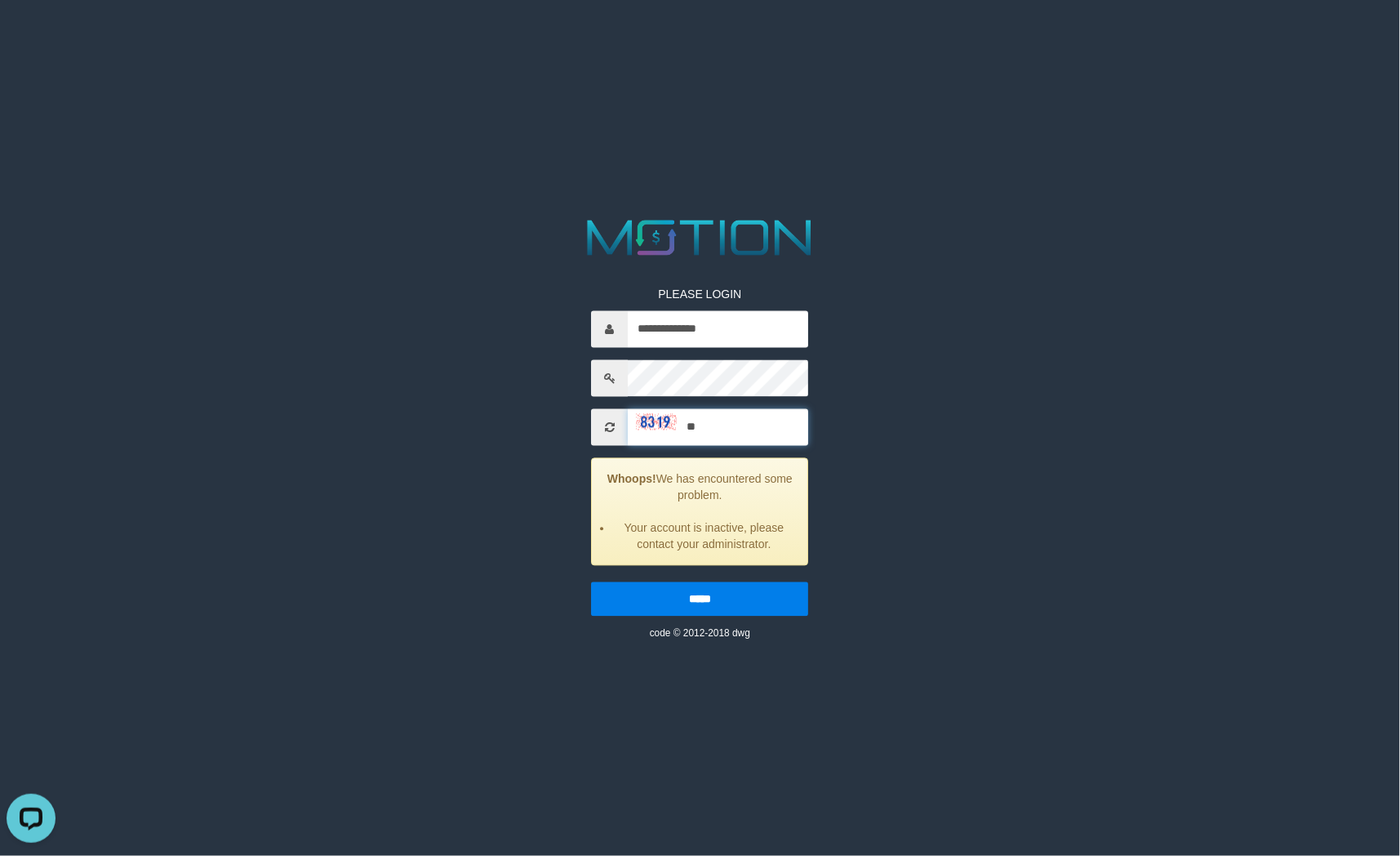 type on "*" 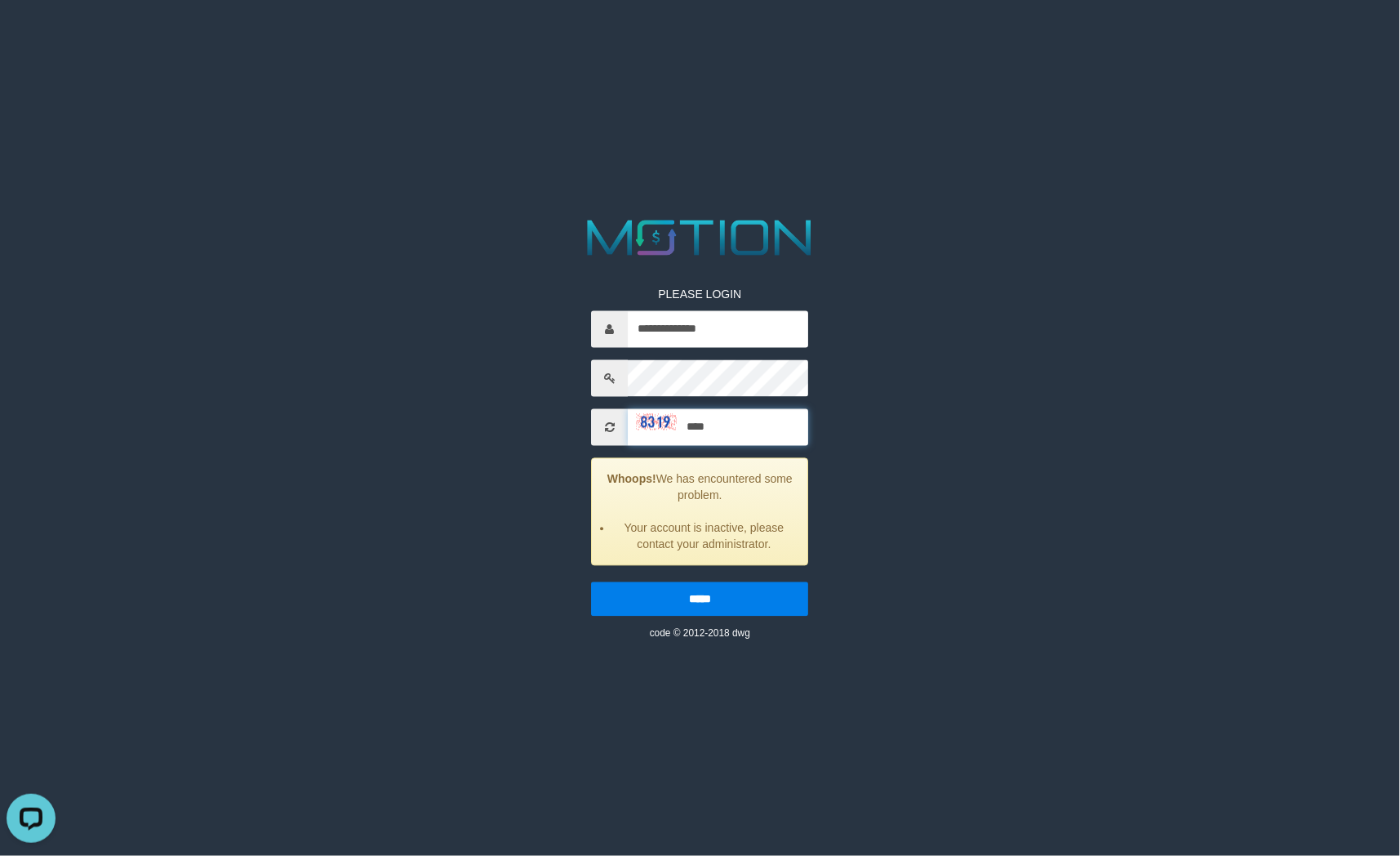 type on "****" 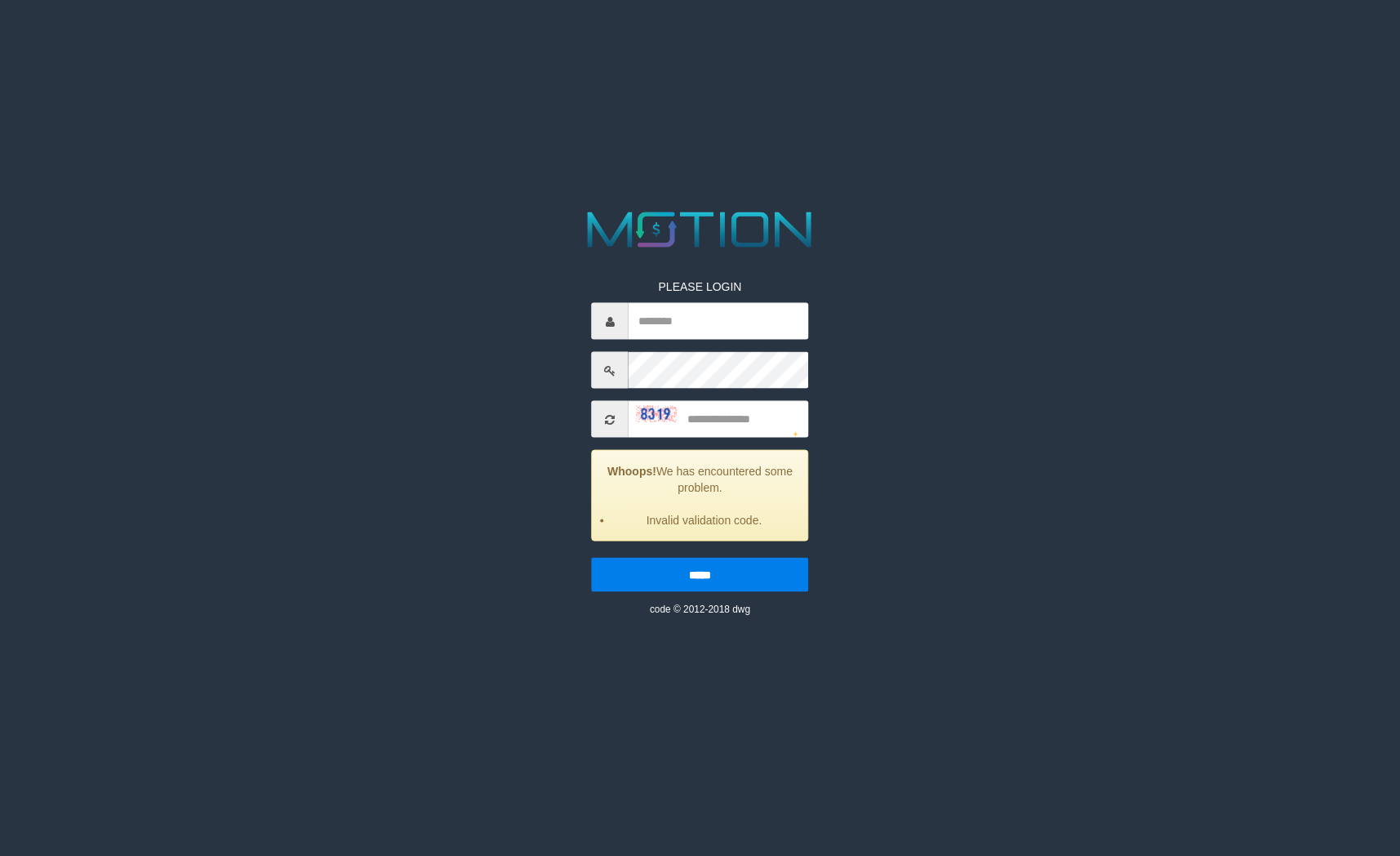 scroll, scrollTop: 0, scrollLeft: 0, axis: both 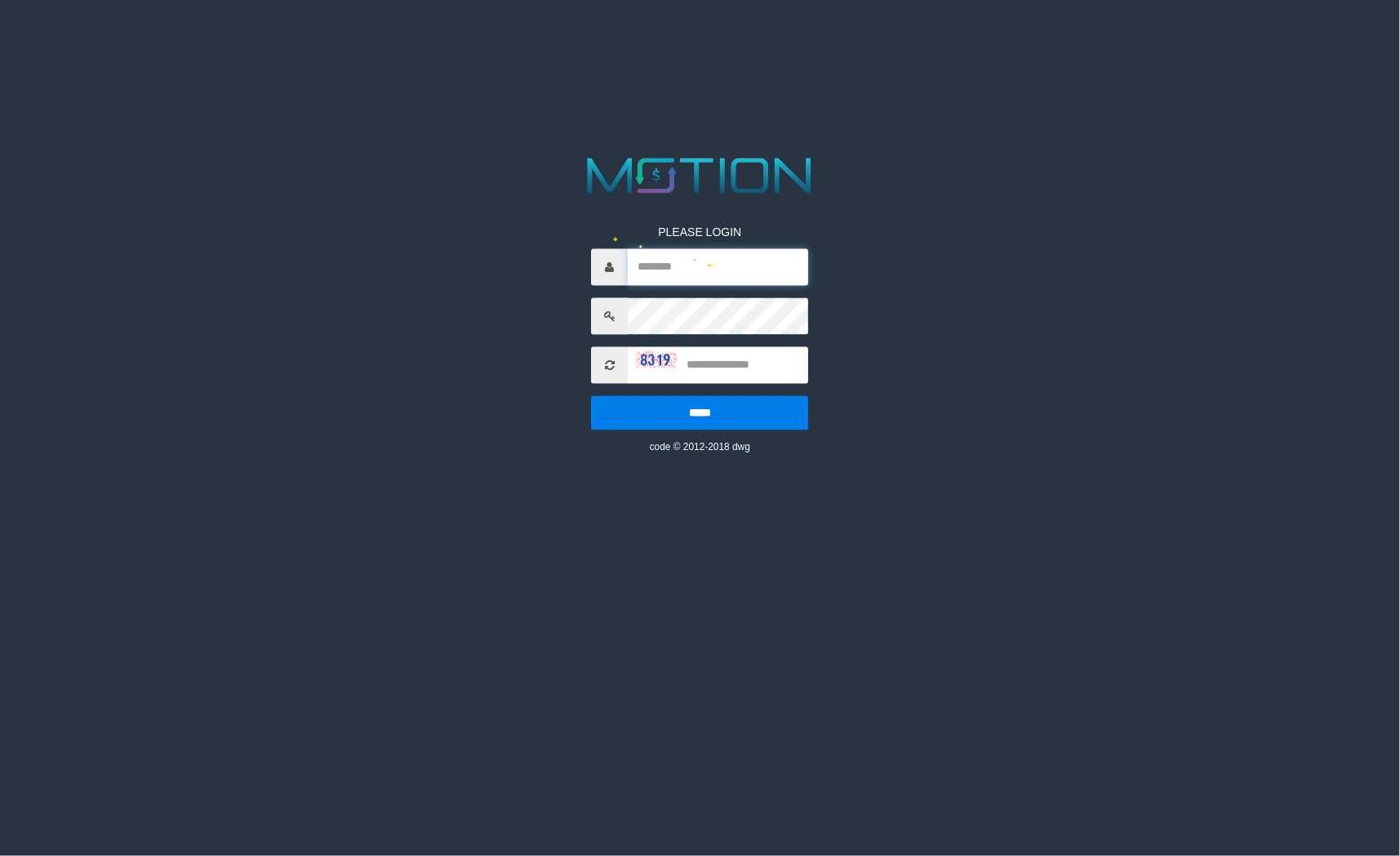 click at bounding box center (718, 267) 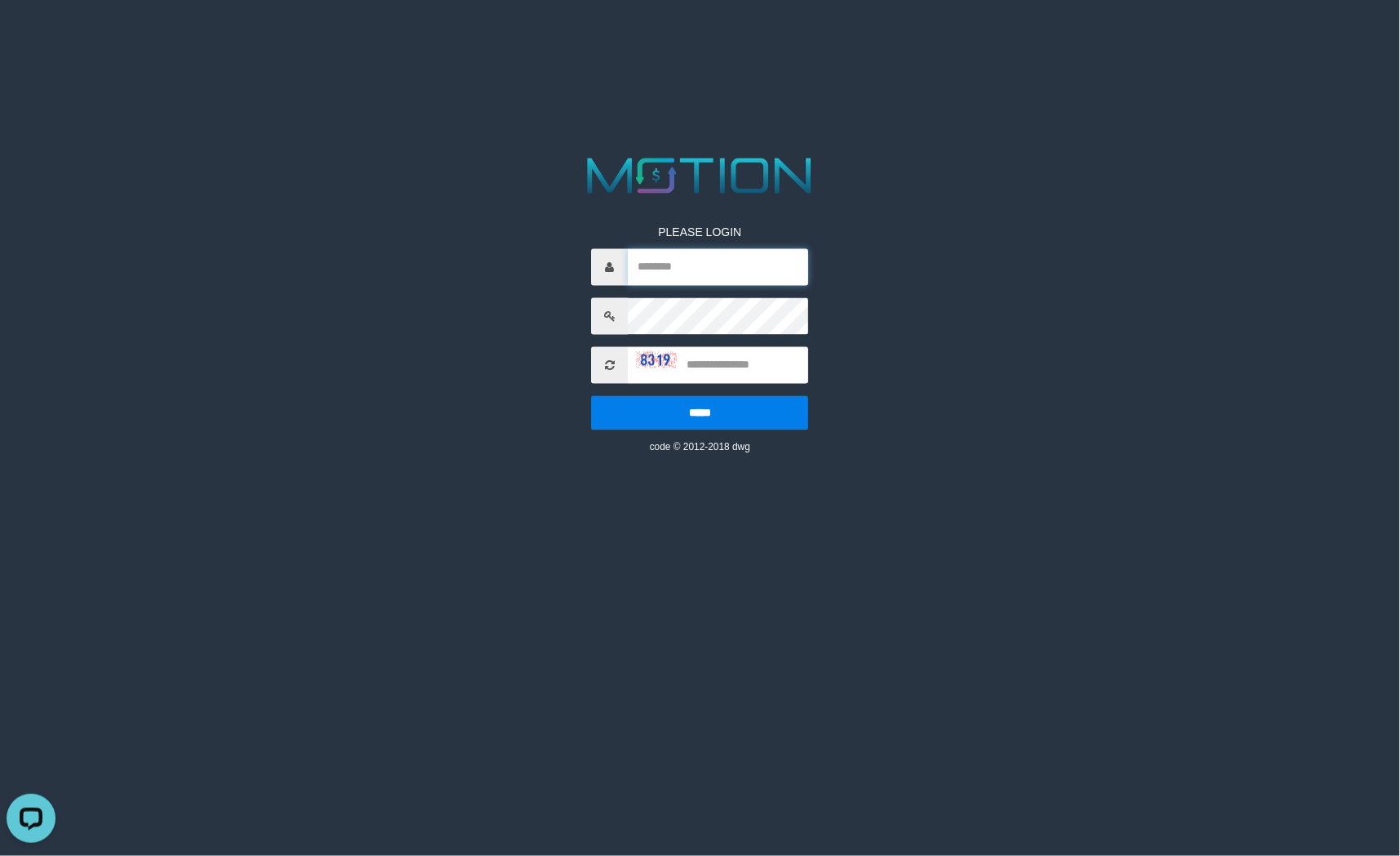 scroll, scrollTop: 0, scrollLeft: 0, axis: both 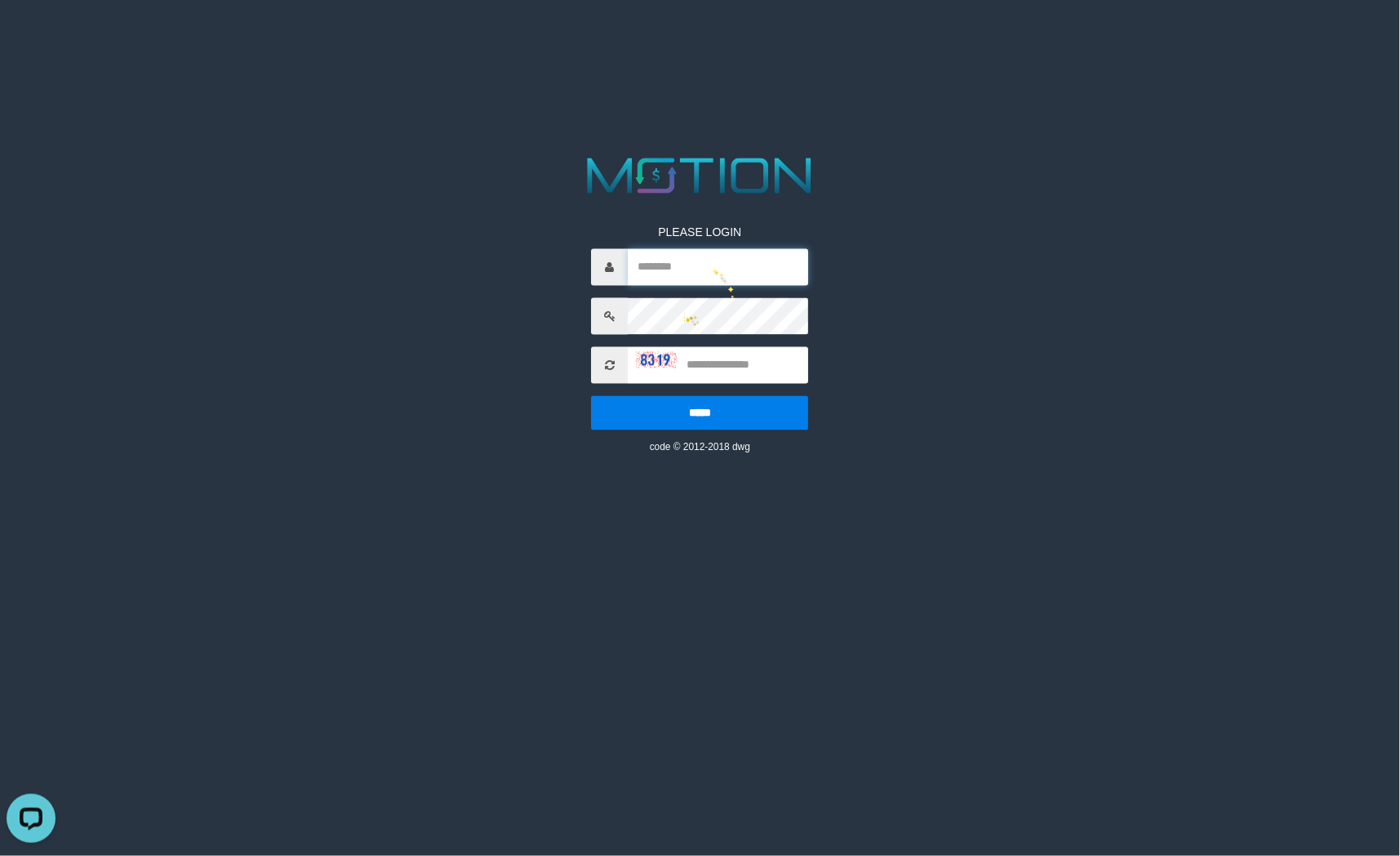 type on "**********" 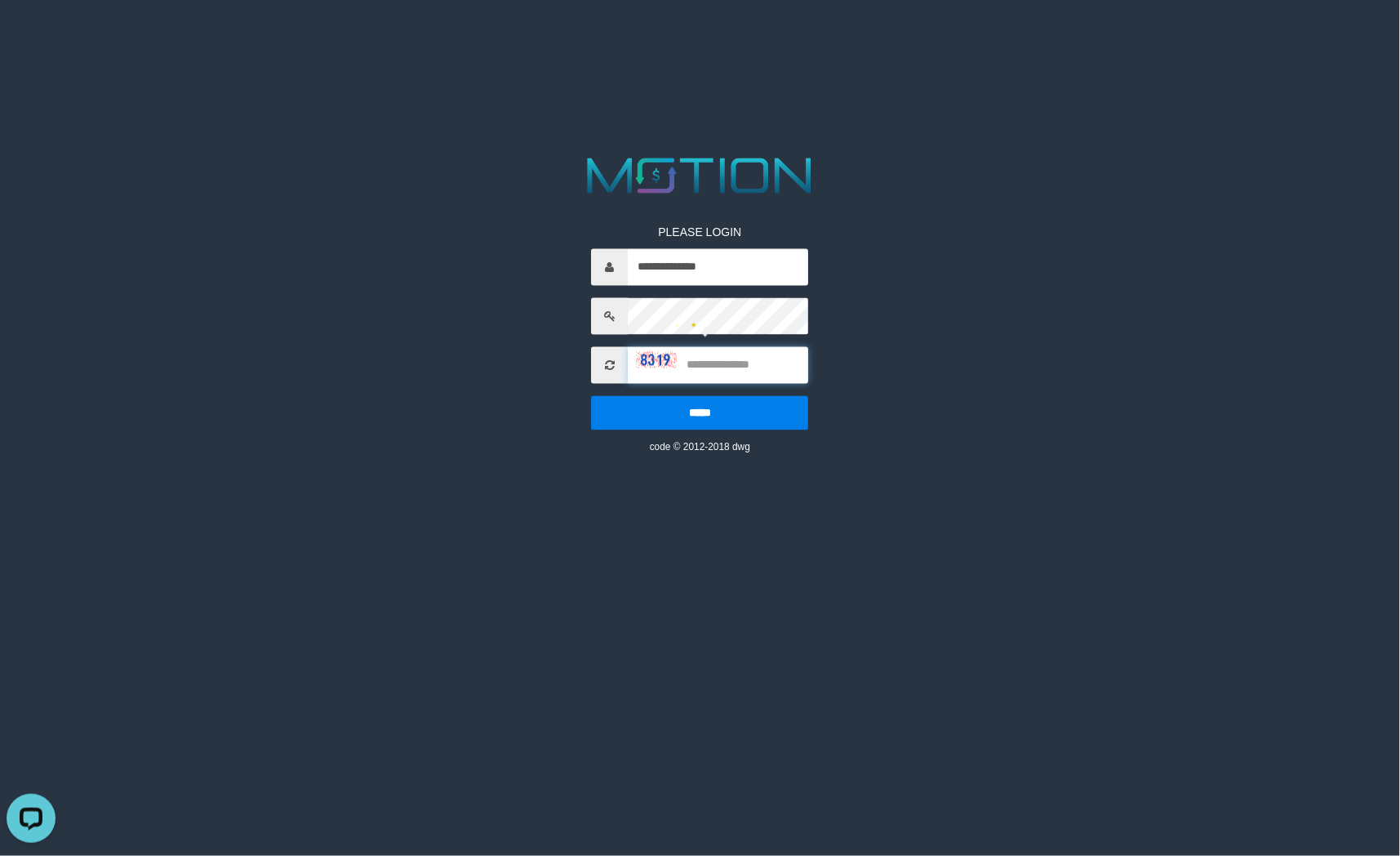 click at bounding box center [718, 365] 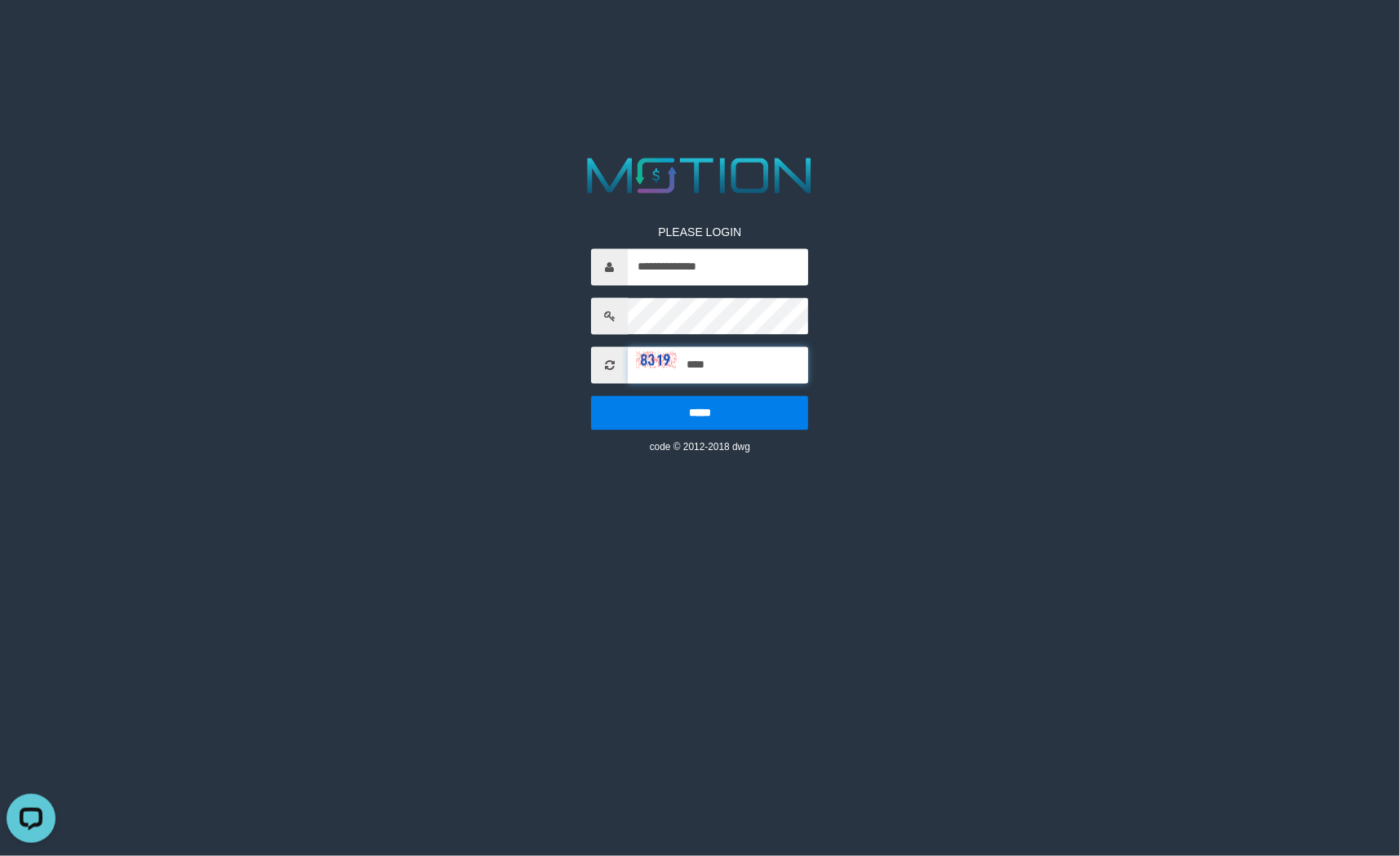 type on "****" 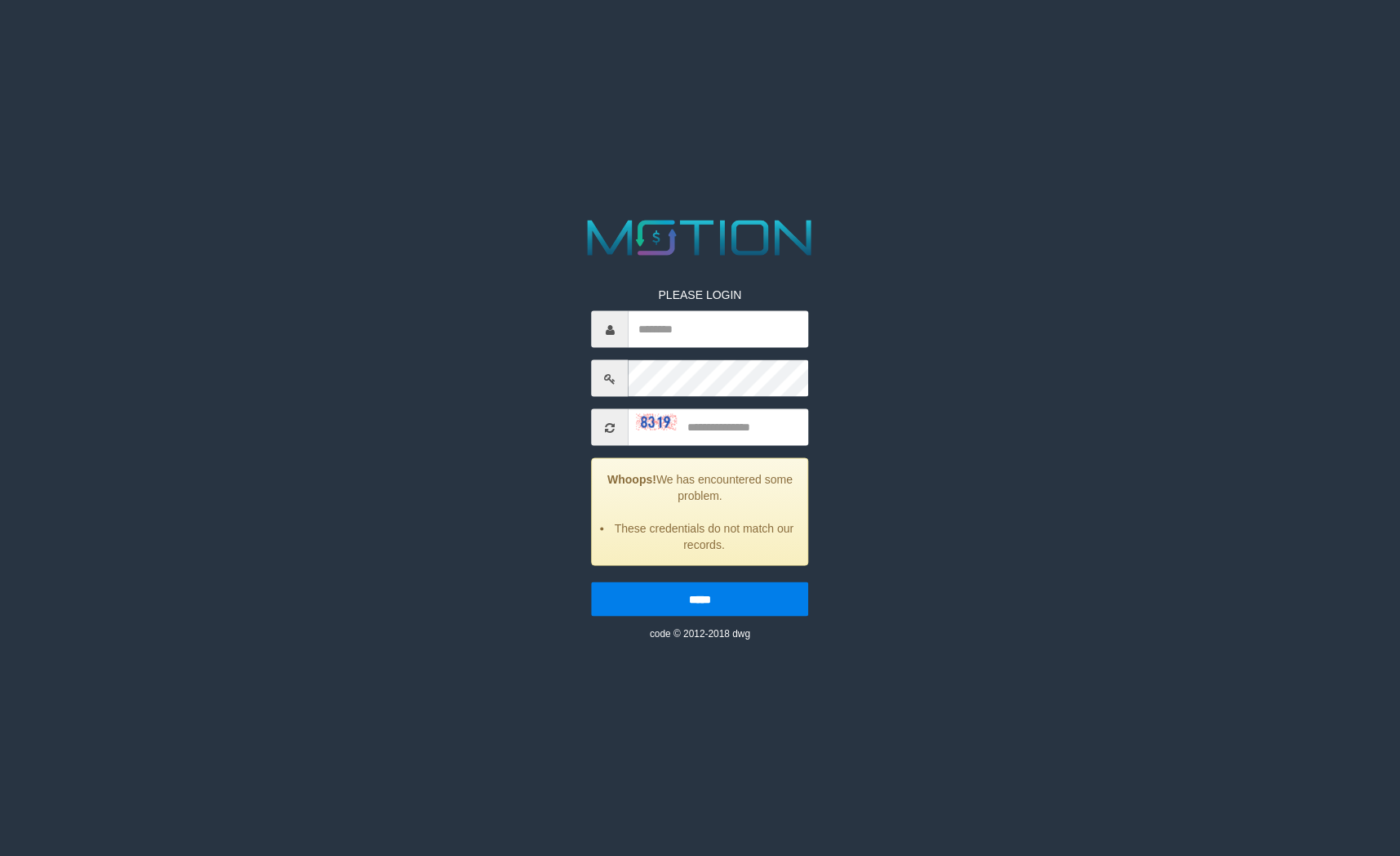 scroll, scrollTop: 0, scrollLeft: 0, axis: both 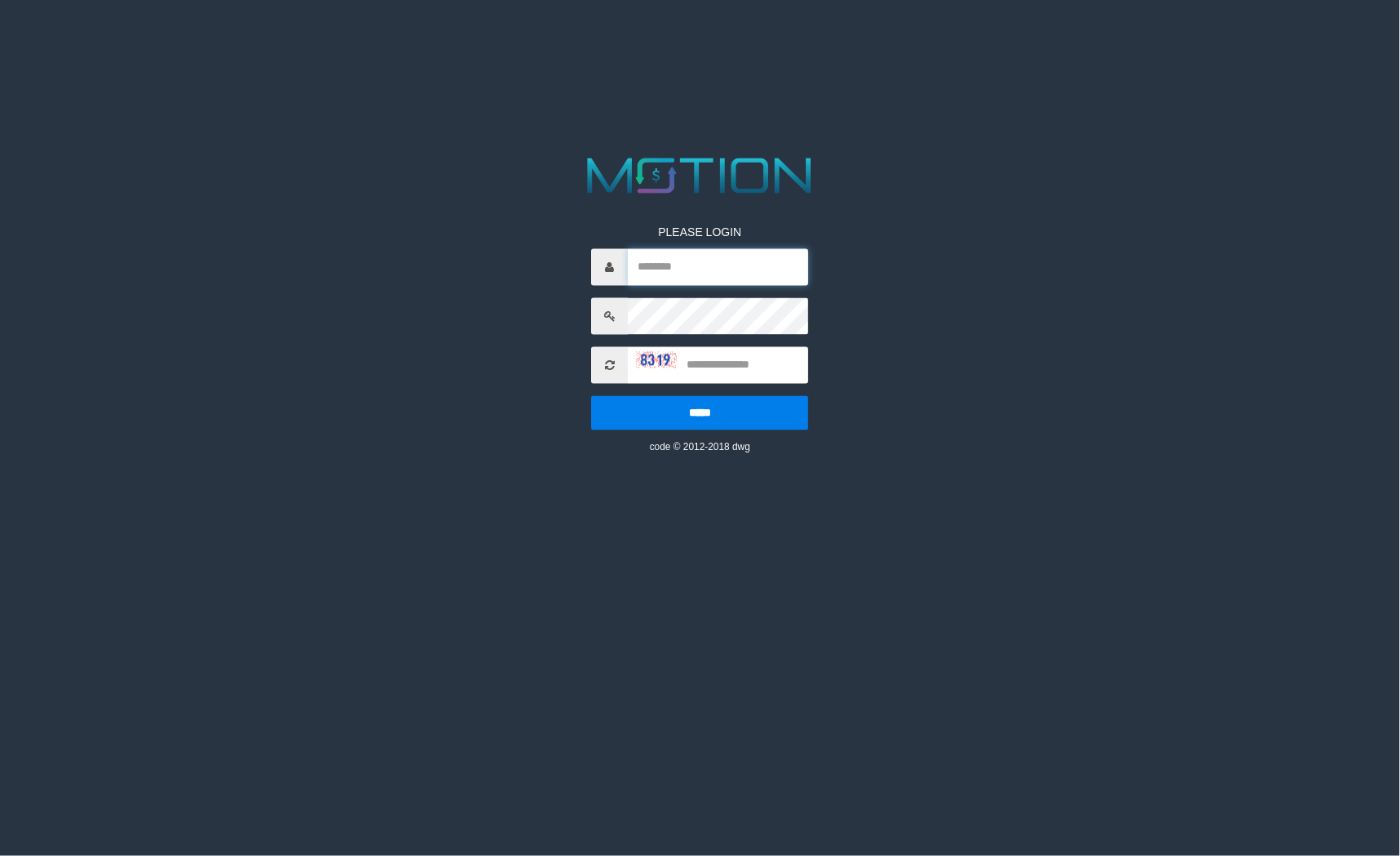 click at bounding box center [718, 267] 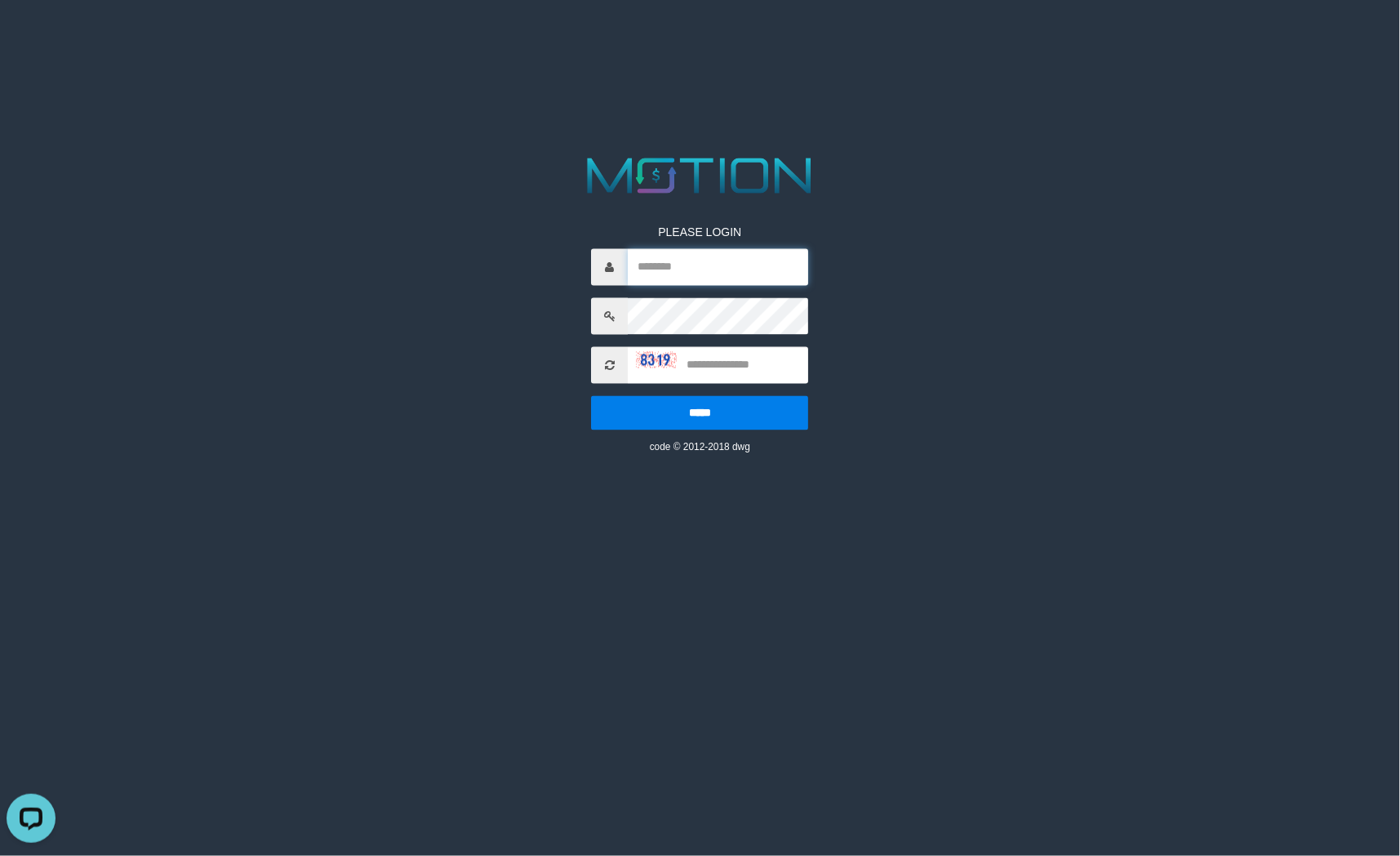 scroll, scrollTop: 0, scrollLeft: 0, axis: both 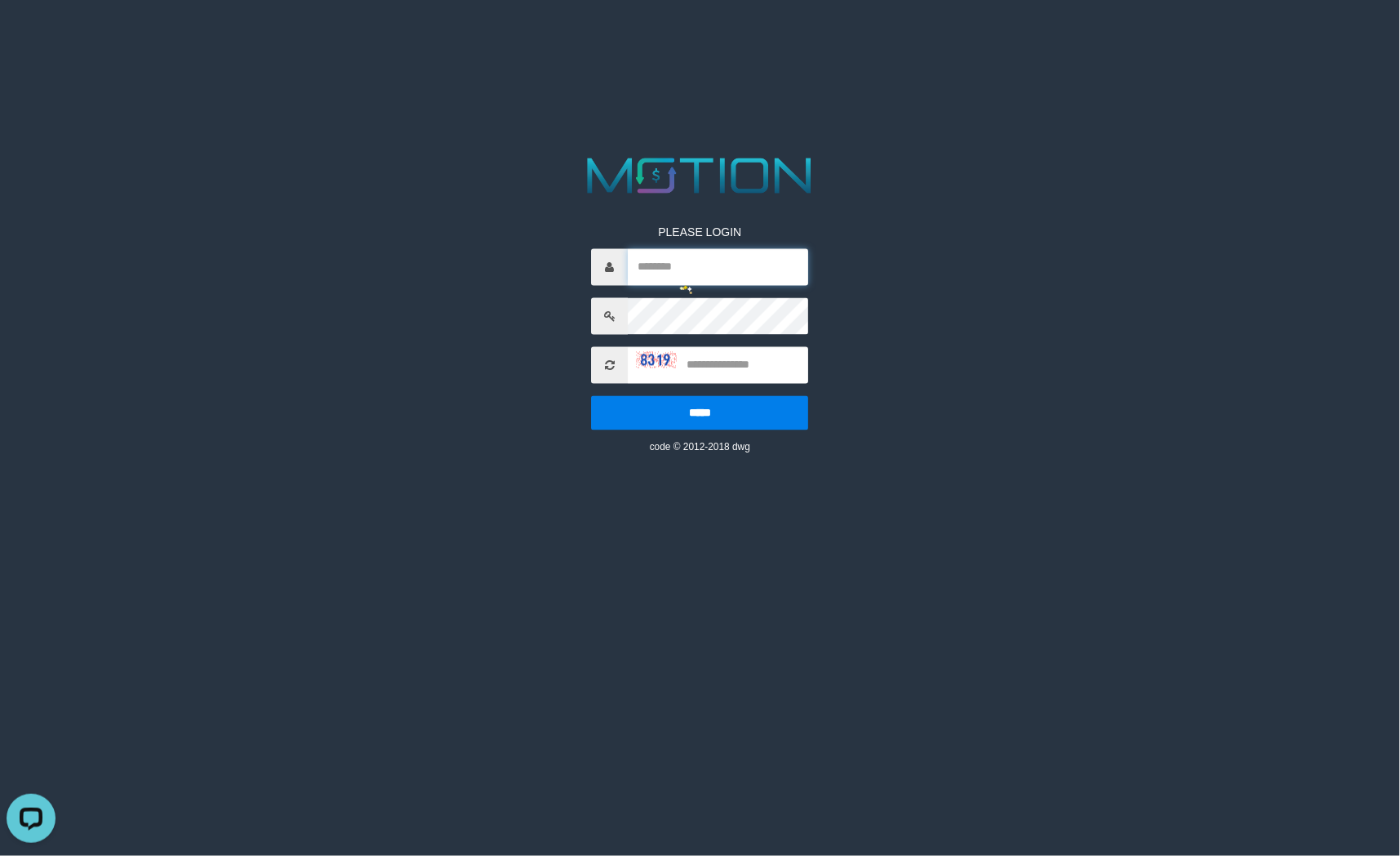 type on "**********" 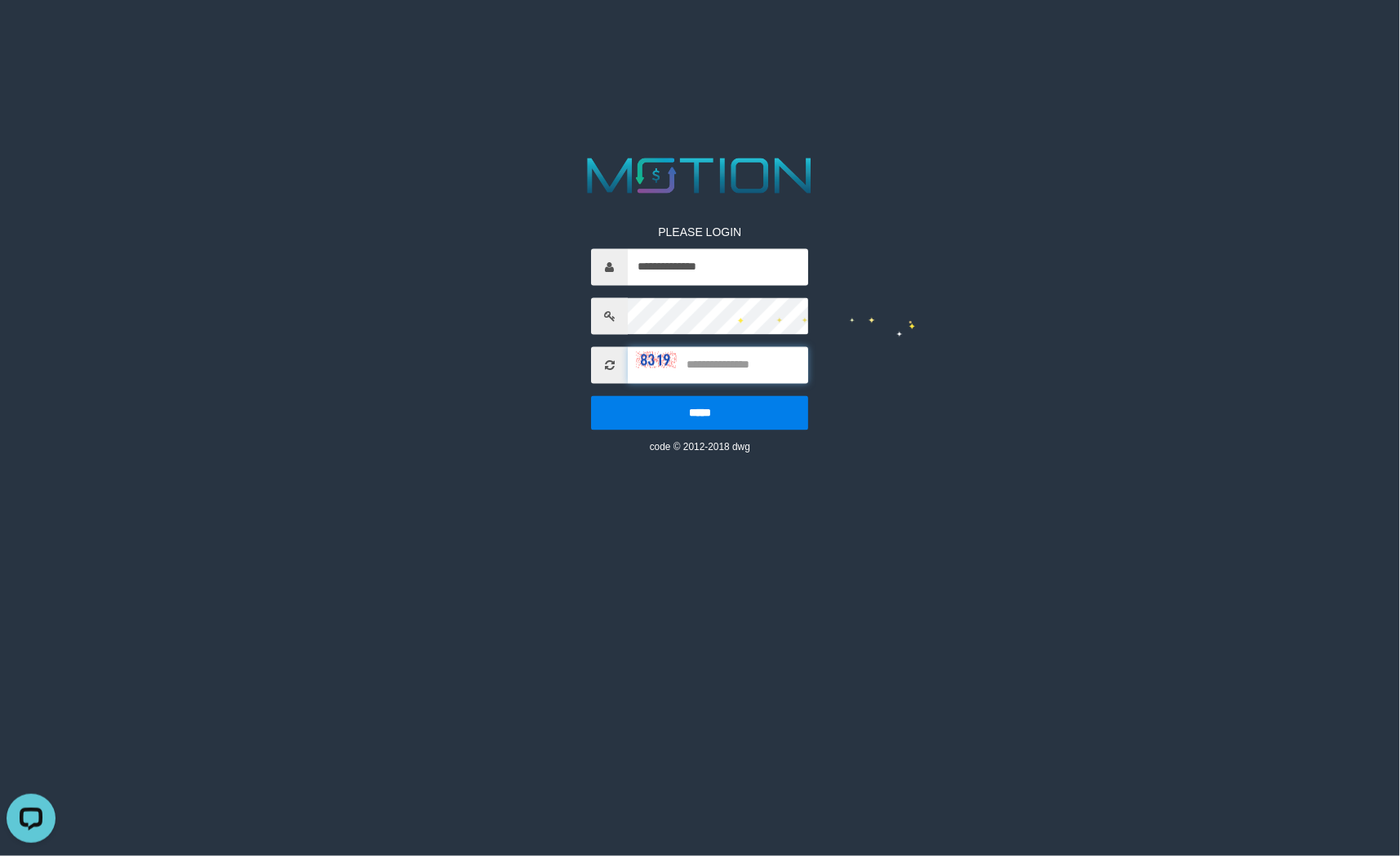 click at bounding box center (718, 365) 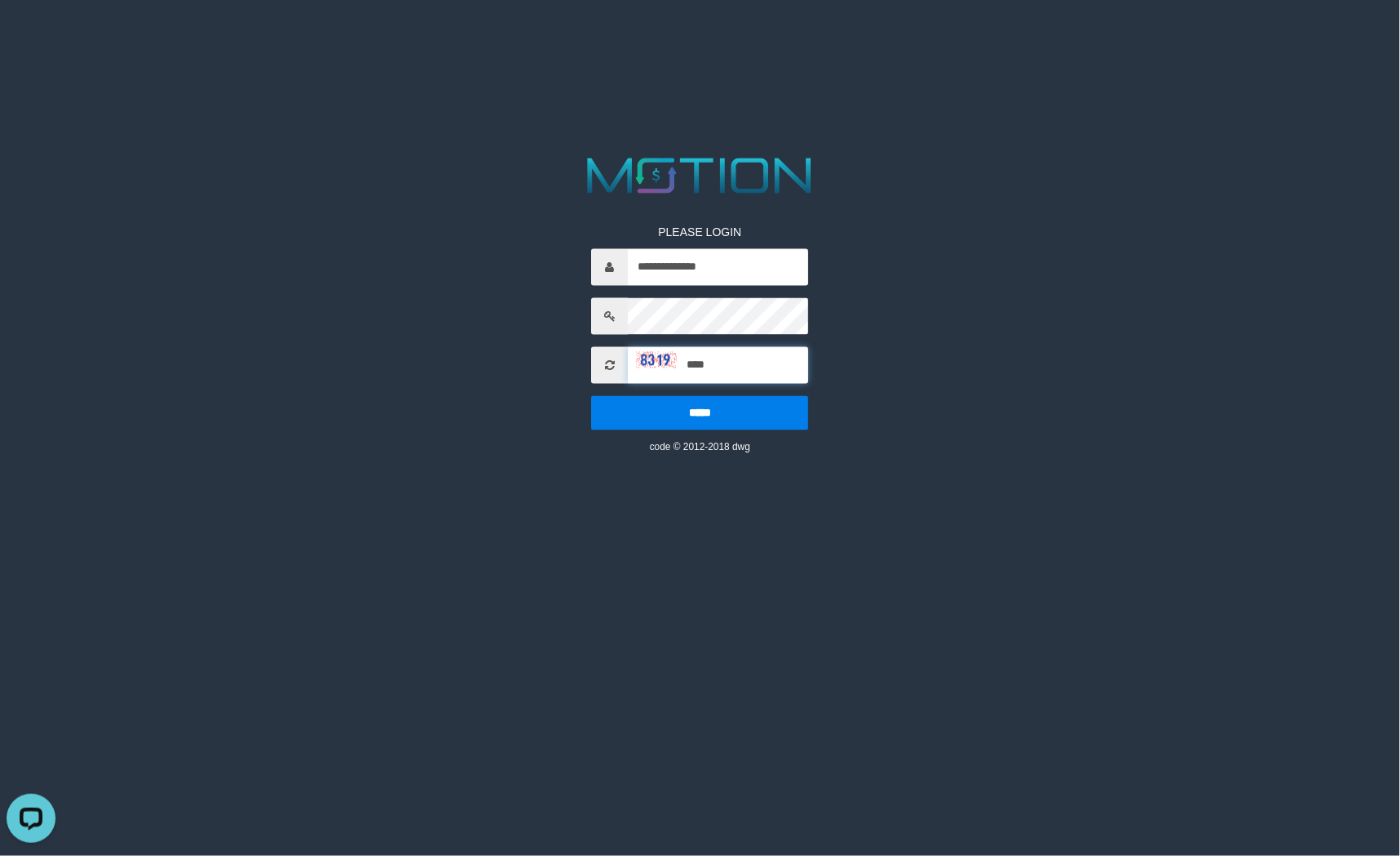 type on "****" 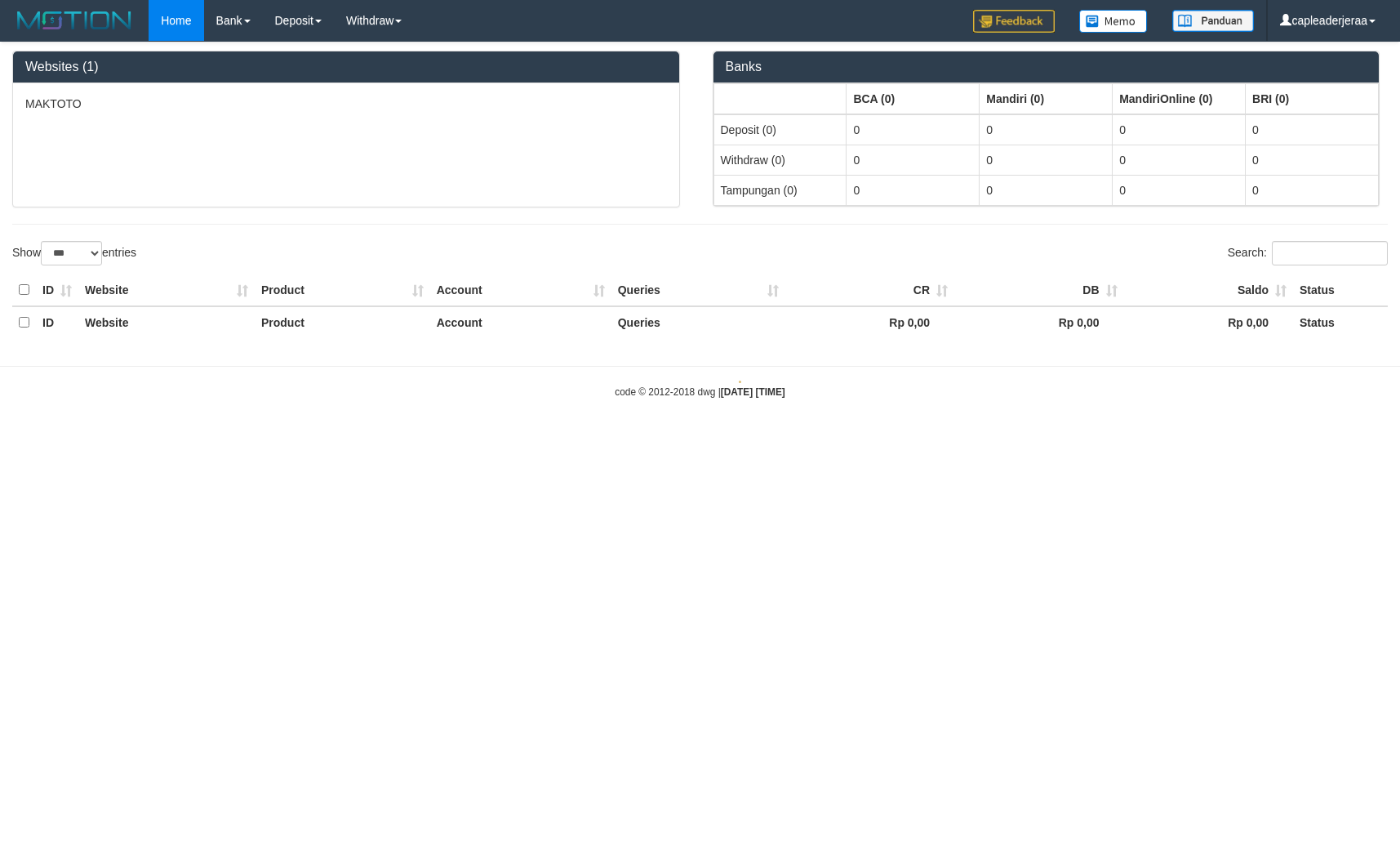 select on "***" 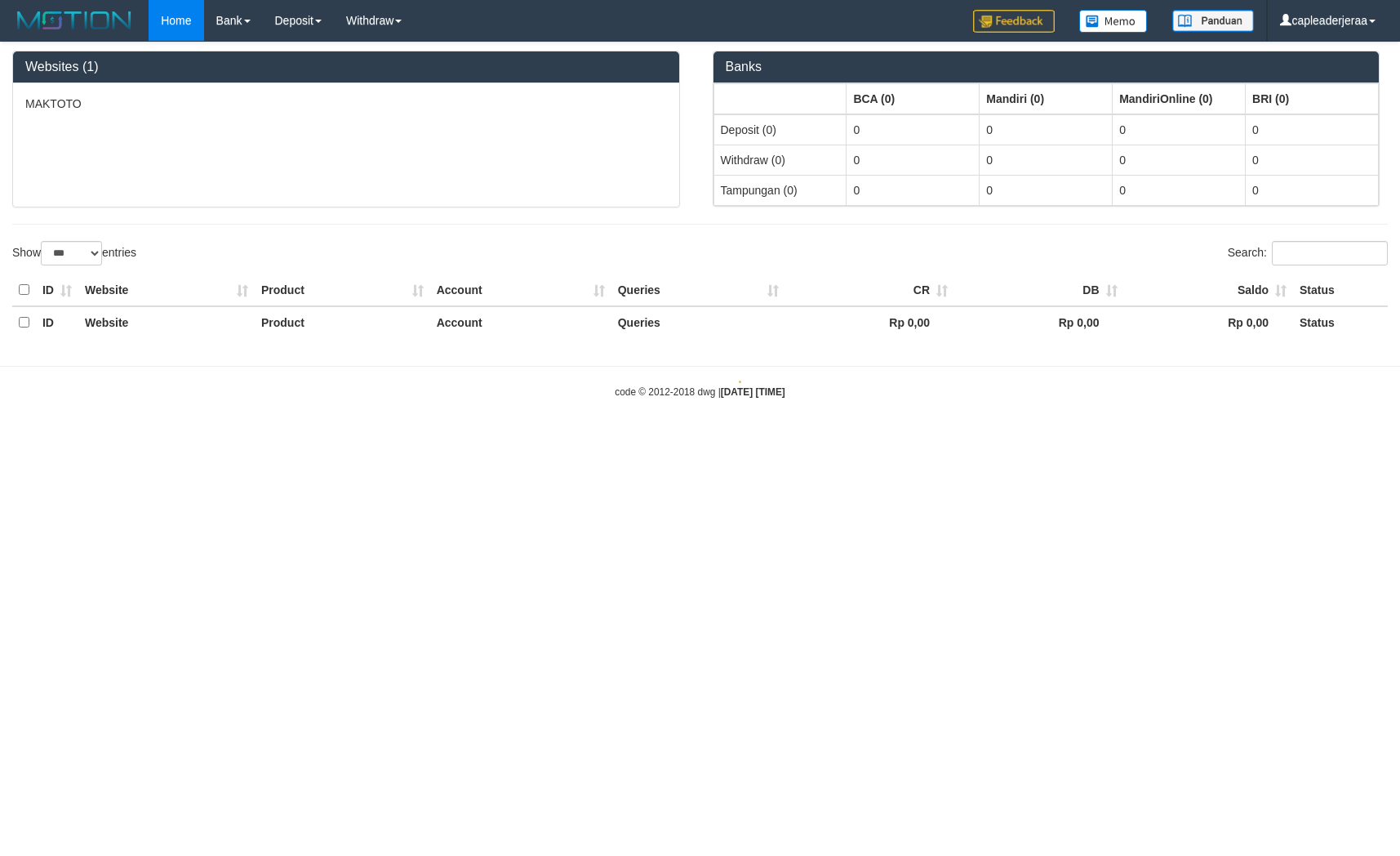 scroll, scrollTop: 0, scrollLeft: 0, axis: both 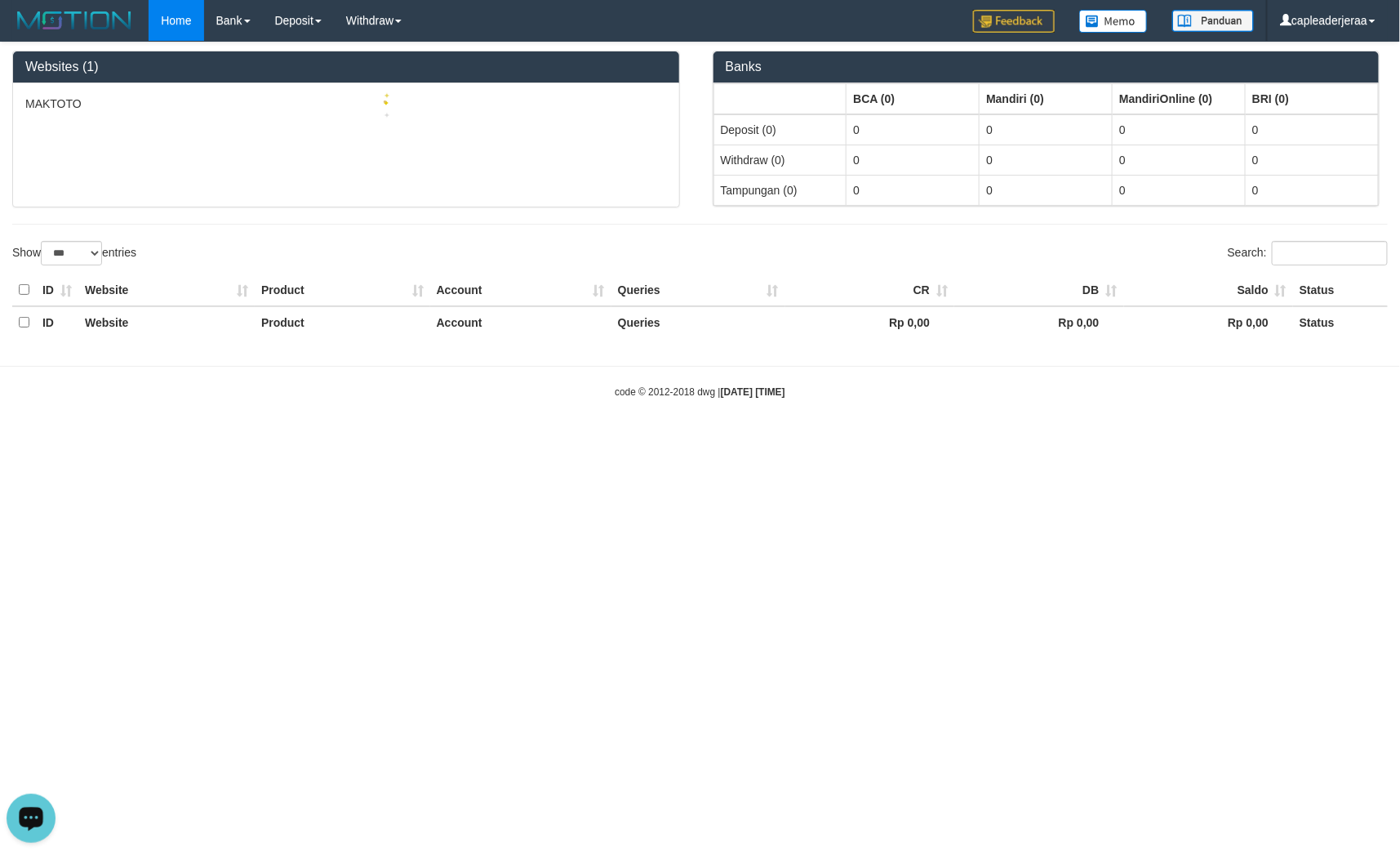 drag, startPoint x: 27, startPoint y: 800, endPoint x: 46, endPoint y: 1568, distance: 768.235 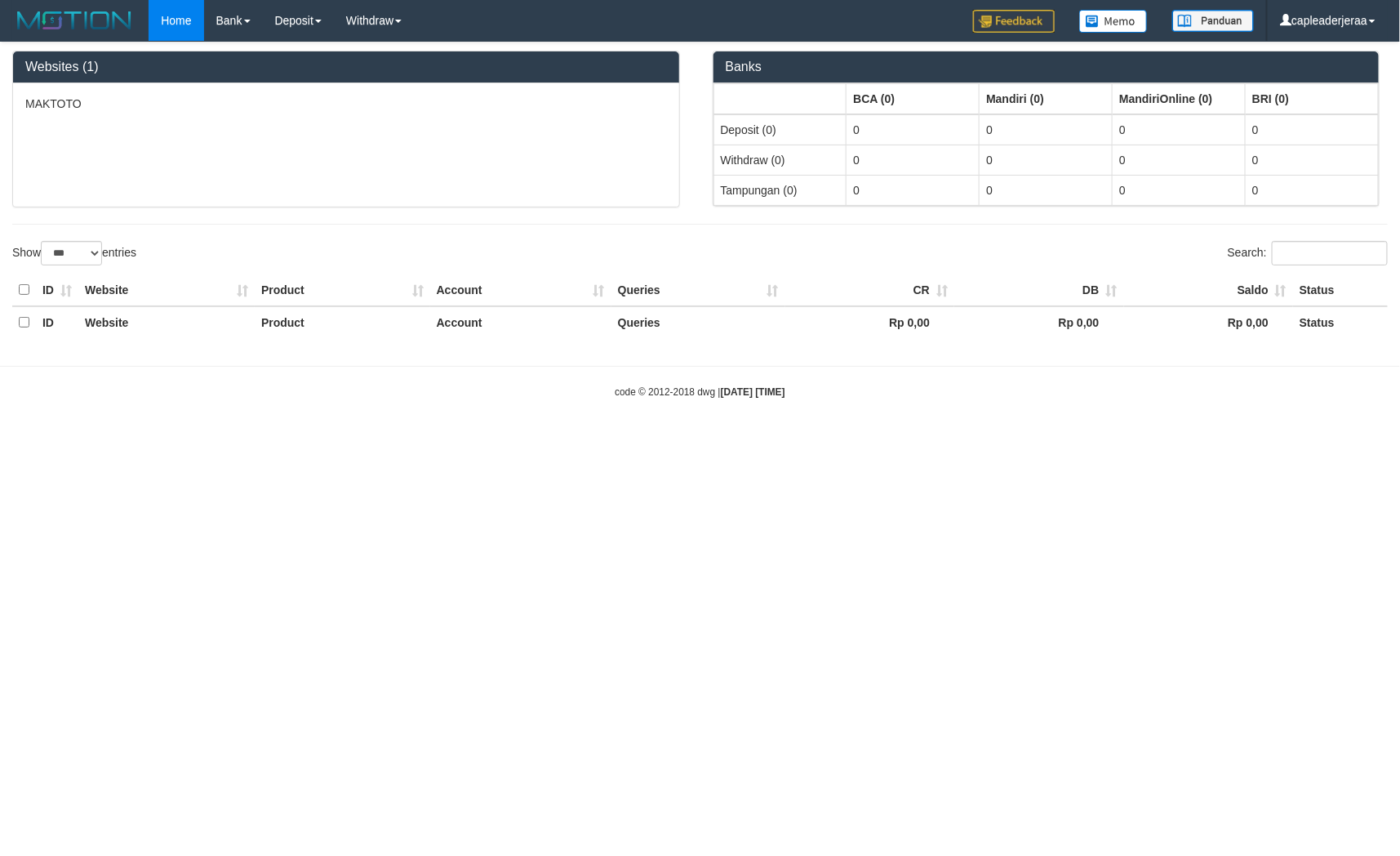 click on "Toggle navigation
Home
Bank
Account List
Load
By Website
Group
[ITOTO]													MAKTOTO
Mutasi Bank
Search
Sync
Note Mutasi
Deposit
DPS Fetch
DPS List
History
PGA History
Note DPS -" at bounding box center (700, 220) 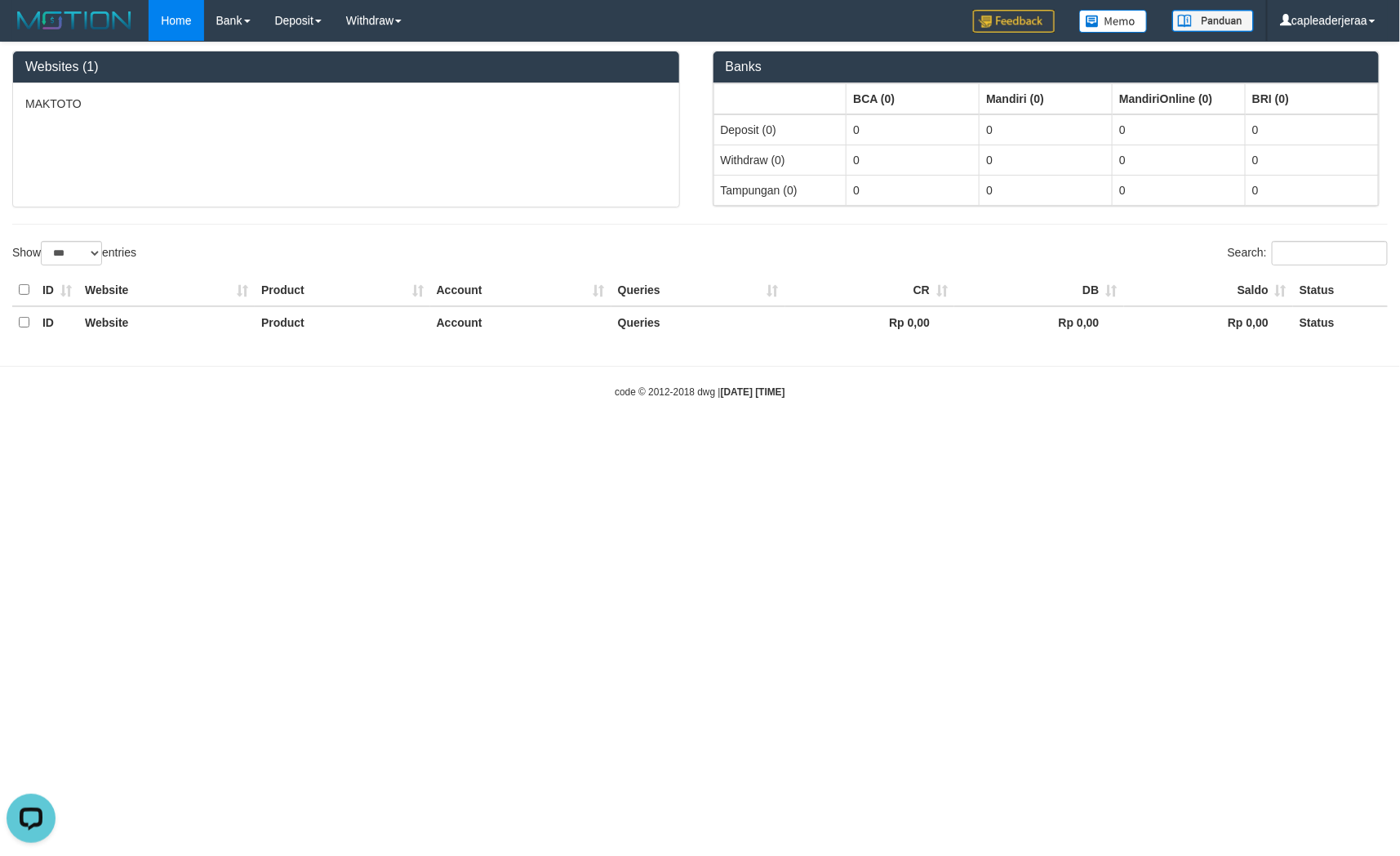 click on "Toggle navigation
Home
Bank
Account List
Load
By Website
Group
[ITOTO]													MAKTOTO
Mutasi Bank
Search
Sync
Note Mutasi
Deposit
DPS Fetch
DPS List
History
PGA History
Note DPS" at bounding box center (700, 220) 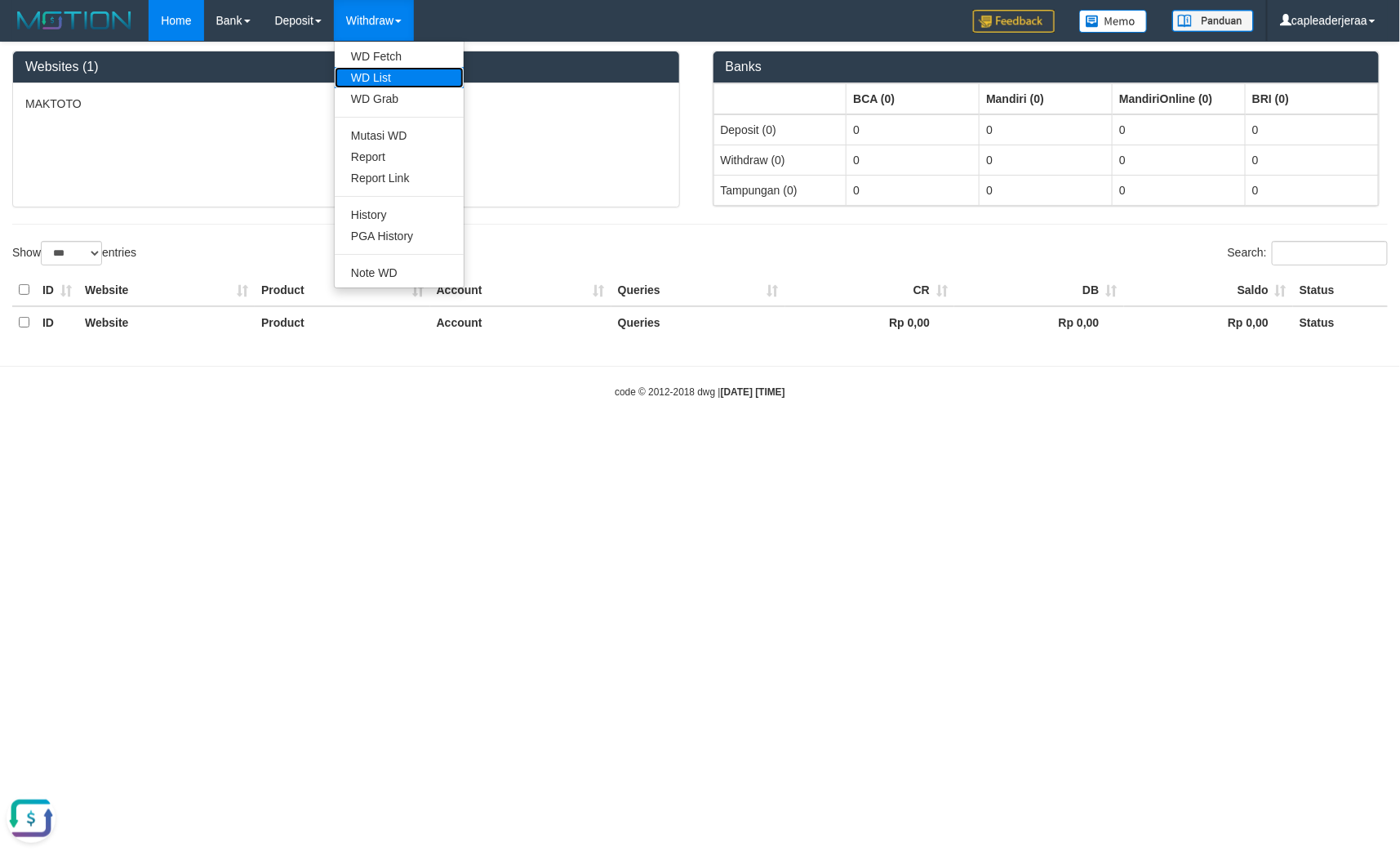 click on "WD List" at bounding box center (399, 78) 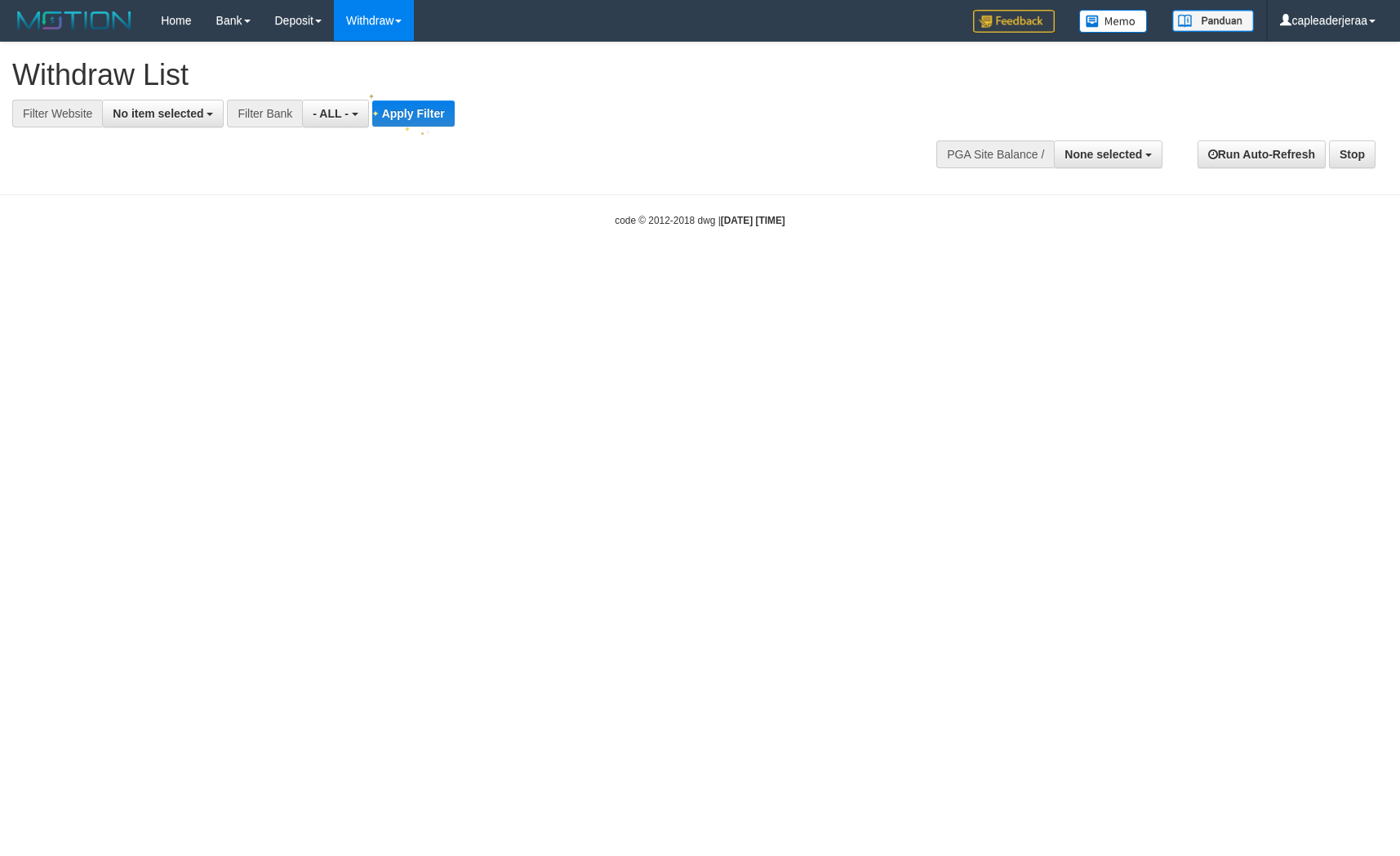 select 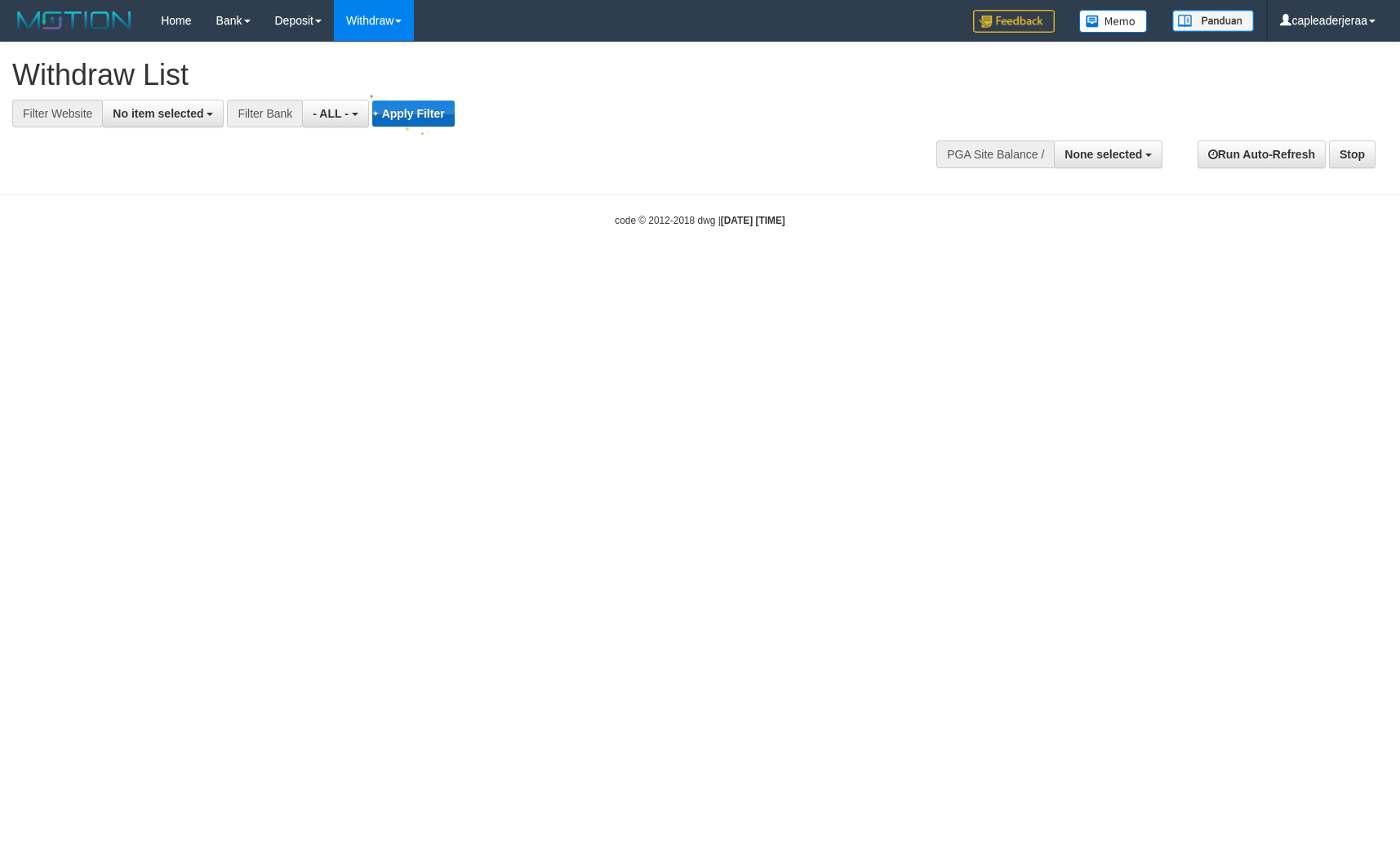 scroll, scrollTop: 0, scrollLeft: 0, axis: both 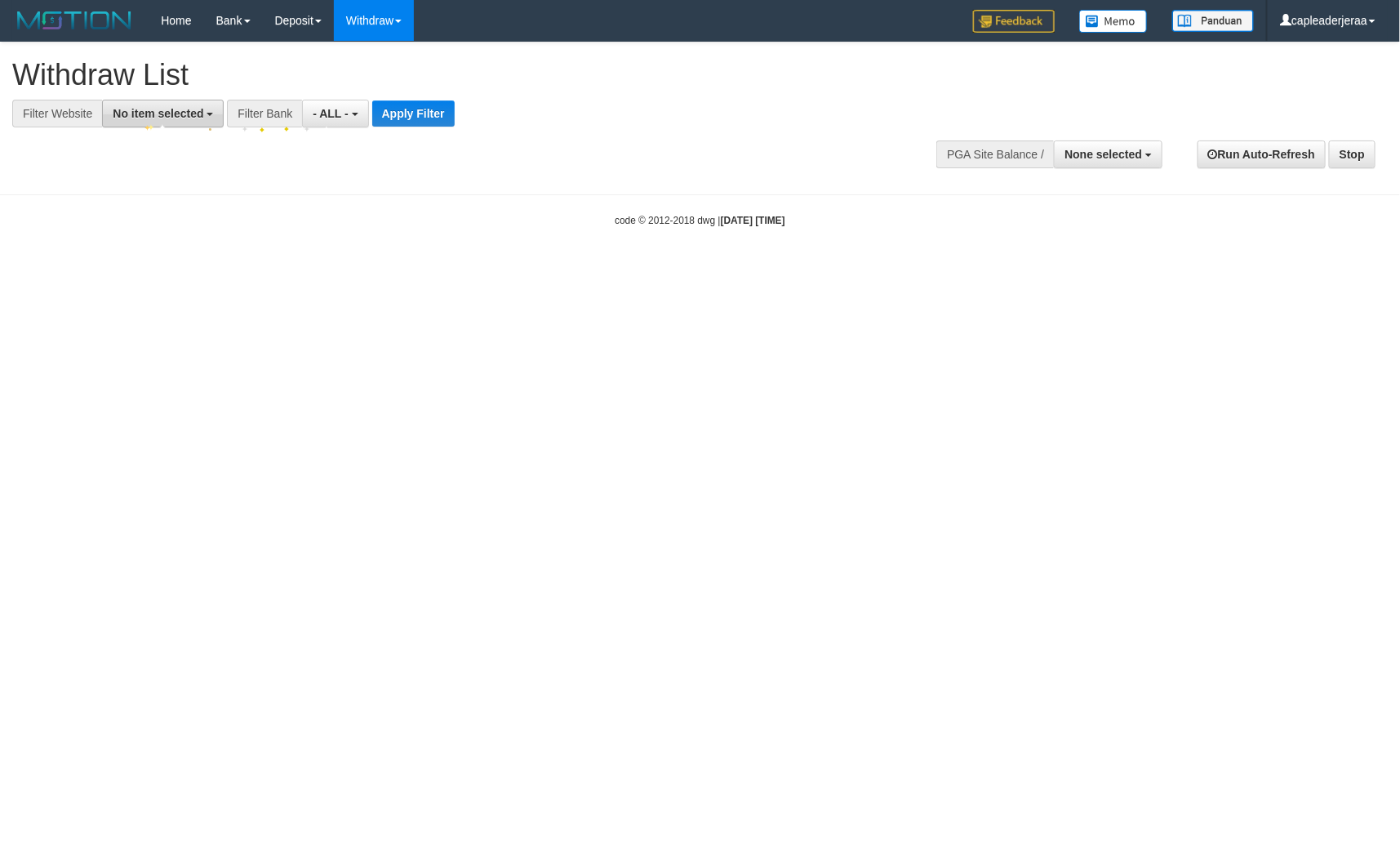 click on "No item selected" at bounding box center (158, 114) 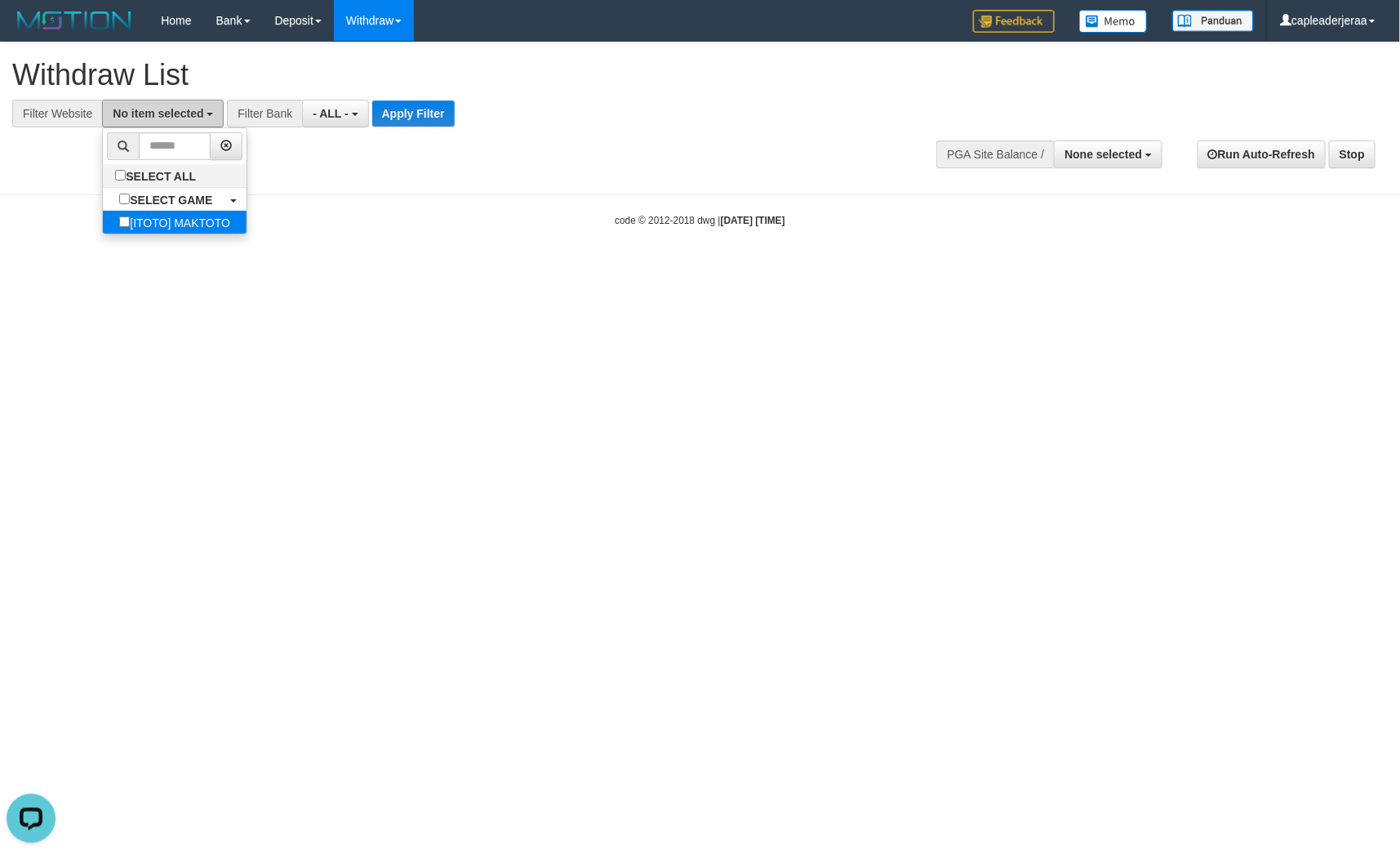 scroll, scrollTop: 0, scrollLeft: 0, axis: both 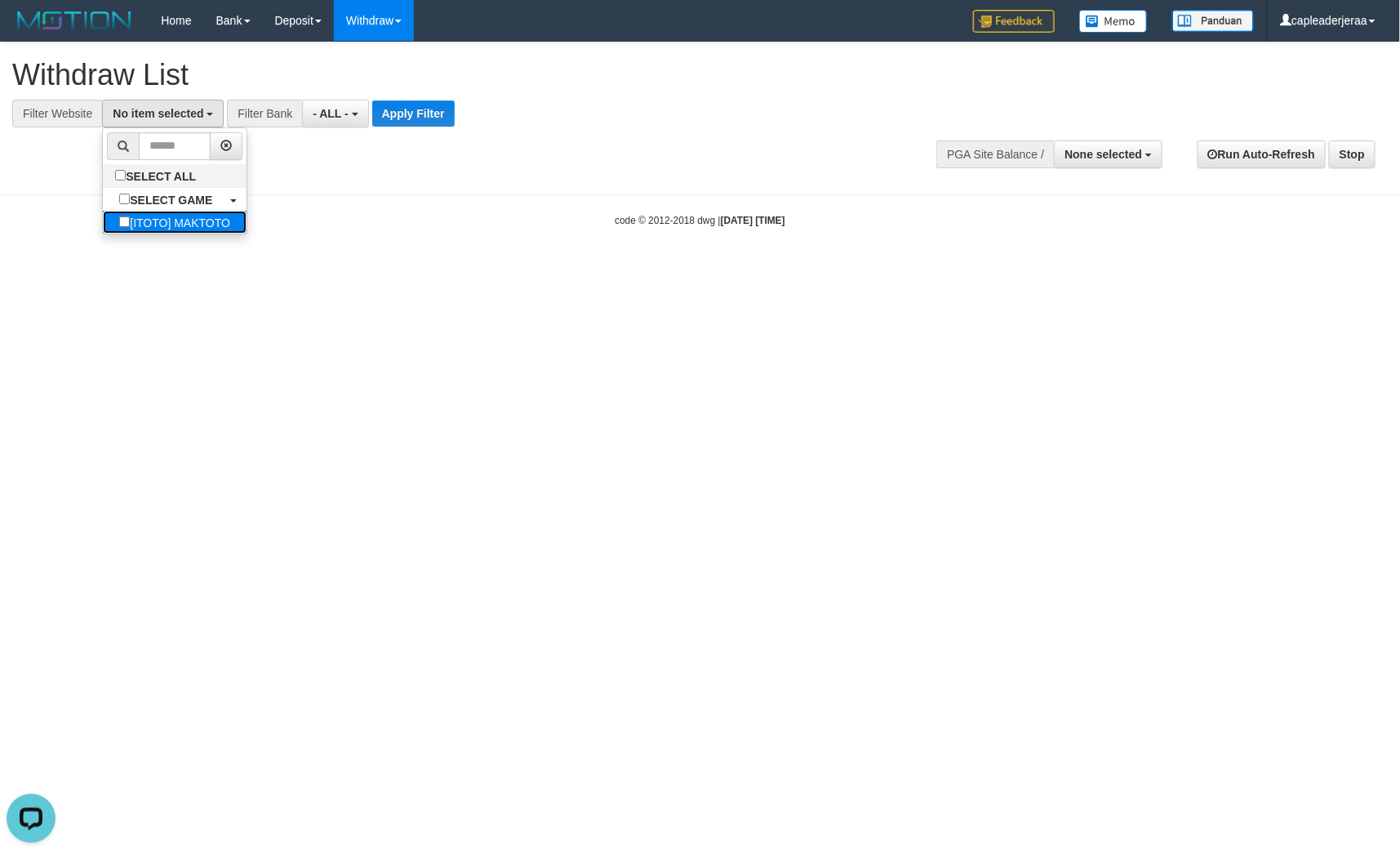 click on "[ITOTO] MAKTOTO" at bounding box center [175, 222] 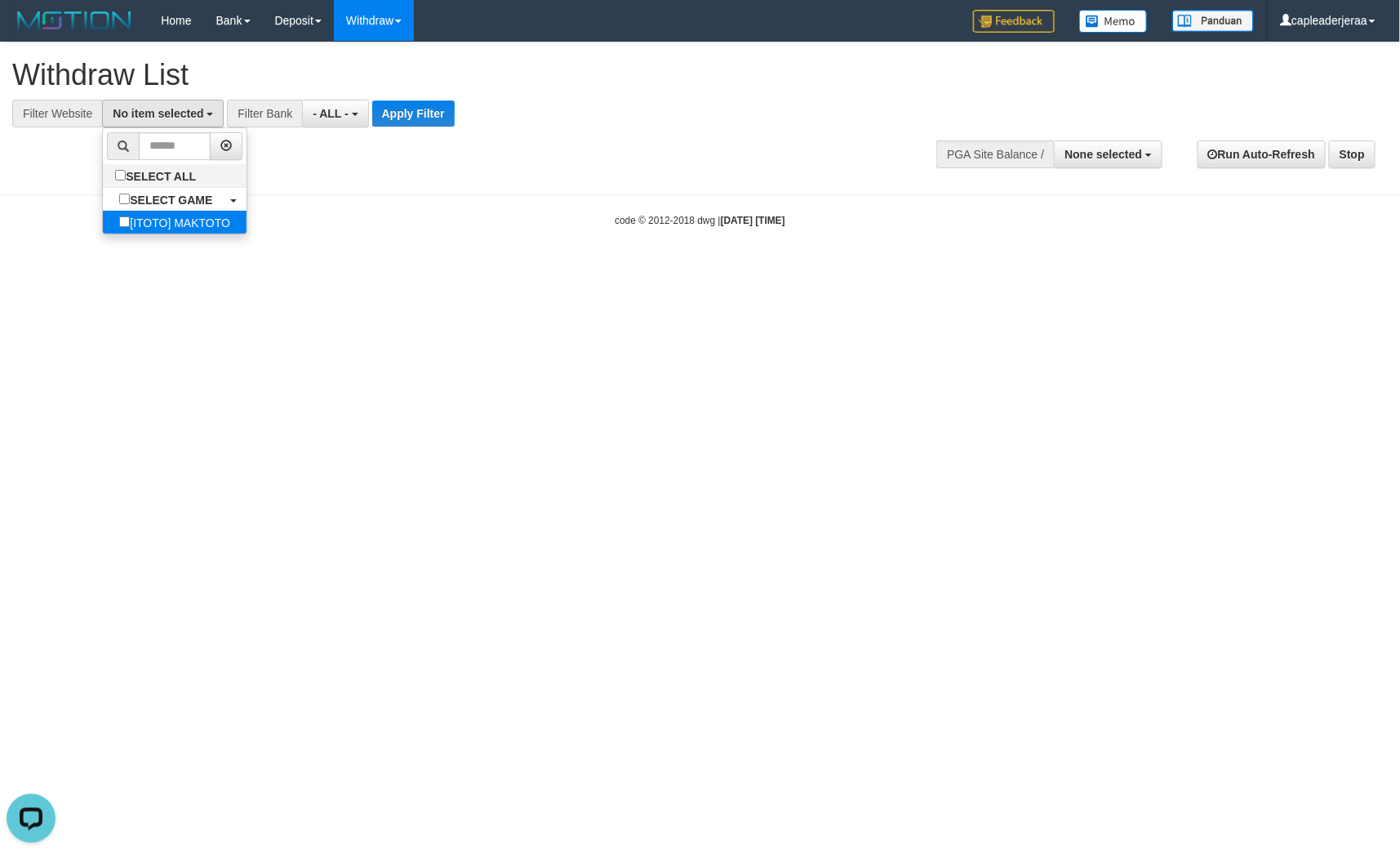 select on "****" 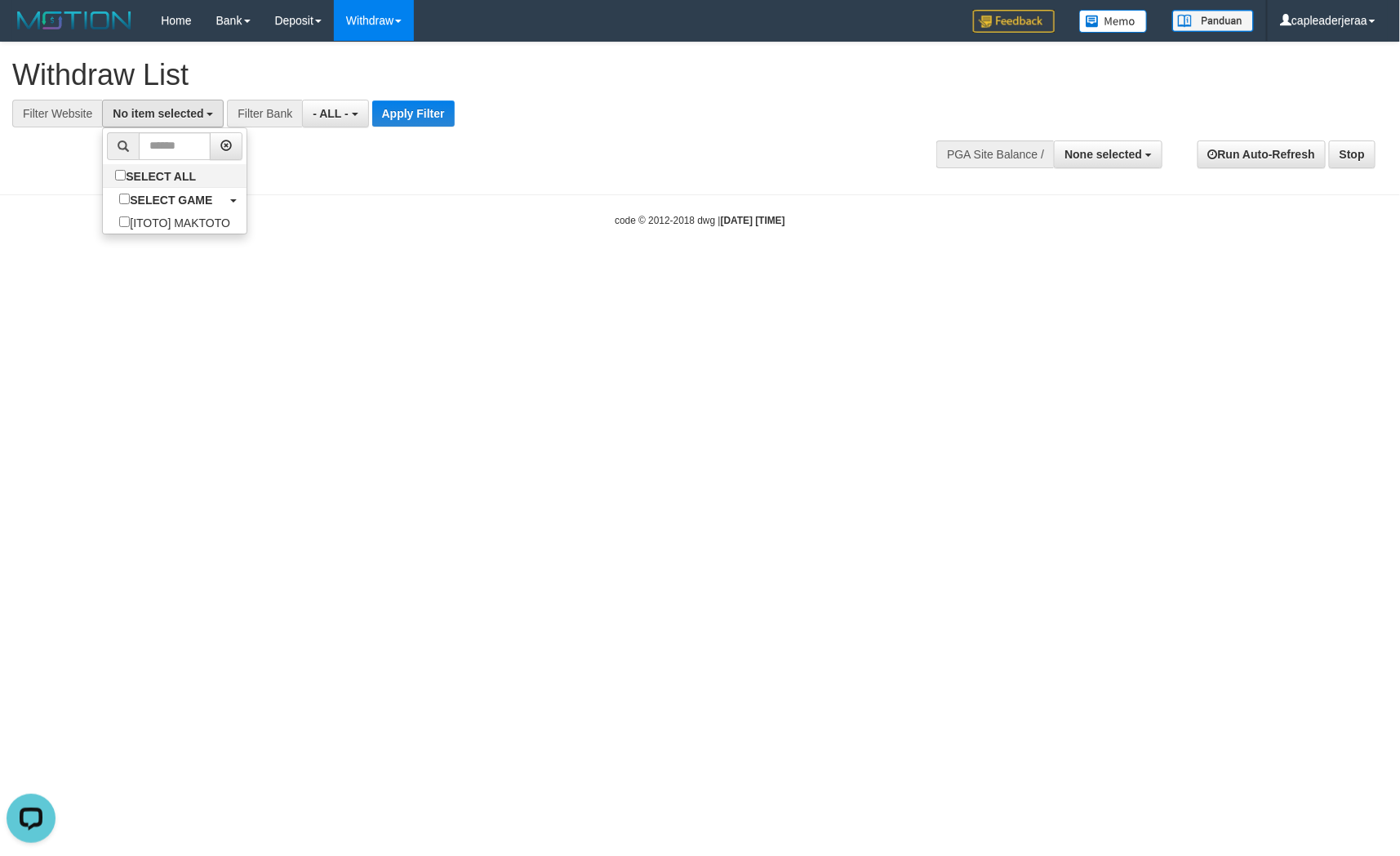scroll, scrollTop: 14, scrollLeft: 0, axis: vertical 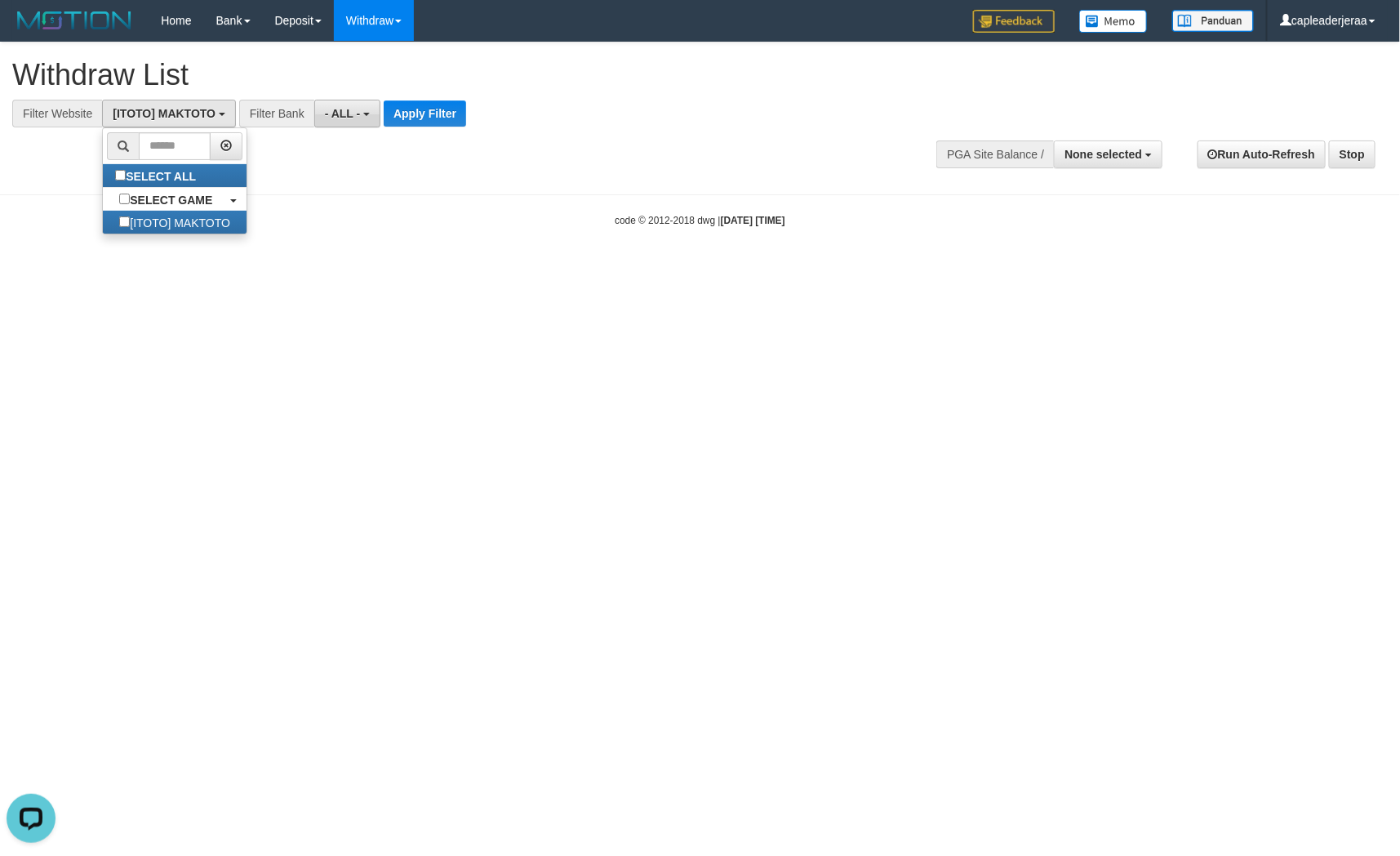 click on "- ALL -" at bounding box center [347, 114] 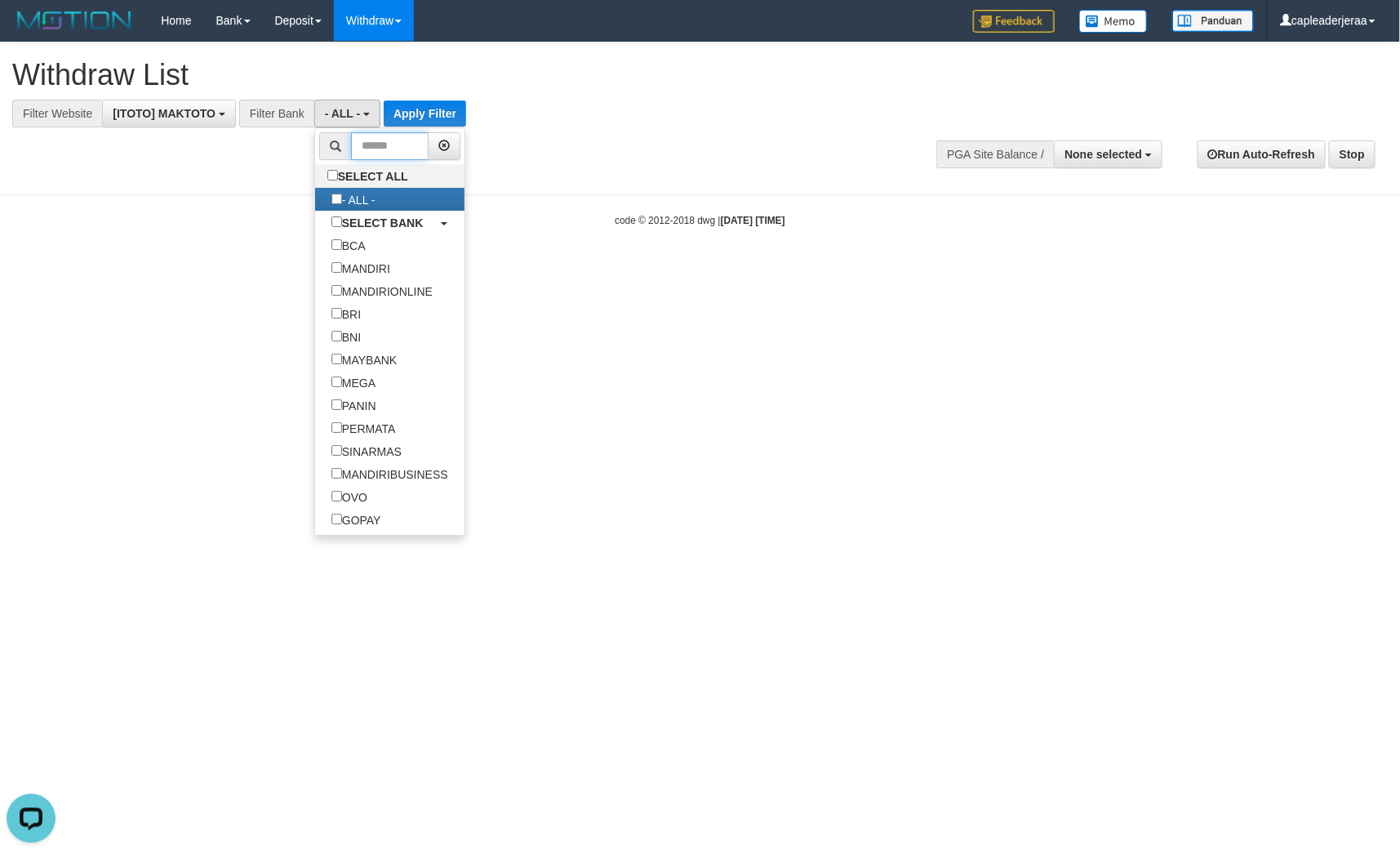 click at bounding box center (389, 146) 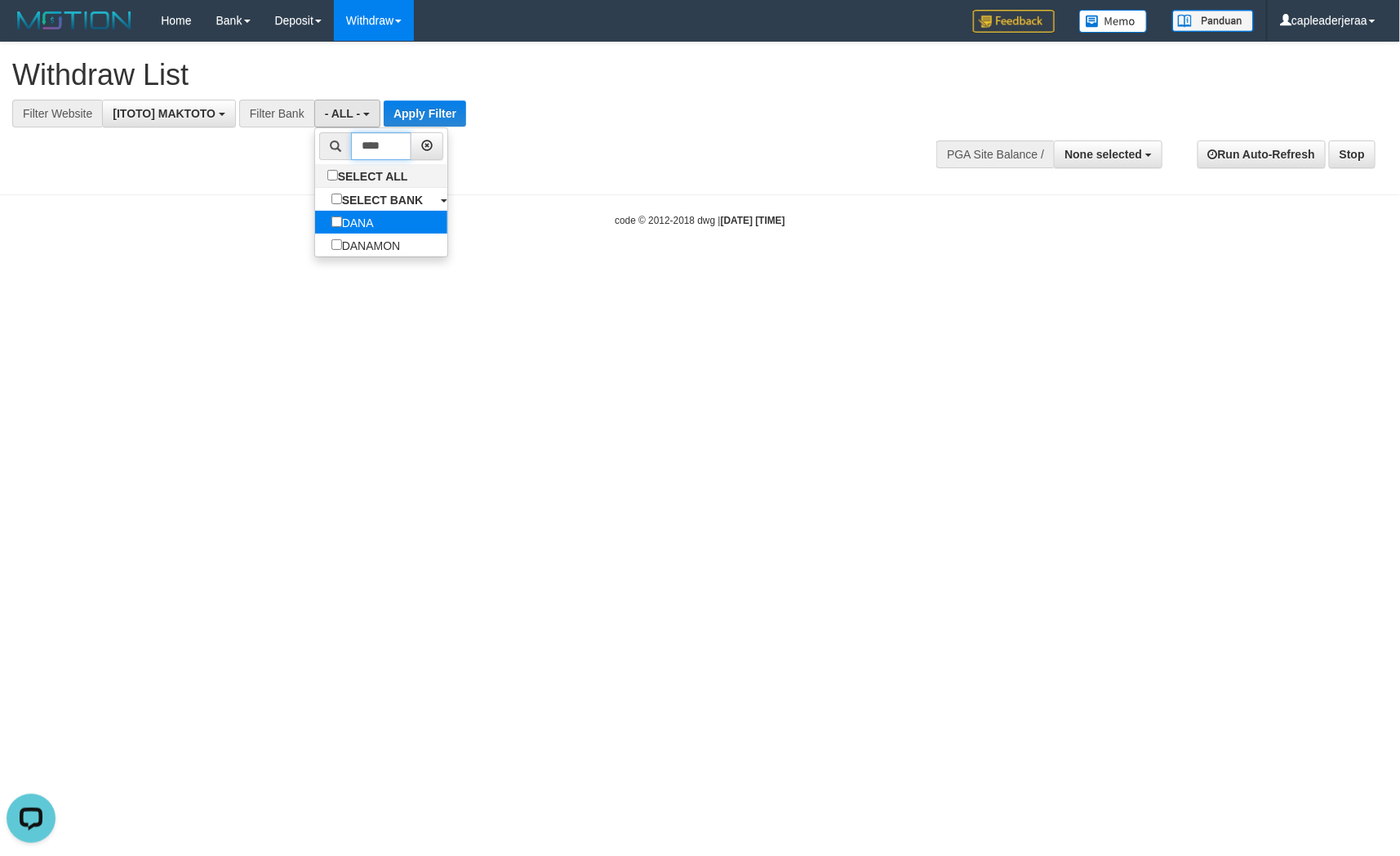 type on "****" 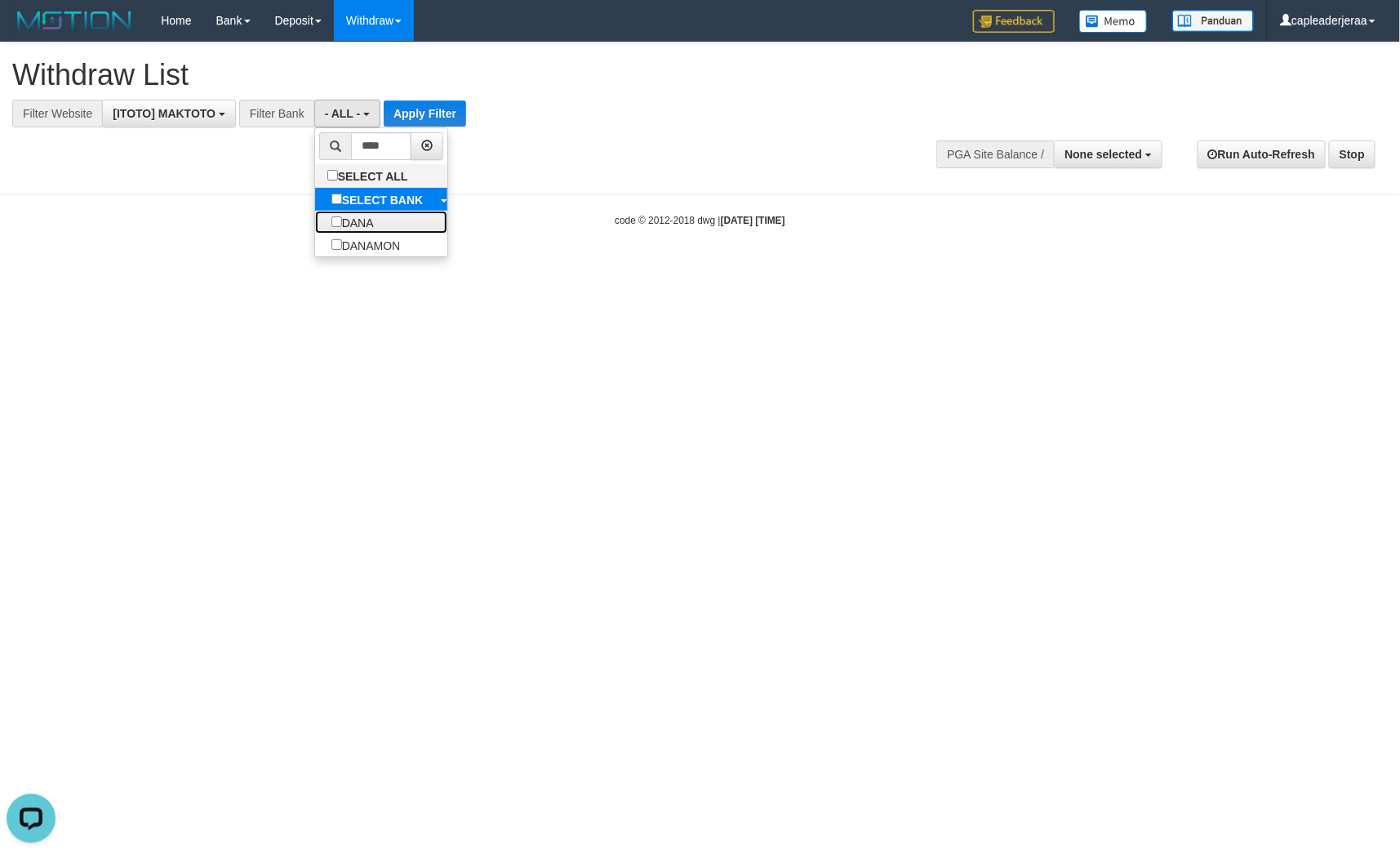 drag, startPoint x: 343, startPoint y: 214, endPoint x: 388, endPoint y: 198, distance: 47.7598 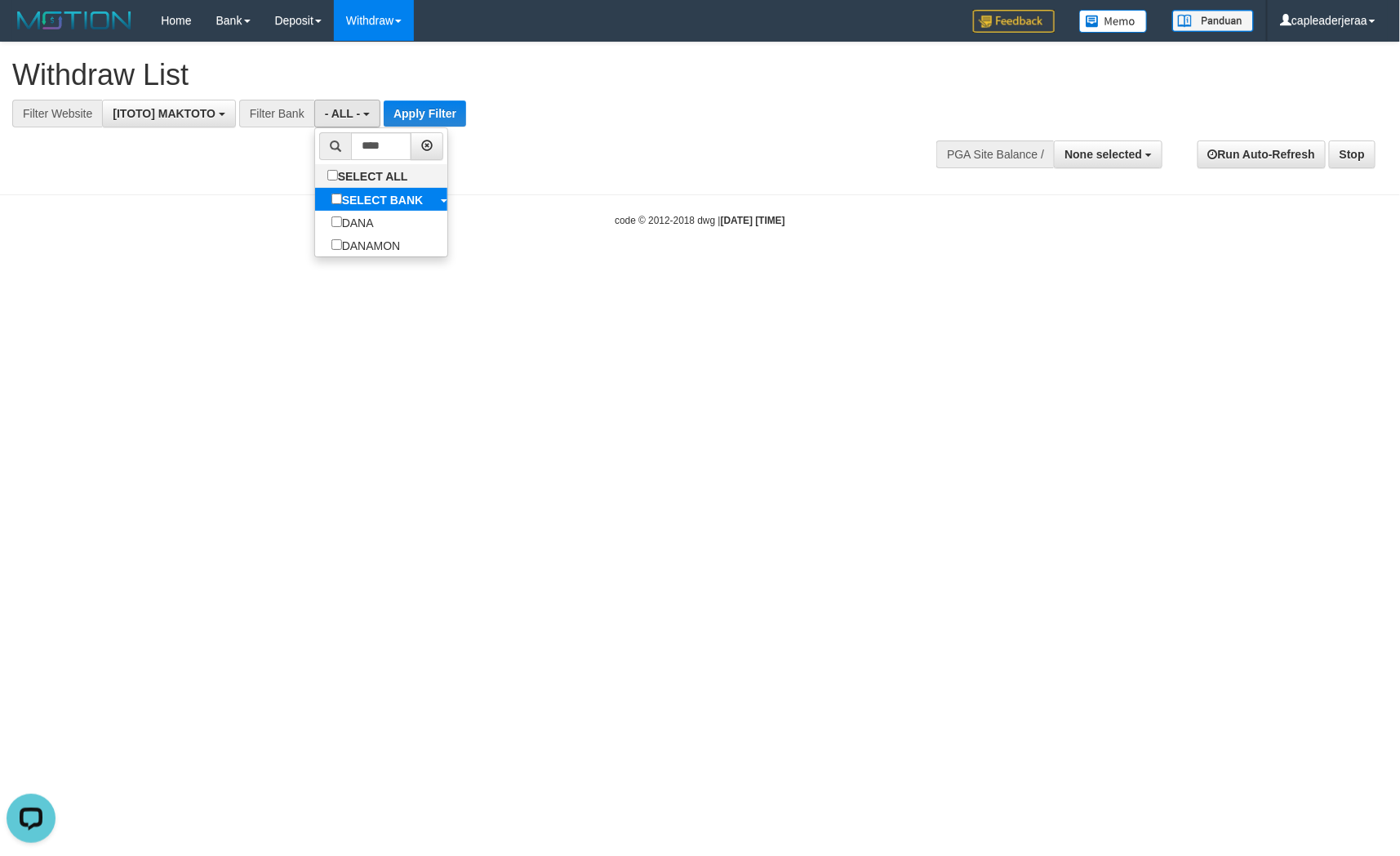 select on "****" 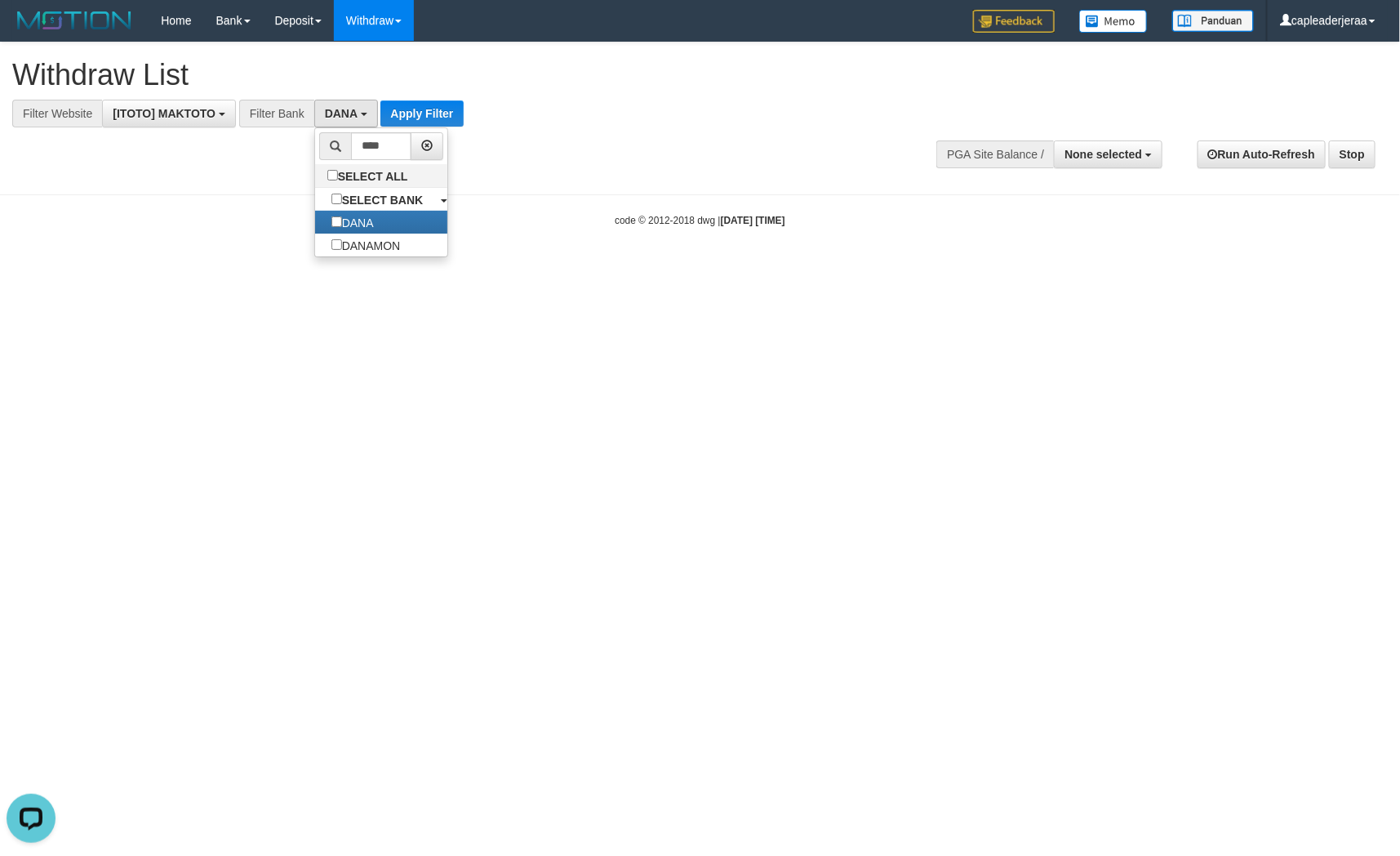click on "**********" at bounding box center [470, 85] 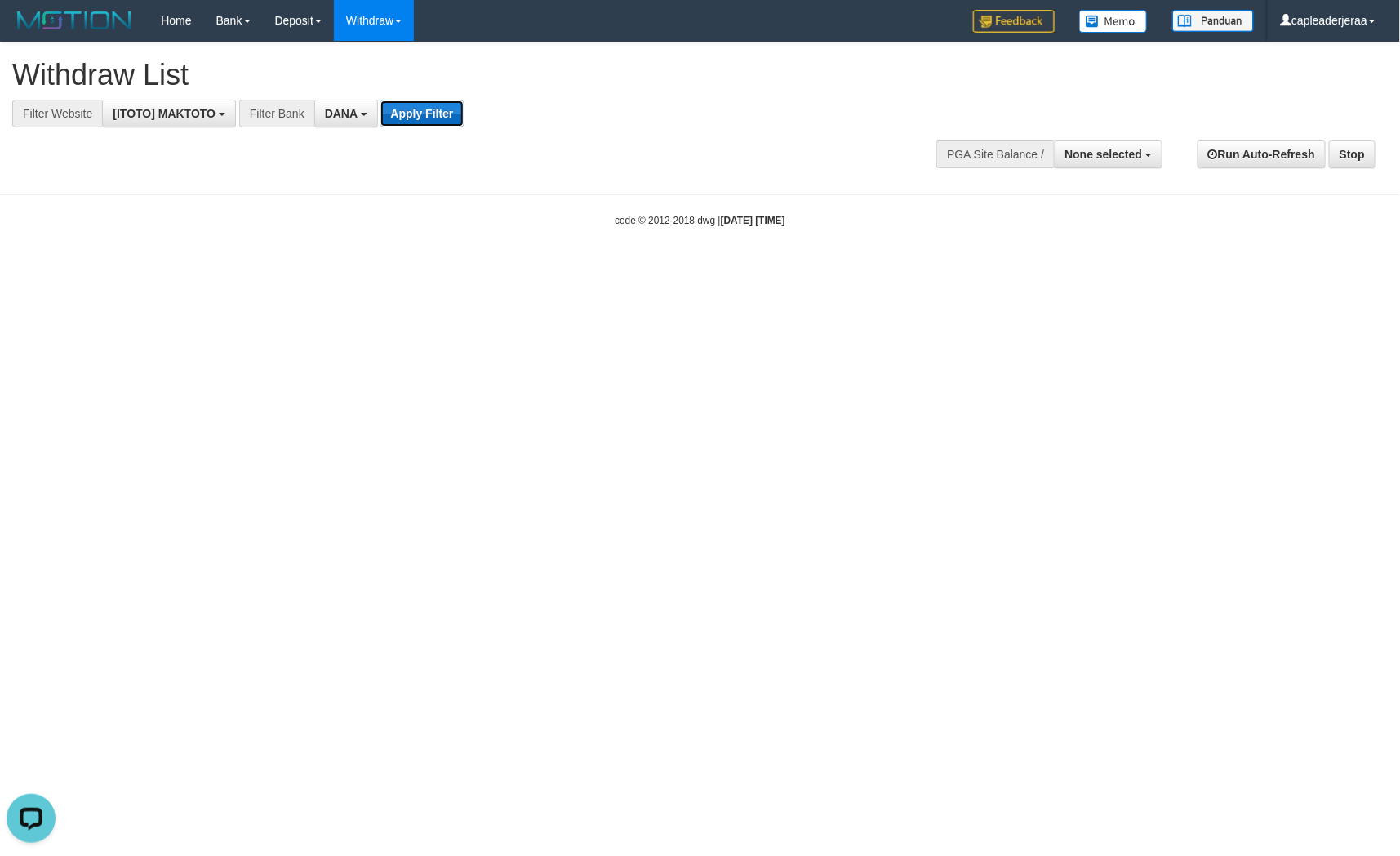 click on "Apply Filter" at bounding box center (421, 114) 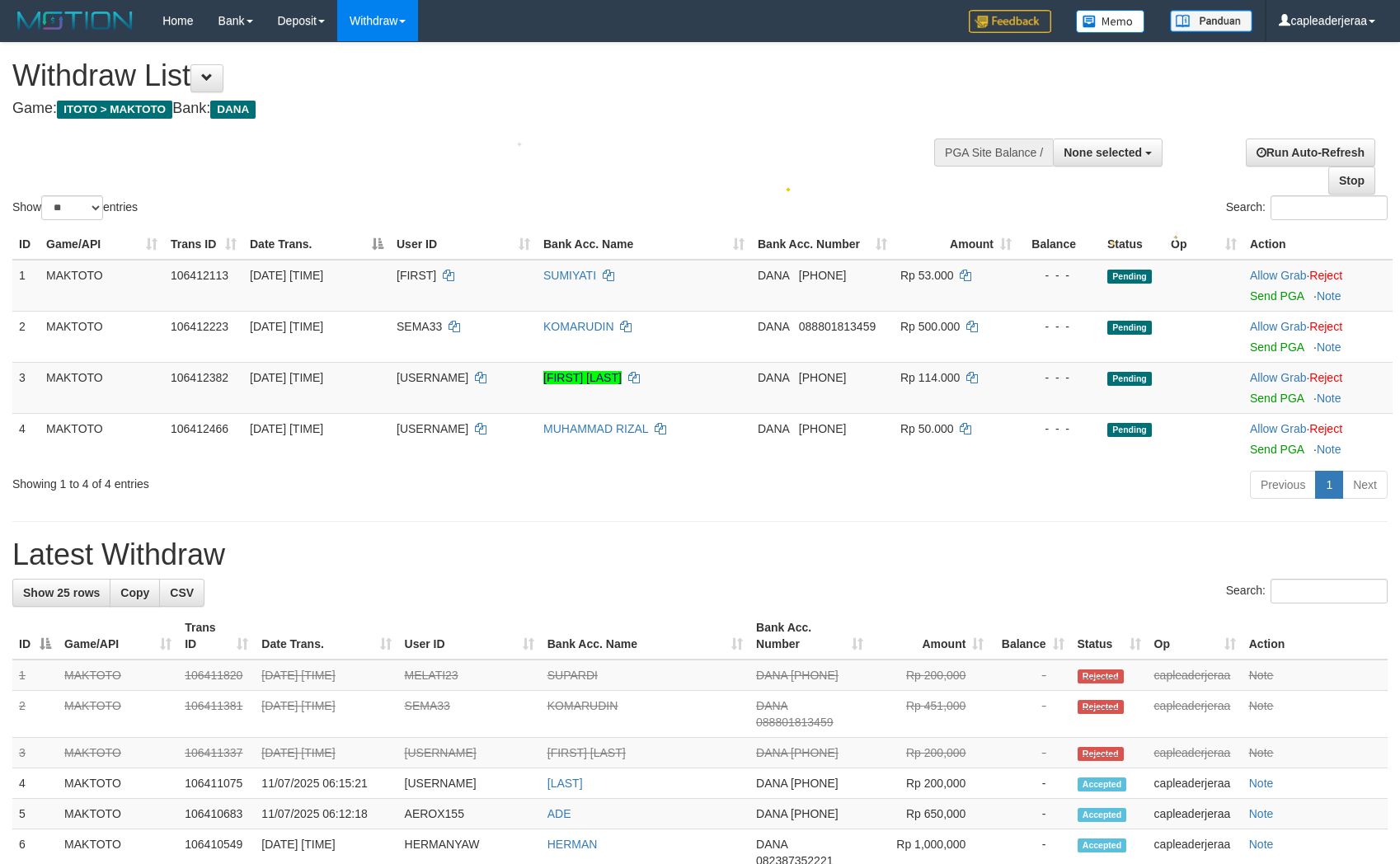 select 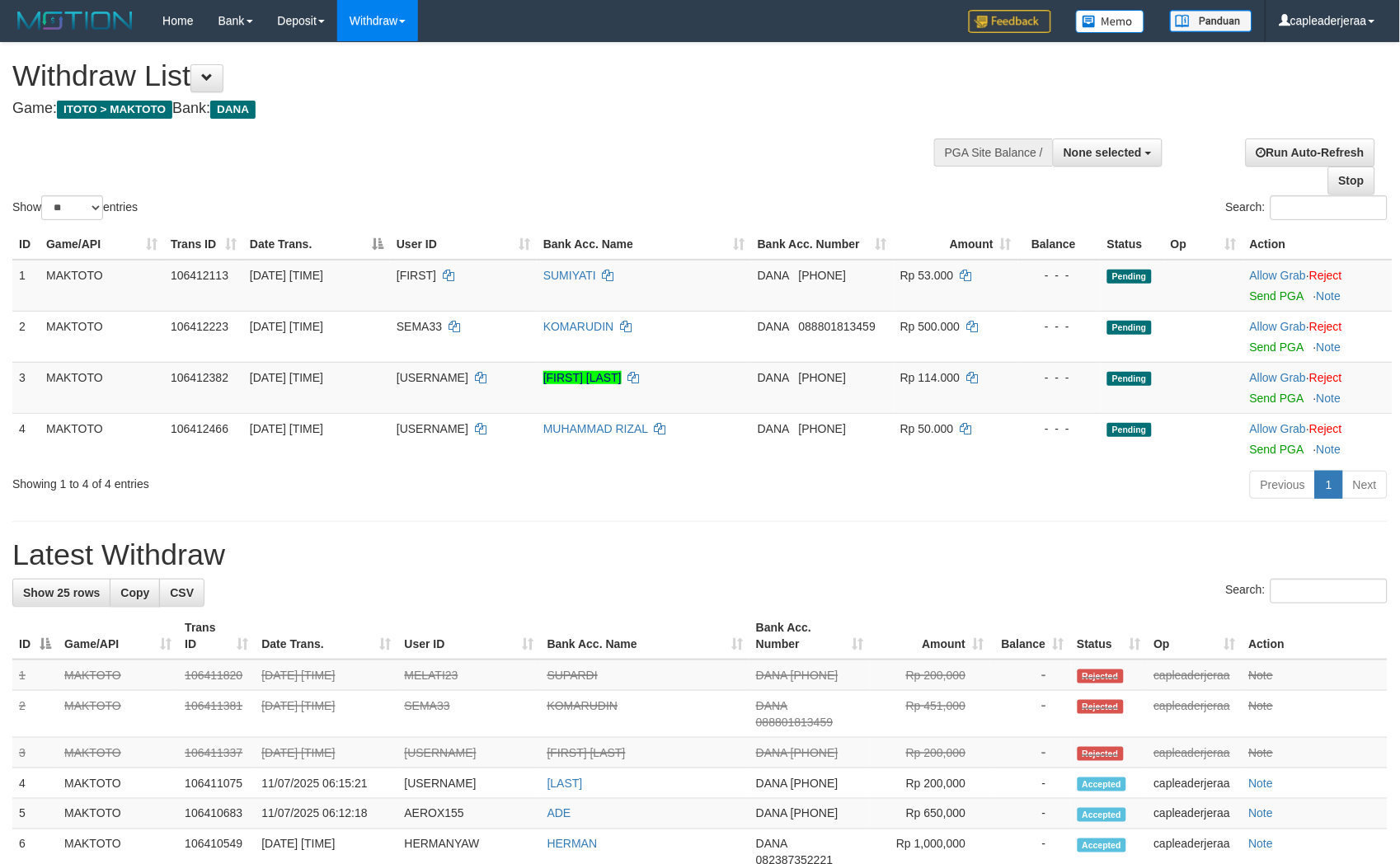 scroll, scrollTop: 0, scrollLeft: 0, axis: both 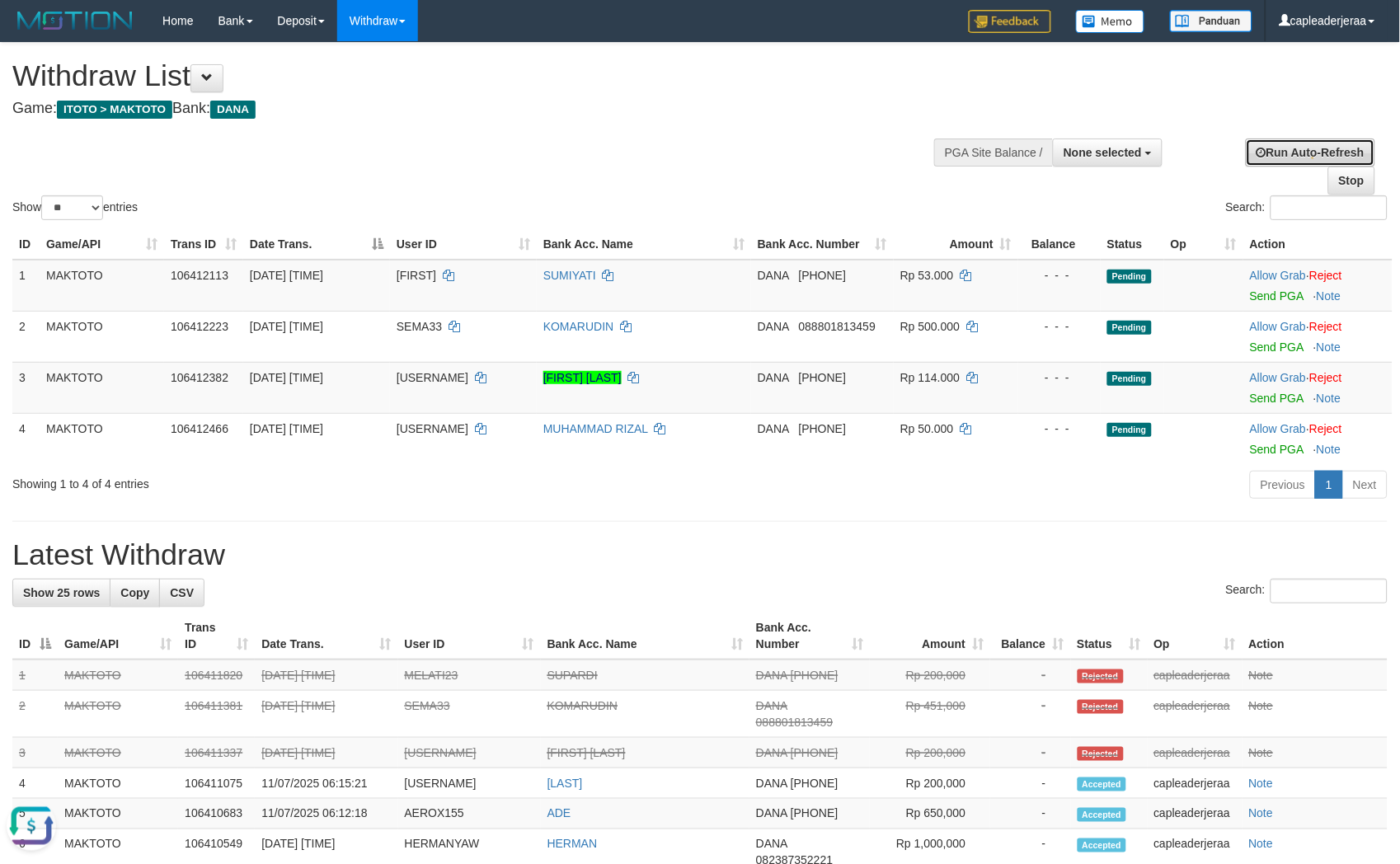 click on "Run Auto-Refresh" at bounding box center [1310, 153] 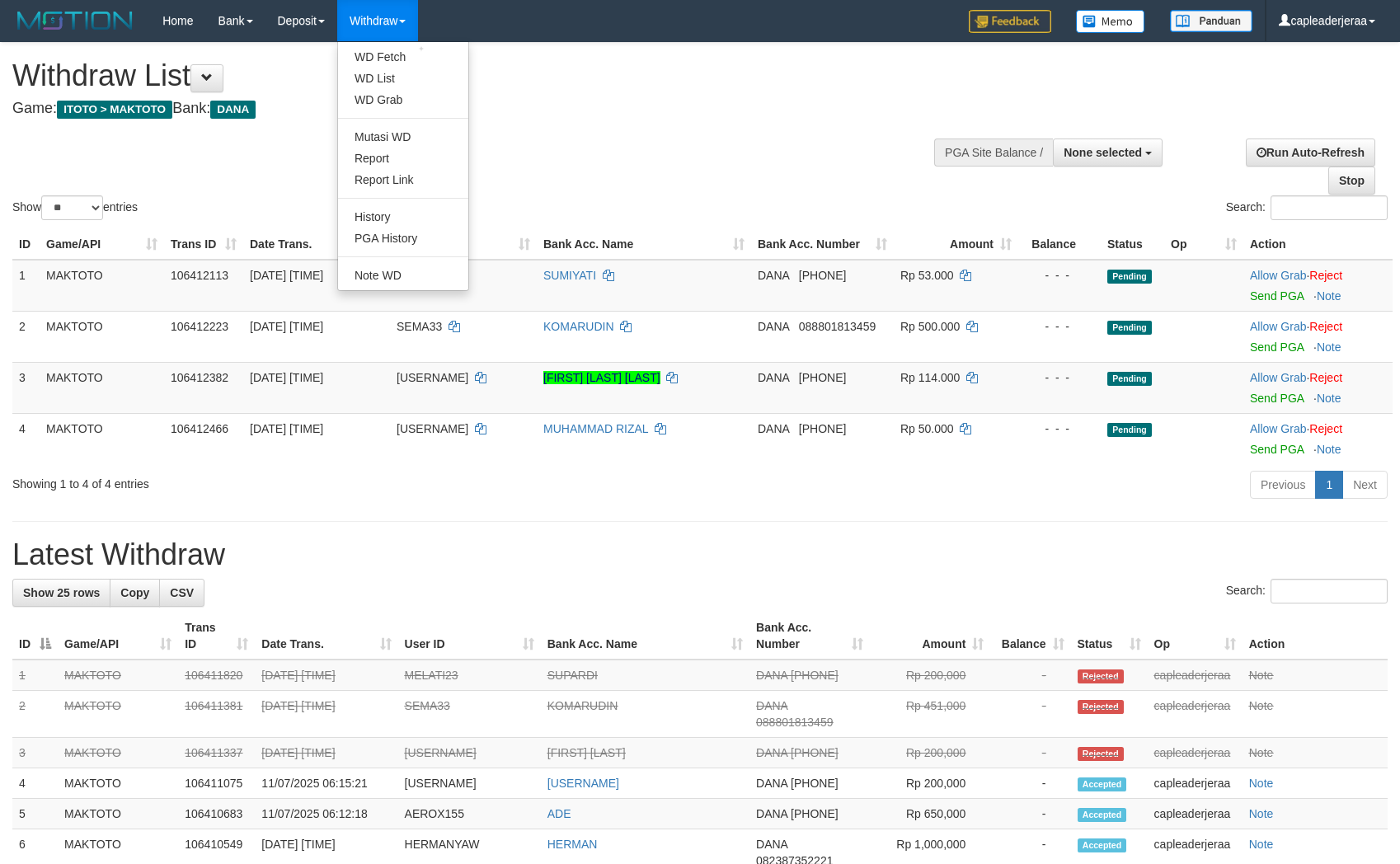 select 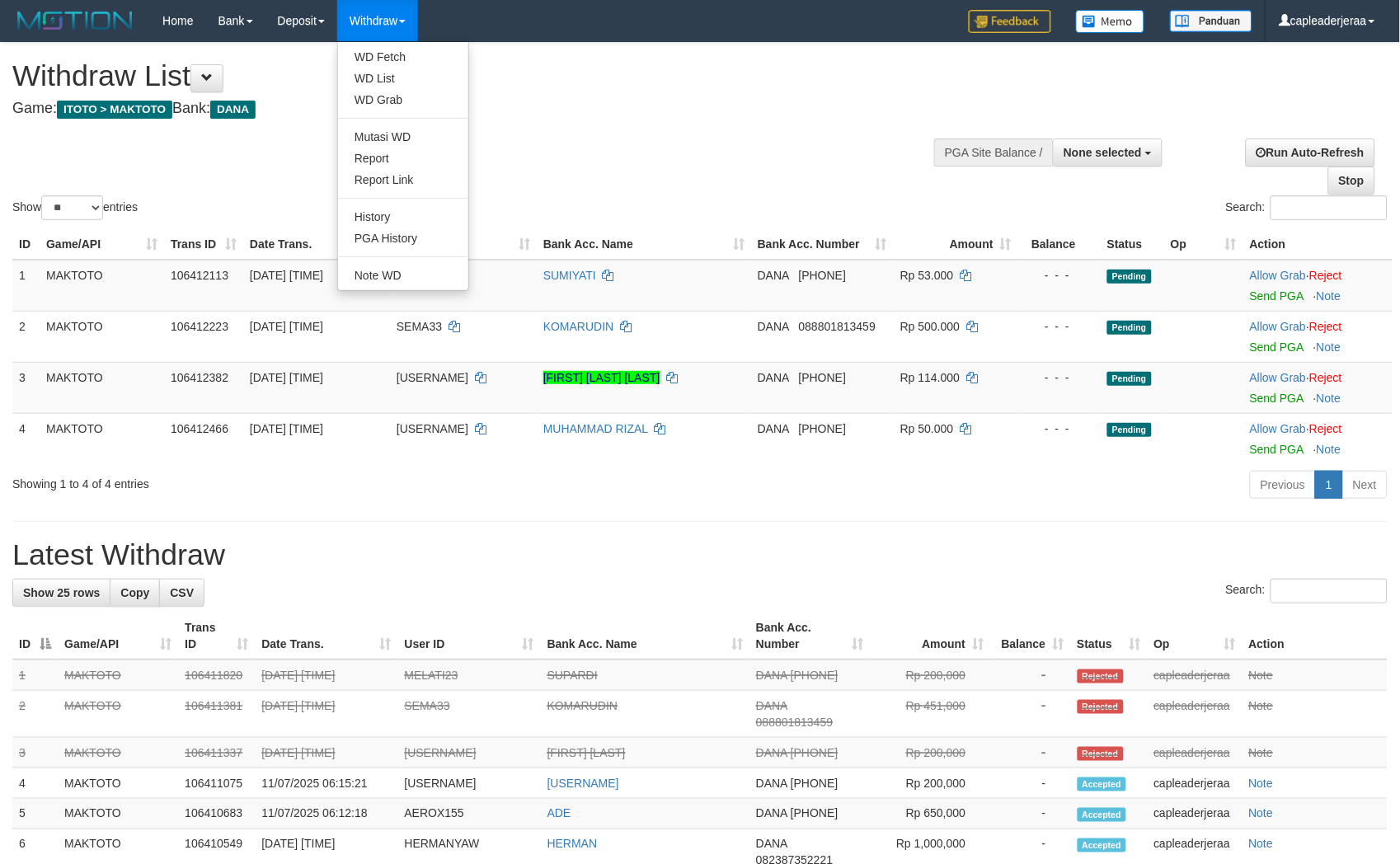 scroll, scrollTop: 0, scrollLeft: 0, axis: both 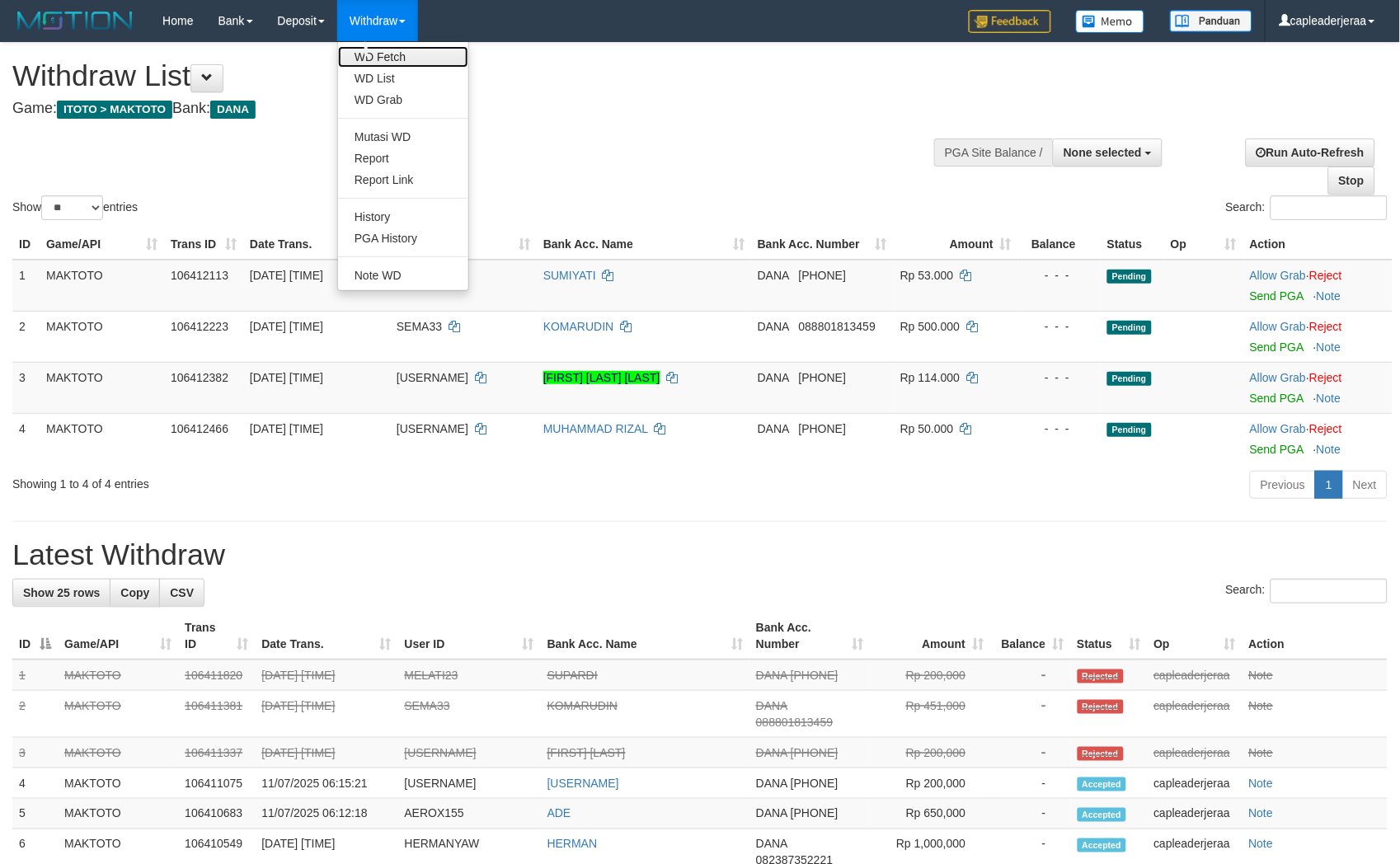 click on "WD Fetch" at bounding box center (403, 57) 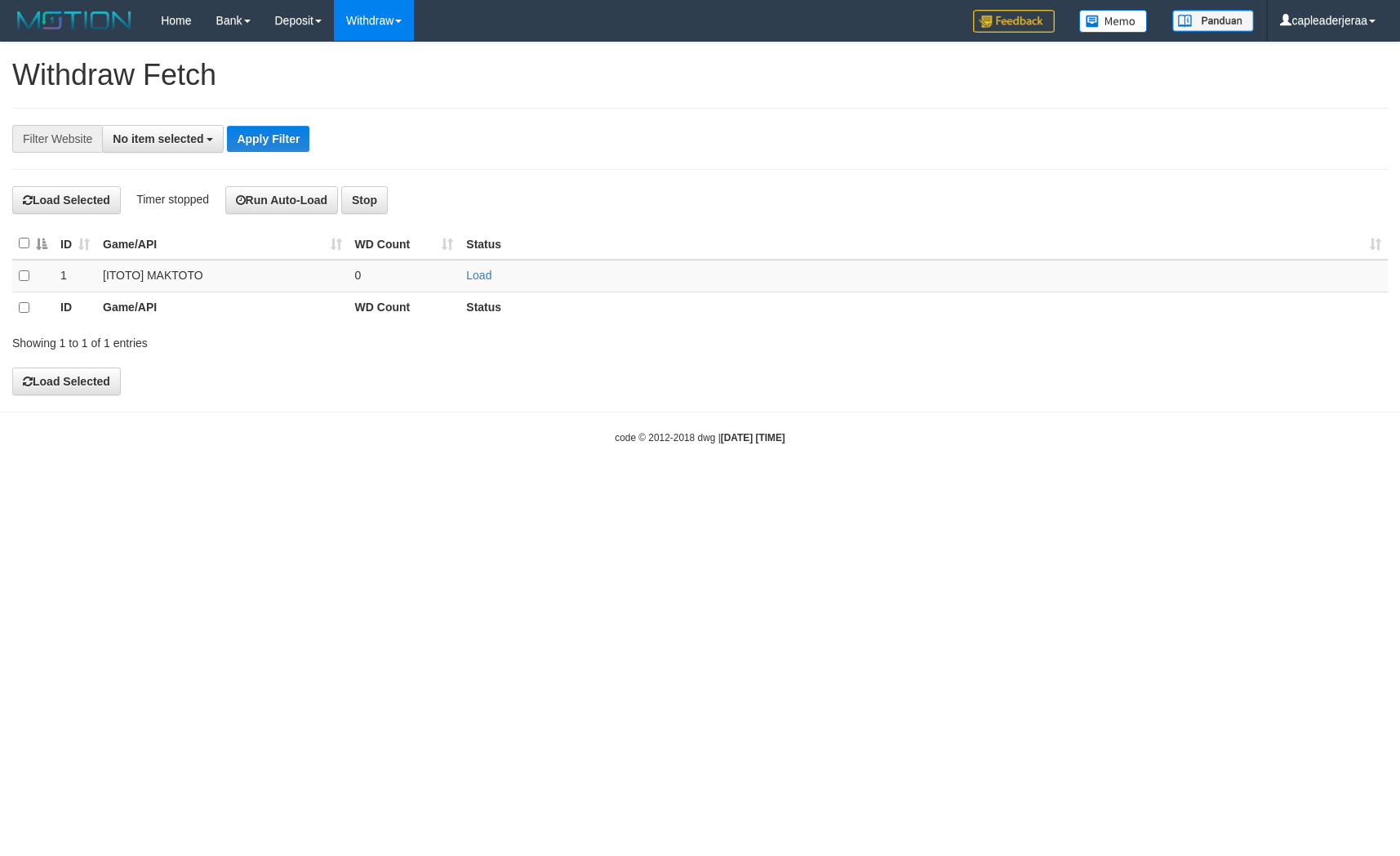 select 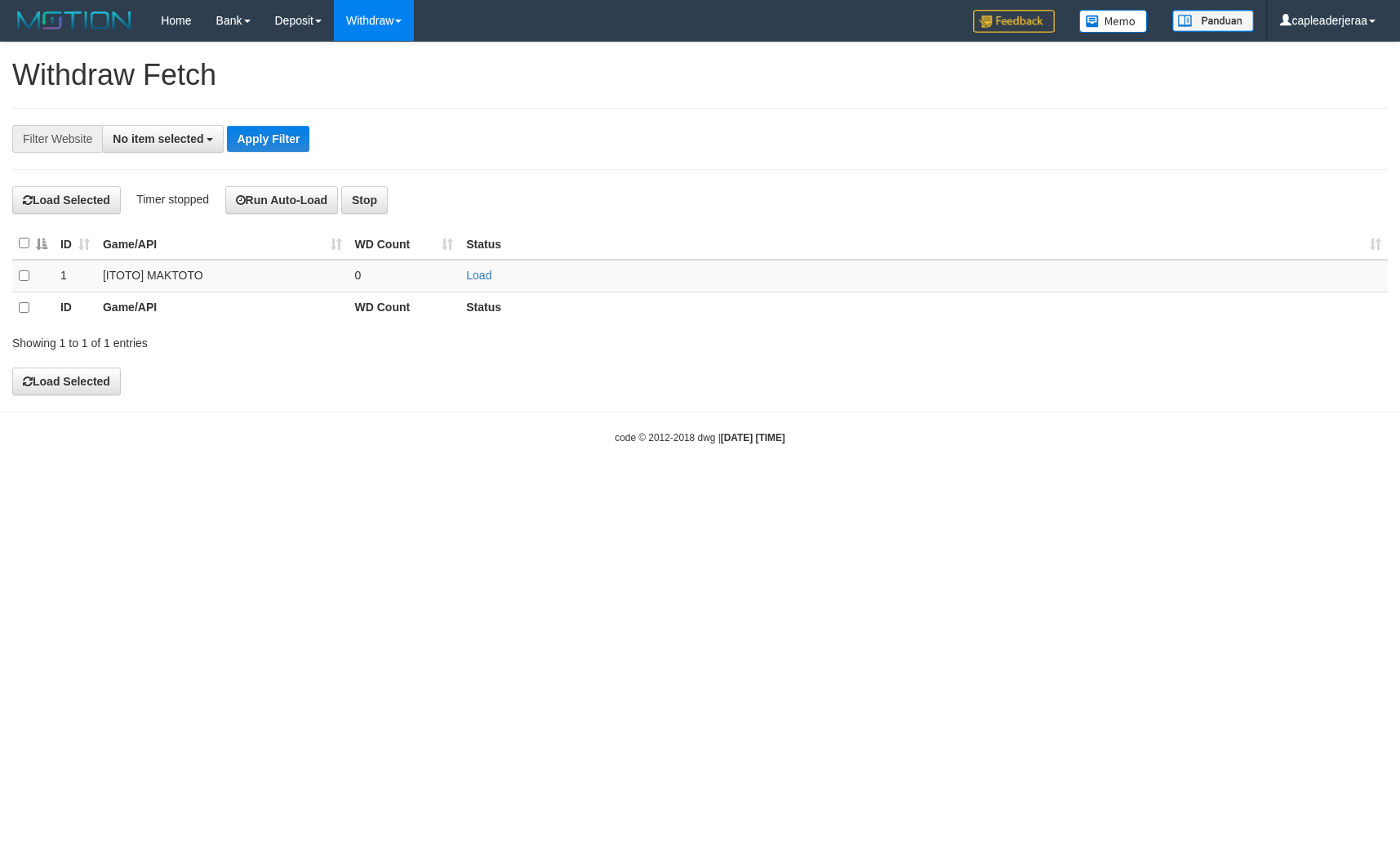 scroll, scrollTop: 0, scrollLeft: 0, axis: both 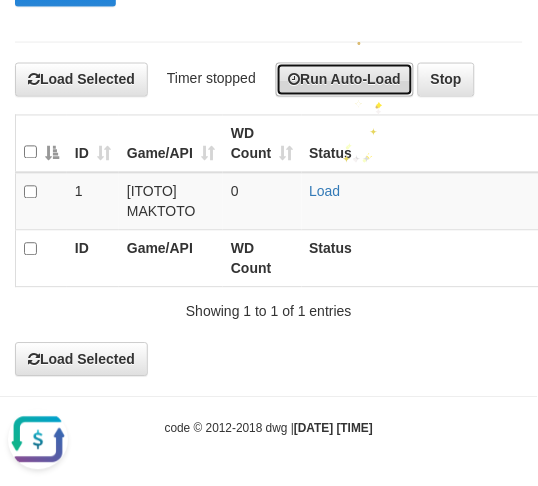 click on "Run Auto-Load" at bounding box center [345, 80] 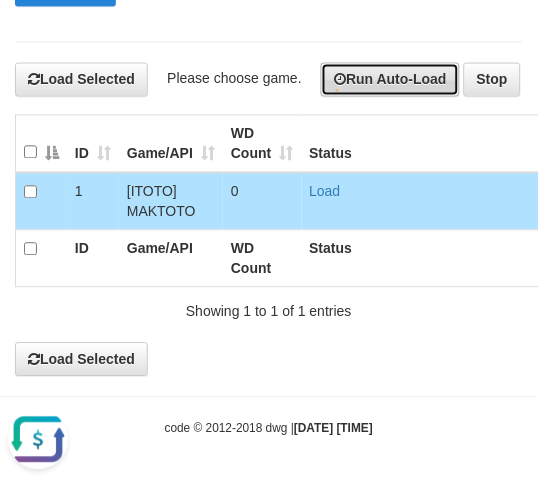 click on "Run Auto-Load" at bounding box center [390, 80] 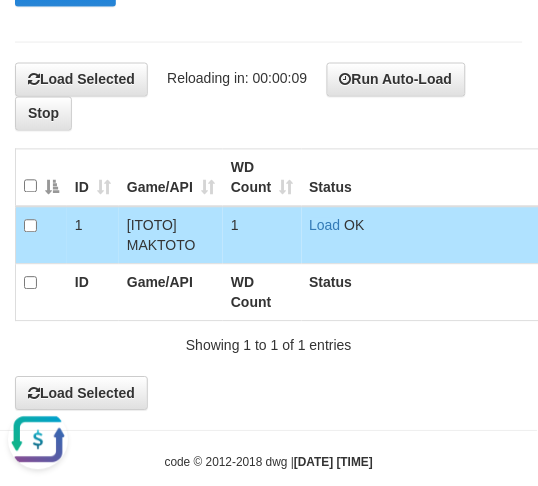 click on "Load Selected
Reloading in: 00:00:09
Run Auto-Load
Stop" at bounding box center [269, 97] 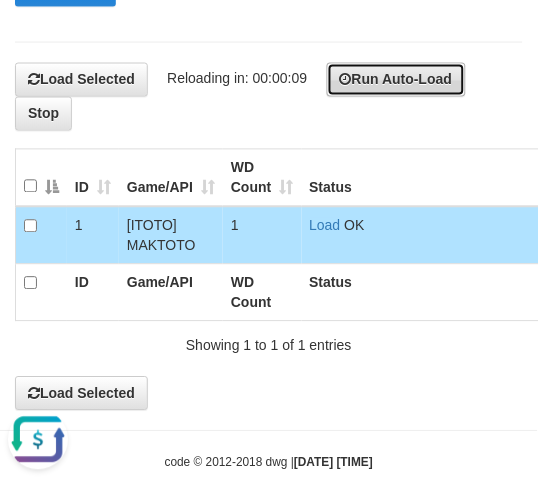 click on "Run Auto-Load" at bounding box center (396, 80) 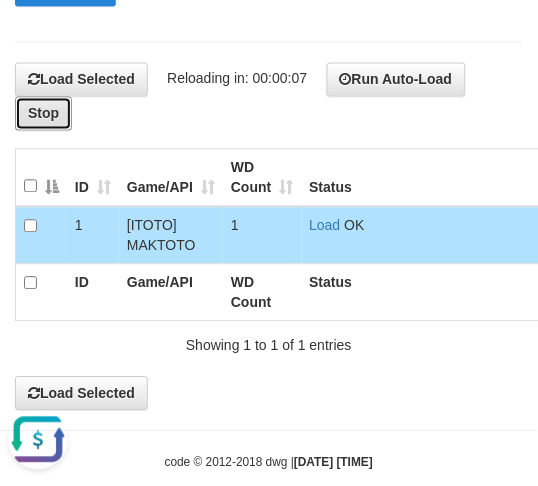 click on "Stop" at bounding box center (43, 114) 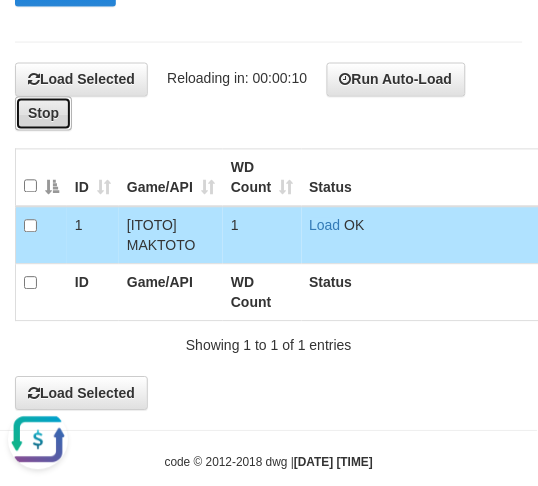 click on "Stop" at bounding box center (43, 114) 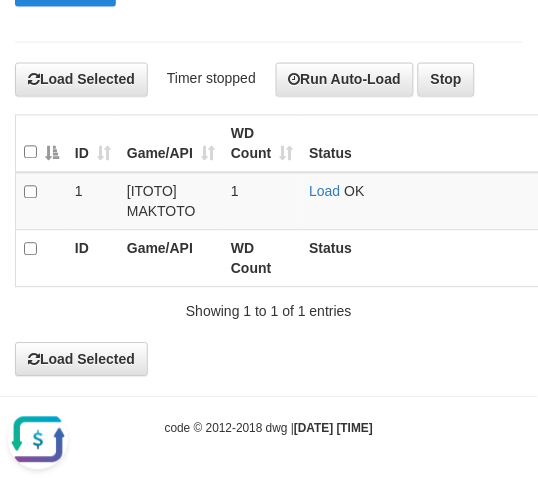 click on "**********" at bounding box center (269, -26) 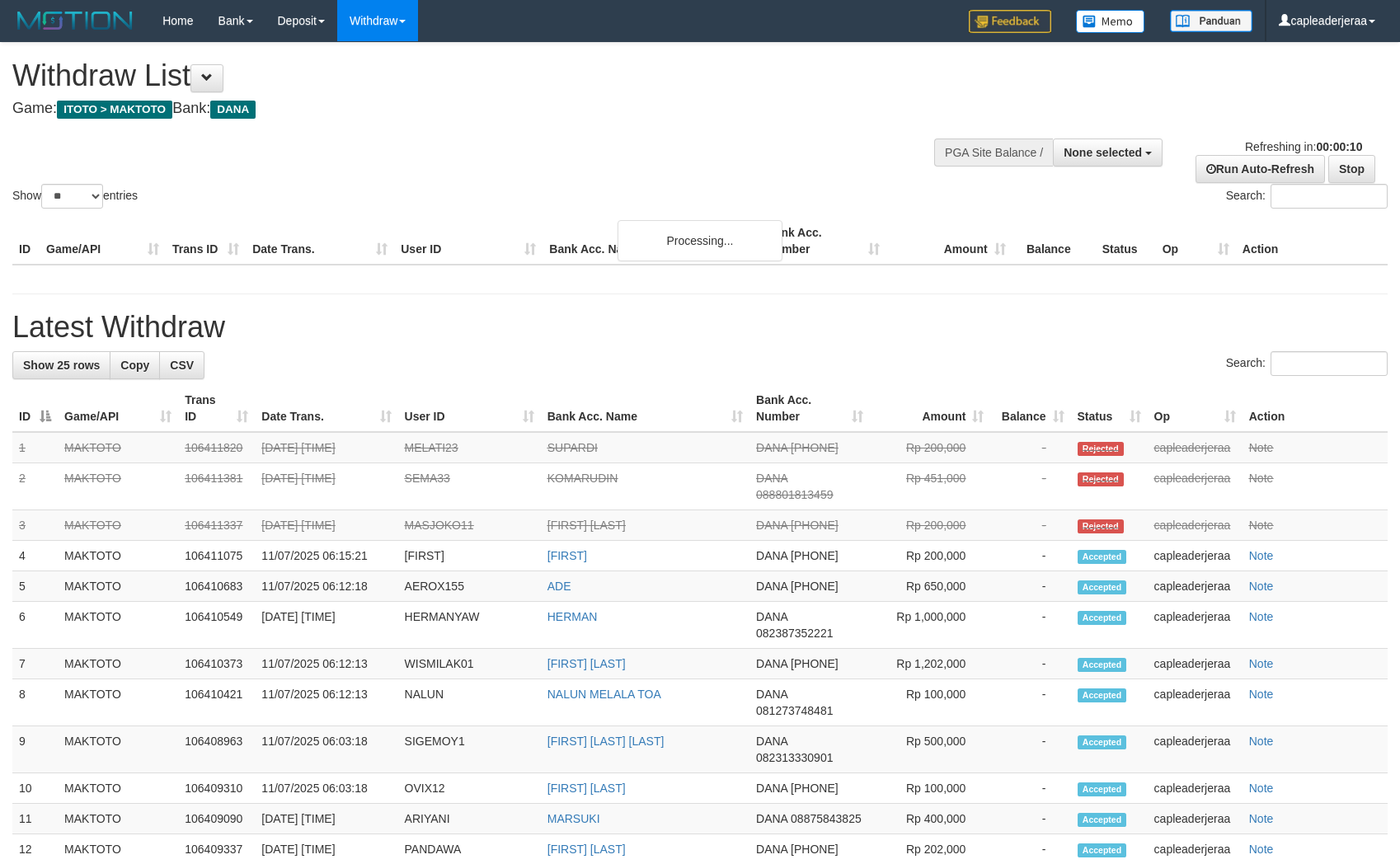 select 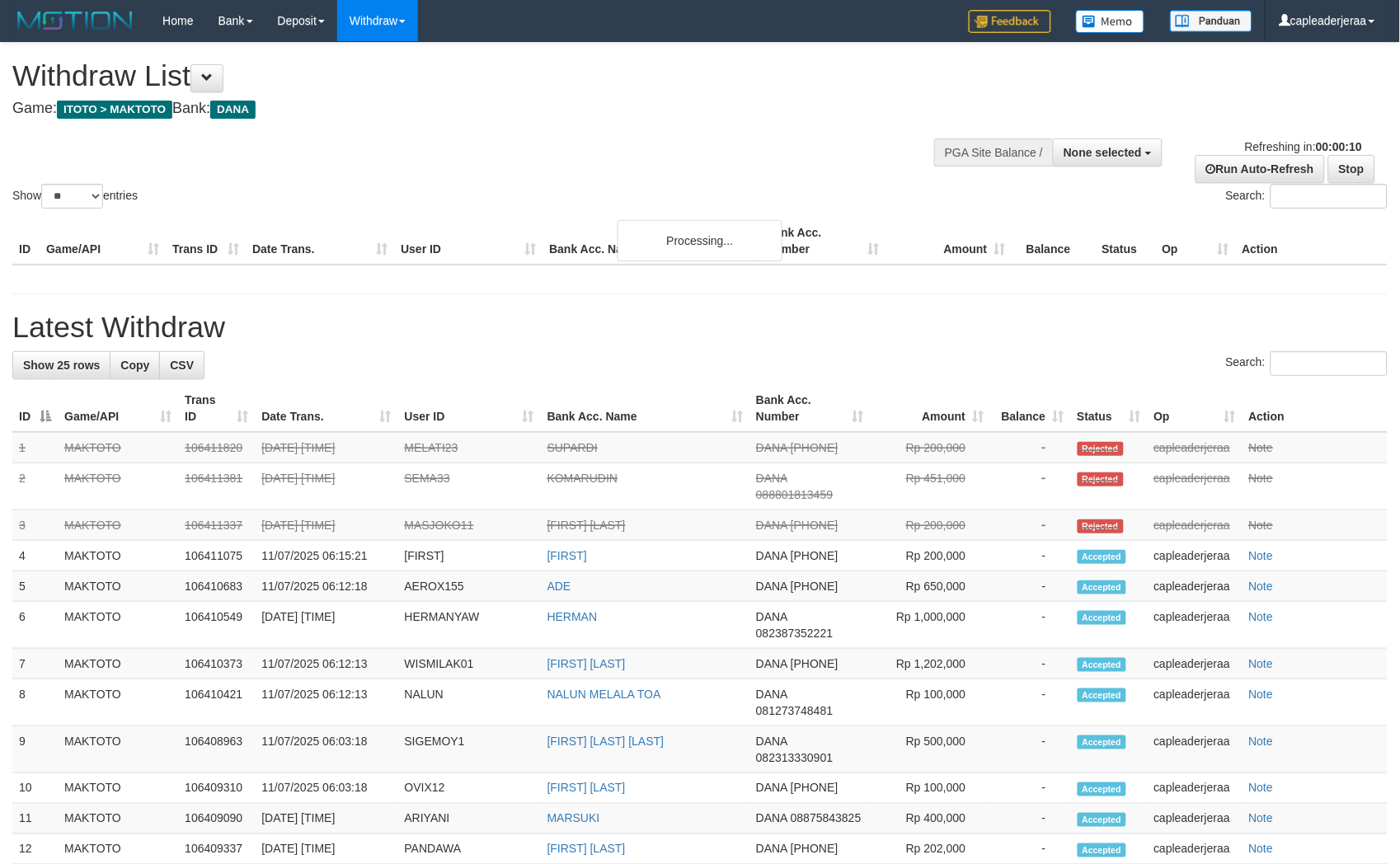 scroll, scrollTop: 0, scrollLeft: 0, axis: both 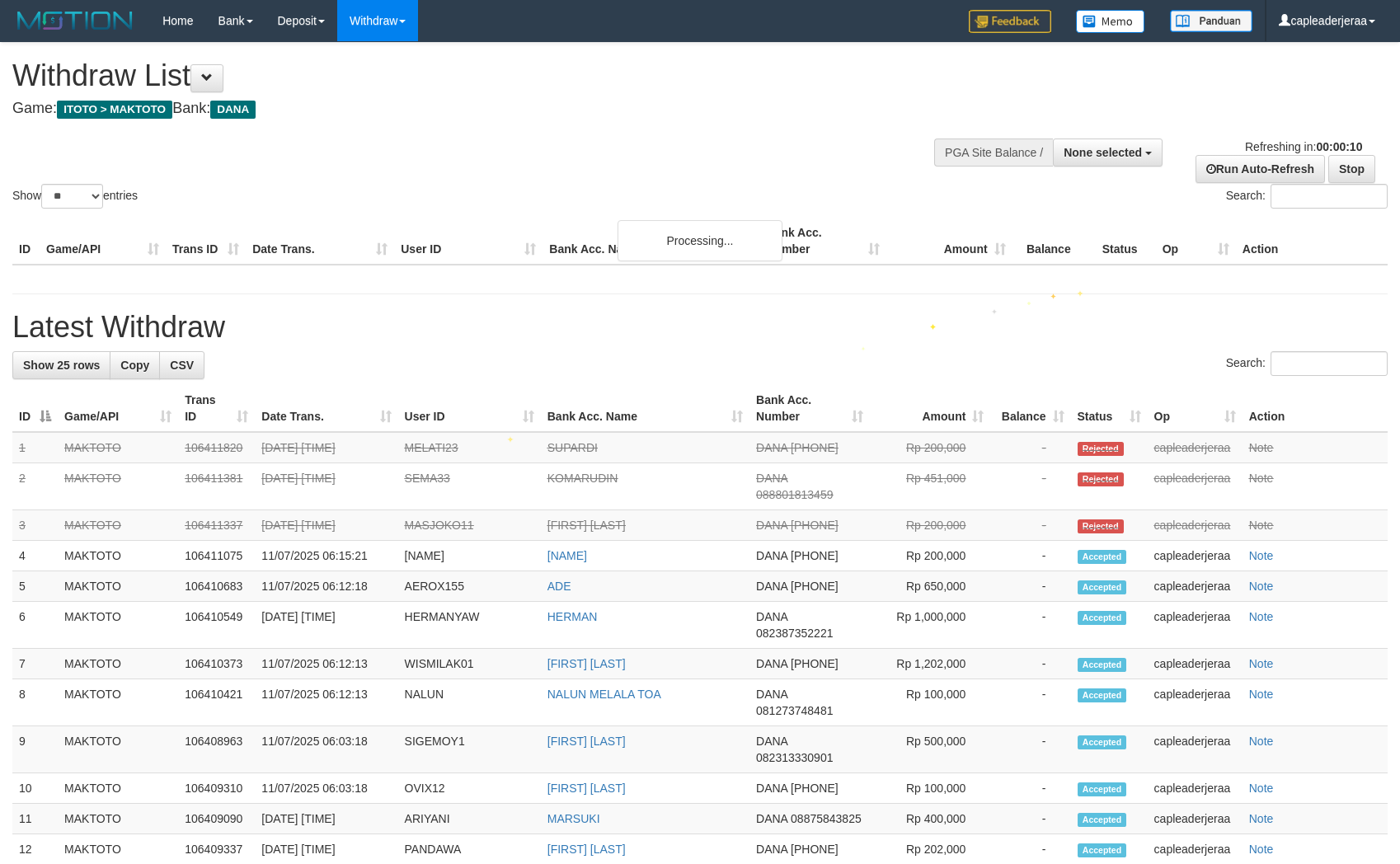 select 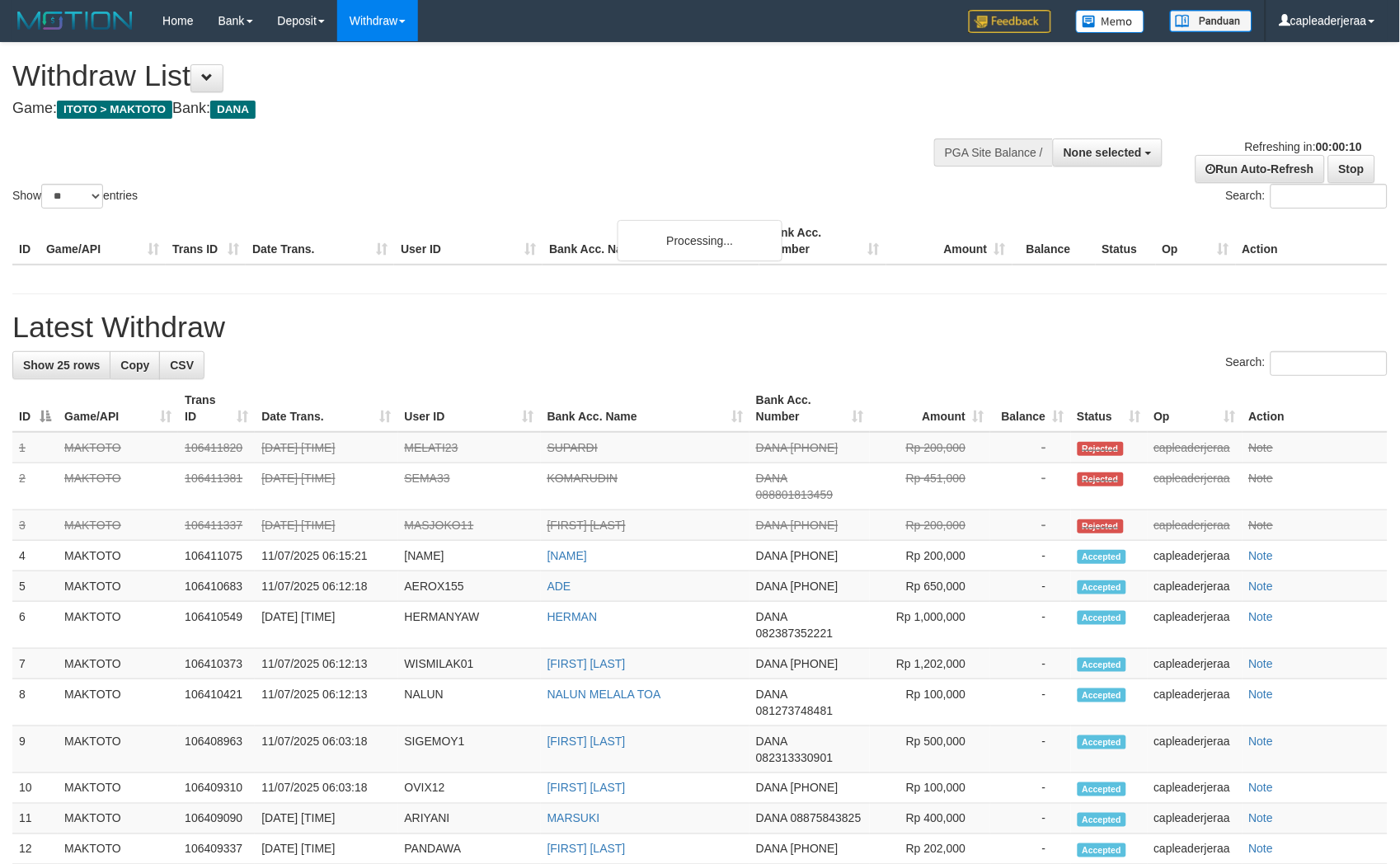 scroll, scrollTop: 0, scrollLeft: 0, axis: both 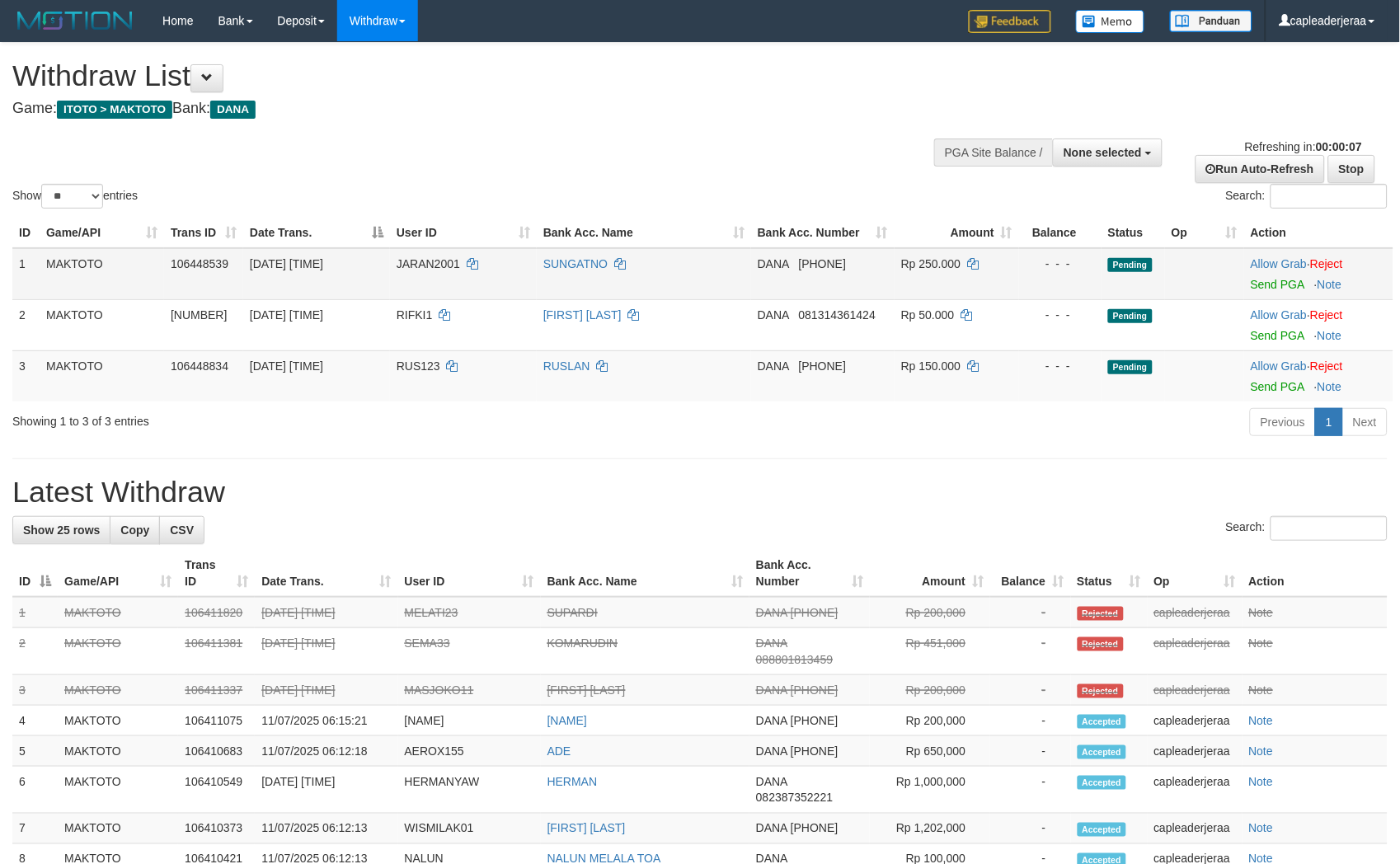 click on "Allow Grab   ·    Reject Send PGA     ·    Note" at bounding box center [1318, 274] 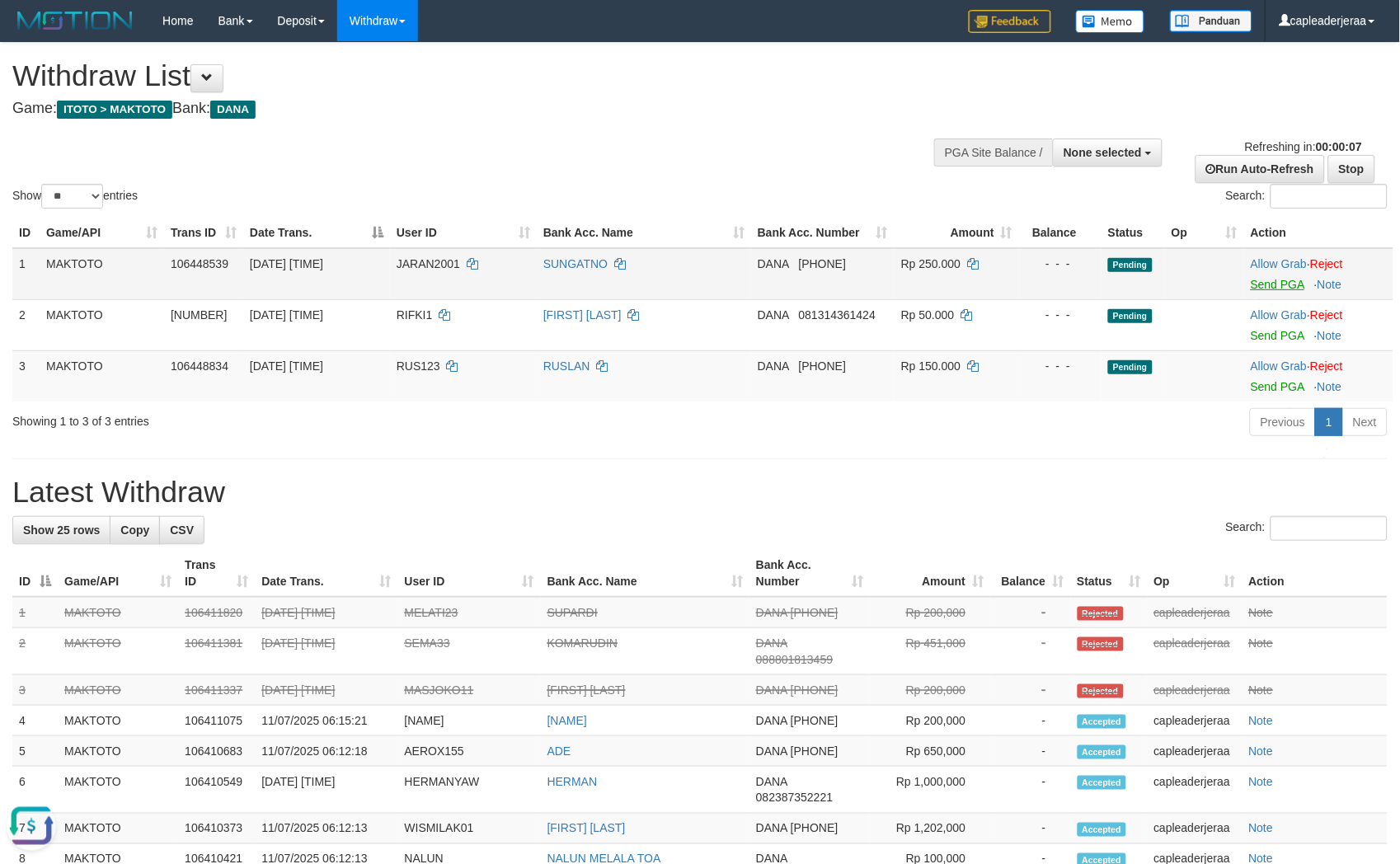scroll, scrollTop: 0, scrollLeft: 0, axis: both 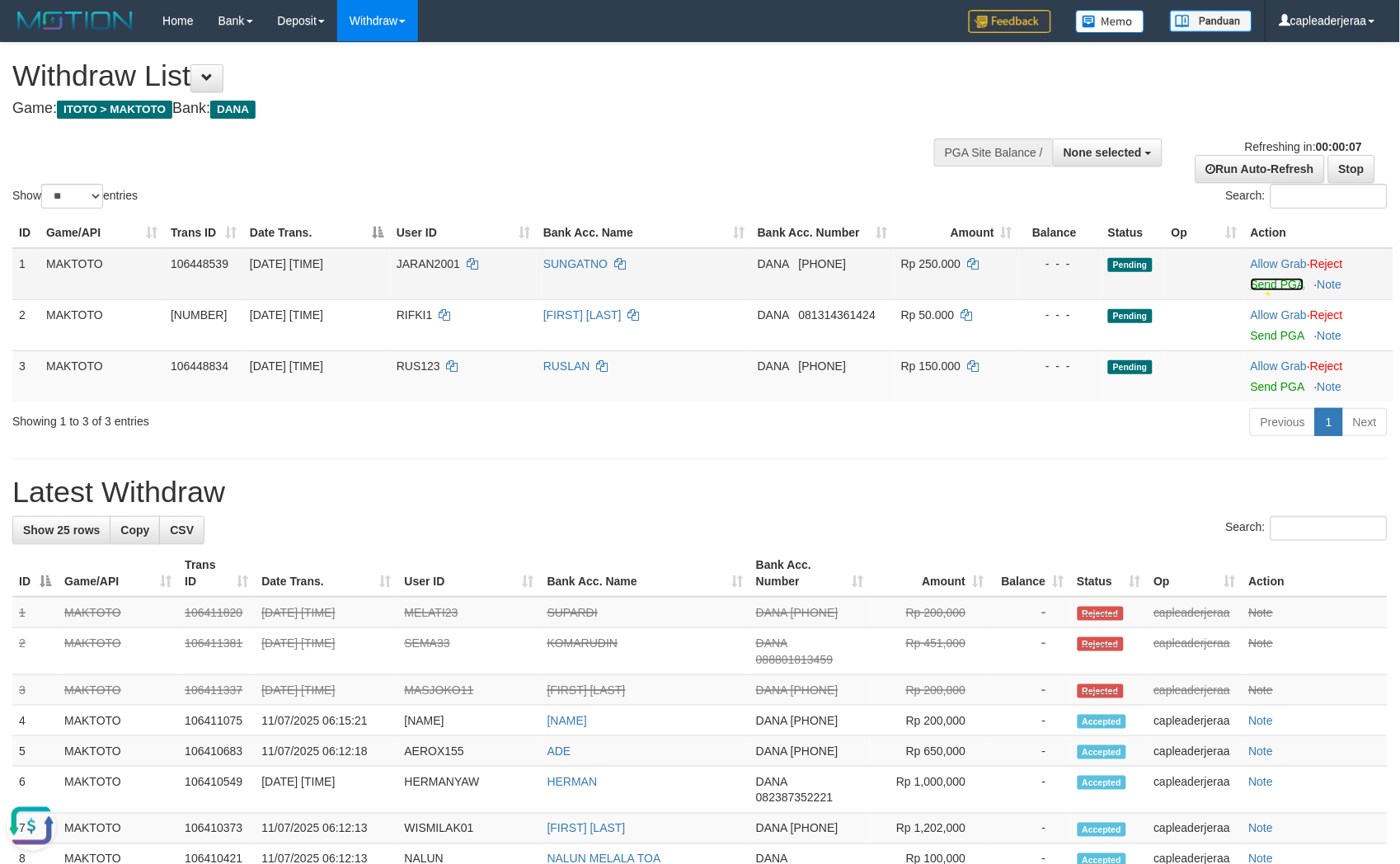 click on "Send PGA" at bounding box center (1277, 284) 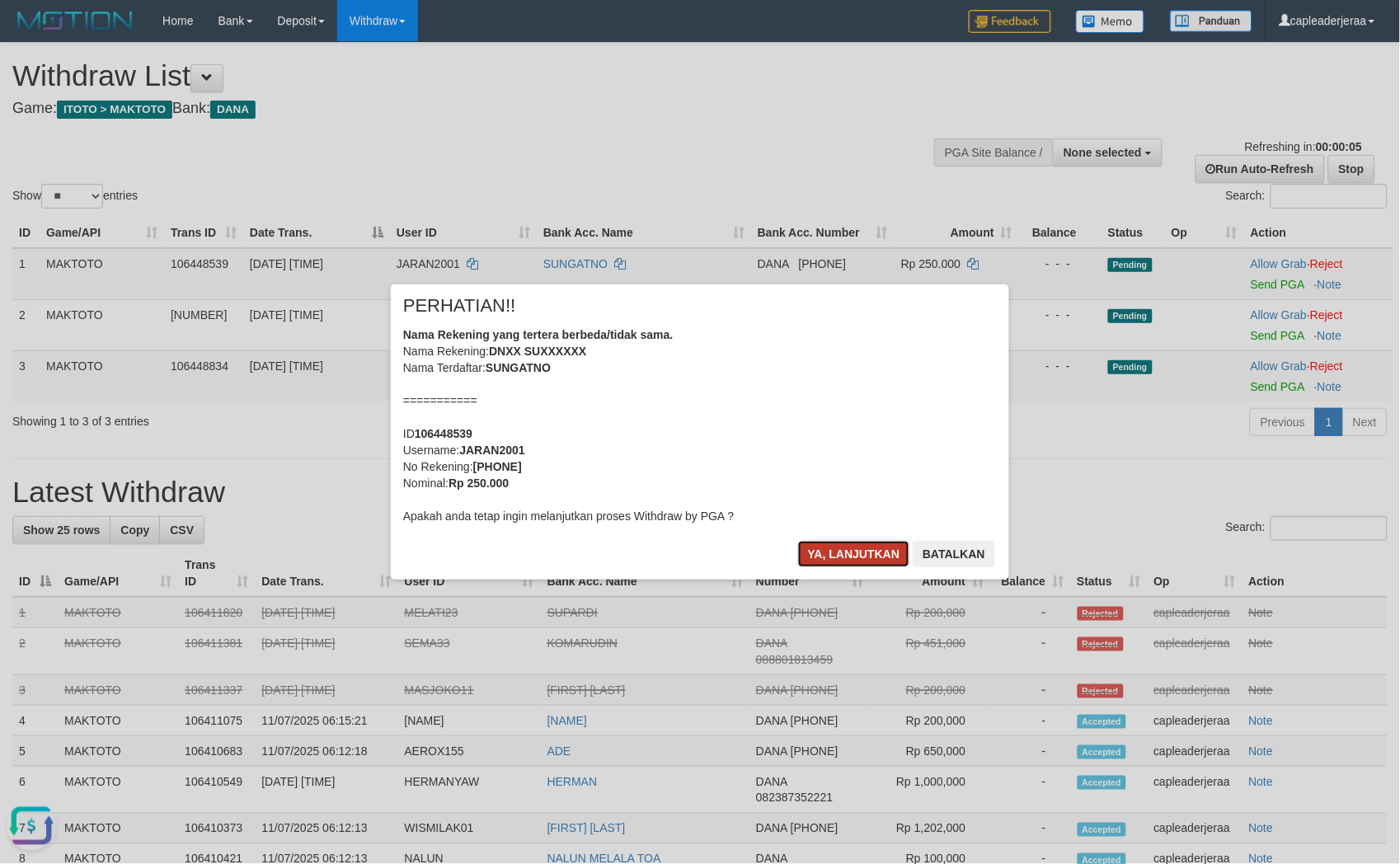 click on "Ya, lanjutkan" at bounding box center [854, 554] 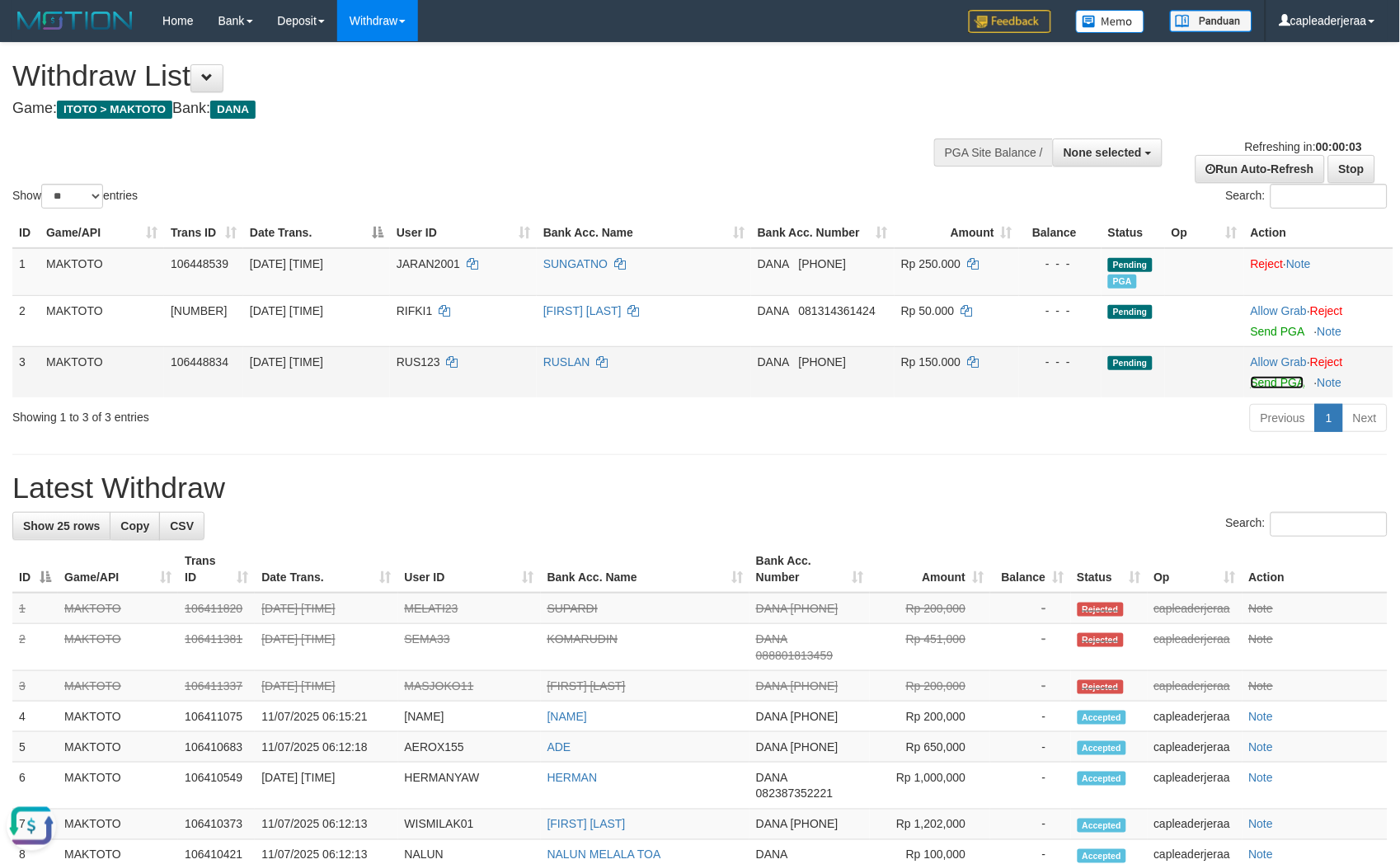 click on "Send PGA" at bounding box center [1277, 383] 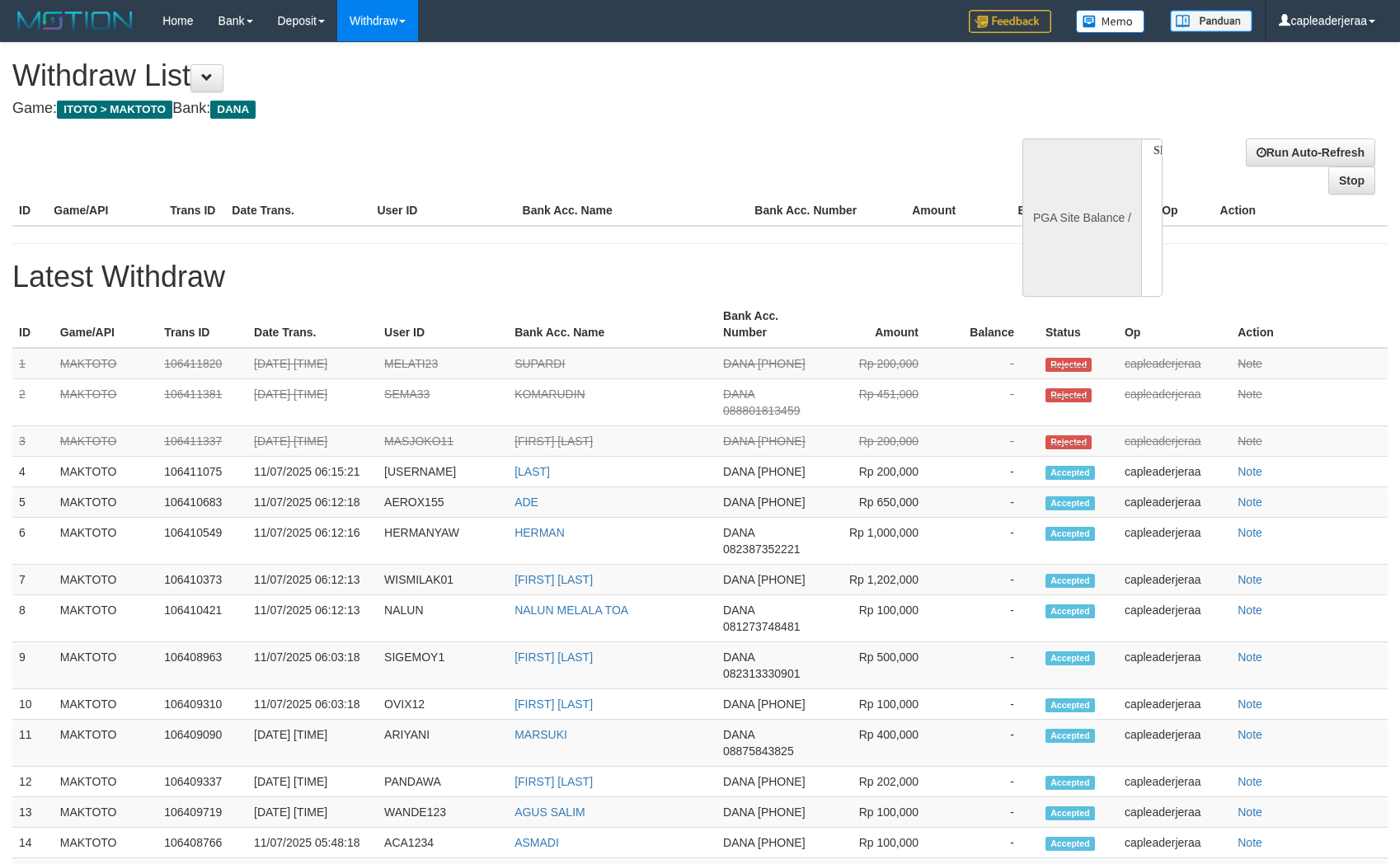 select 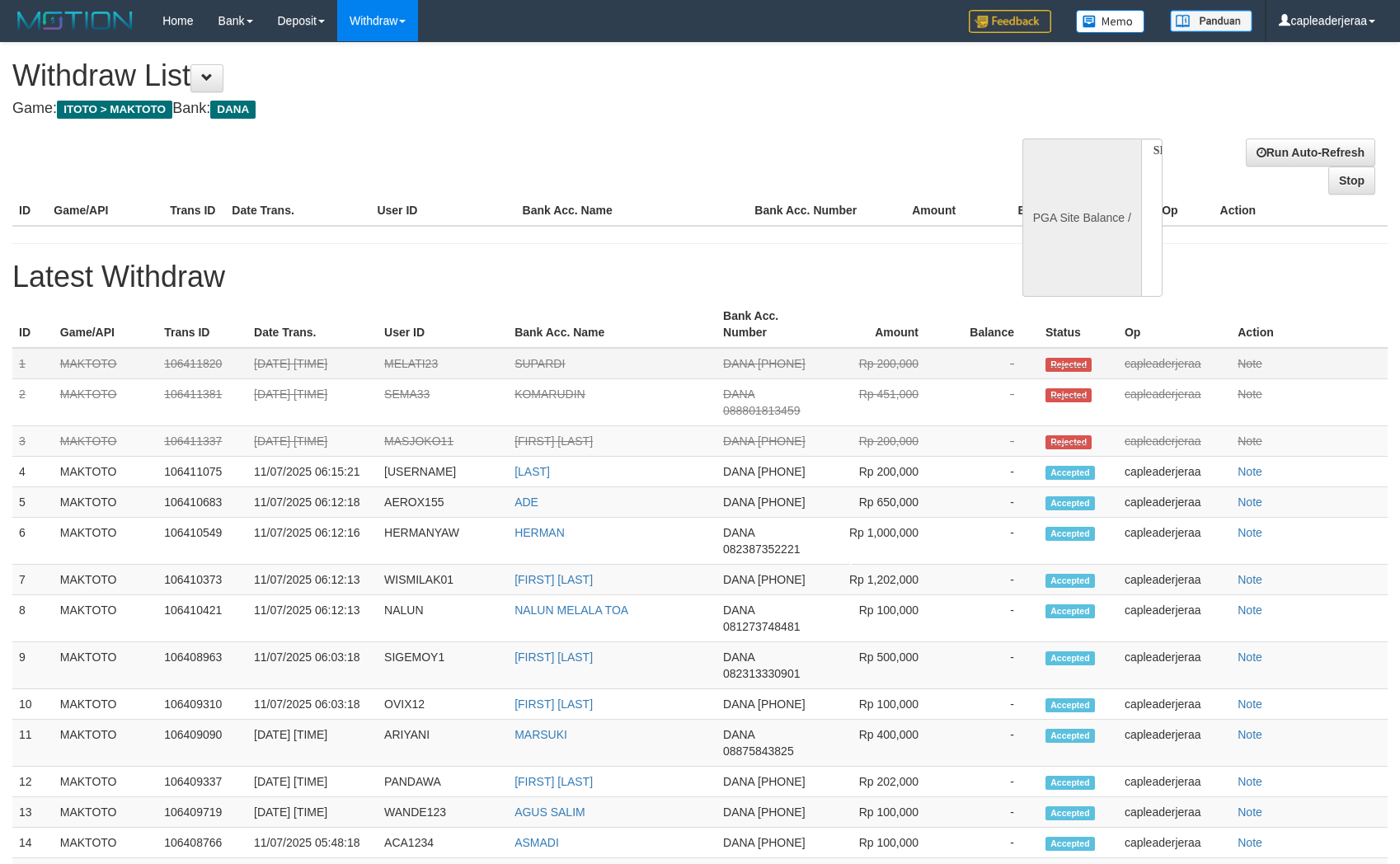 scroll, scrollTop: 0, scrollLeft: 0, axis: both 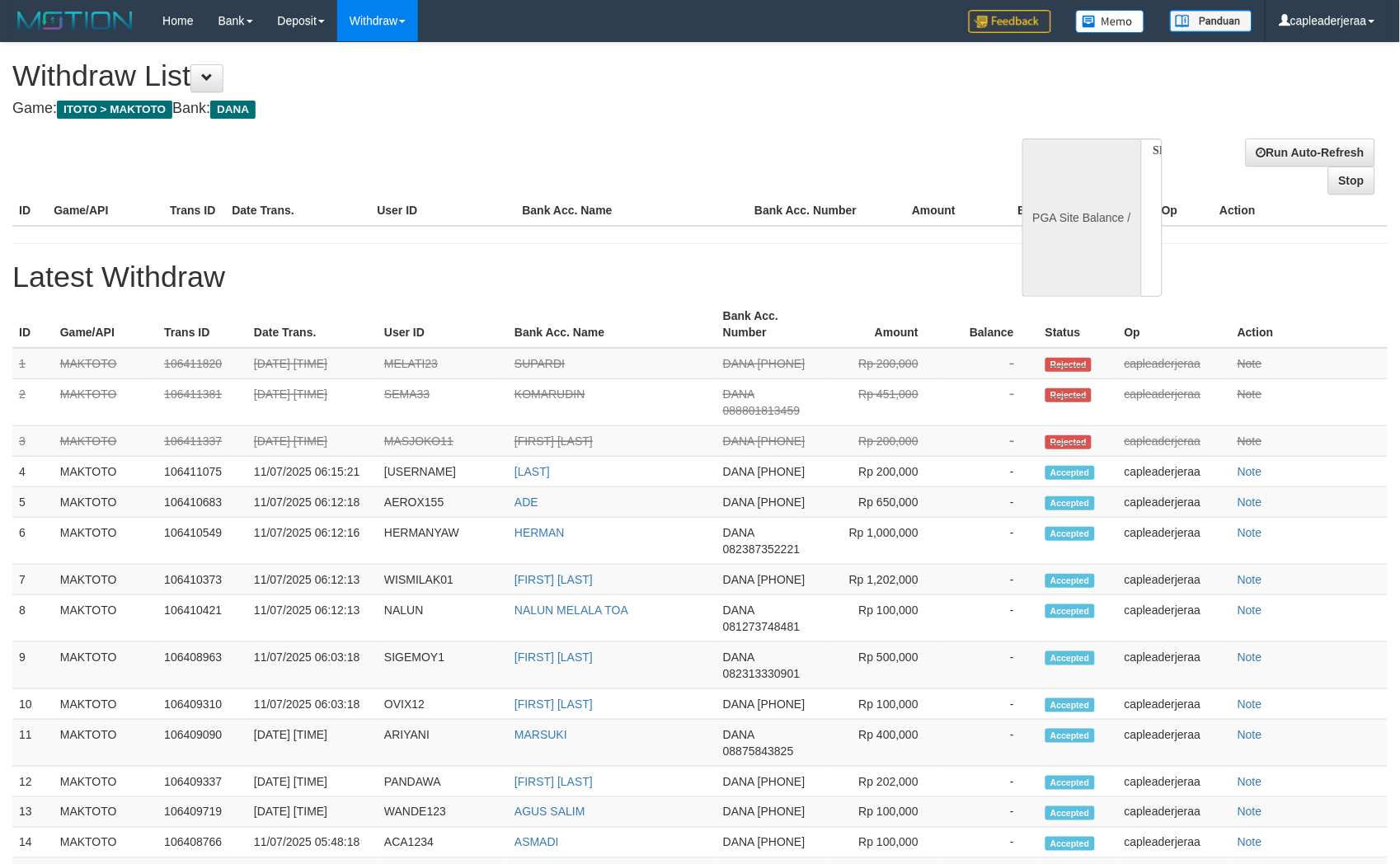 select on "**" 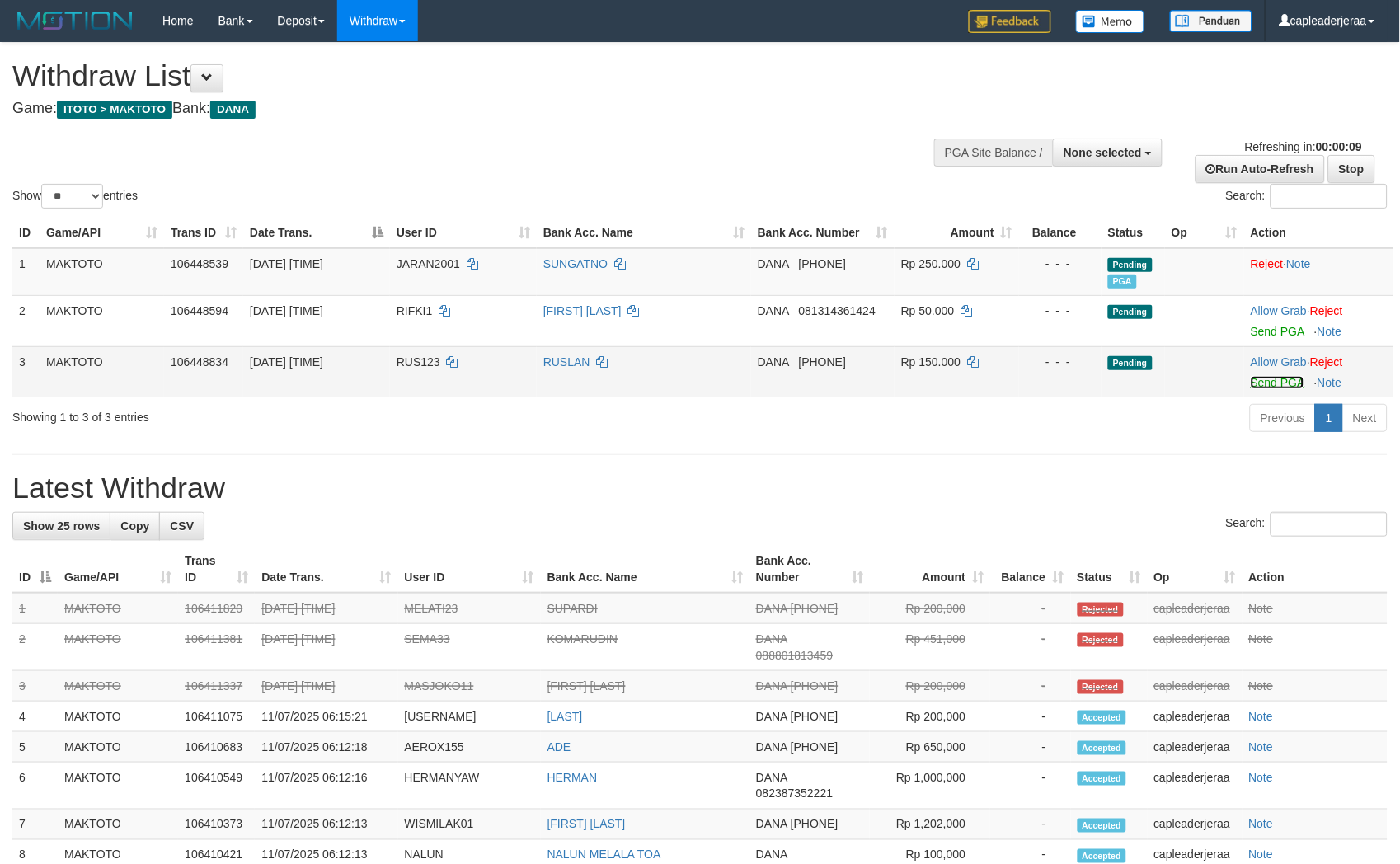 click on "Send PGA" at bounding box center (1277, 383) 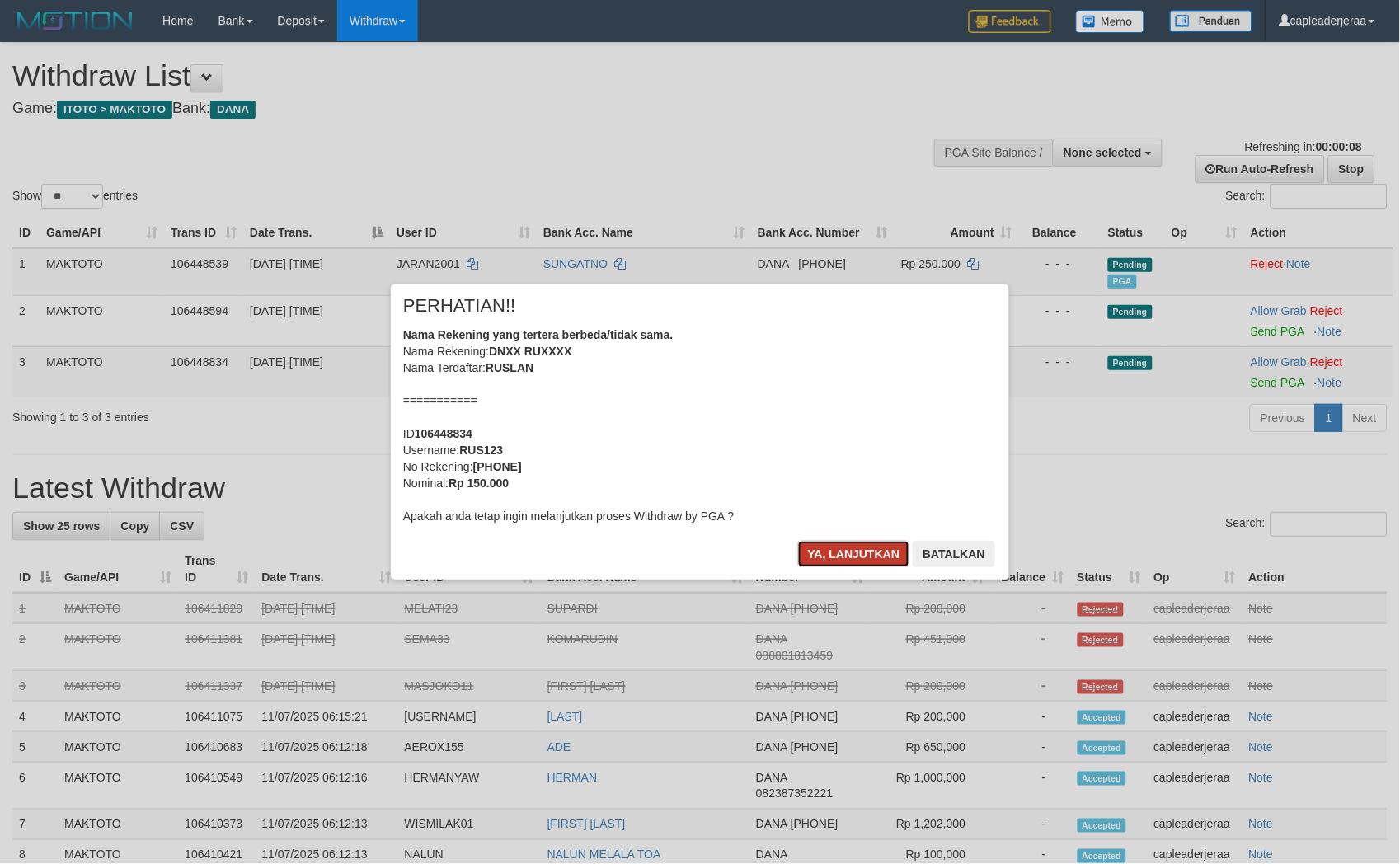 click on "Ya, lanjutkan" at bounding box center (854, 554) 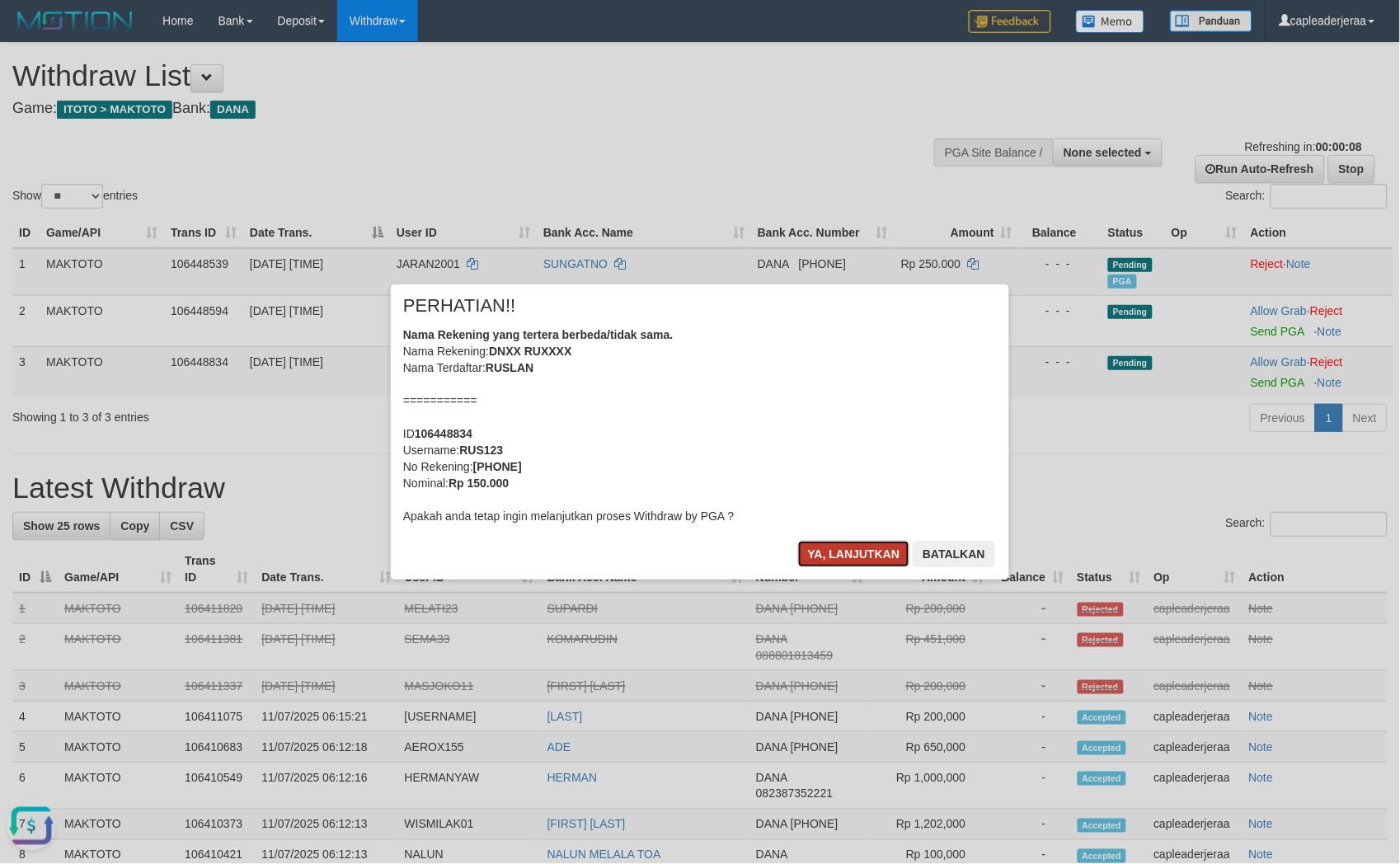 scroll, scrollTop: 0, scrollLeft: 0, axis: both 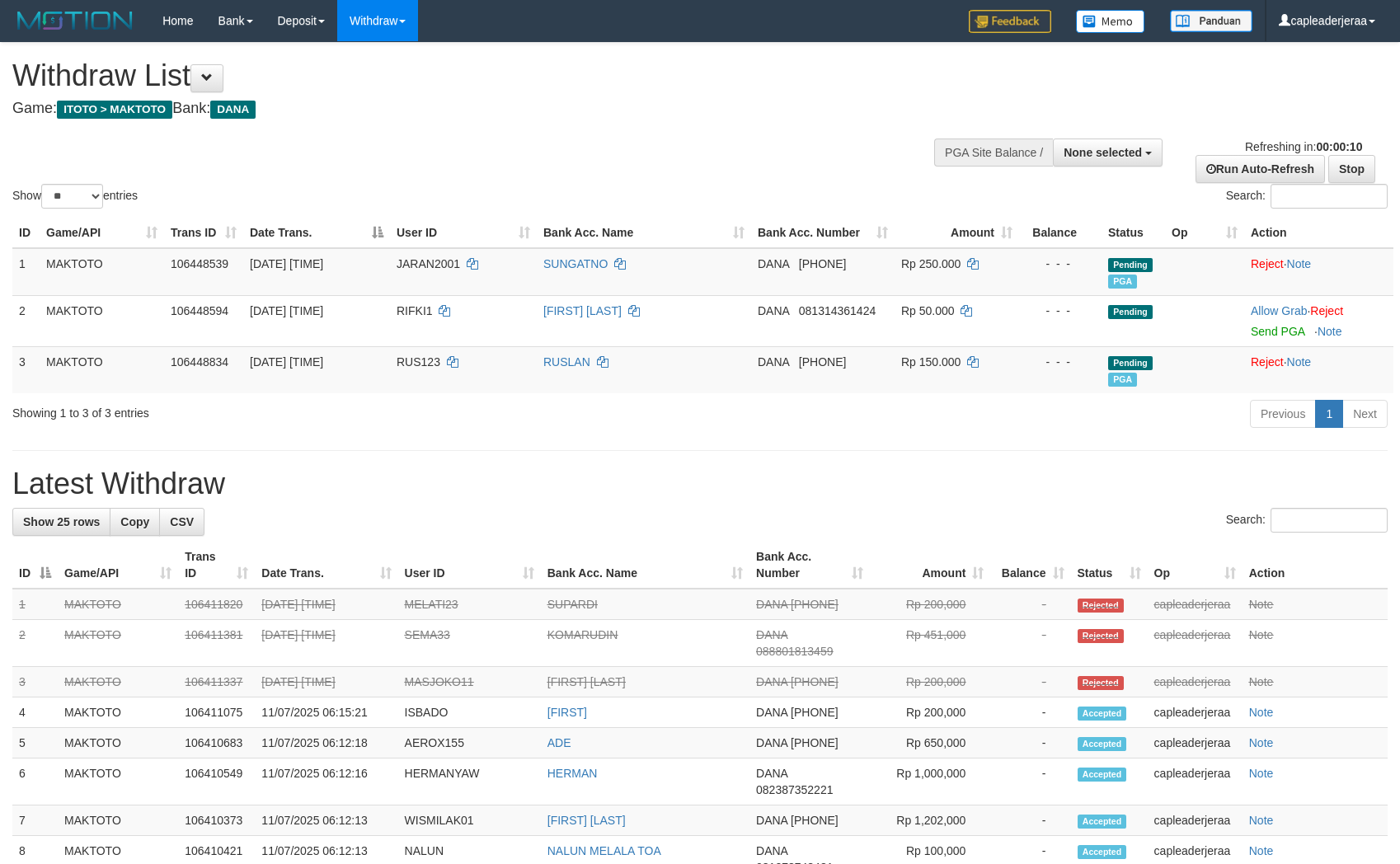 select 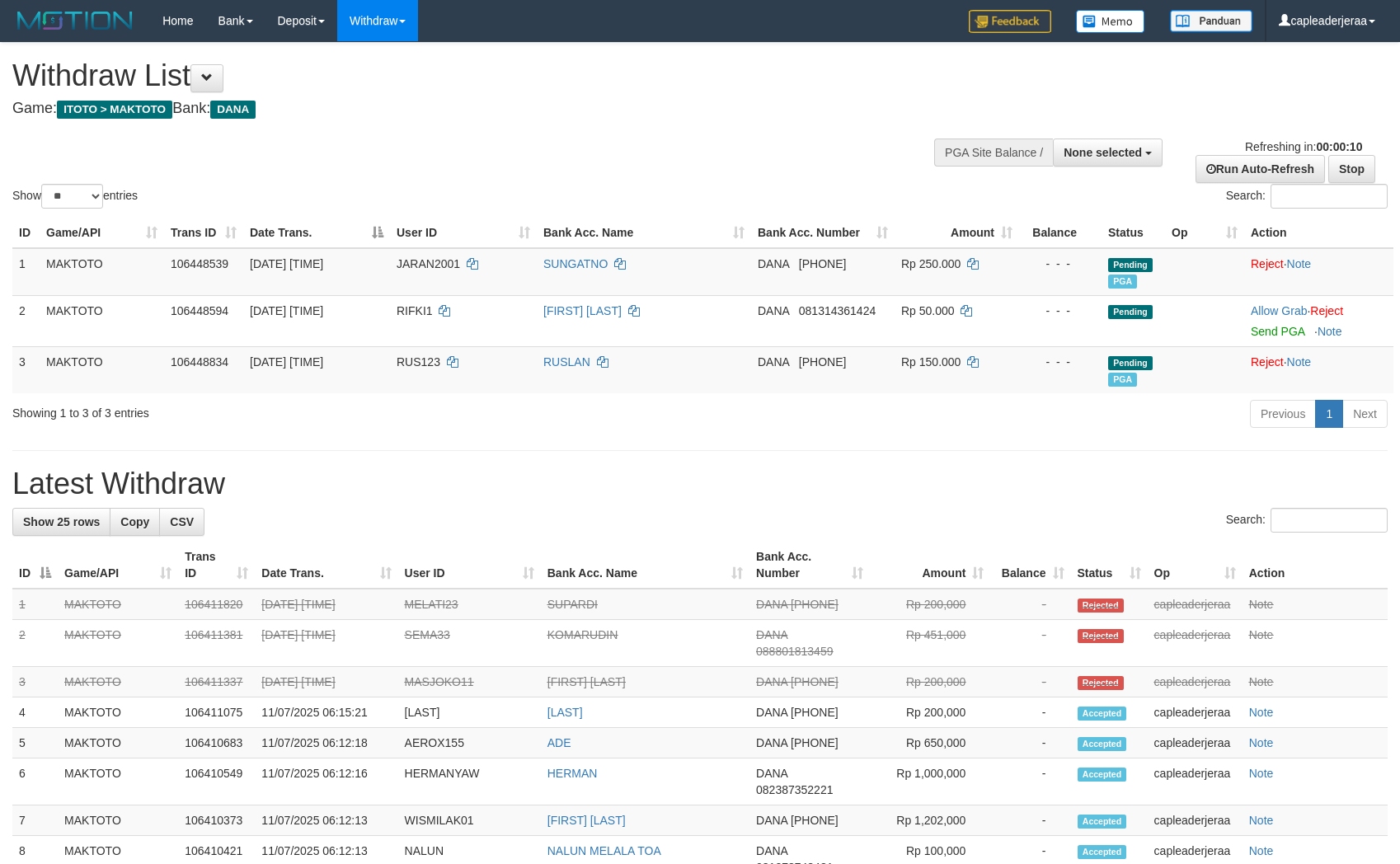 select 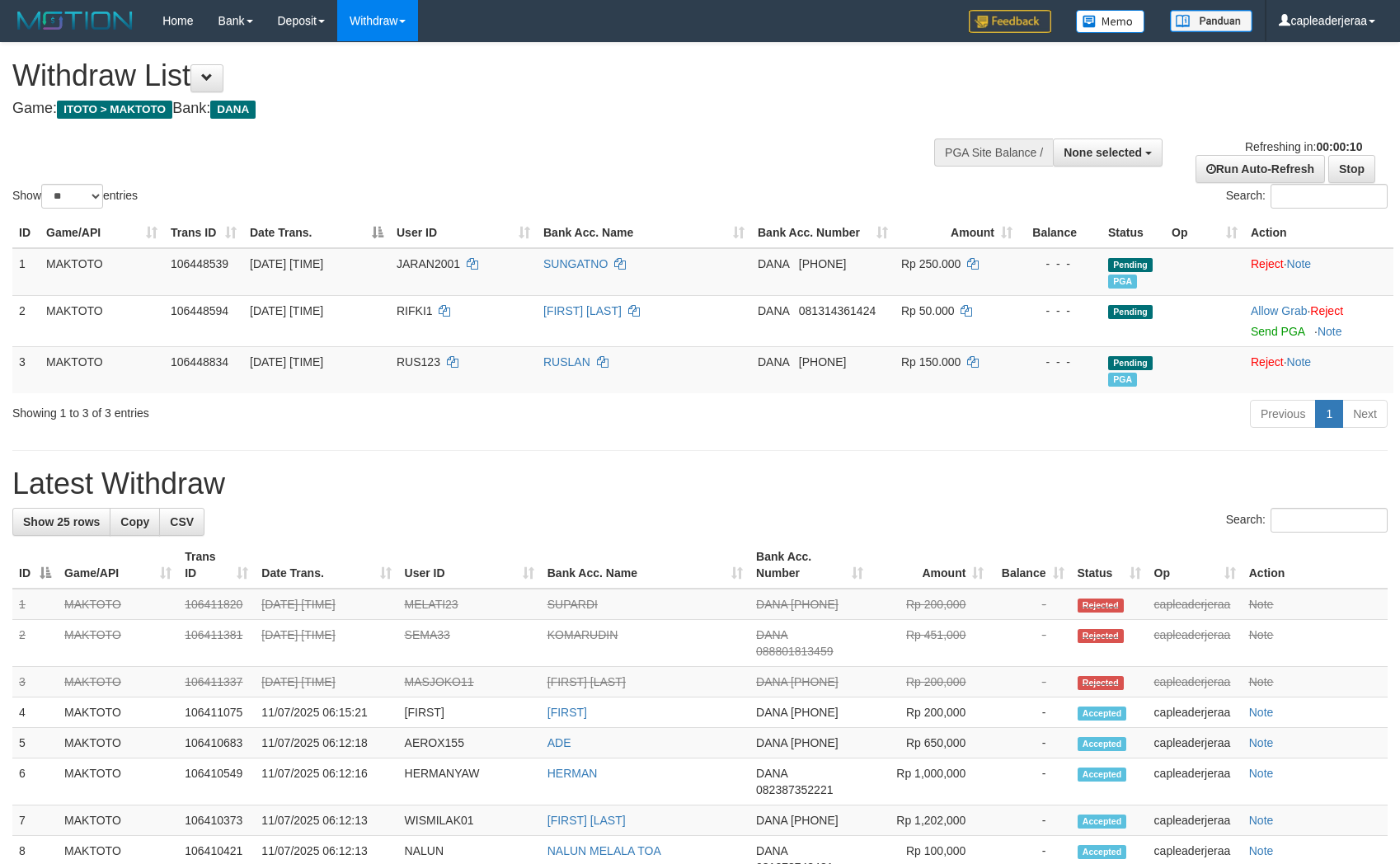 select 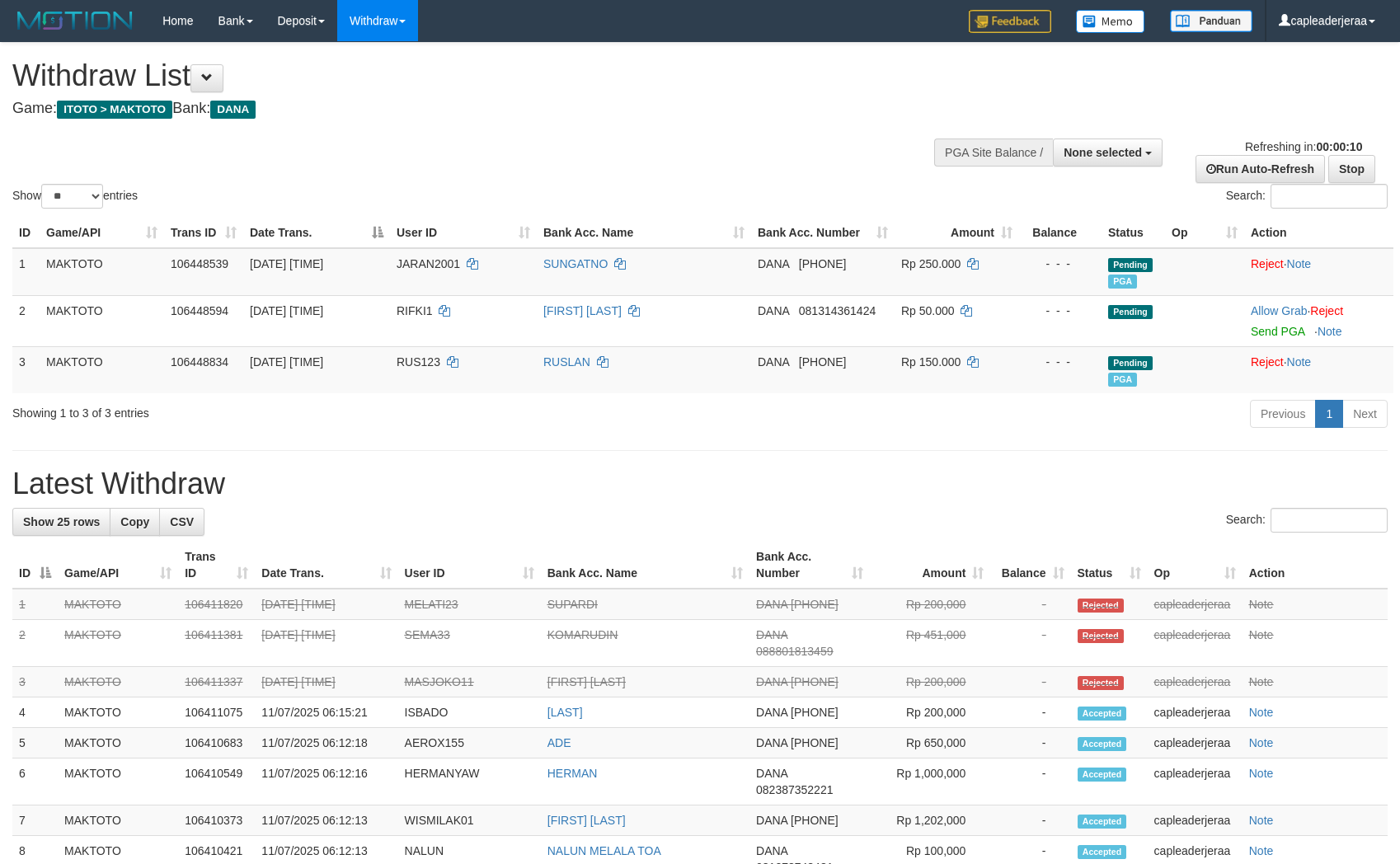 select 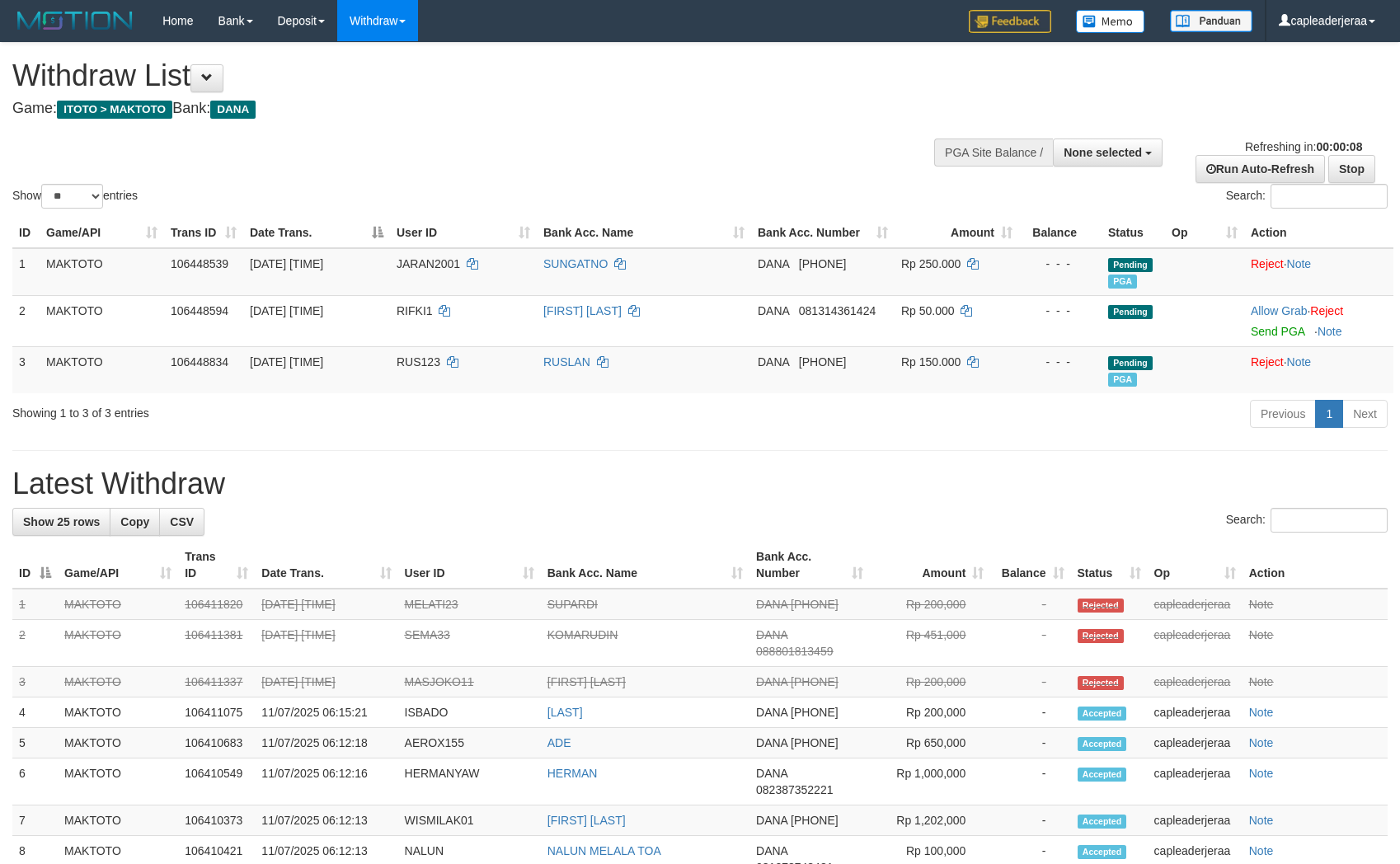 scroll, scrollTop: 0, scrollLeft: 0, axis: both 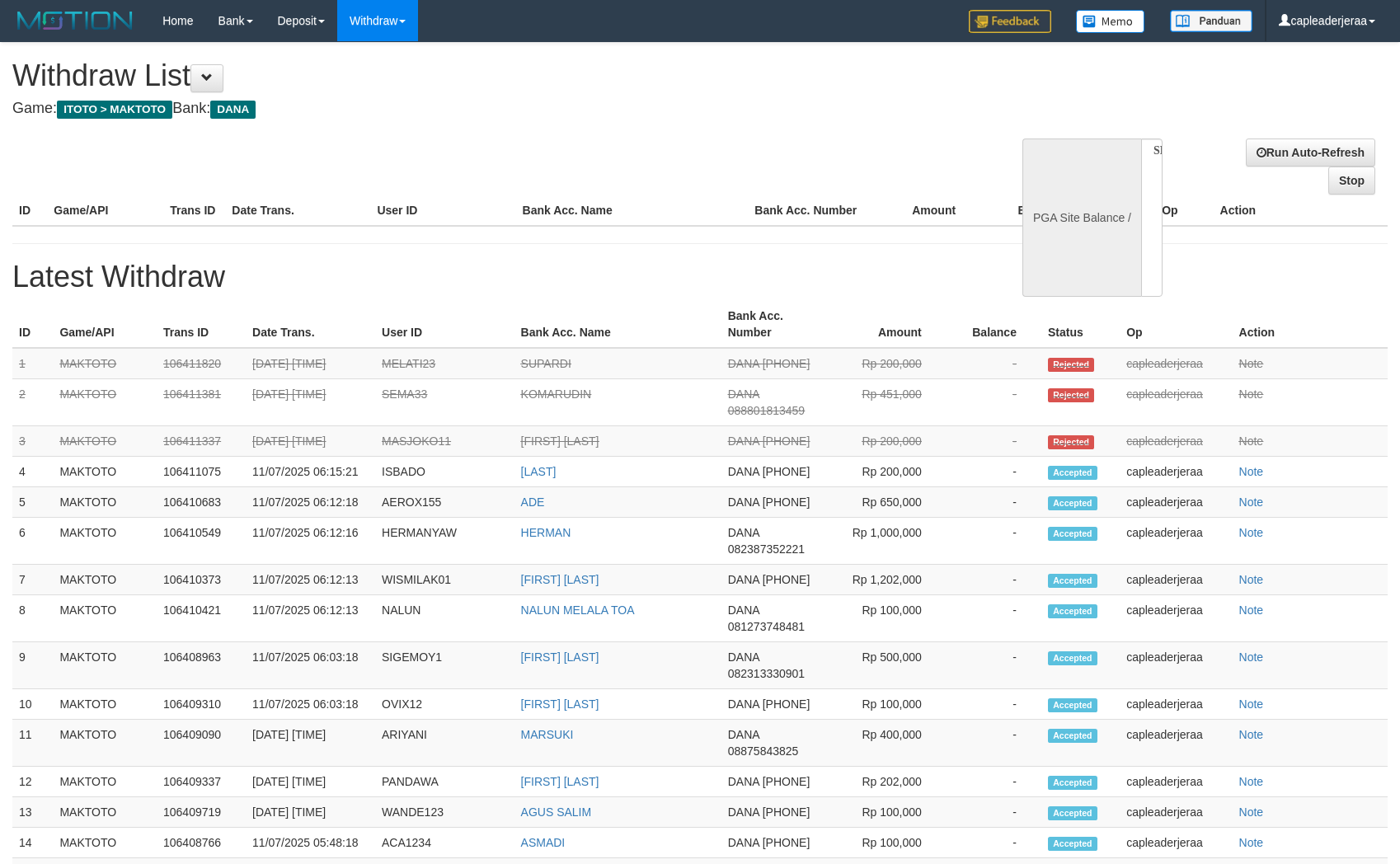 select 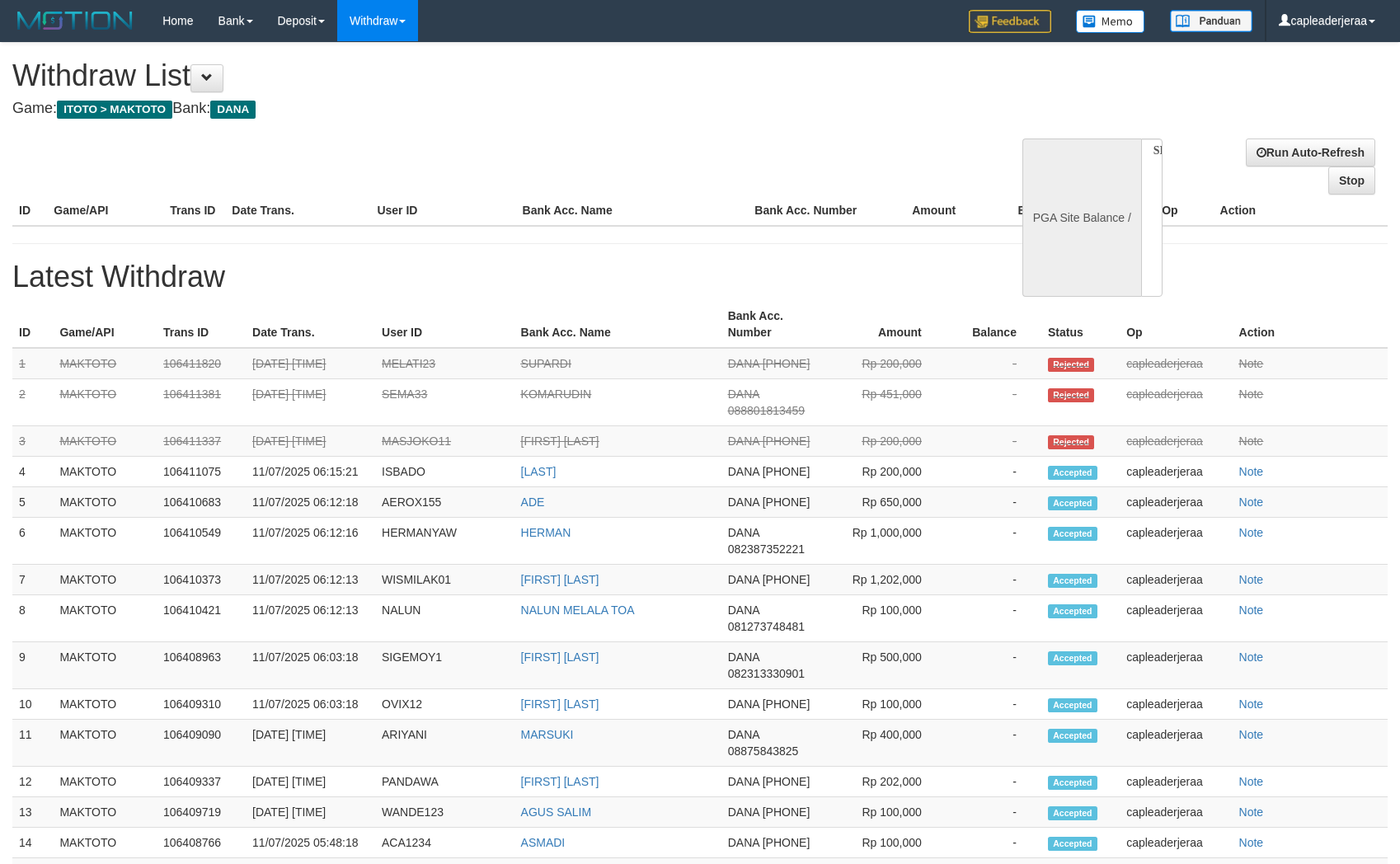 scroll, scrollTop: 0, scrollLeft: 0, axis: both 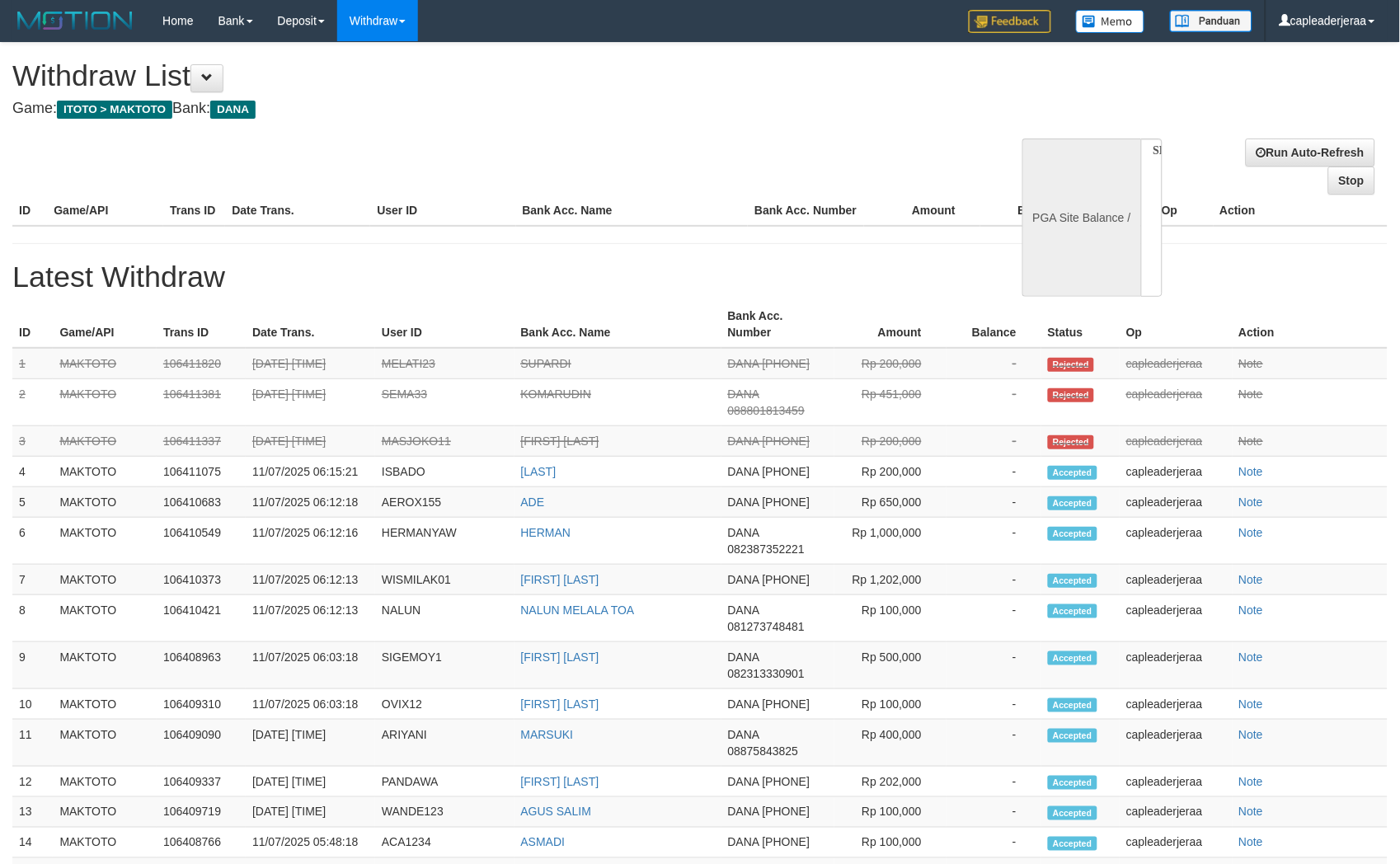 select on "**" 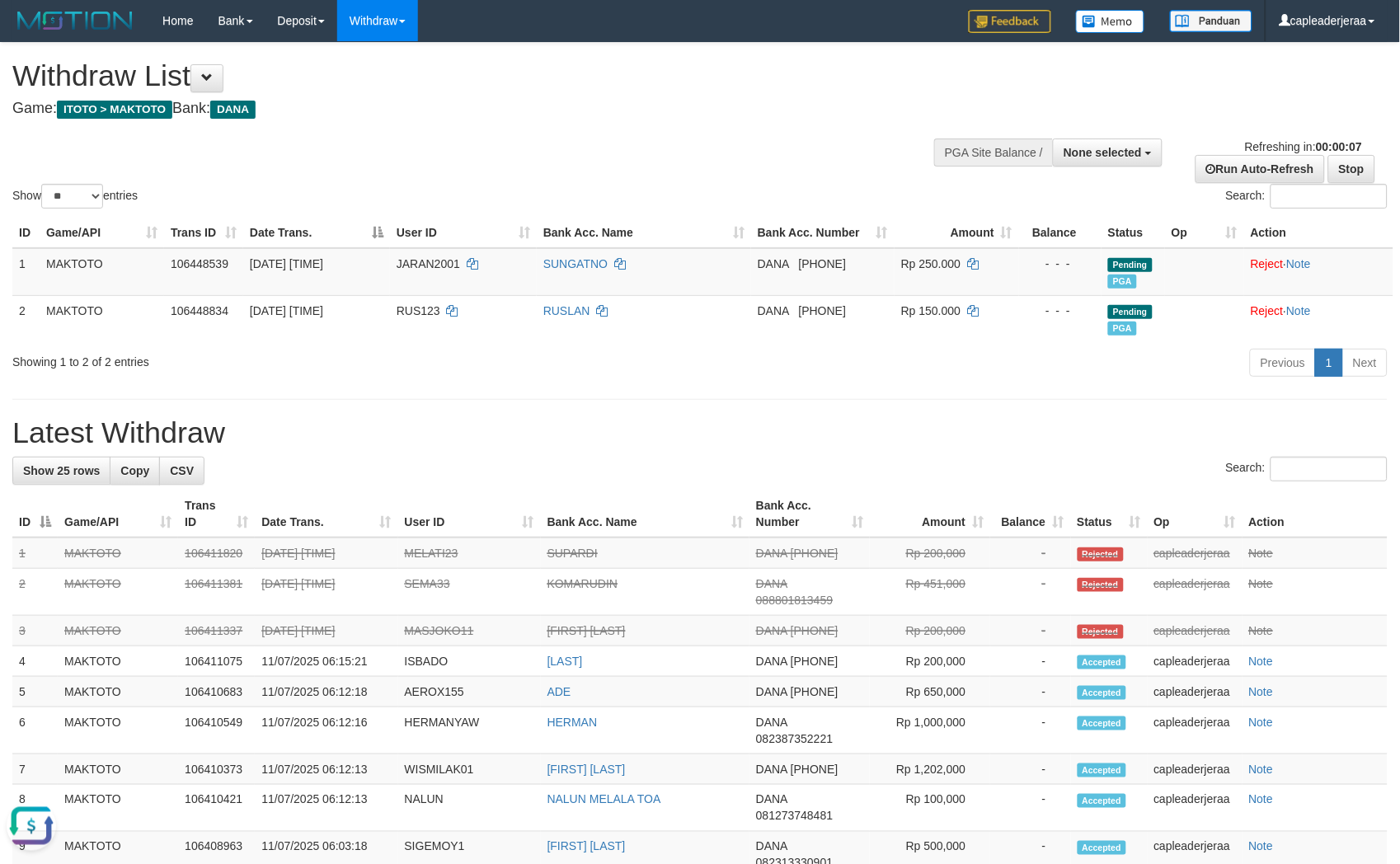 scroll, scrollTop: 0, scrollLeft: 0, axis: both 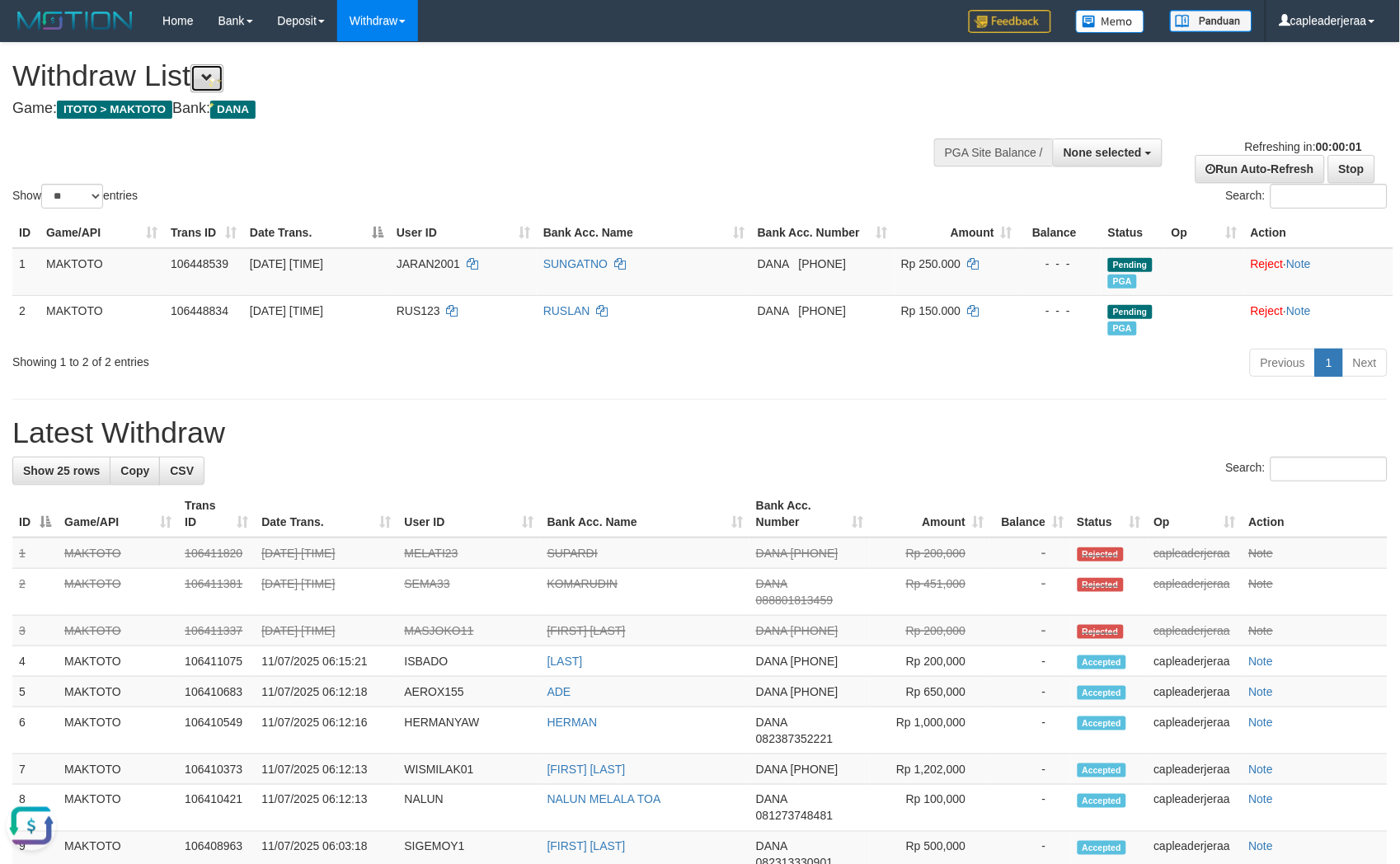 click at bounding box center [207, 77] 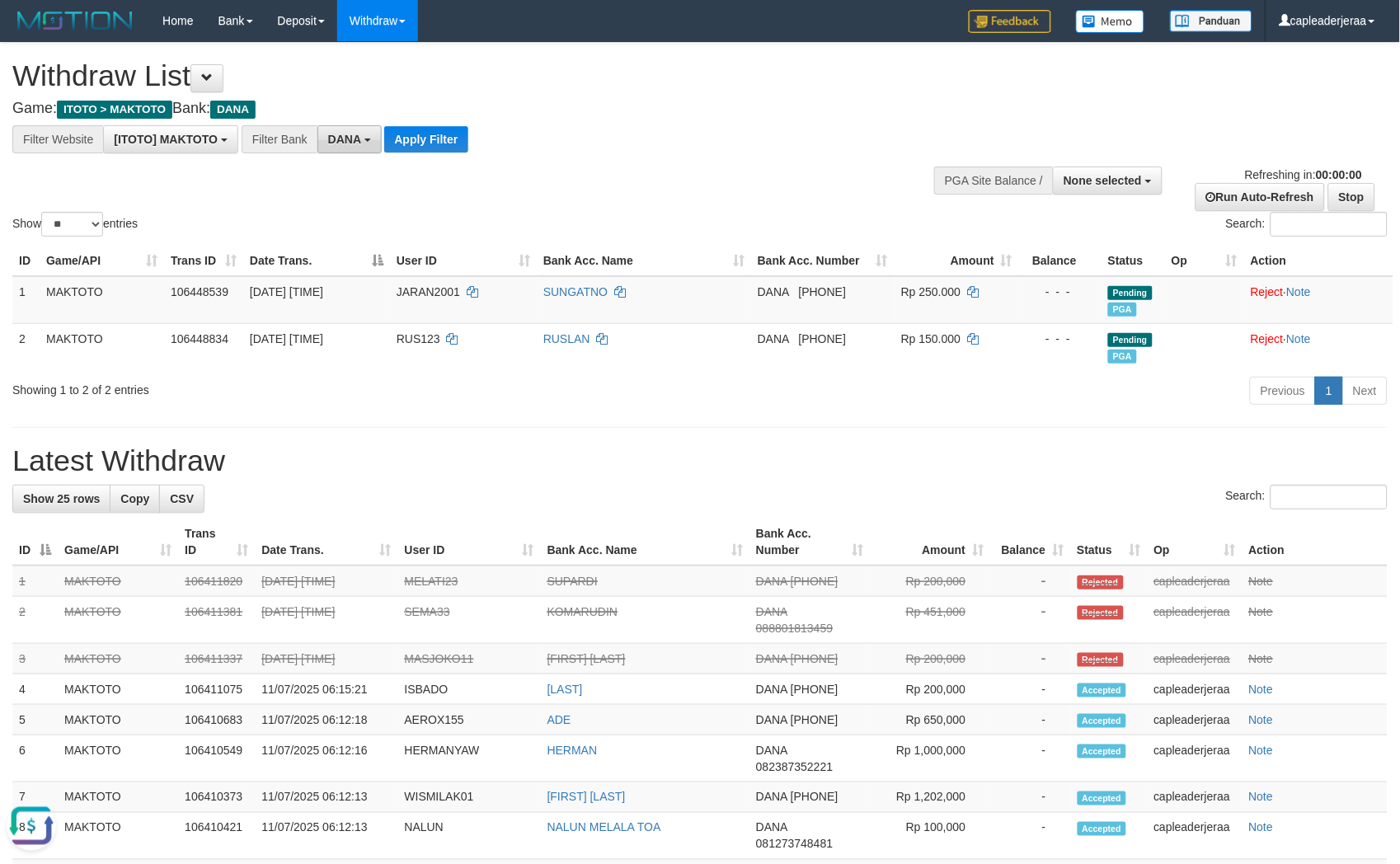 click on "DANA" at bounding box center [345, 139] 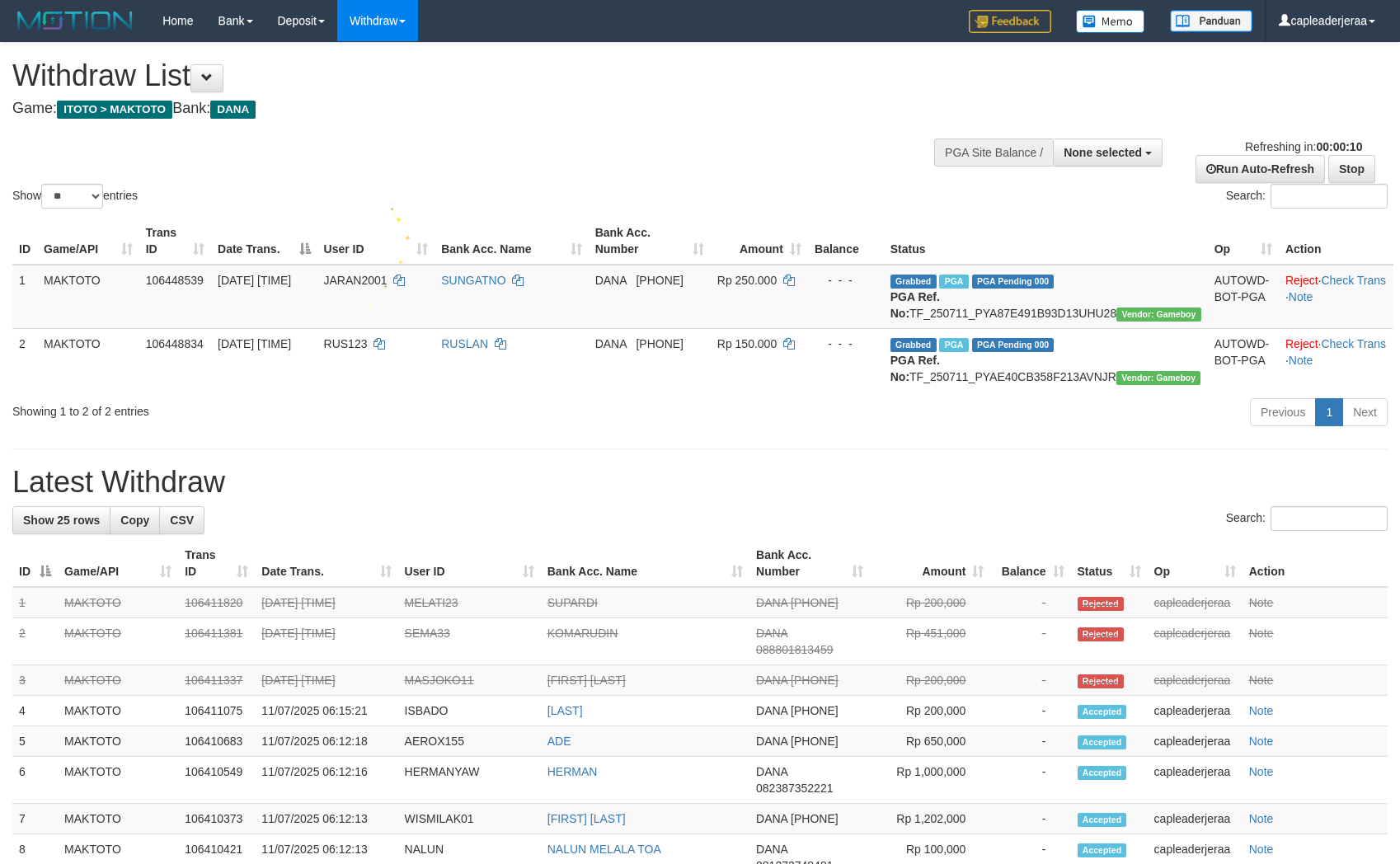 select 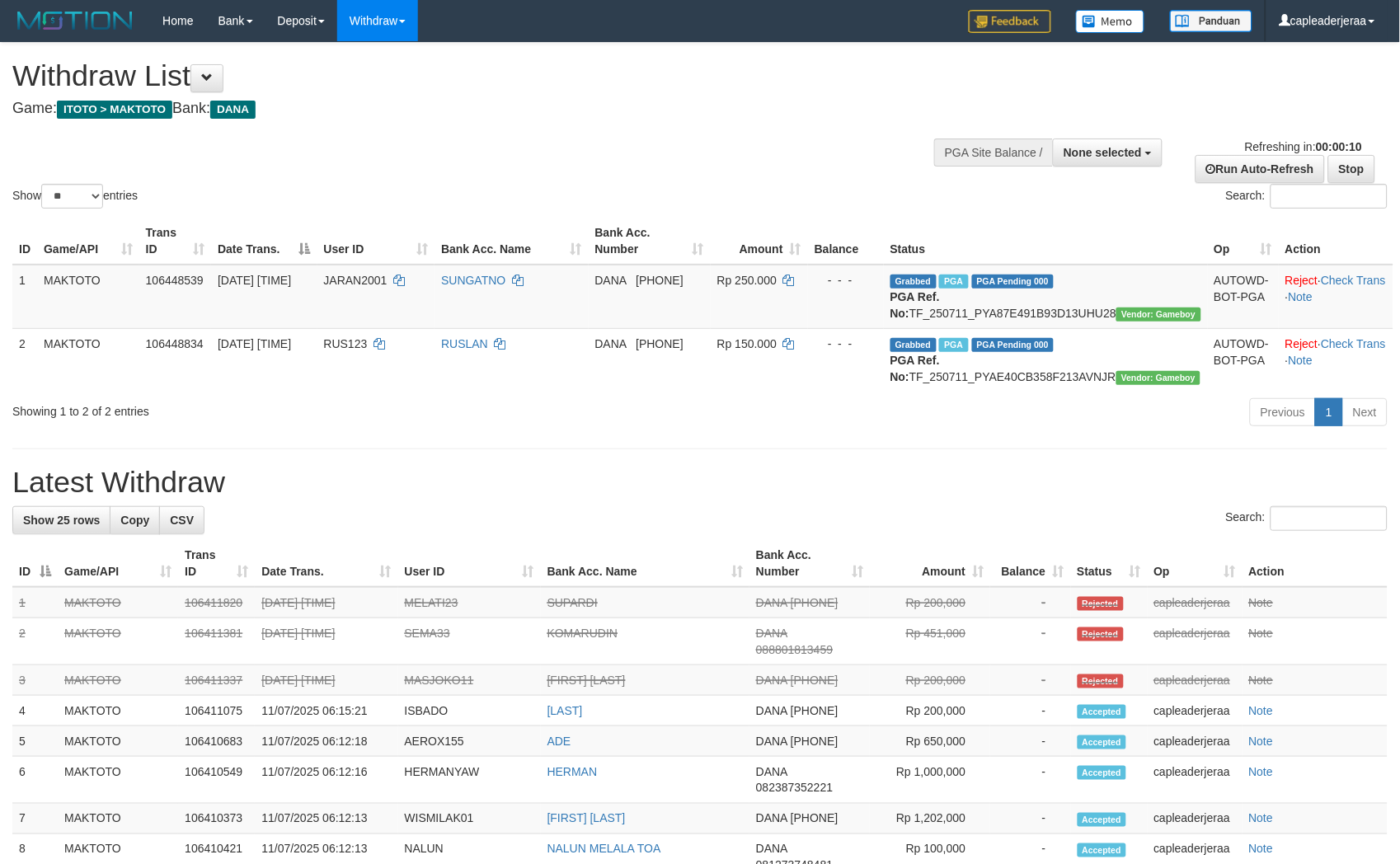 scroll, scrollTop: 0, scrollLeft: 0, axis: both 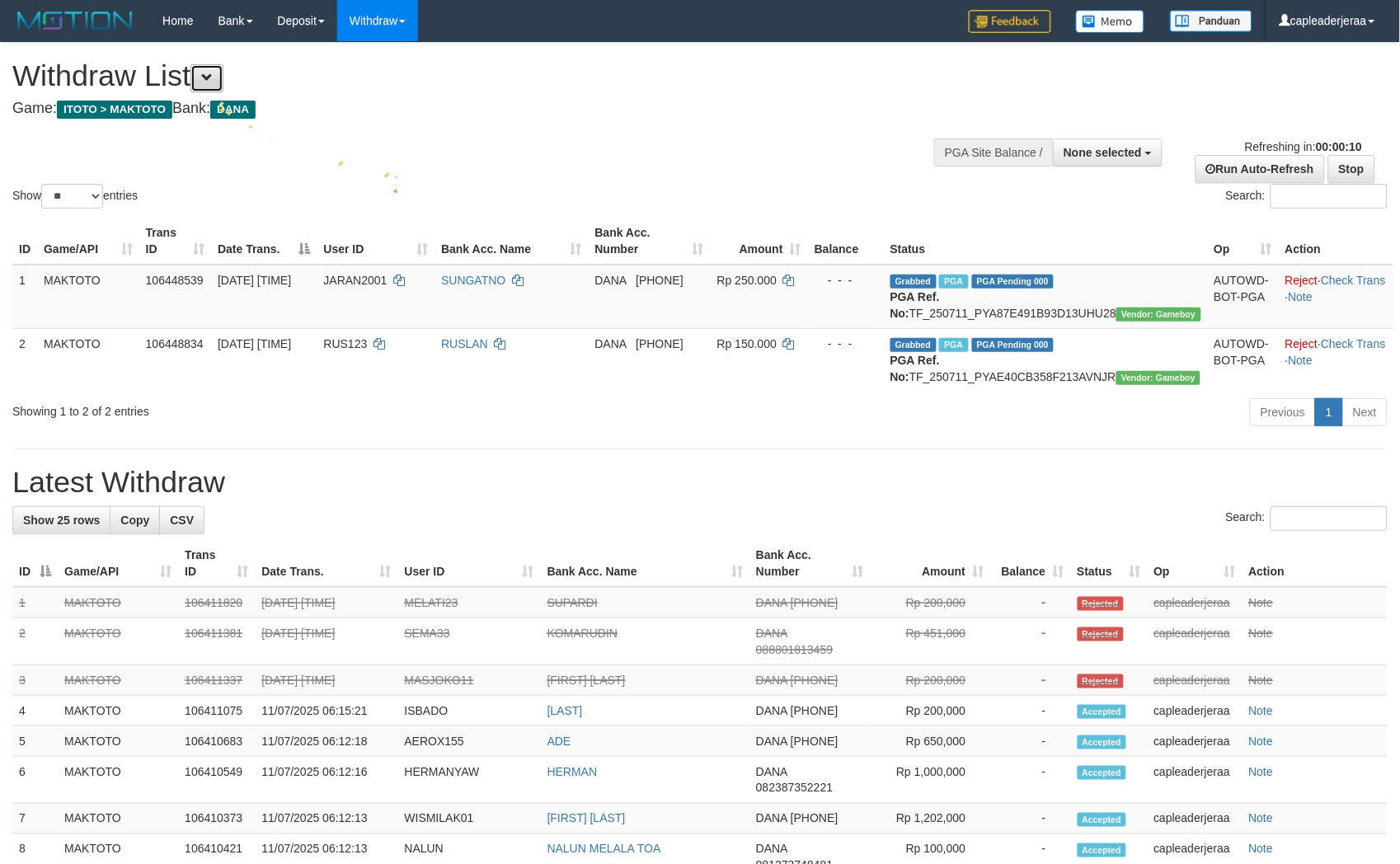 click at bounding box center [207, 77] 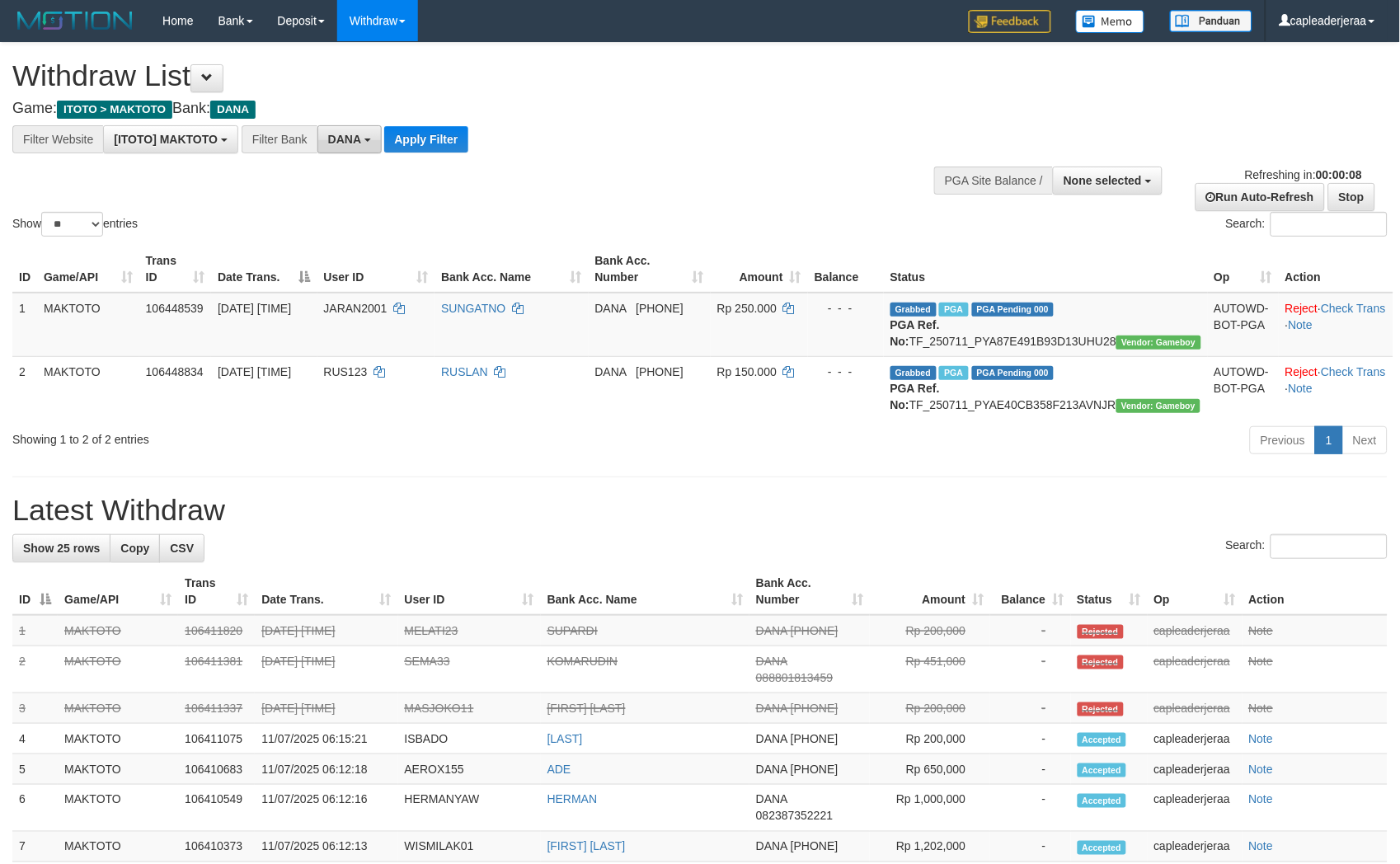 click on "DANA" at bounding box center [345, 139] 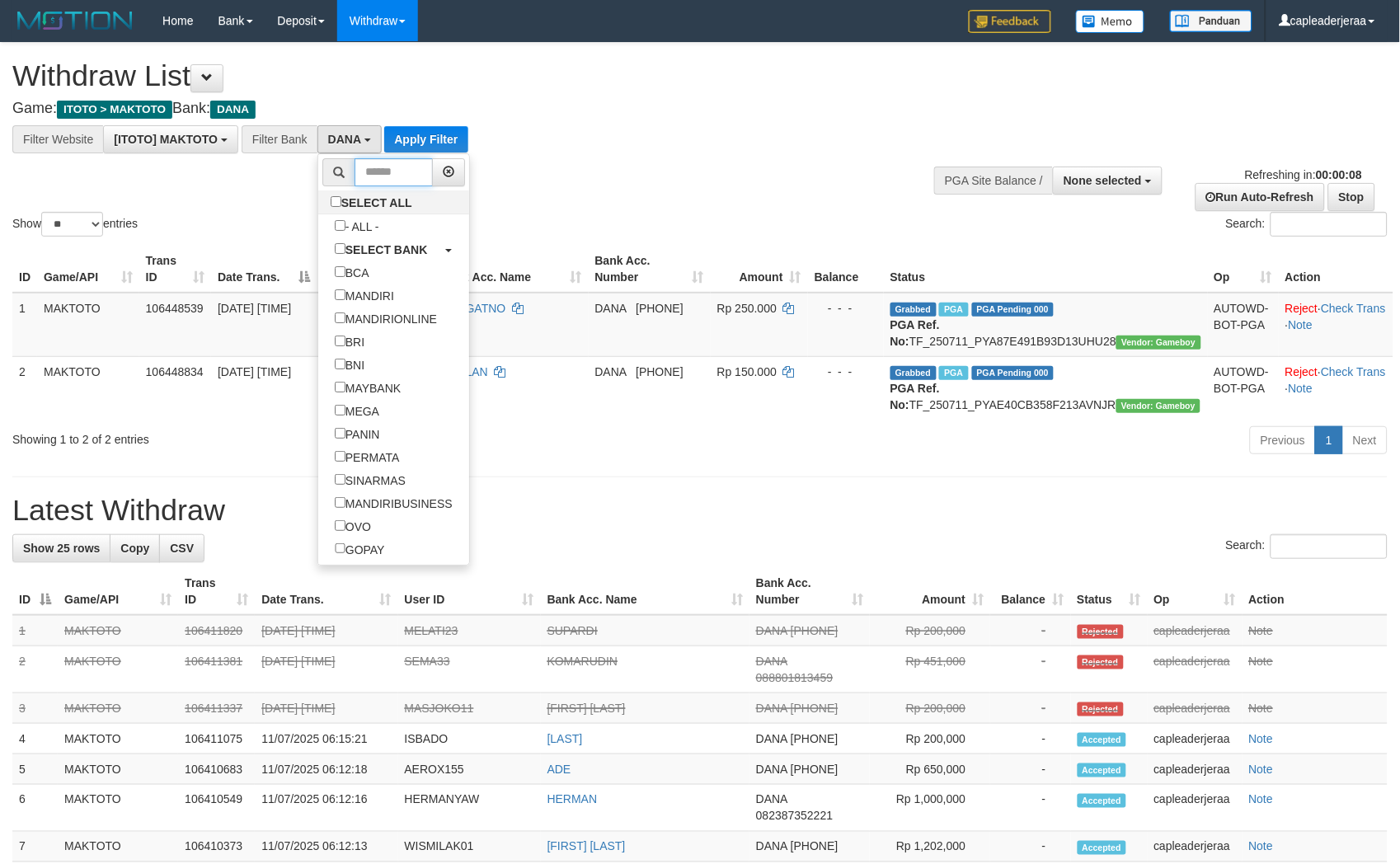 click at bounding box center (393, 172) 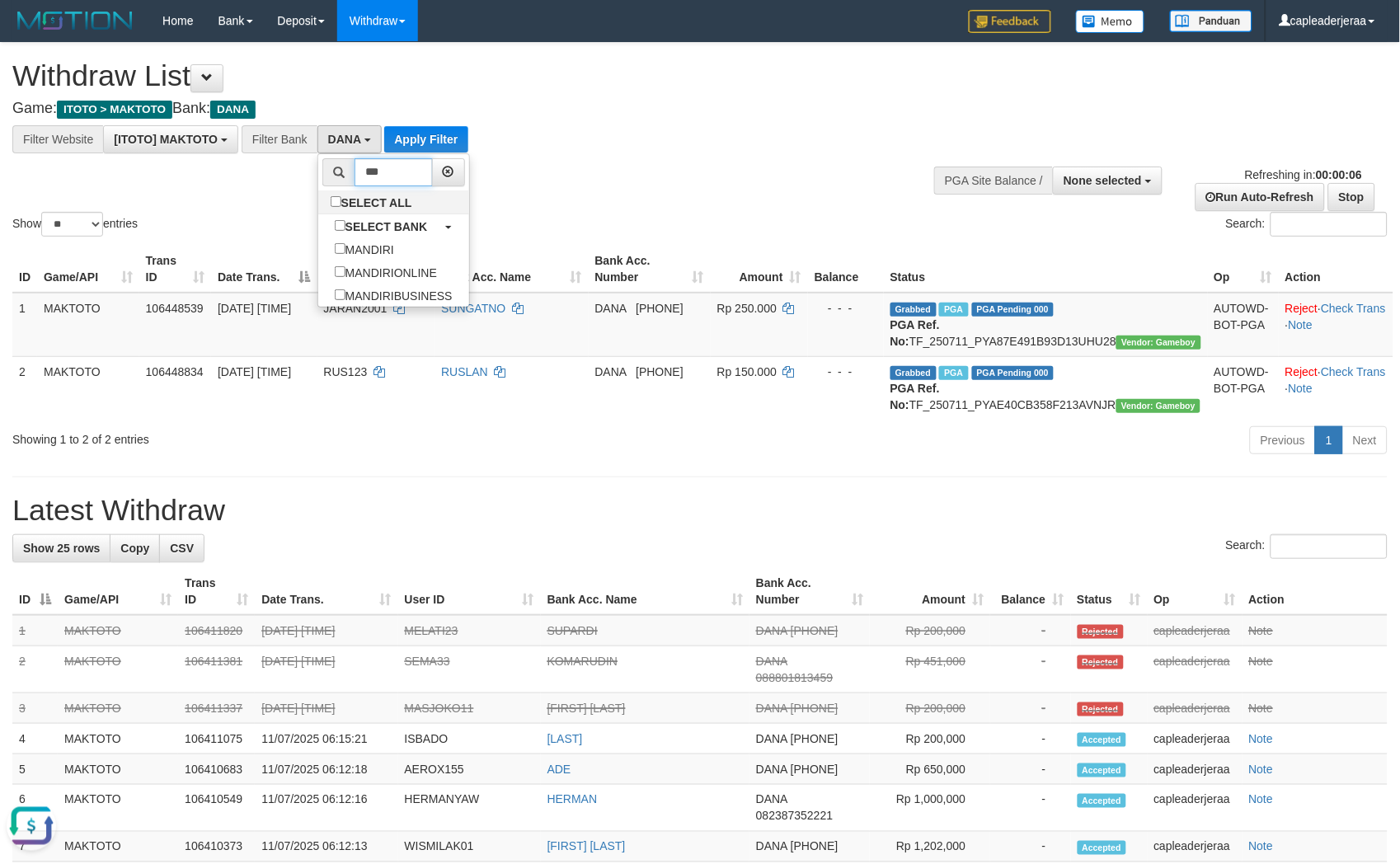 scroll, scrollTop: 0, scrollLeft: 0, axis: both 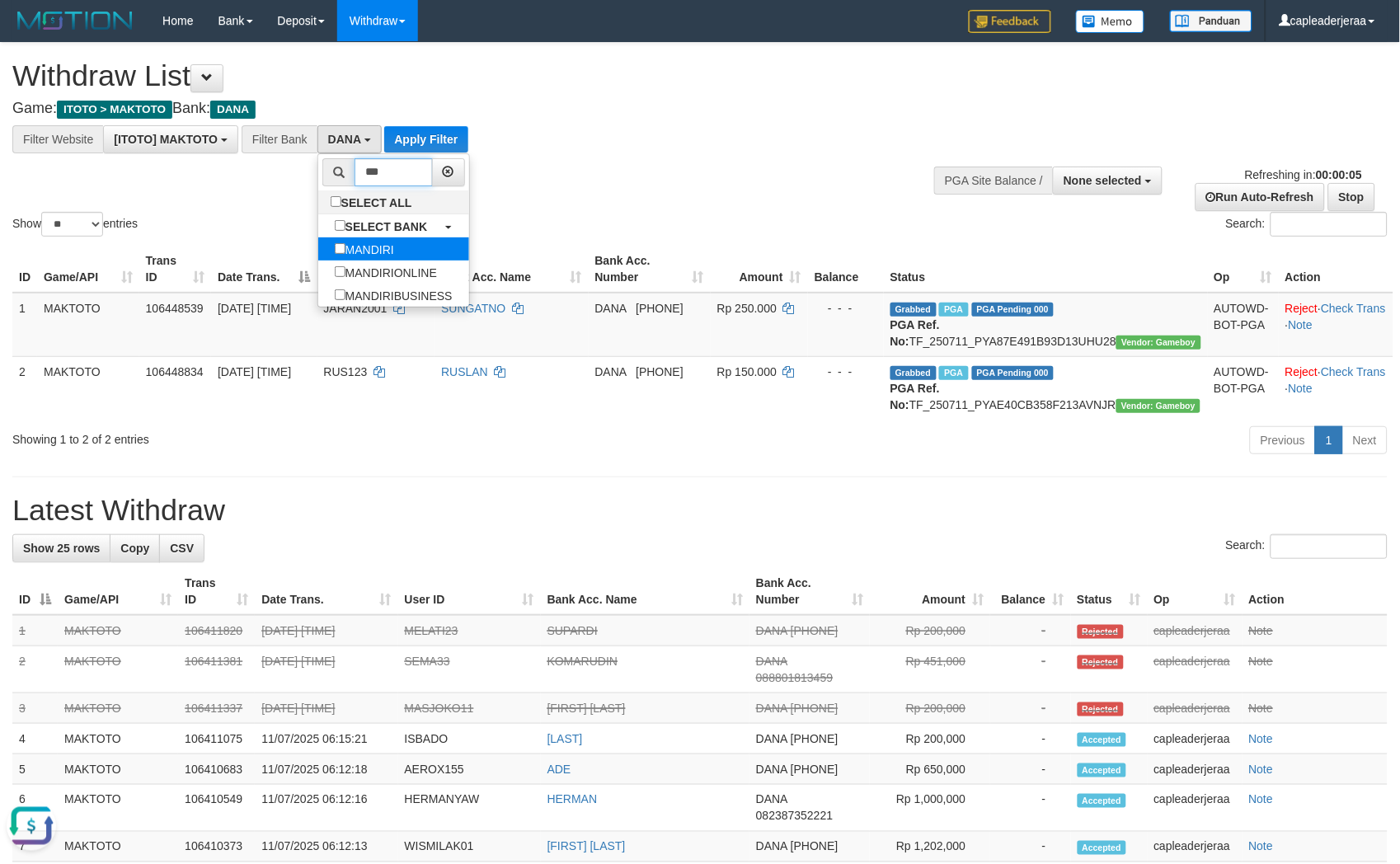 type on "***" 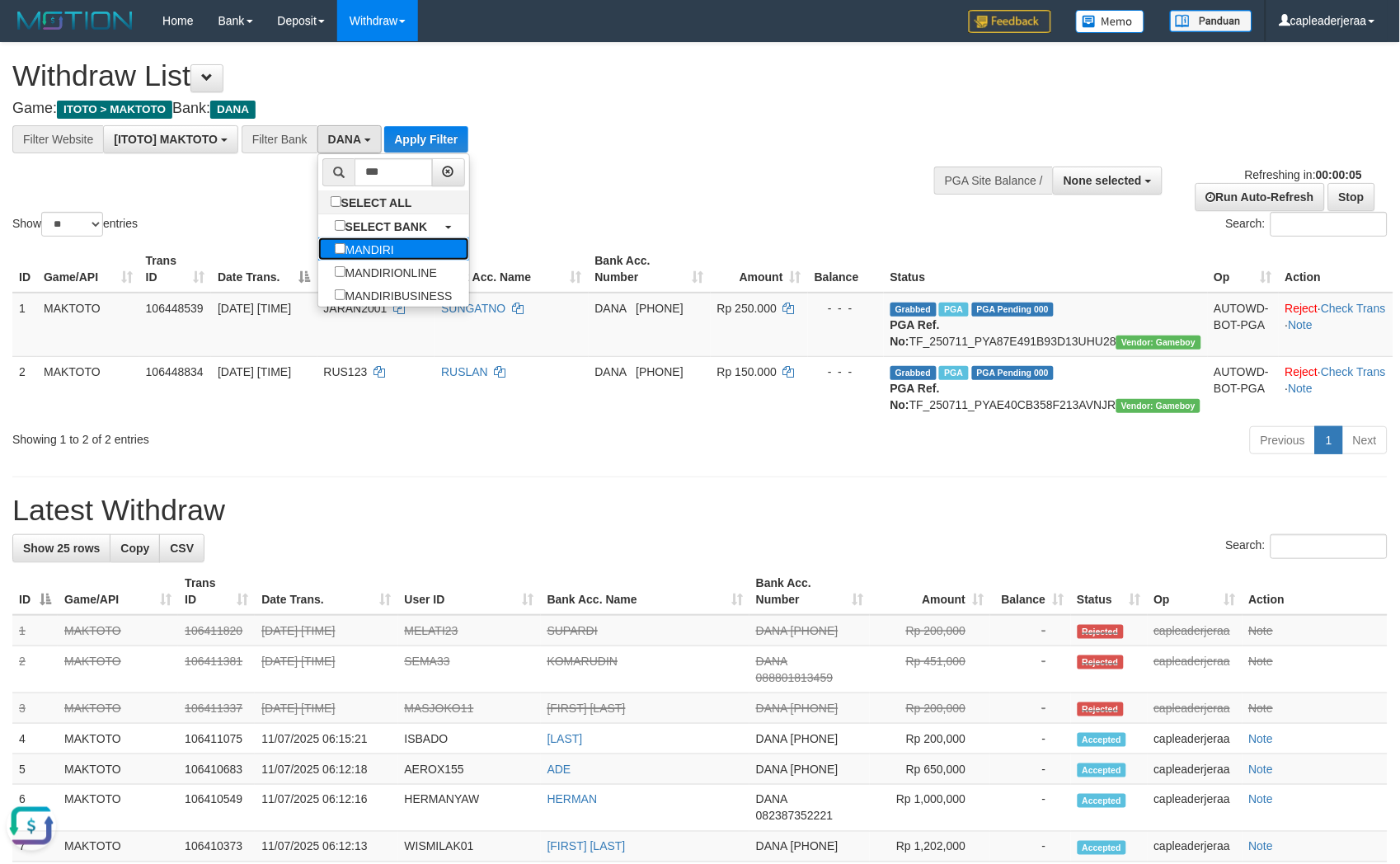 click on "MANDIRI" at bounding box center (364, 249) 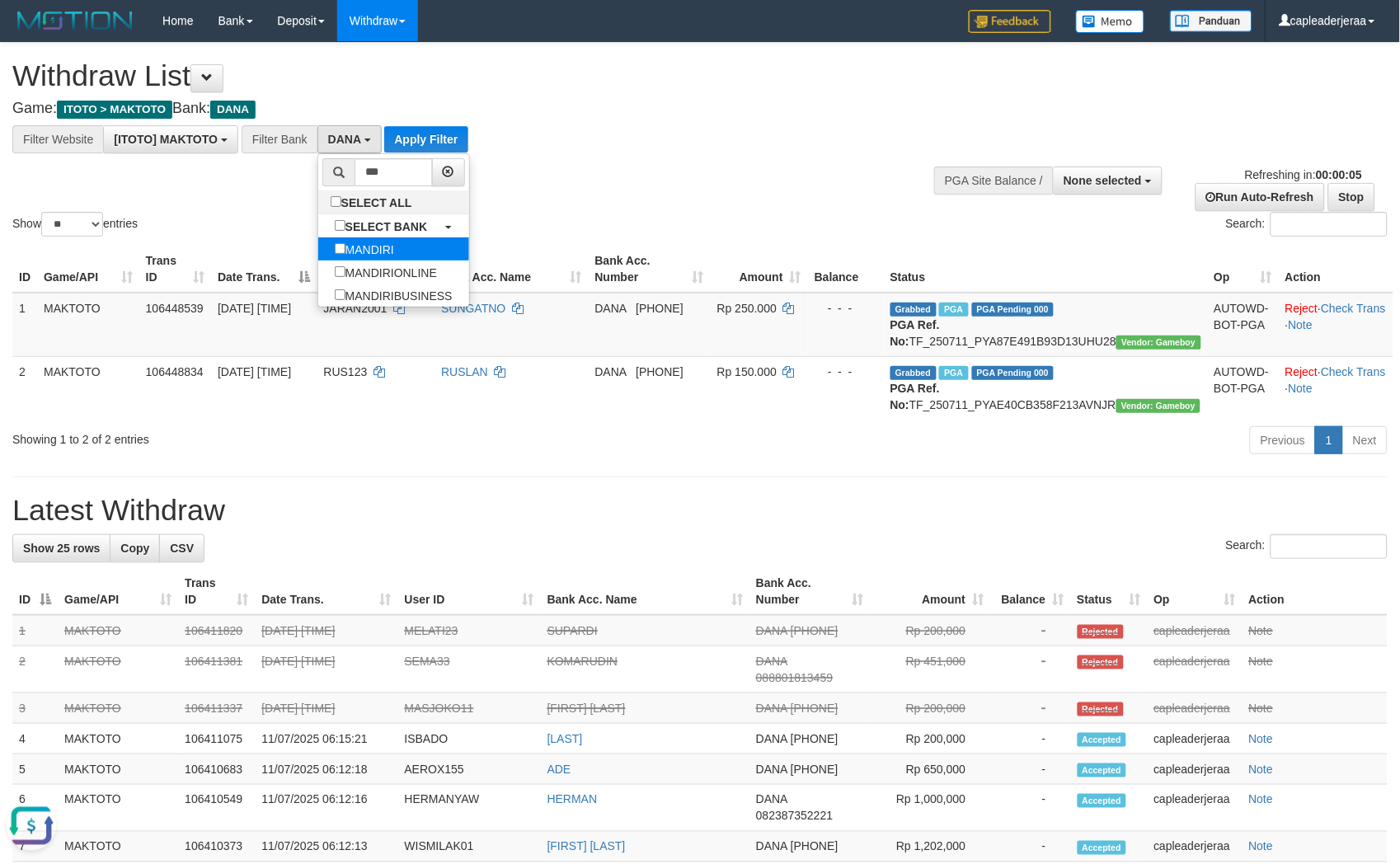 select on "*******" 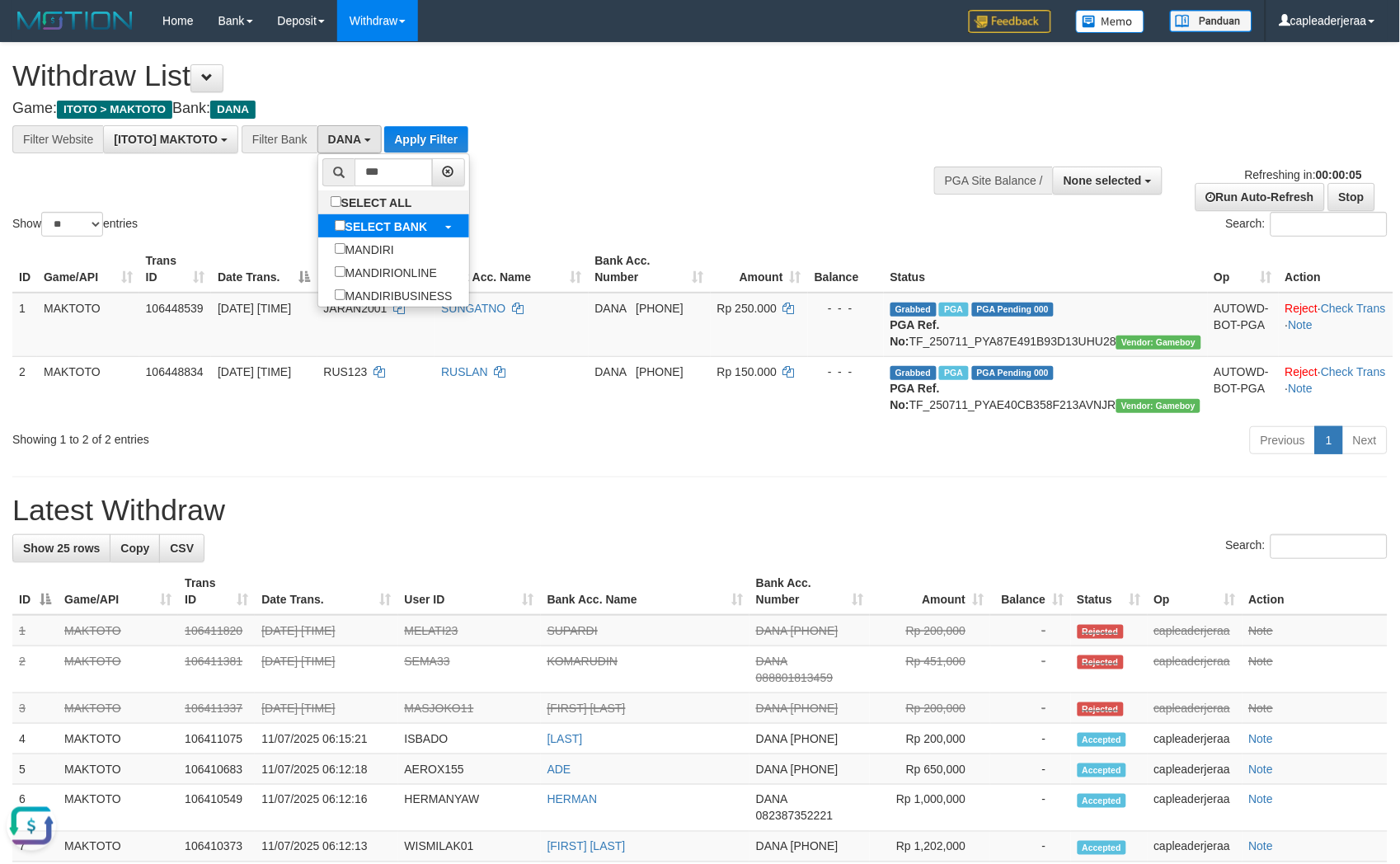 scroll, scrollTop: 223, scrollLeft: 0, axis: vertical 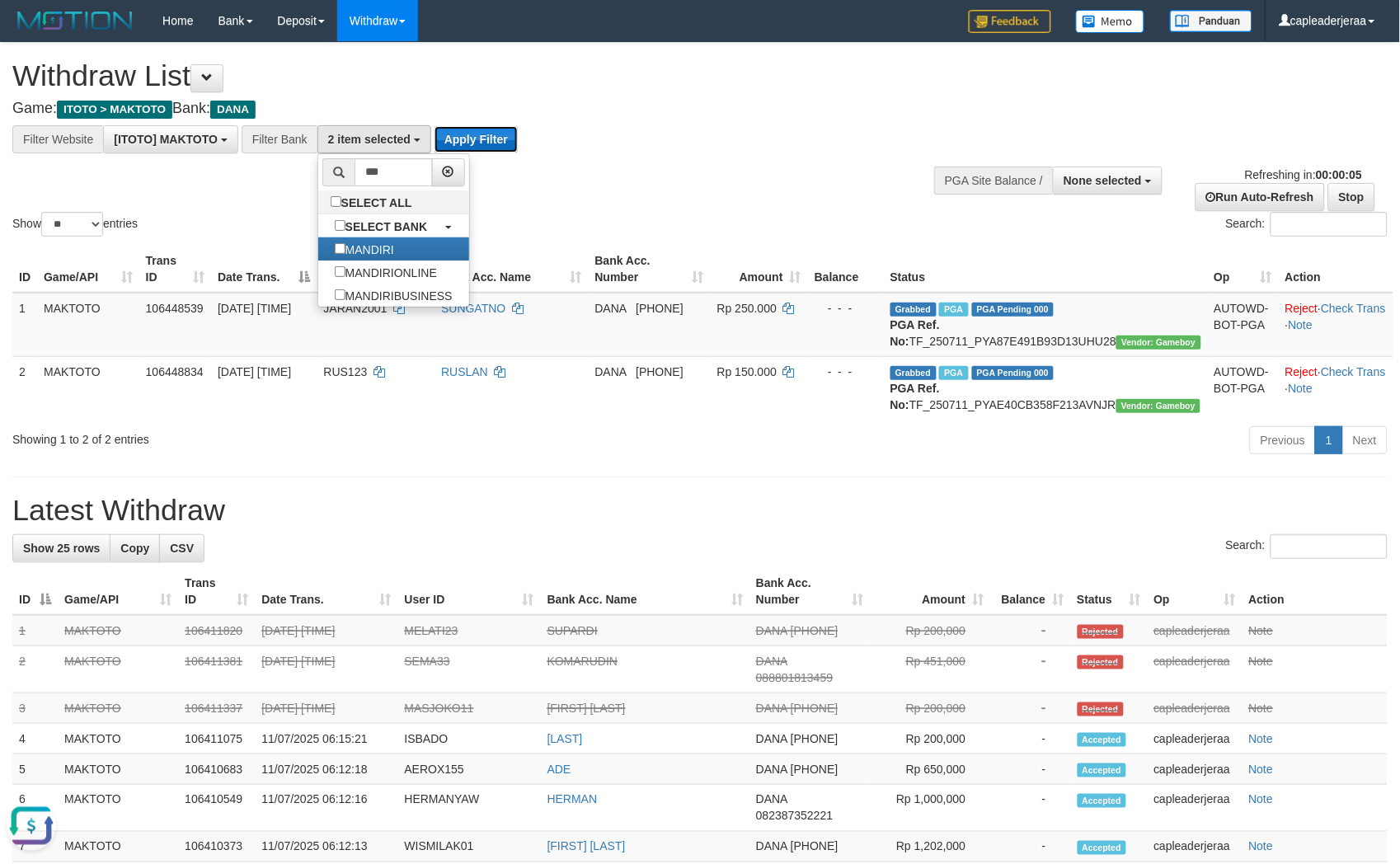 click on "Apply Filter" at bounding box center [476, 139] 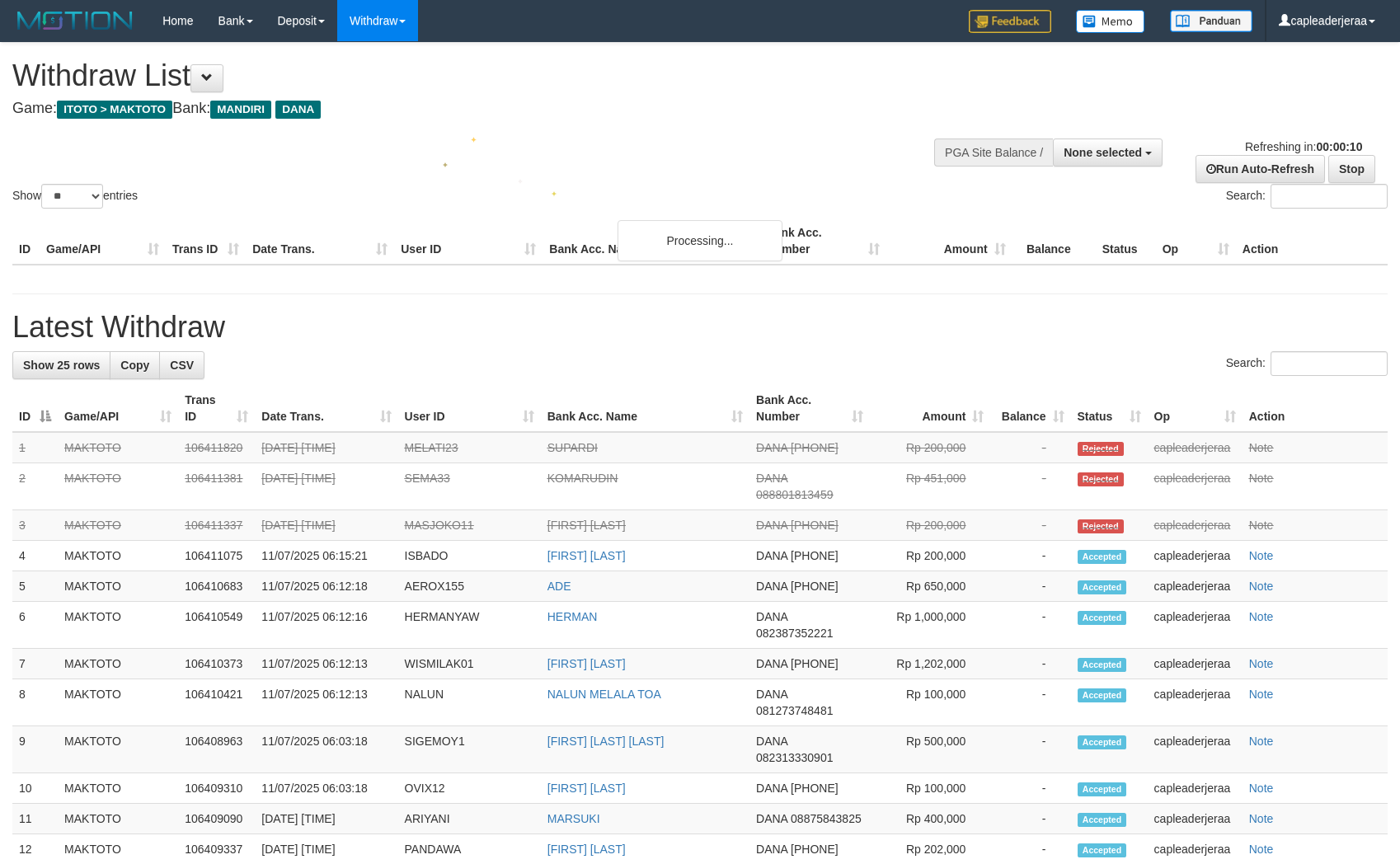 select 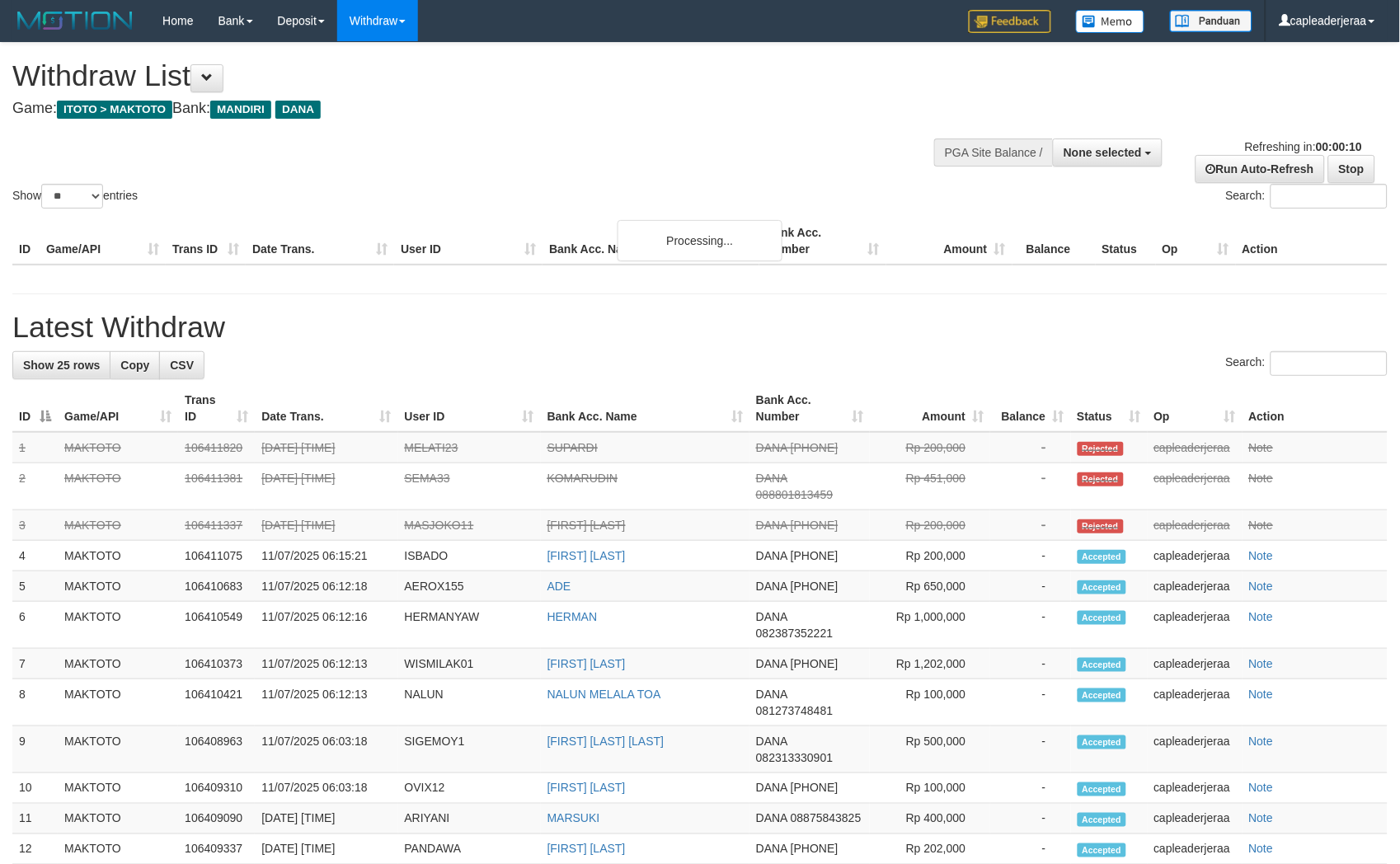 scroll, scrollTop: 0, scrollLeft: 0, axis: both 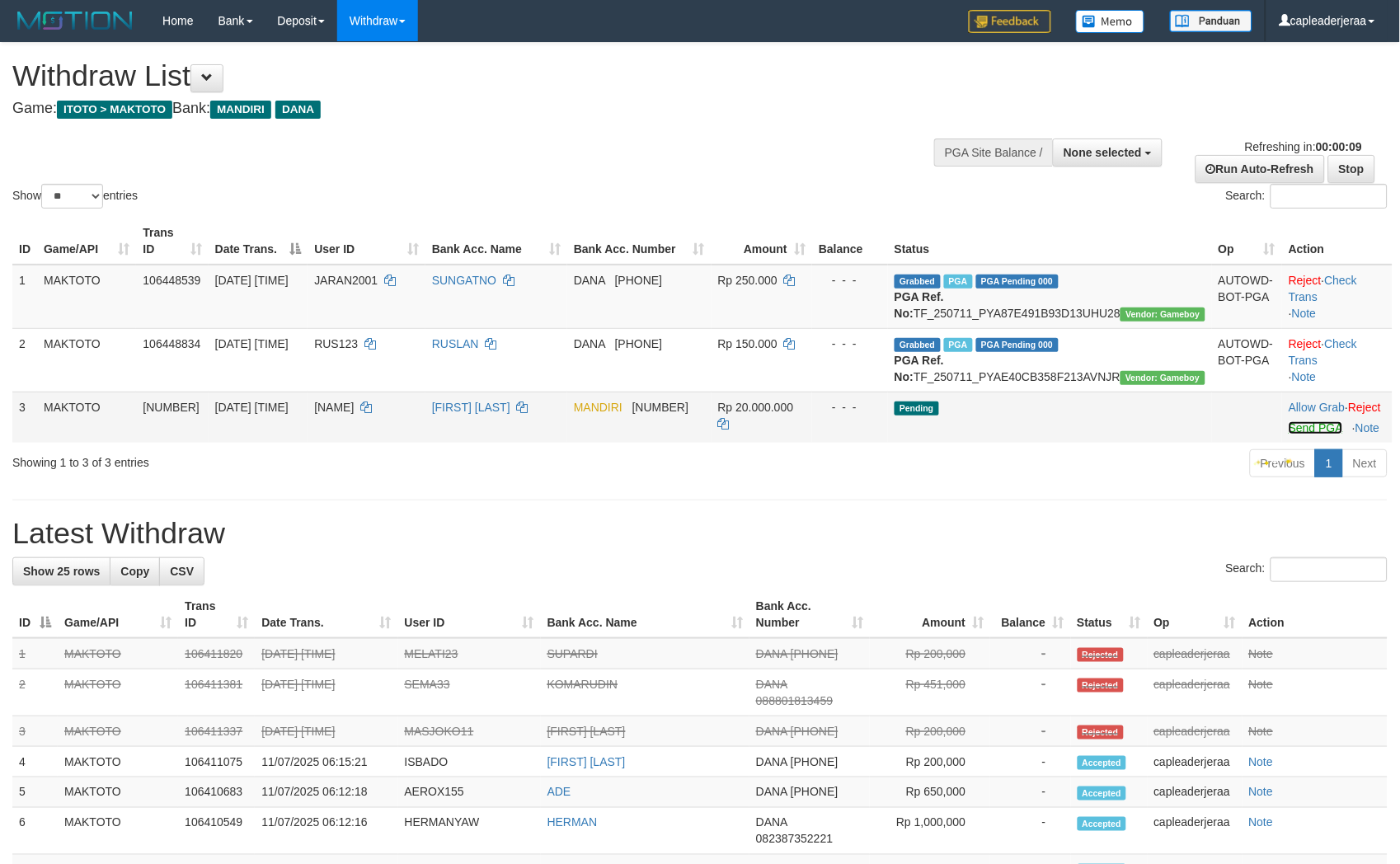click on "Send PGA" at bounding box center [1315, 428] 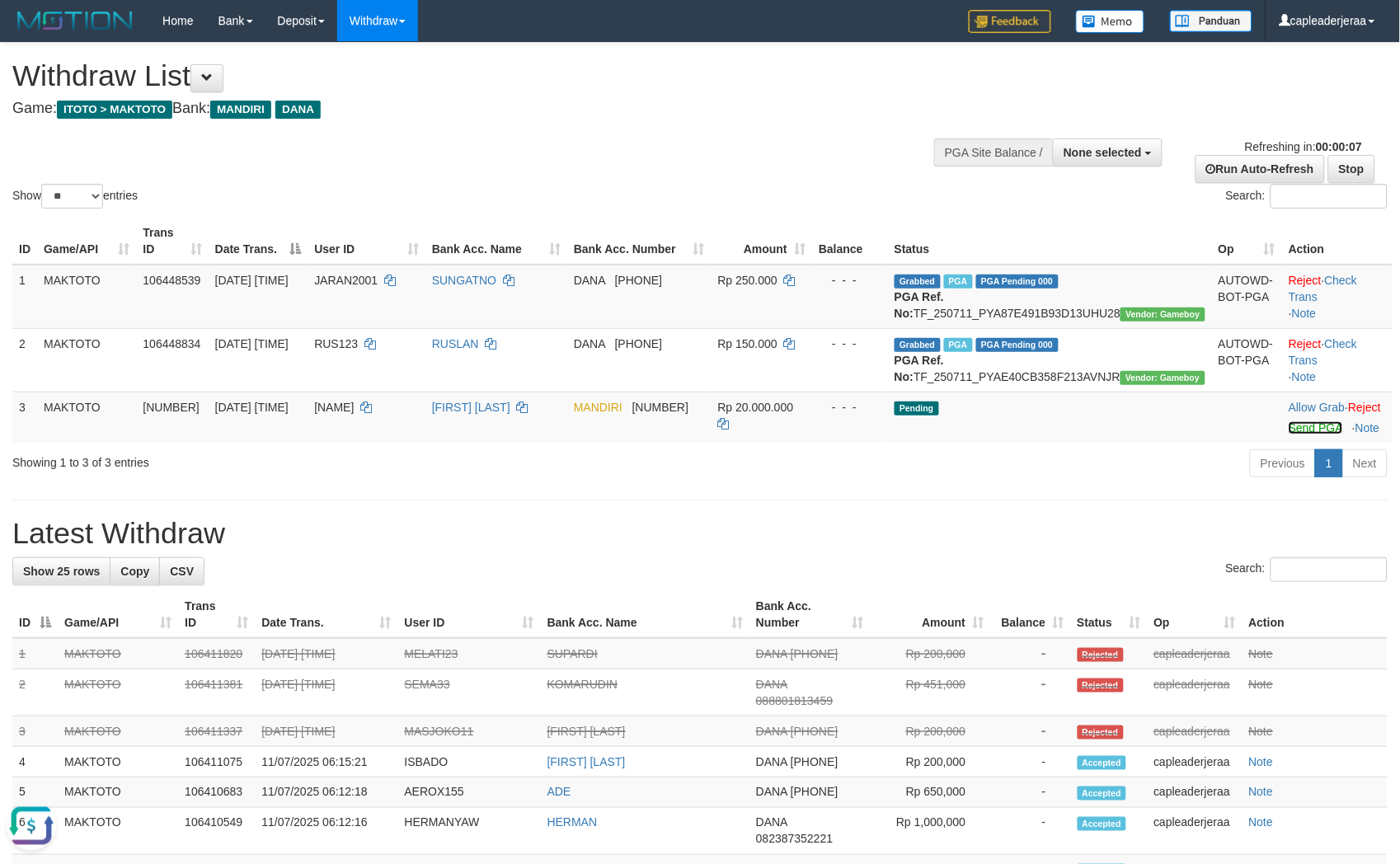 scroll, scrollTop: 0, scrollLeft: 0, axis: both 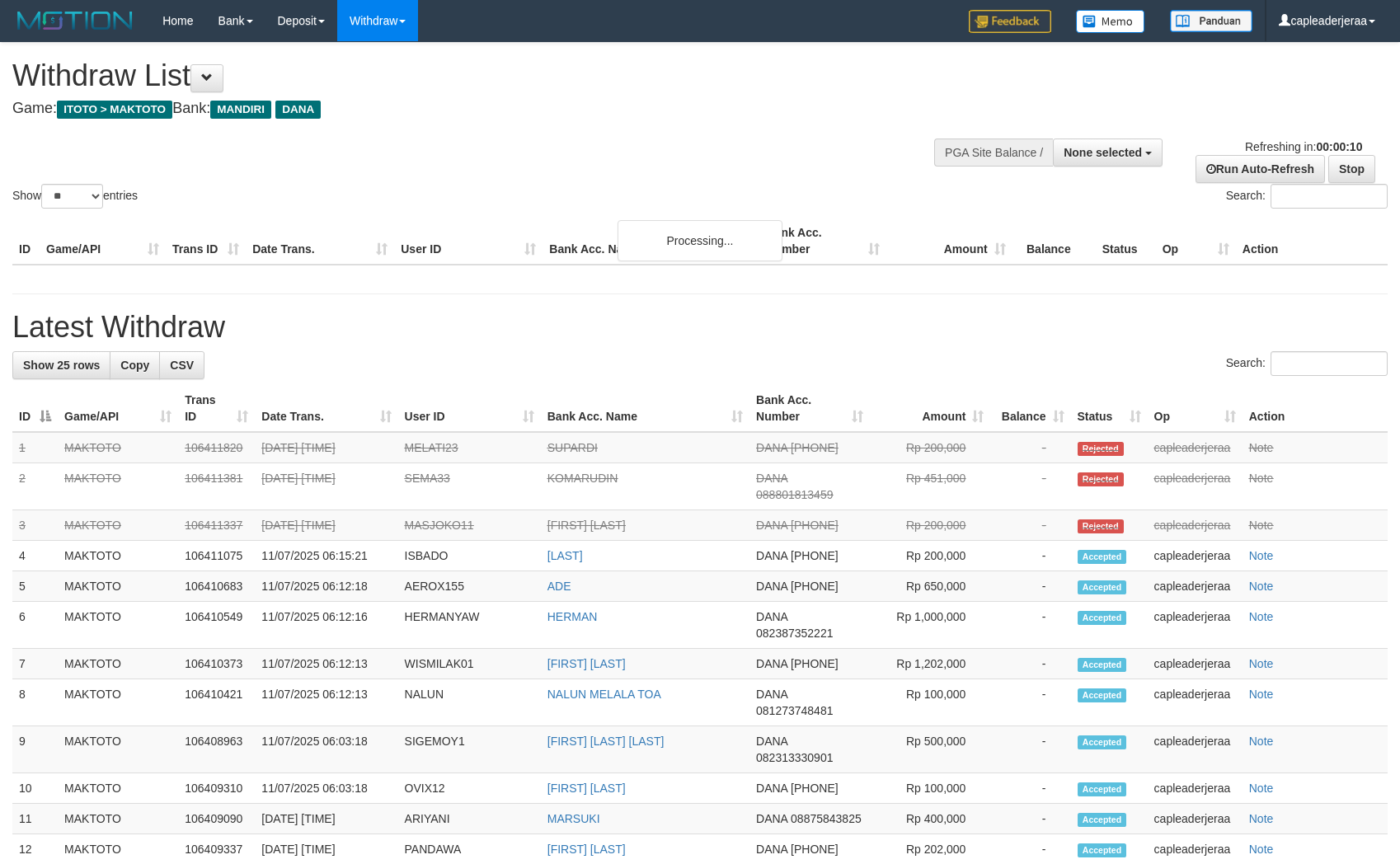 select 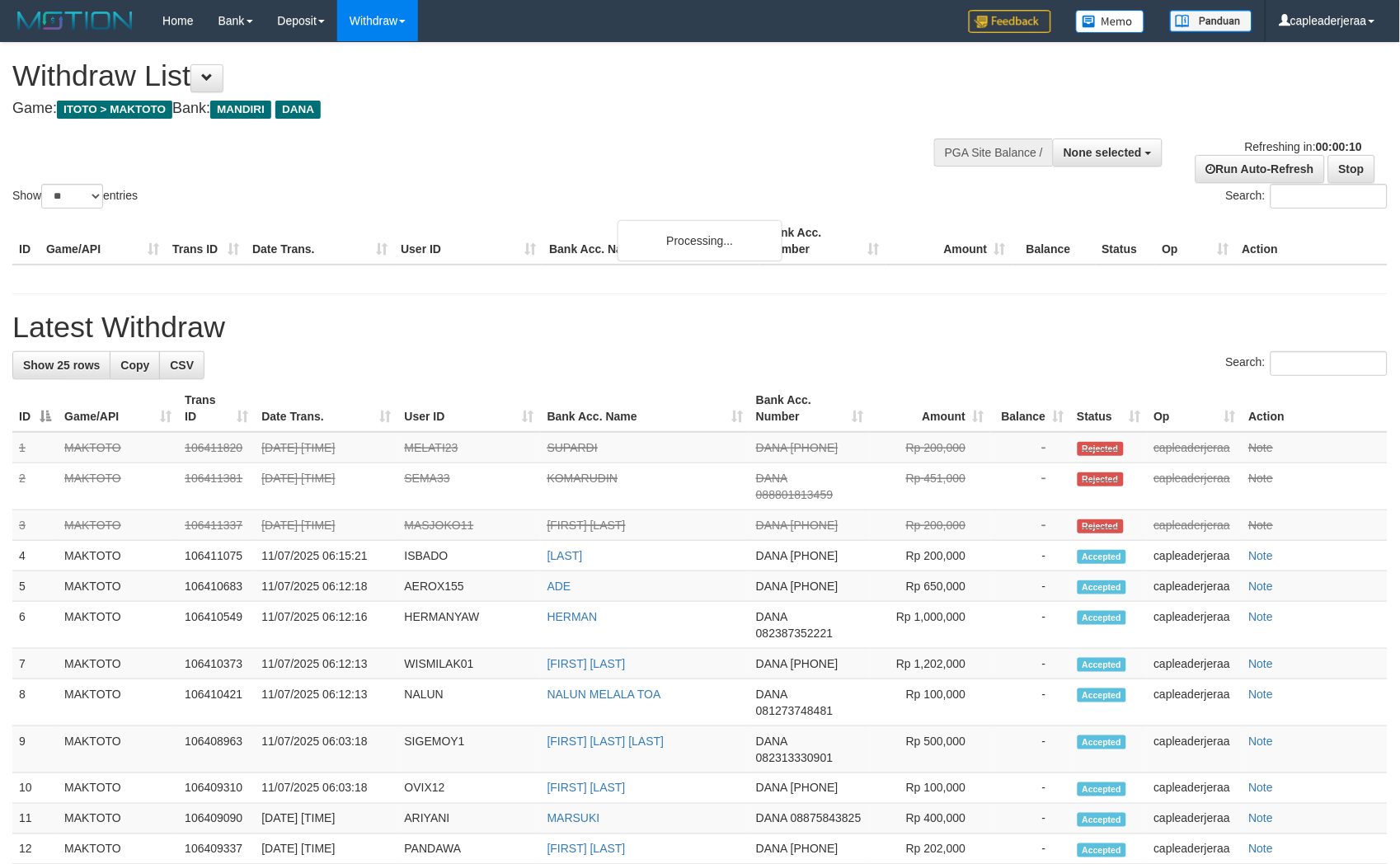 scroll, scrollTop: 0, scrollLeft: 0, axis: both 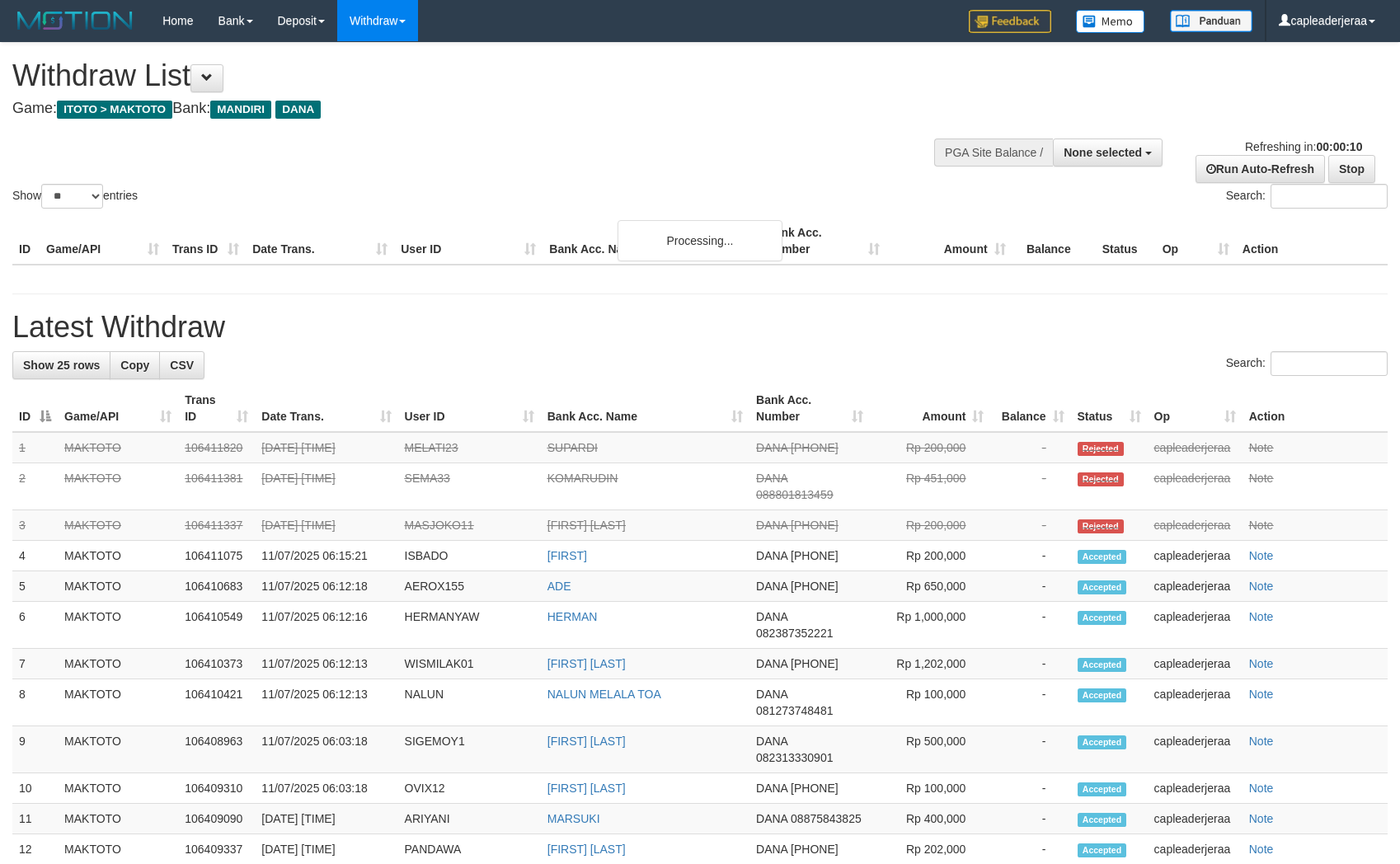 select 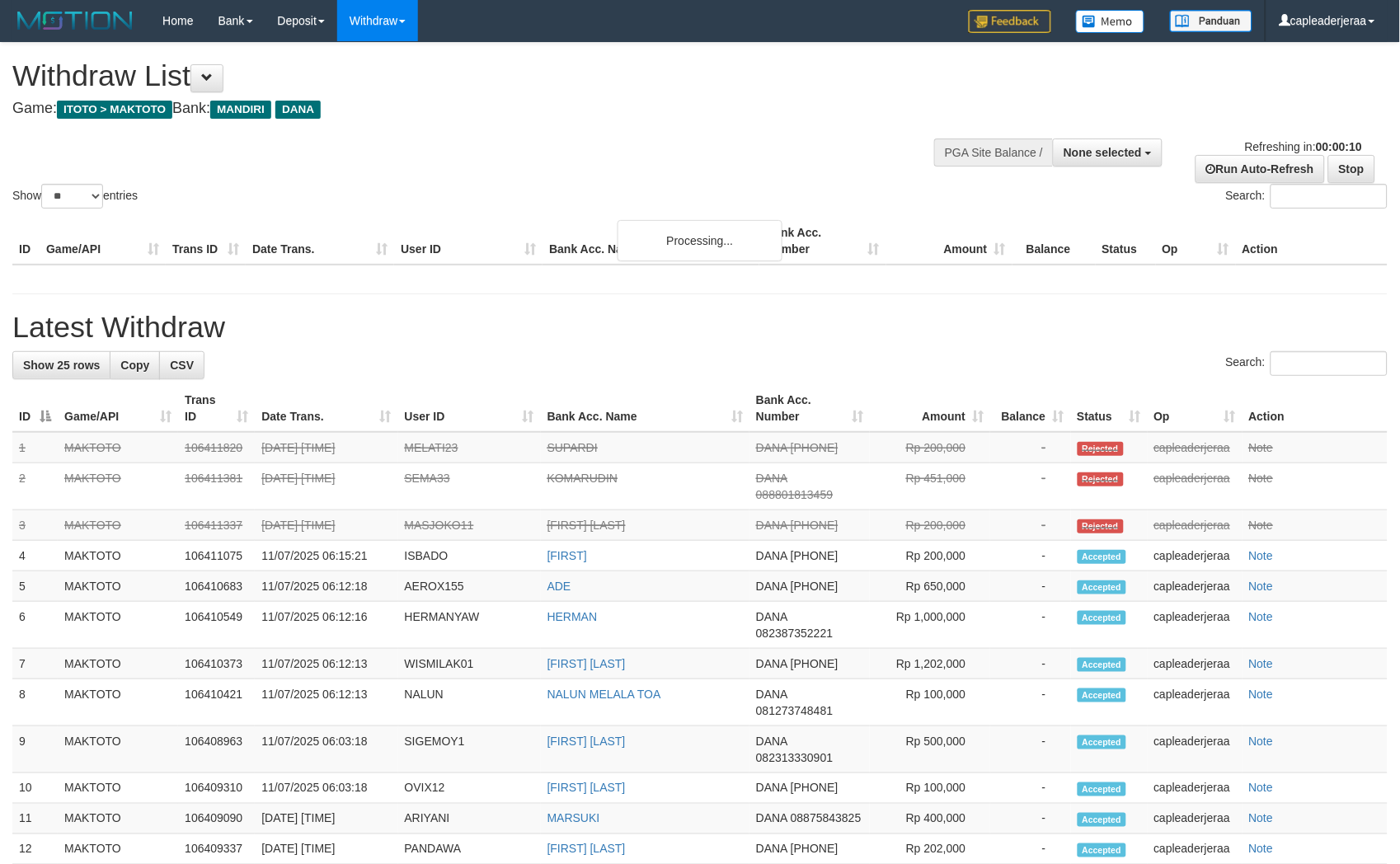 scroll, scrollTop: 0, scrollLeft: 0, axis: both 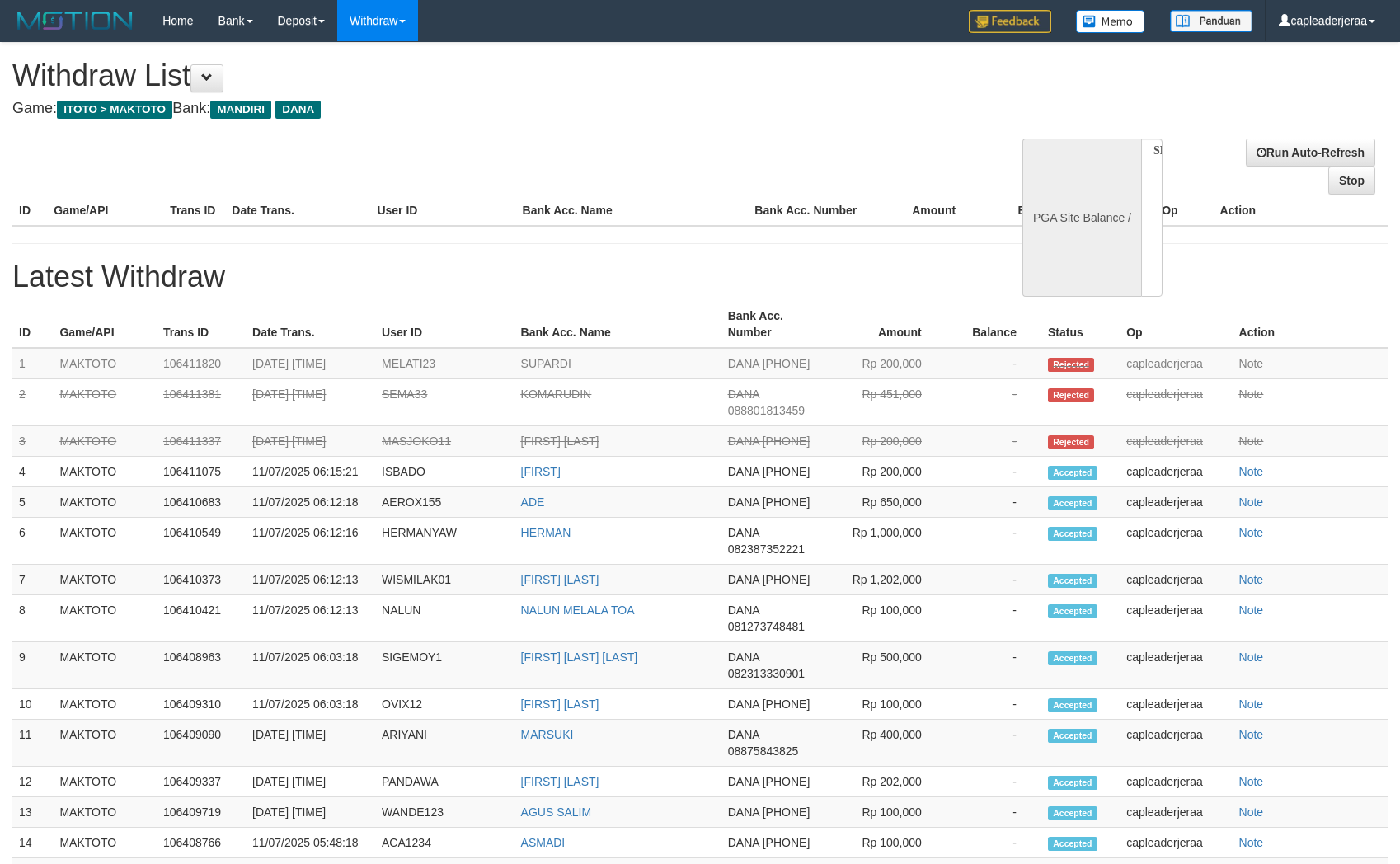 select 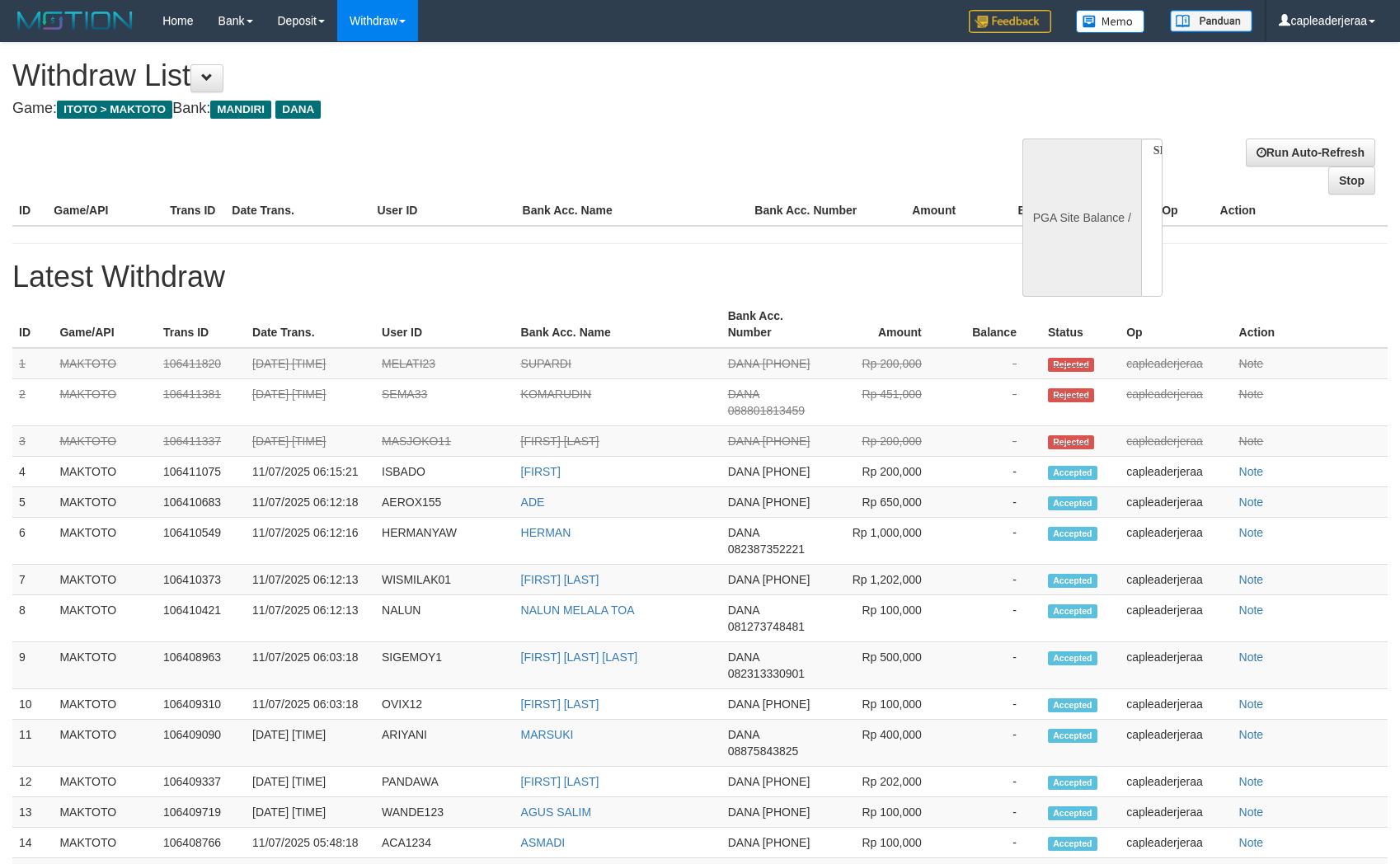 scroll, scrollTop: 0, scrollLeft: 0, axis: both 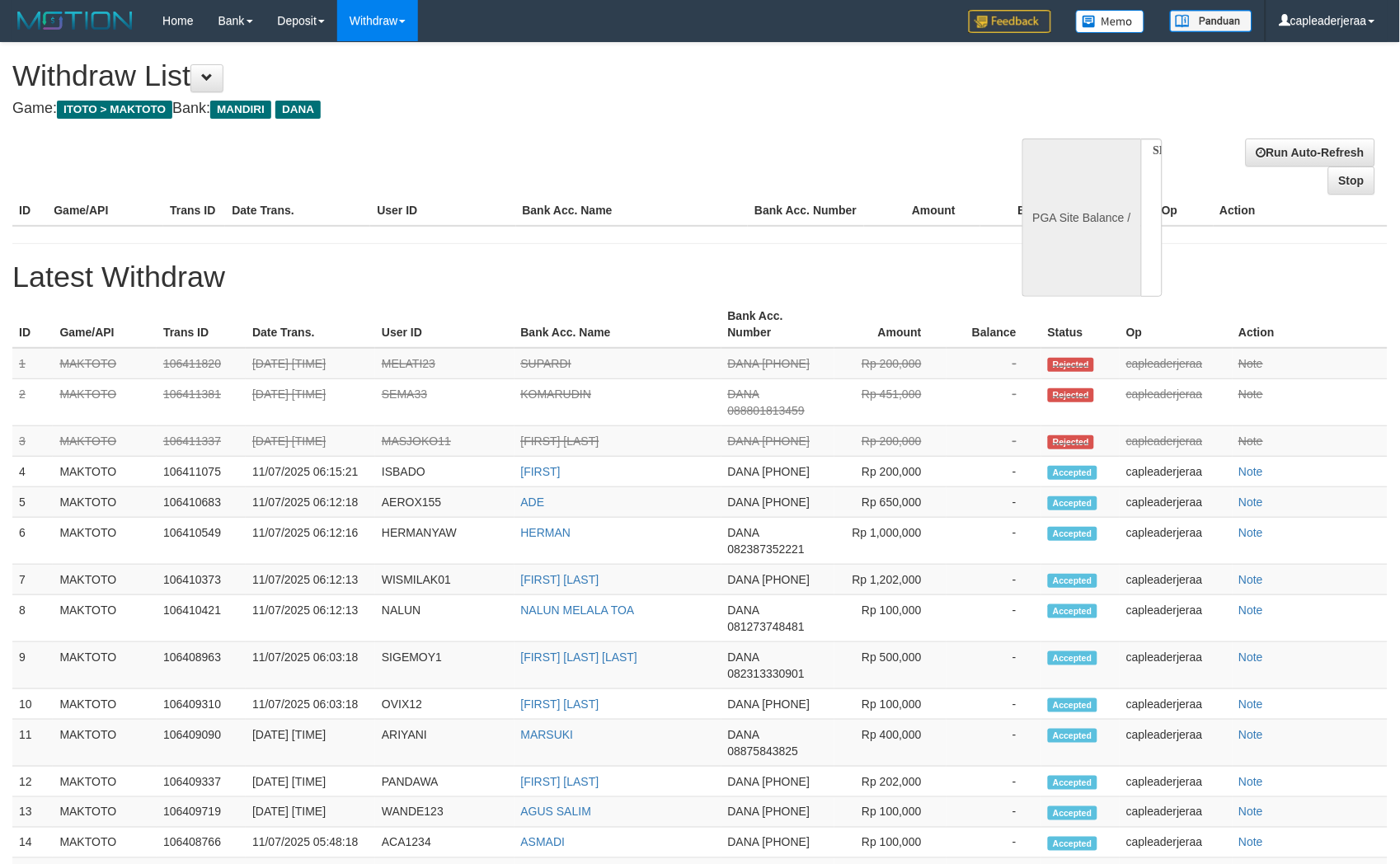 select on "**" 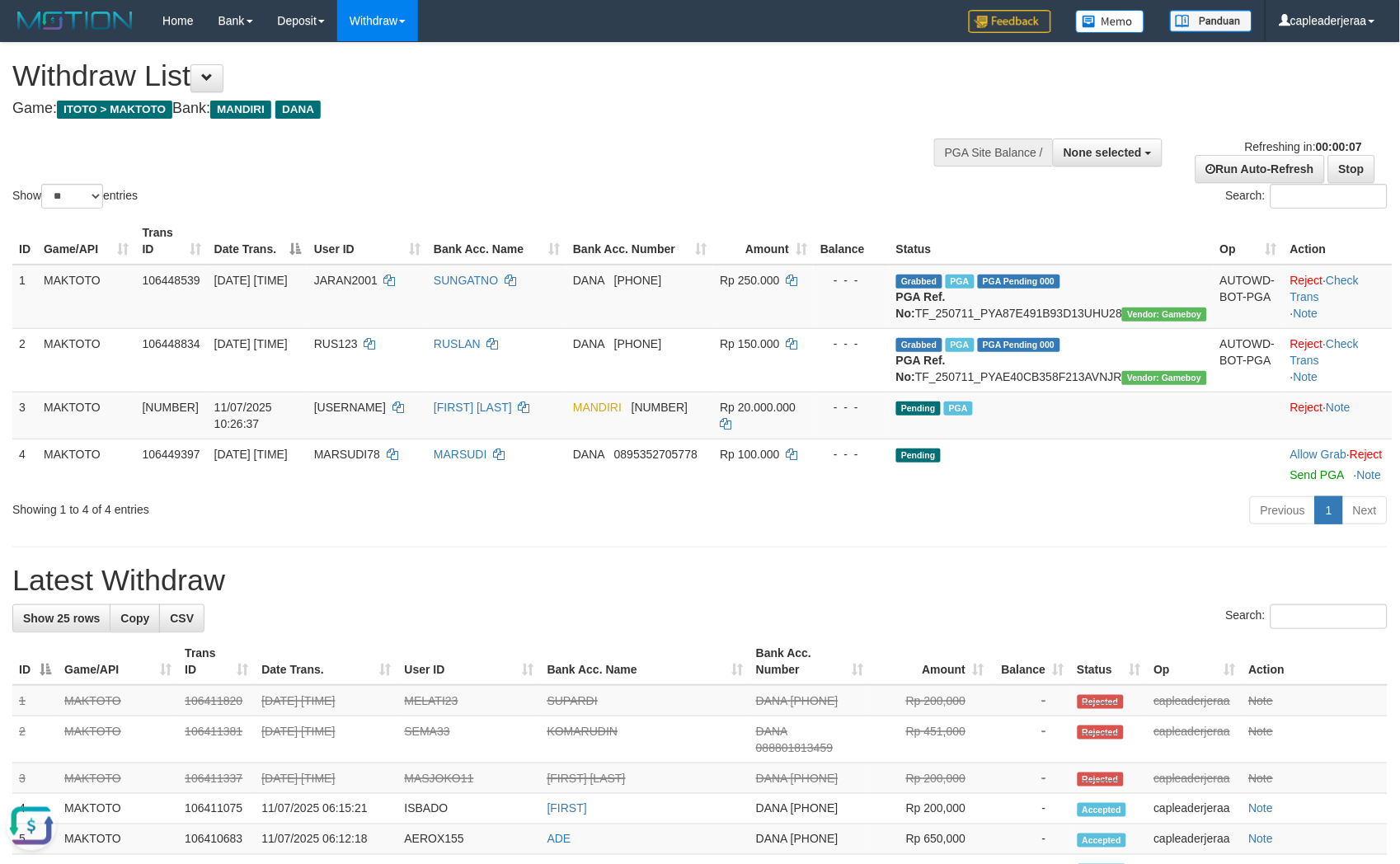 scroll, scrollTop: 0, scrollLeft: 0, axis: both 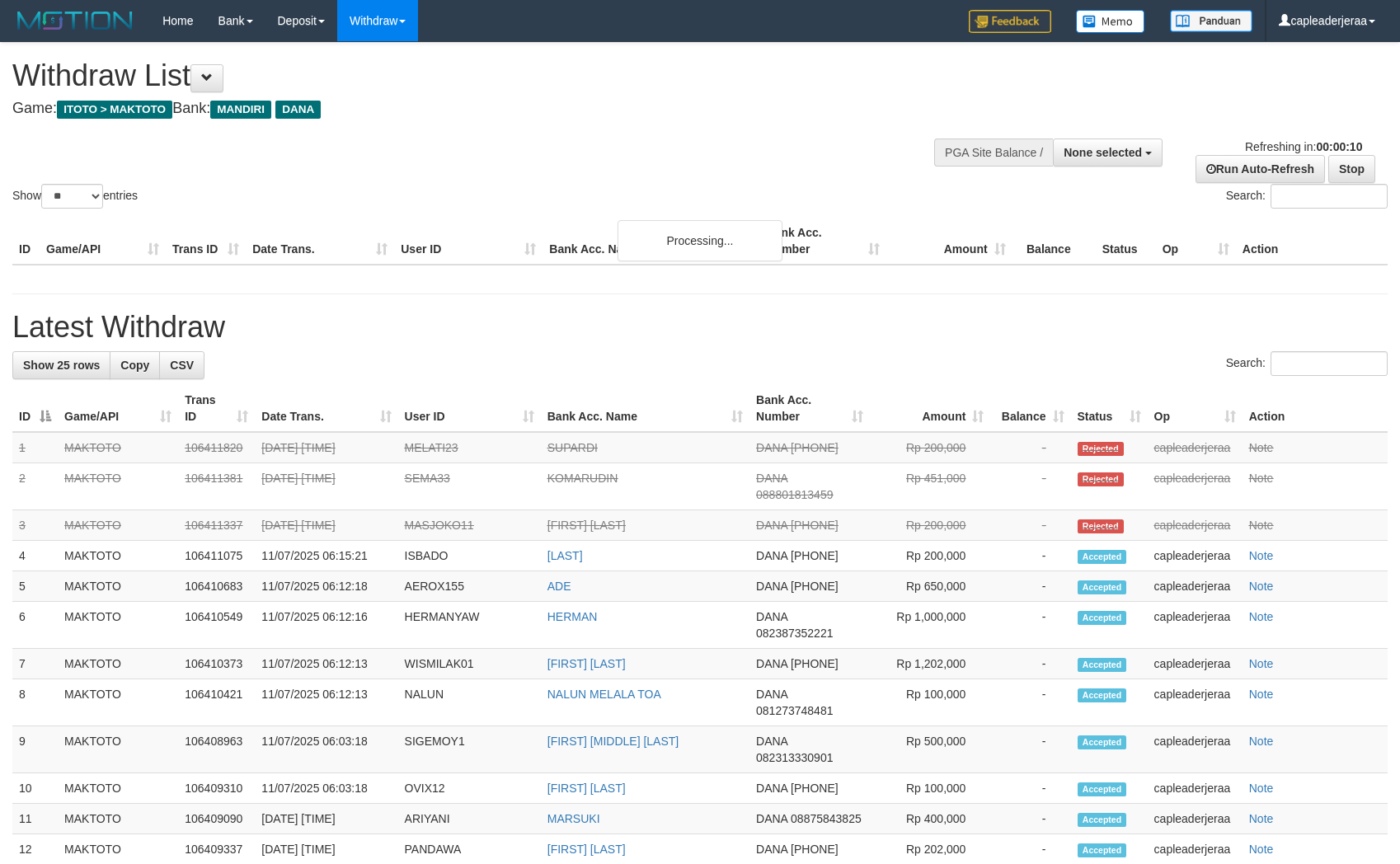 select 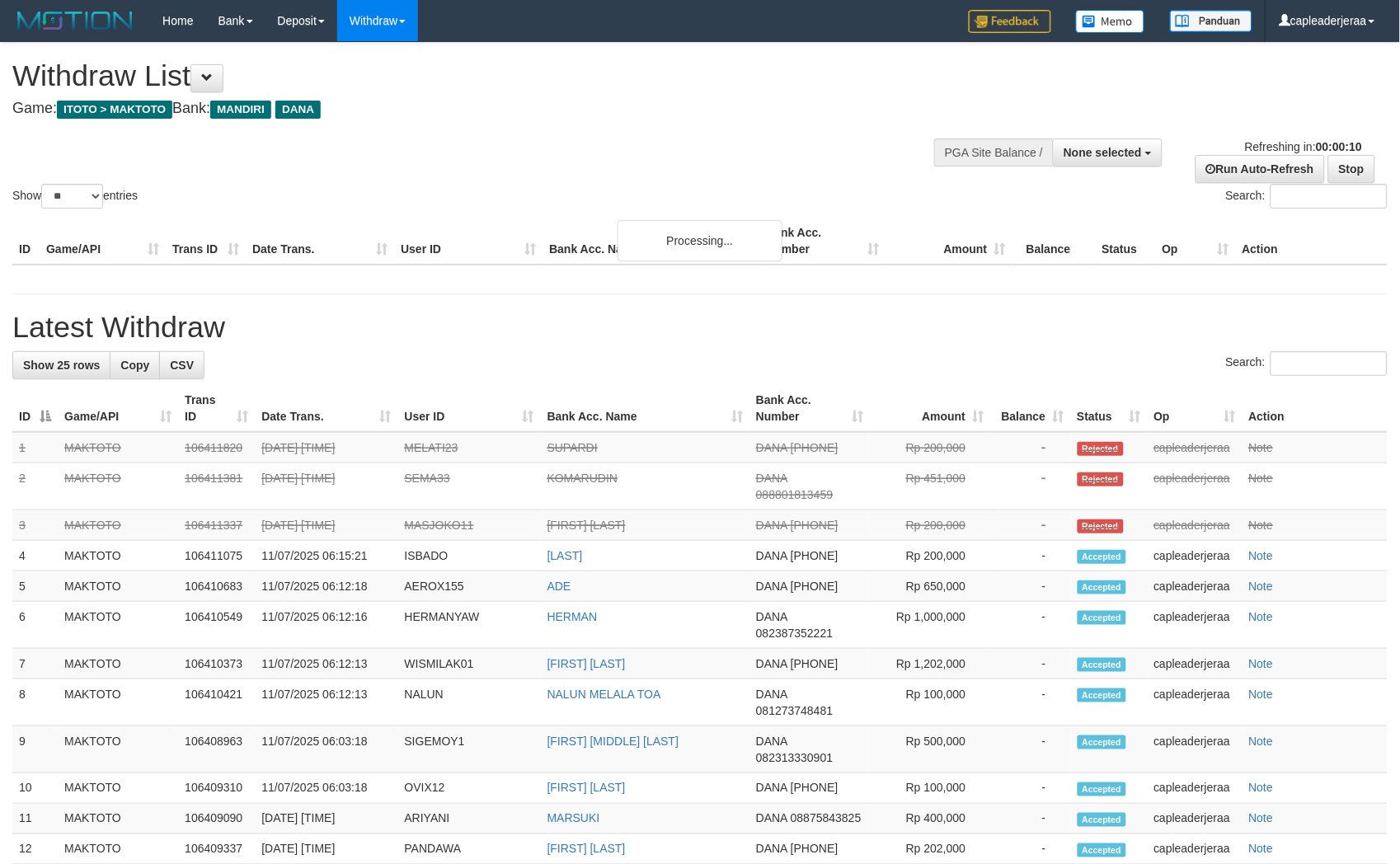 scroll, scrollTop: 0, scrollLeft: 0, axis: both 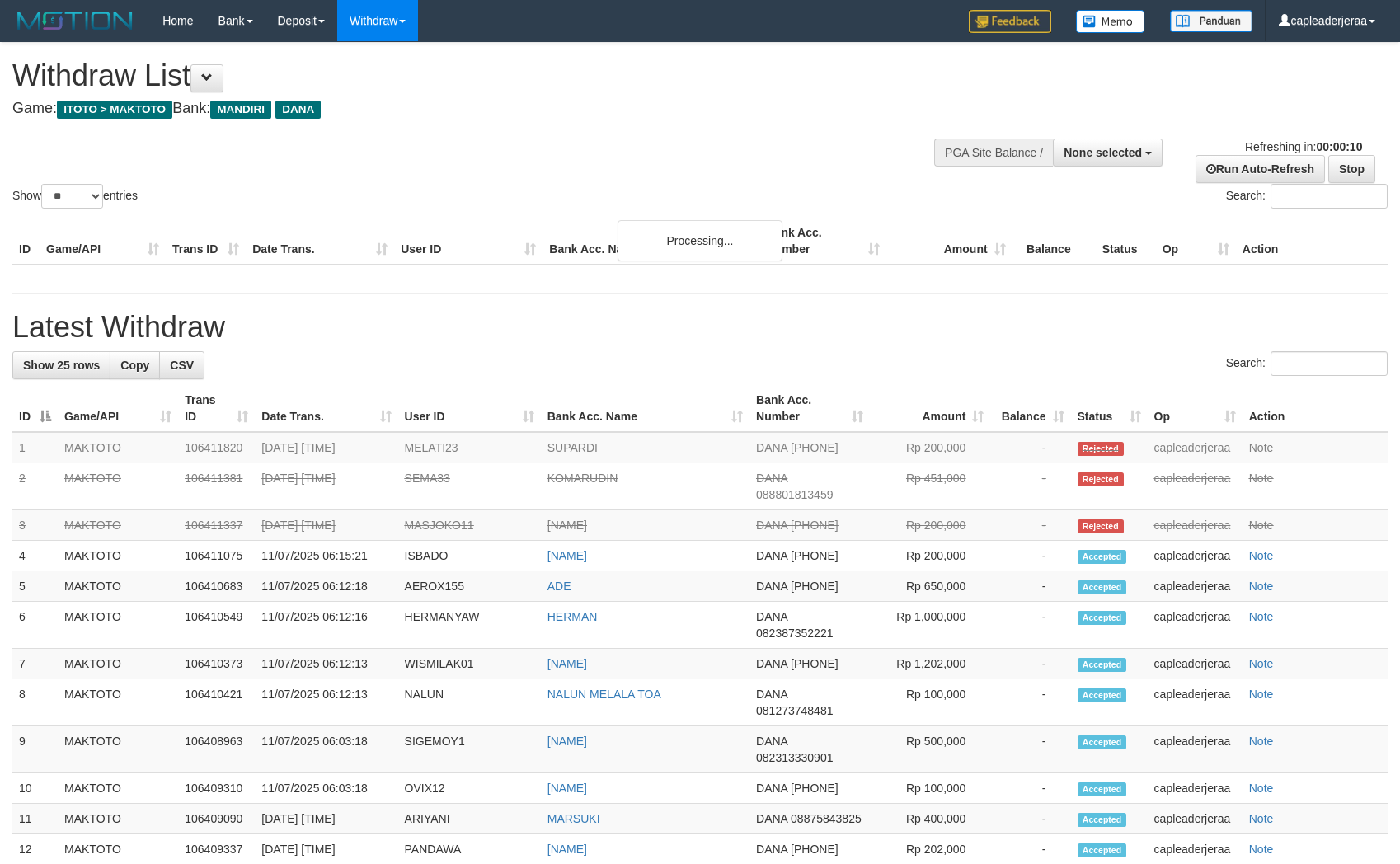 select 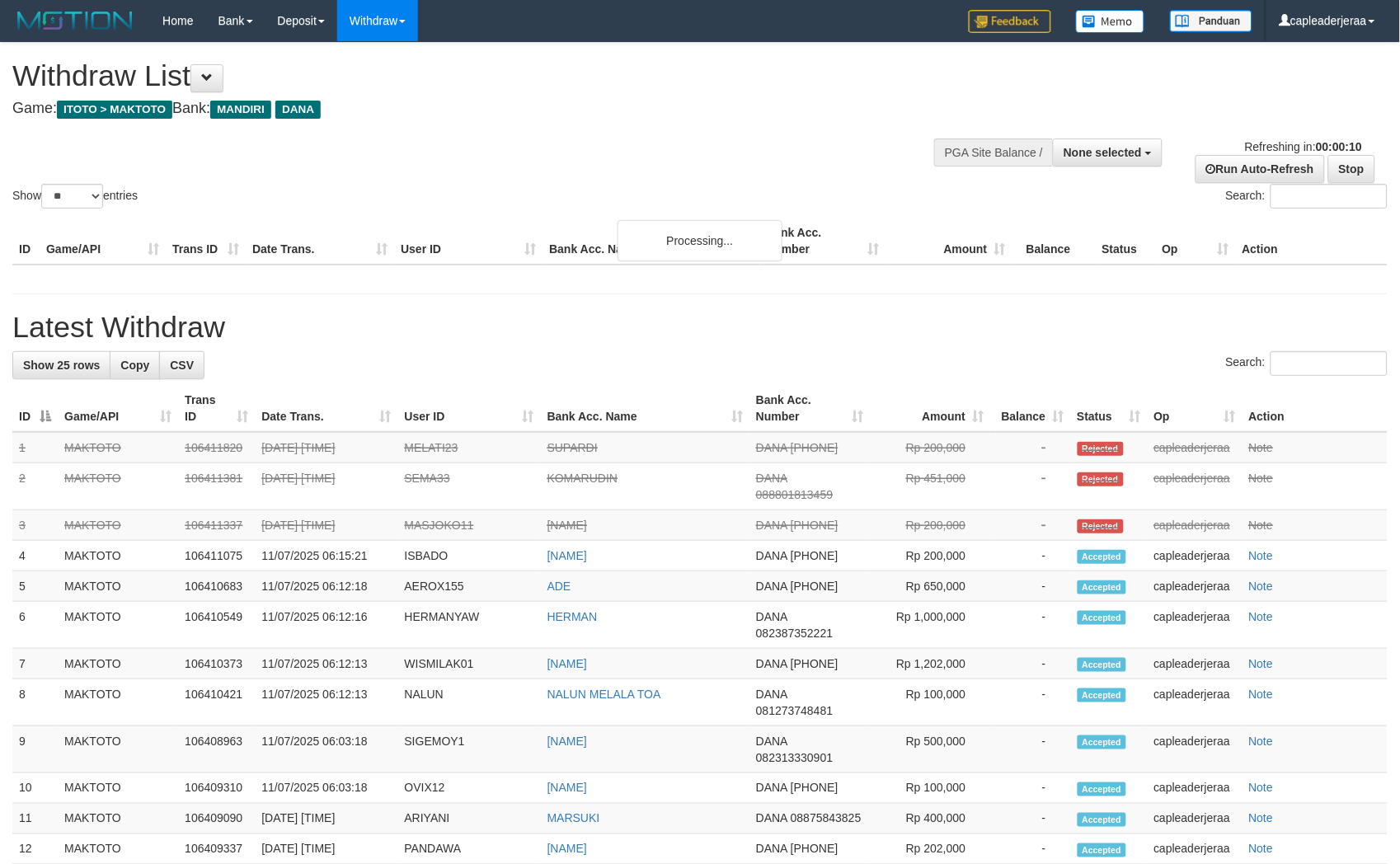 scroll, scrollTop: 0, scrollLeft: 0, axis: both 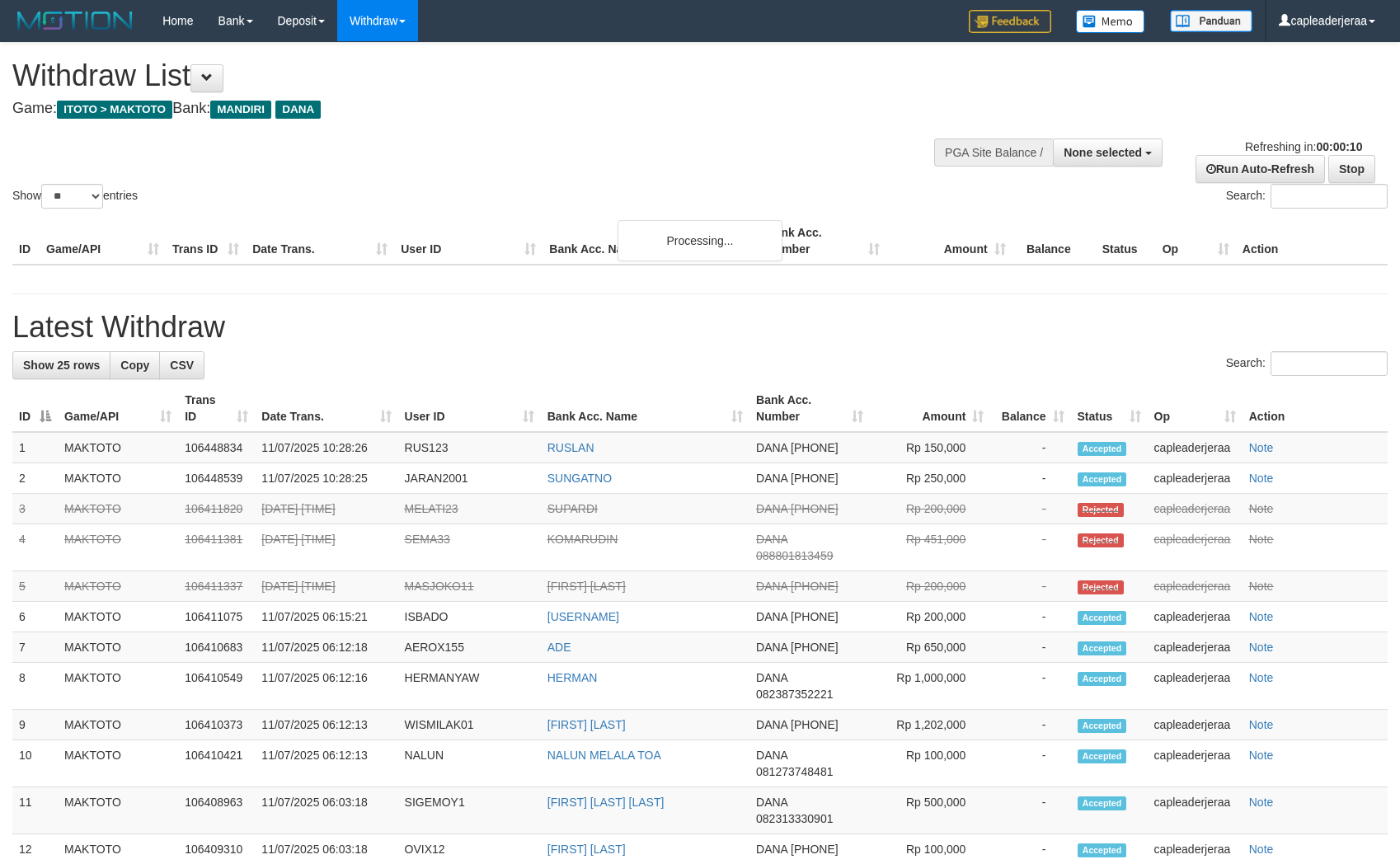 select 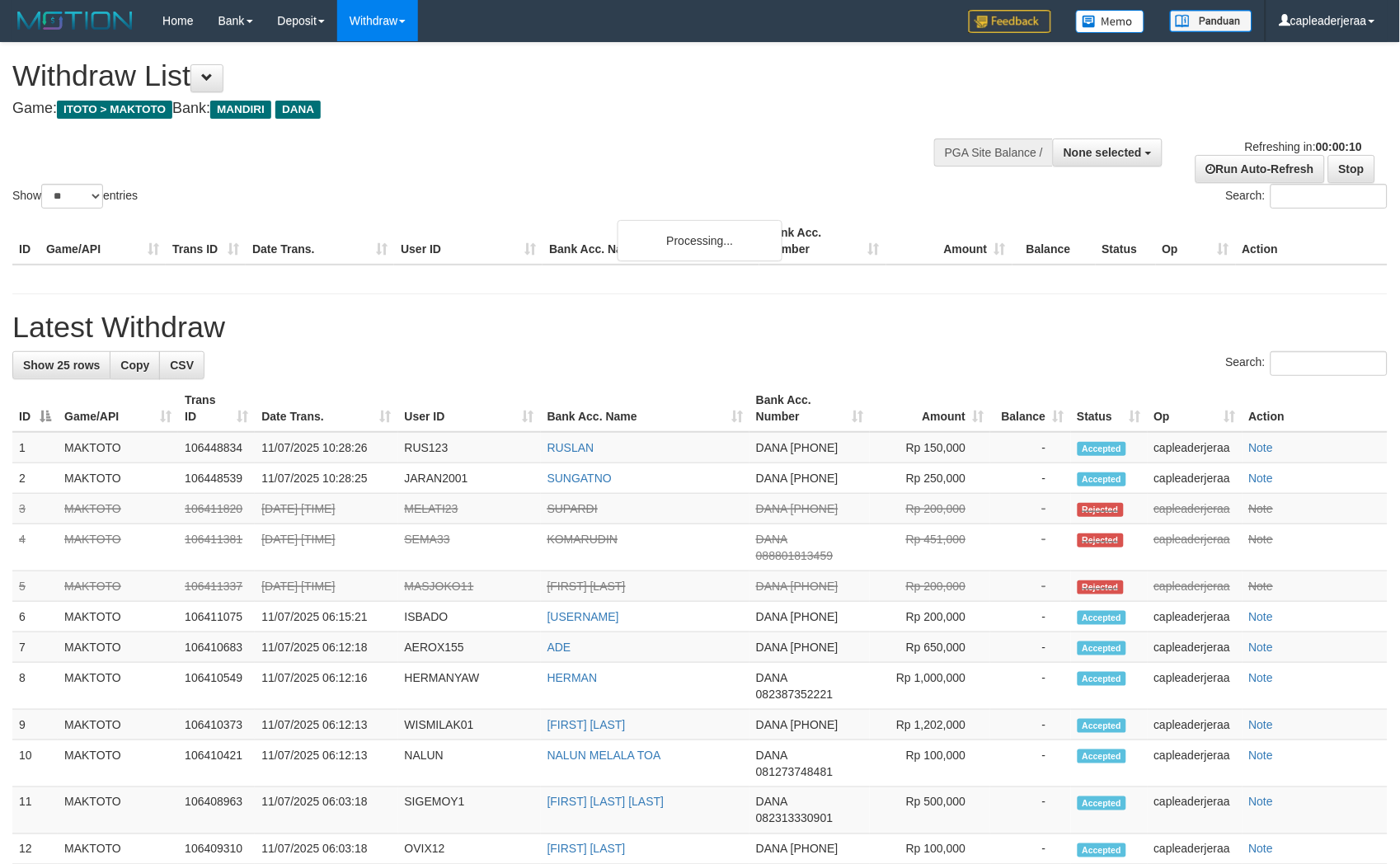 scroll, scrollTop: 0, scrollLeft: 0, axis: both 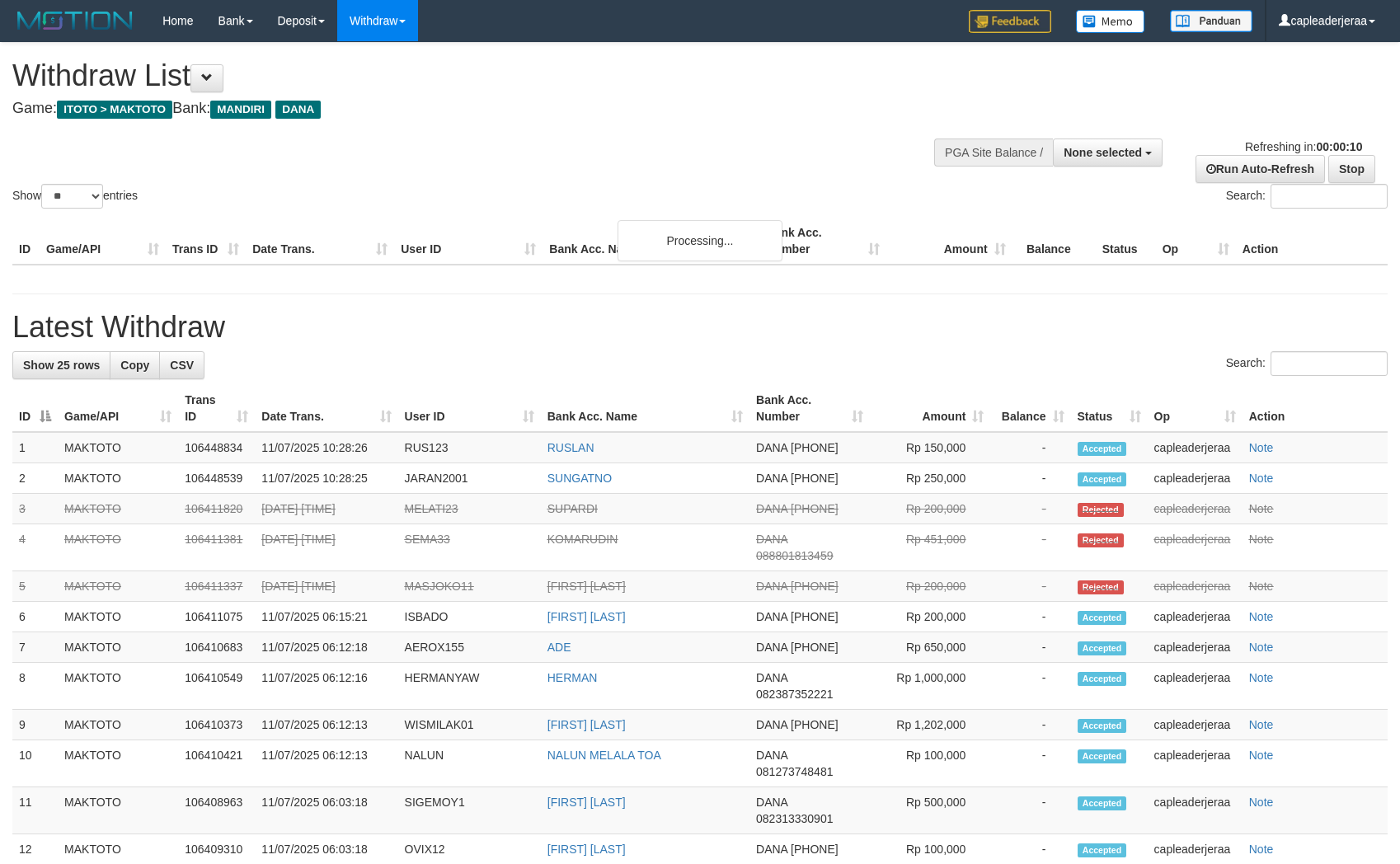 select 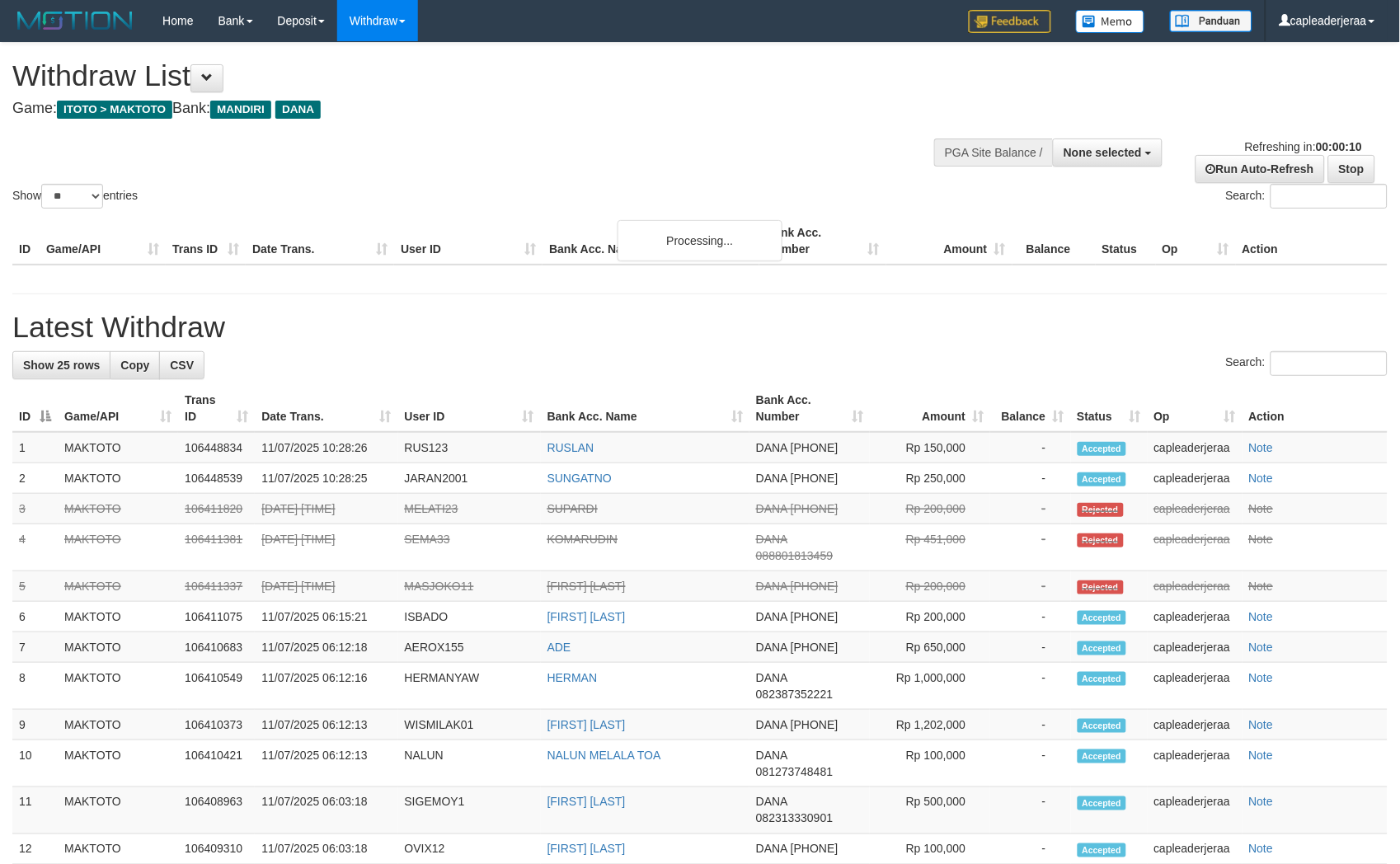 scroll, scrollTop: 0, scrollLeft: 0, axis: both 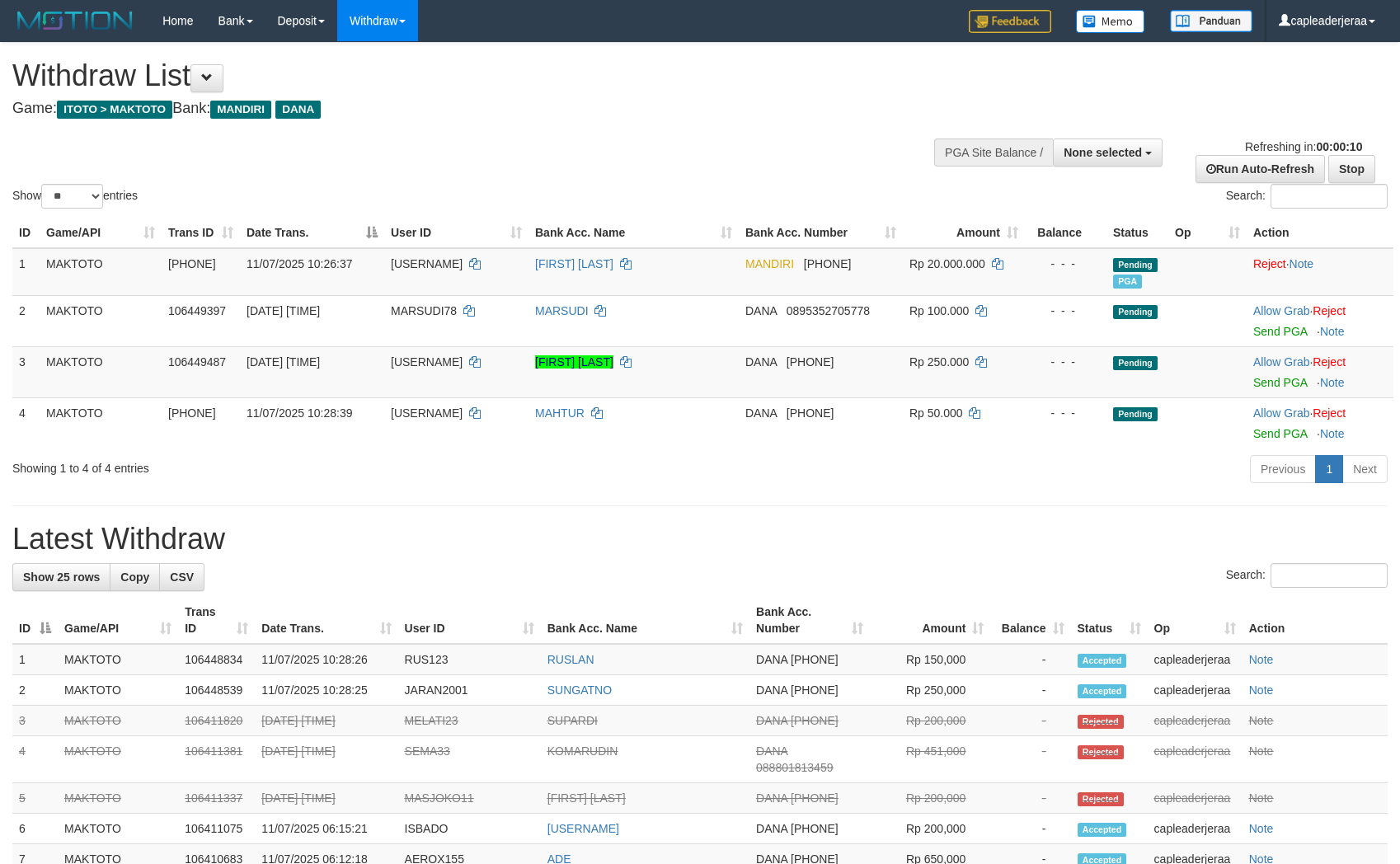 select 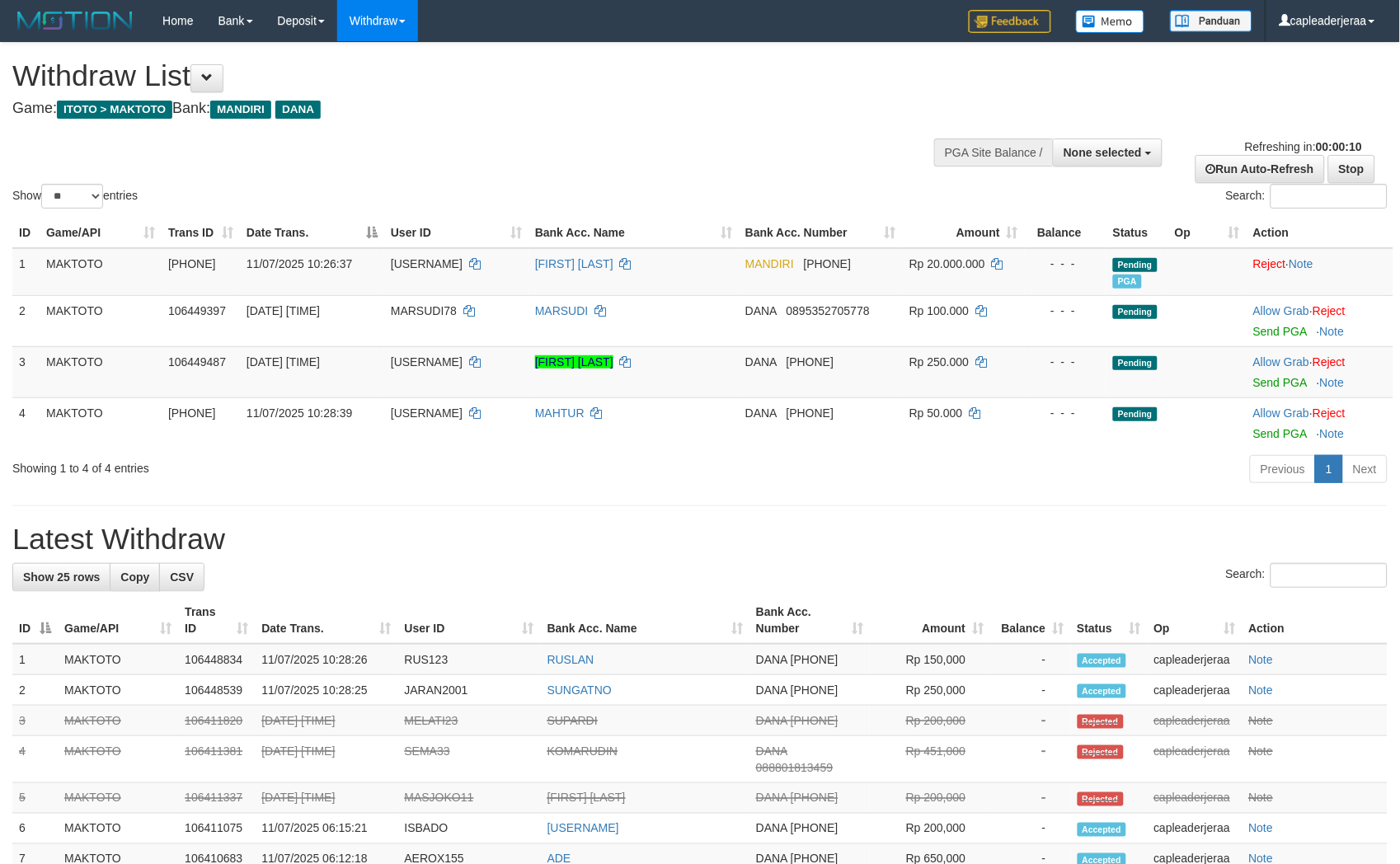 scroll, scrollTop: 0, scrollLeft: 0, axis: both 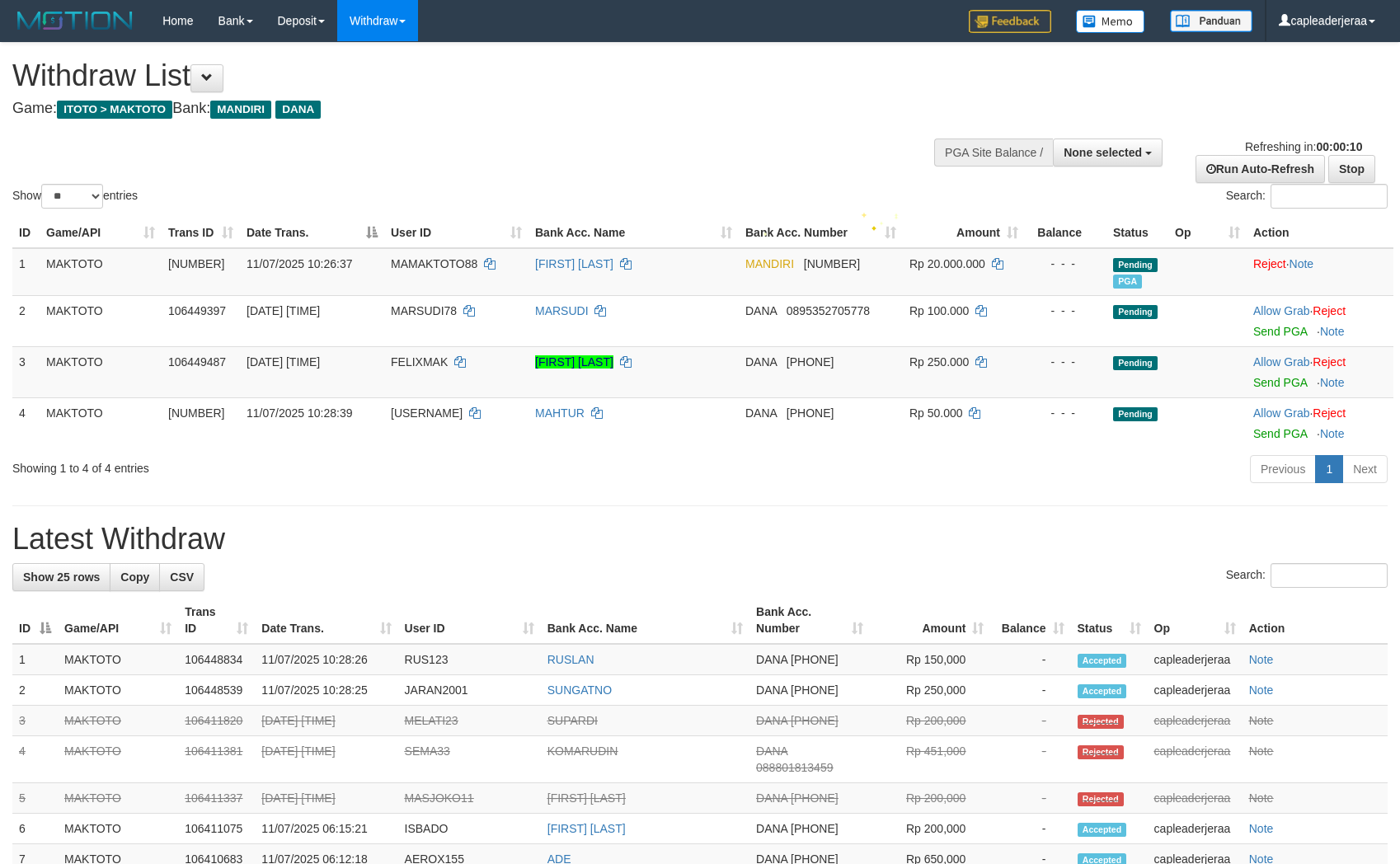 select 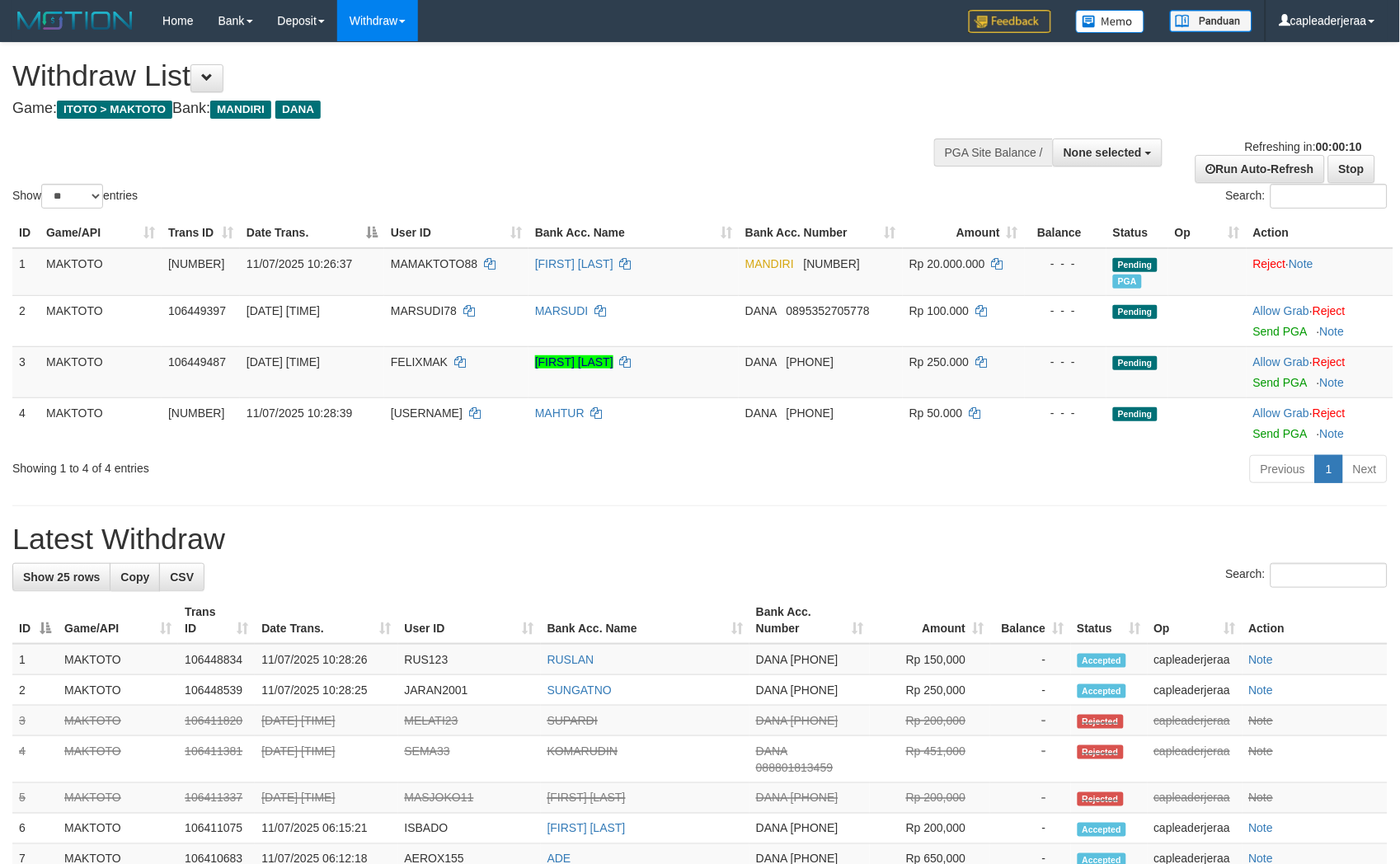 scroll, scrollTop: 0, scrollLeft: 0, axis: both 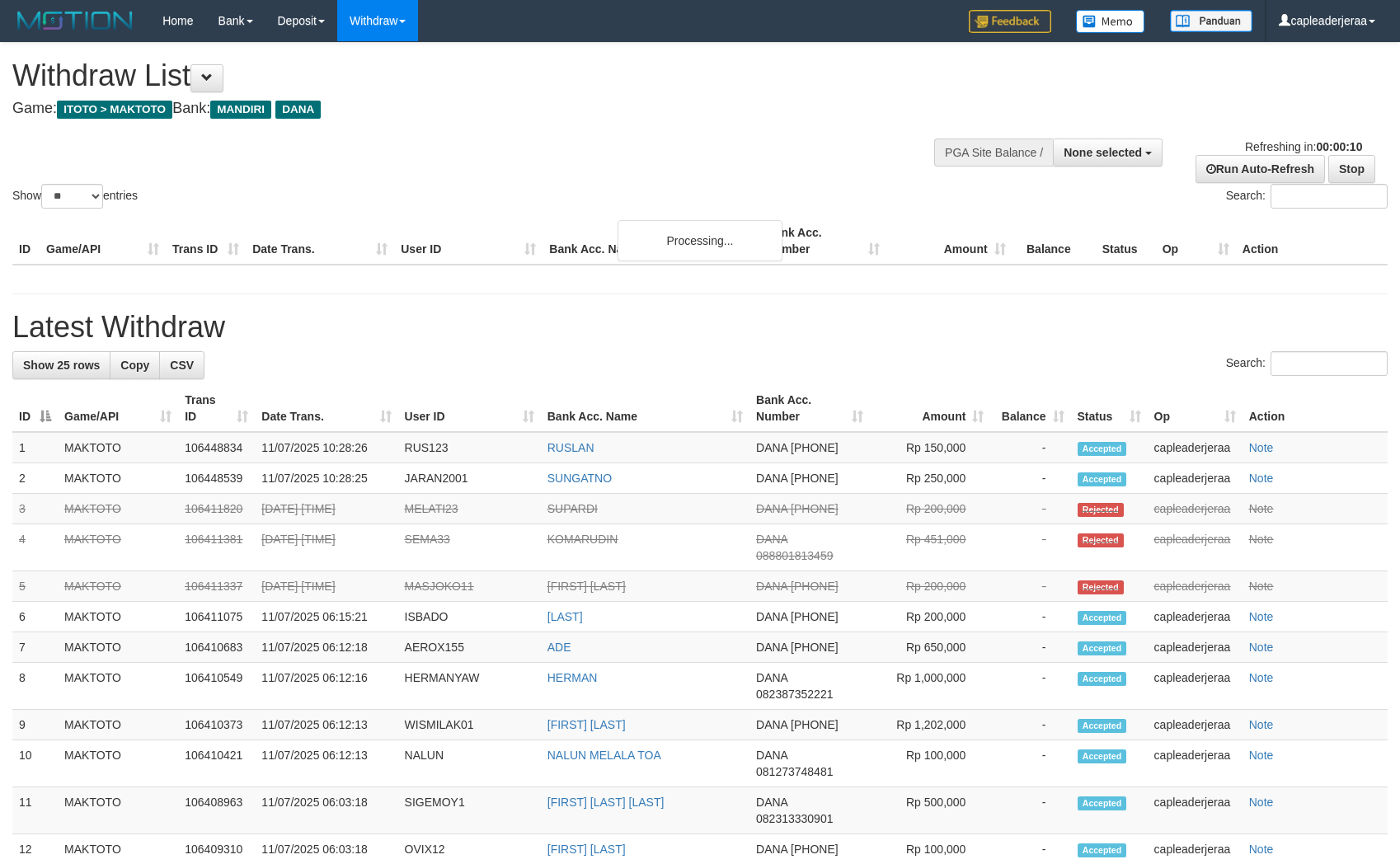 select 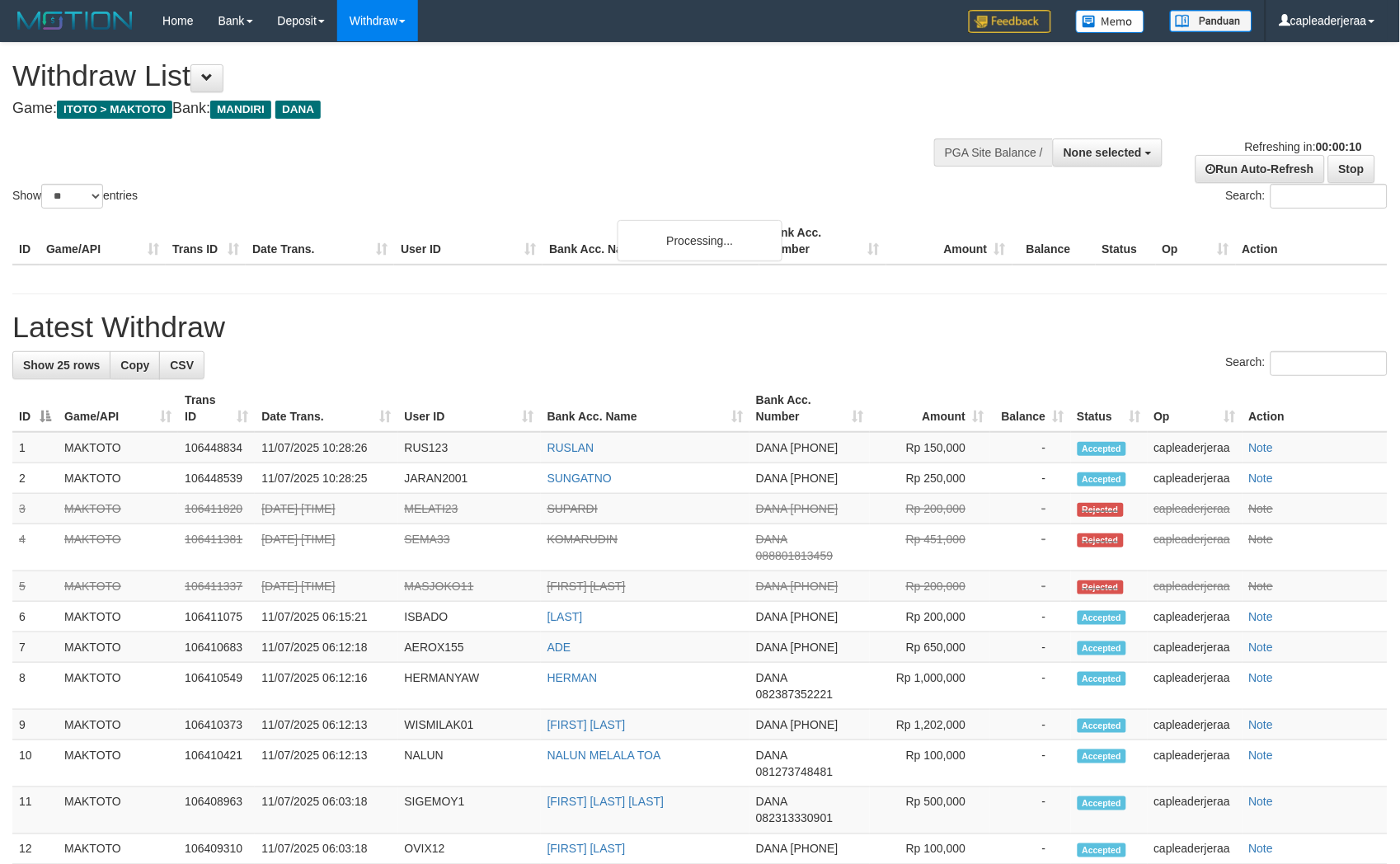 scroll, scrollTop: 0, scrollLeft: 0, axis: both 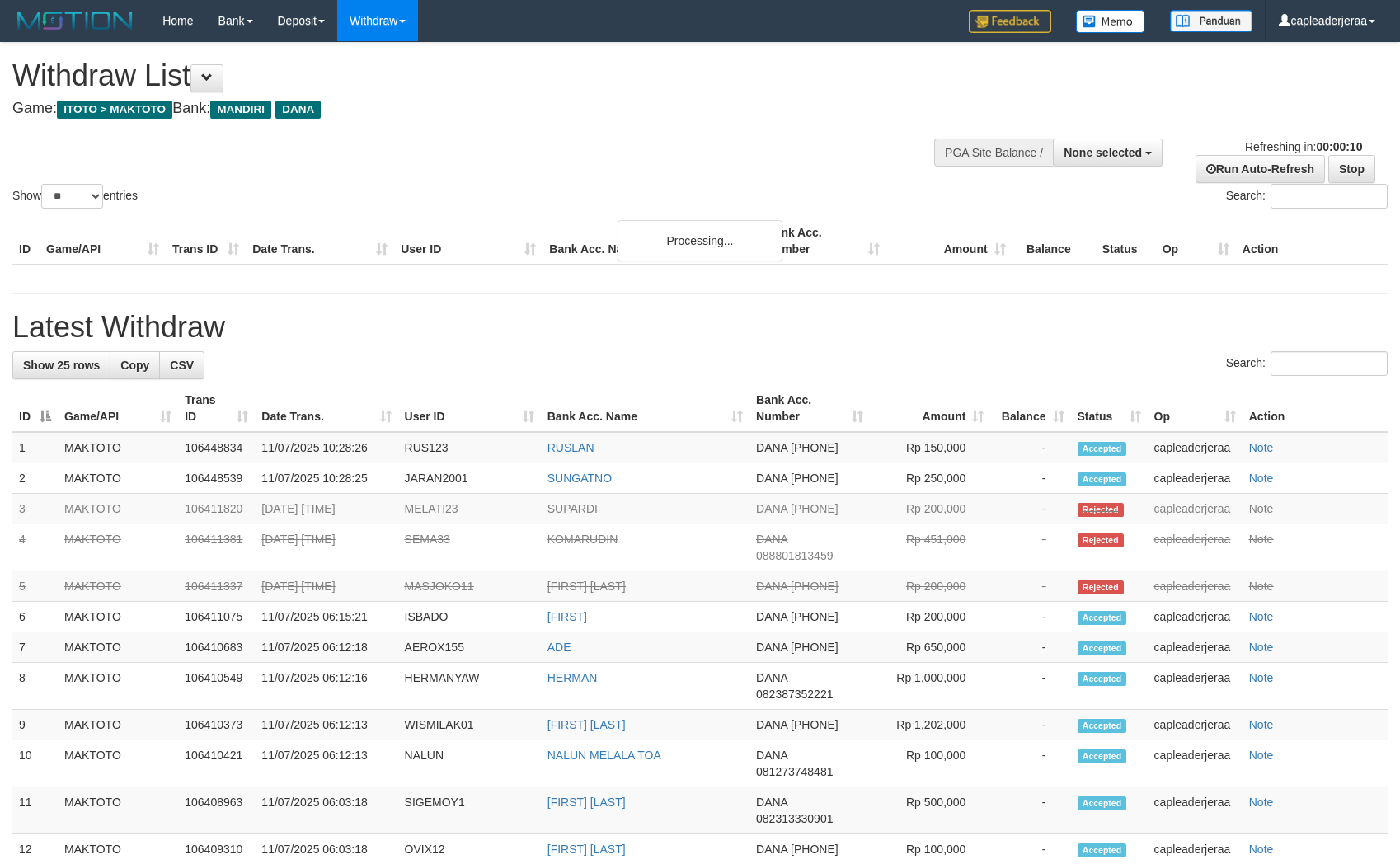 select 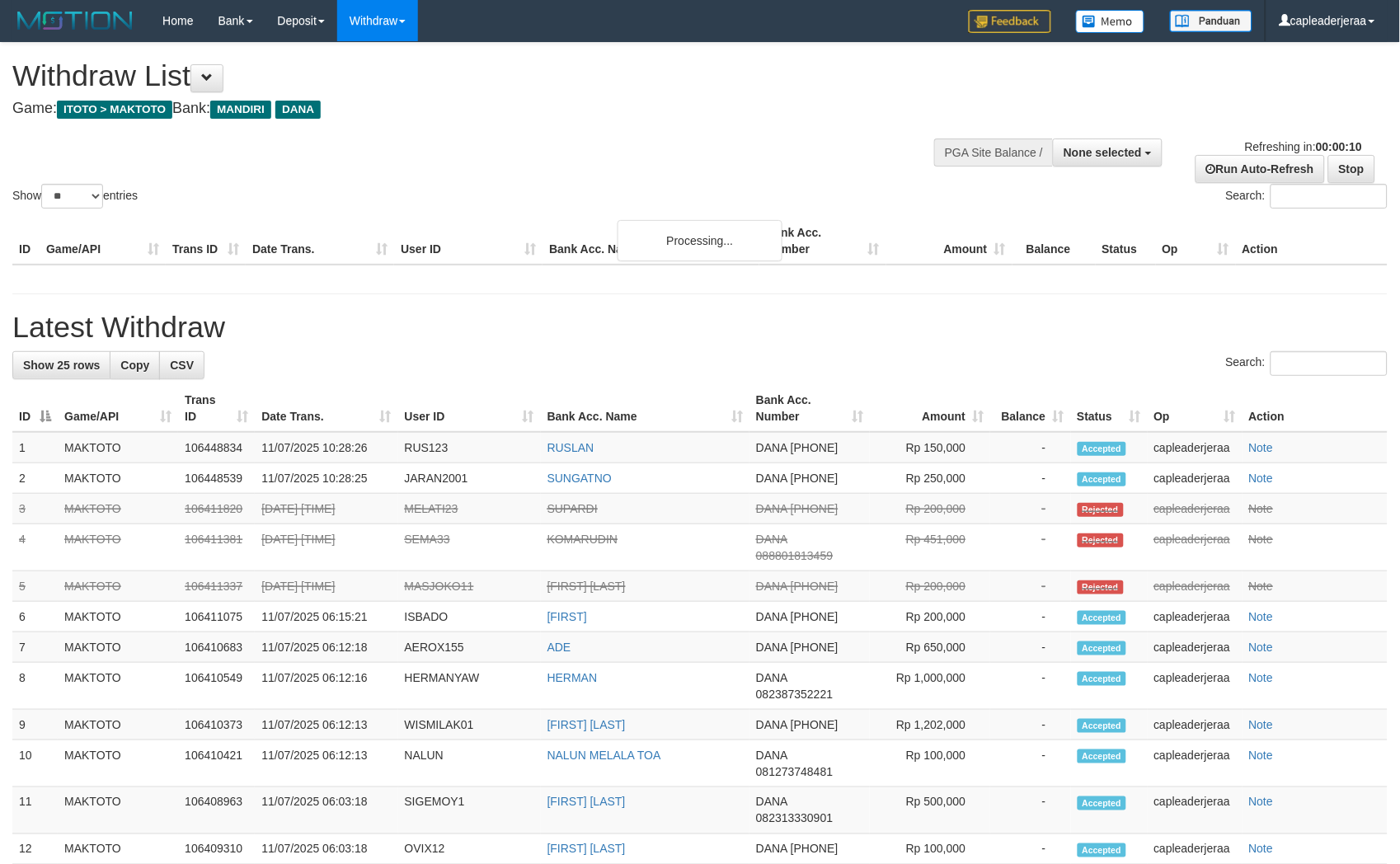 scroll, scrollTop: 0, scrollLeft: 0, axis: both 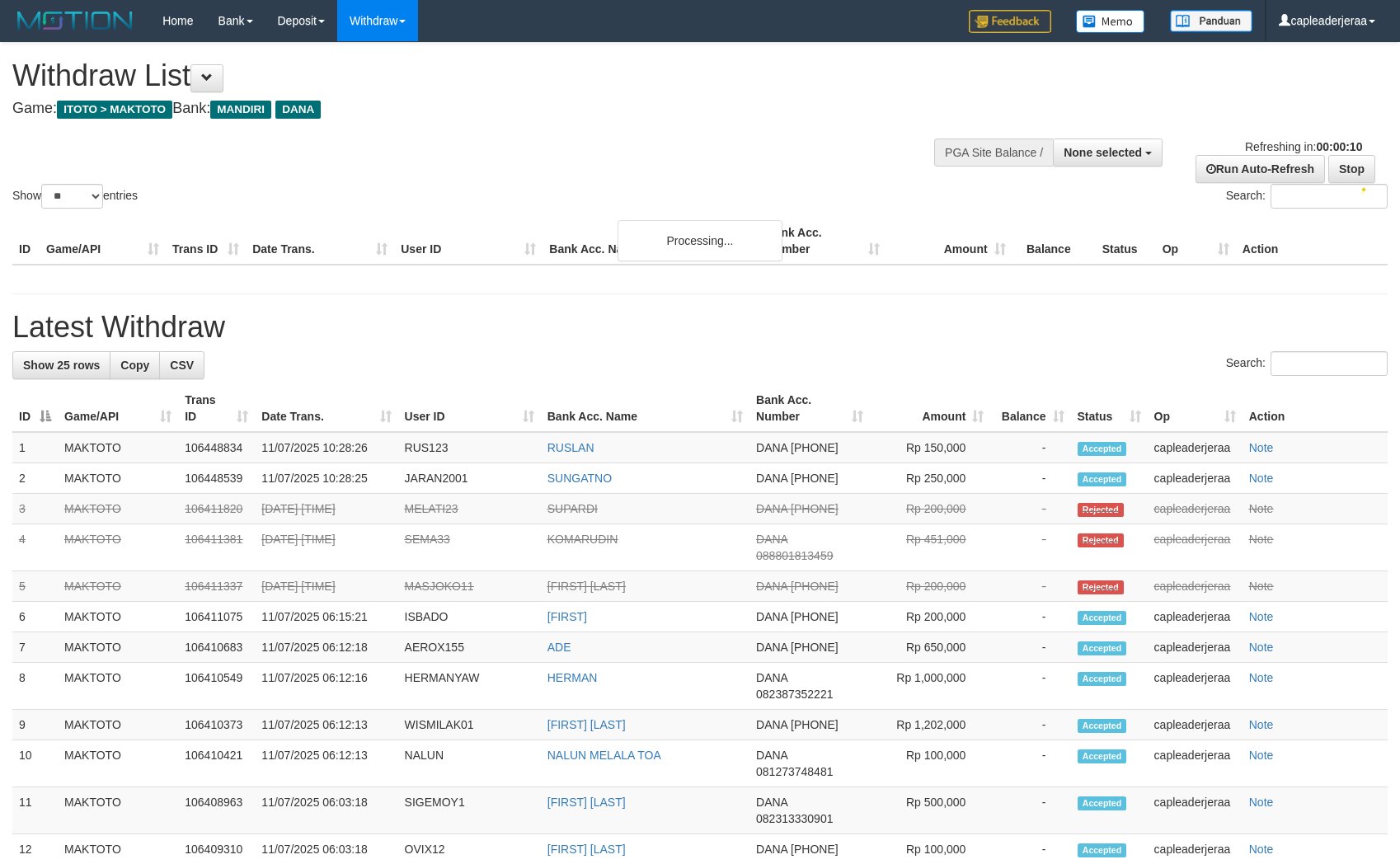 select 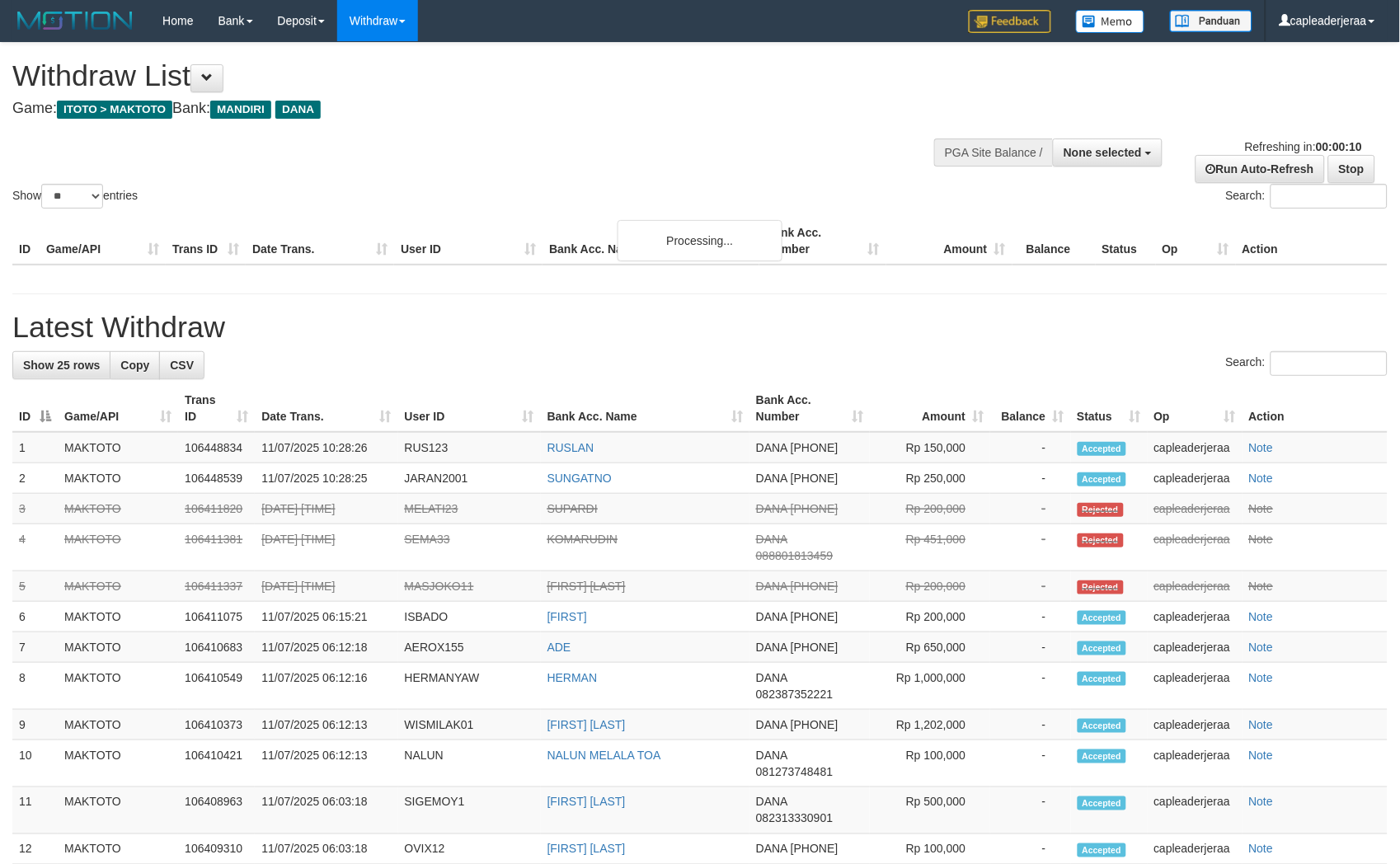 scroll, scrollTop: 0, scrollLeft: 0, axis: both 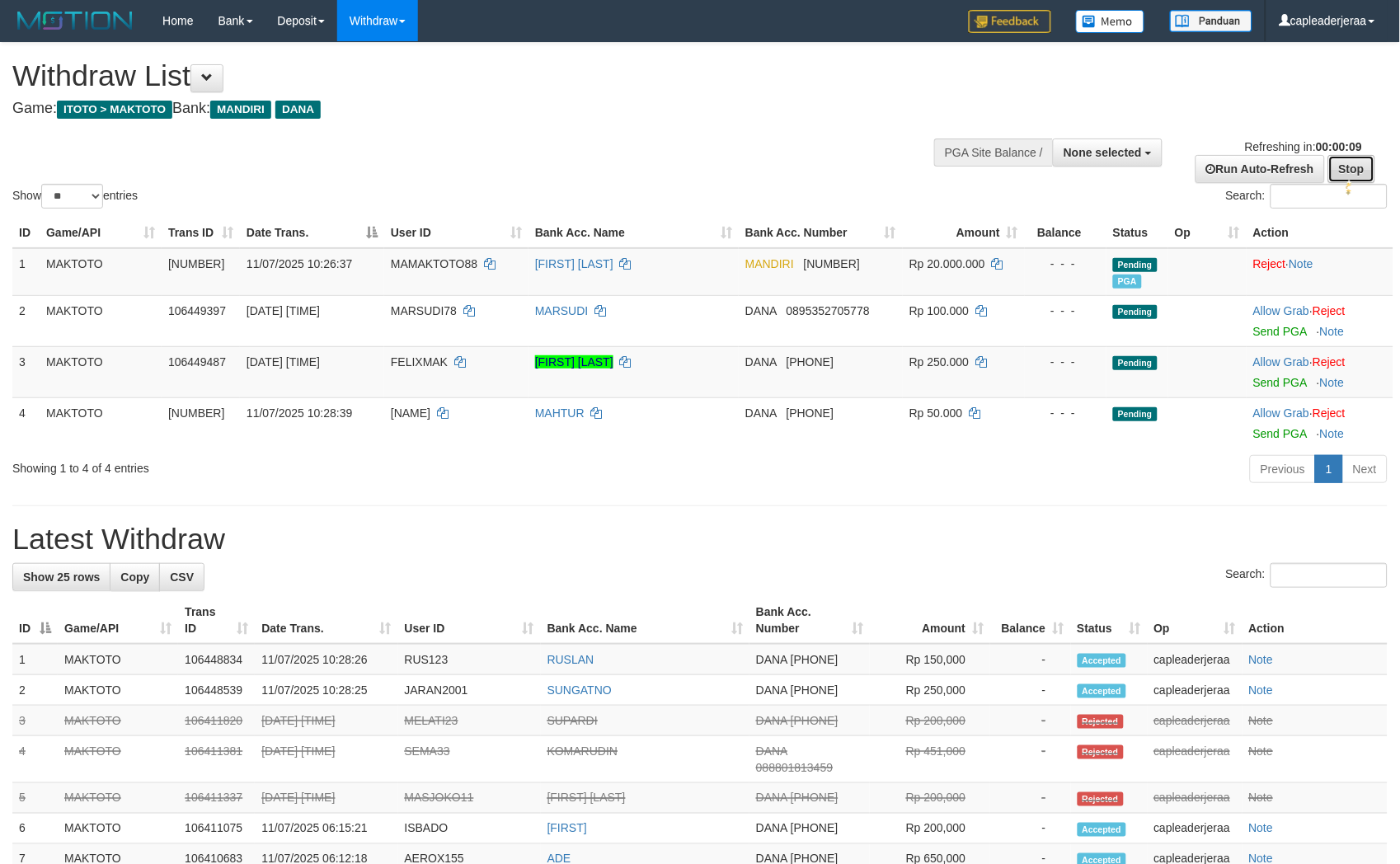 click on "Stop" at bounding box center [1351, 169] 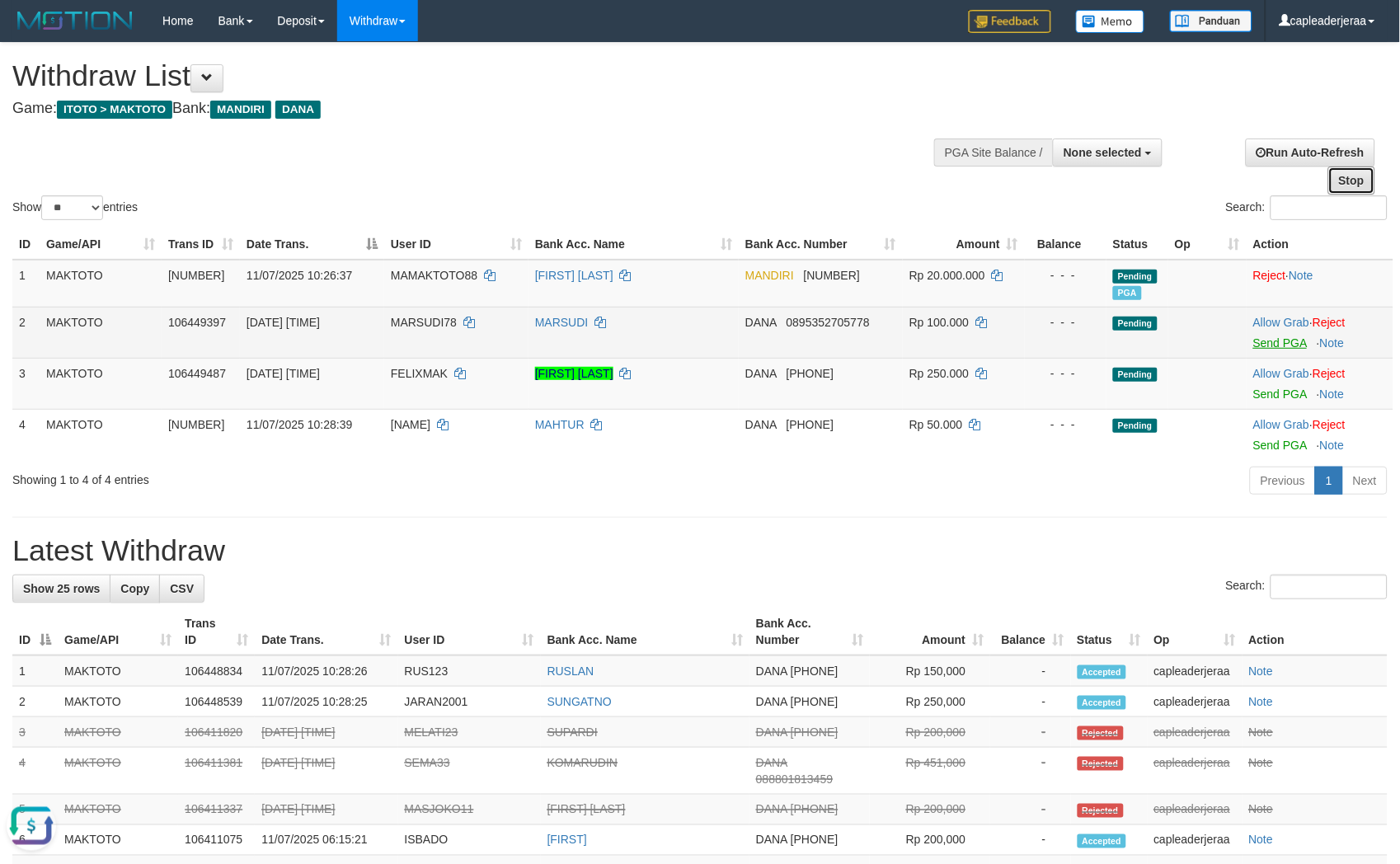 scroll, scrollTop: 0, scrollLeft: 0, axis: both 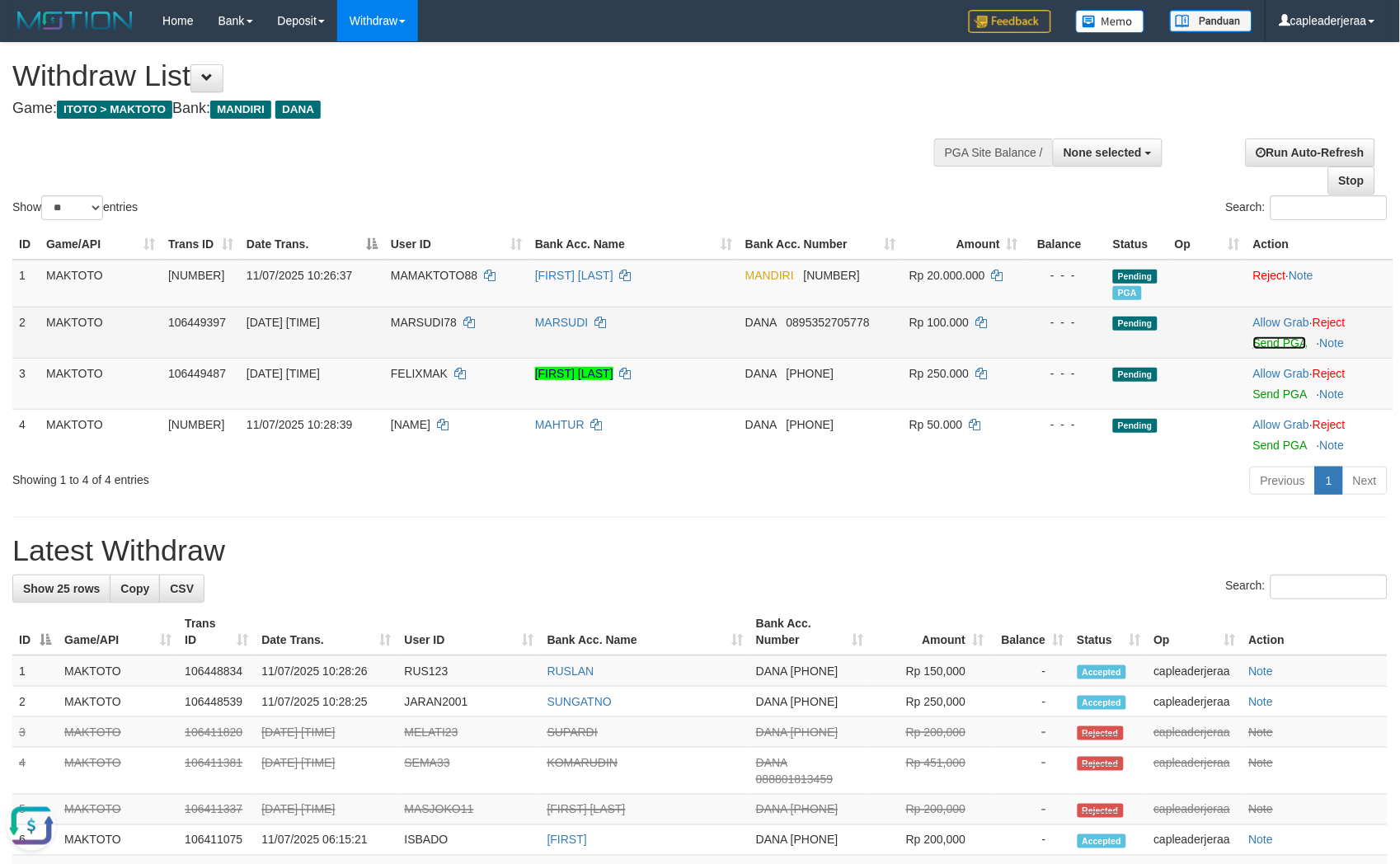 click on "Send PGA" at bounding box center [1280, 343] 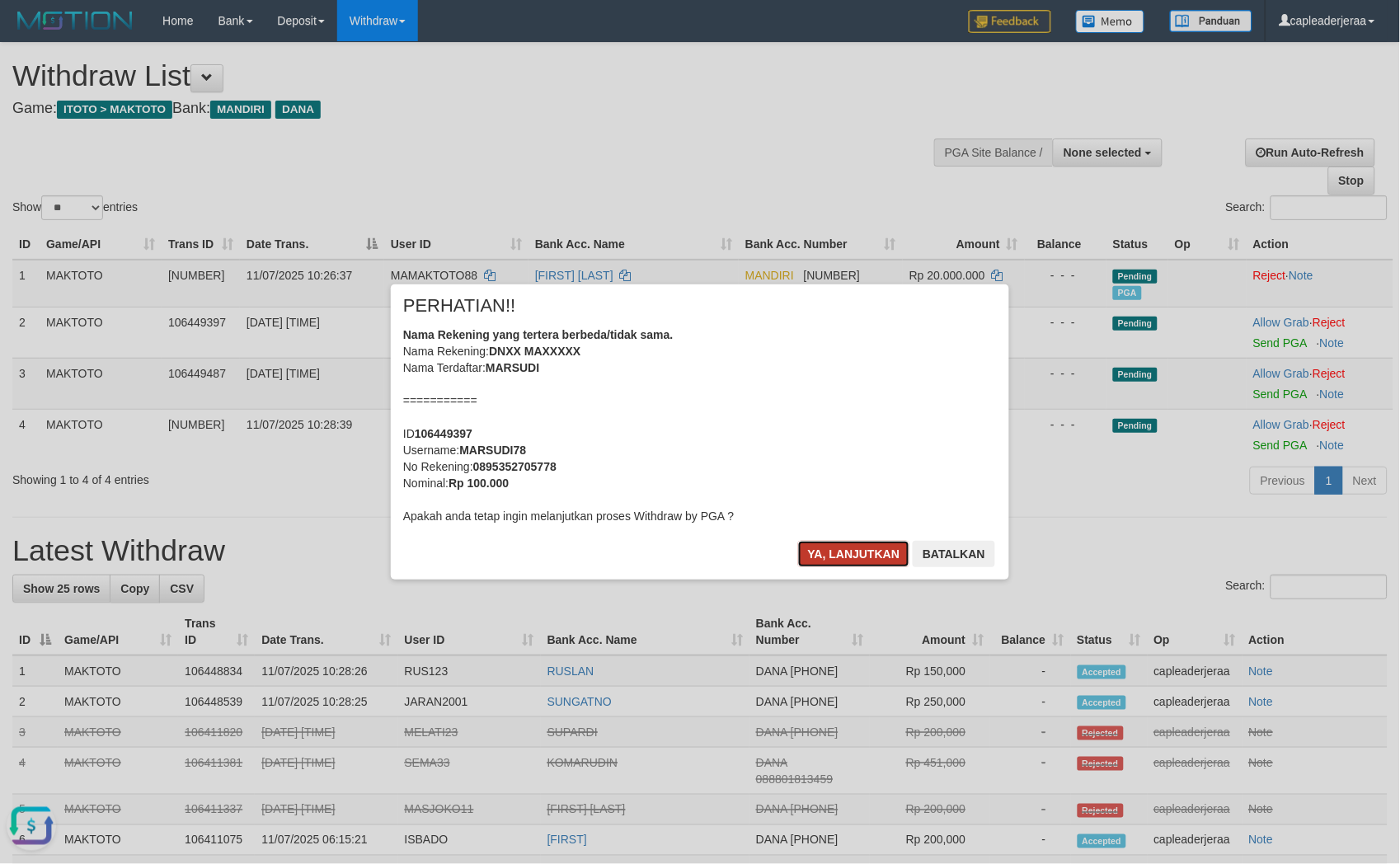 click on "Ya, lanjutkan" at bounding box center [854, 554] 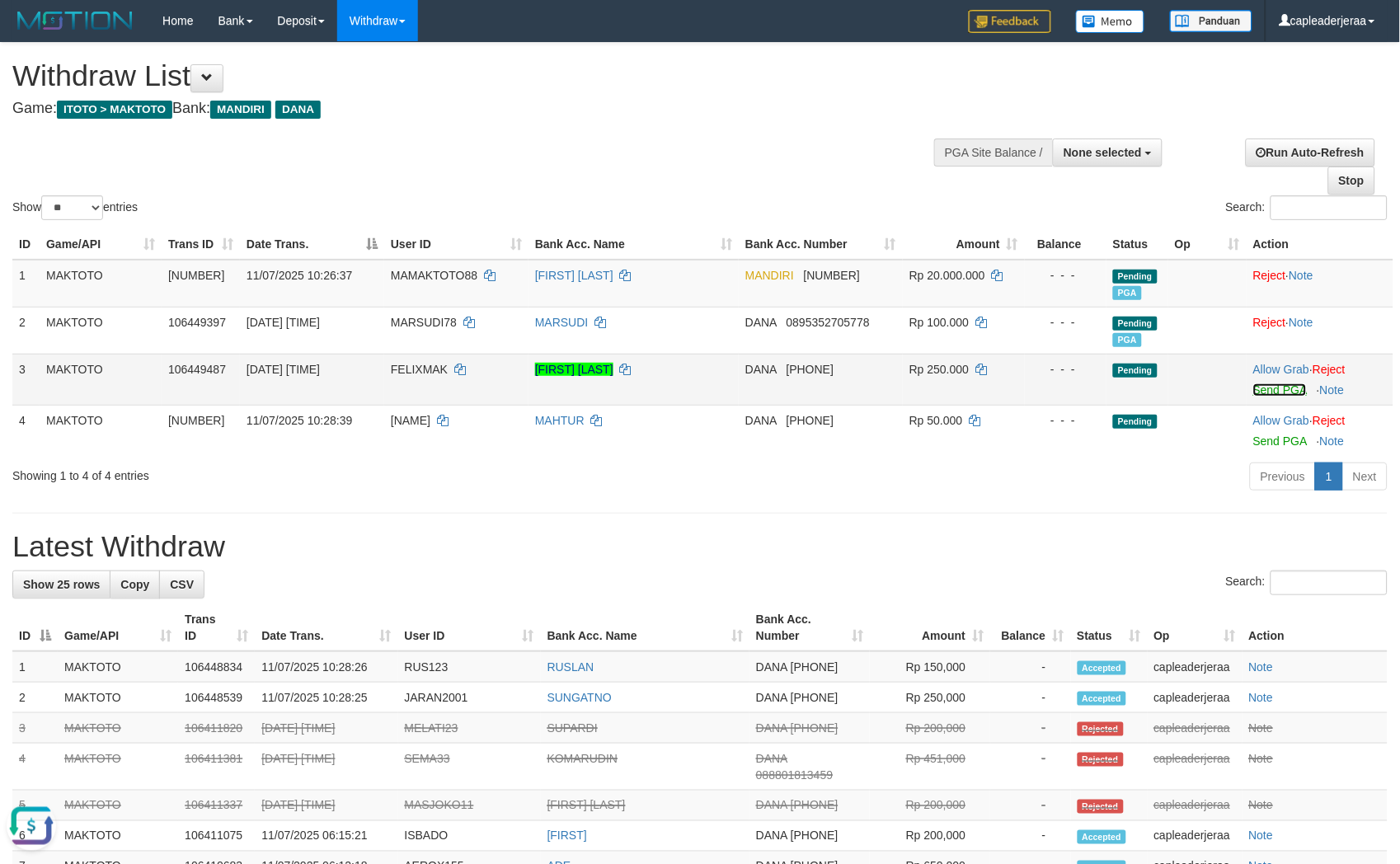 click on "Send PGA" at bounding box center [1280, 390] 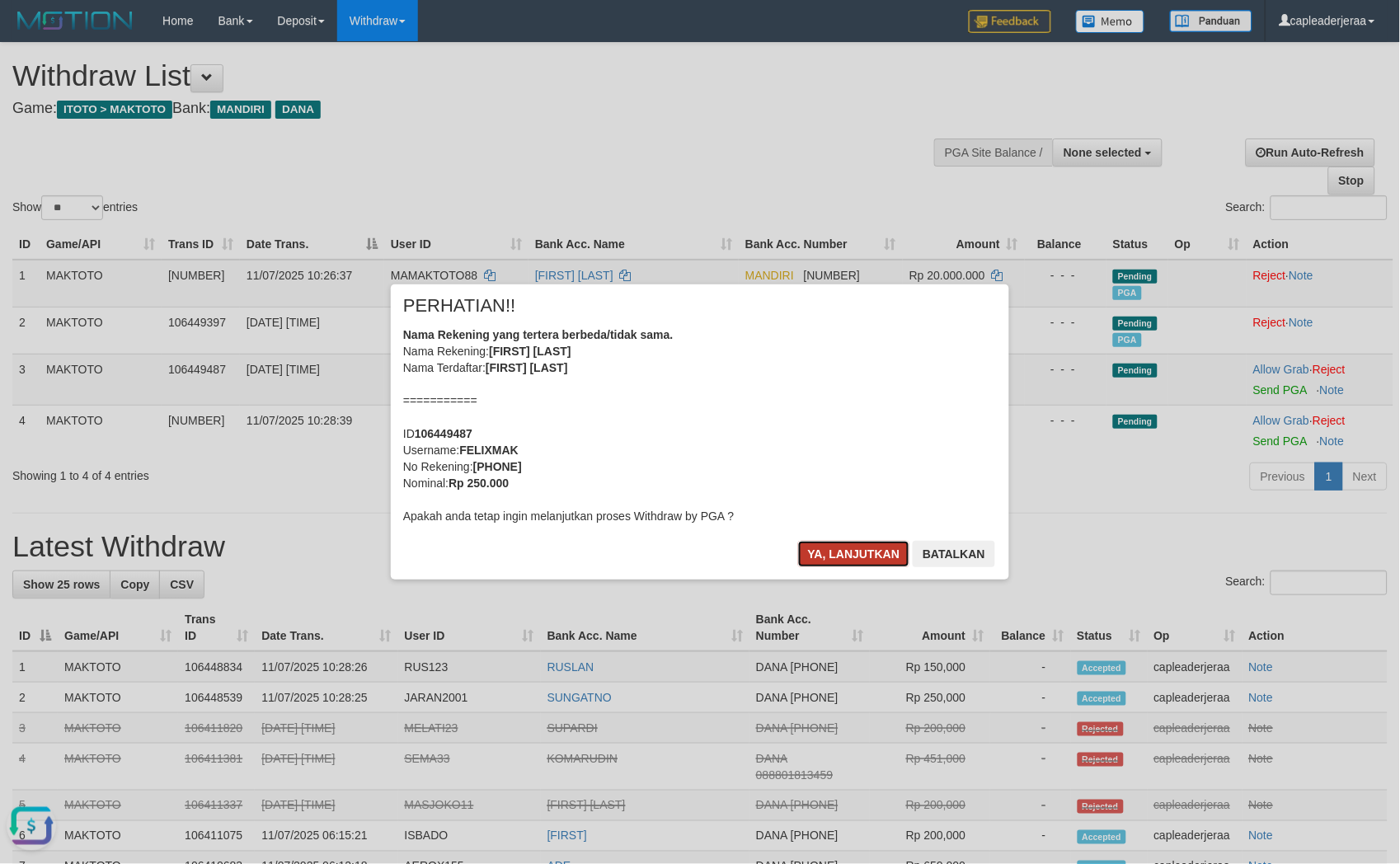 click on "Ya, lanjutkan" at bounding box center [854, 554] 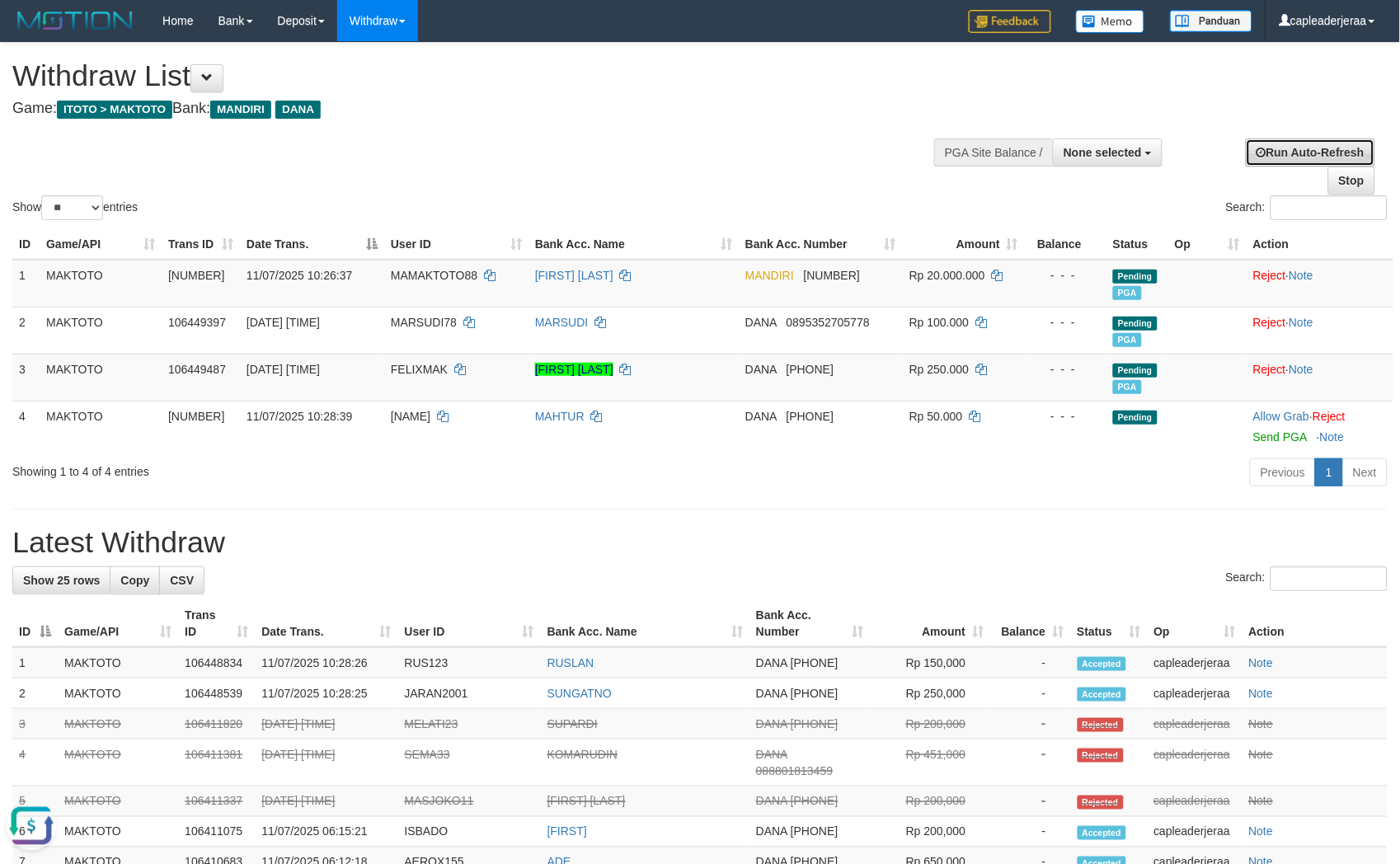click on "Run Auto-Refresh" at bounding box center [1310, 153] 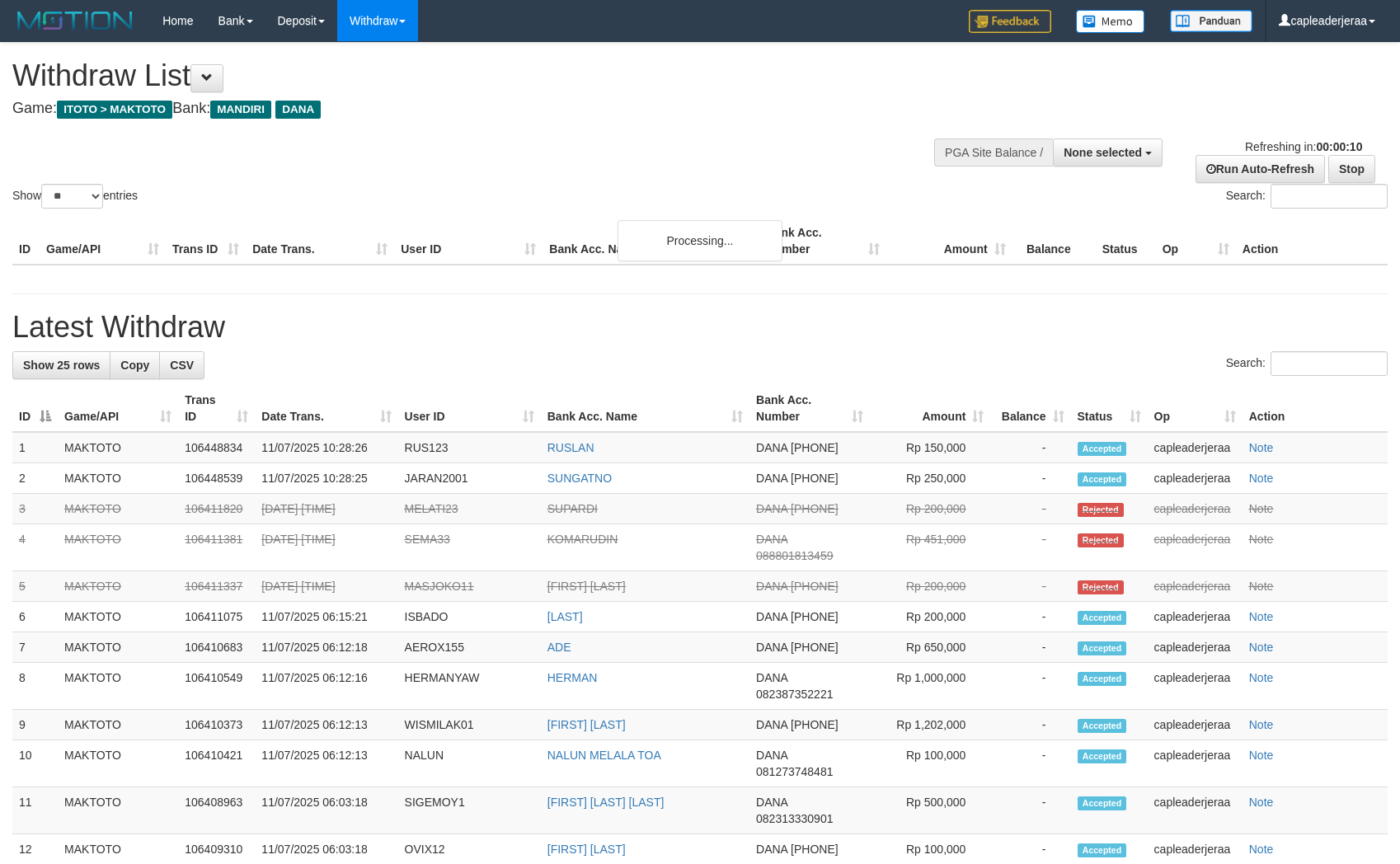 select 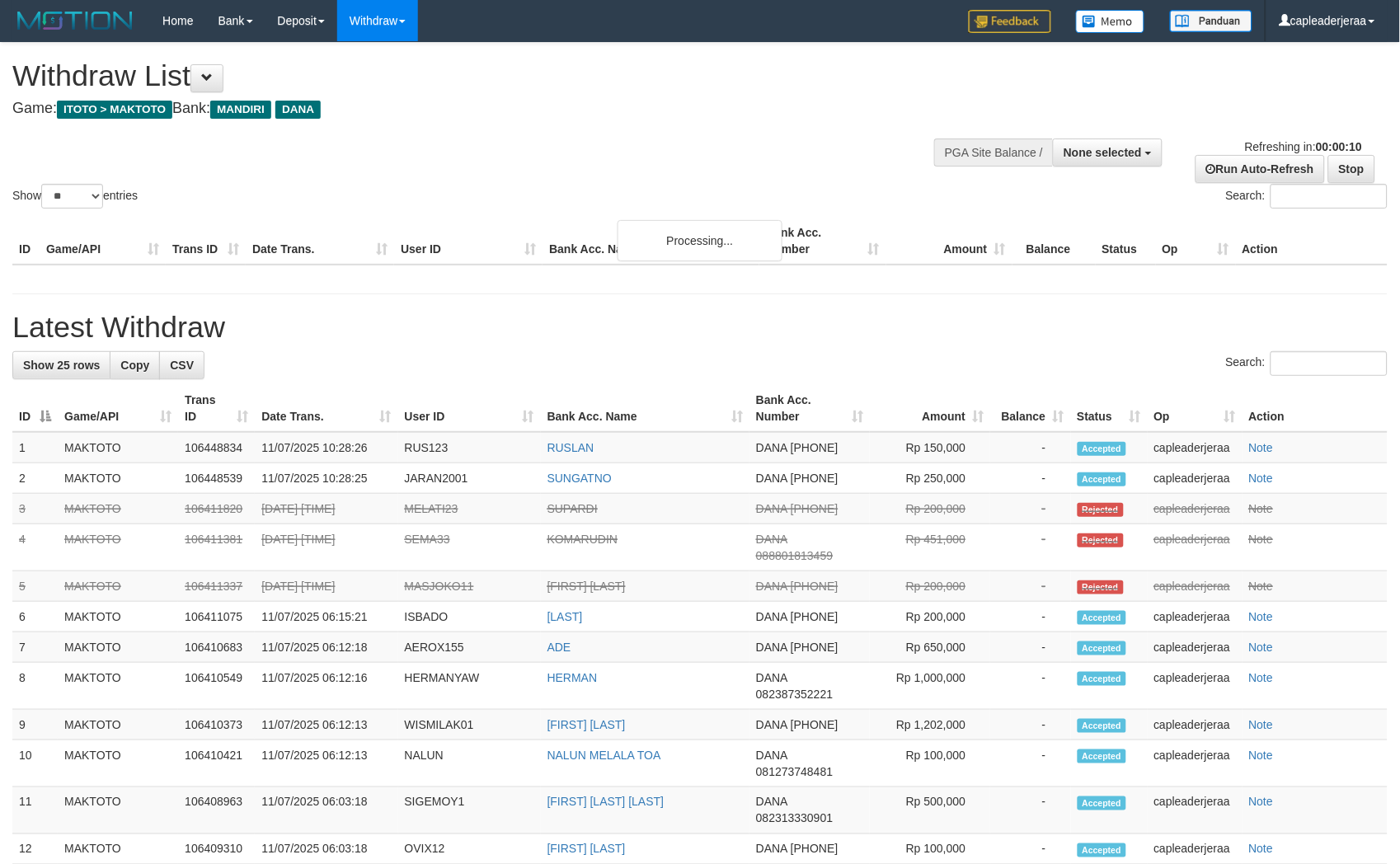 scroll, scrollTop: 0, scrollLeft: 0, axis: both 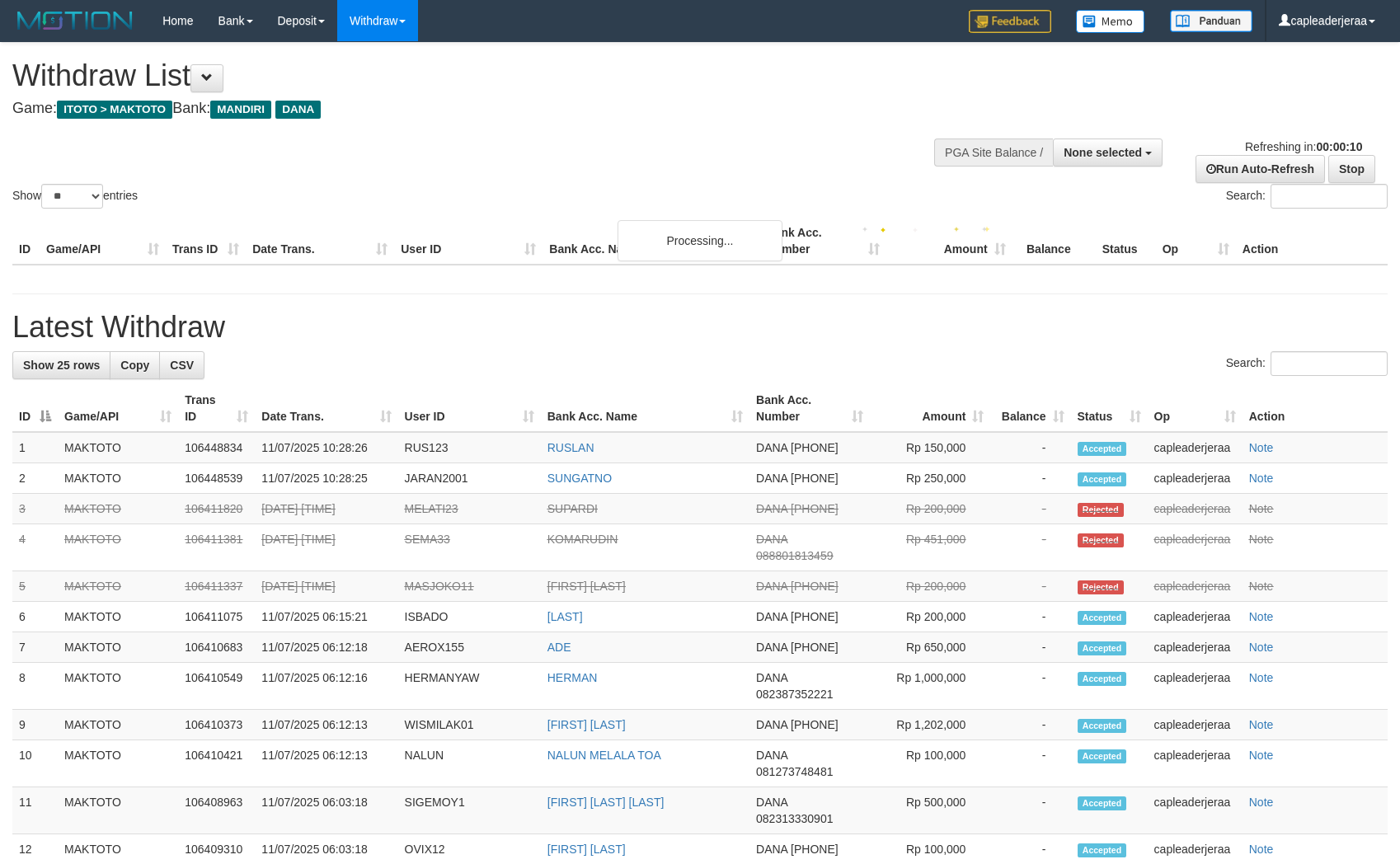select 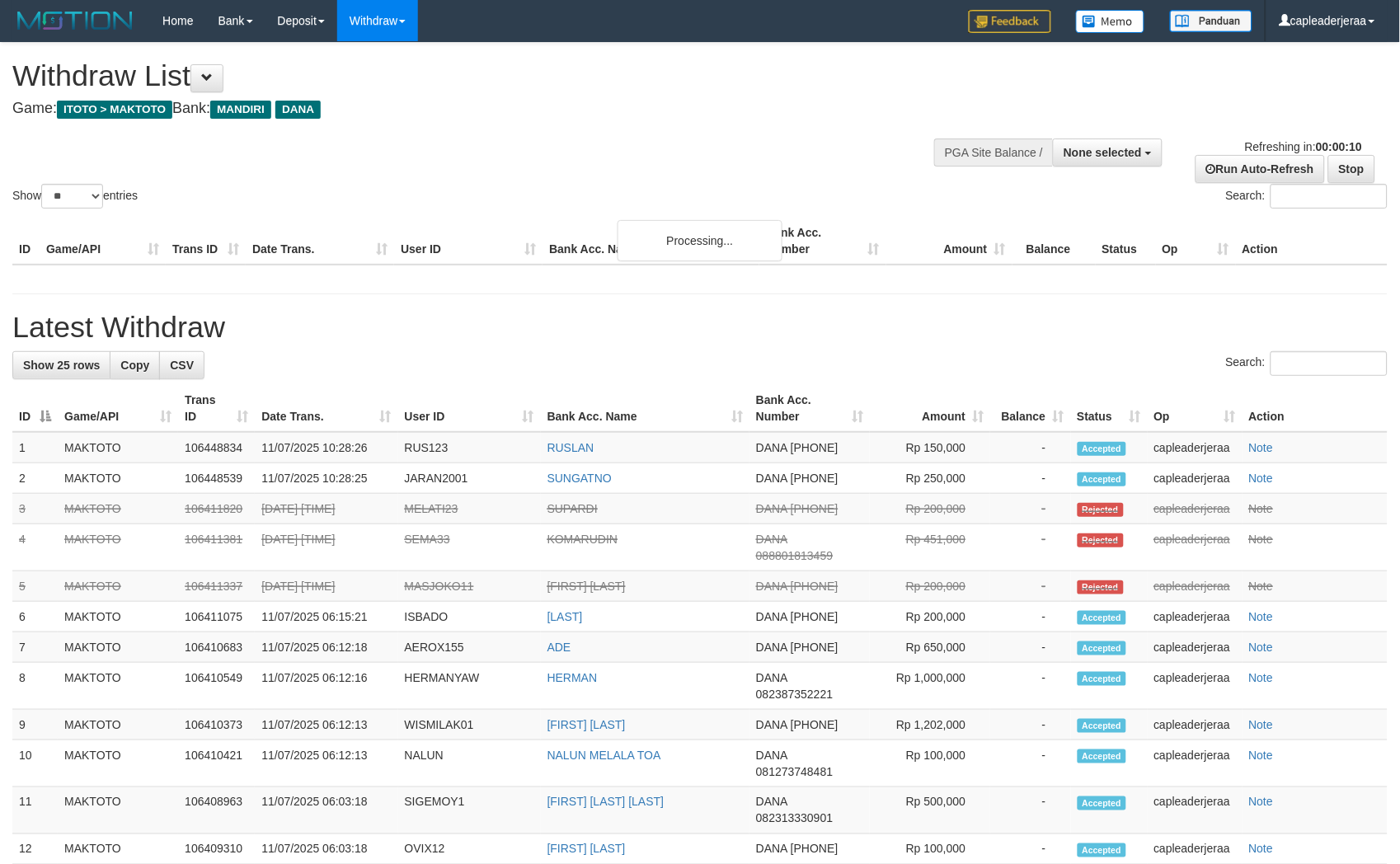 scroll, scrollTop: 0, scrollLeft: 0, axis: both 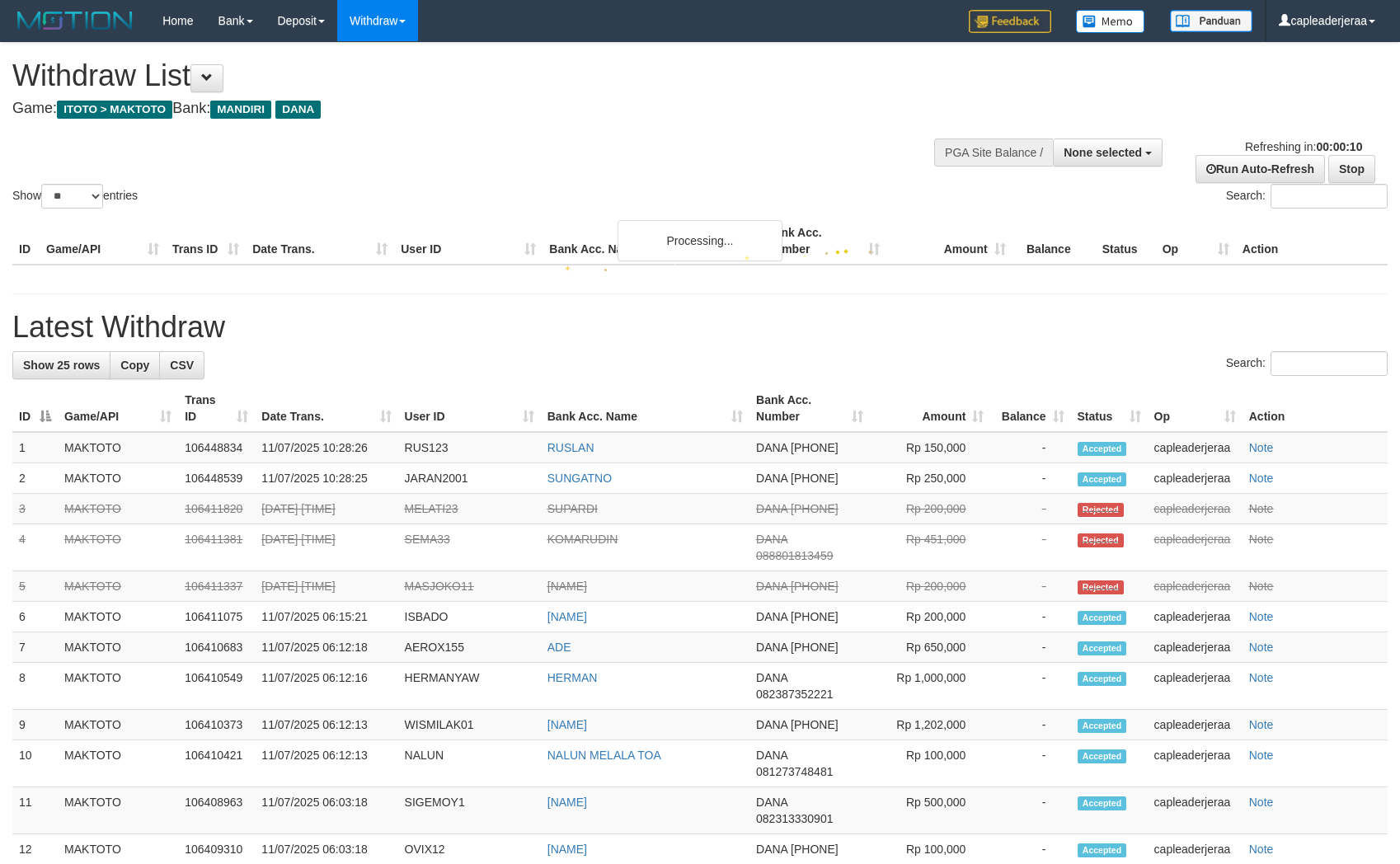 select 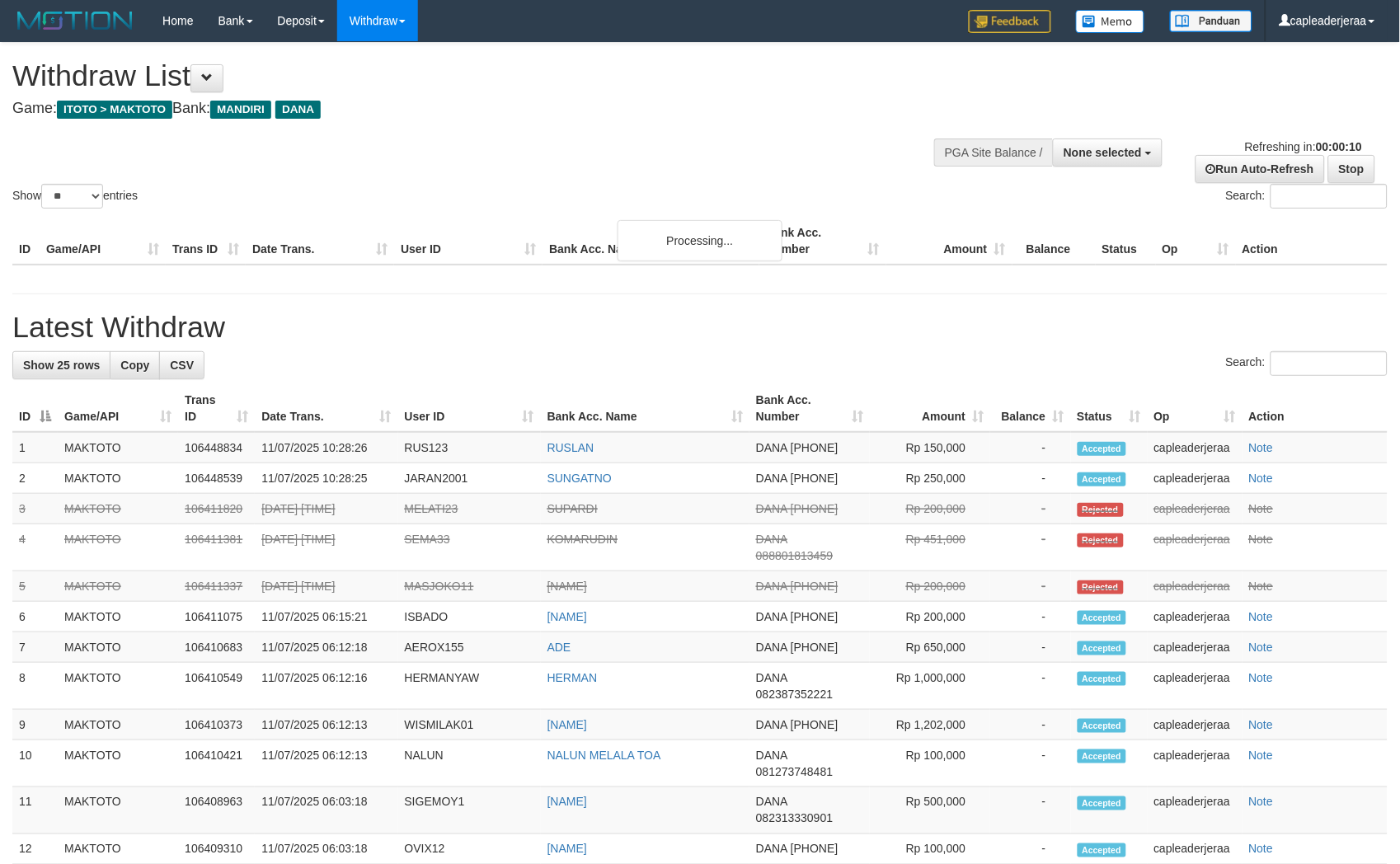 scroll, scrollTop: 0, scrollLeft: 0, axis: both 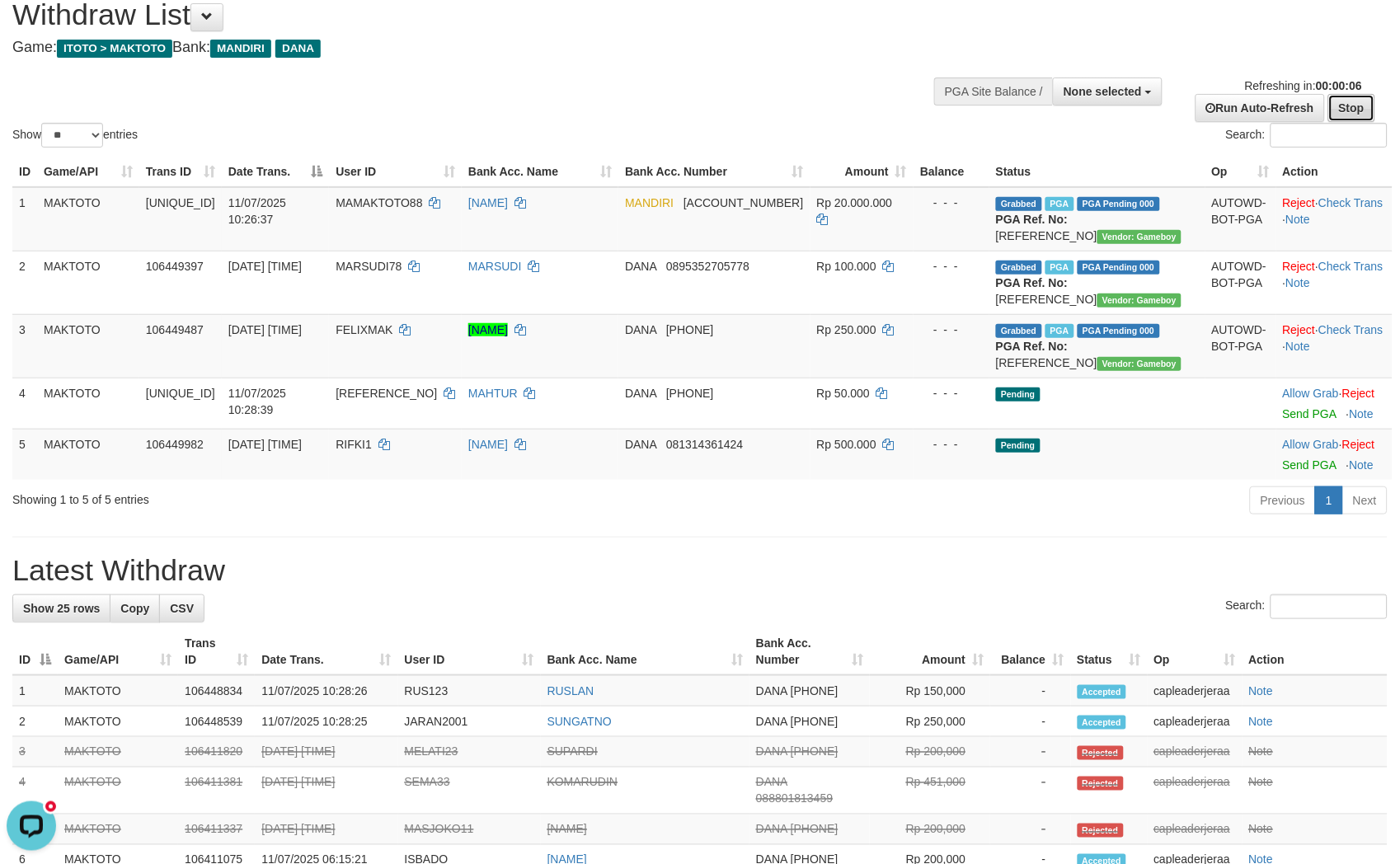 click on "Stop" at bounding box center (1351, 108) 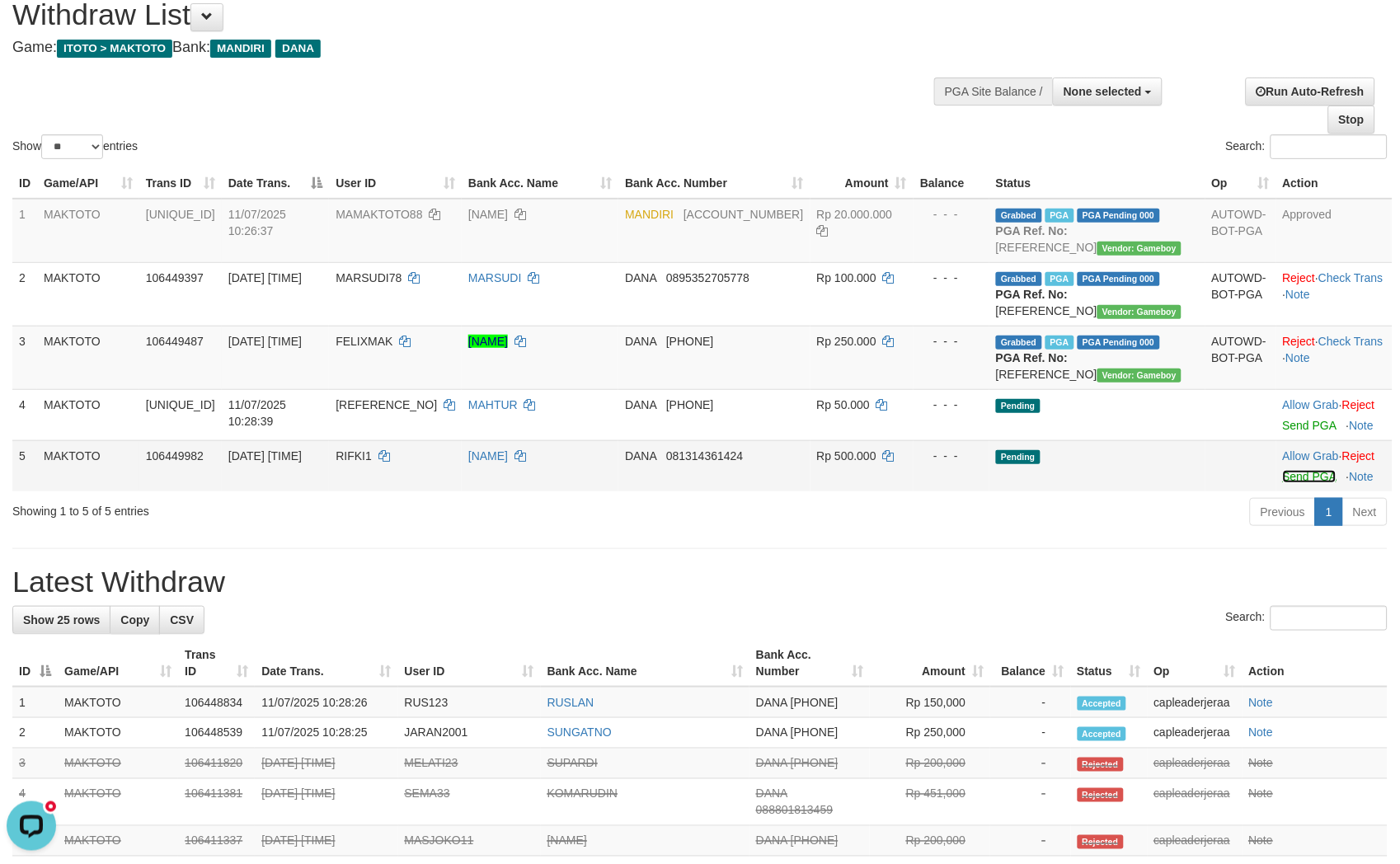 click on "Send PGA" at bounding box center (1309, 477) 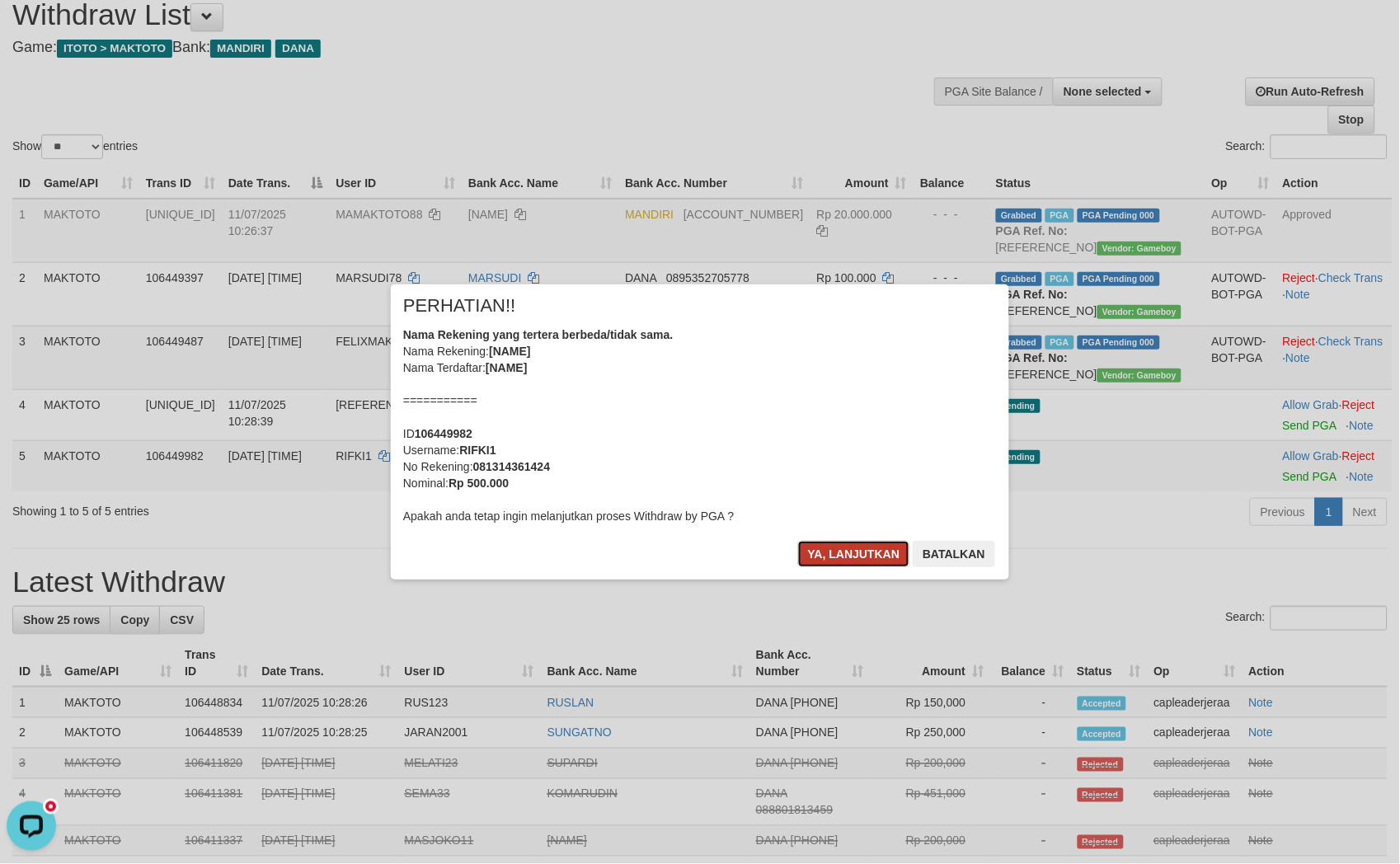 click on "Ya, lanjutkan" at bounding box center [854, 554] 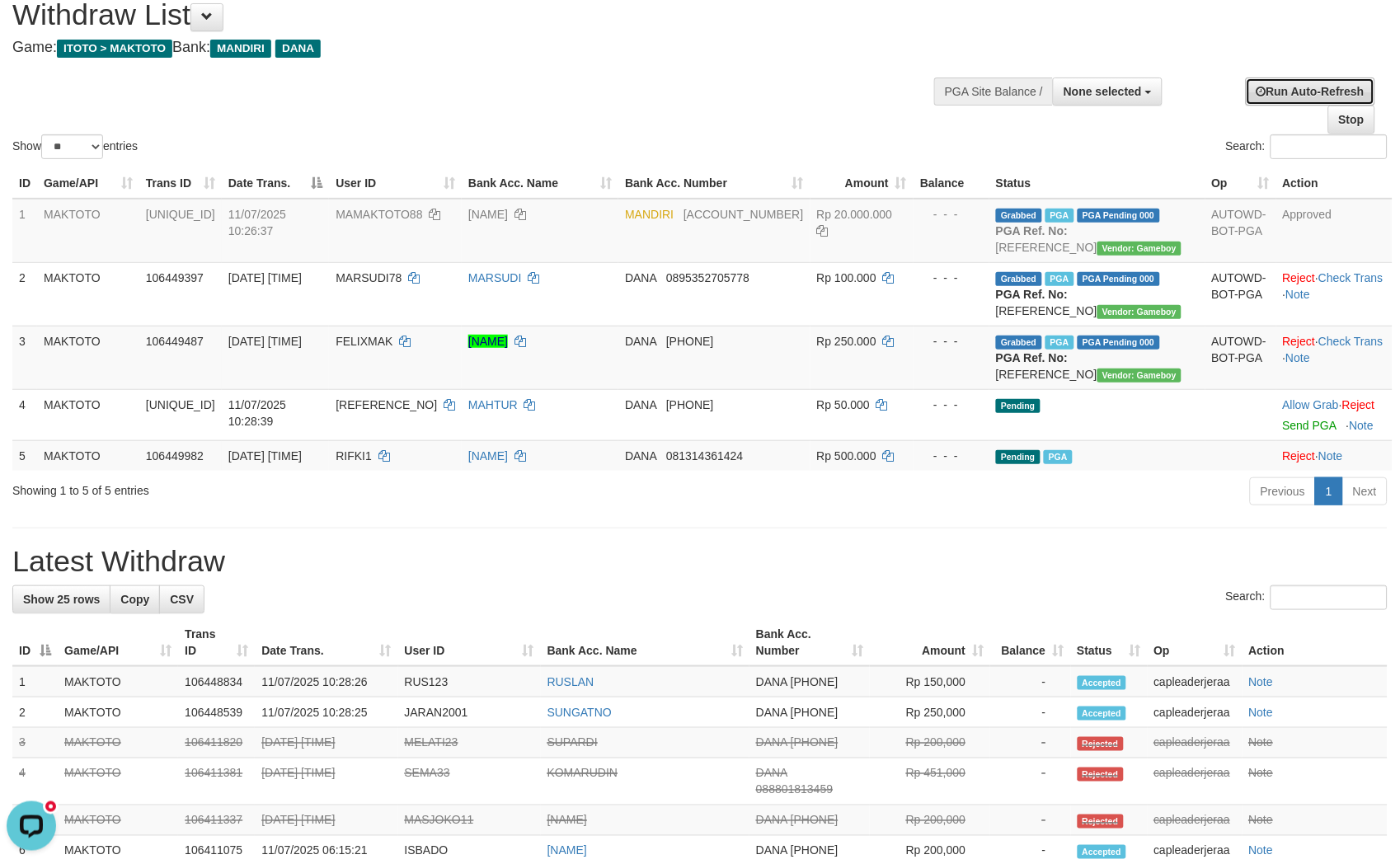 click on "Run Auto-Refresh" at bounding box center [1310, 92] 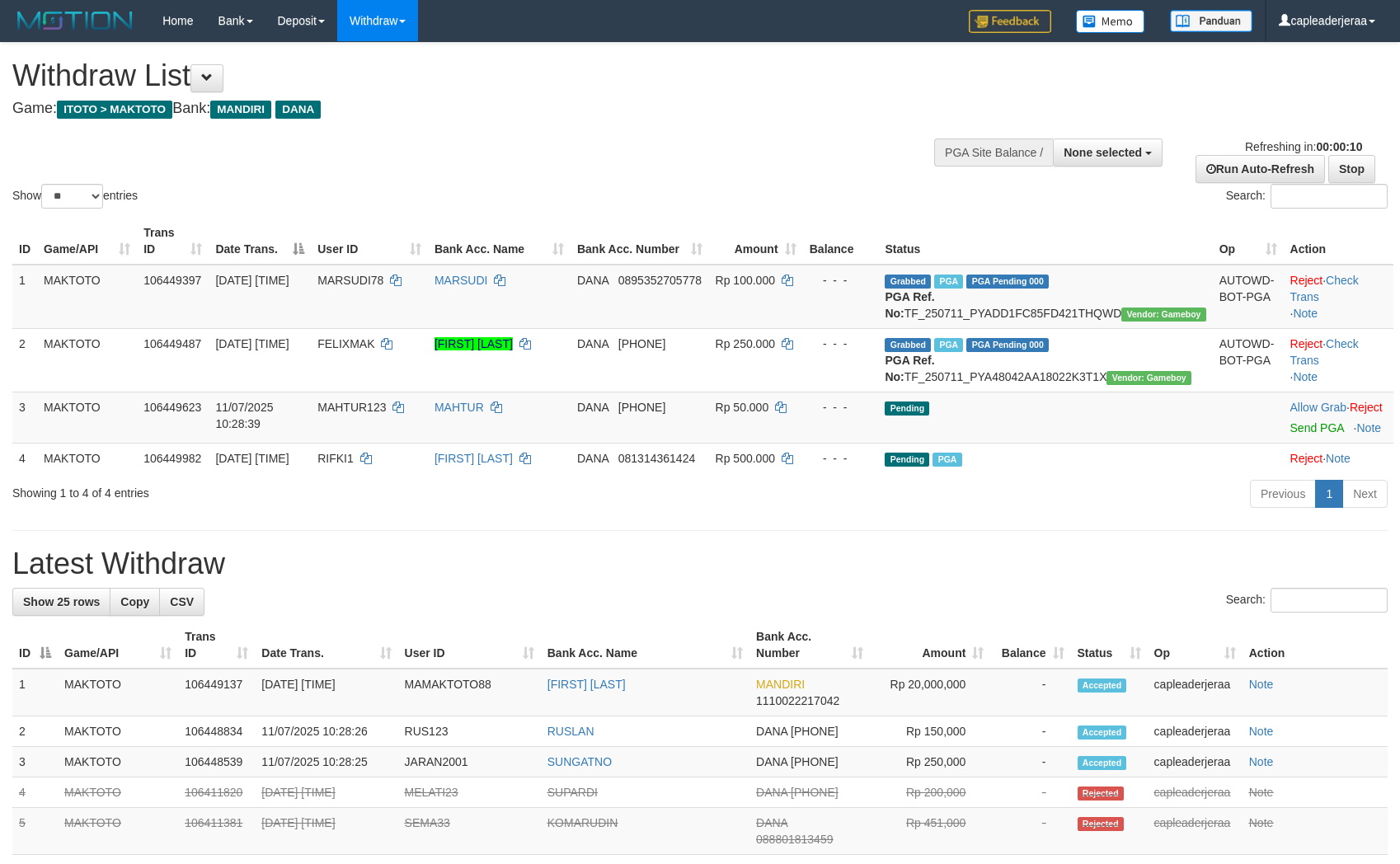 select 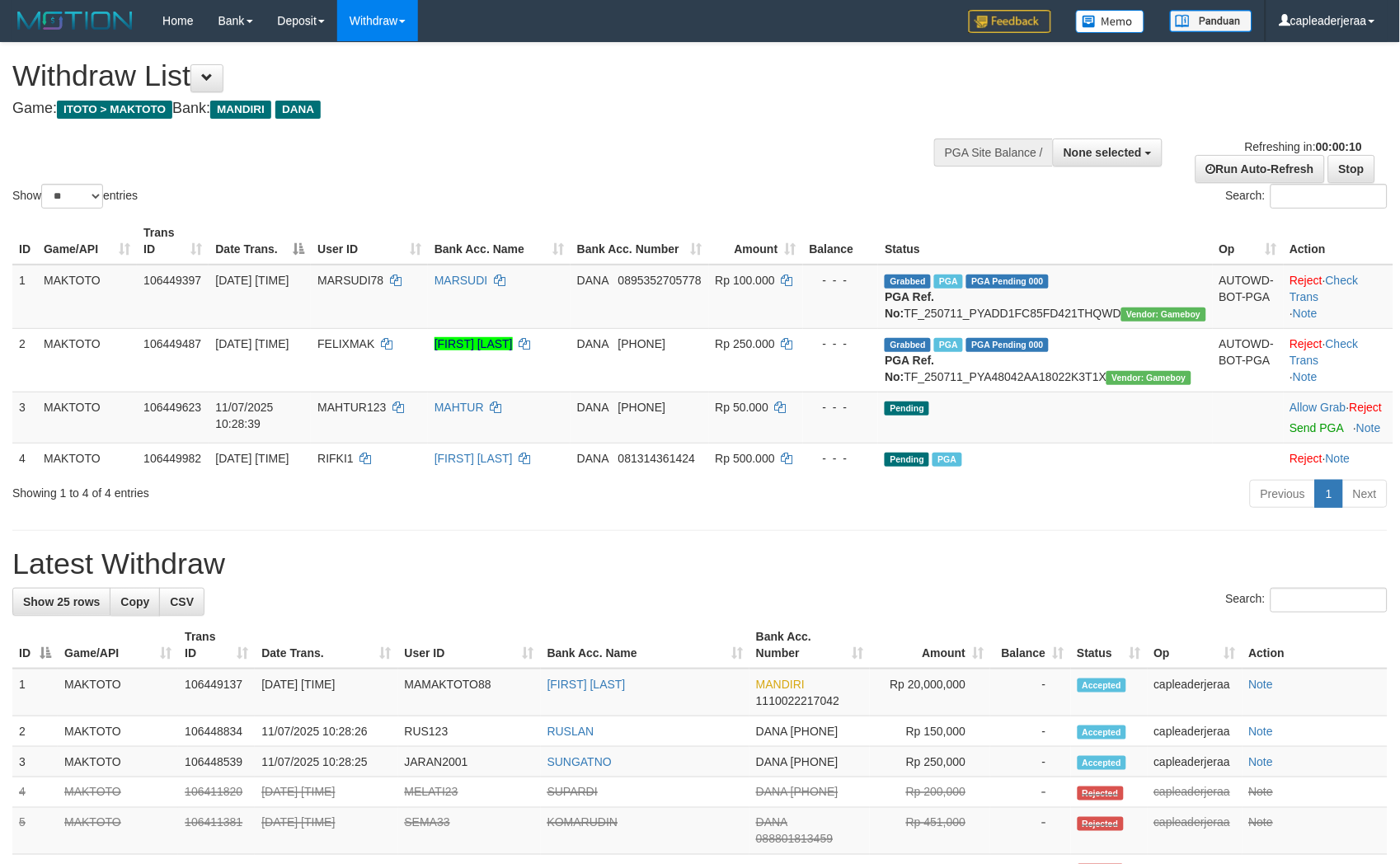 scroll, scrollTop: 0, scrollLeft: 0, axis: both 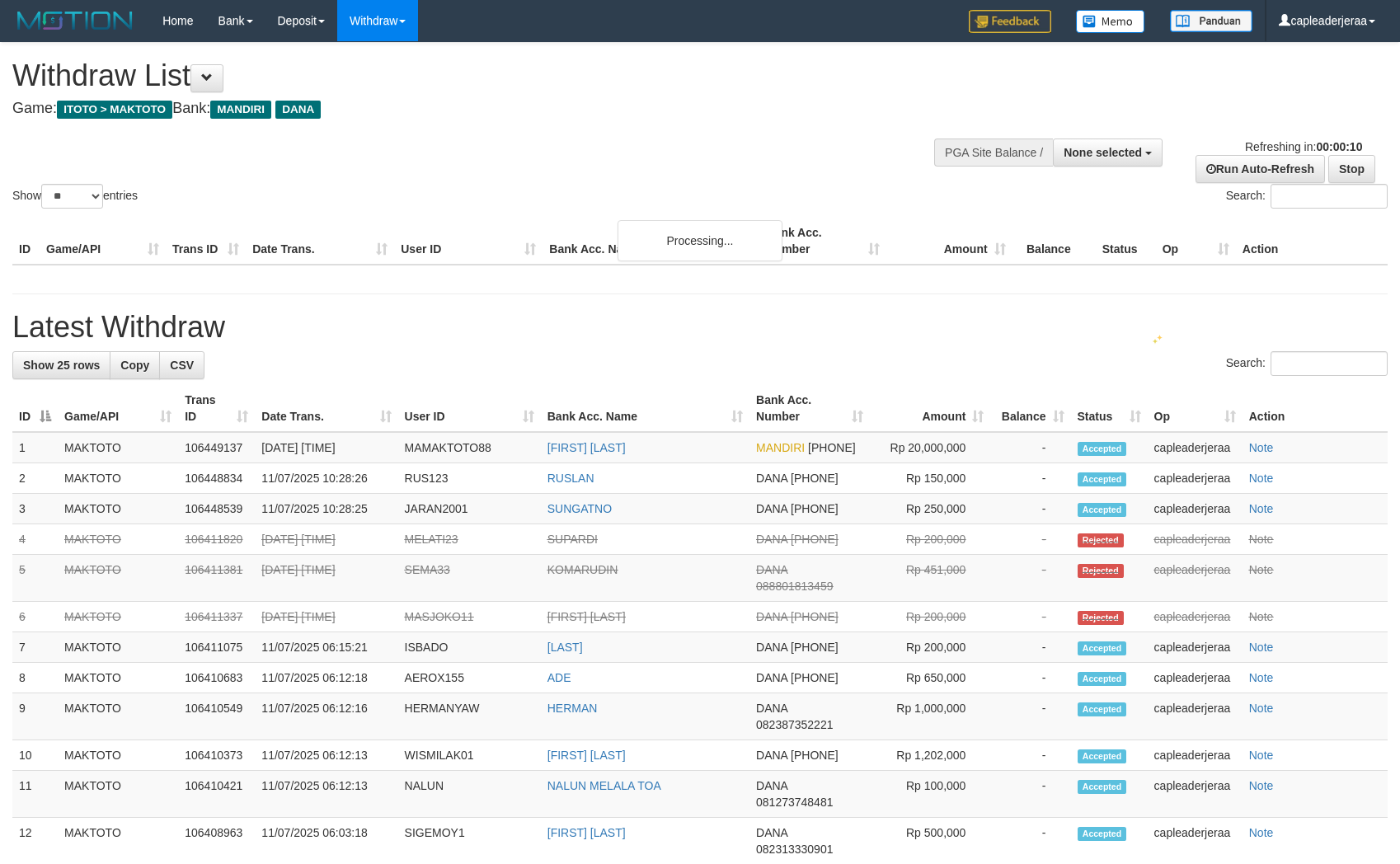 select 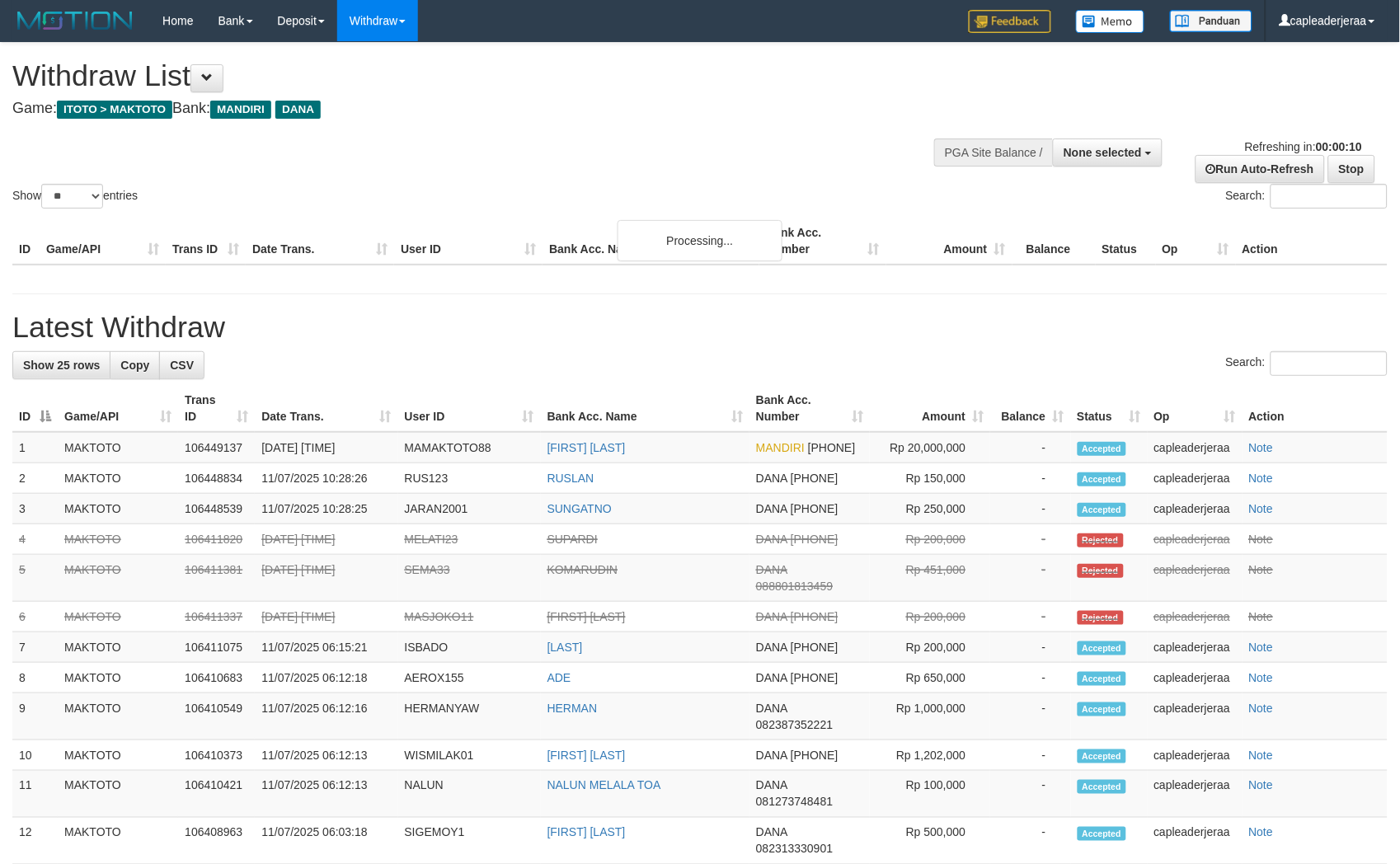 scroll, scrollTop: 0, scrollLeft: 0, axis: both 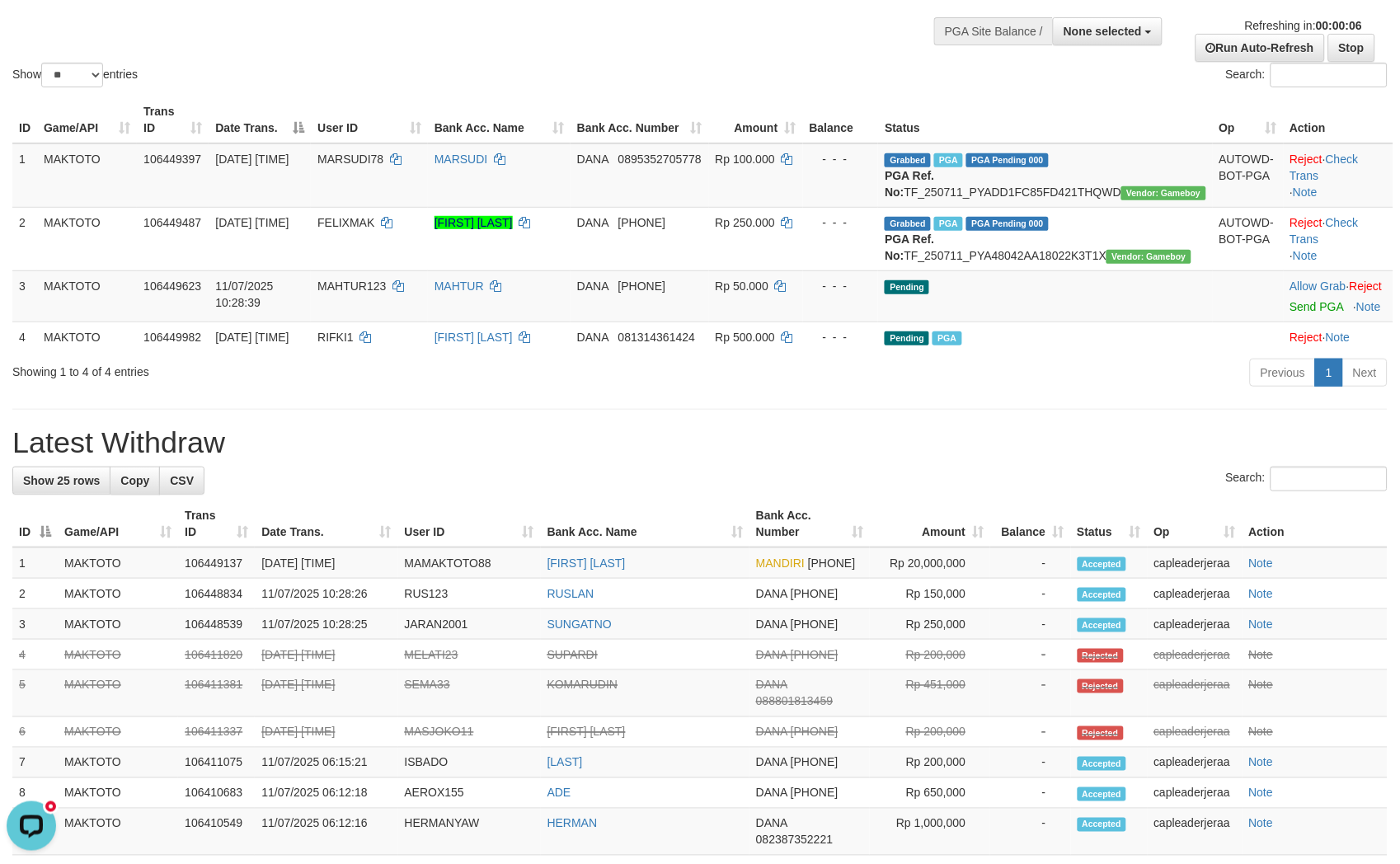 click on "**********" at bounding box center (700, 712) 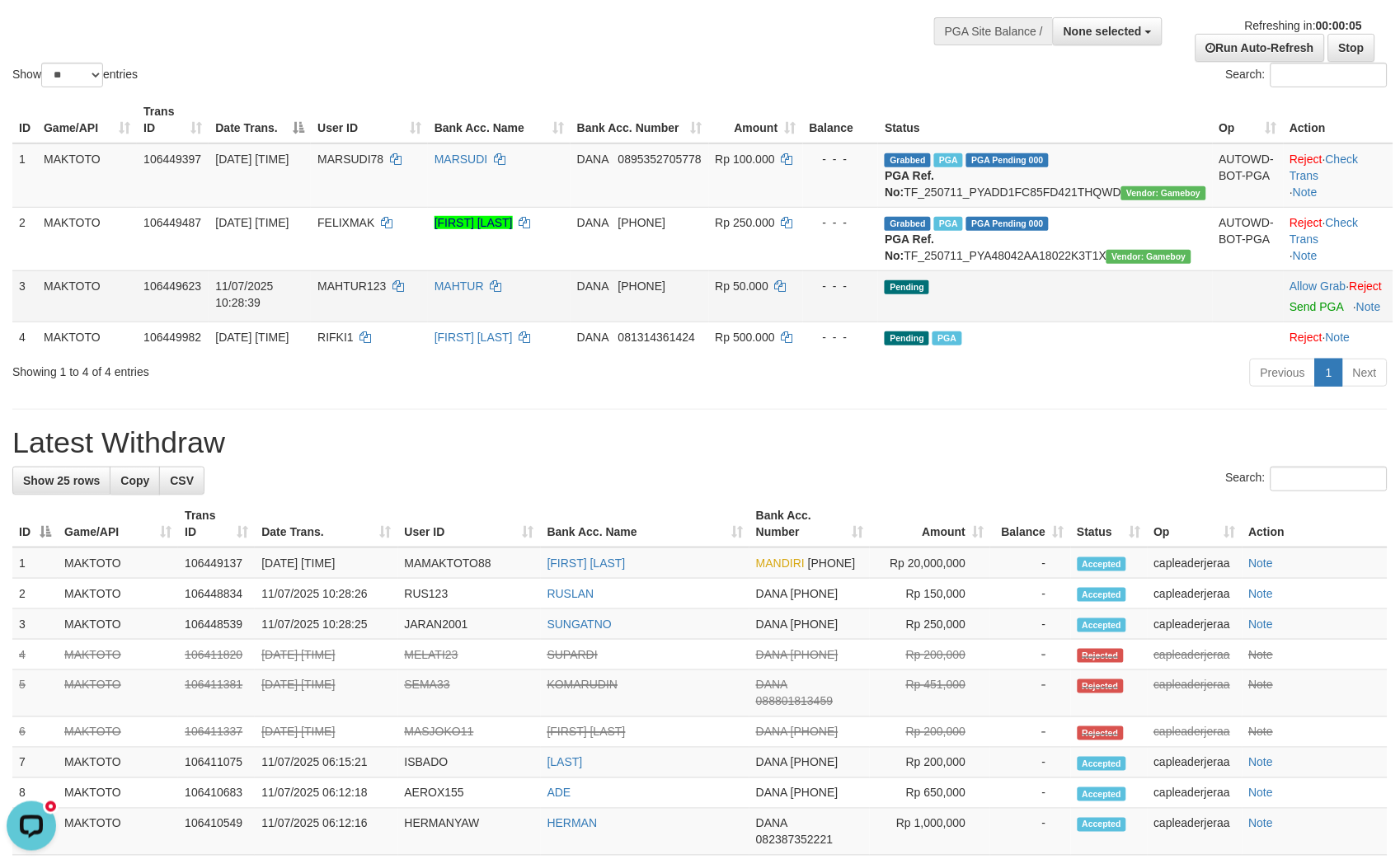 scroll, scrollTop: 61, scrollLeft: 0, axis: vertical 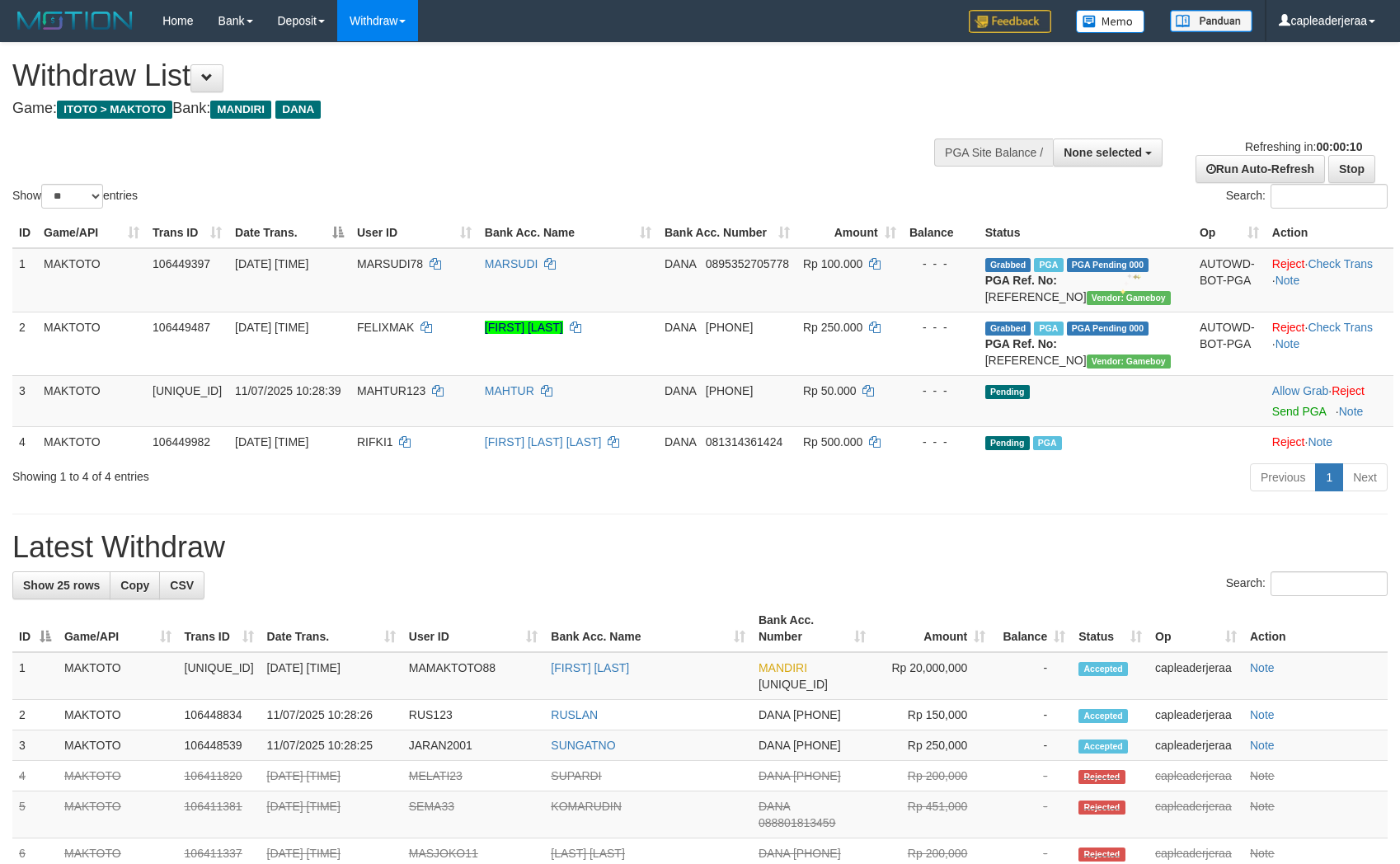 select 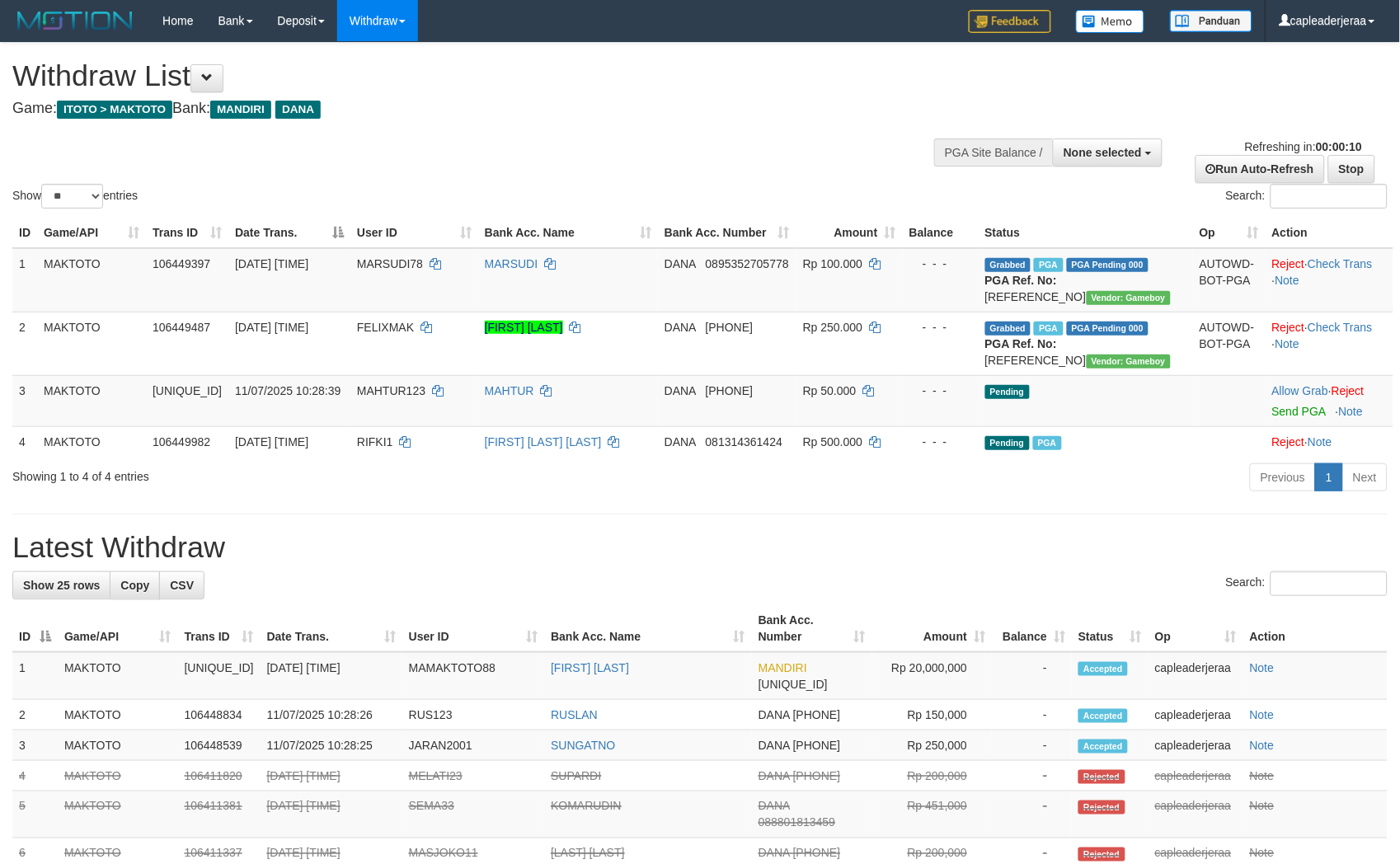 scroll, scrollTop: 0, scrollLeft: 0, axis: both 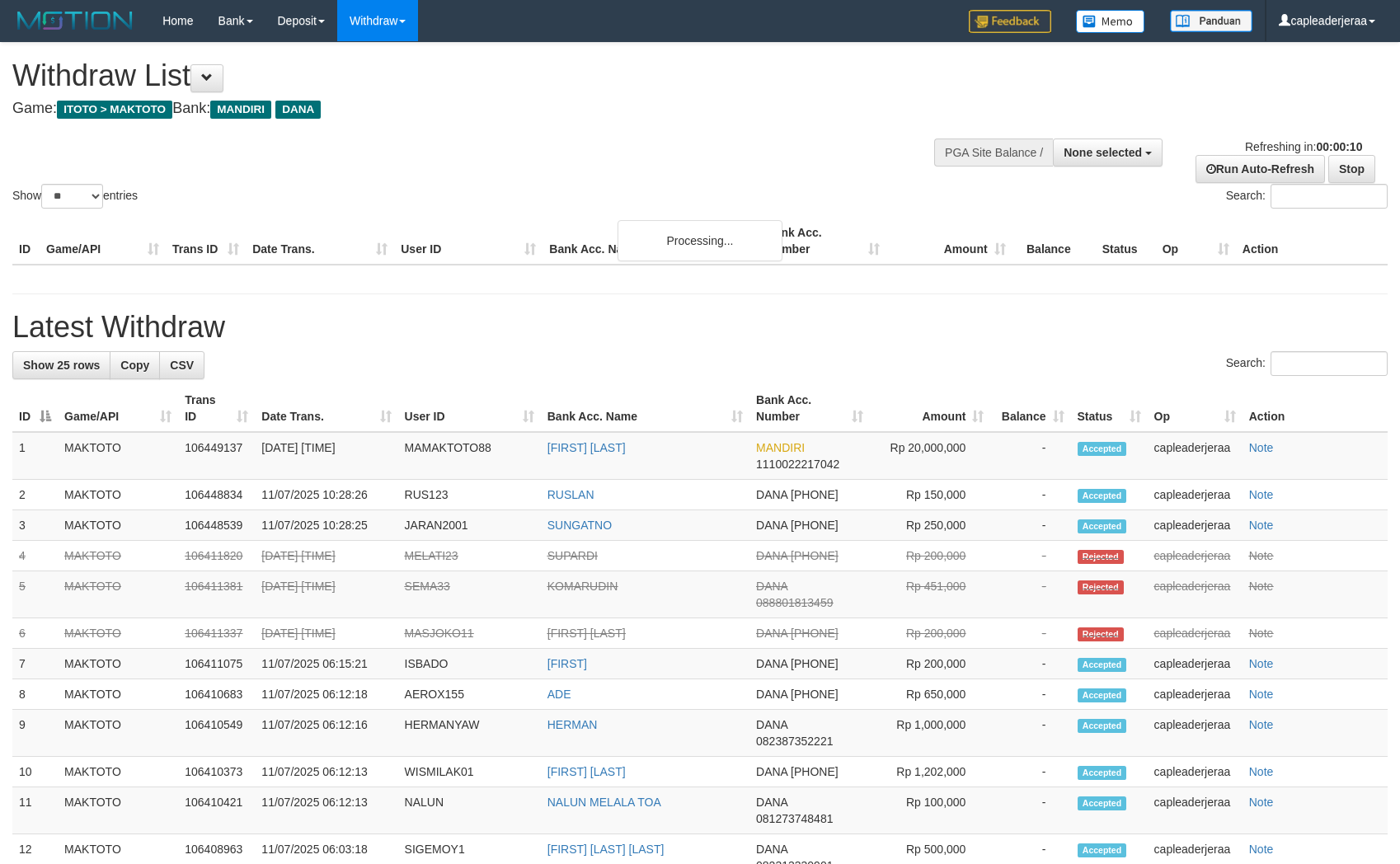 select 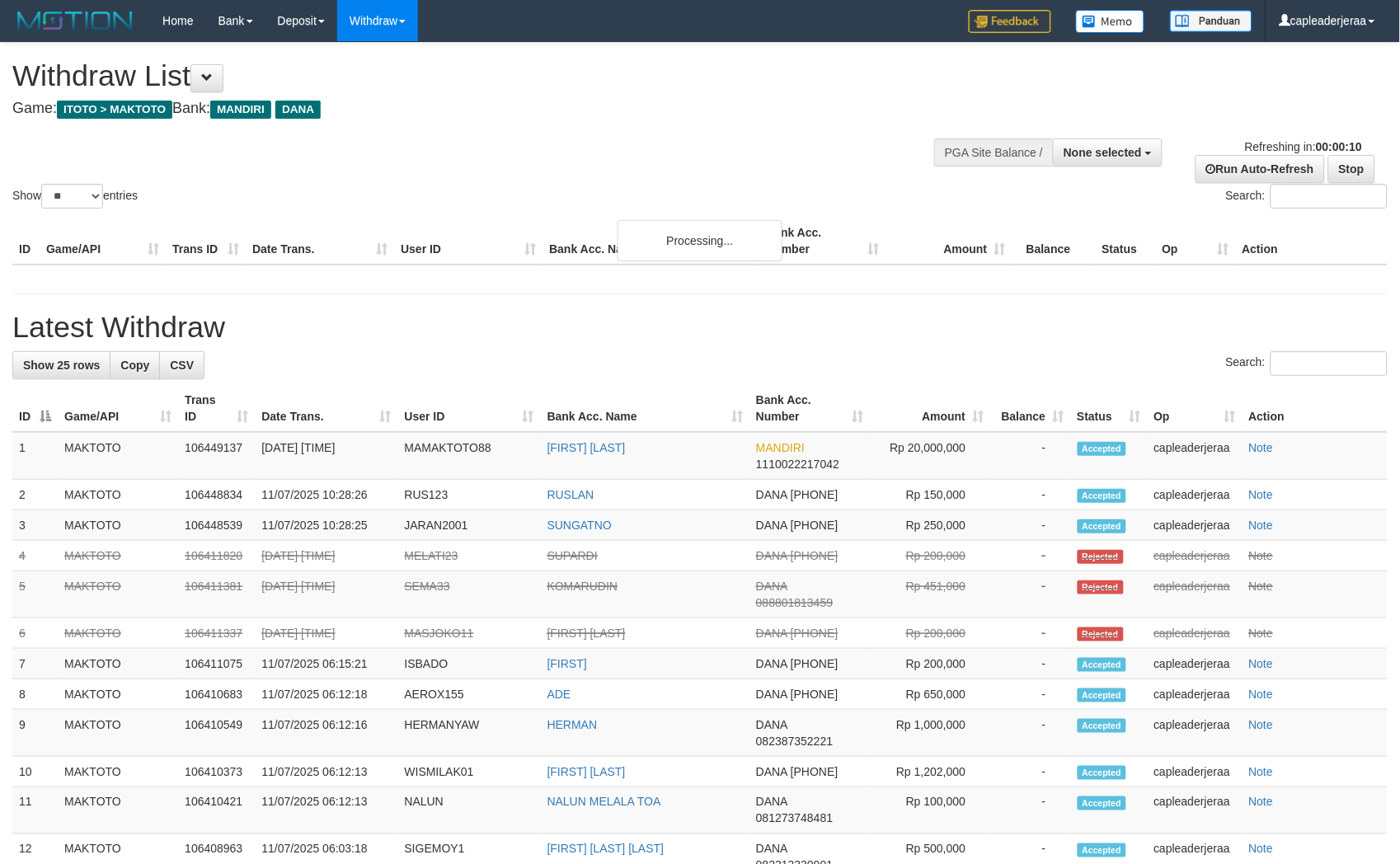 scroll, scrollTop: 0, scrollLeft: 0, axis: both 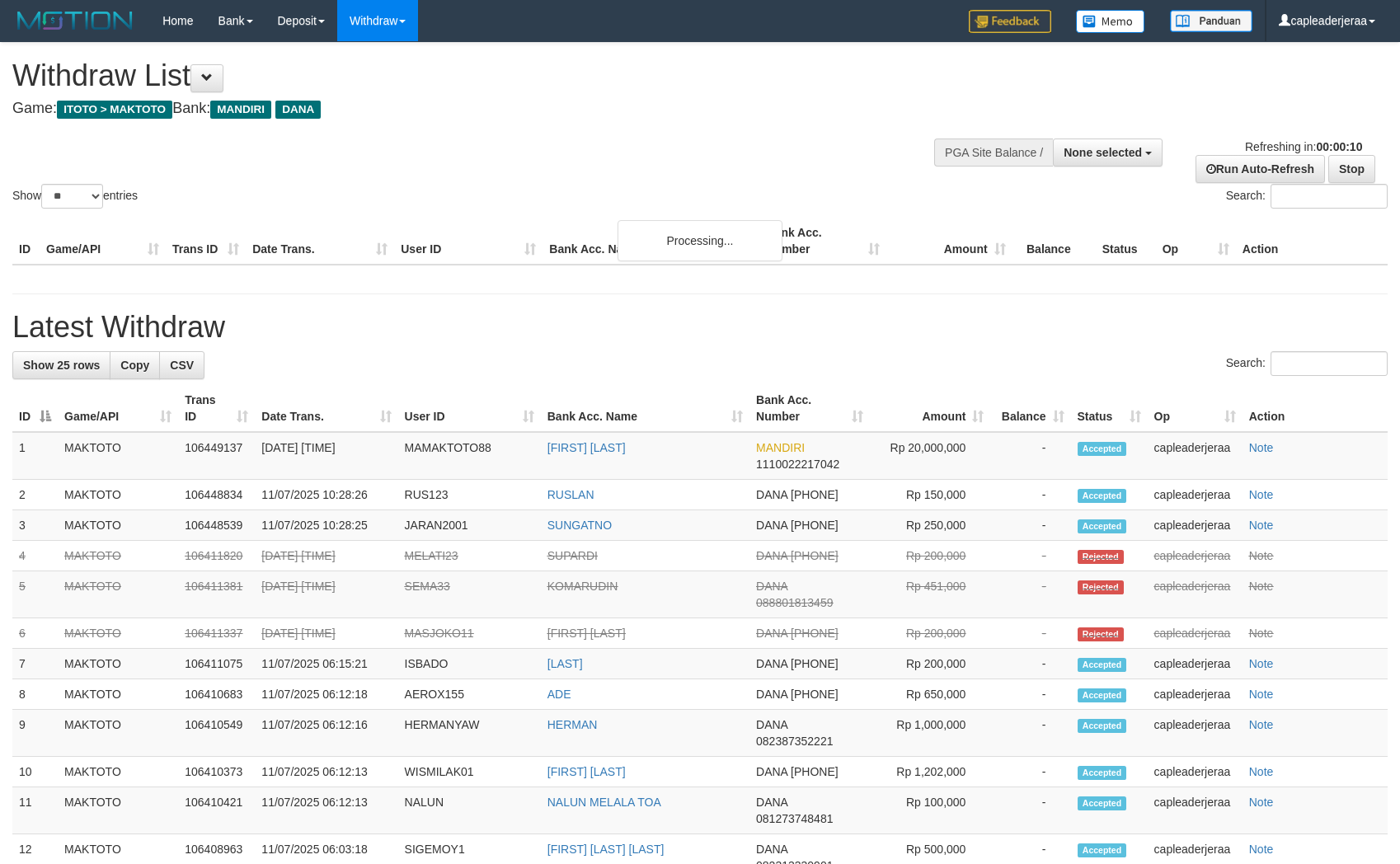 select 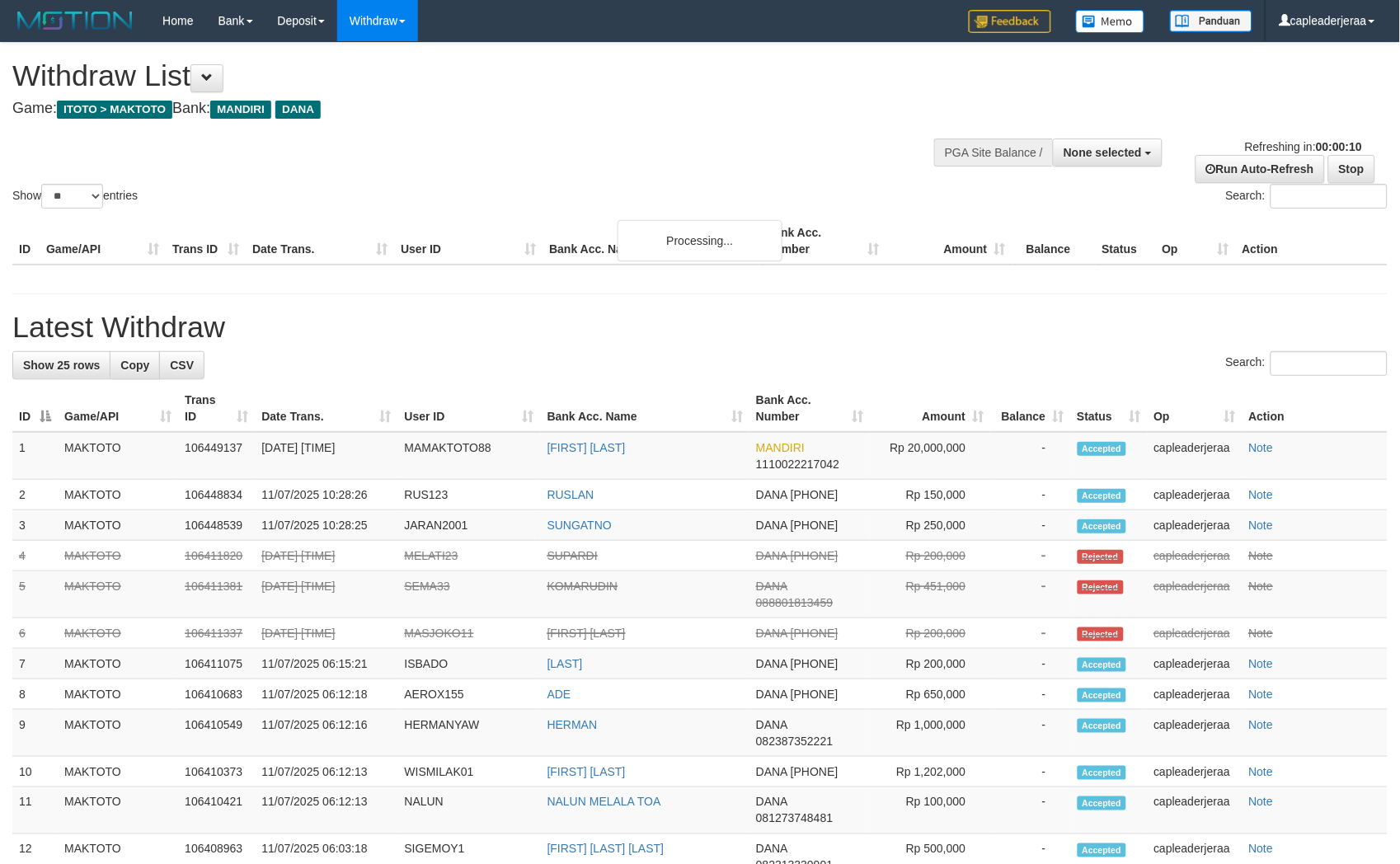 scroll, scrollTop: 0, scrollLeft: 0, axis: both 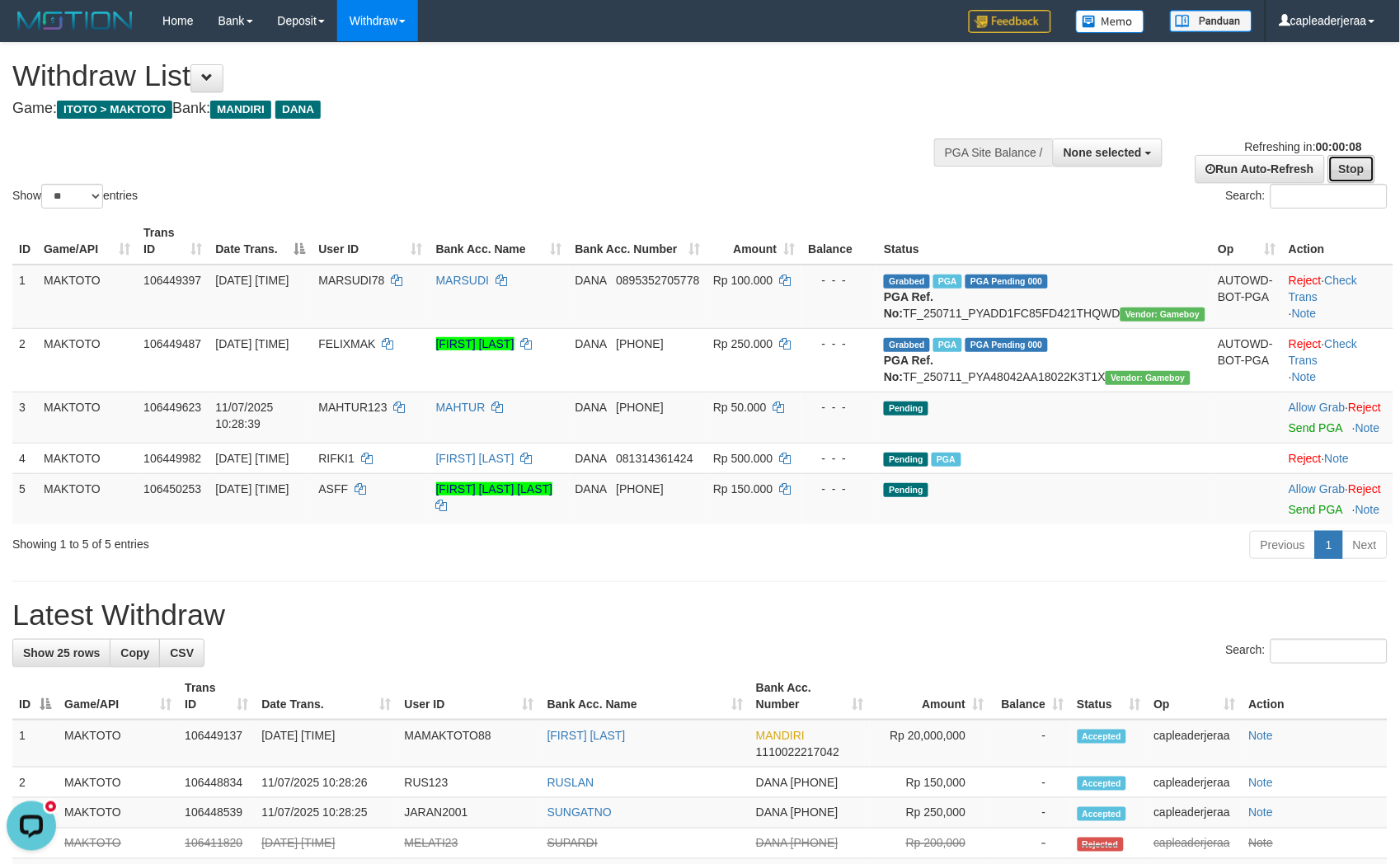 click on "Stop" at bounding box center (1351, 169) 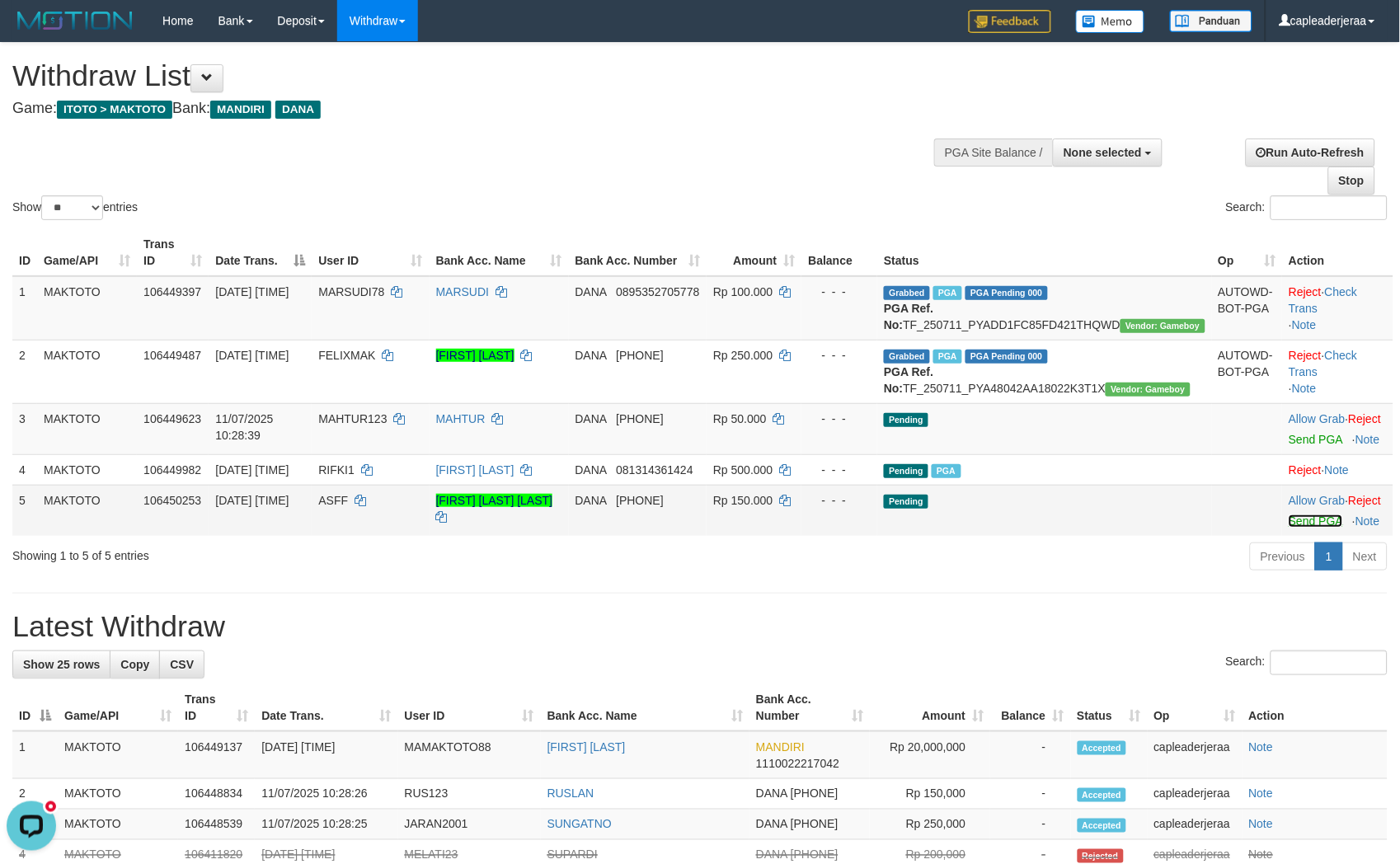 click on "Send PGA" at bounding box center [1315, 521] 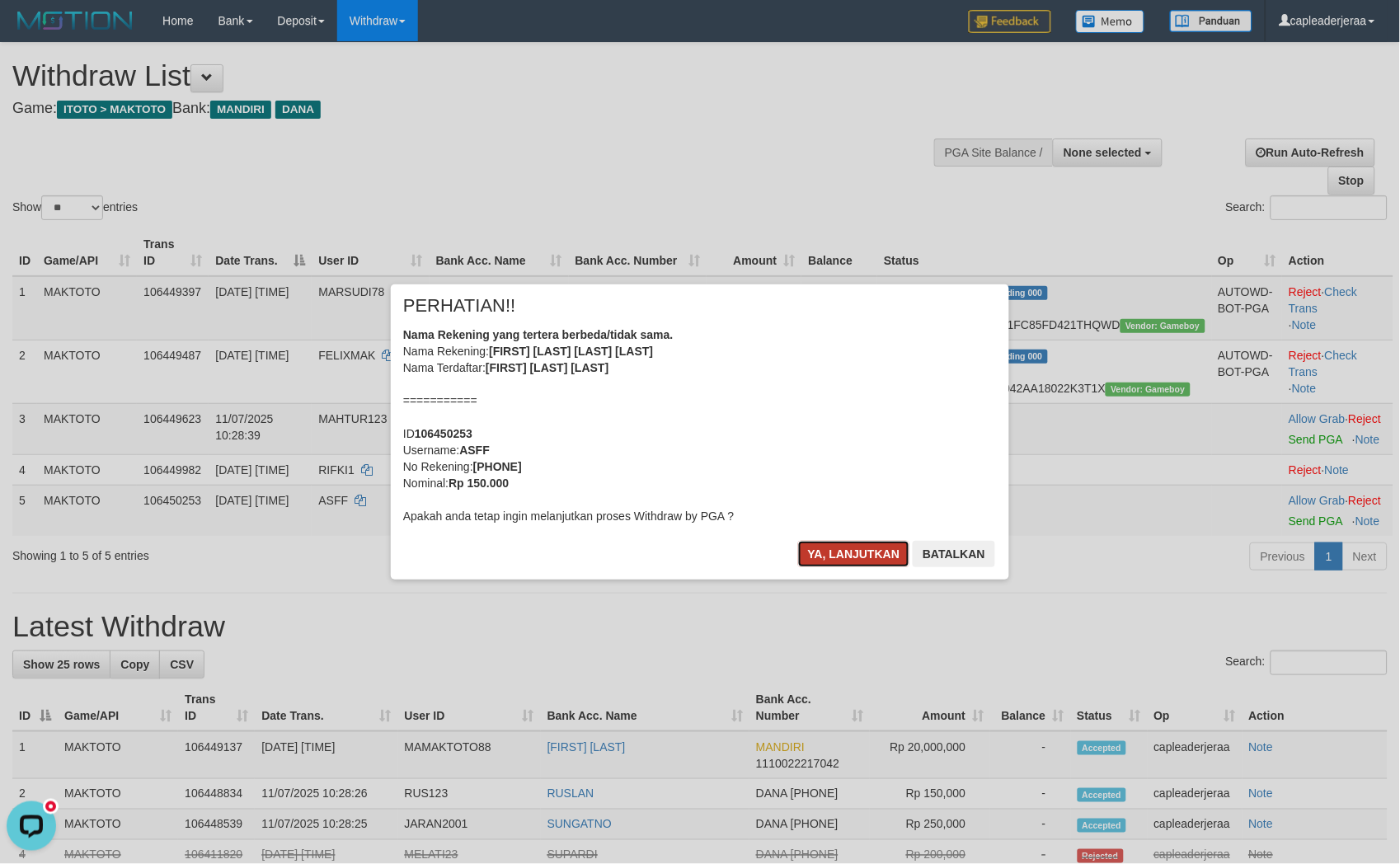 click on "Ya, lanjutkan" at bounding box center (854, 554) 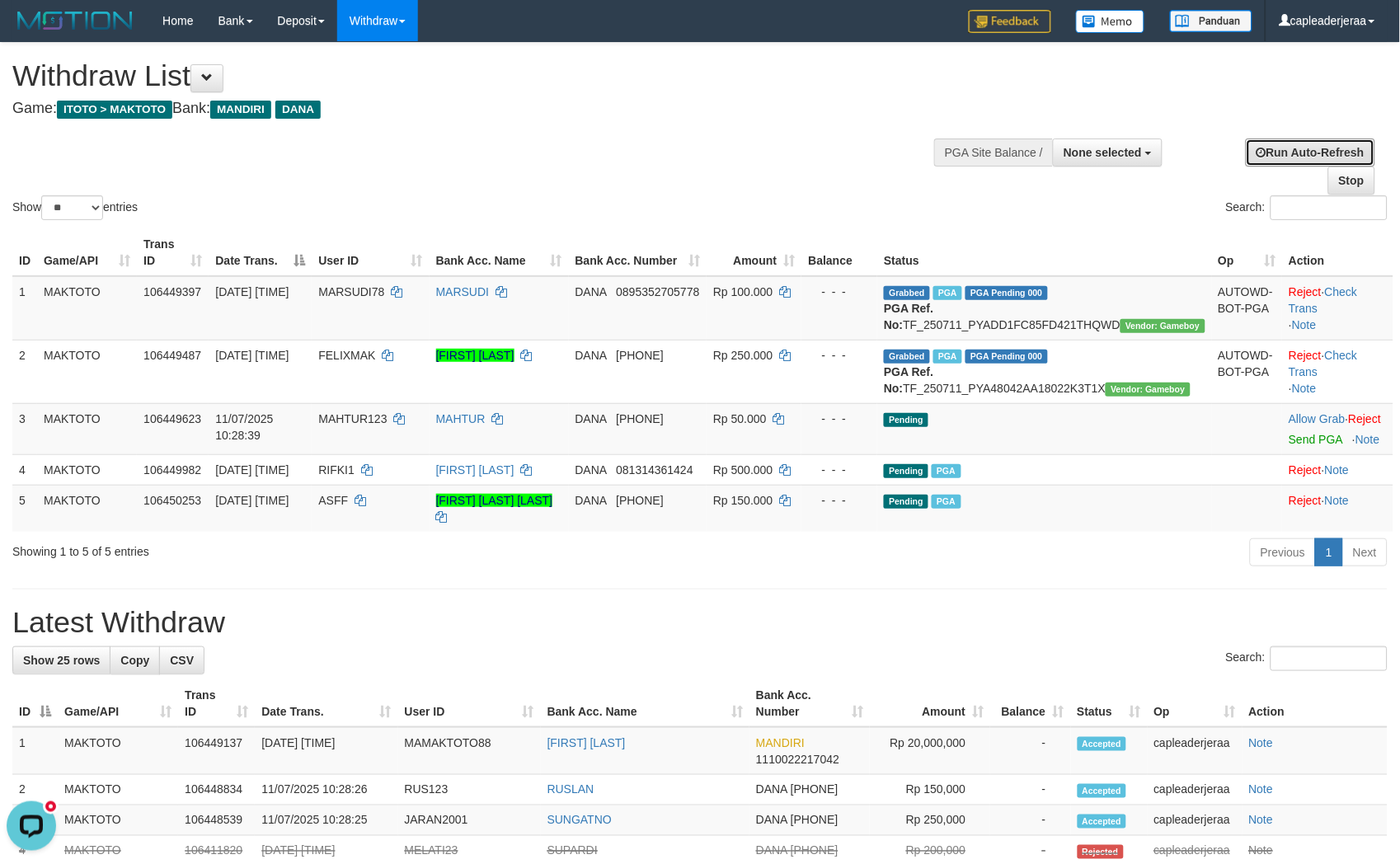 drag, startPoint x: 1309, startPoint y: 140, endPoint x: 1275, endPoint y: 139, distance: 34.014703 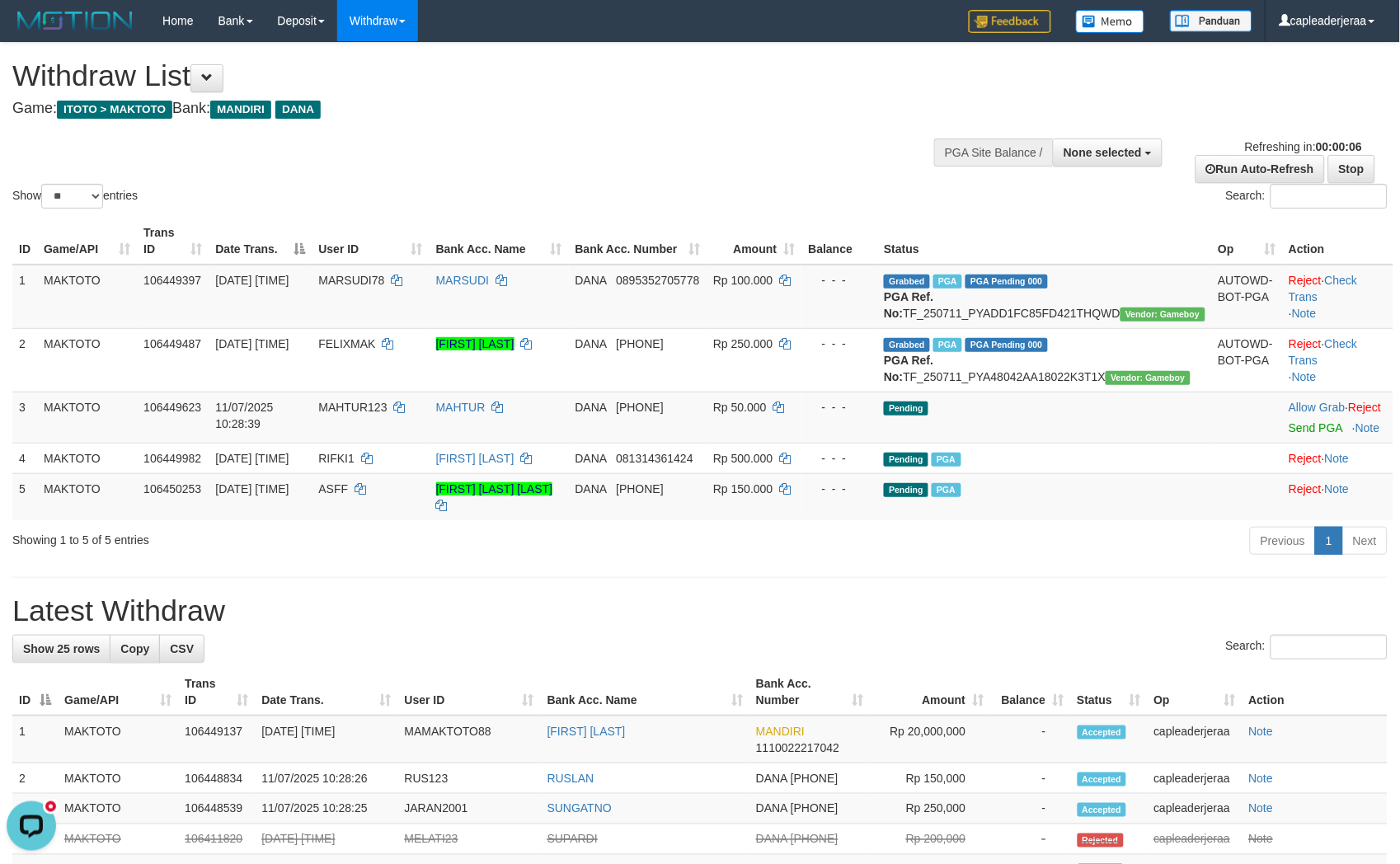 click on "MANDIRI" at bounding box center (241, 110) 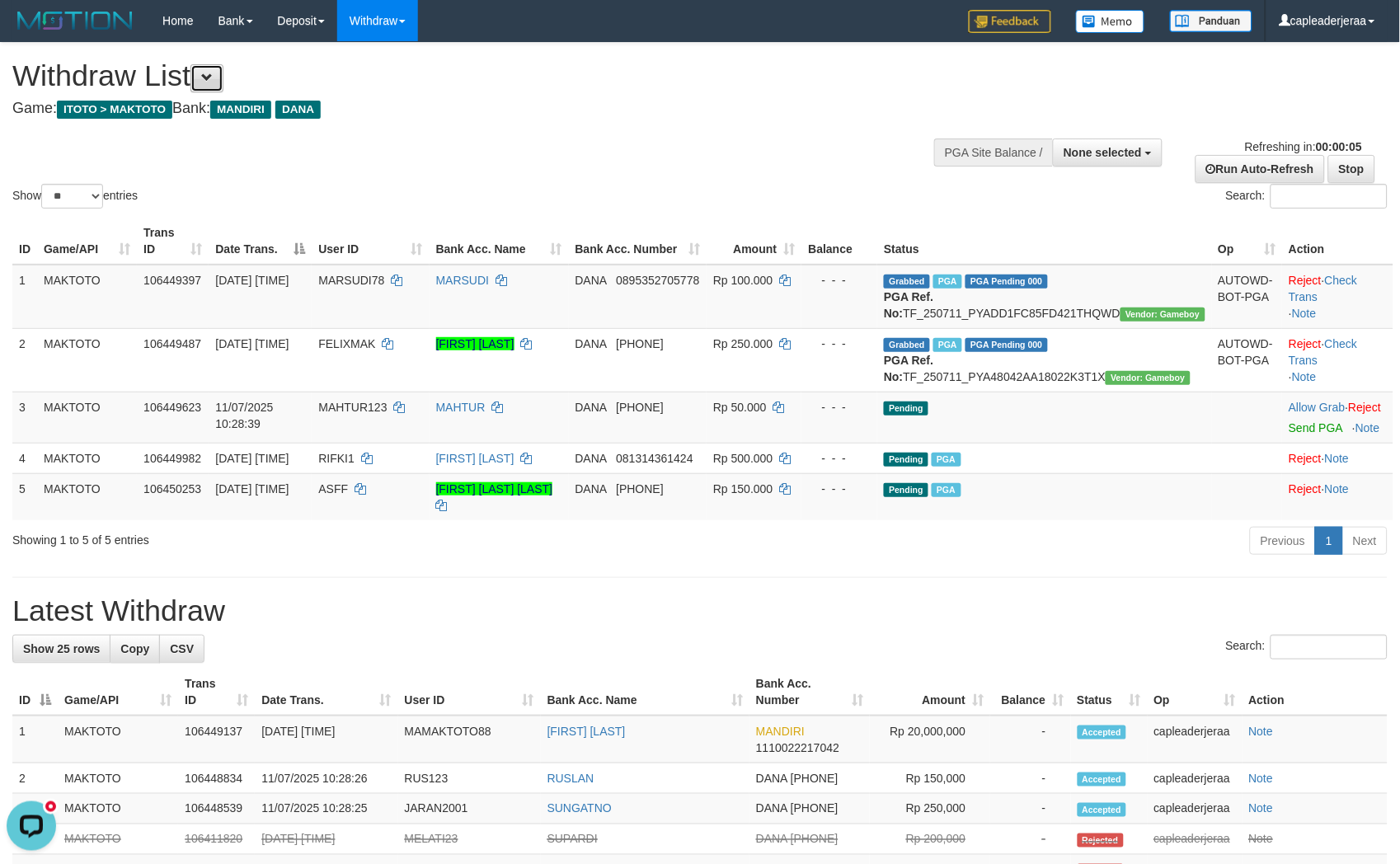click at bounding box center [207, 78] 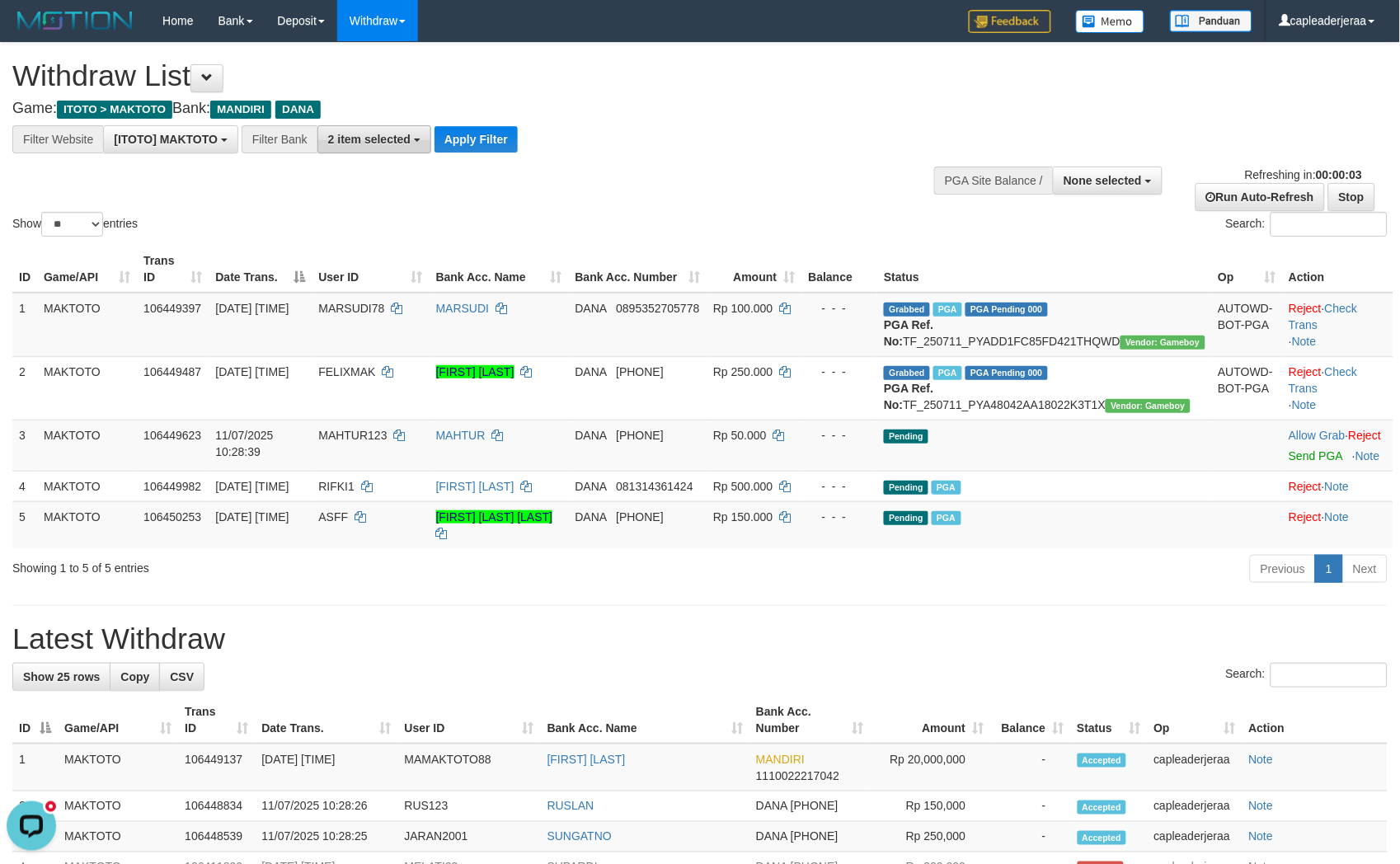 click on "2 item selected" at bounding box center (374, 139) 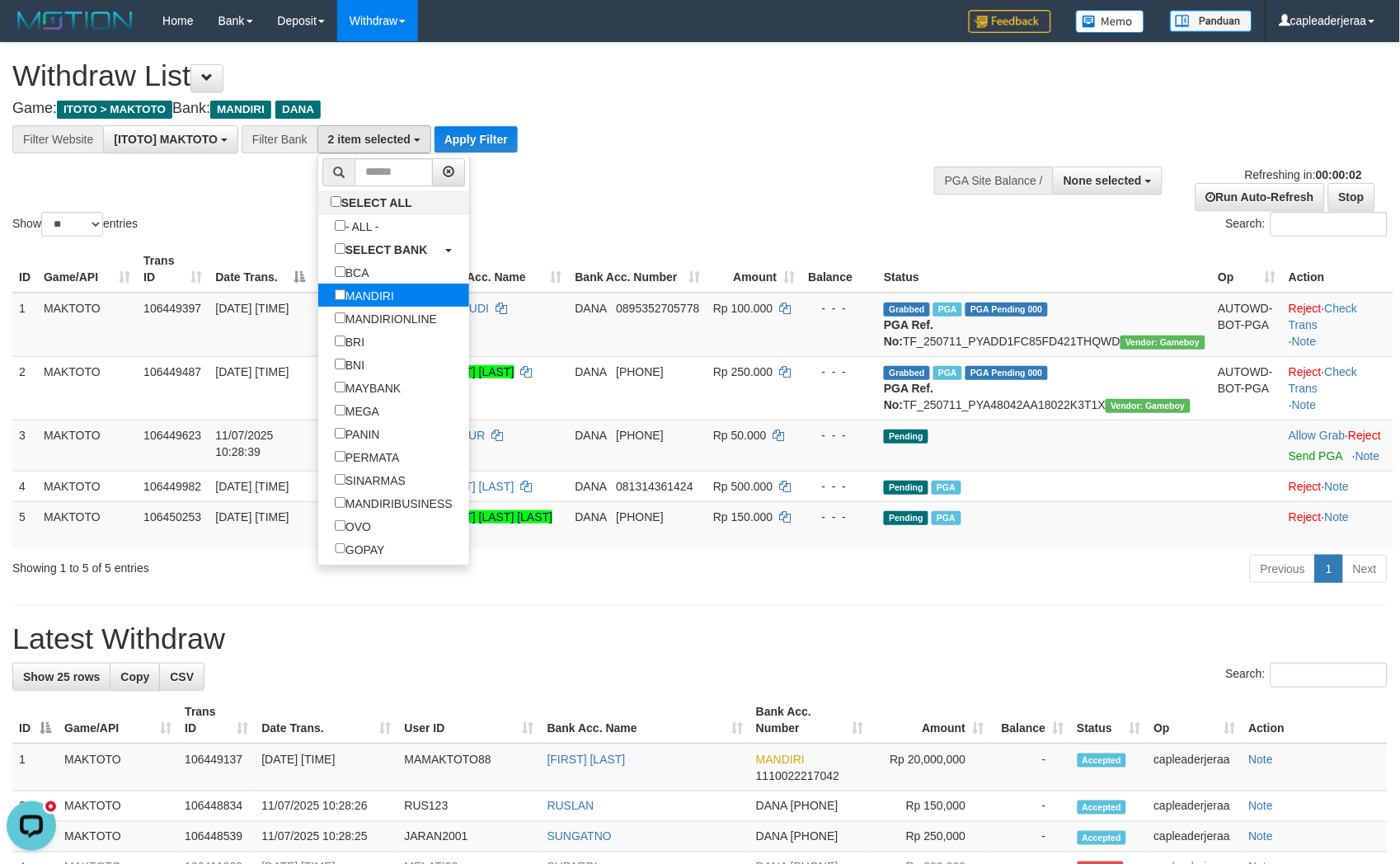 click on "MANDIRI" at bounding box center [364, 295] 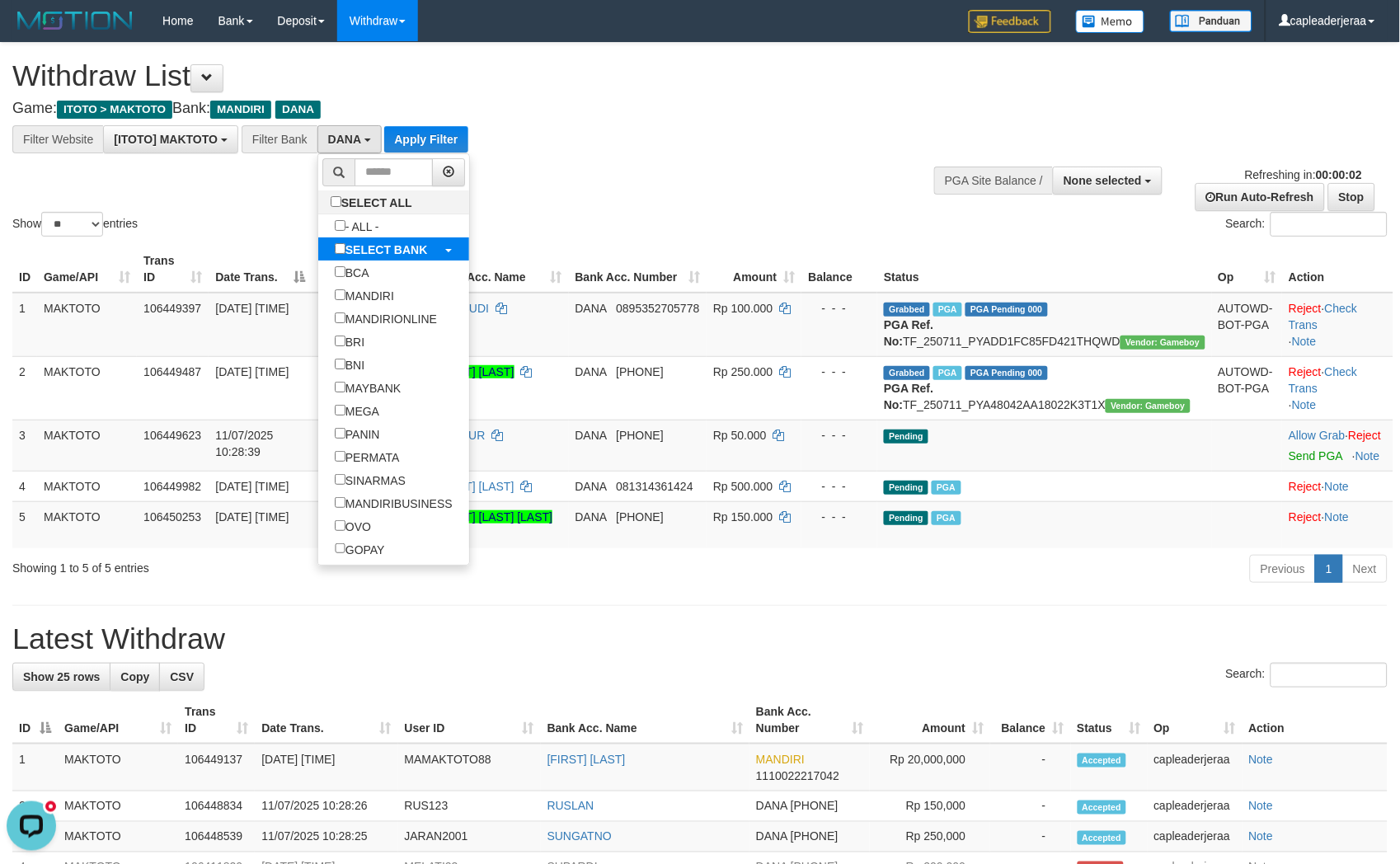 scroll, scrollTop: 42, scrollLeft: 0, axis: vertical 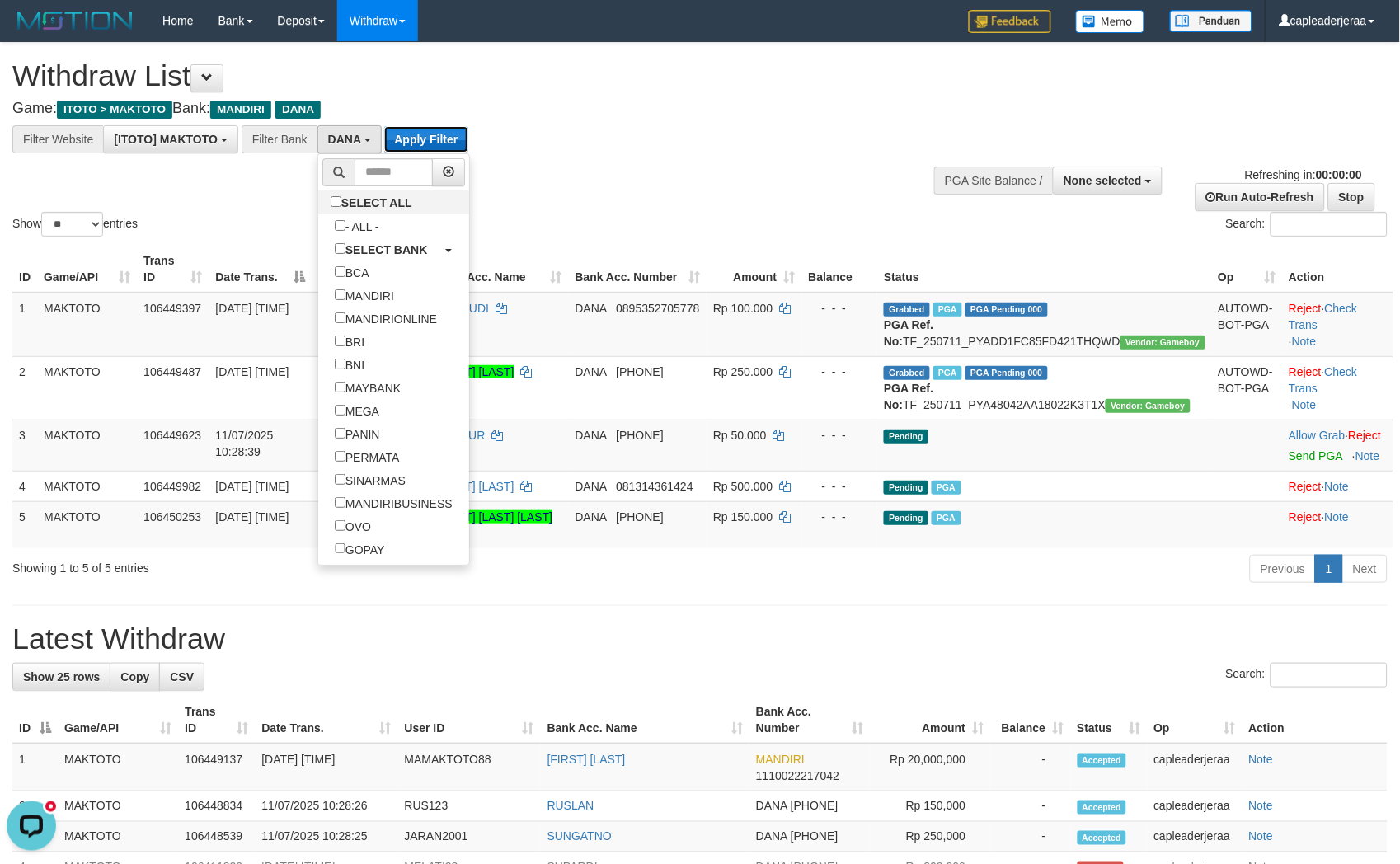 click on "Apply Filter" at bounding box center [425, 139] 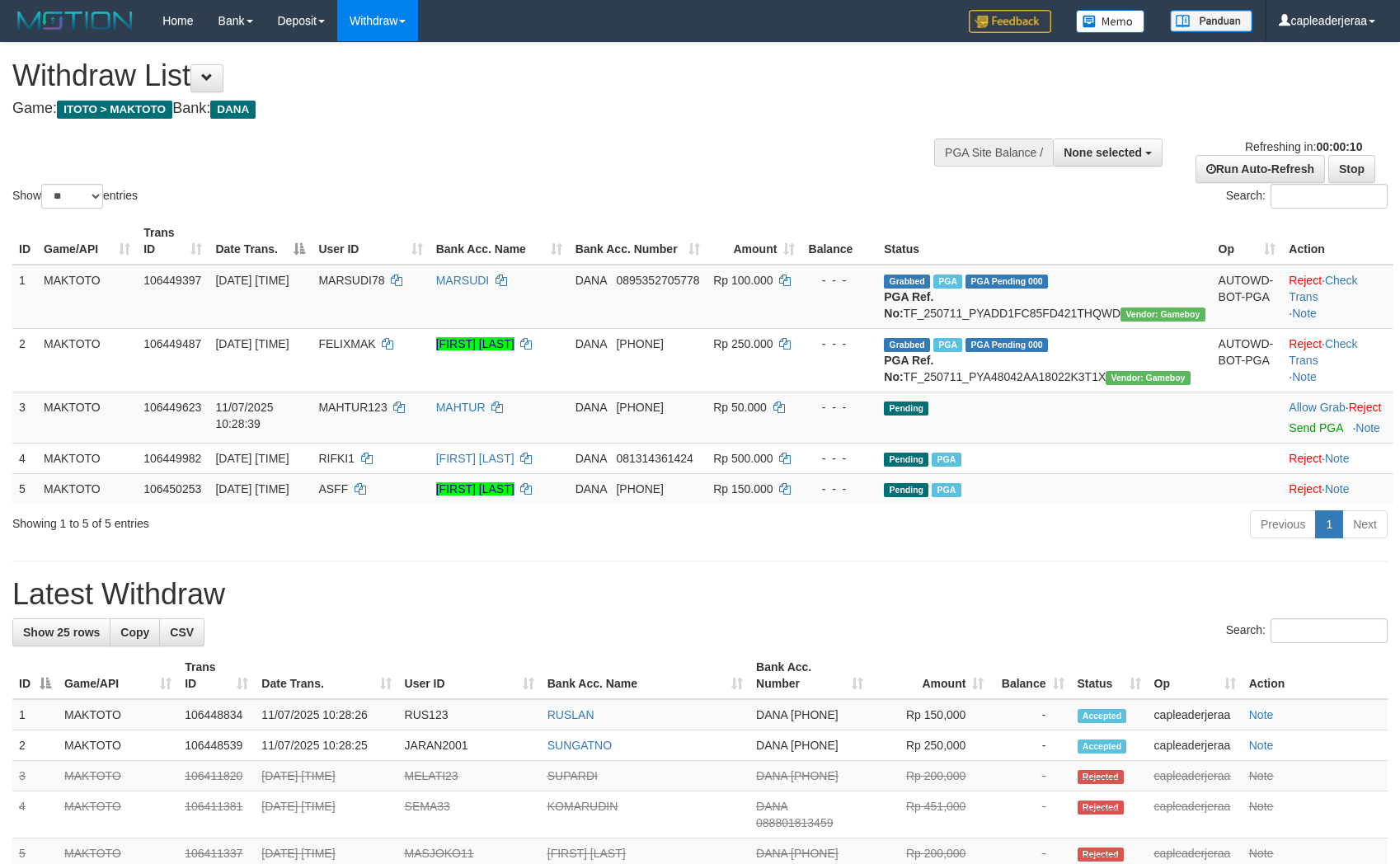 select 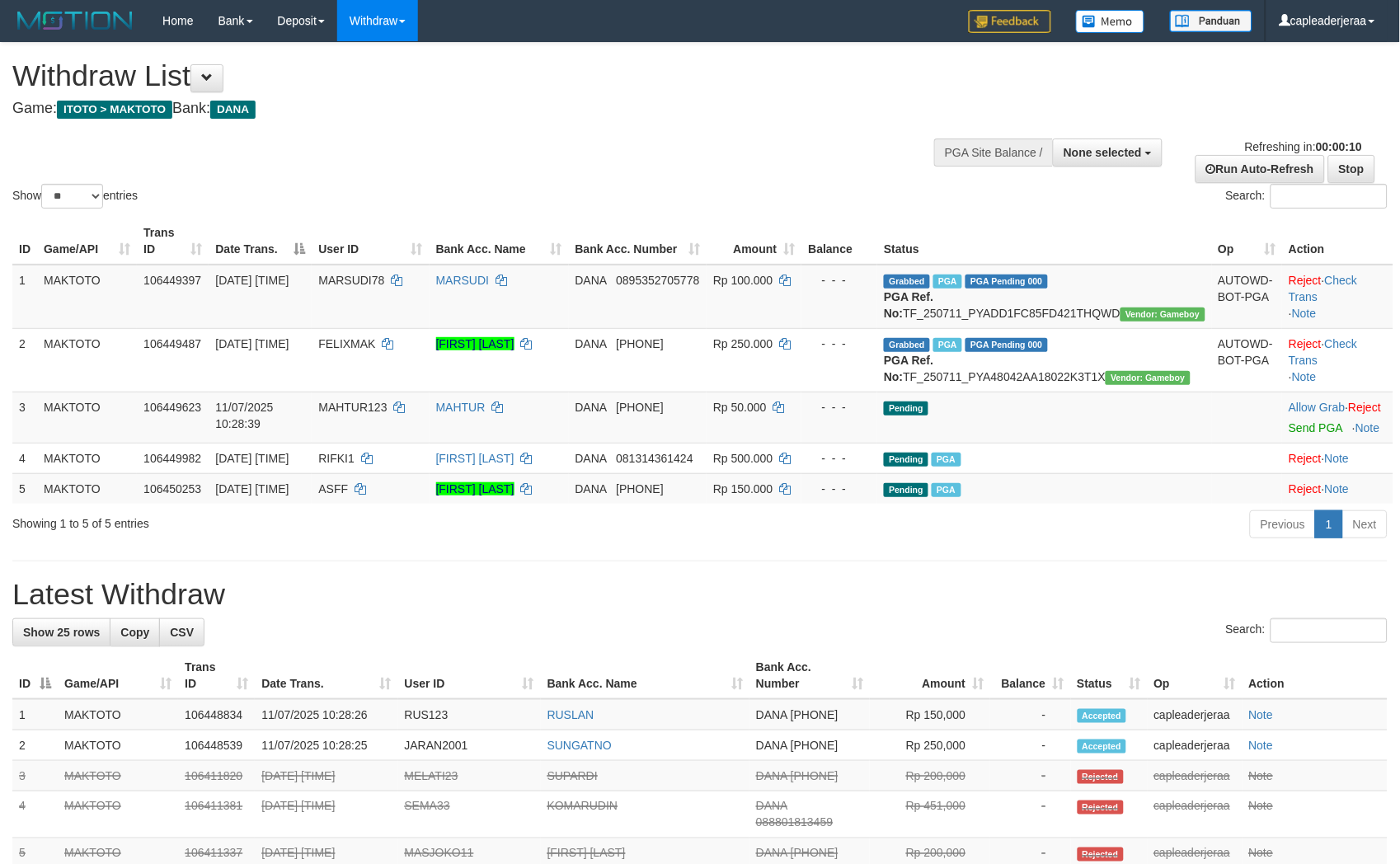scroll, scrollTop: 0, scrollLeft: 0, axis: both 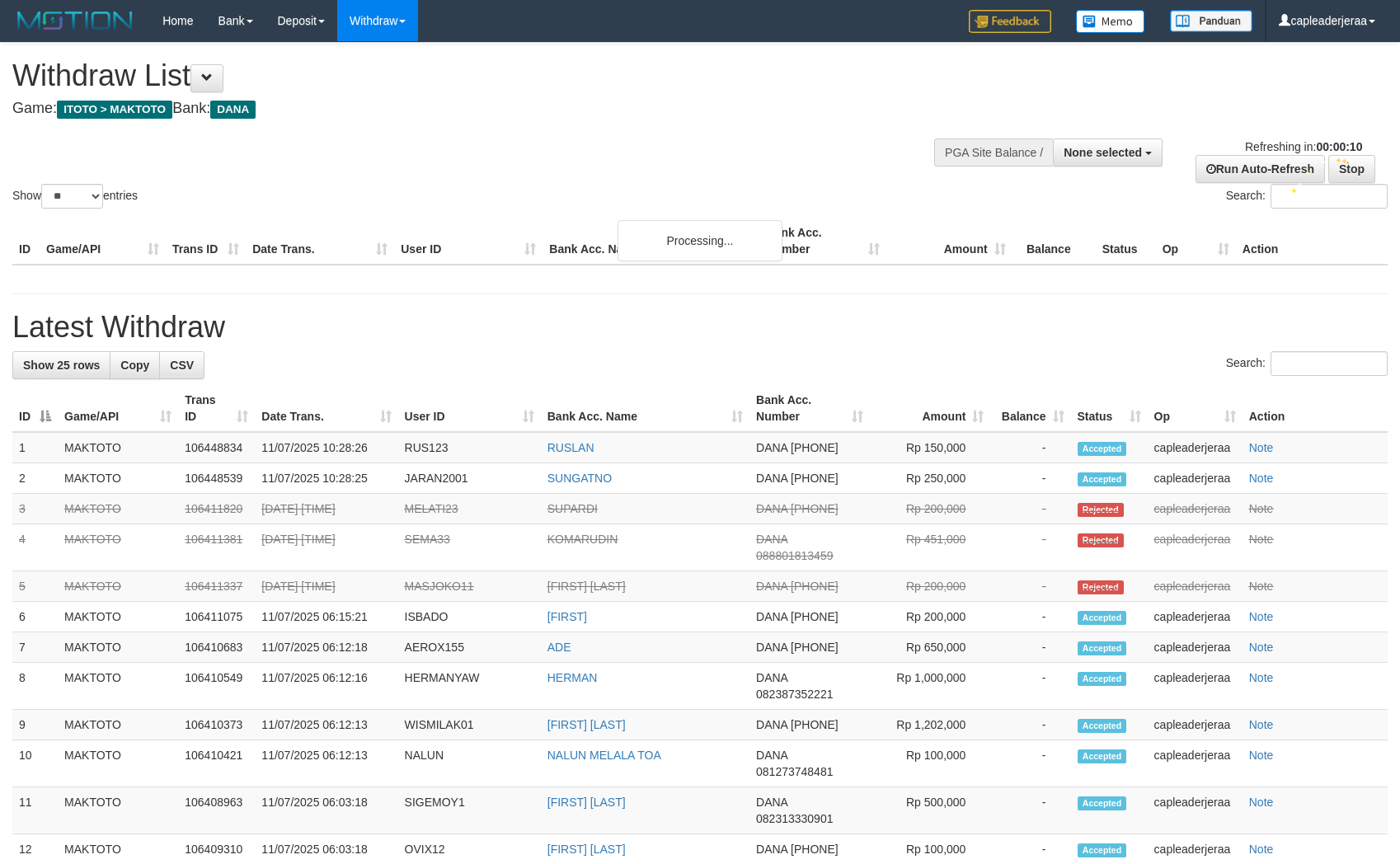 select 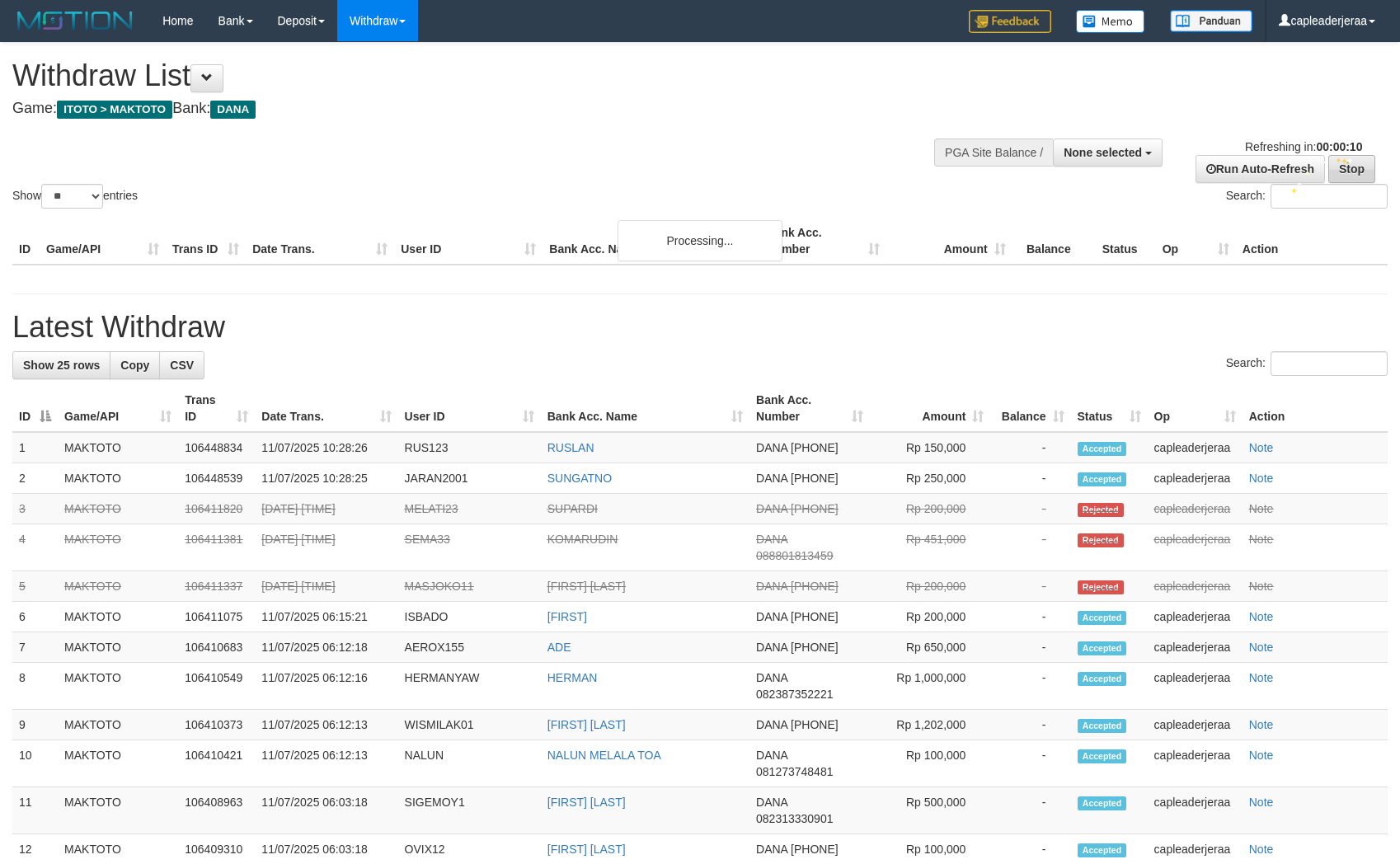 scroll, scrollTop: 0, scrollLeft: 0, axis: both 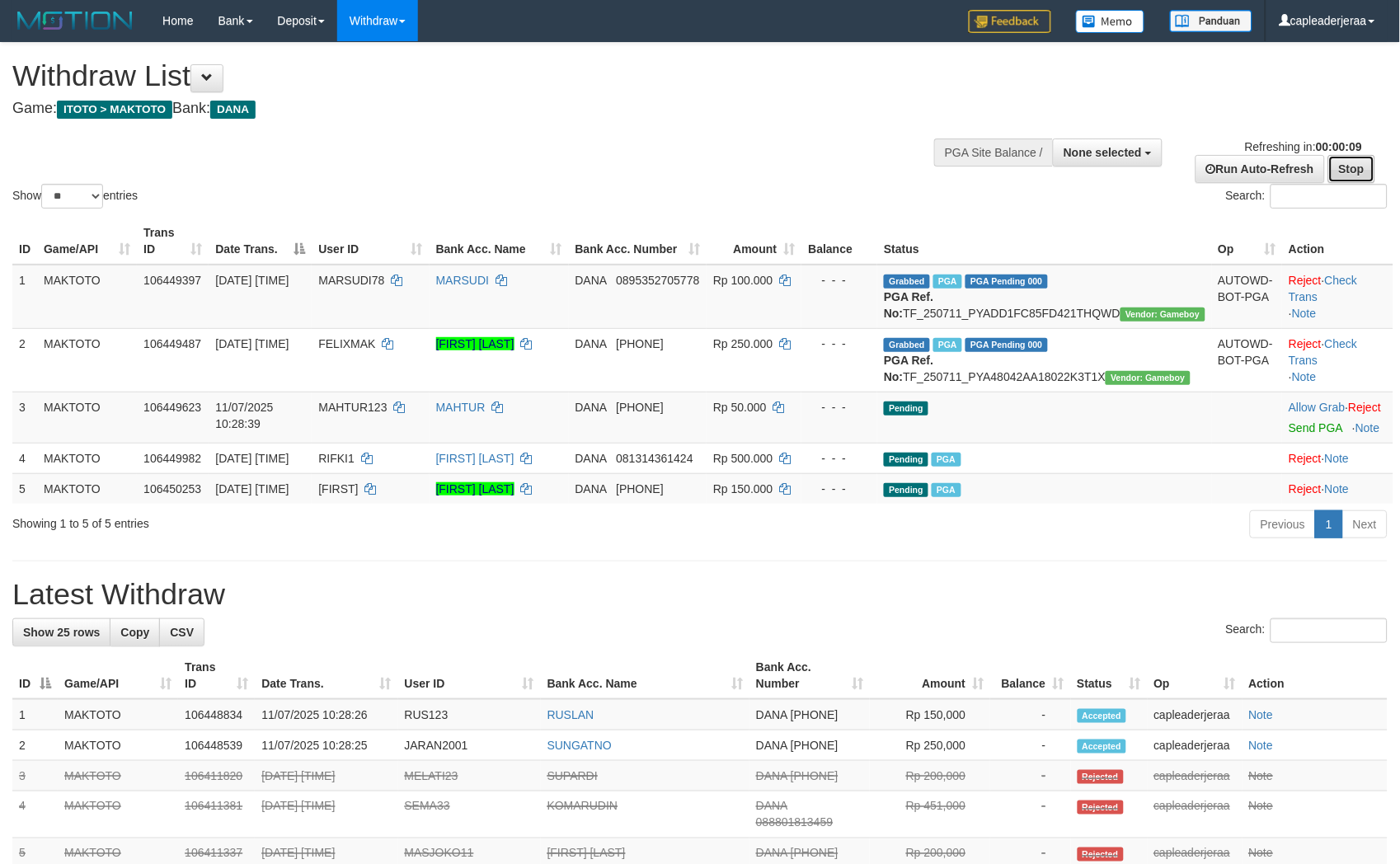 click on "Stop" at bounding box center [1351, 169] 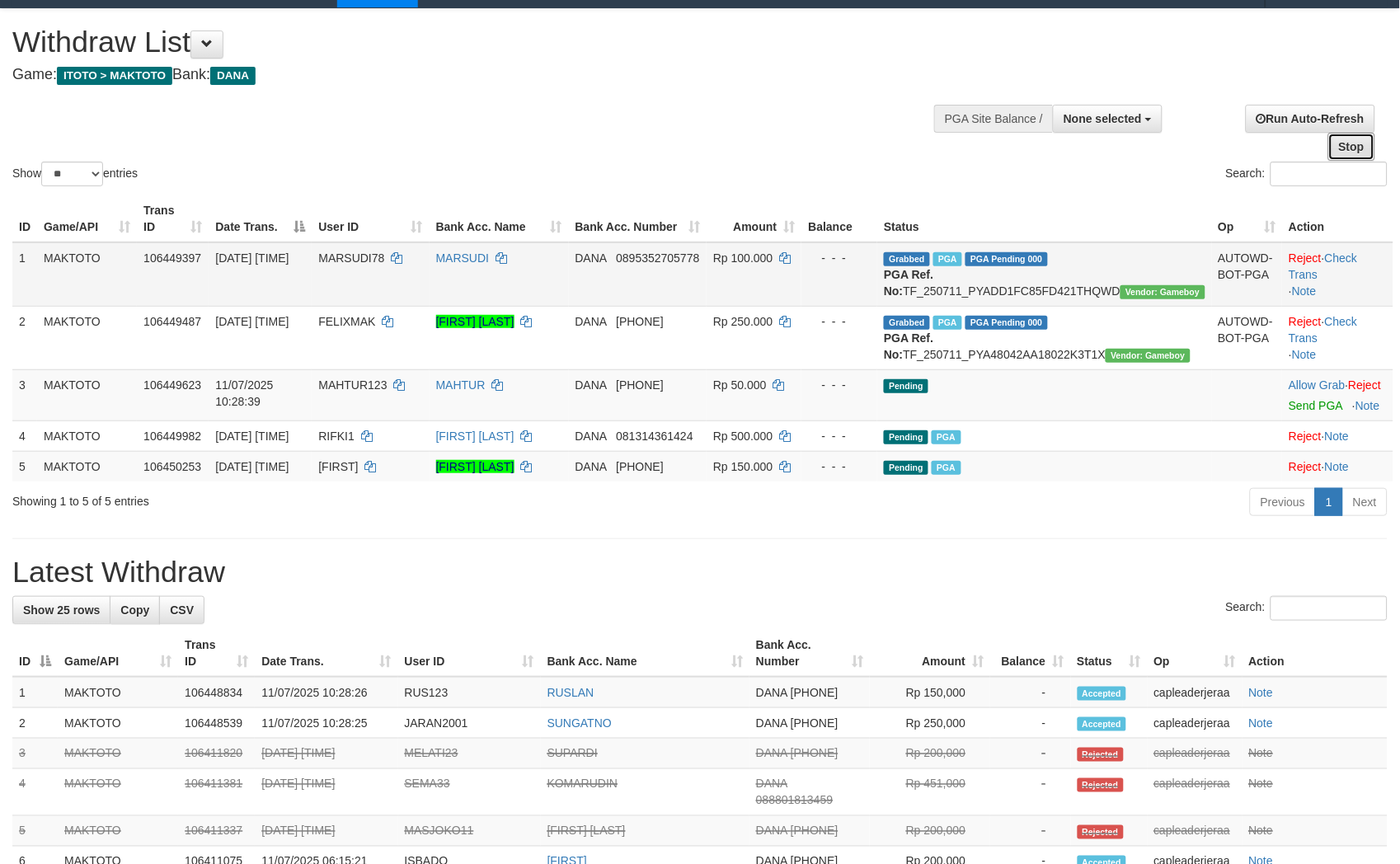 scroll, scrollTop: 61, scrollLeft: 0, axis: vertical 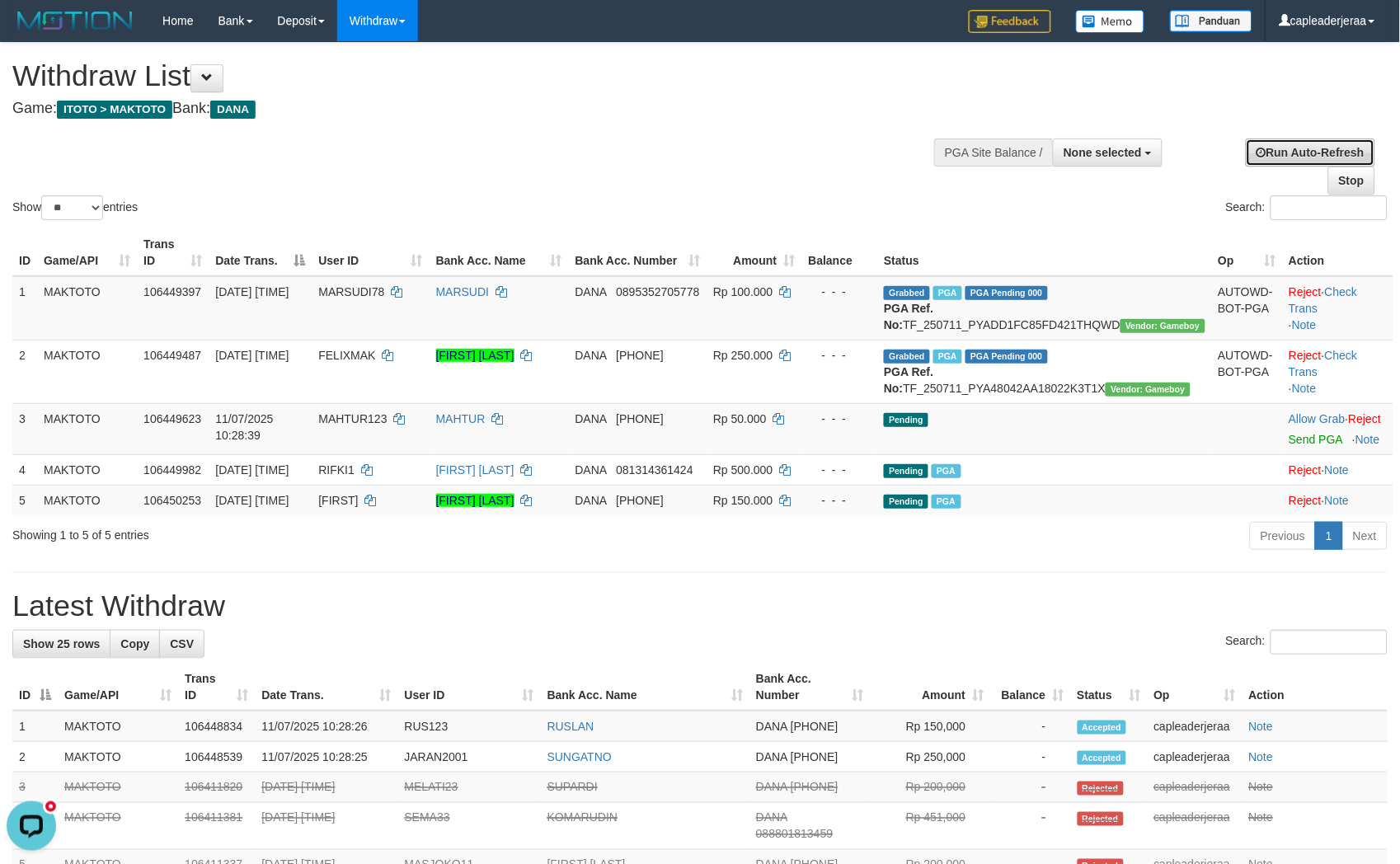 click on "Run Auto-Refresh" at bounding box center [1310, 153] 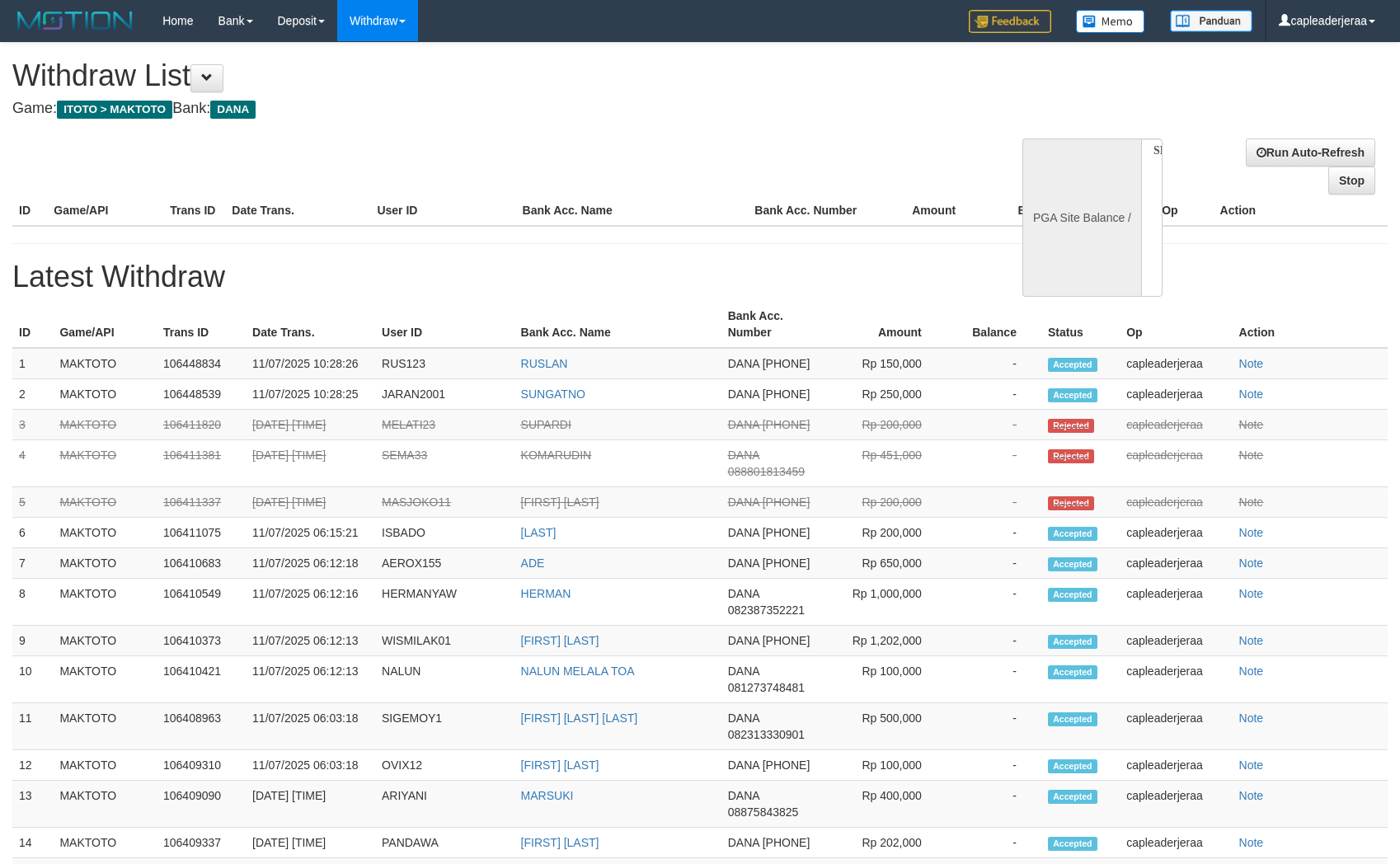 select 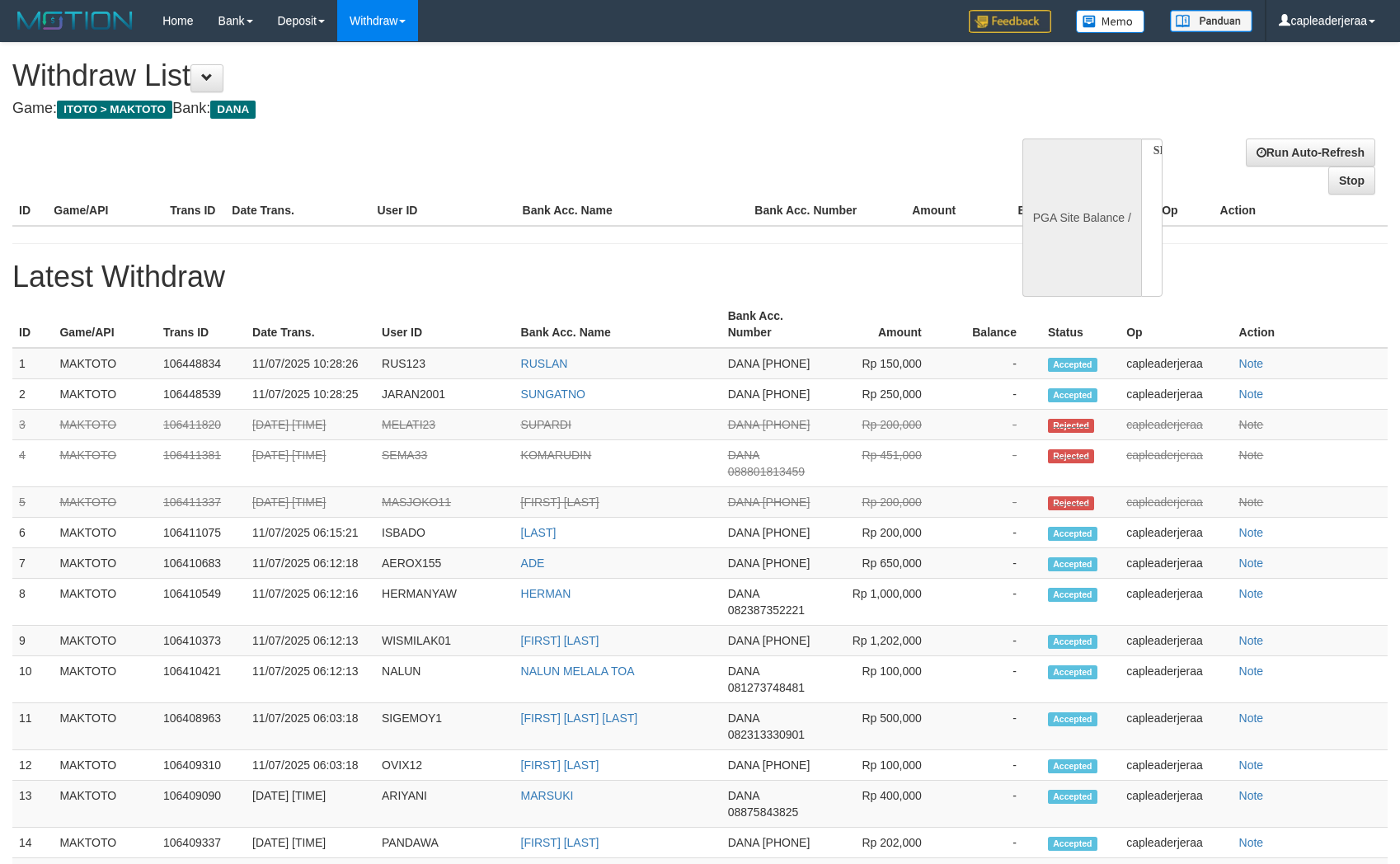 scroll, scrollTop: 0, scrollLeft: 0, axis: both 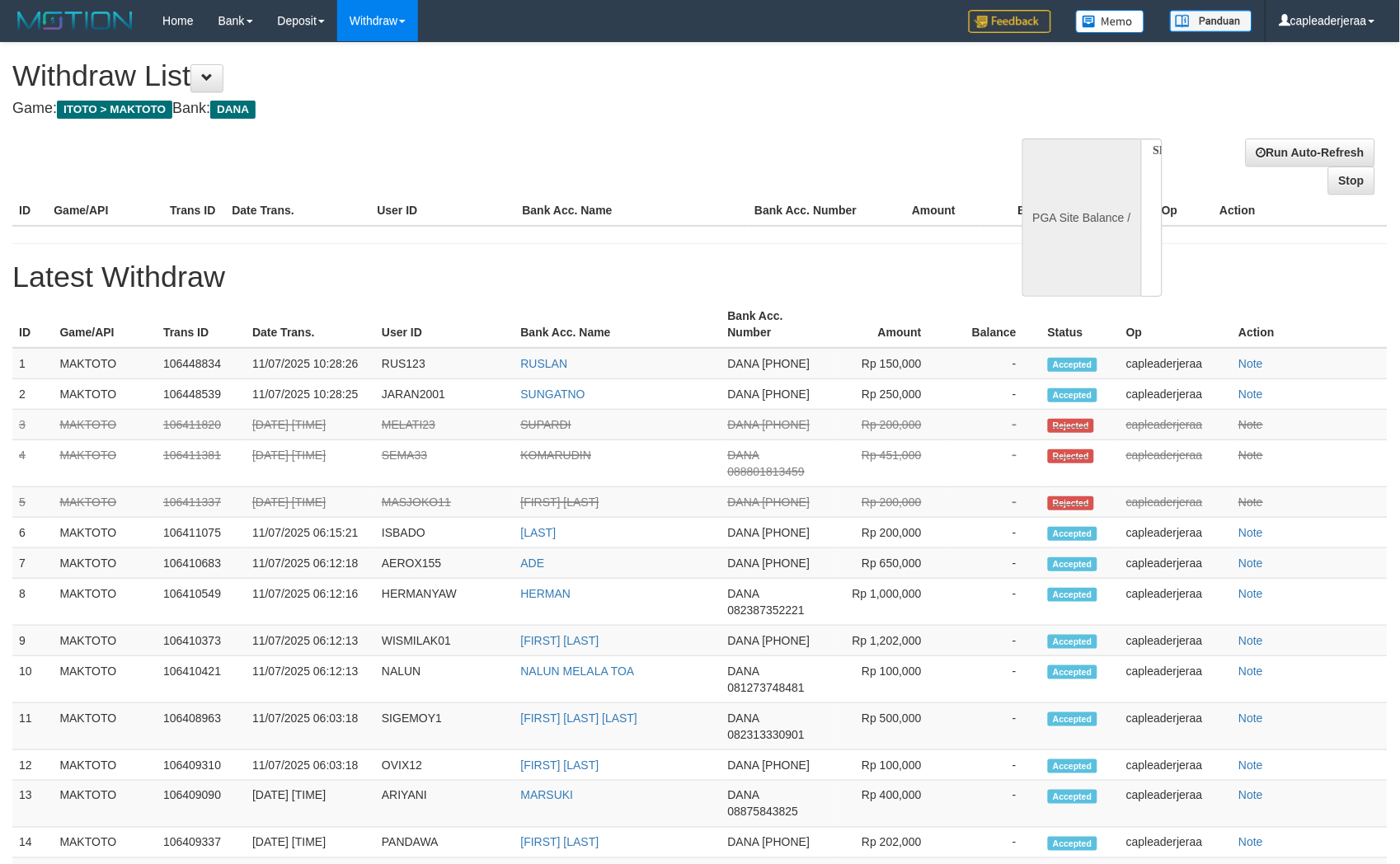 select on "**" 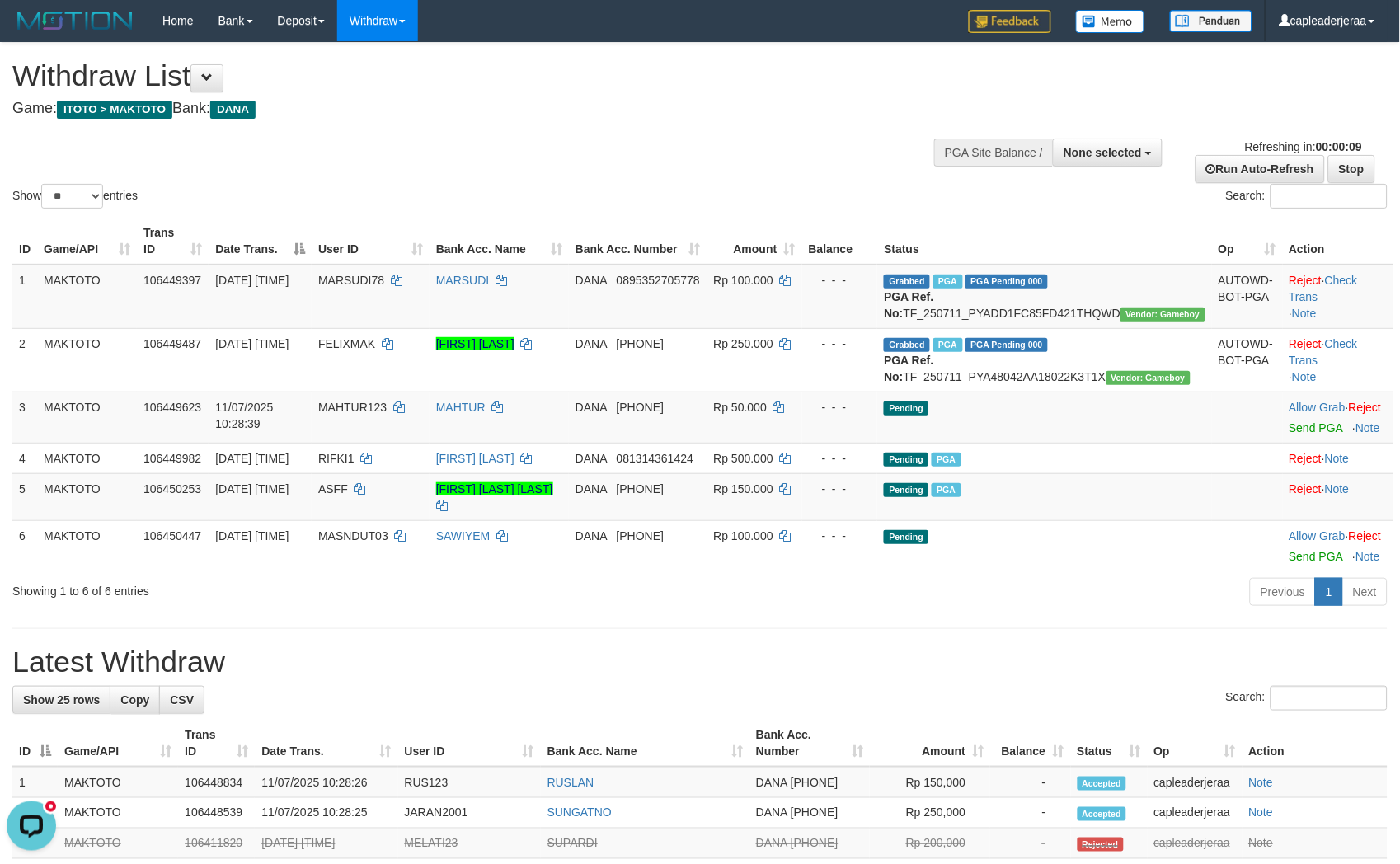 scroll, scrollTop: 0, scrollLeft: 0, axis: both 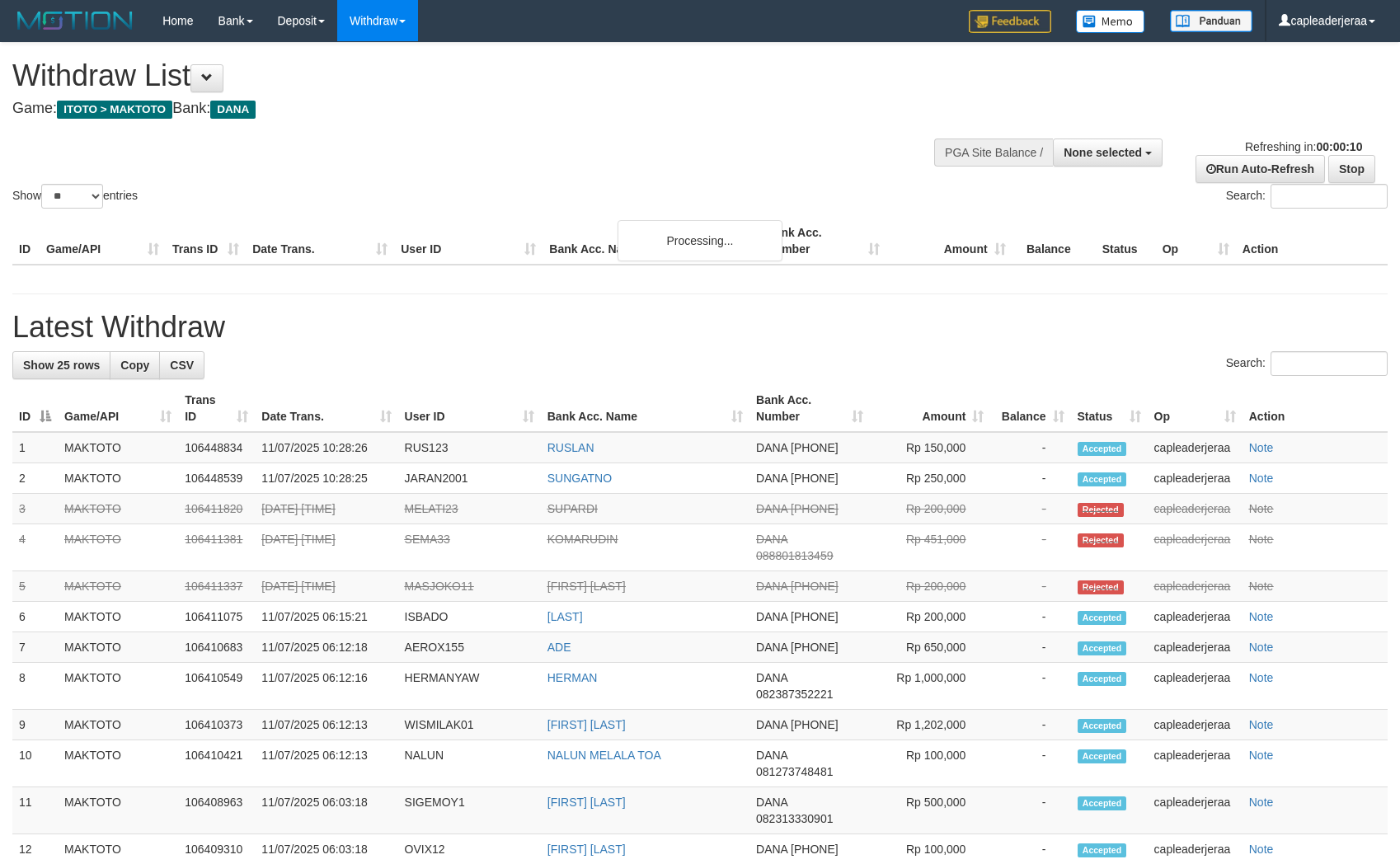select 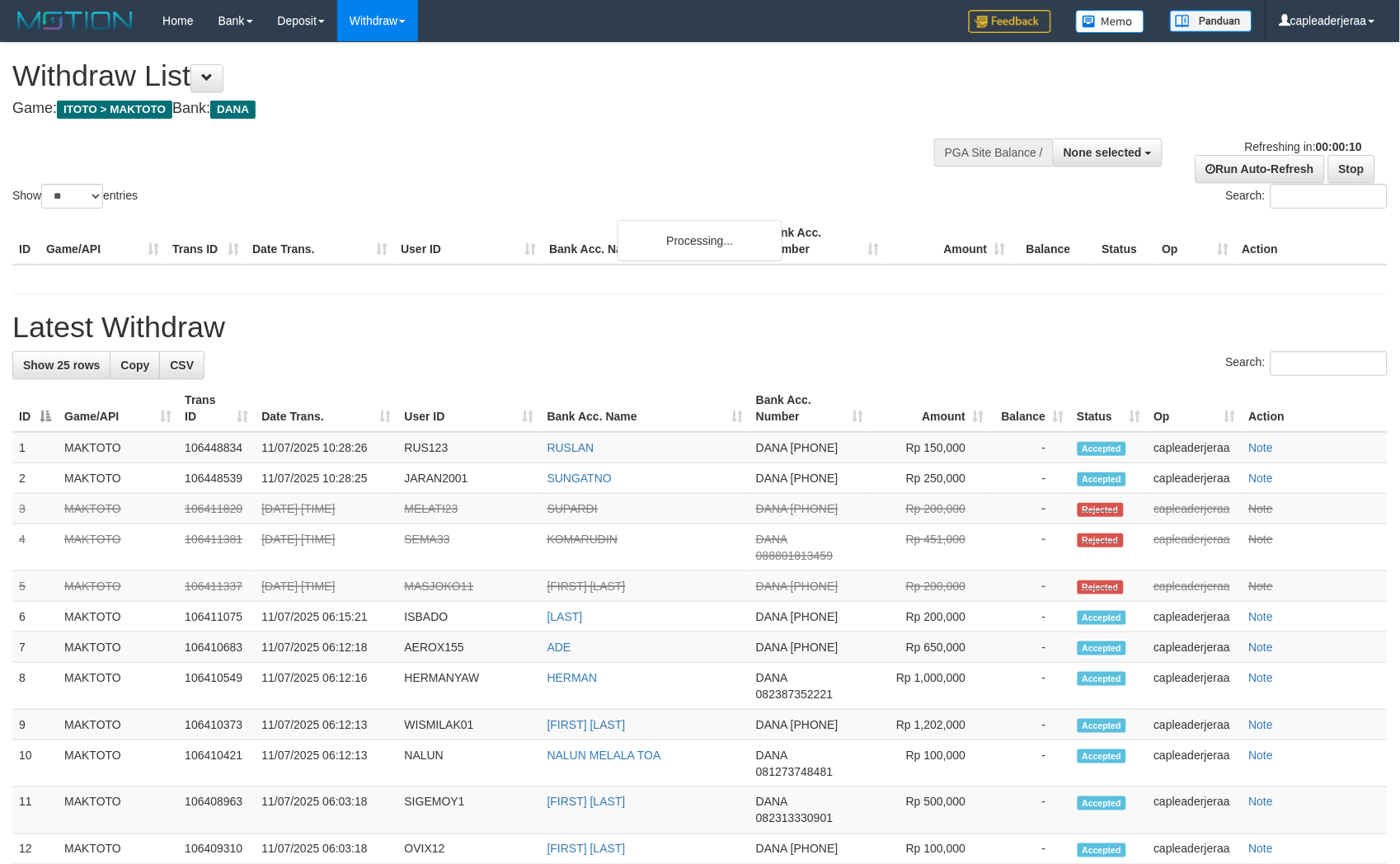 scroll, scrollTop: 0, scrollLeft: 0, axis: both 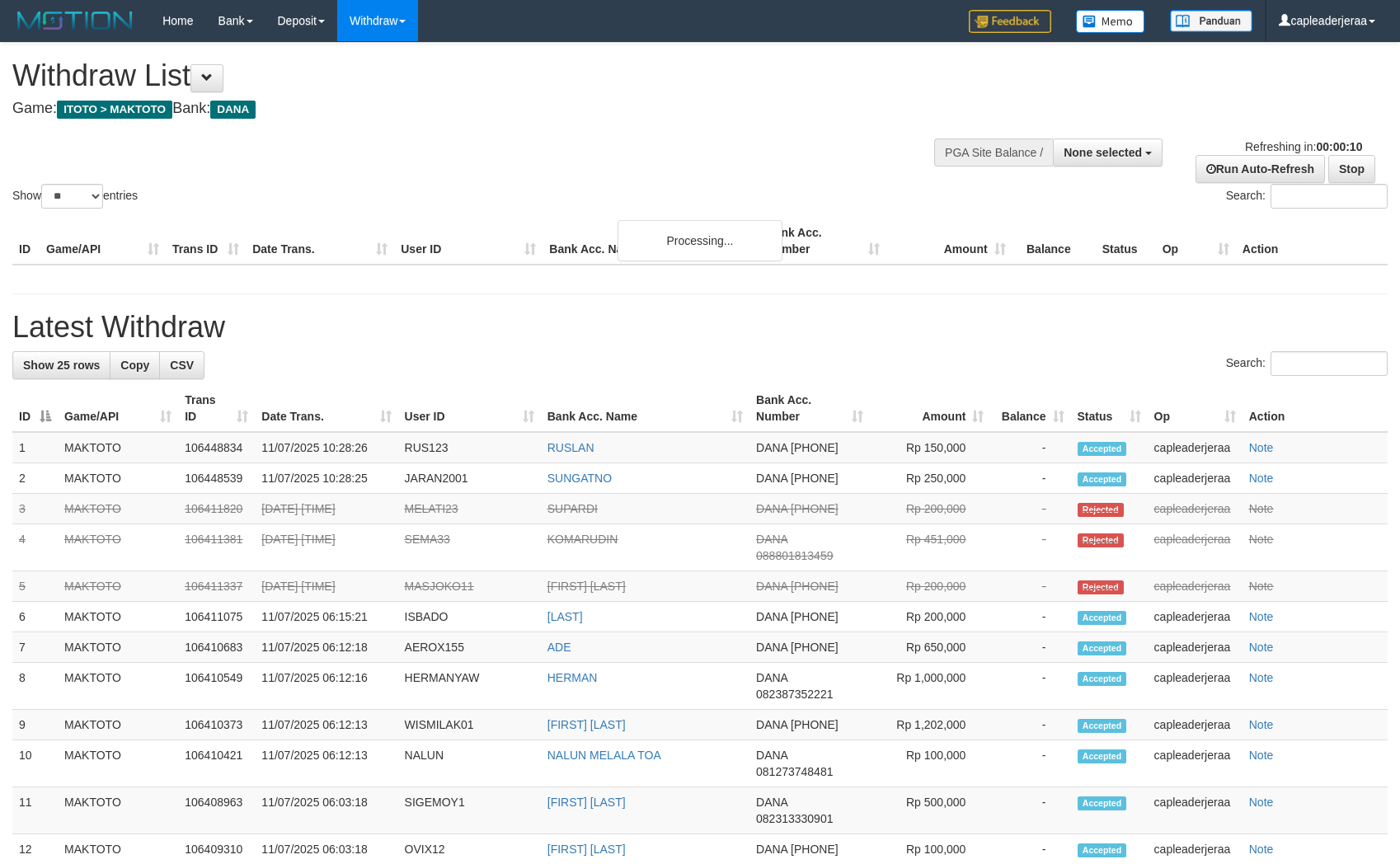 select 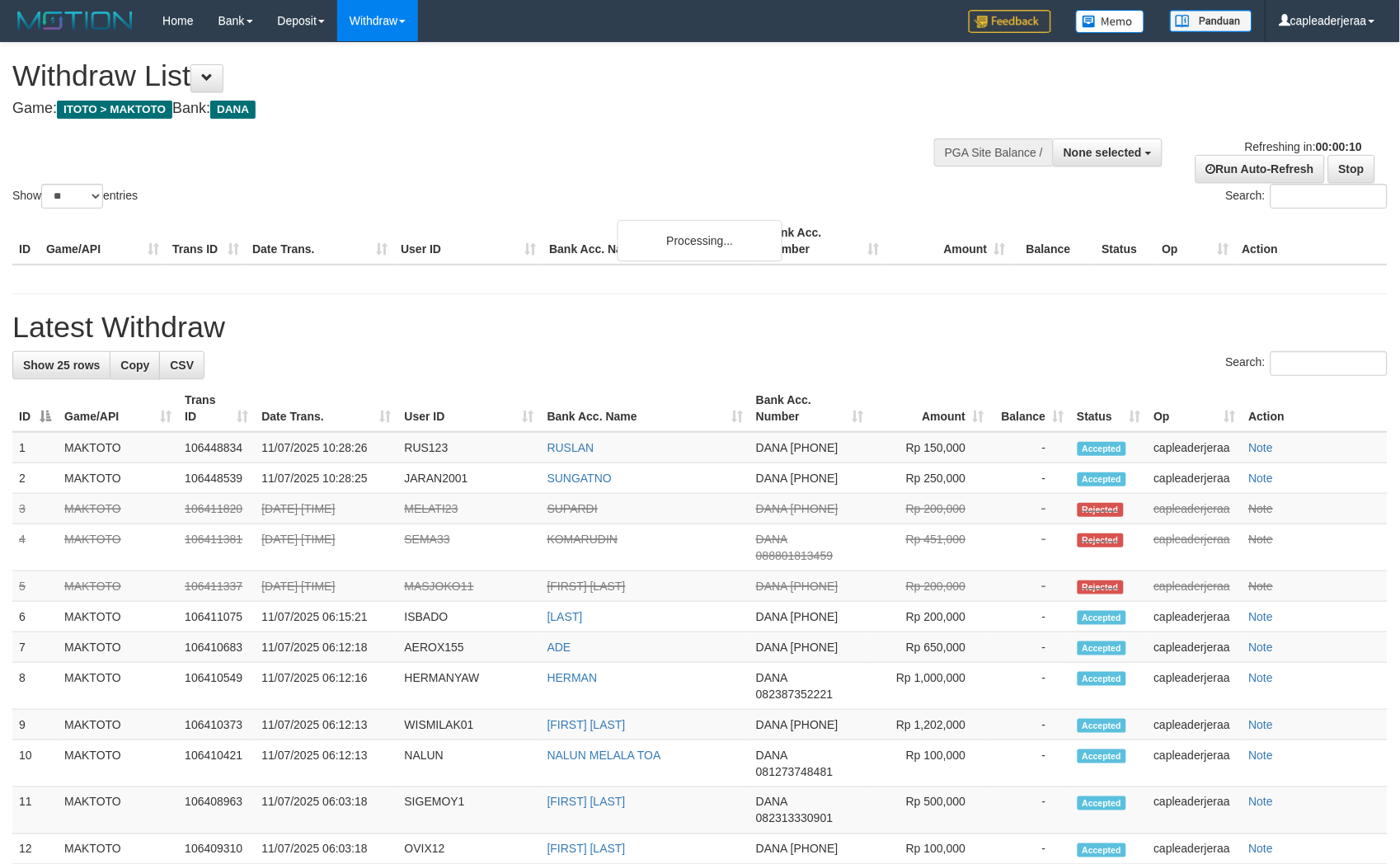 scroll, scrollTop: 0, scrollLeft: 0, axis: both 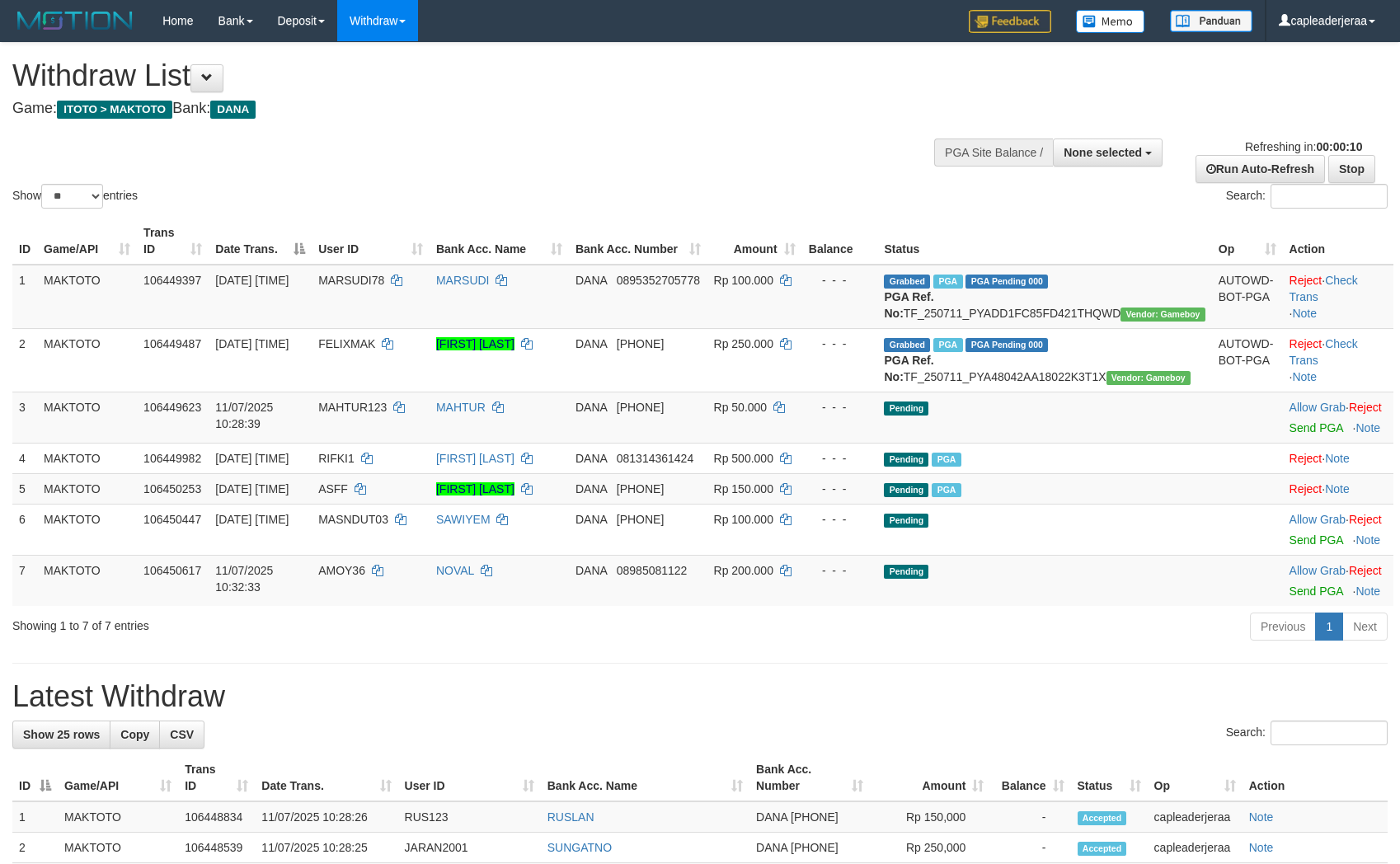 select 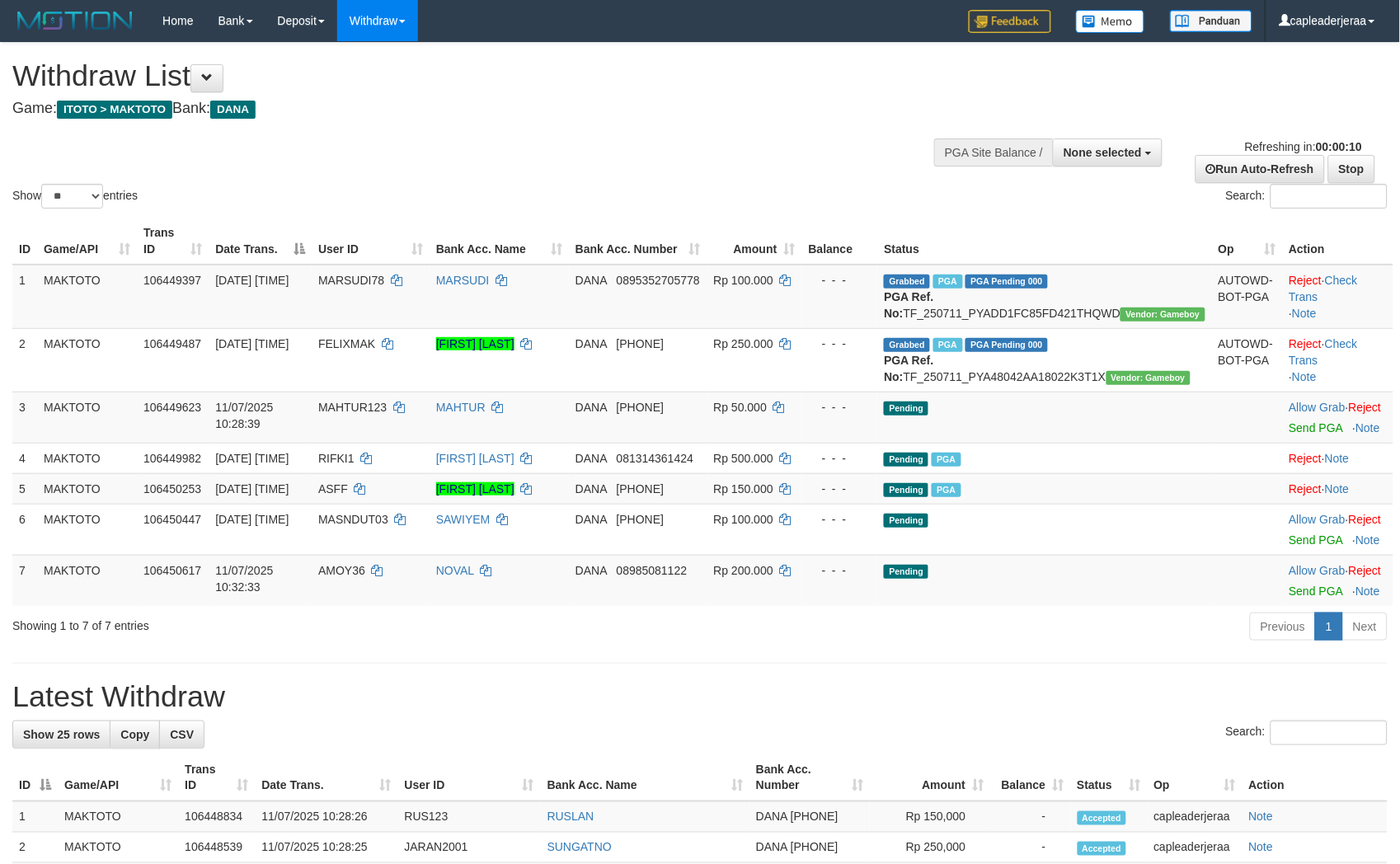 scroll, scrollTop: 0, scrollLeft: 0, axis: both 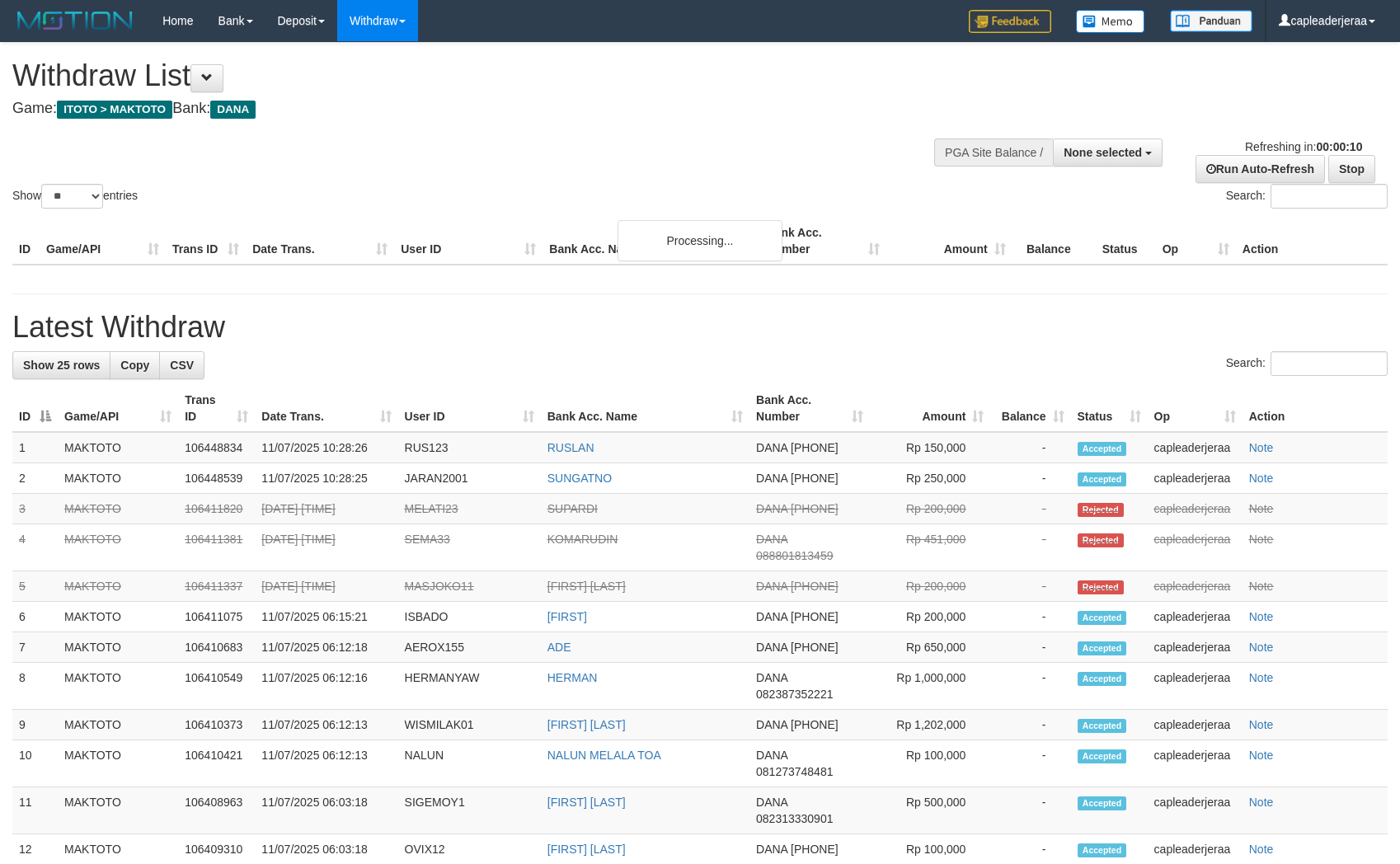 select 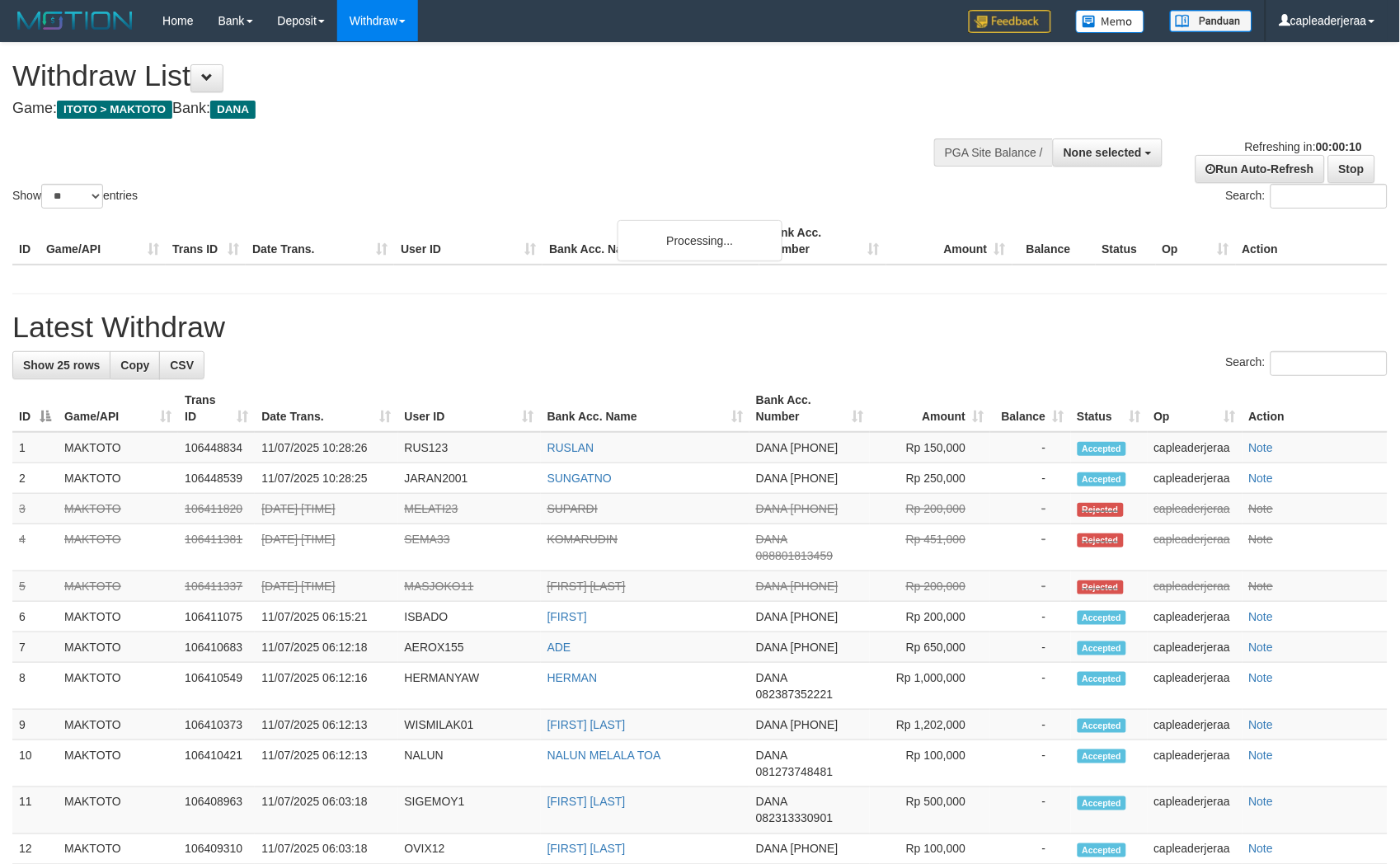 scroll, scrollTop: 0, scrollLeft: 0, axis: both 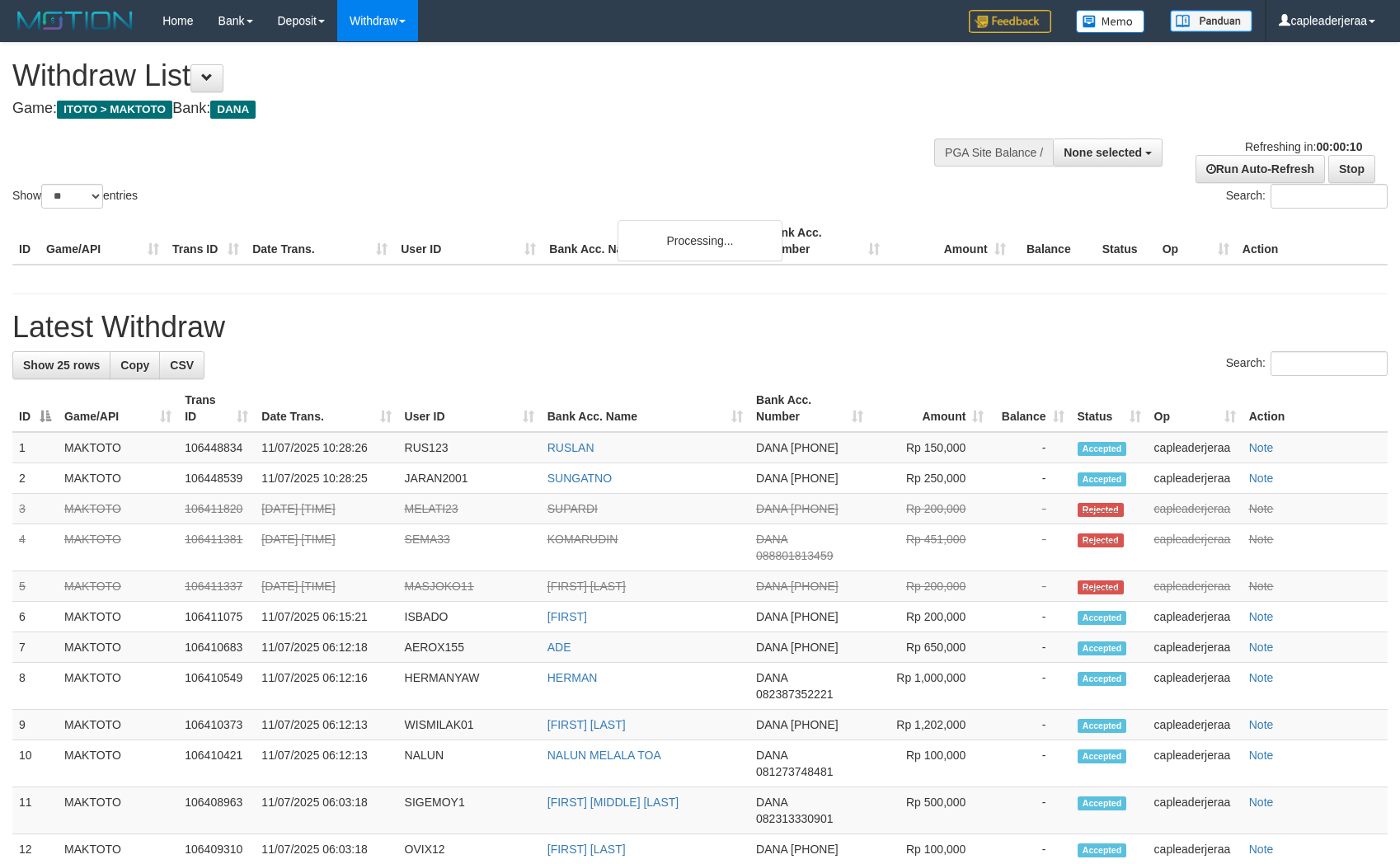 select 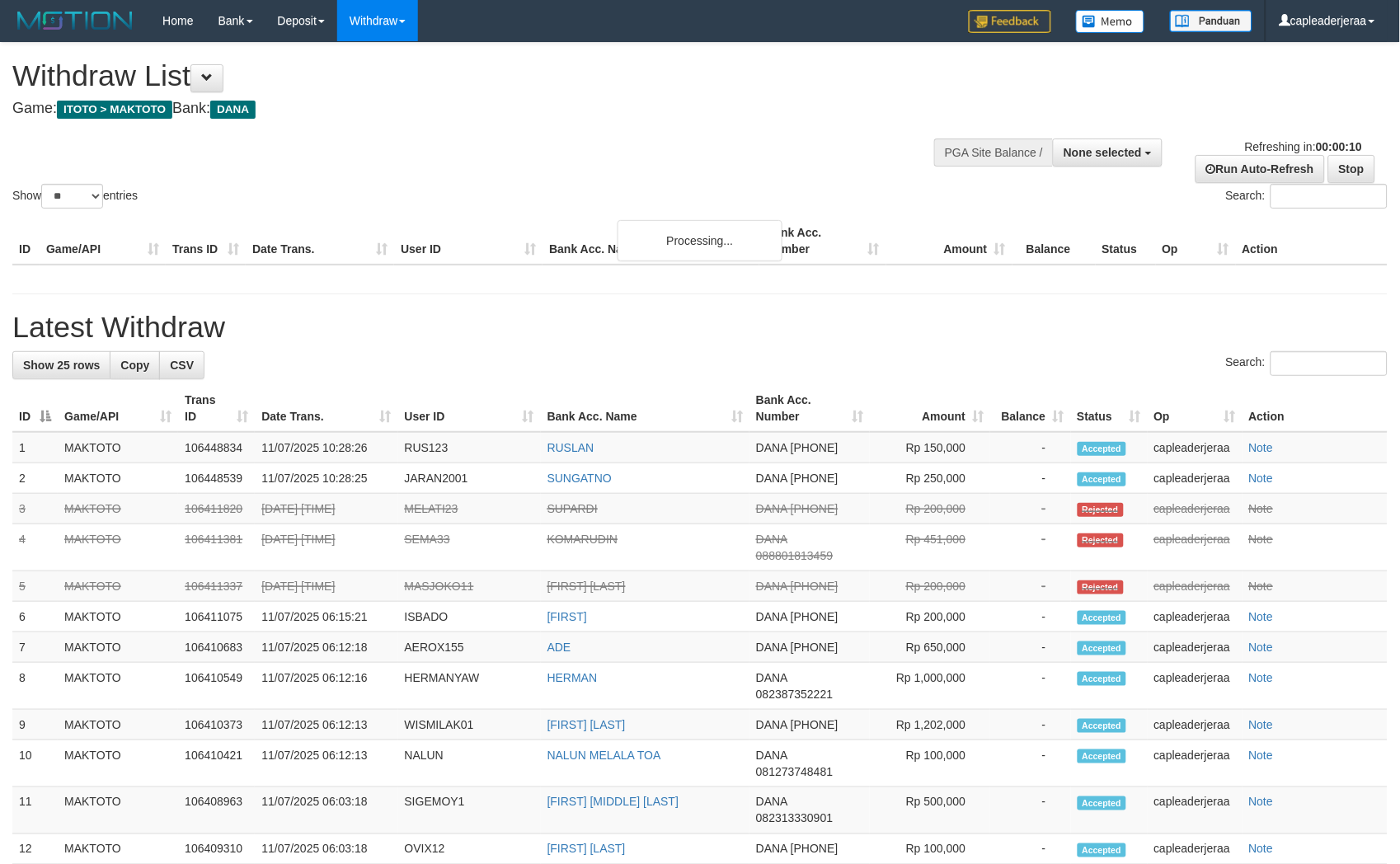 scroll, scrollTop: 0, scrollLeft: 0, axis: both 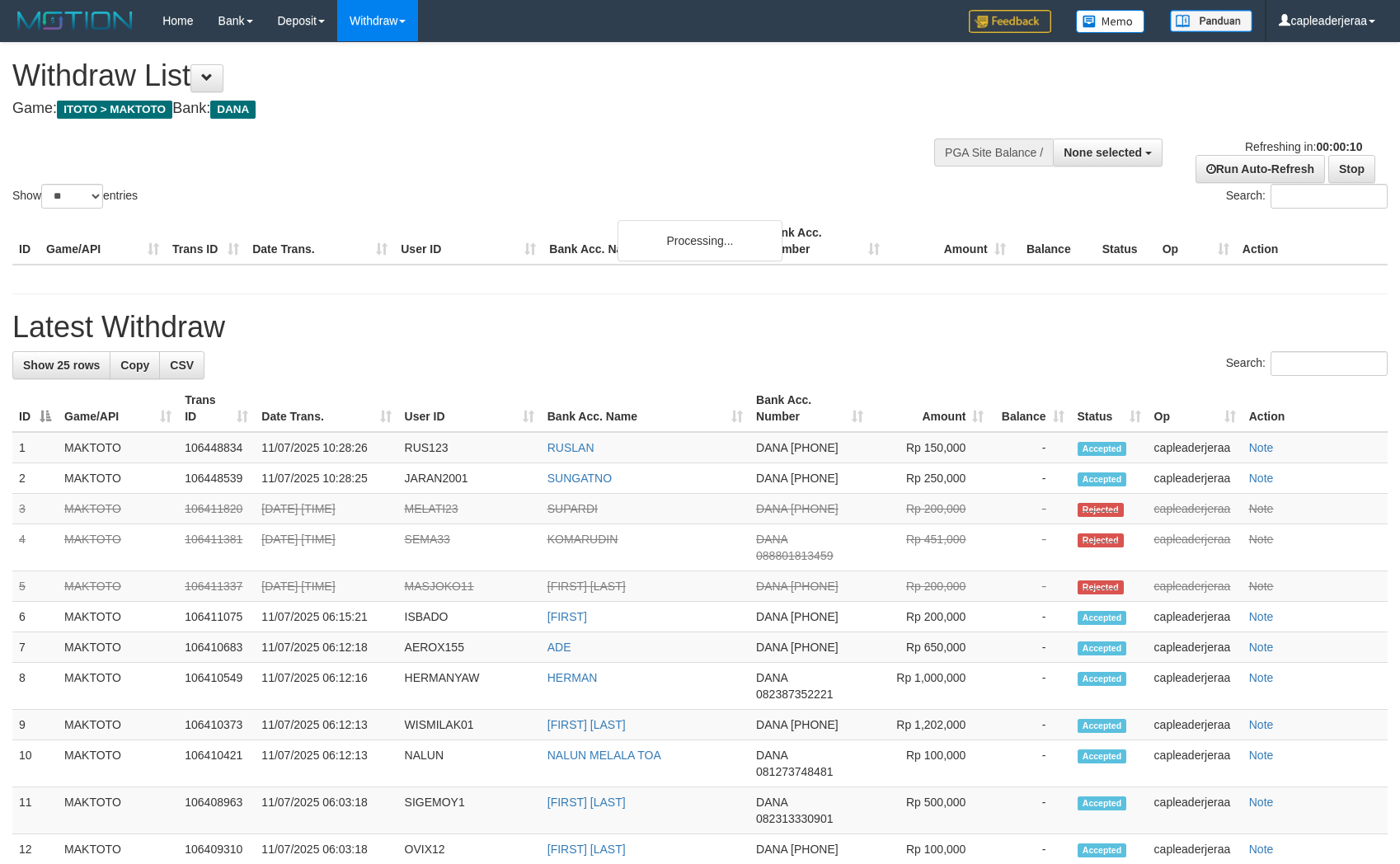 select 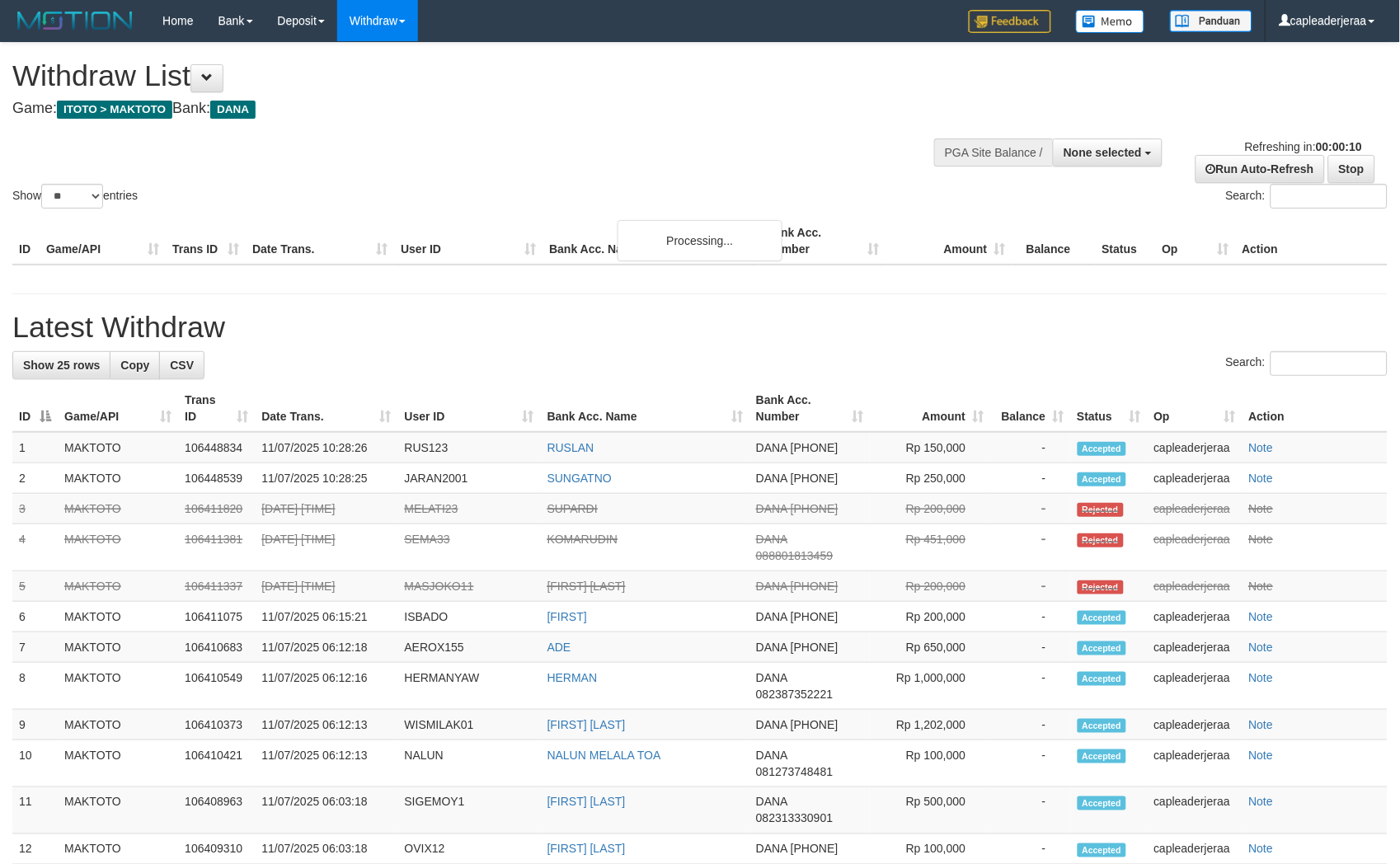 scroll, scrollTop: 0, scrollLeft: 0, axis: both 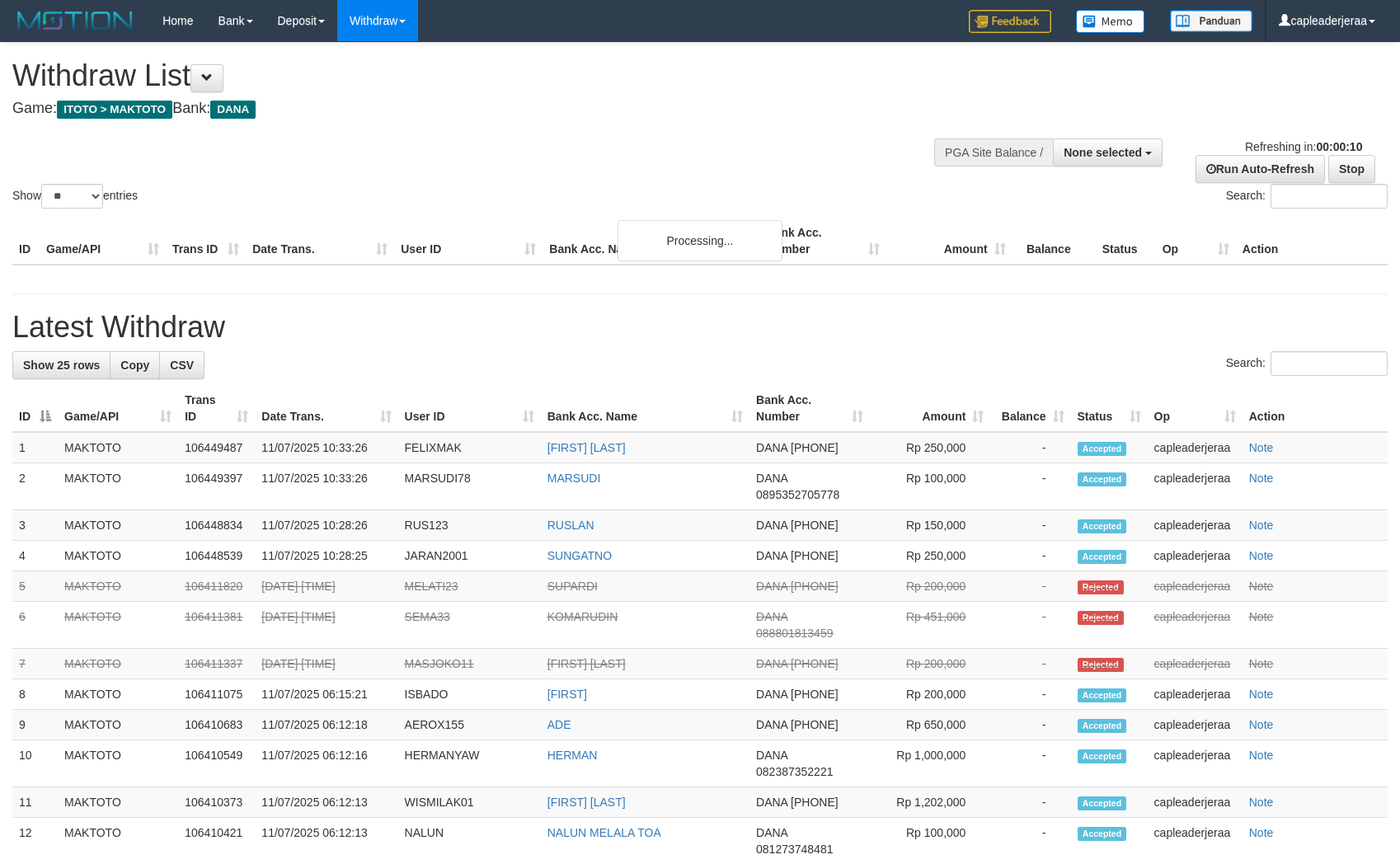 select 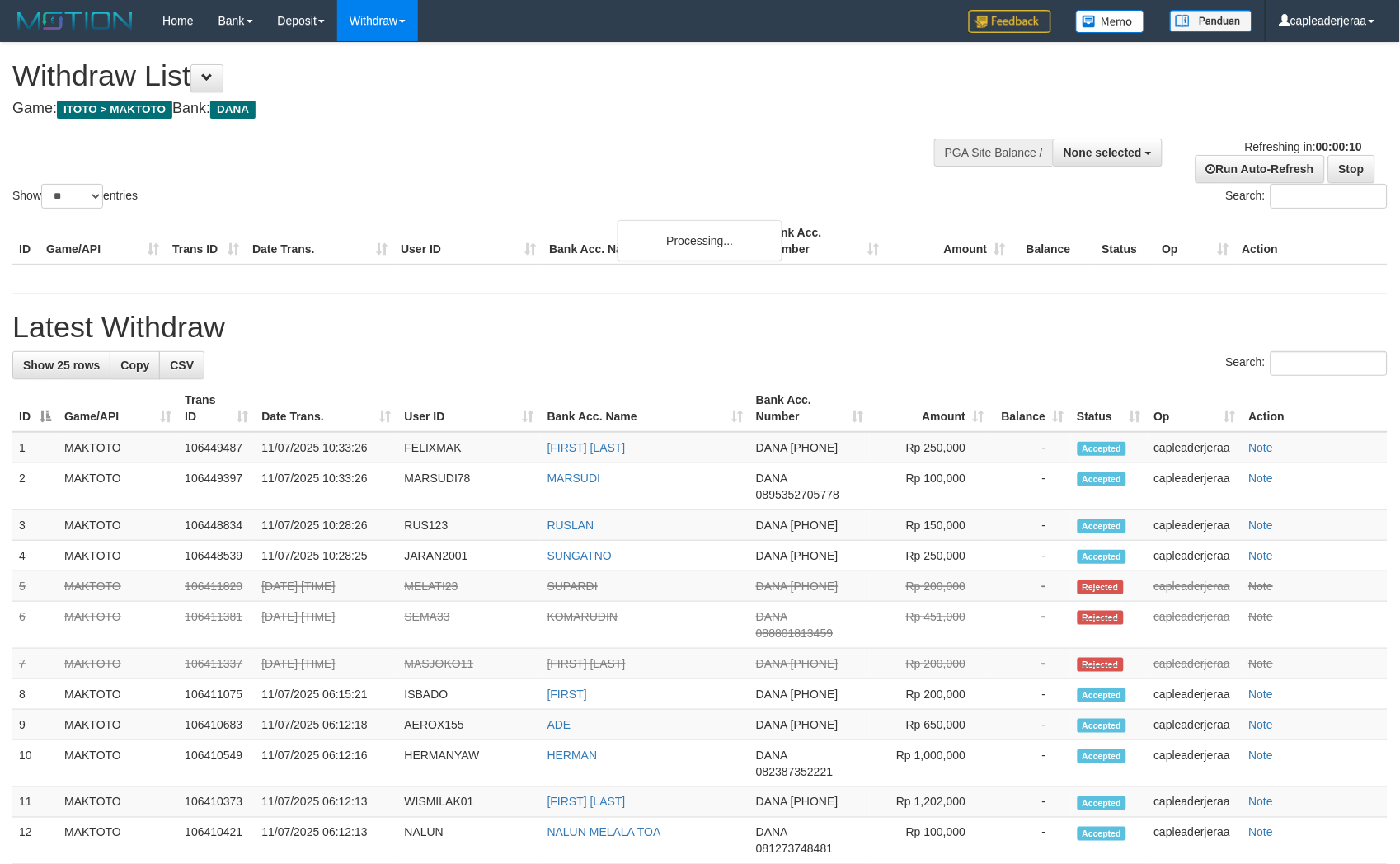 scroll, scrollTop: 0, scrollLeft: 0, axis: both 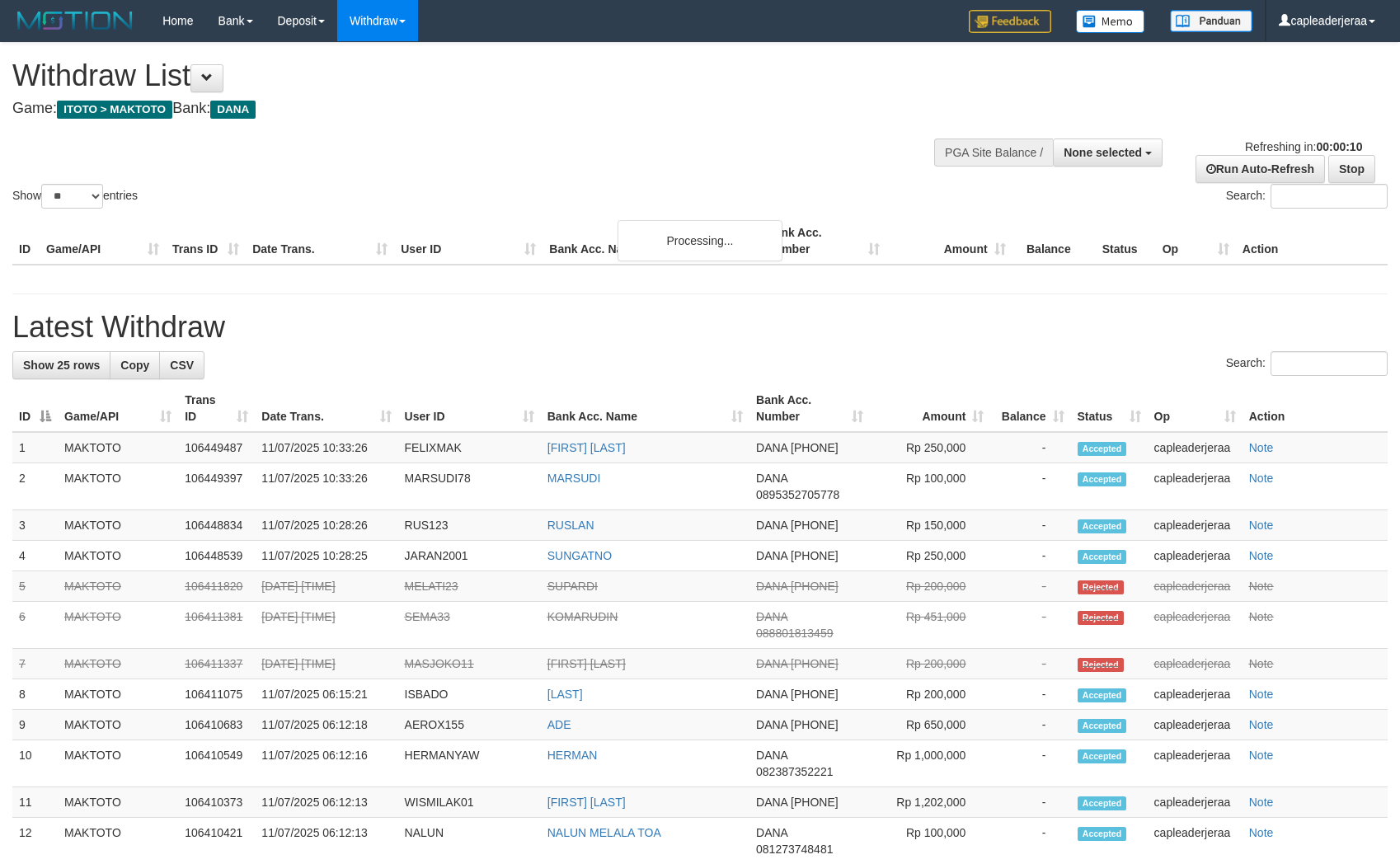 select 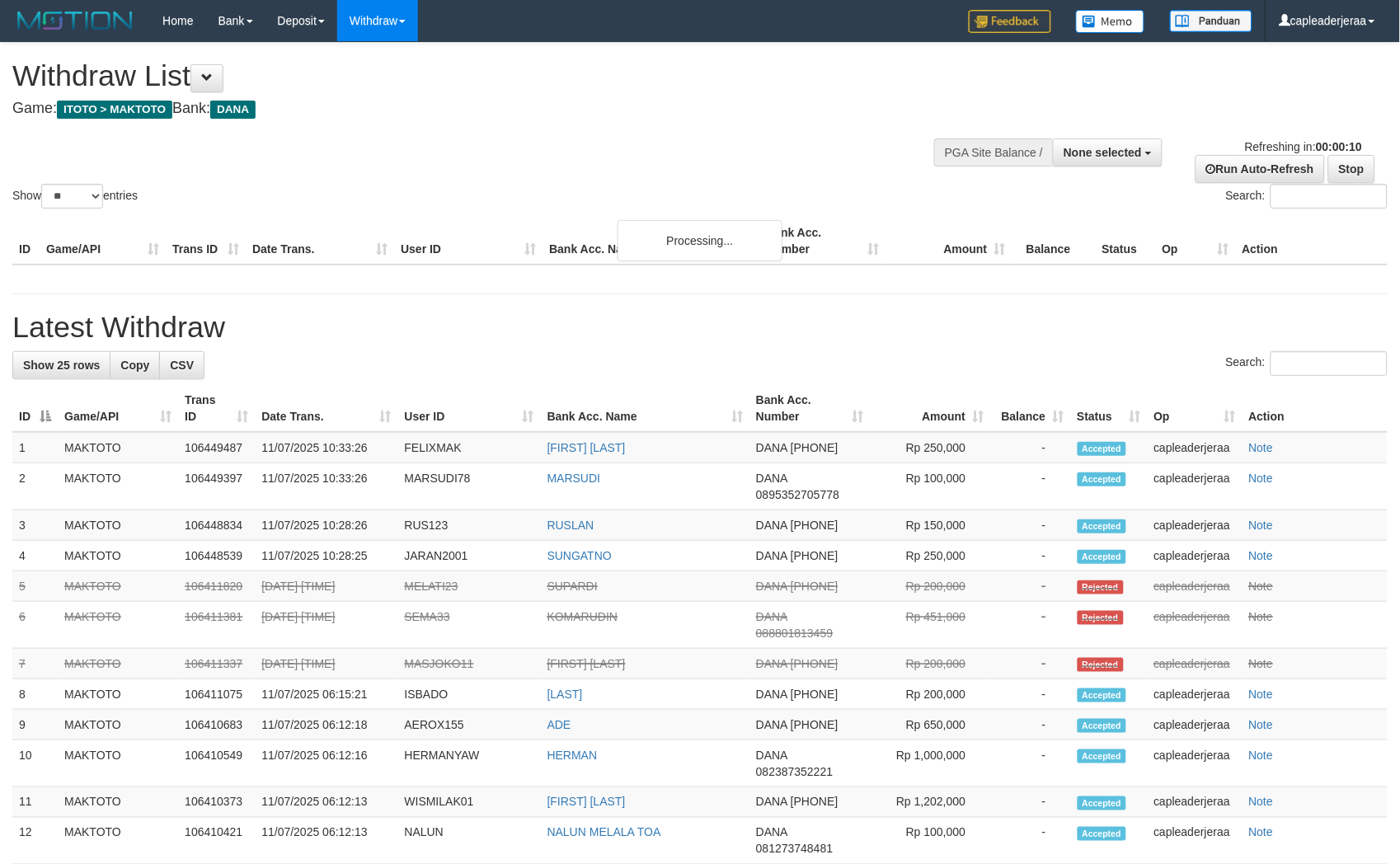 scroll, scrollTop: 0, scrollLeft: 0, axis: both 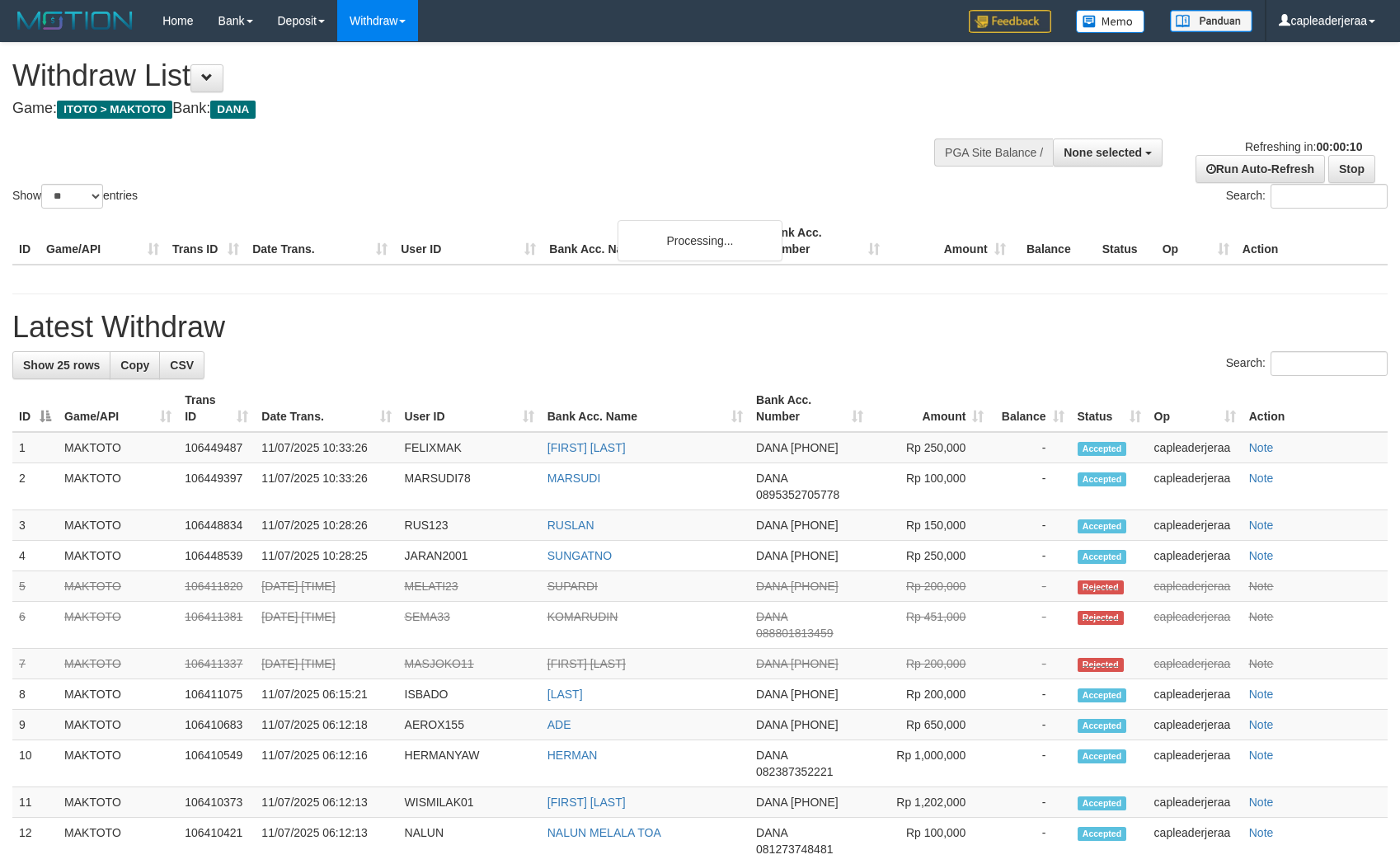 select 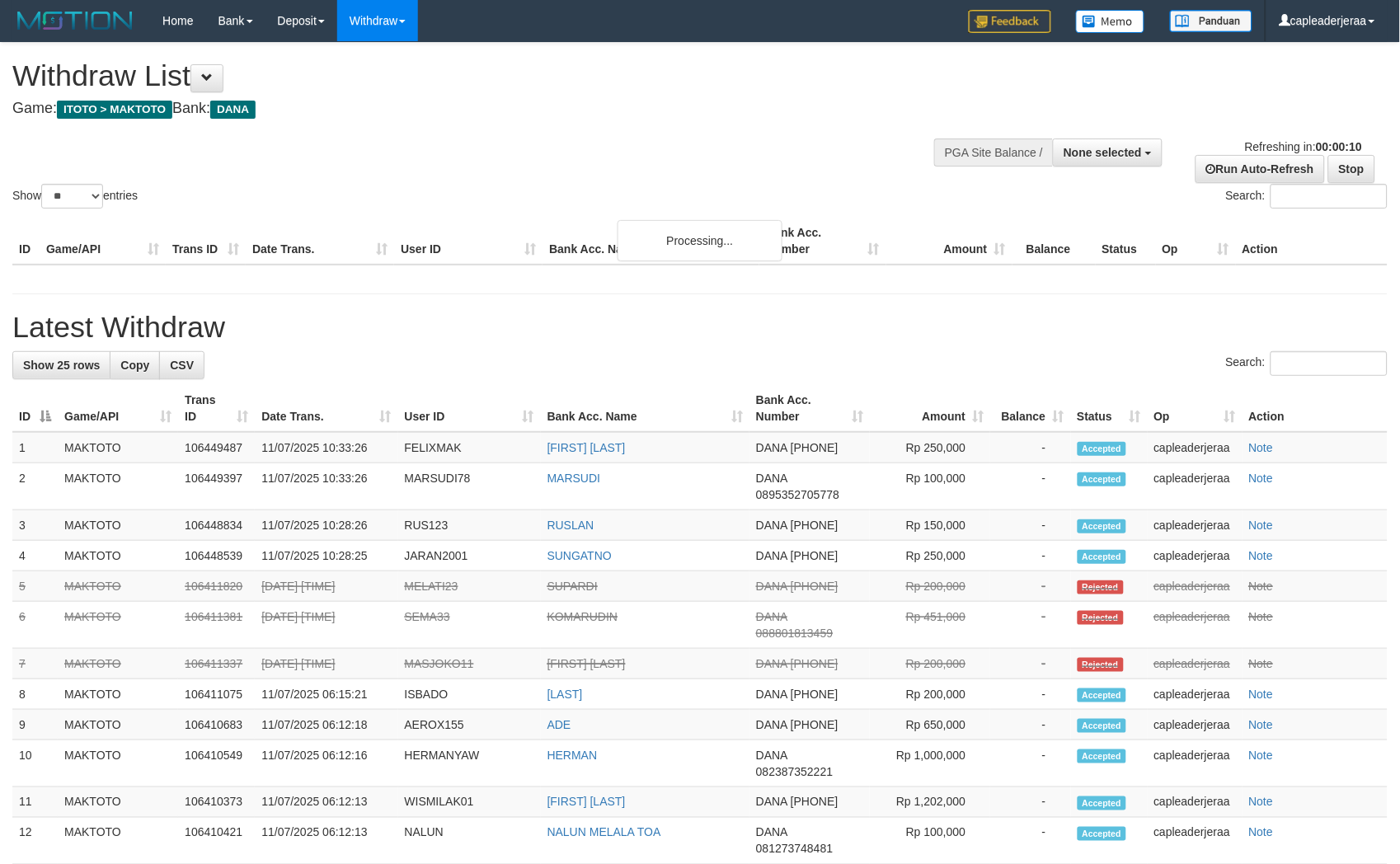 scroll, scrollTop: 0, scrollLeft: 0, axis: both 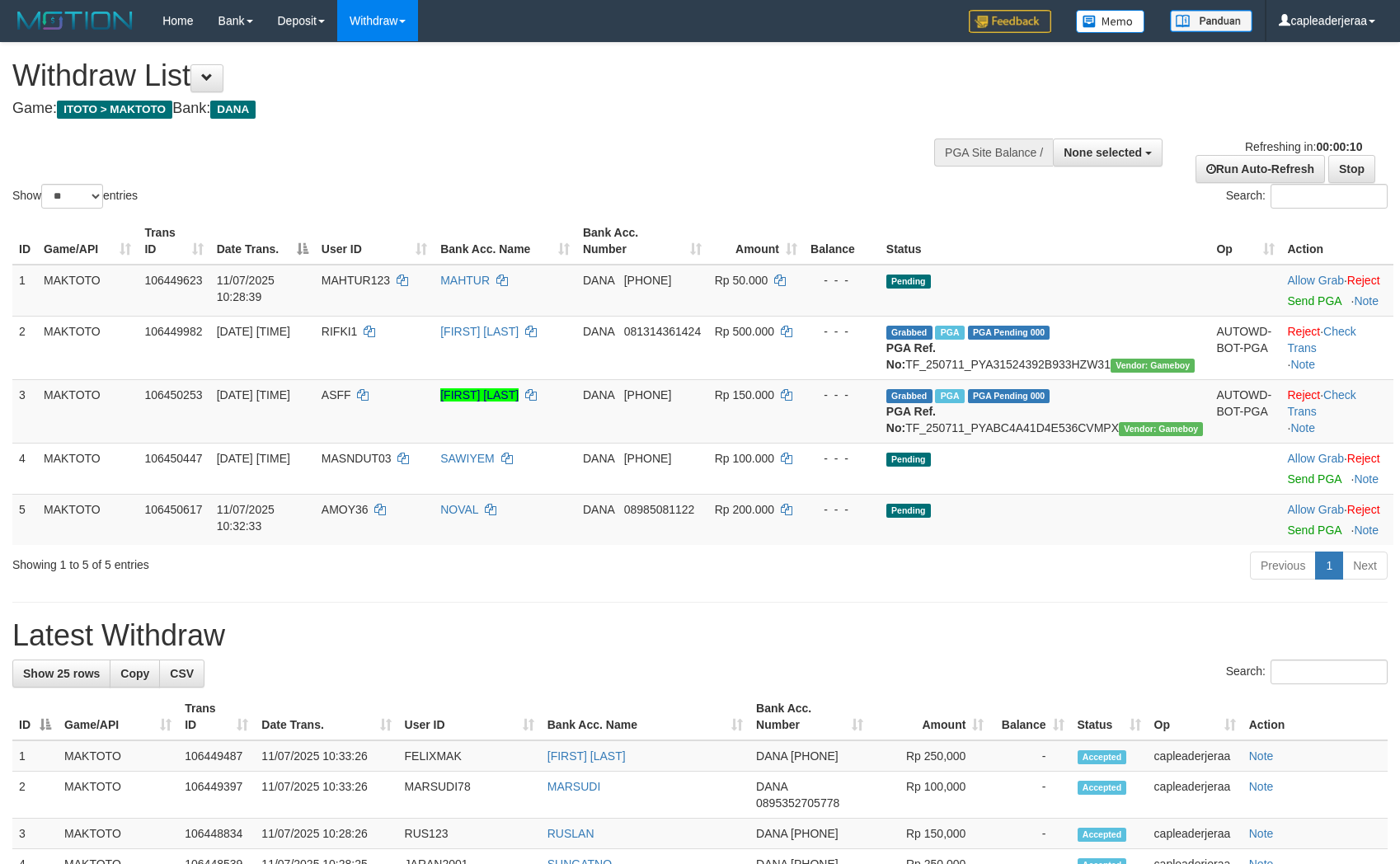 select 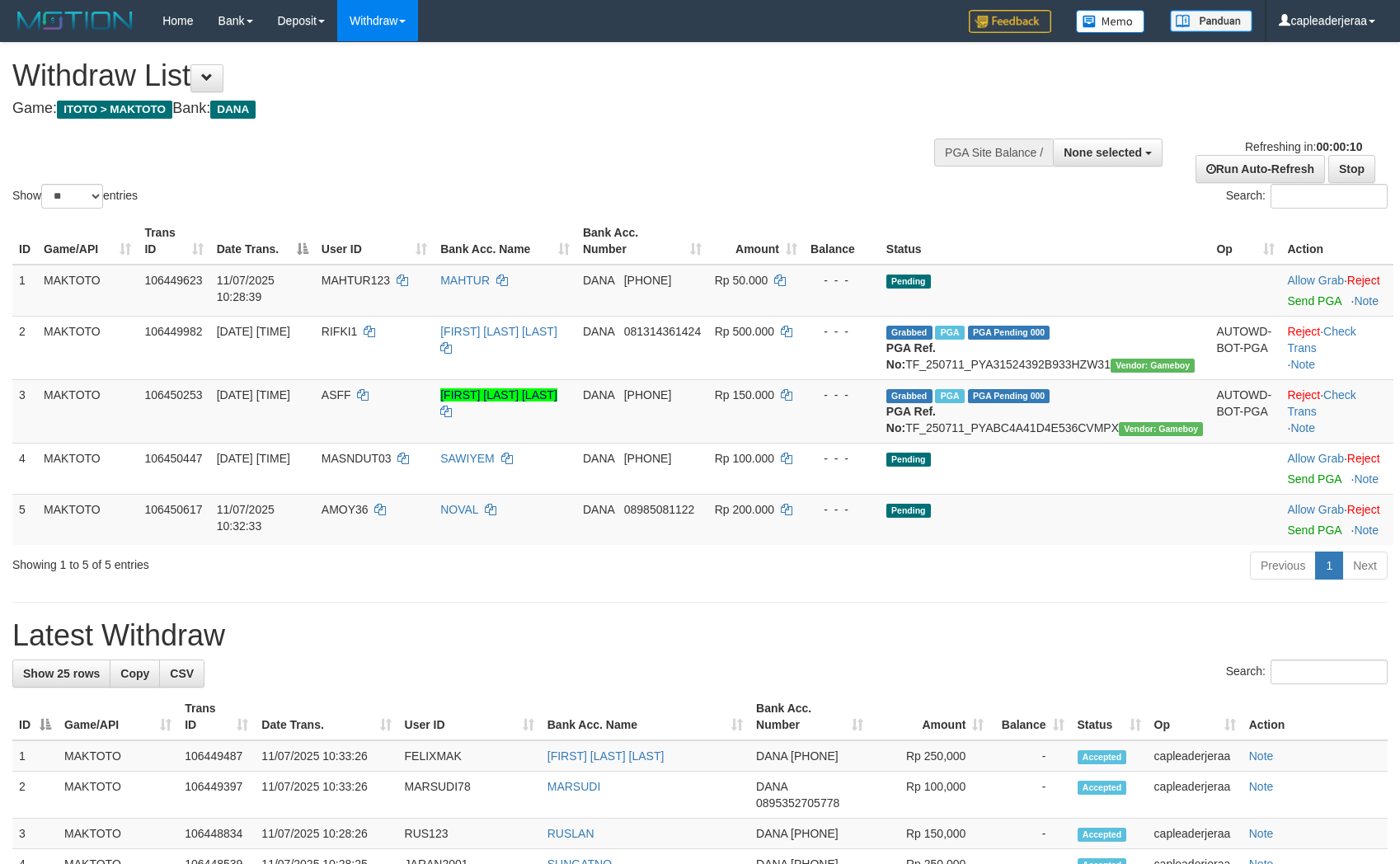 select 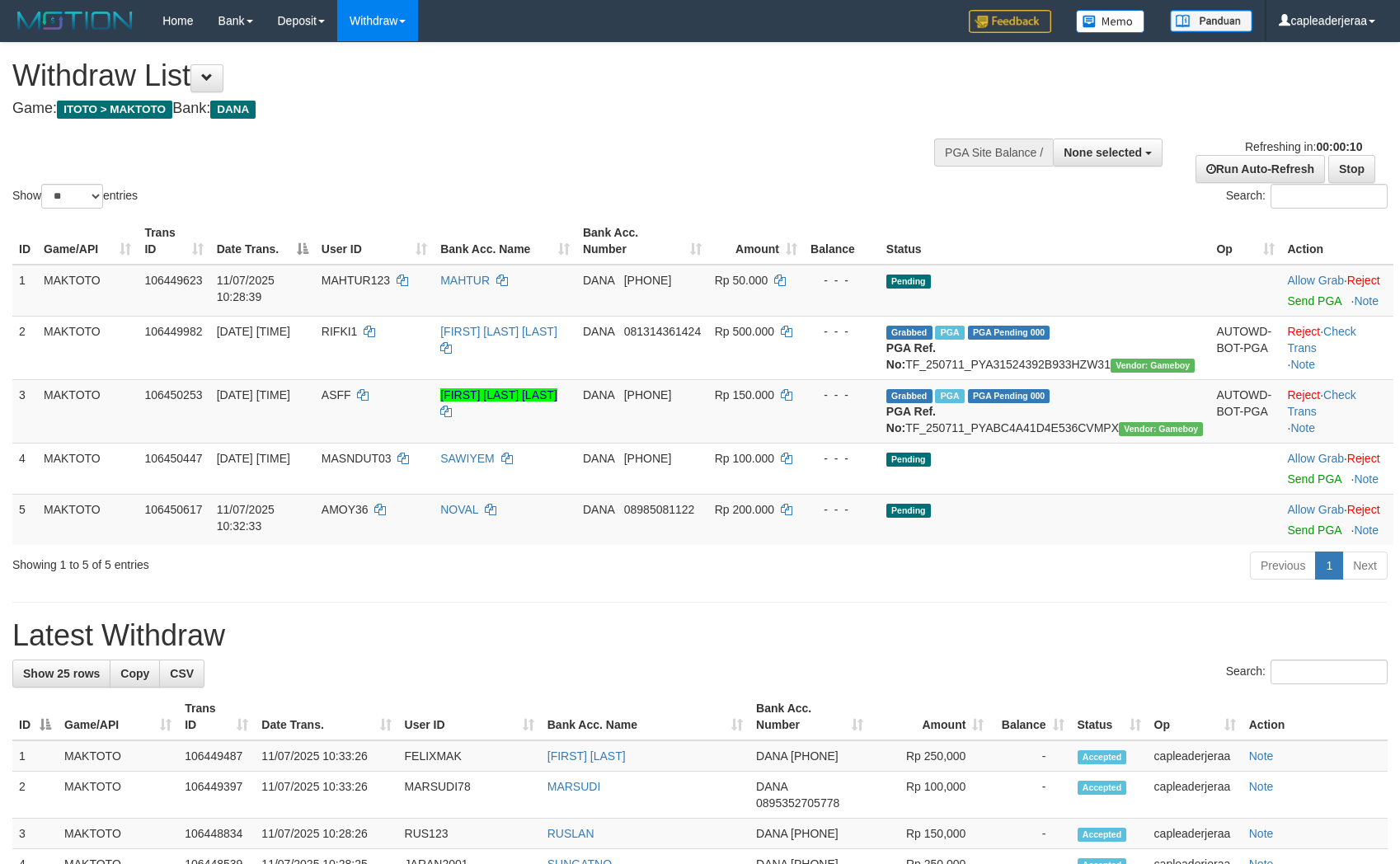 select 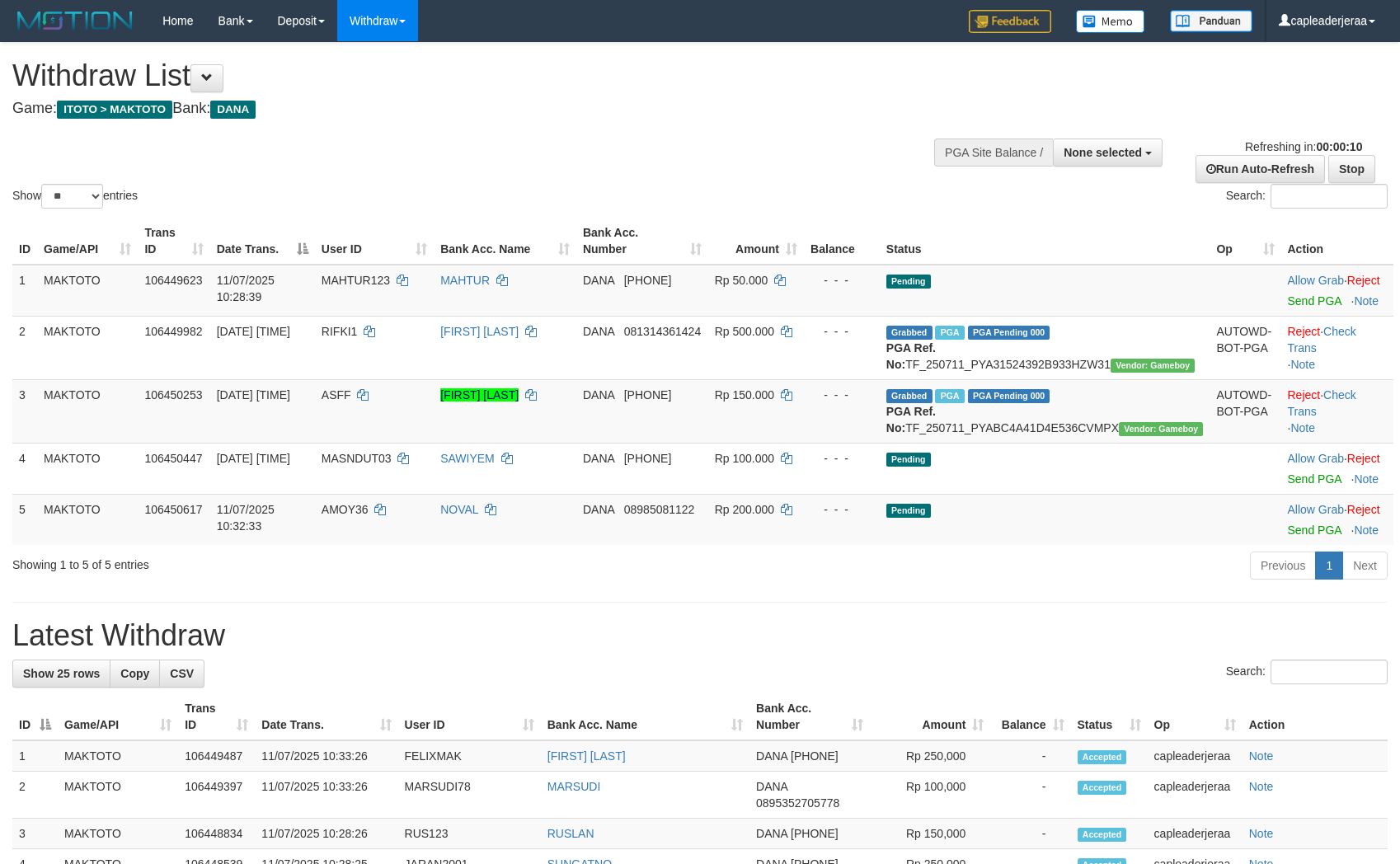 select 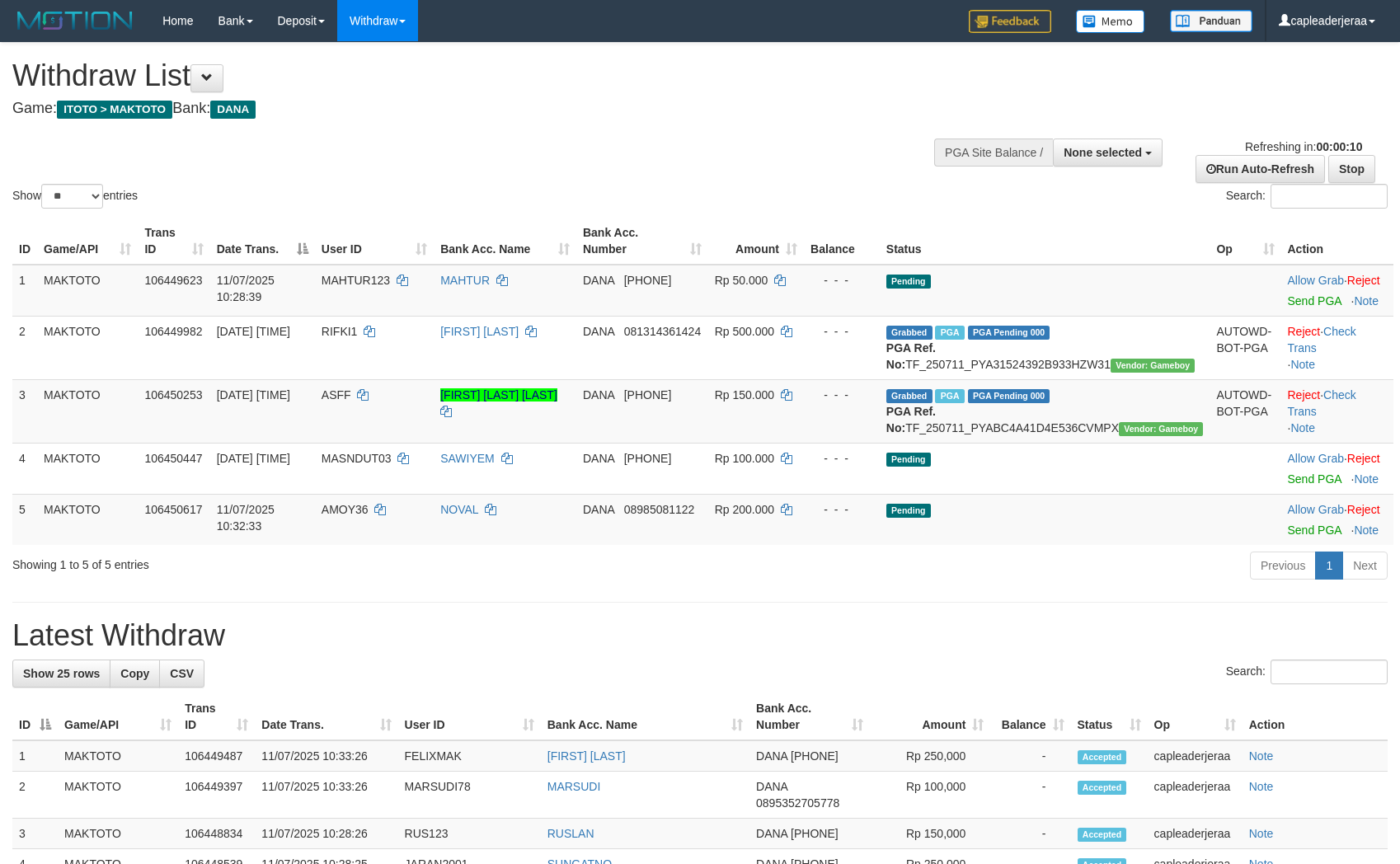 select 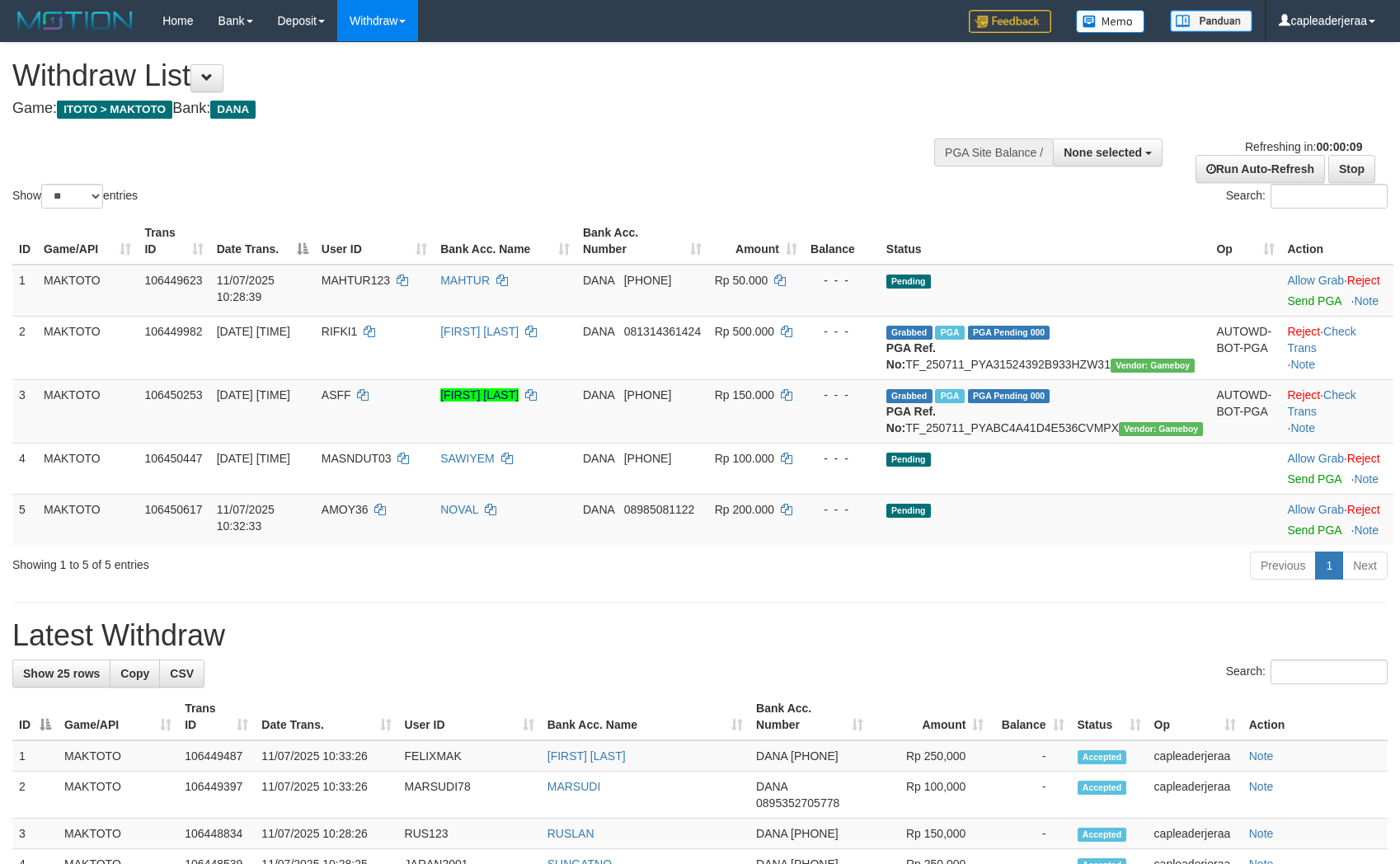 select 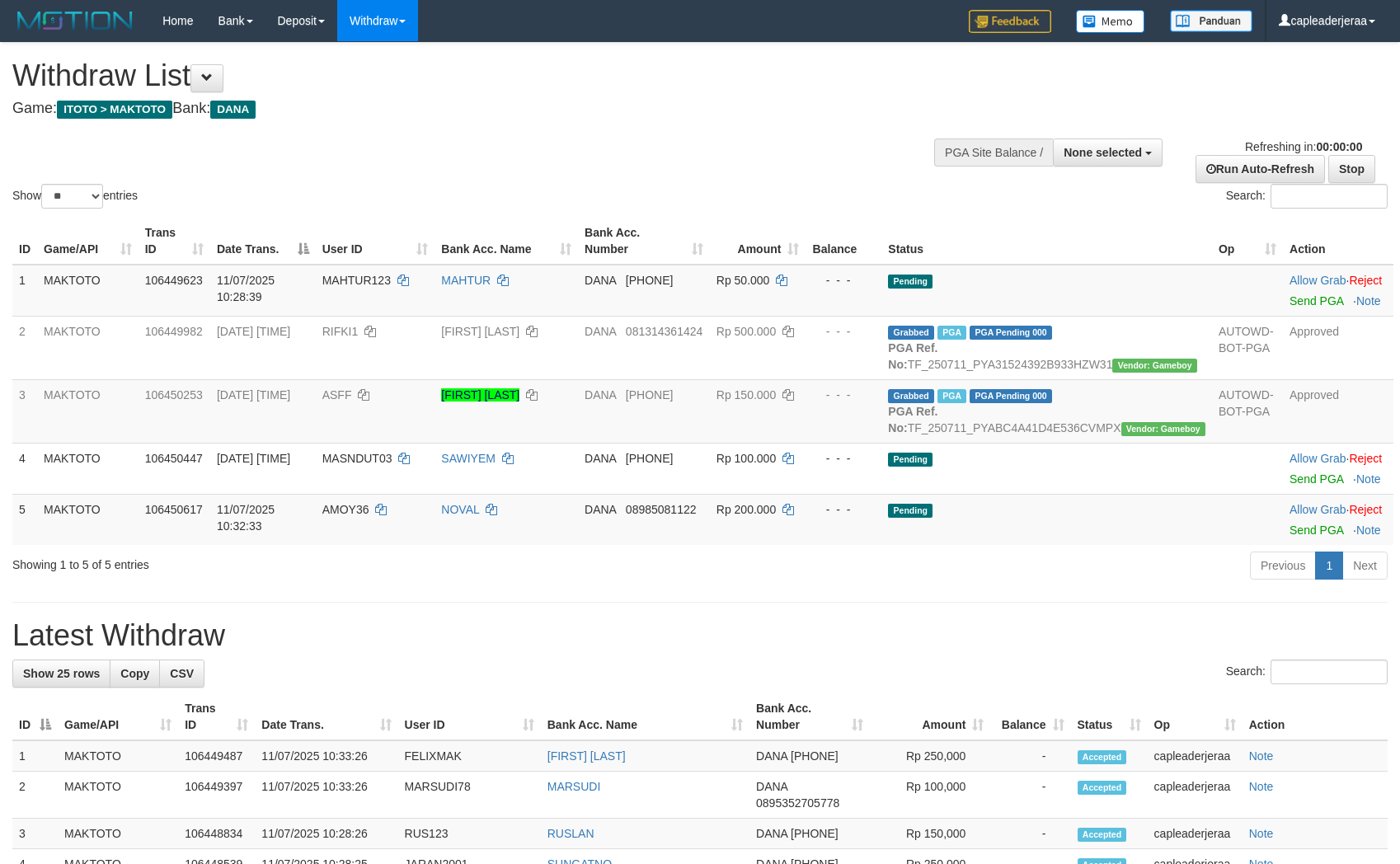 scroll, scrollTop: 0, scrollLeft: 0, axis: both 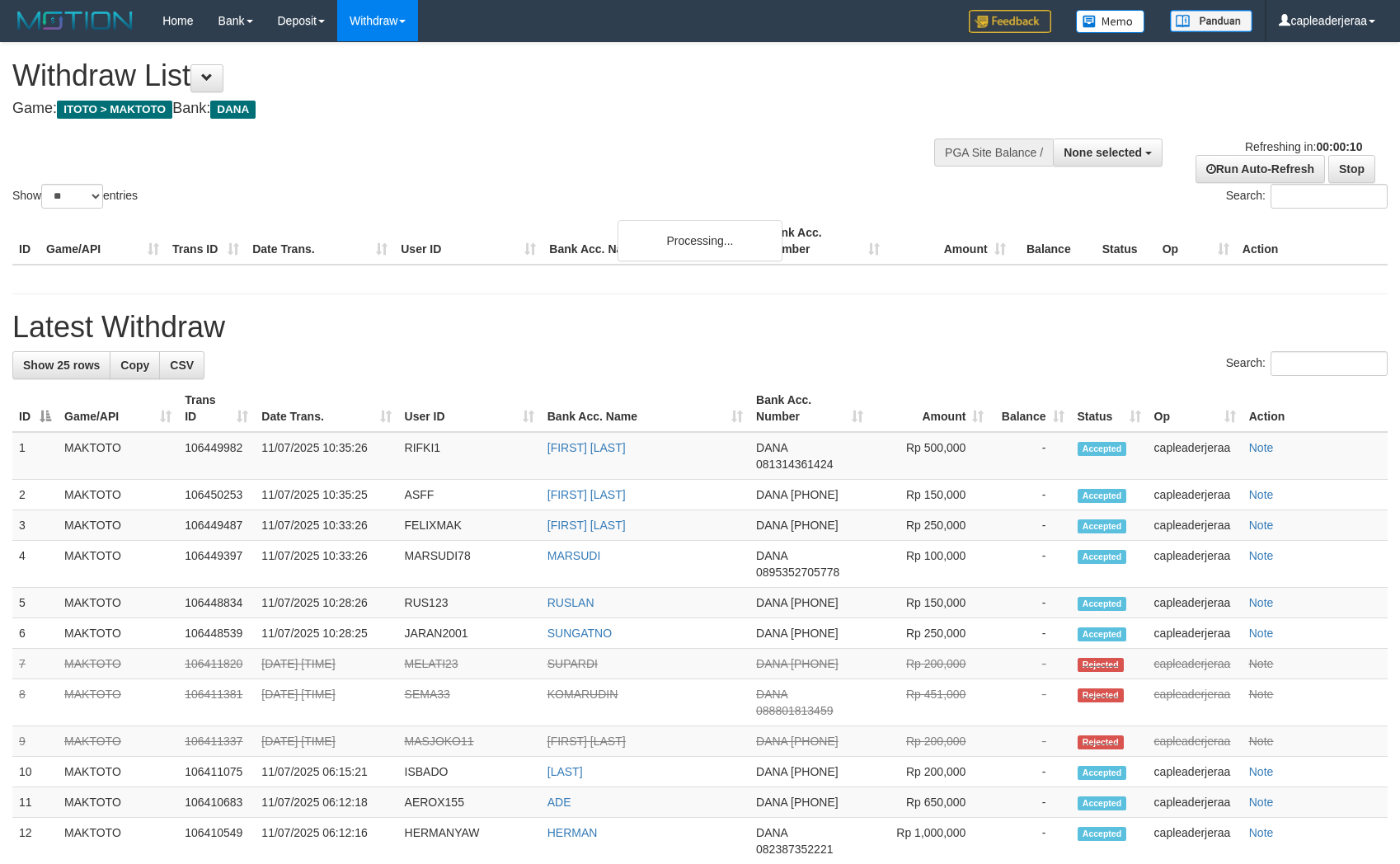select 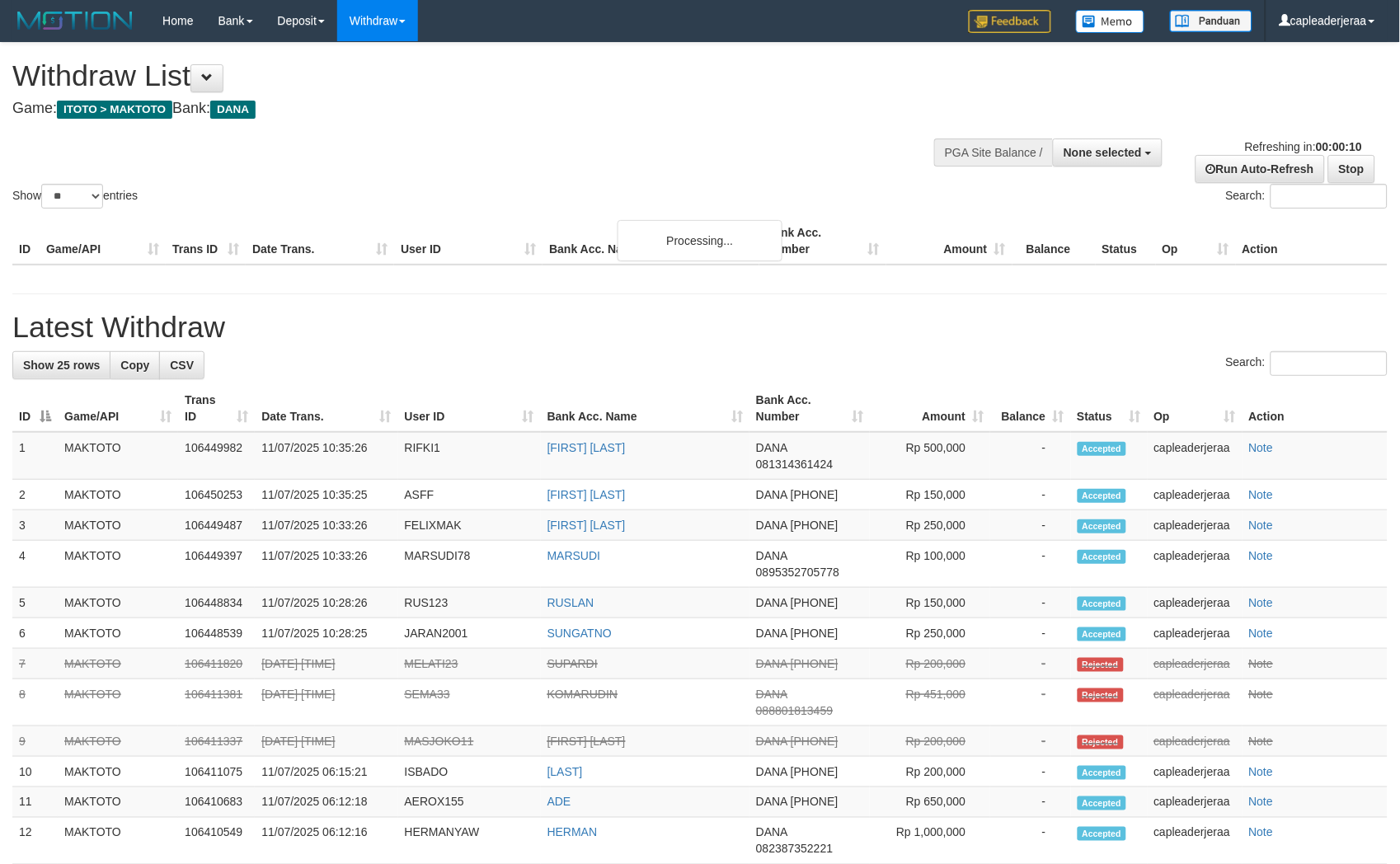 scroll, scrollTop: 0, scrollLeft: 0, axis: both 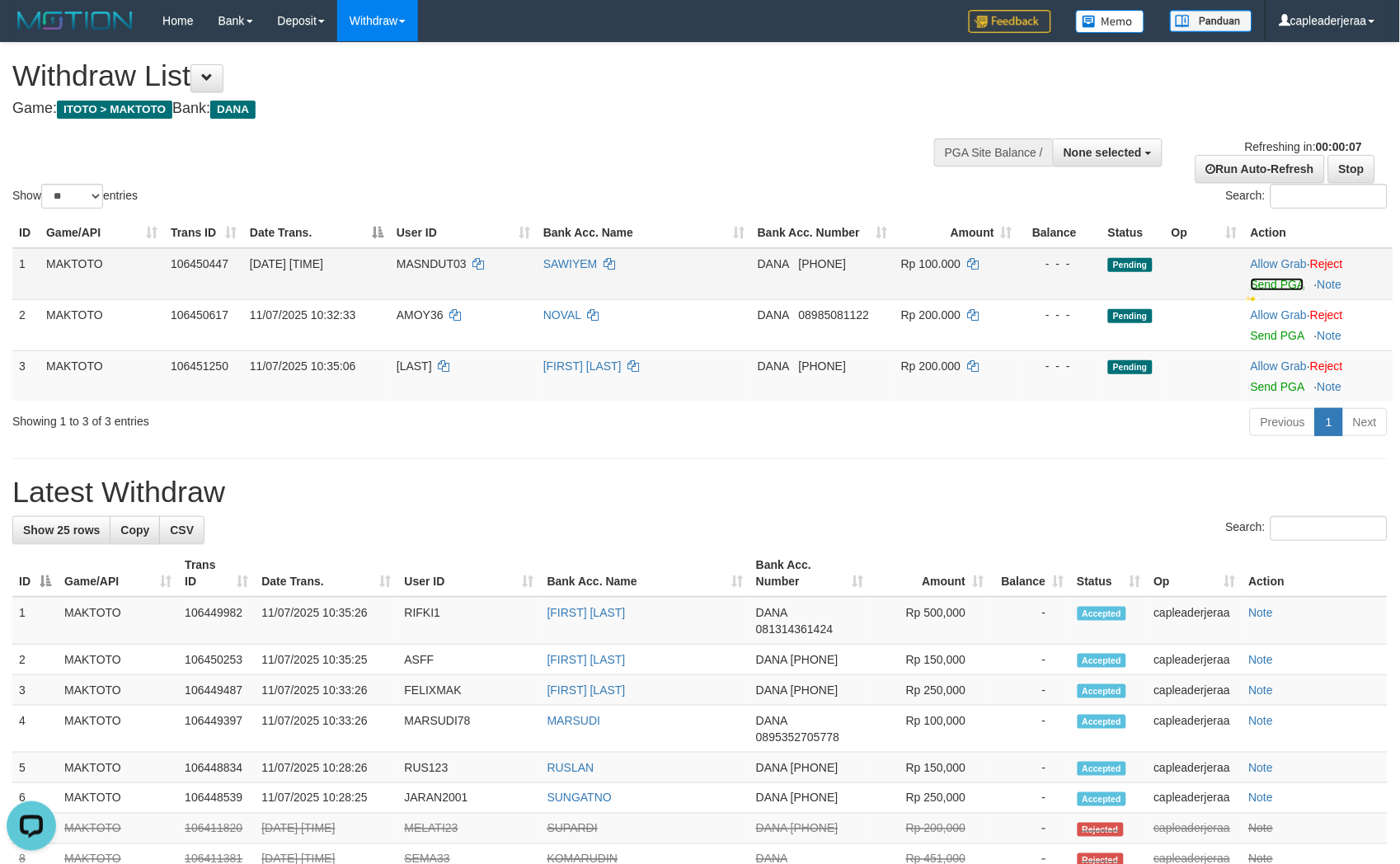 click on "Send PGA" at bounding box center [1277, 284] 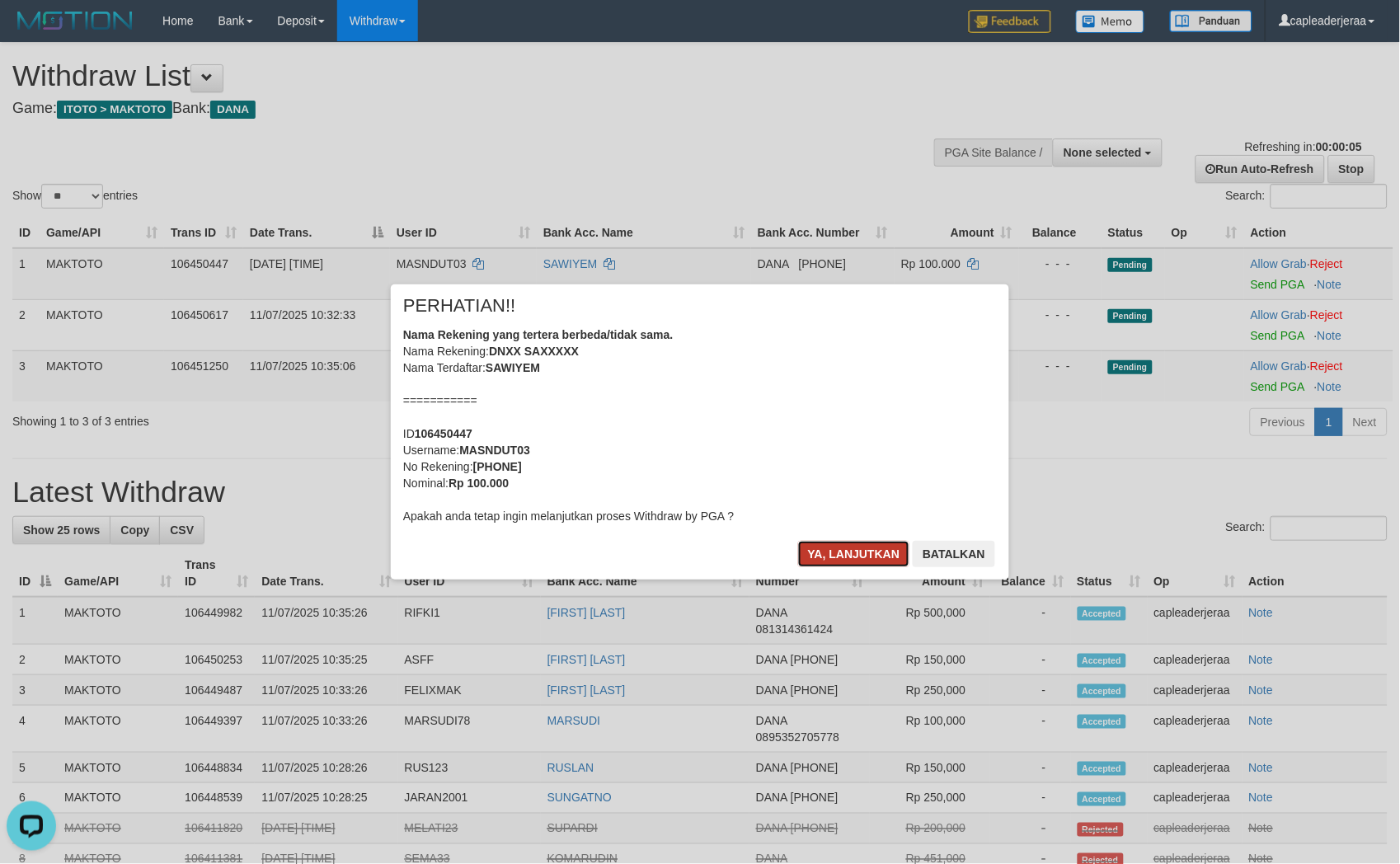 click on "Ya, lanjutkan" at bounding box center [854, 554] 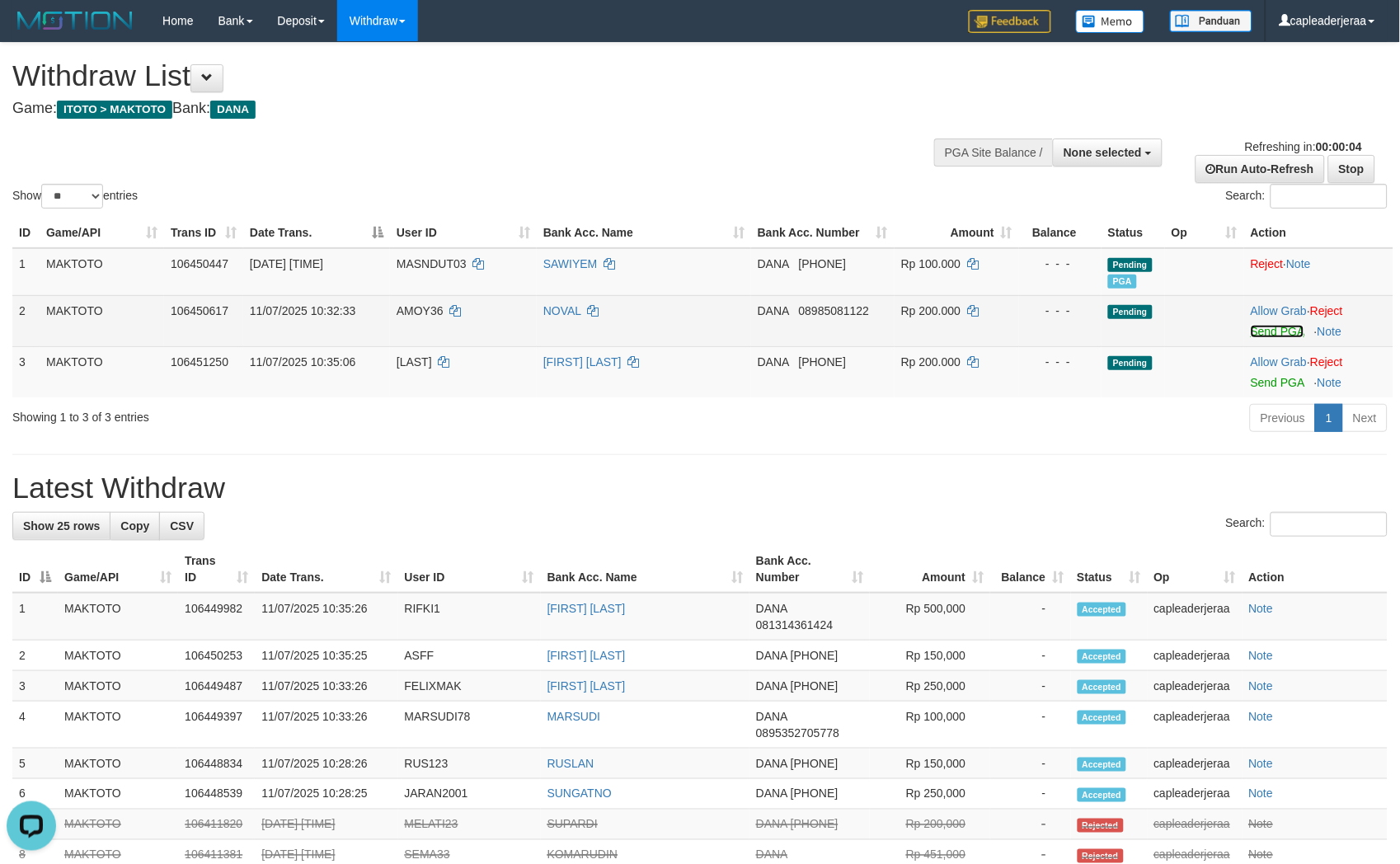 click on "Send PGA" at bounding box center [1277, 331] 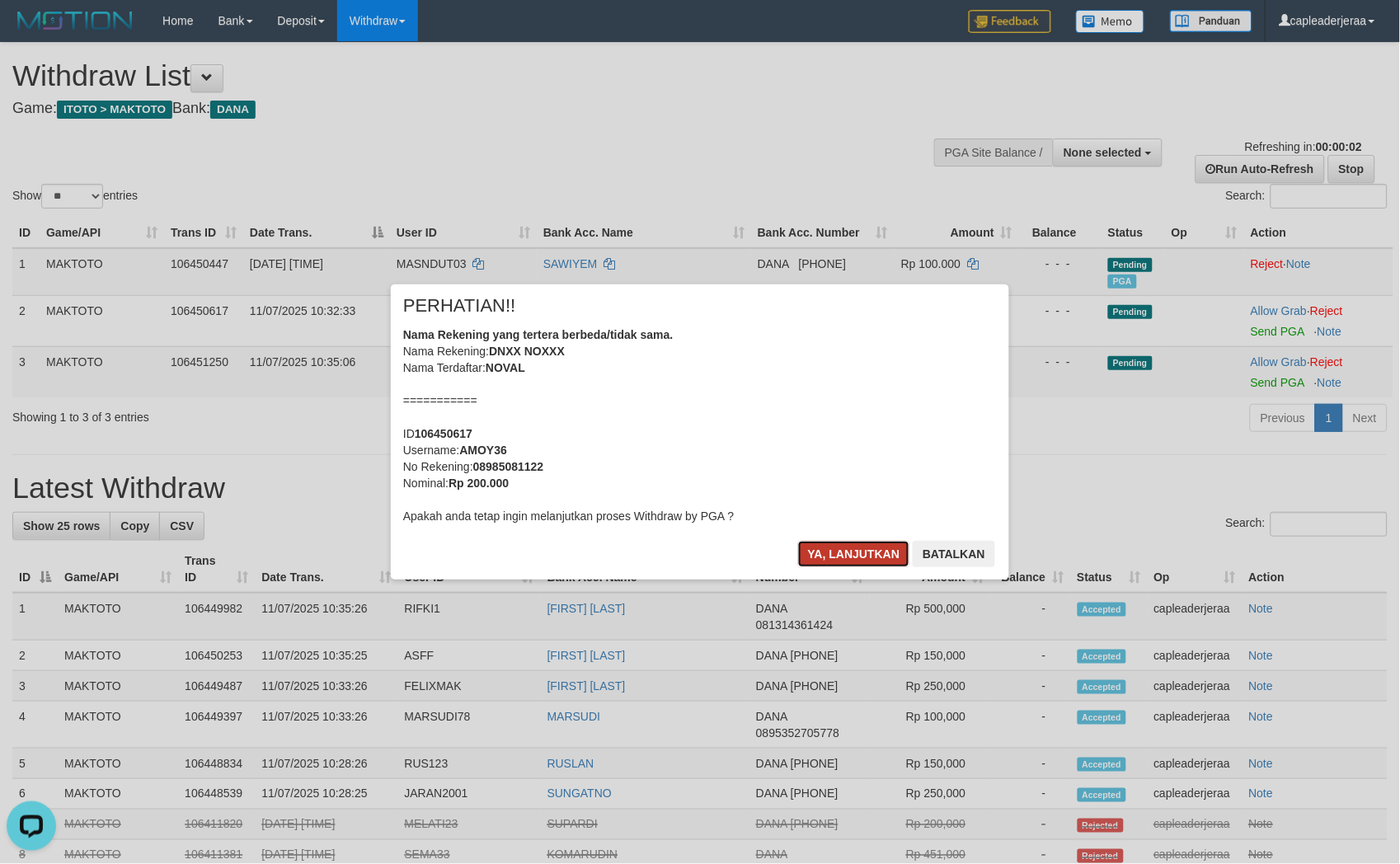 click on "Ya, lanjutkan" at bounding box center (854, 554) 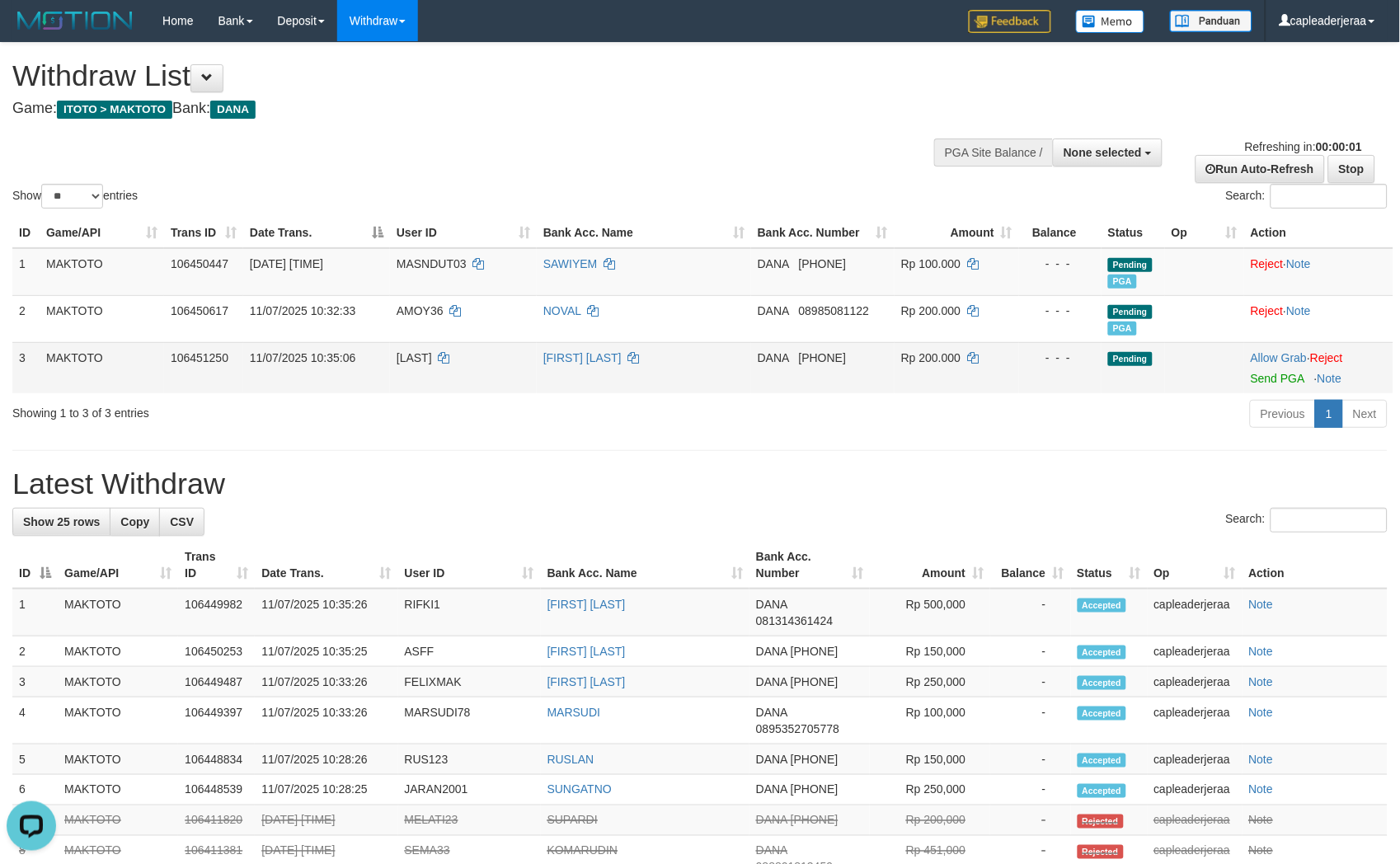click on "Allow Grab   ·    Reject Send PGA     ·    Note" at bounding box center (1318, 368) 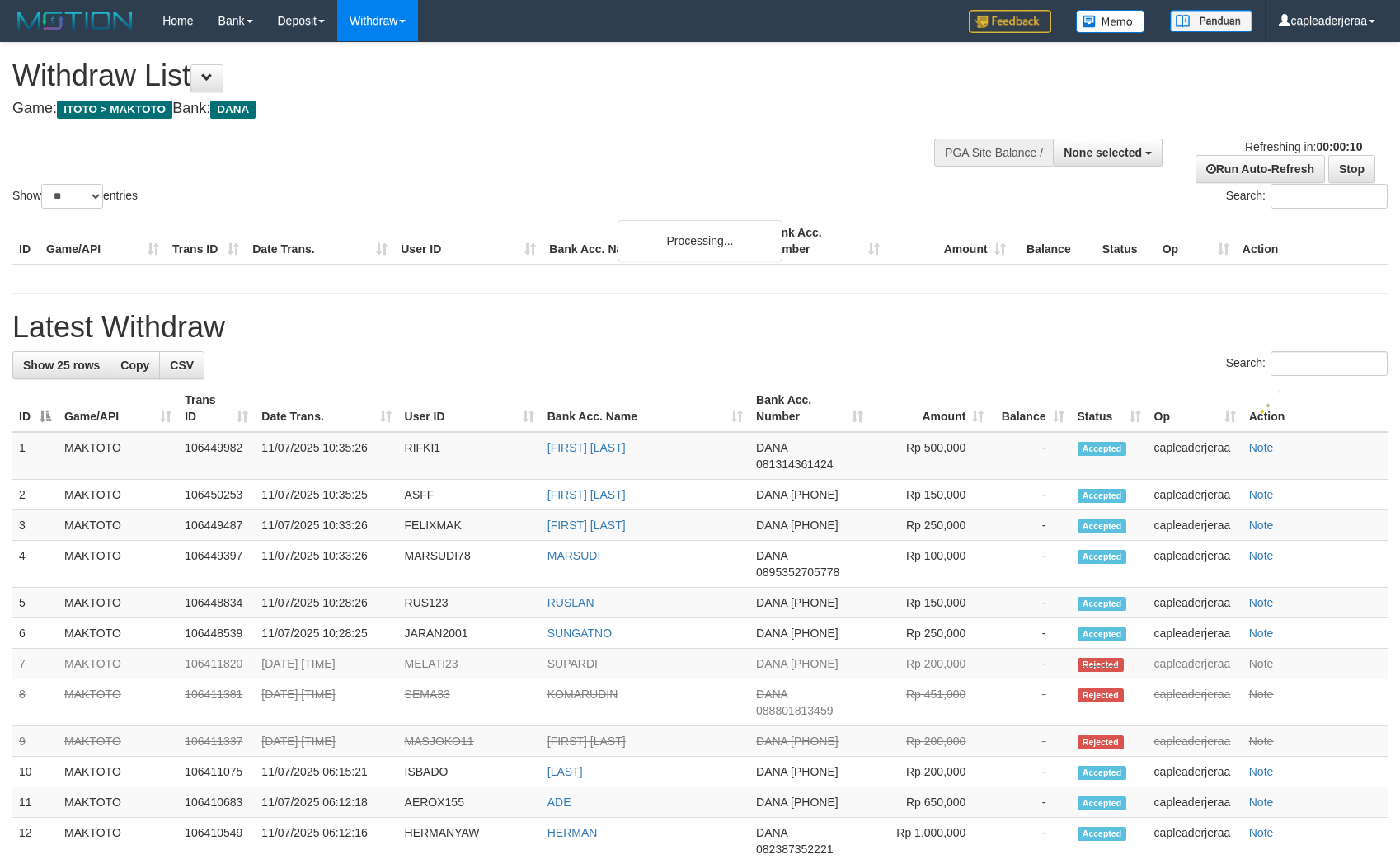 select 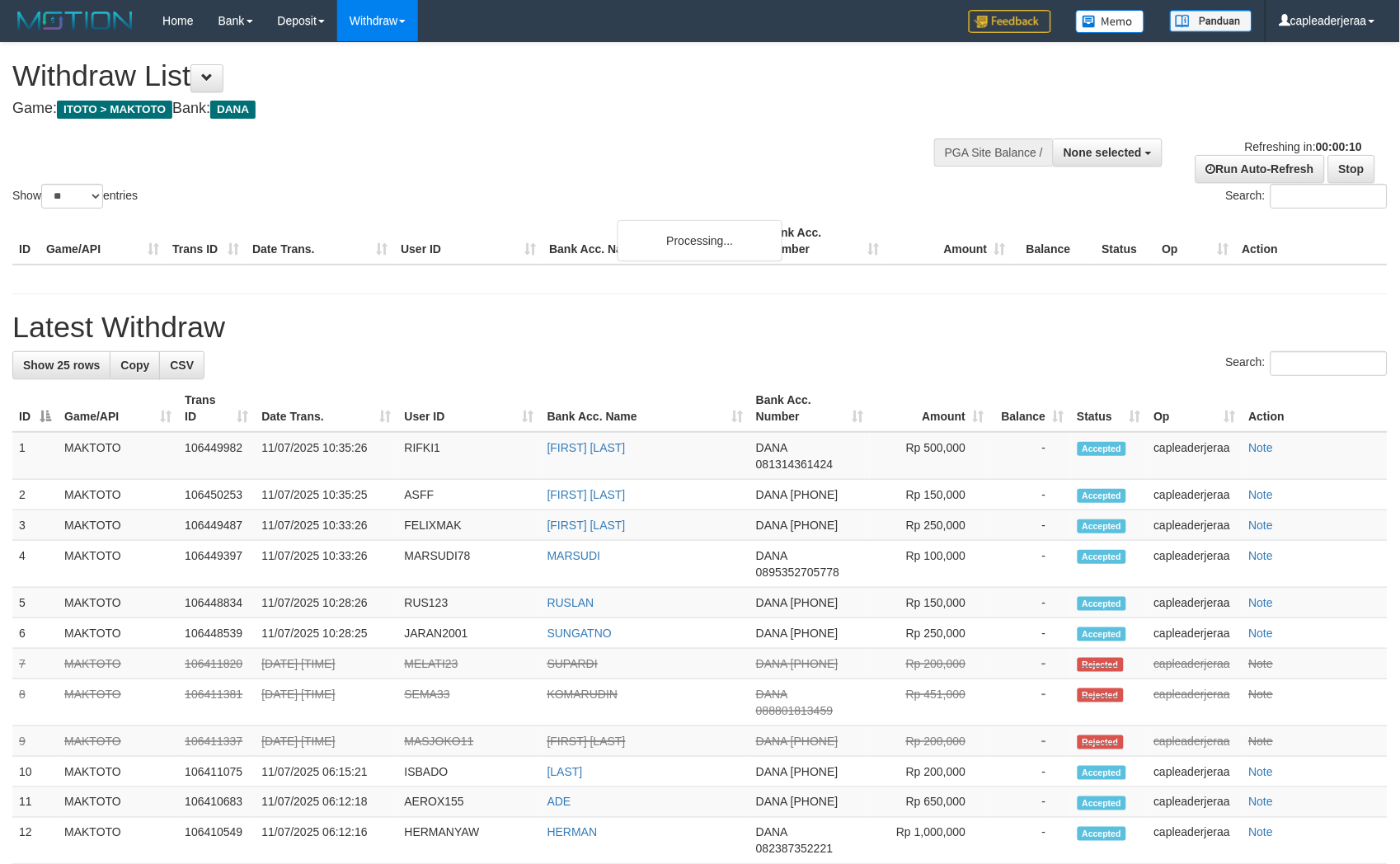 scroll, scrollTop: 0, scrollLeft: 0, axis: both 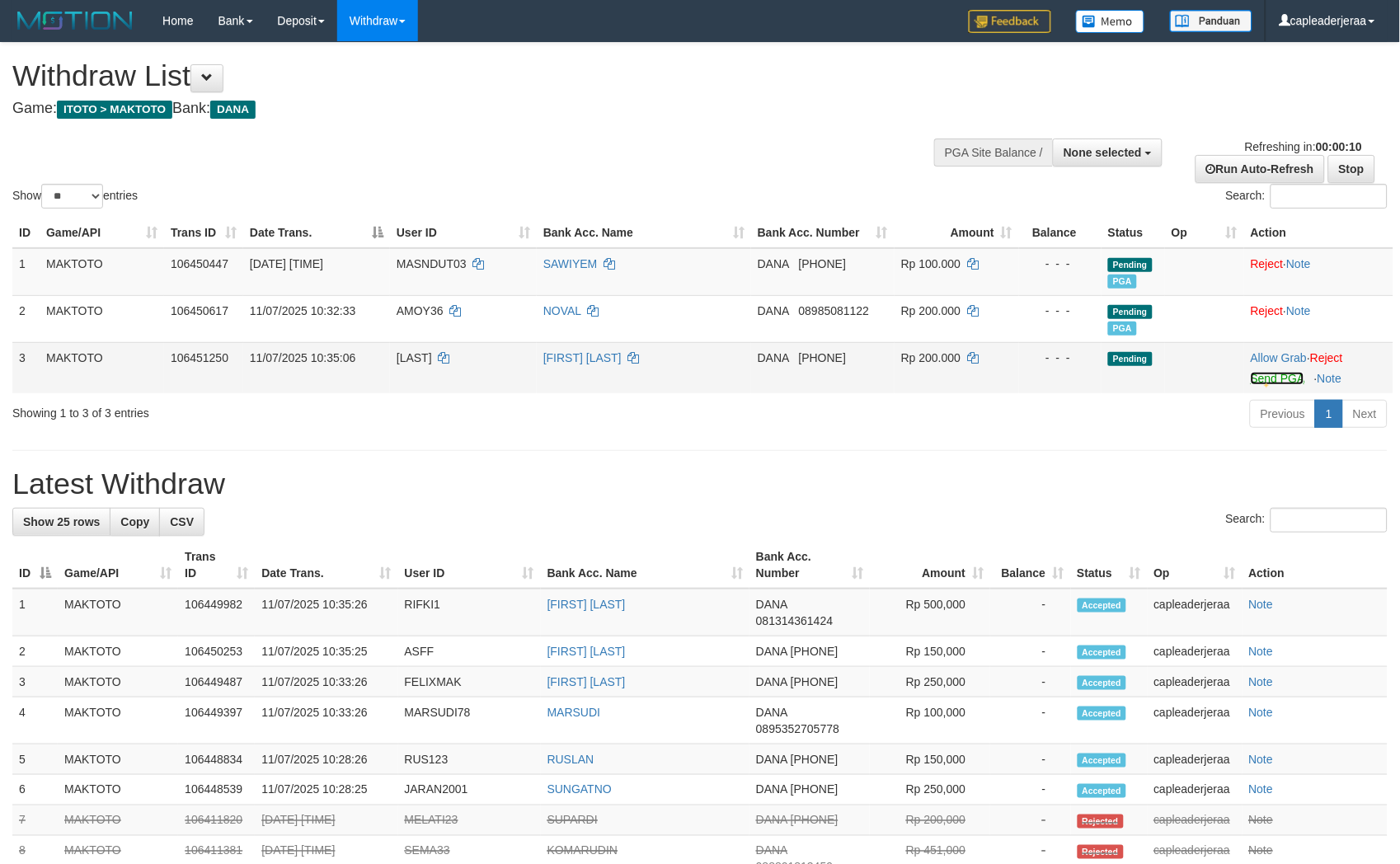 click on "Send PGA" at bounding box center (1277, 378) 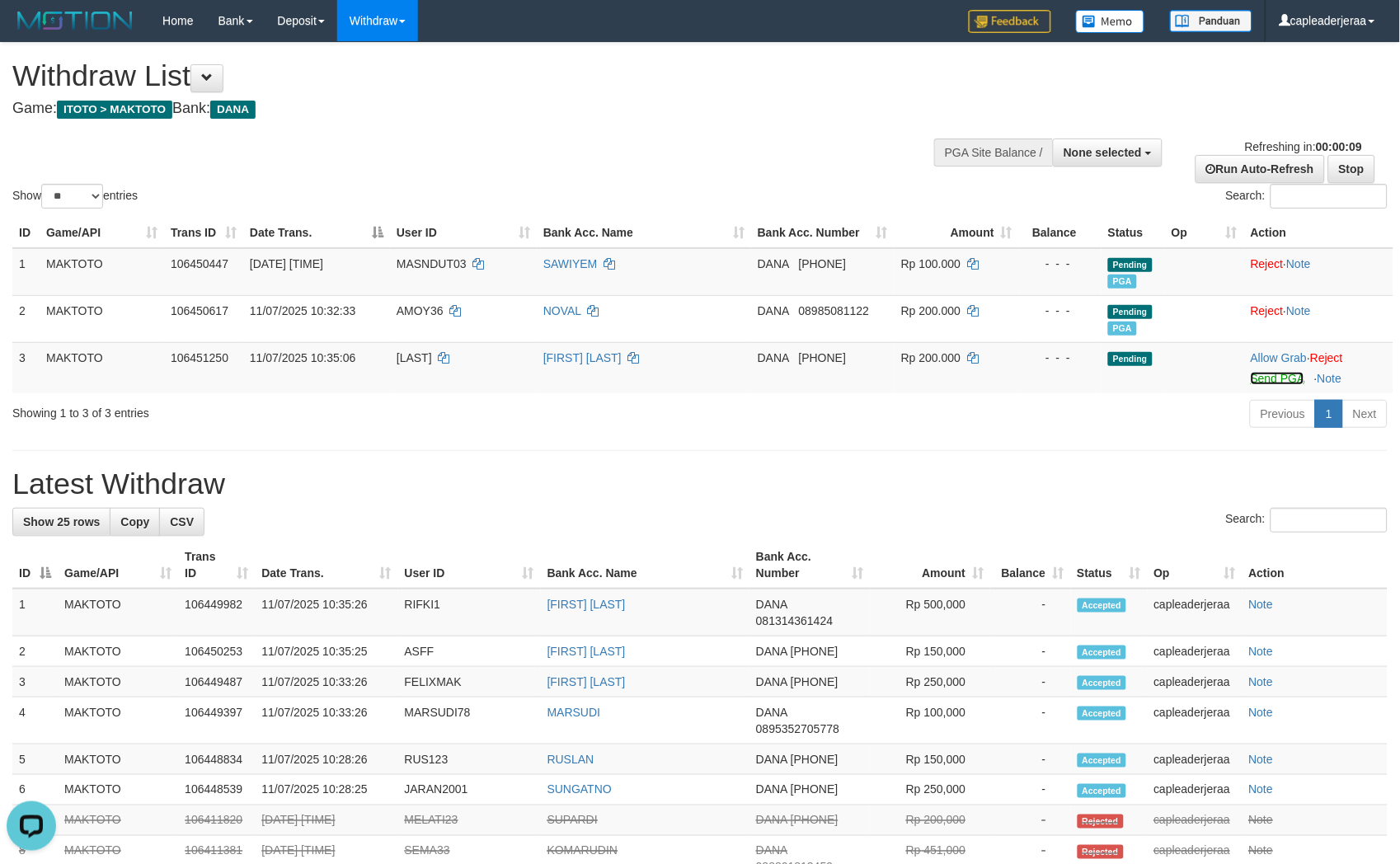 scroll, scrollTop: 0, scrollLeft: 0, axis: both 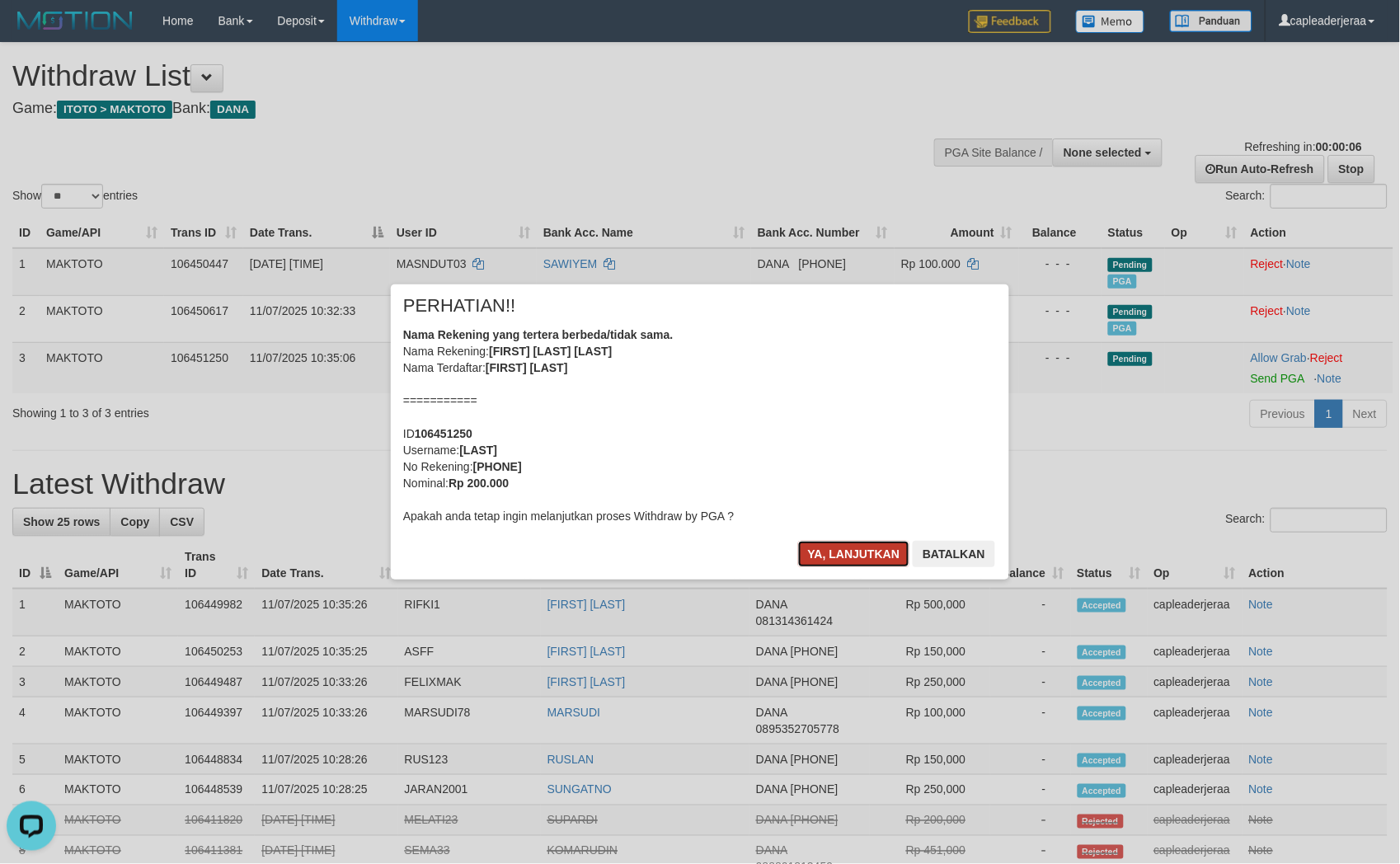 click on "Ya, lanjutkan" at bounding box center [854, 554] 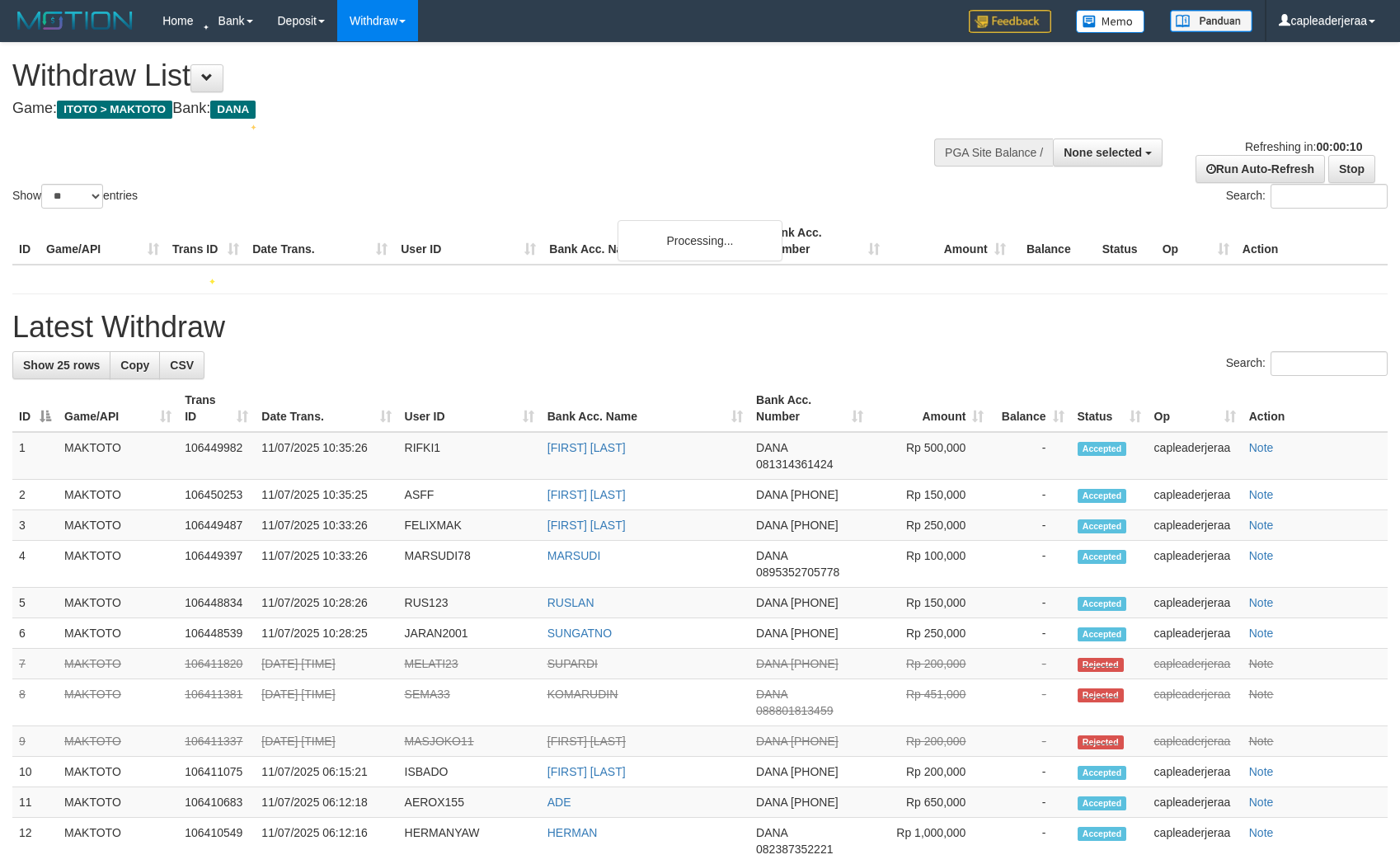 select 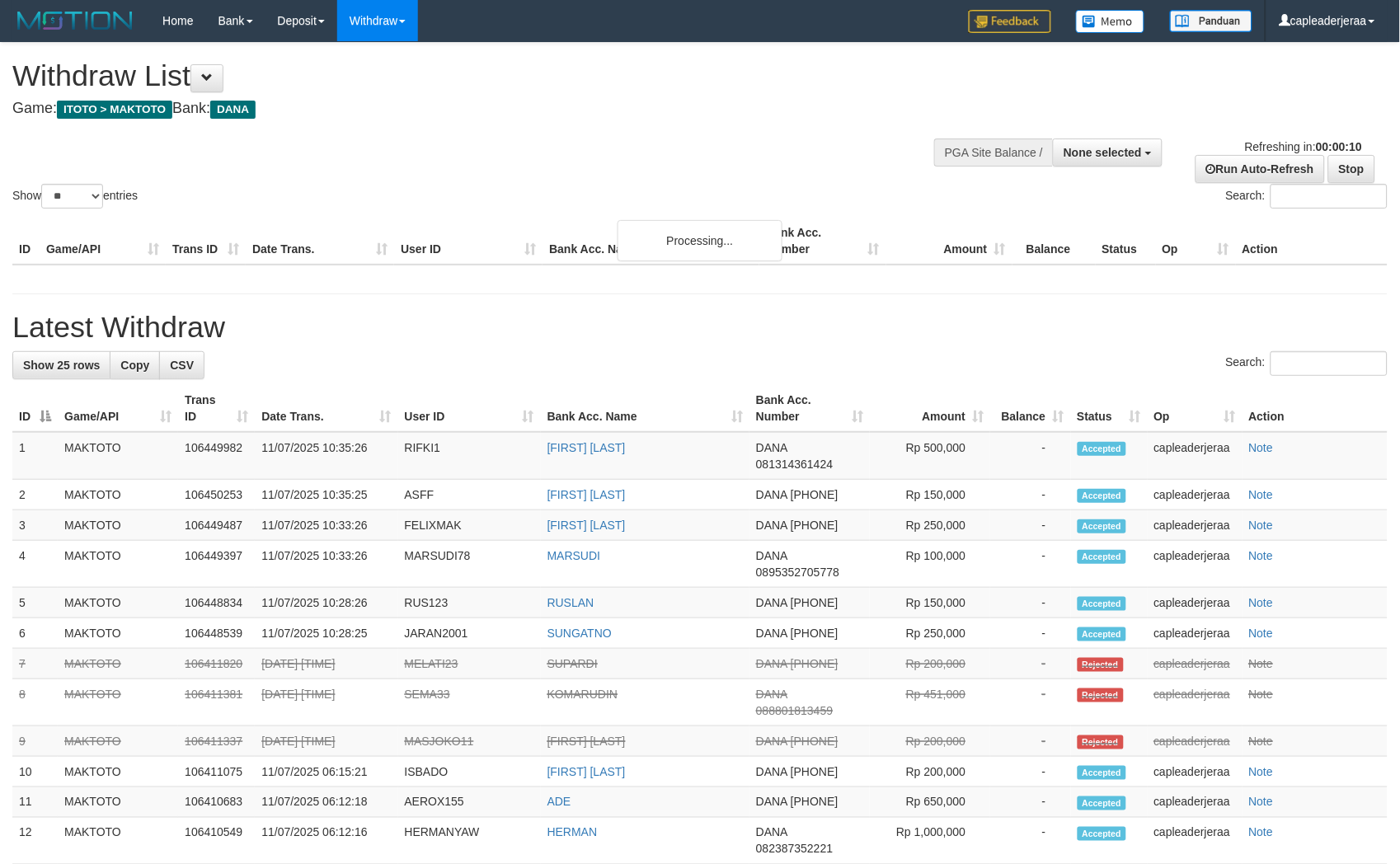 scroll, scrollTop: 0, scrollLeft: 0, axis: both 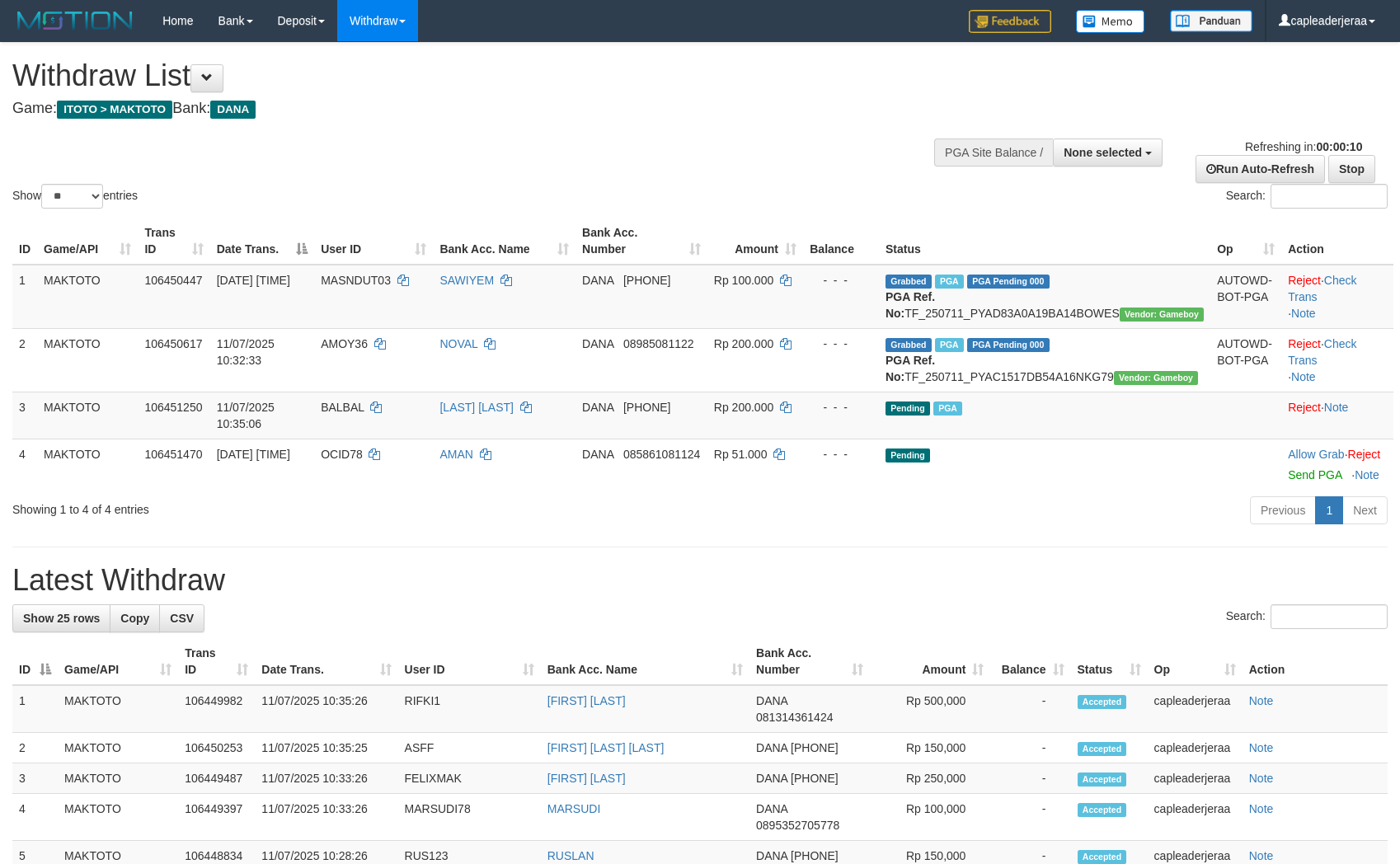 select 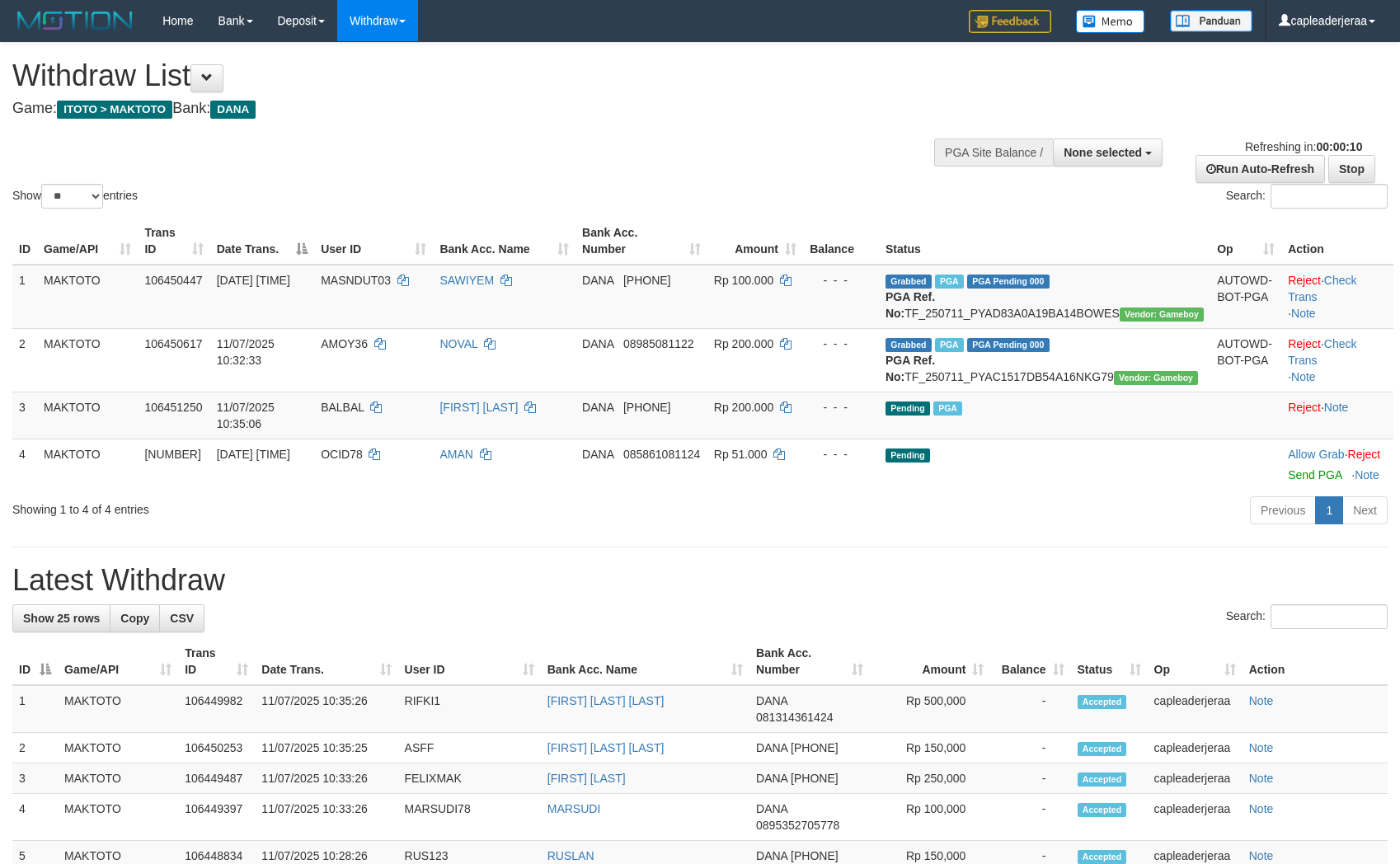 select 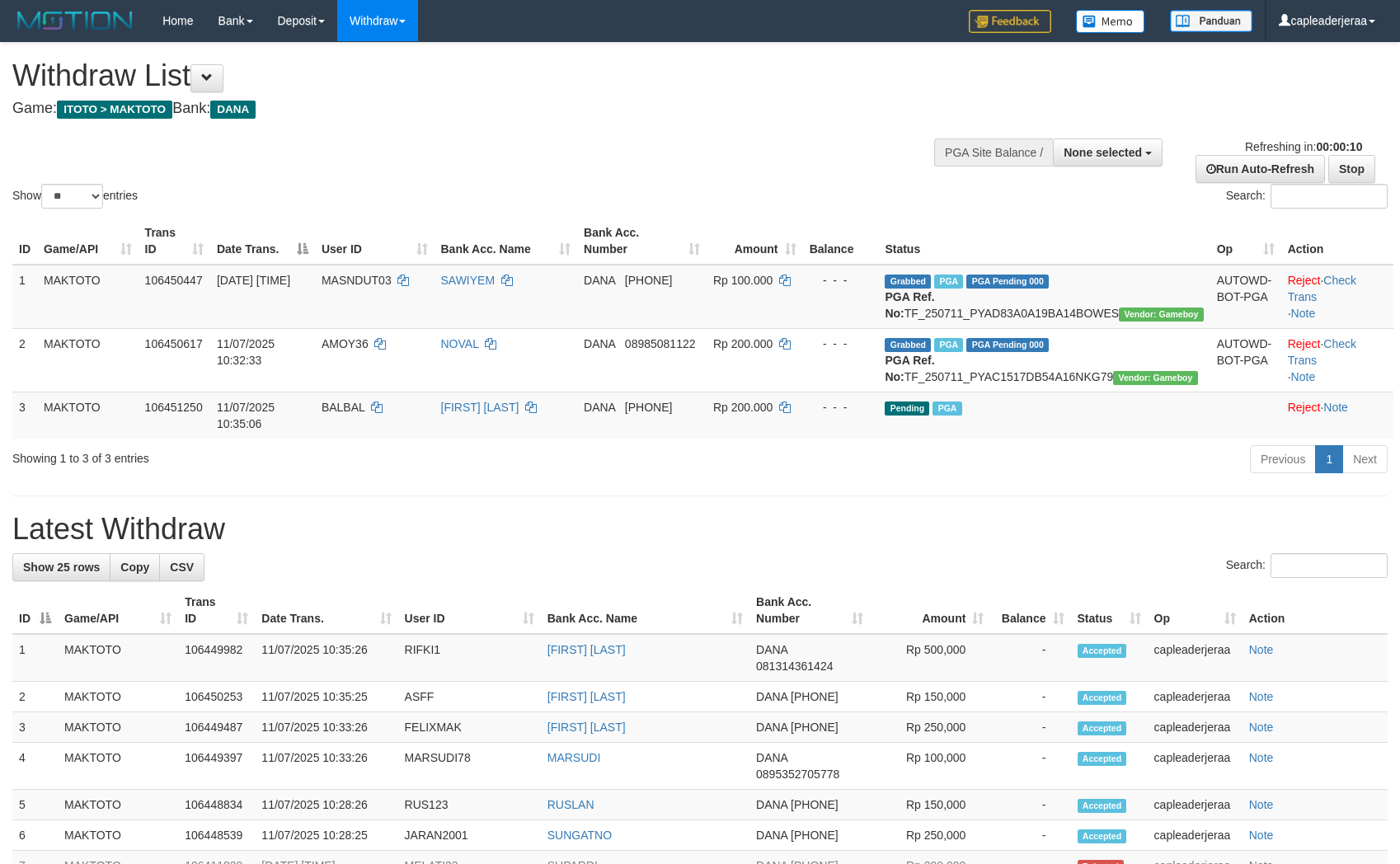 select 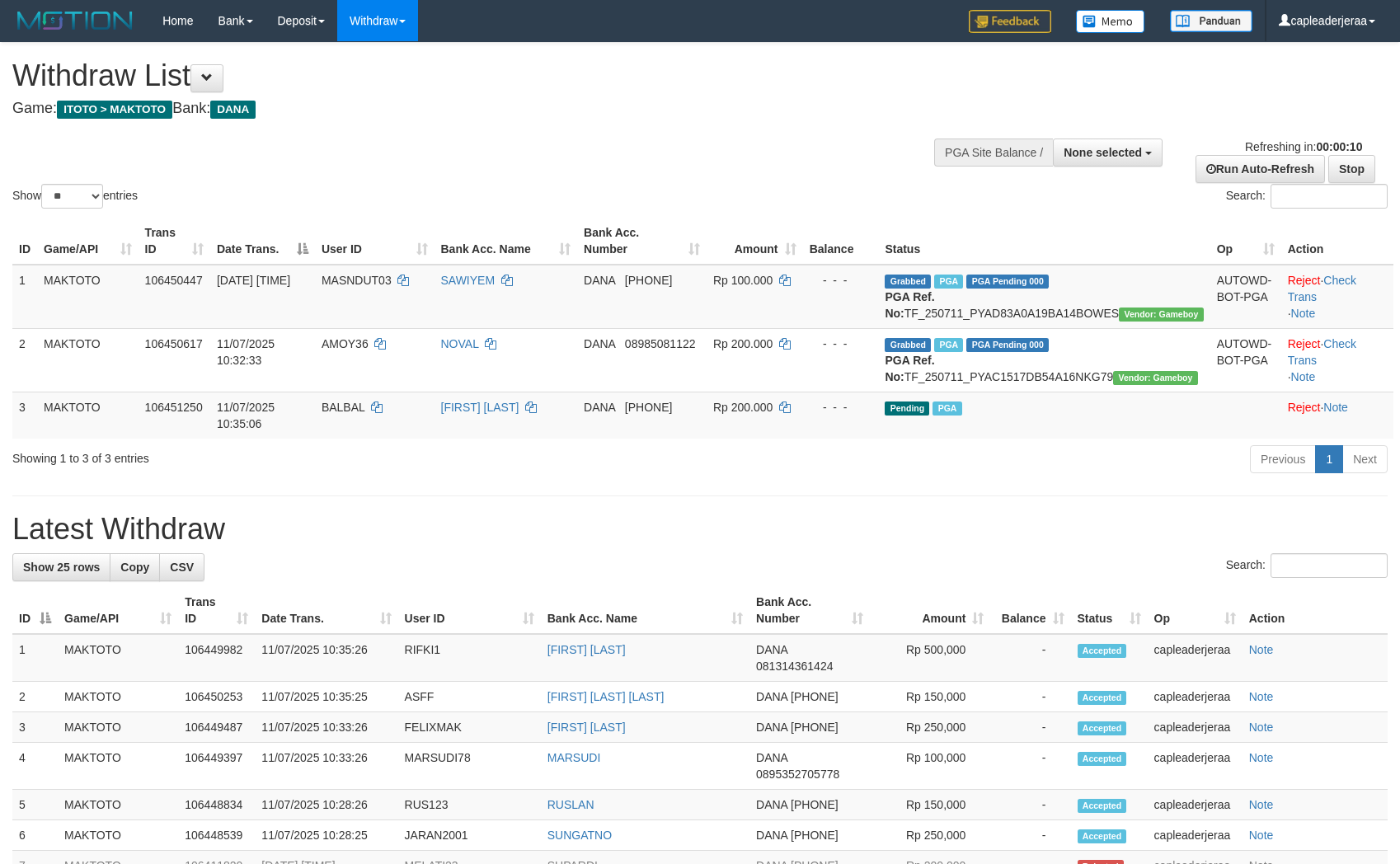 select 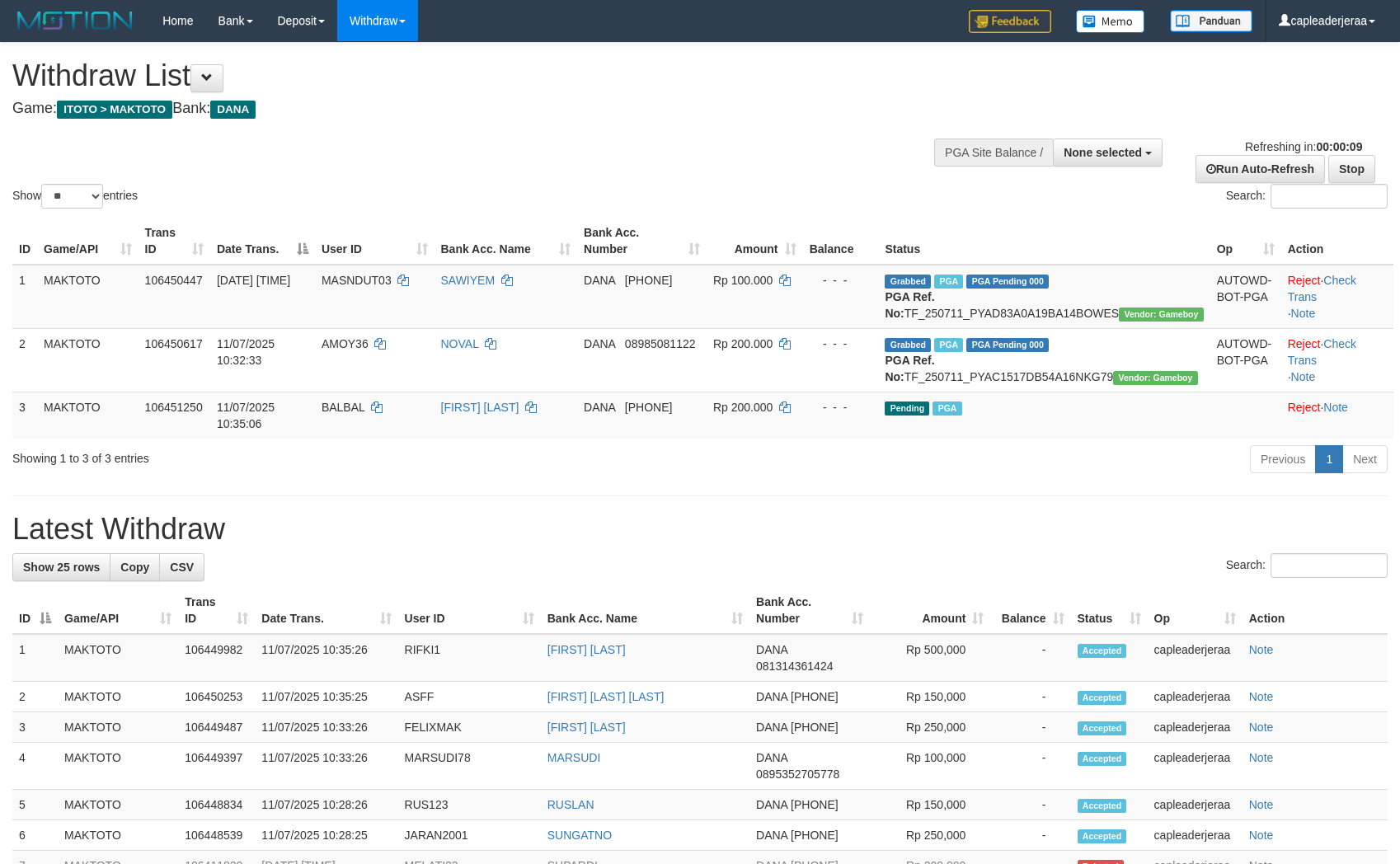 select 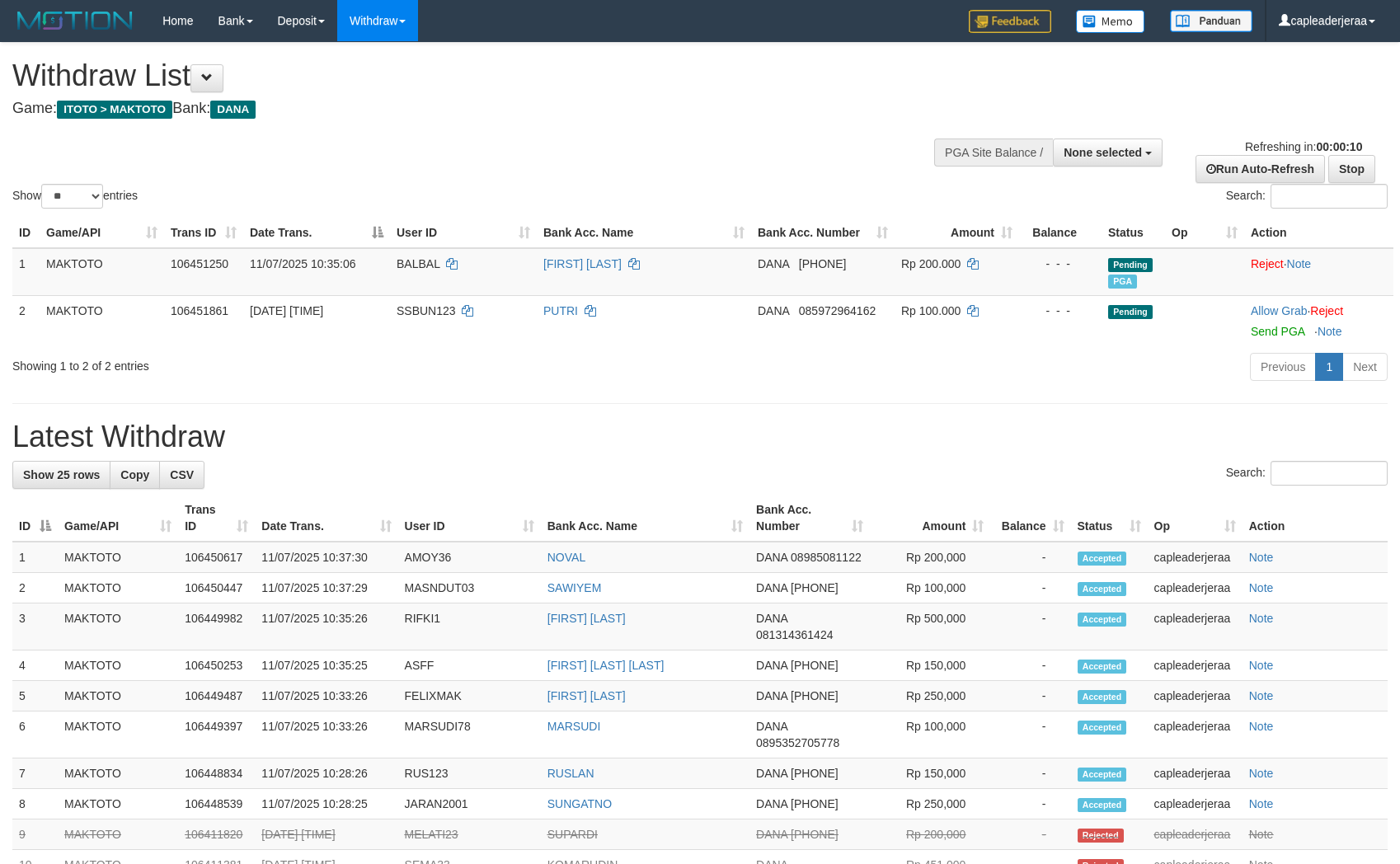 select 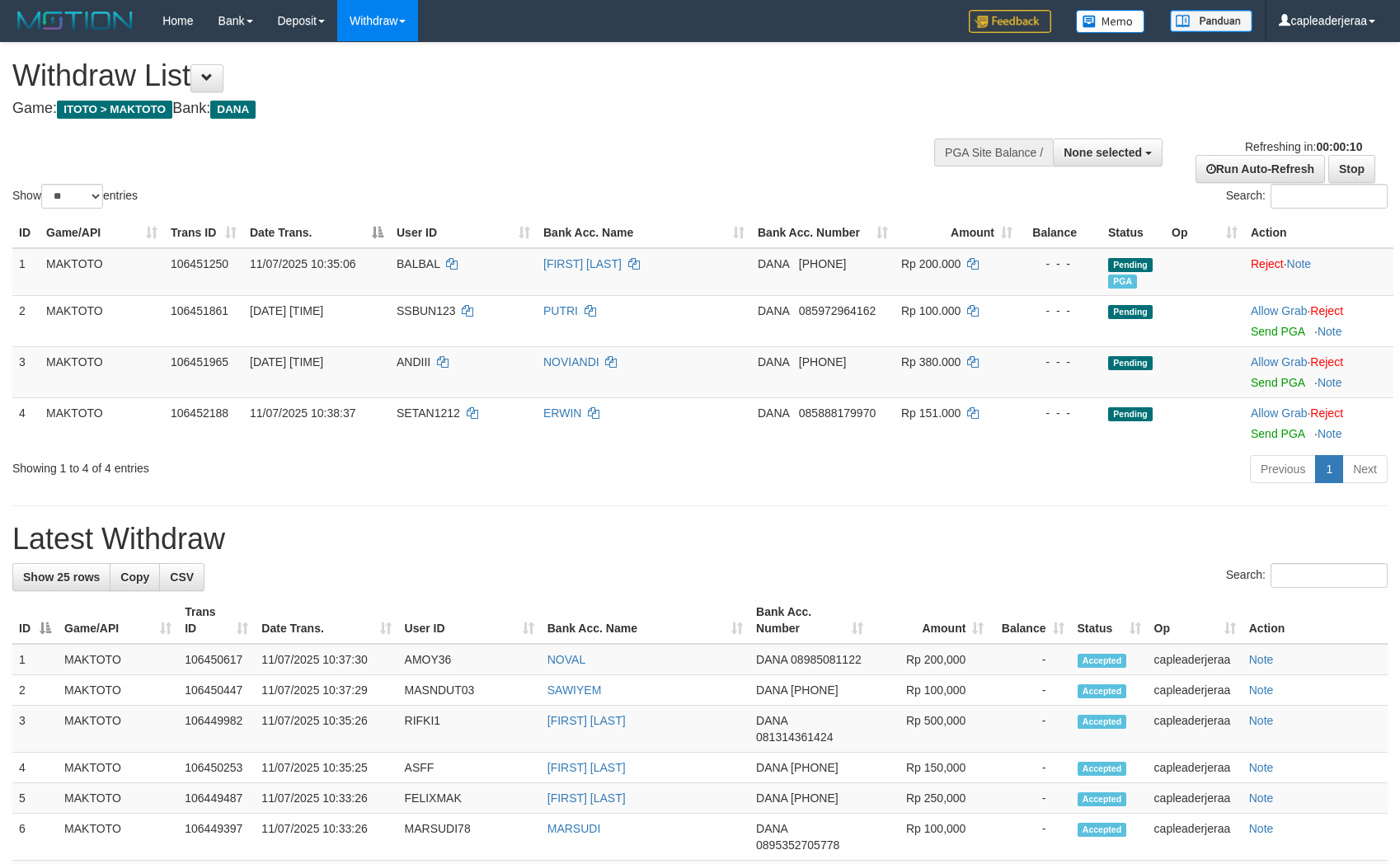 select 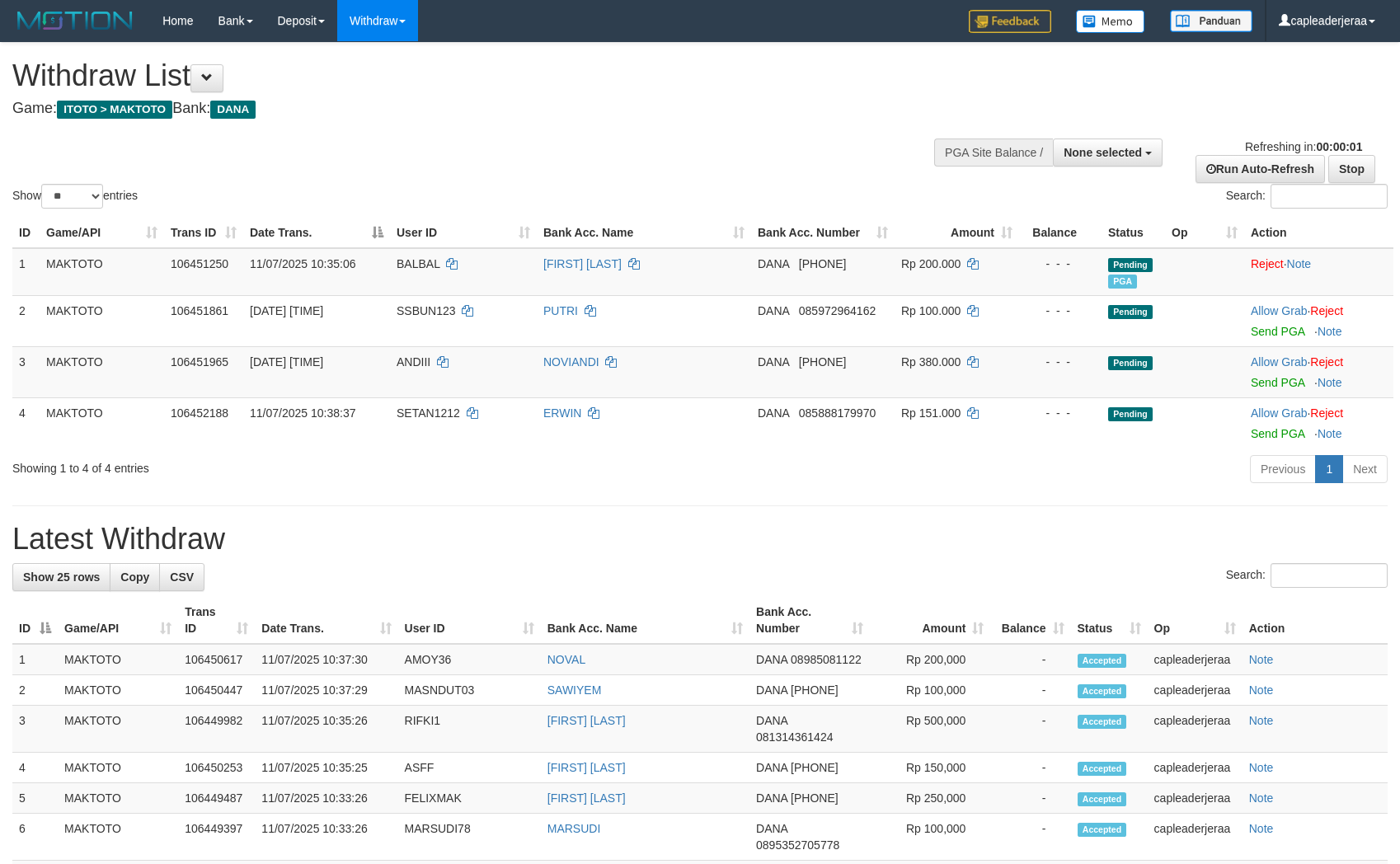 scroll, scrollTop: 0, scrollLeft: 0, axis: both 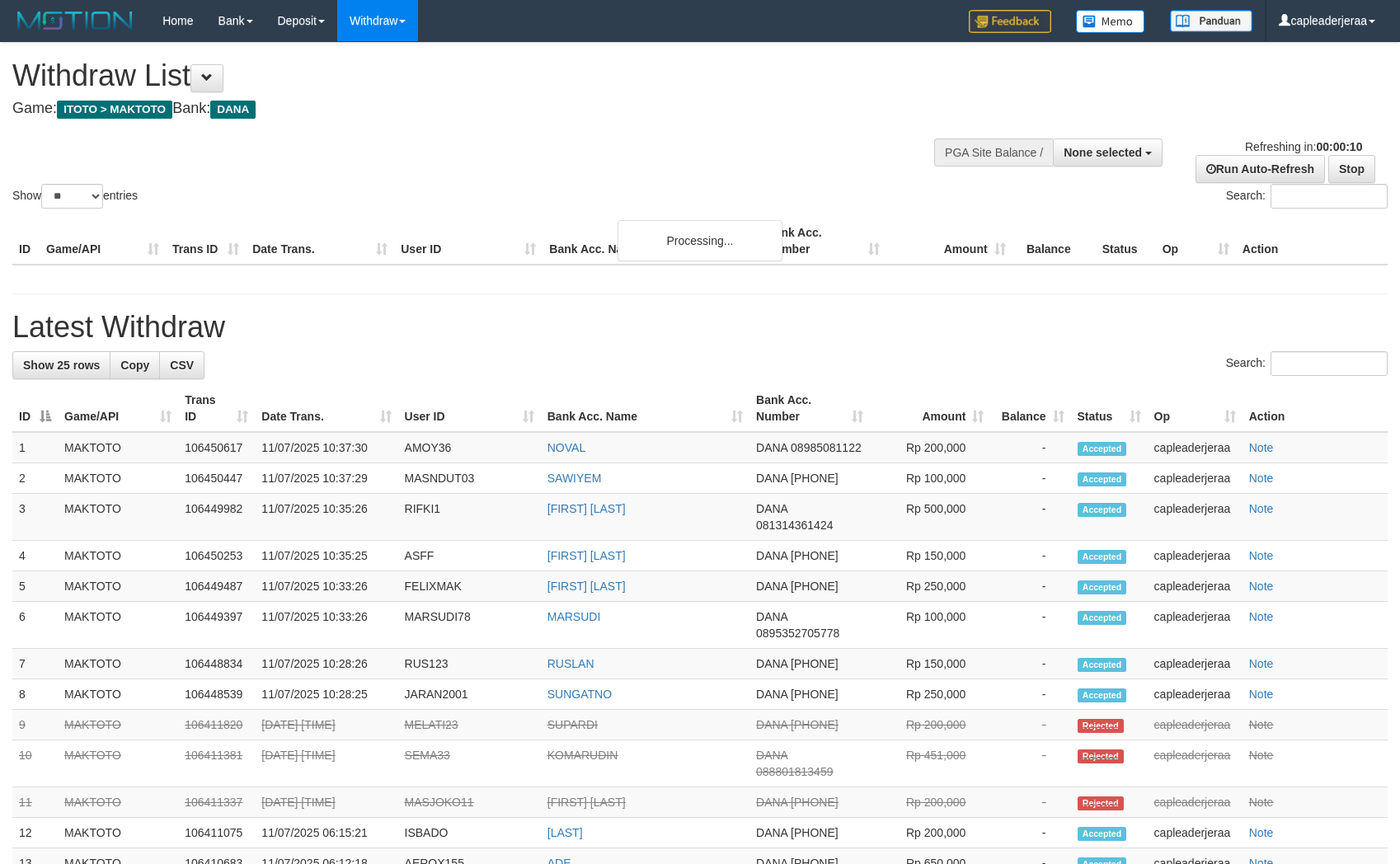 select 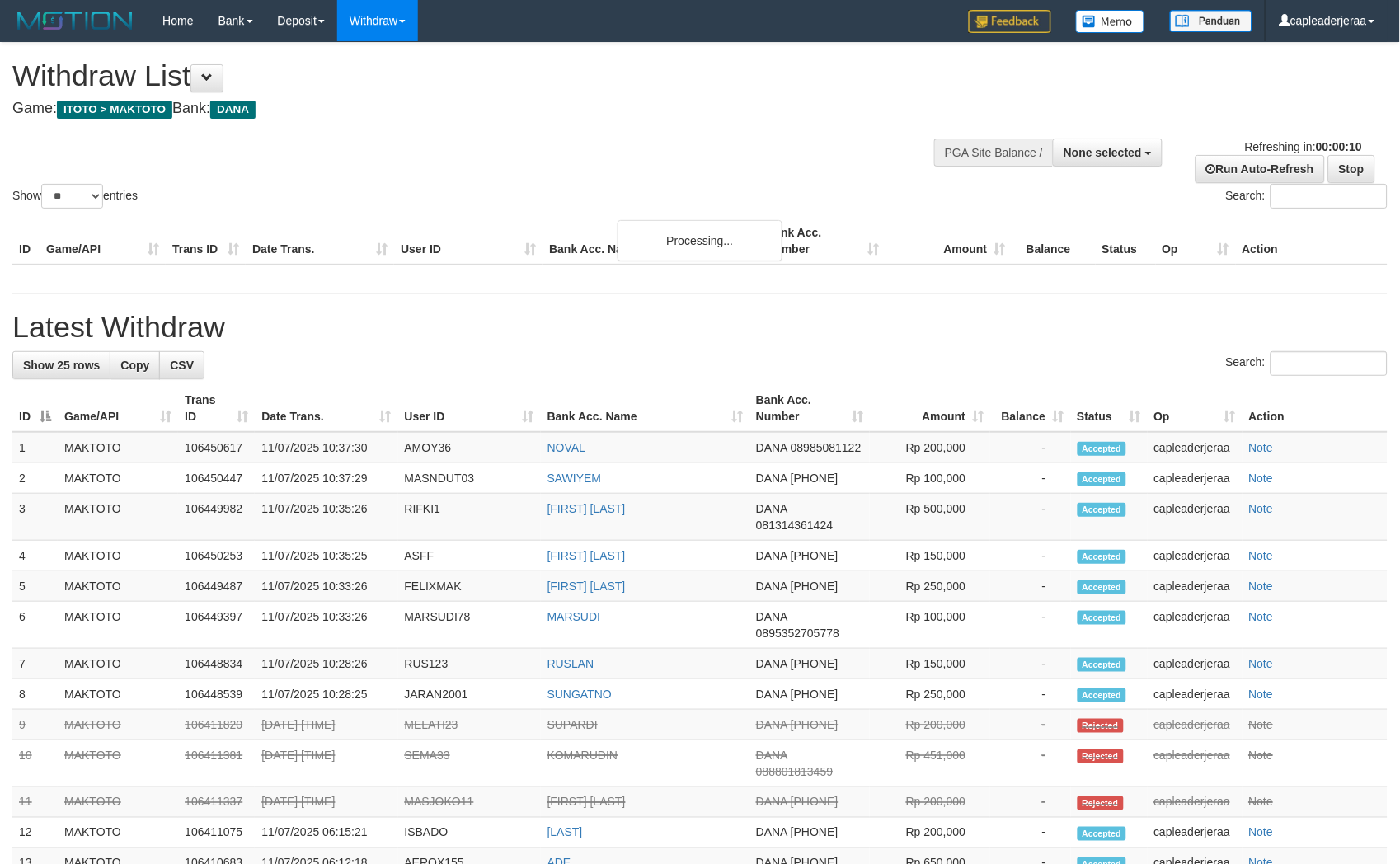 scroll, scrollTop: 0, scrollLeft: 0, axis: both 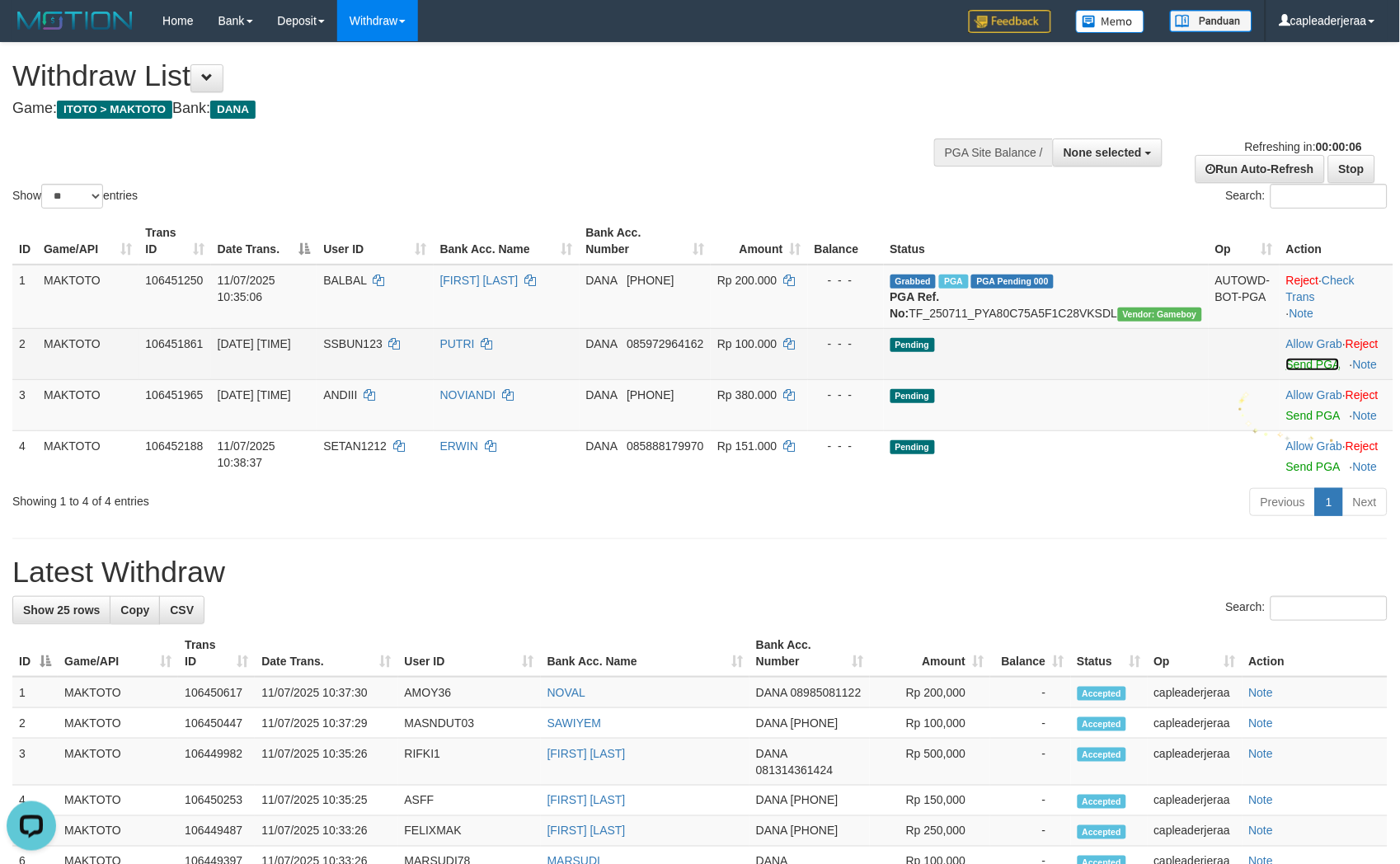 click on "Send PGA" at bounding box center (1313, 364) 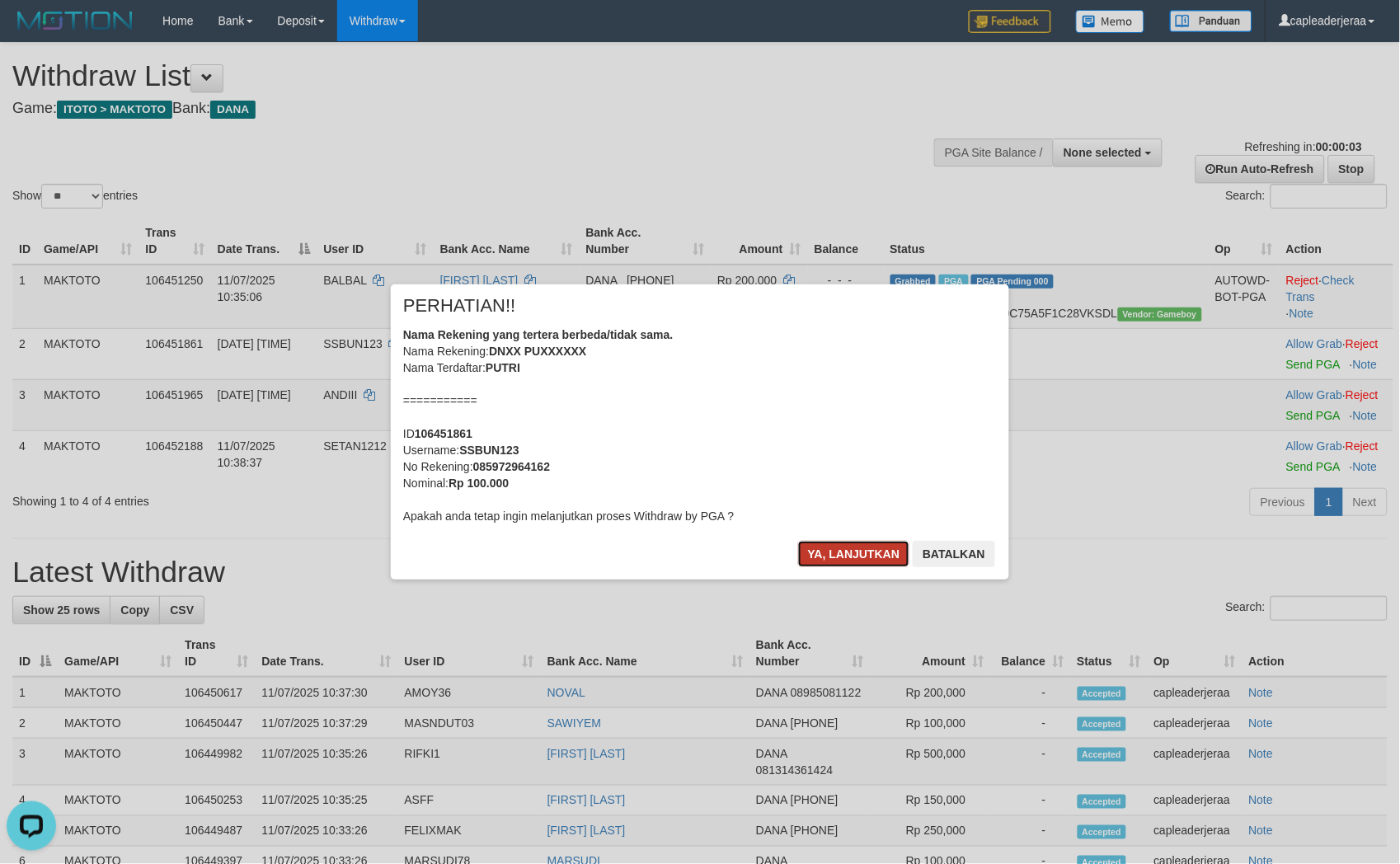 click on "Ya, lanjutkan" at bounding box center [854, 554] 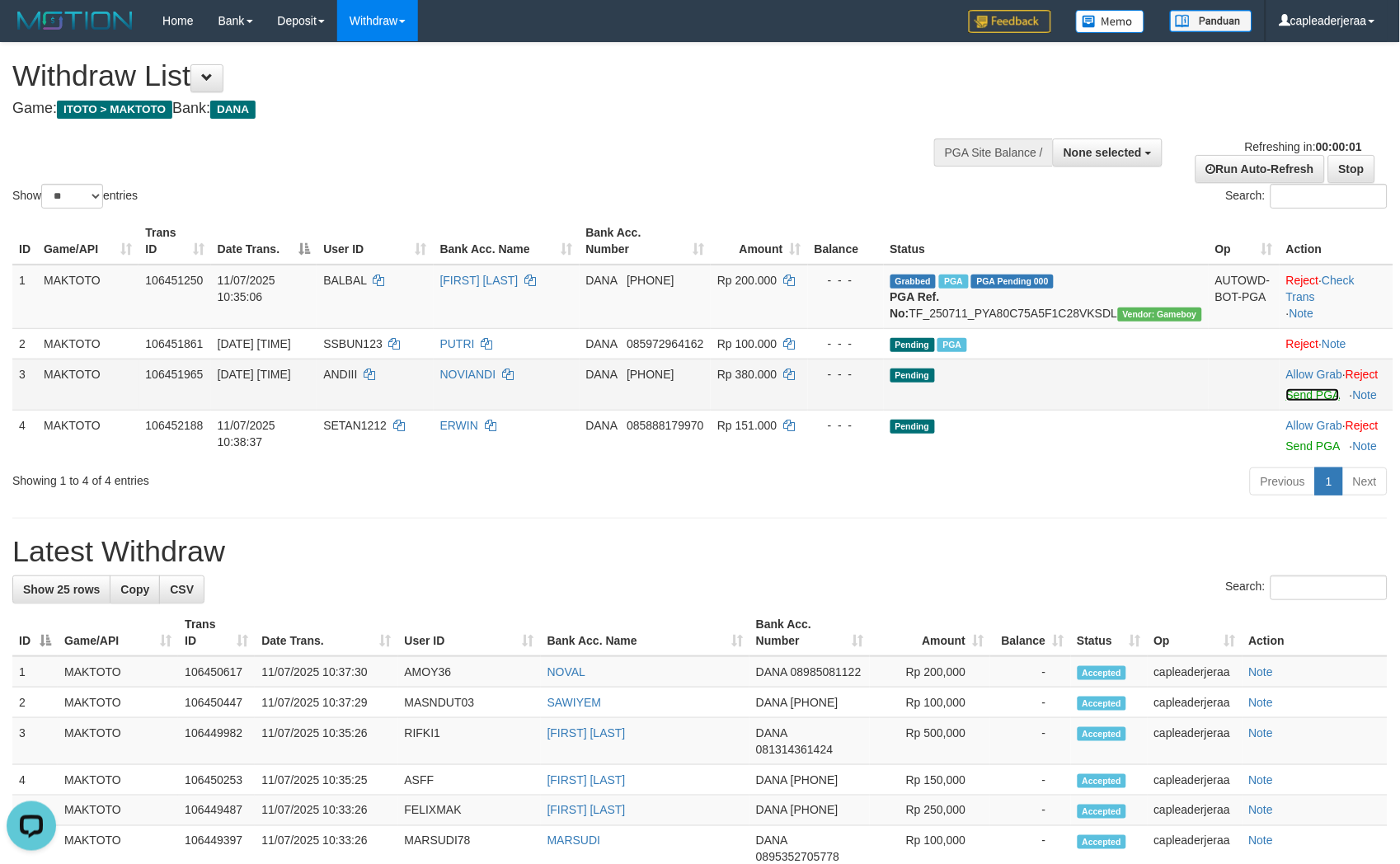 click on "Send PGA" at bounding box center [1313, 395] 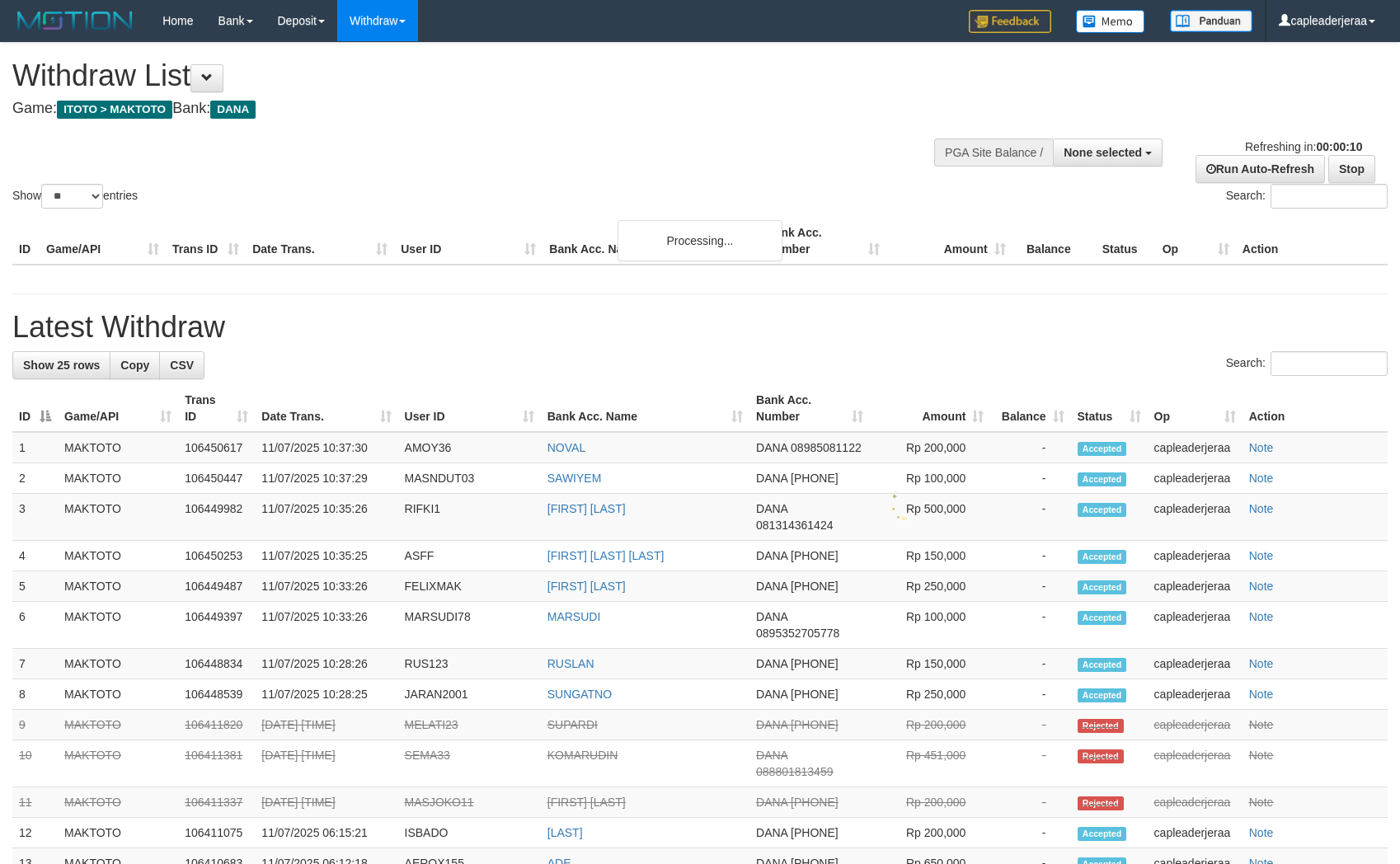 select 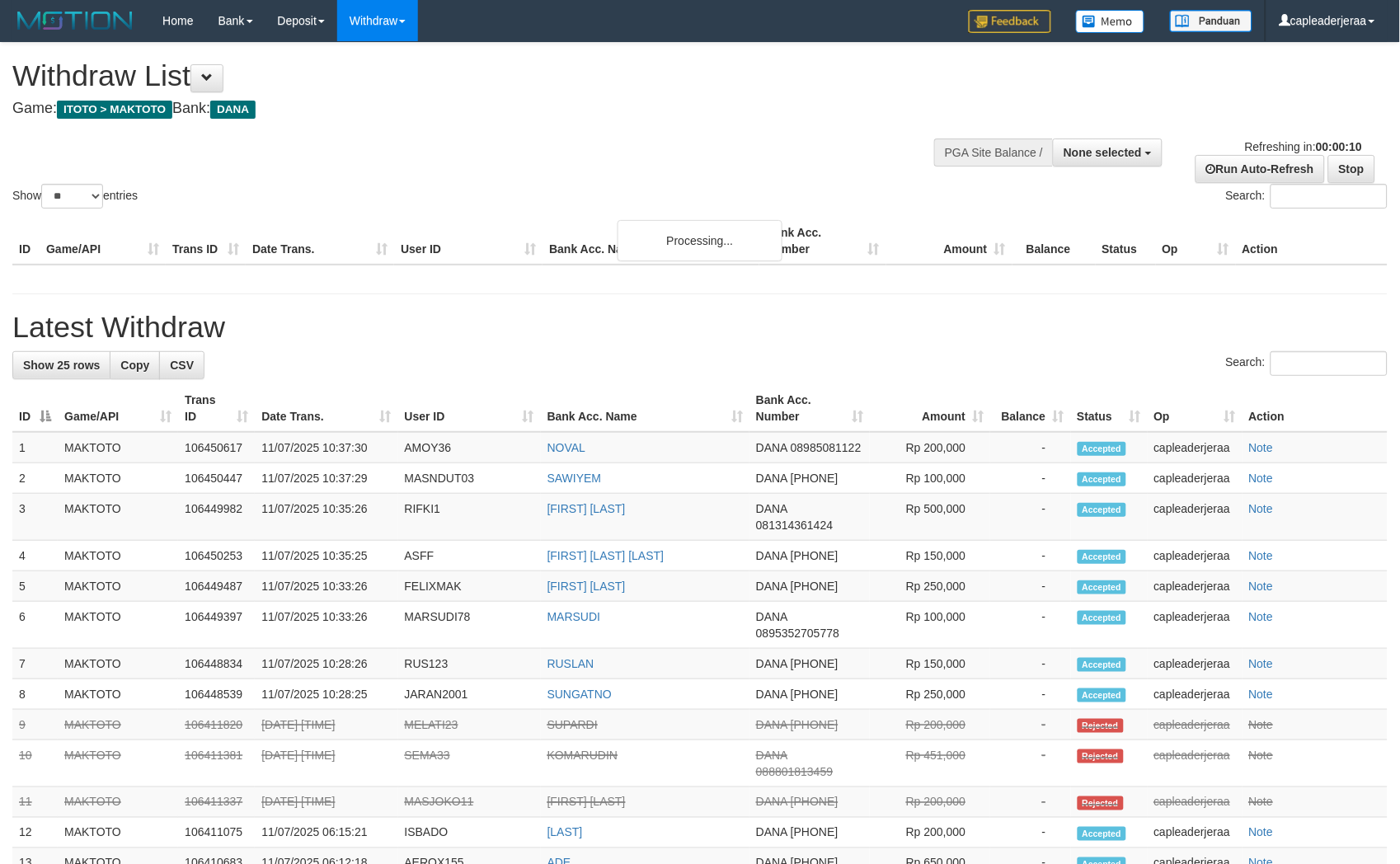 scroll, scrollTop: 0, scrollLeft: 0, axis: both 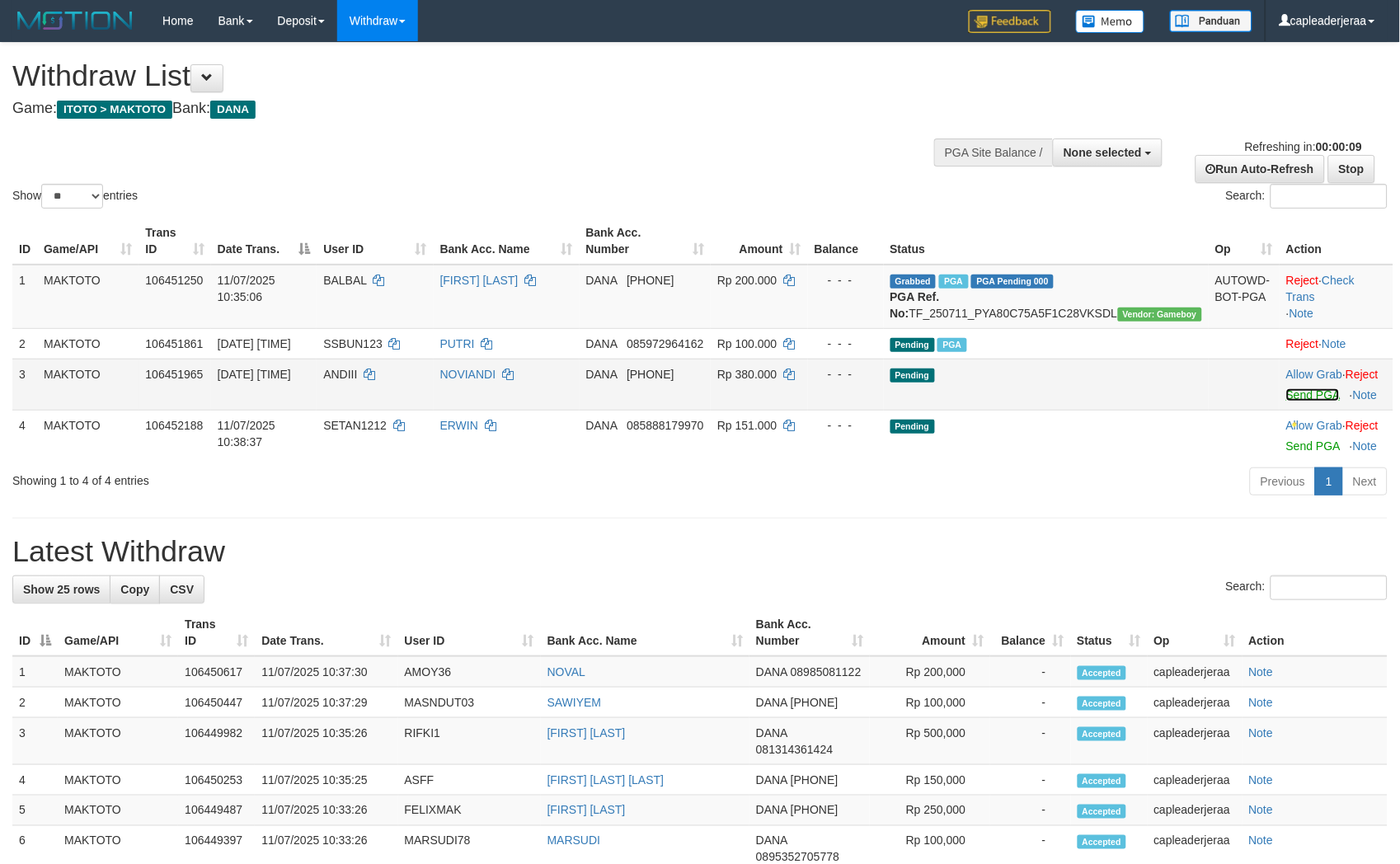 click on "Send PGA" at bounding box center (1313, 395) 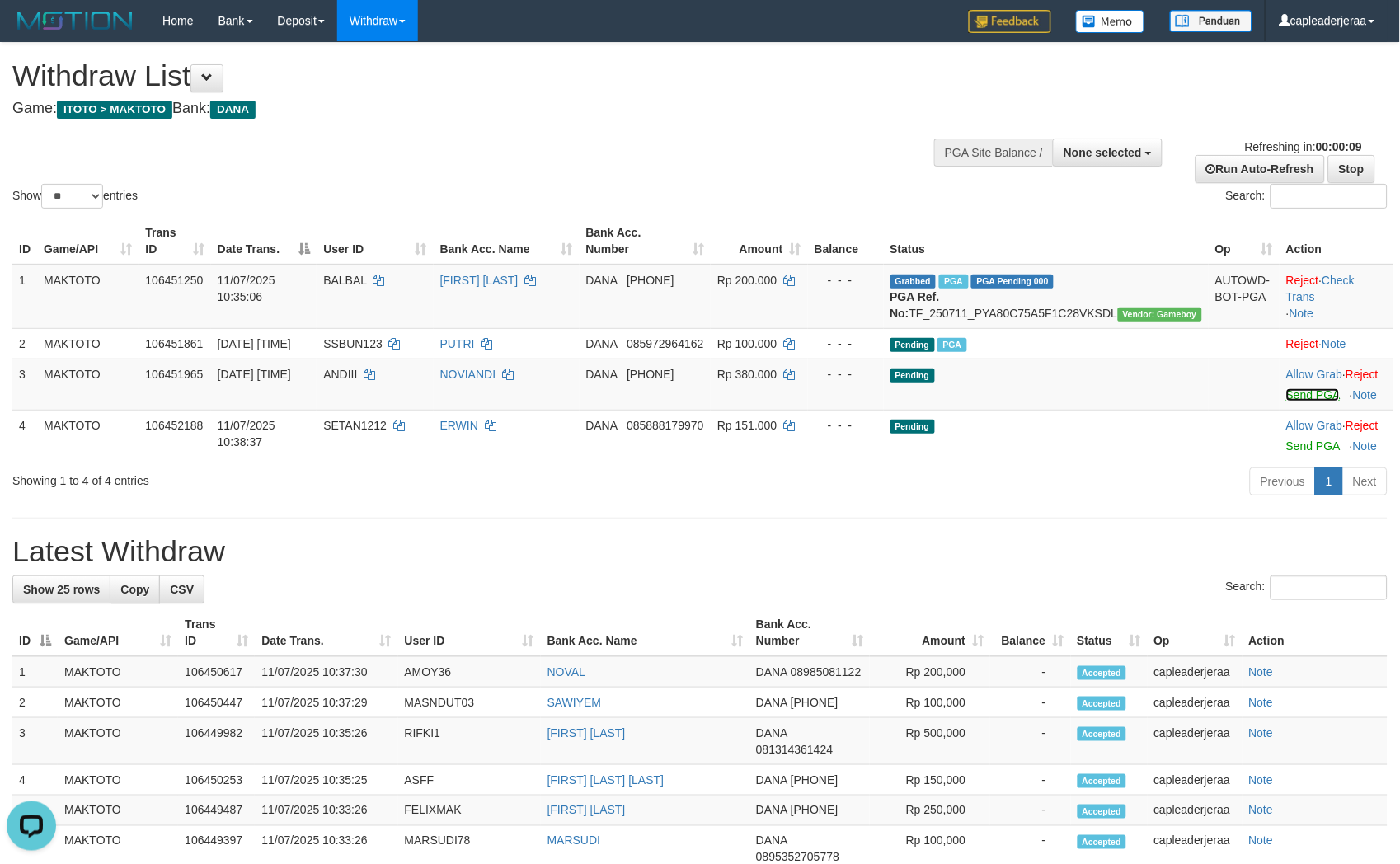 scroll, scrollTop: 0, scrollLeft: 0, axis: both 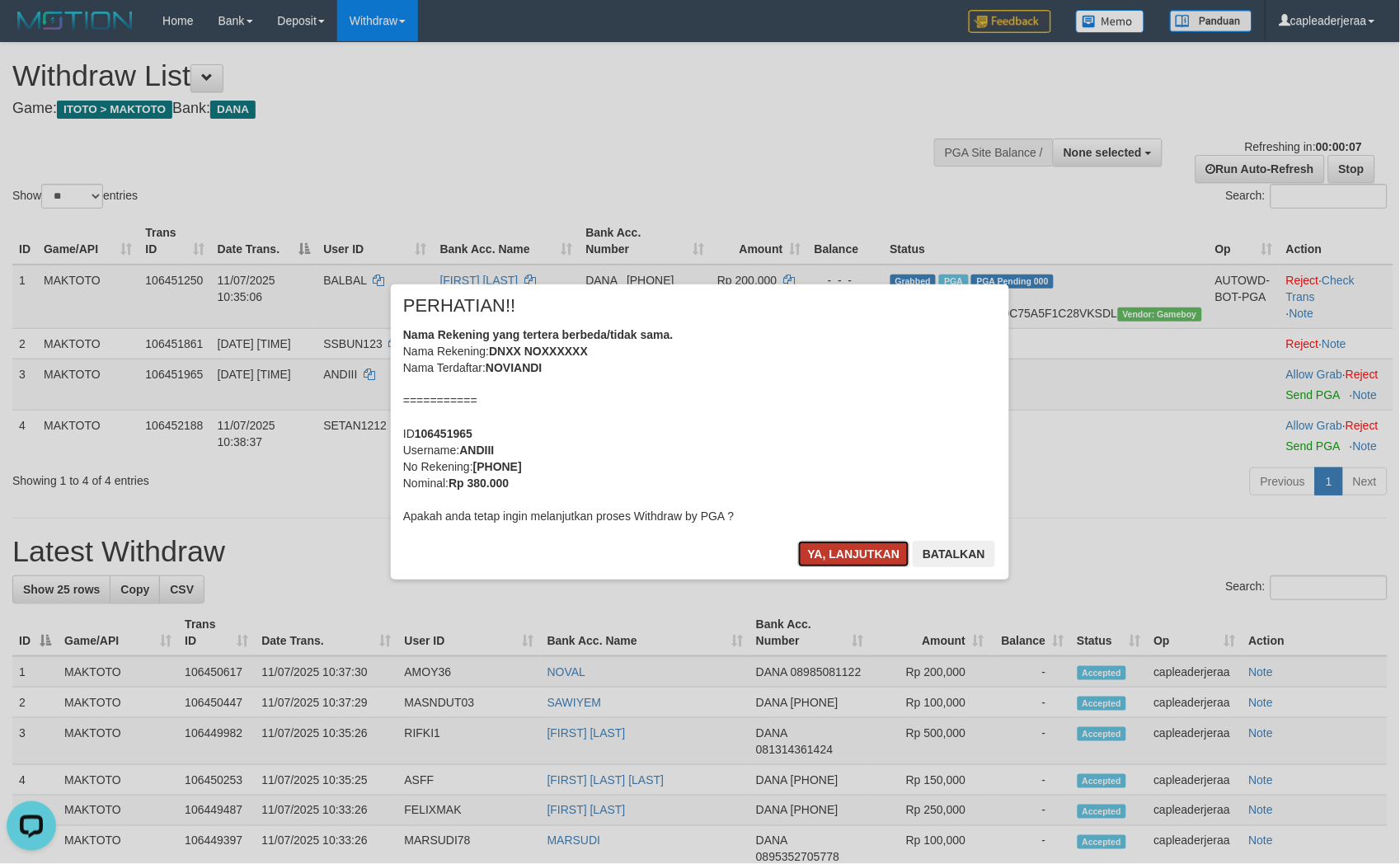 click on "Ya, lanjutkan" at bounding box center [854, 554] 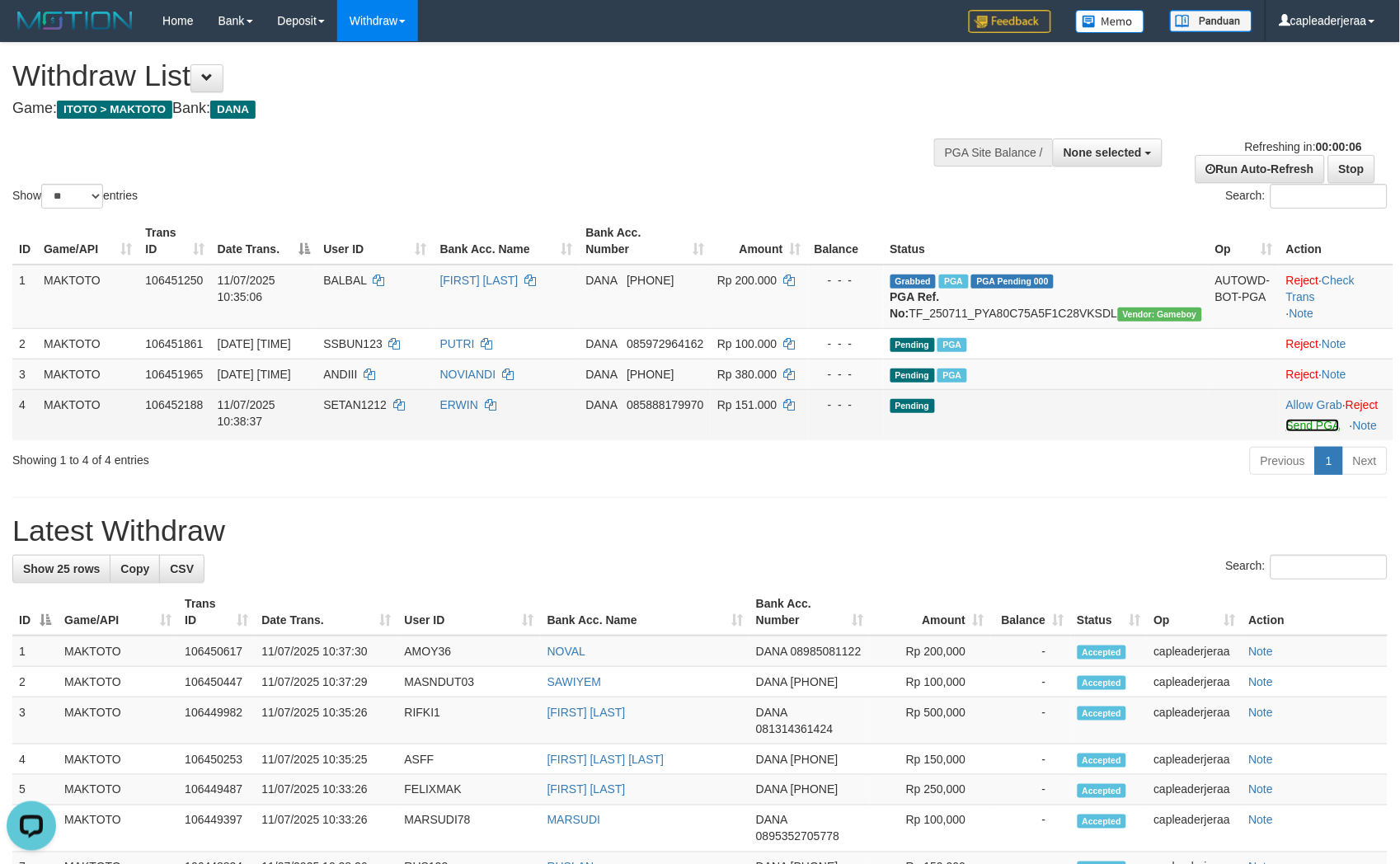 click on "Send PGA" at bounding box center [1313, 425] 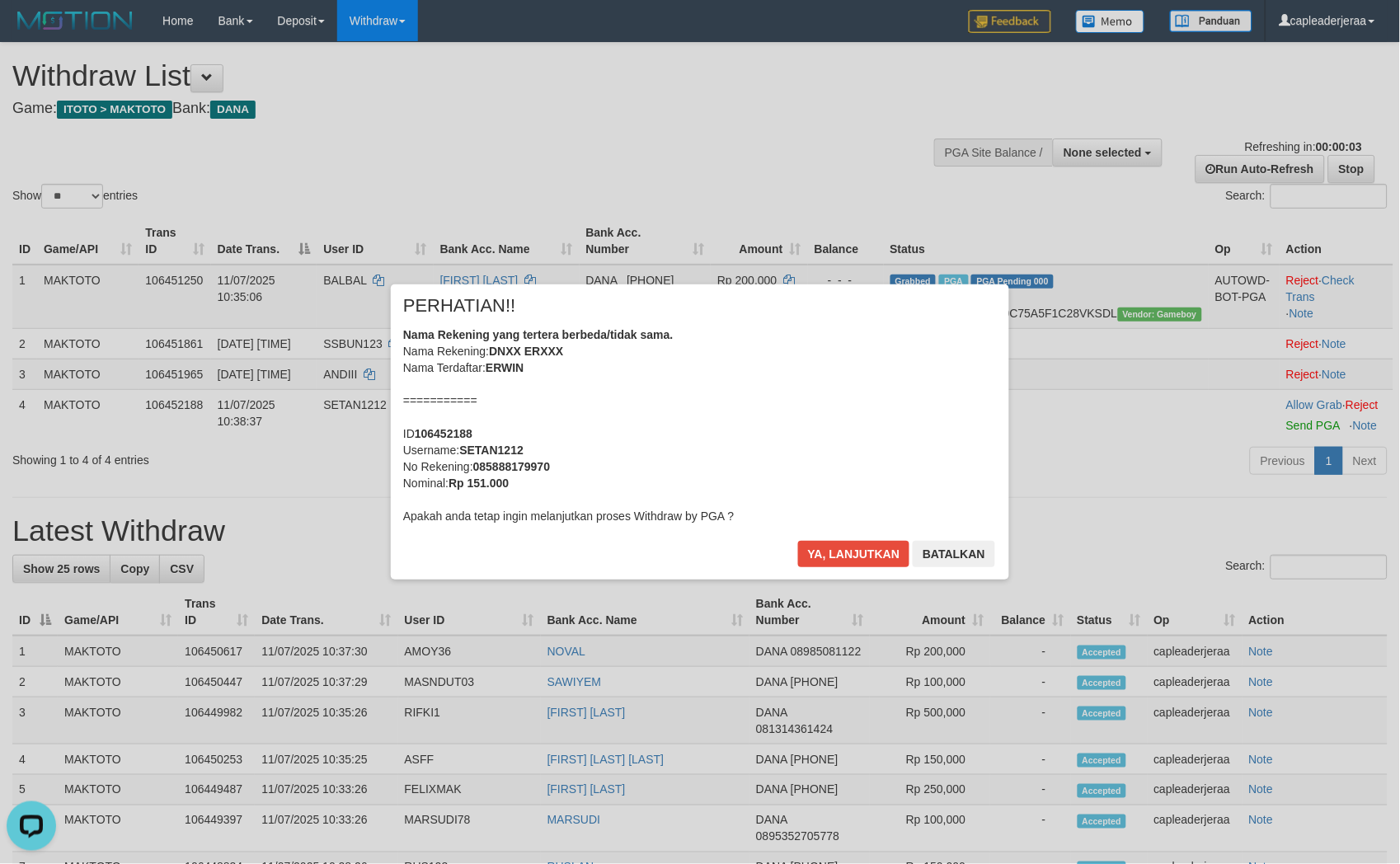 click on "Ya, lanjutkan Batalkan" at bounding box center [896, 560] 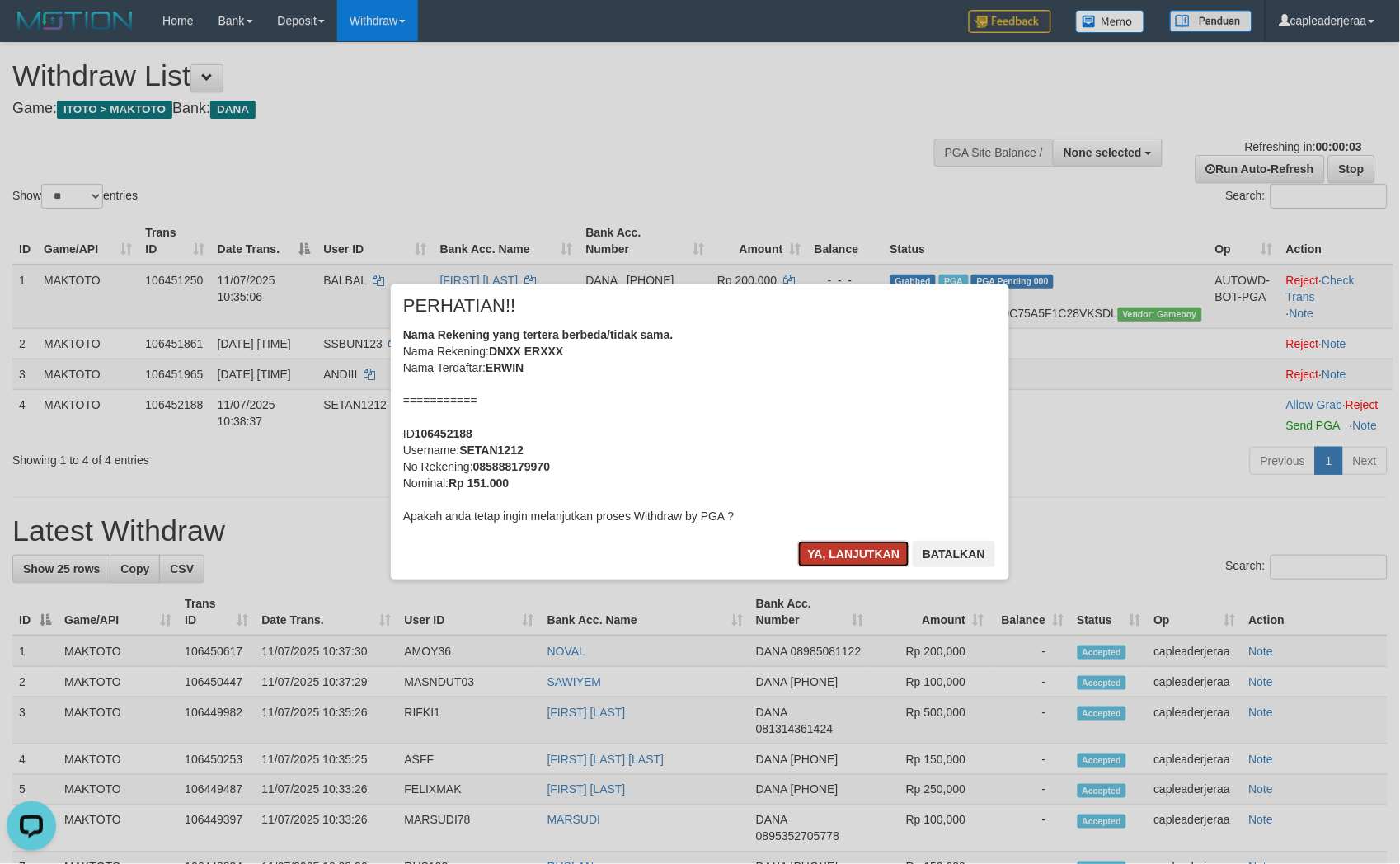 click on "Ya, lanjutkan" at bounding box center [854, 554] 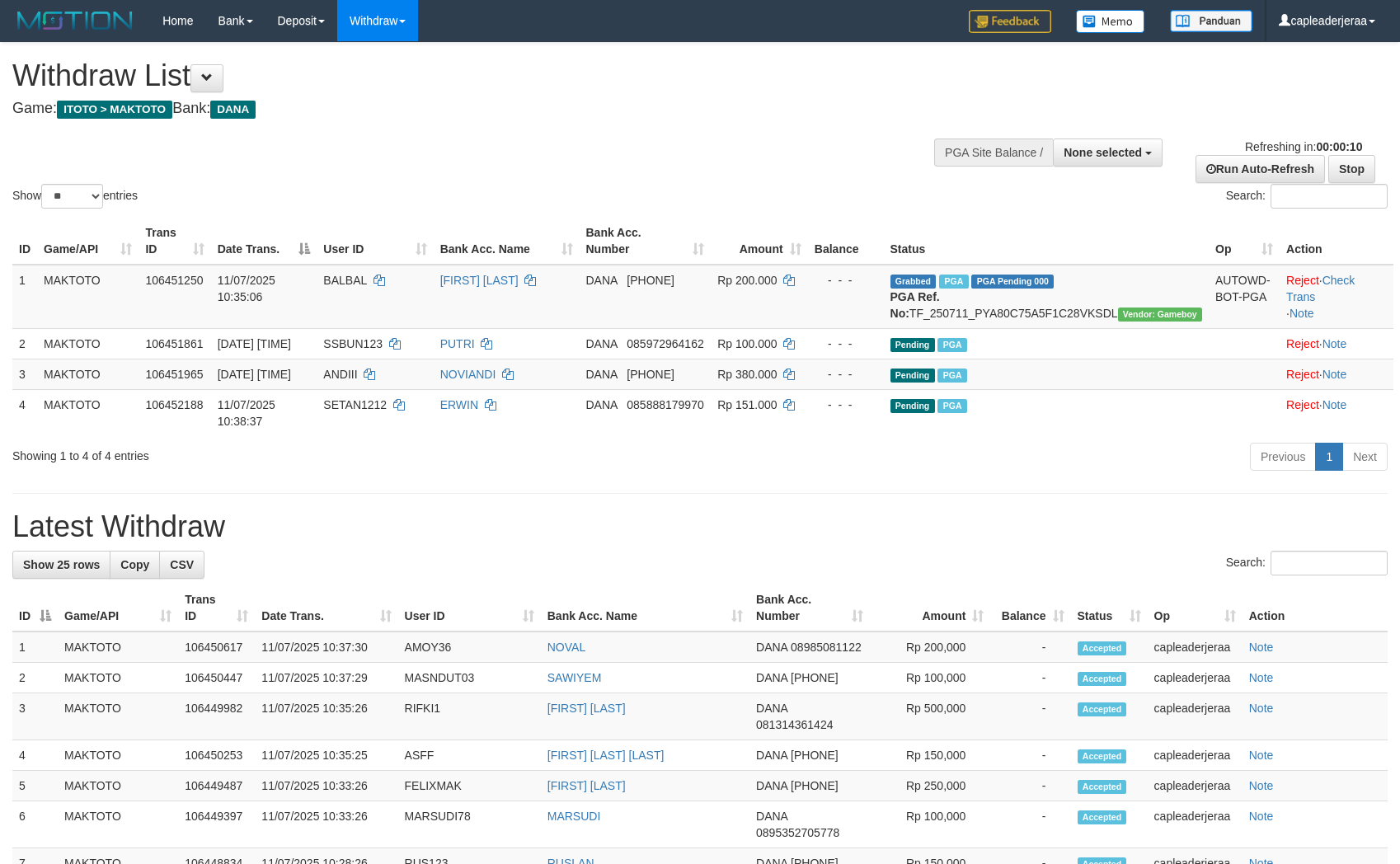 select 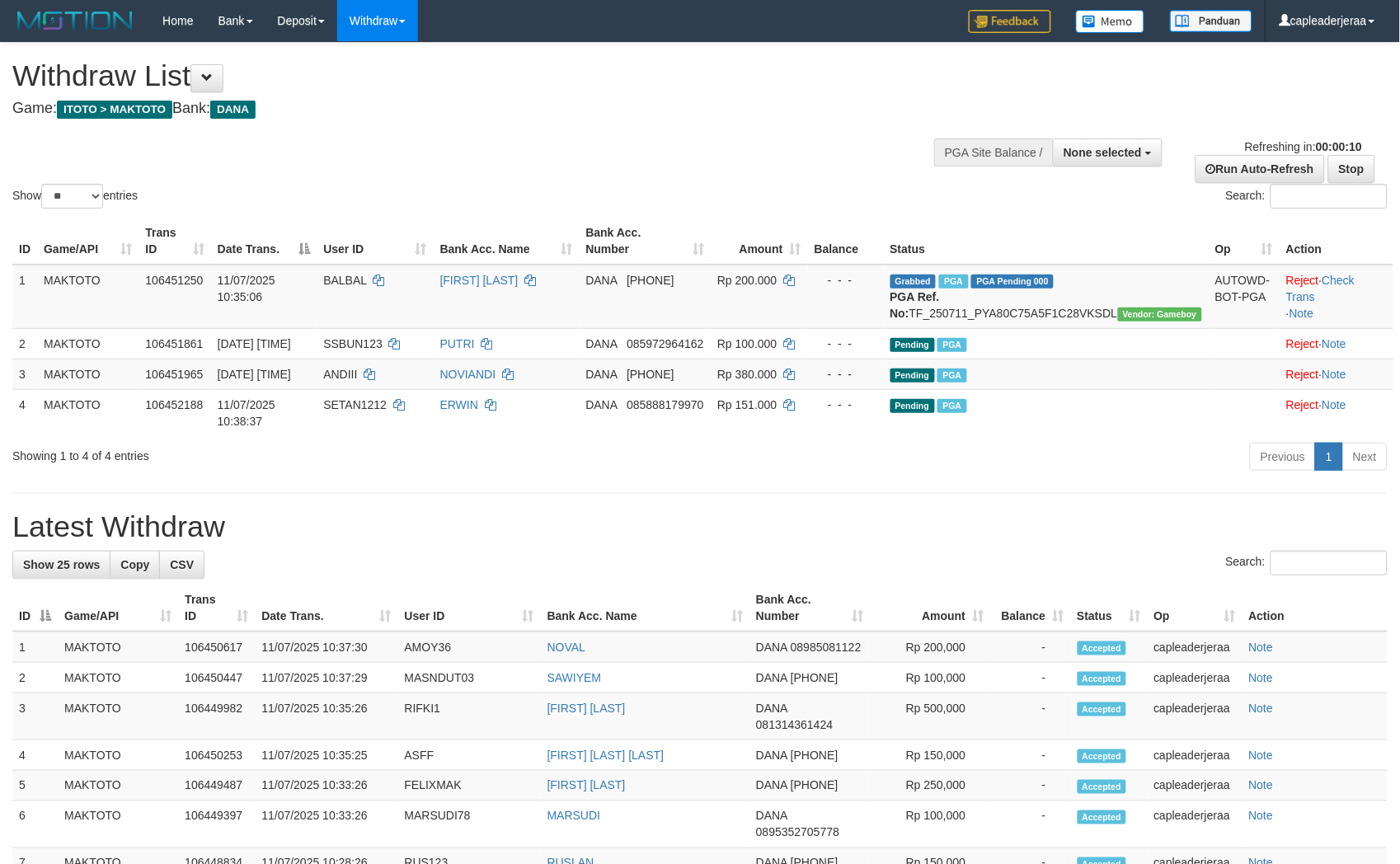 scroll, scrollTop: 0, scrollLeft: 0, axis: both 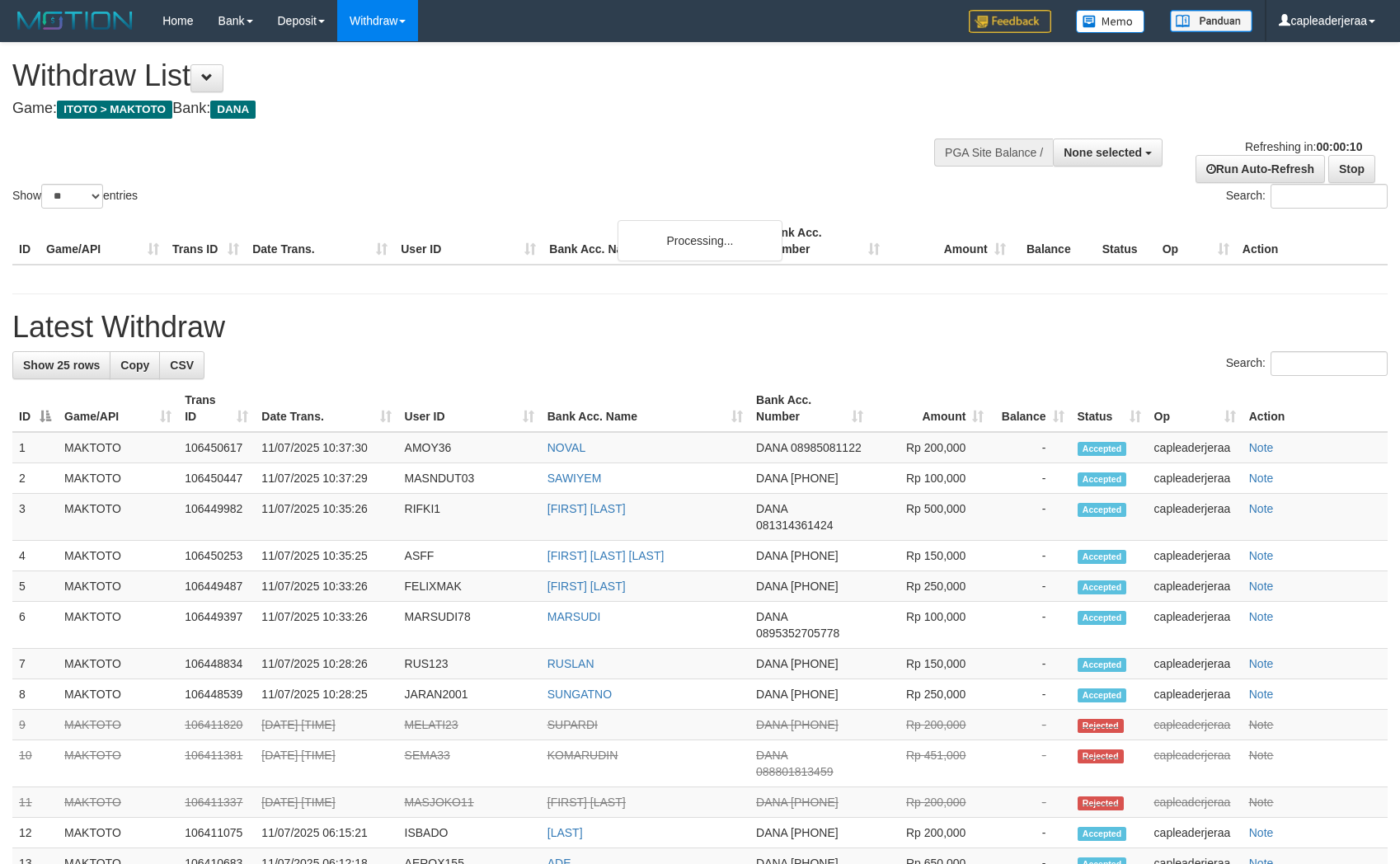 select 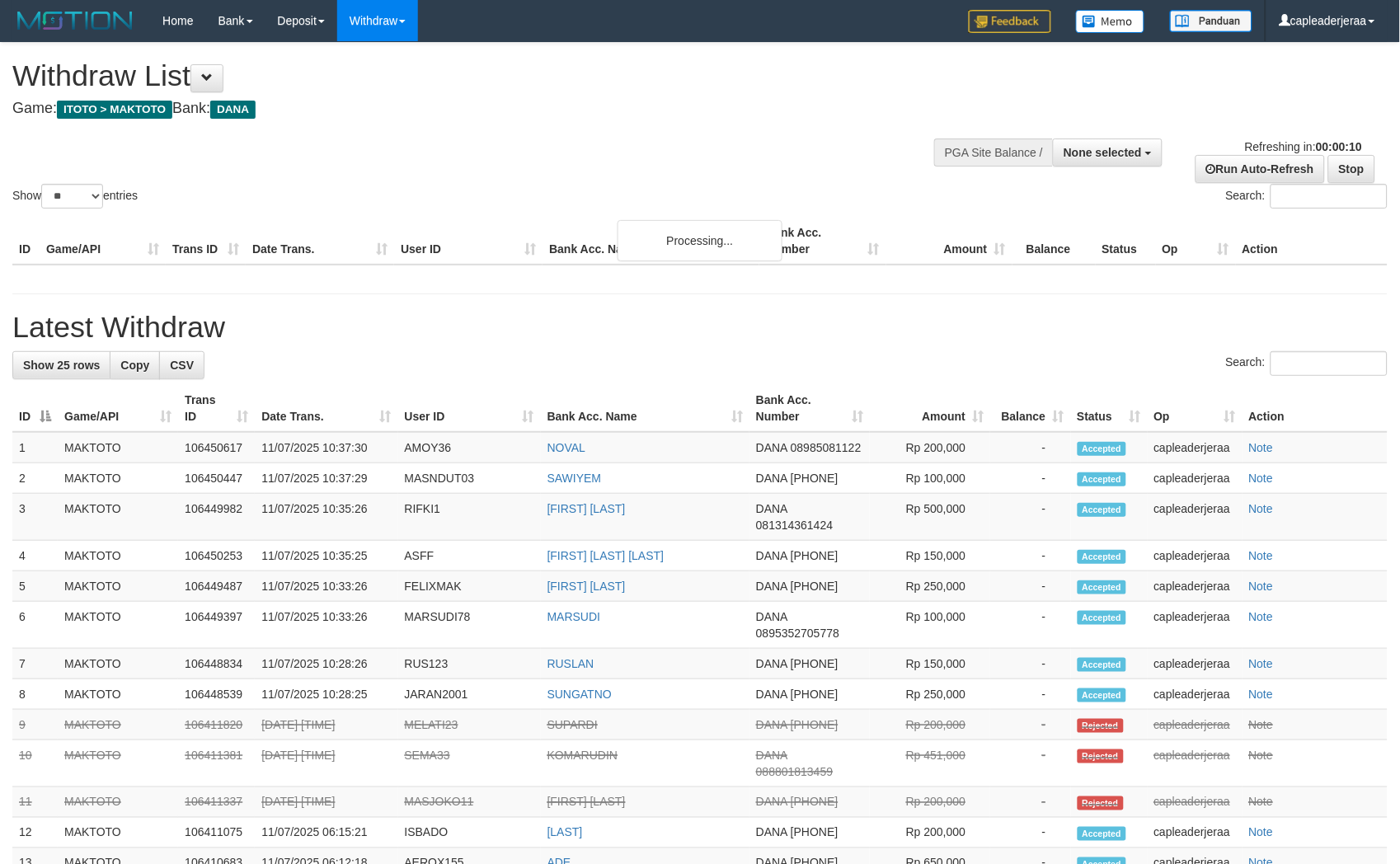 scroll, scrollTop: 0, scrollLeft: 0, axis: both 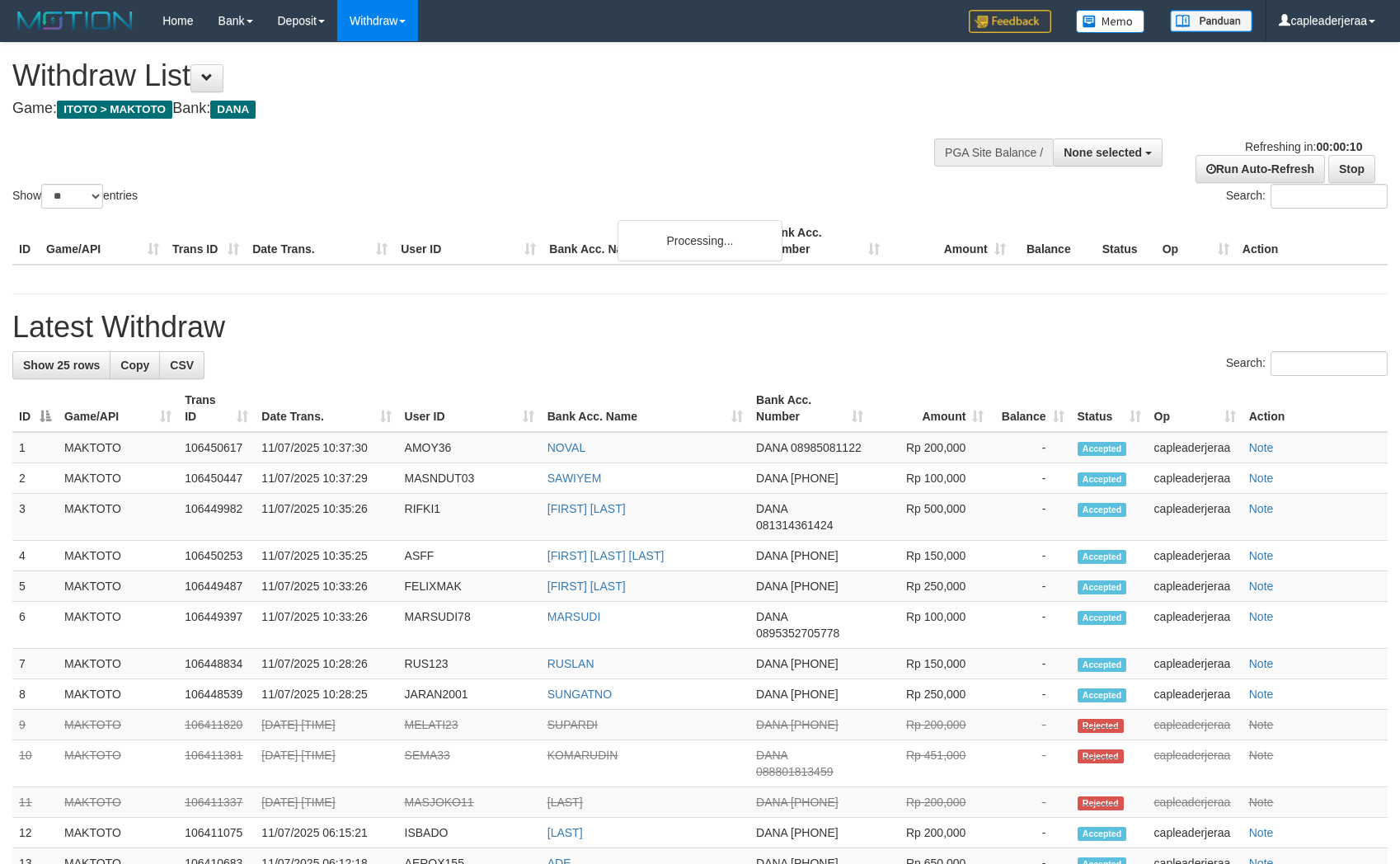 select 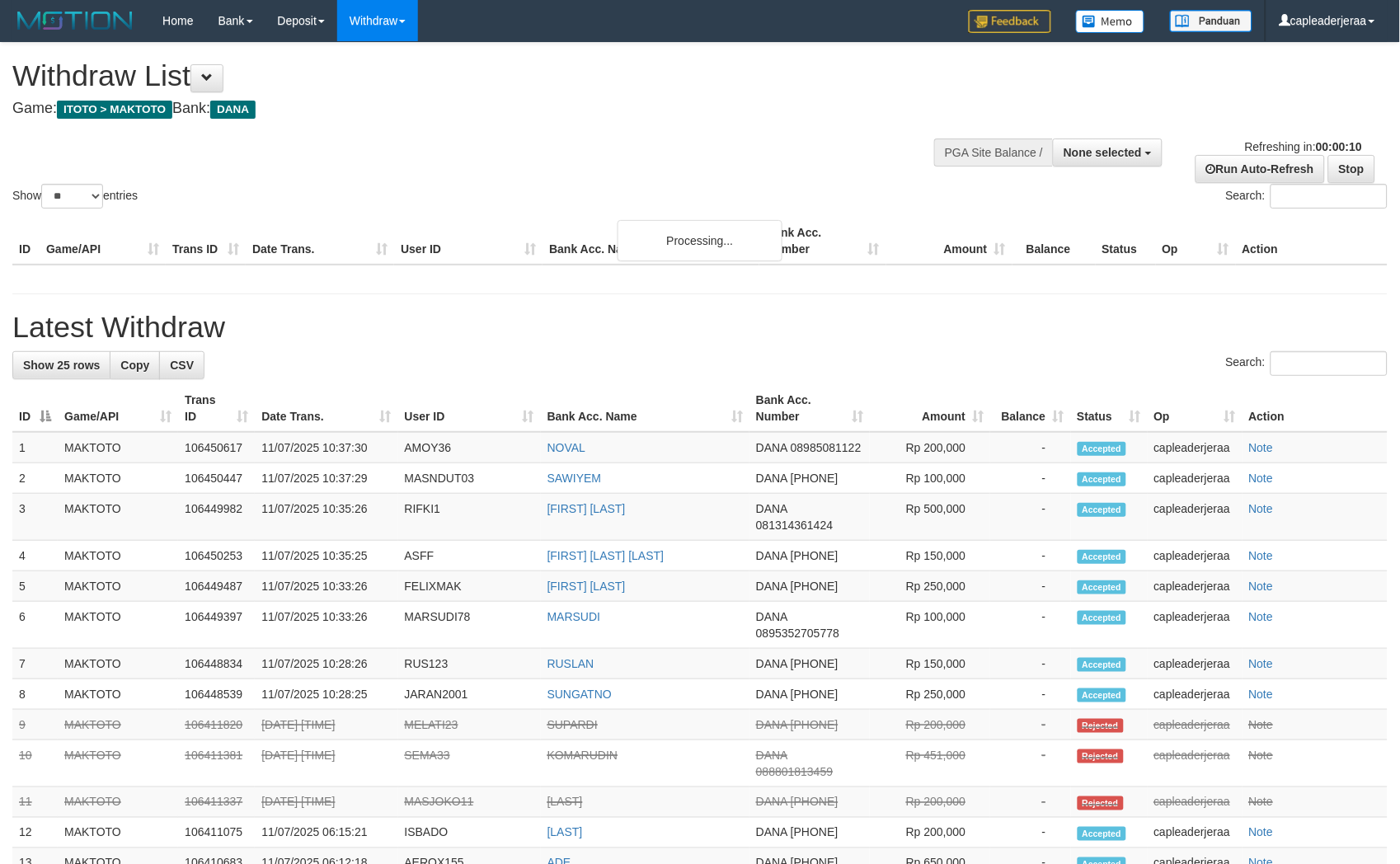 scroll, scrollTop: 0, scrollLeft: 0, axis: both 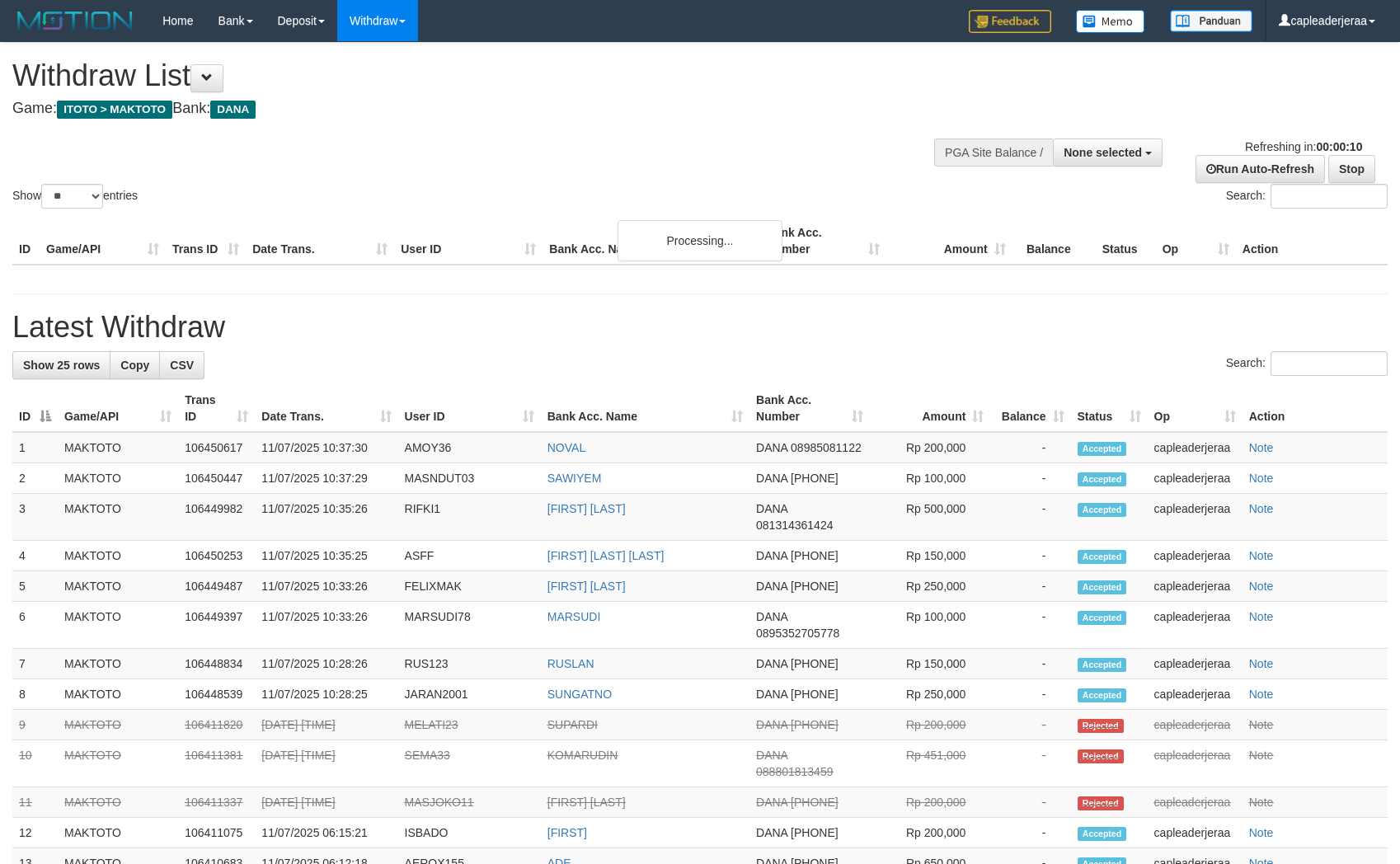 select 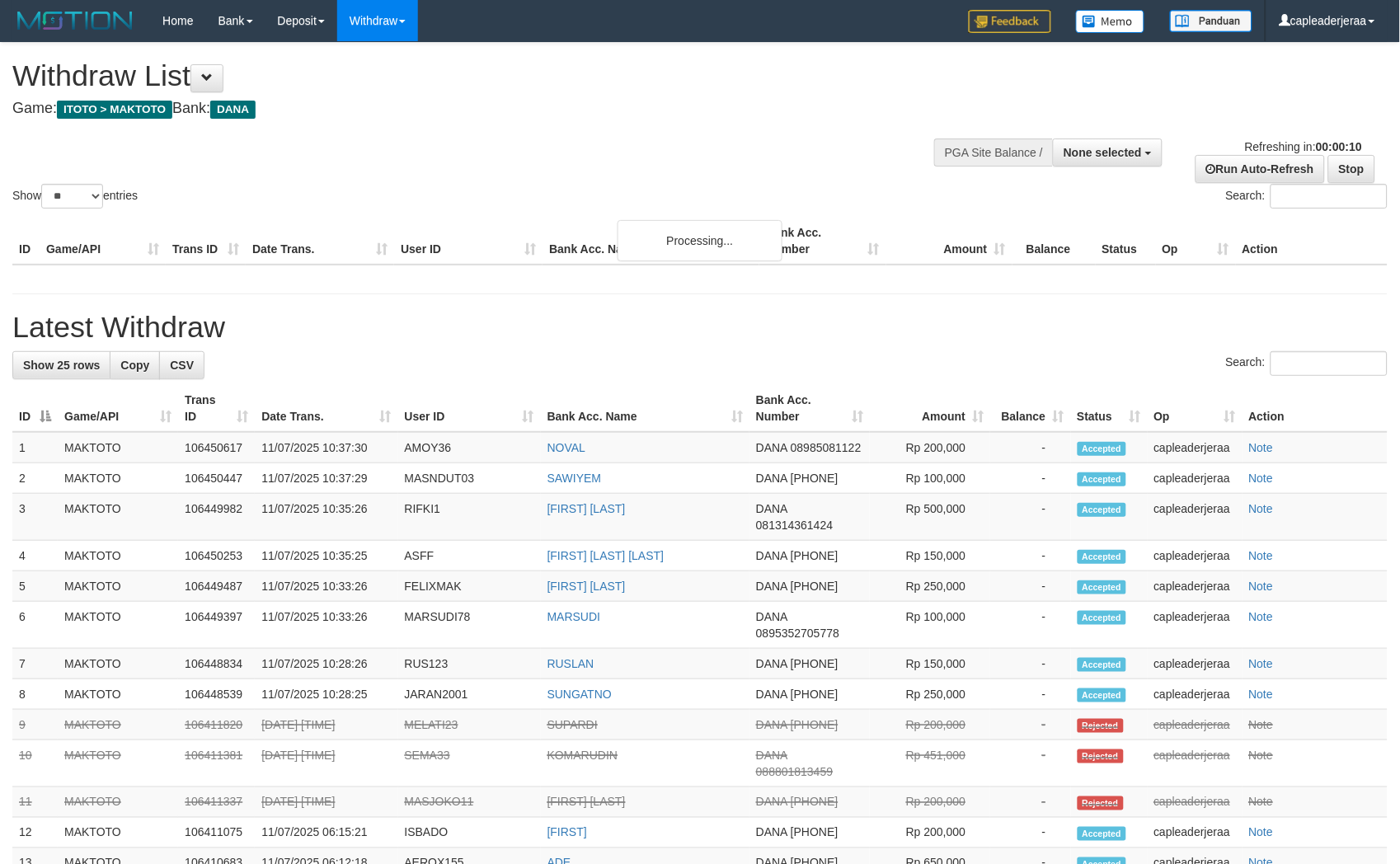 scroll, scrollTop: 0, scrollLeft: 0, axis: both 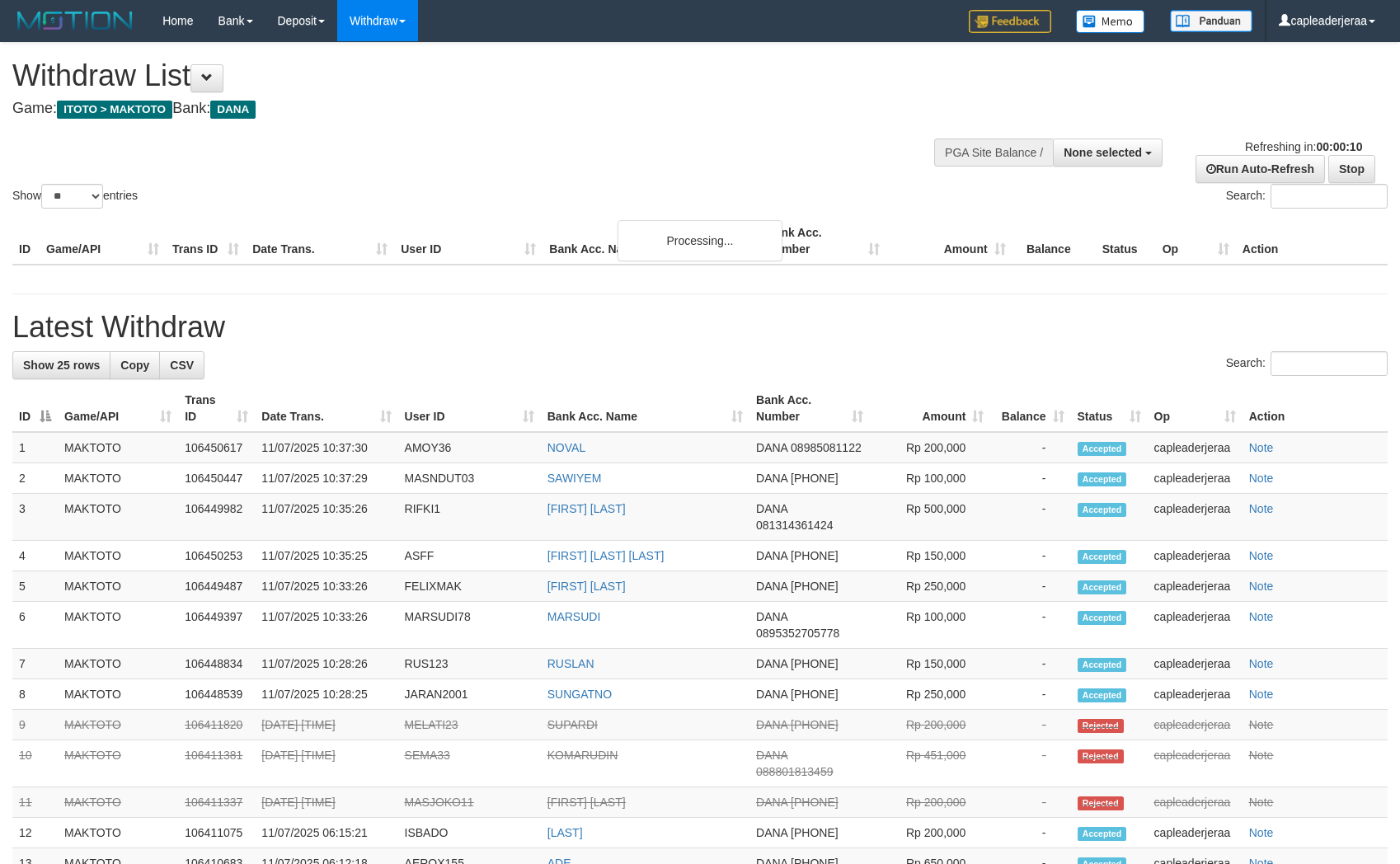 select 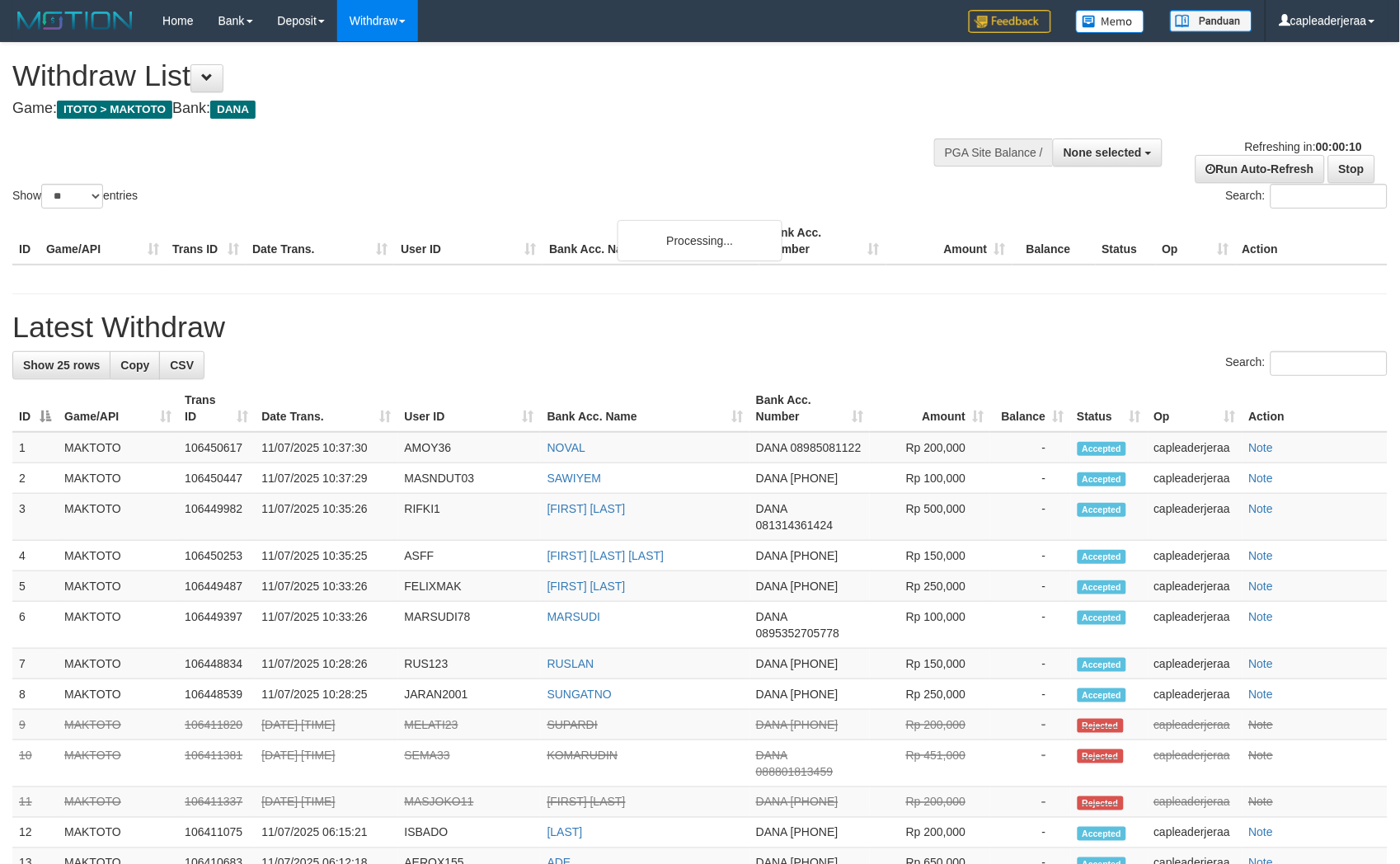 scroll, scrollTop: 0, scrollLeft: 0, axis: both 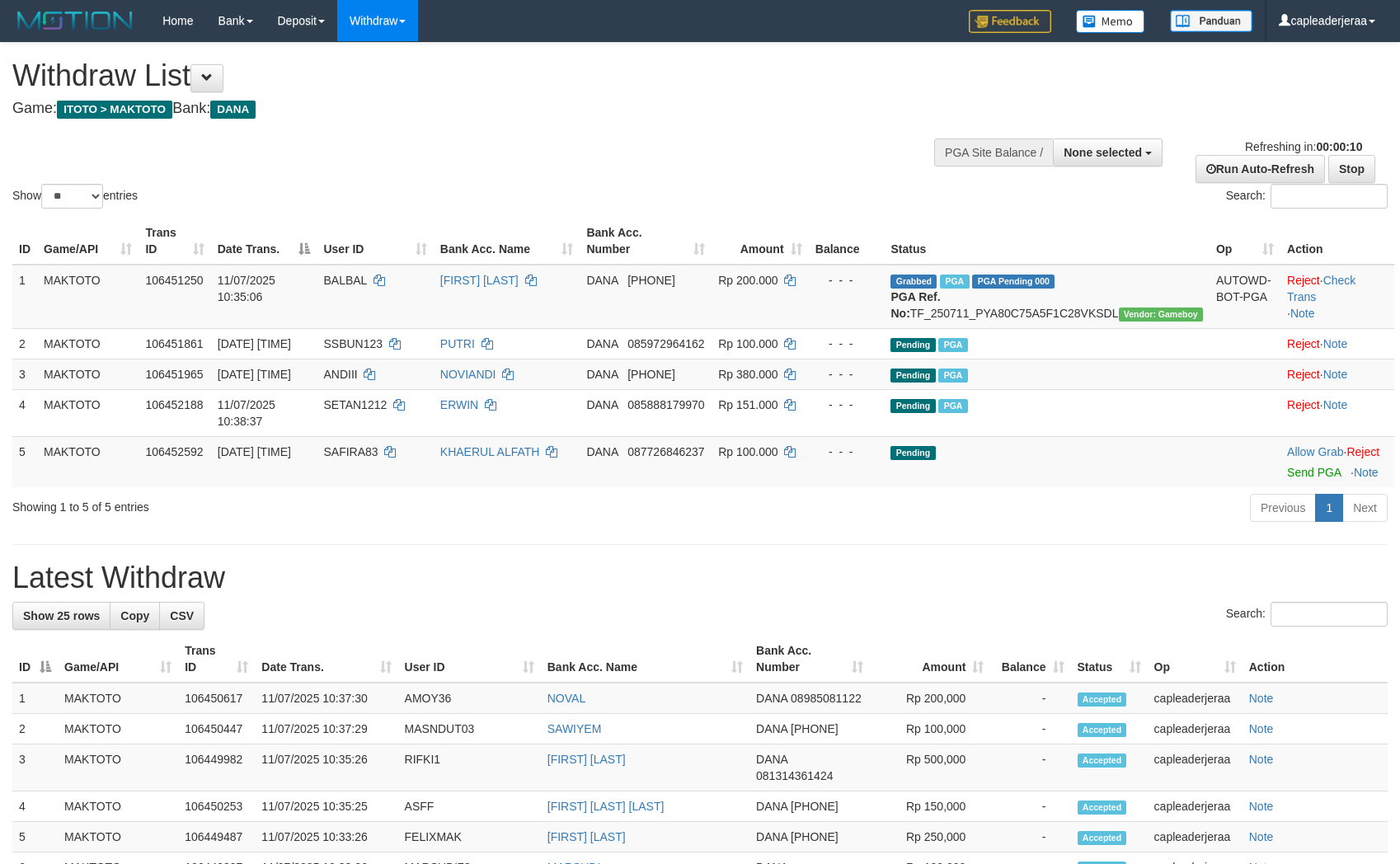 select 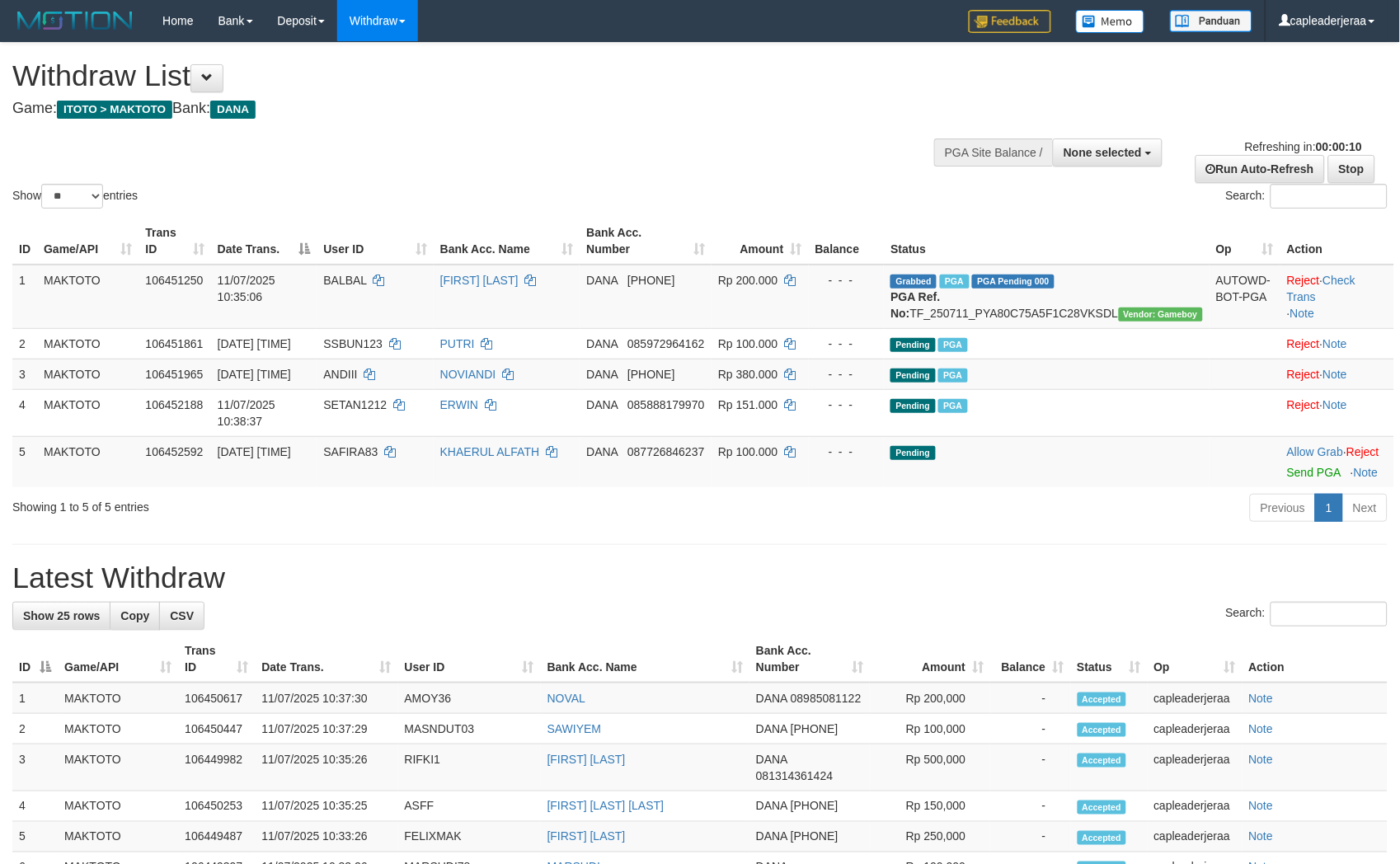 scroll, scrollTop: 0, scrollLeft: 0, axis: both 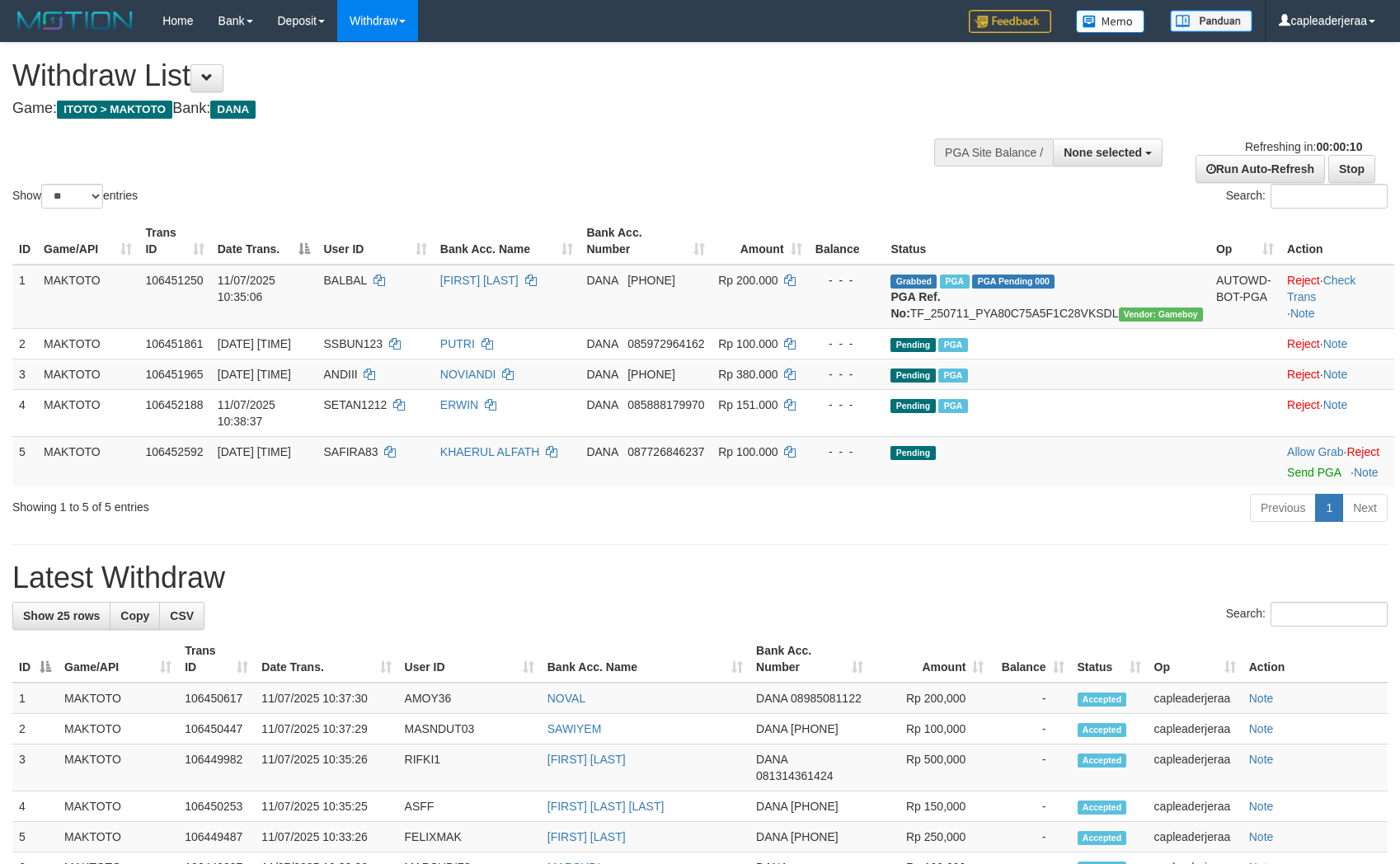 select 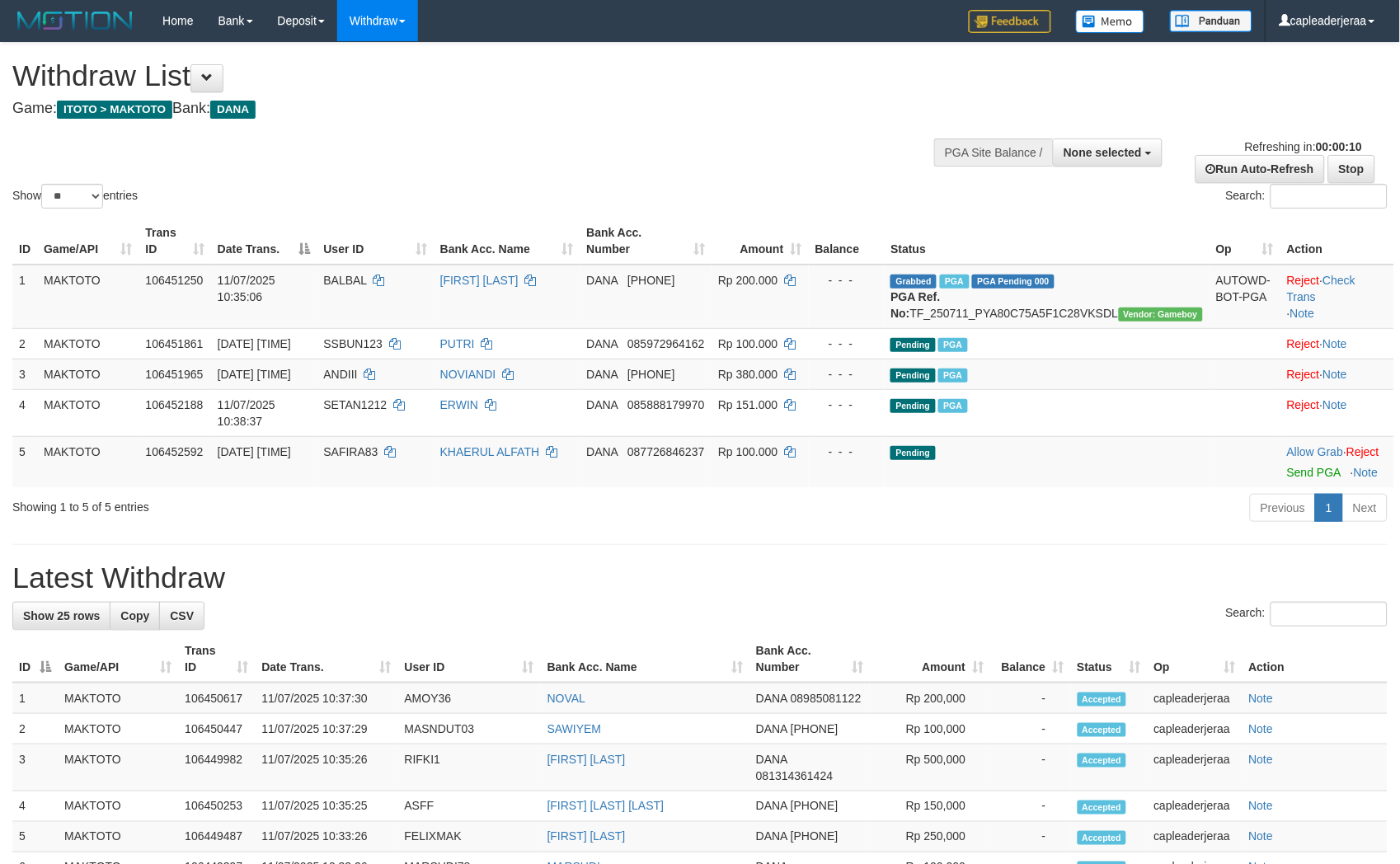 scroll, scrollTop: 0, scrollLeft: 0, axis: both 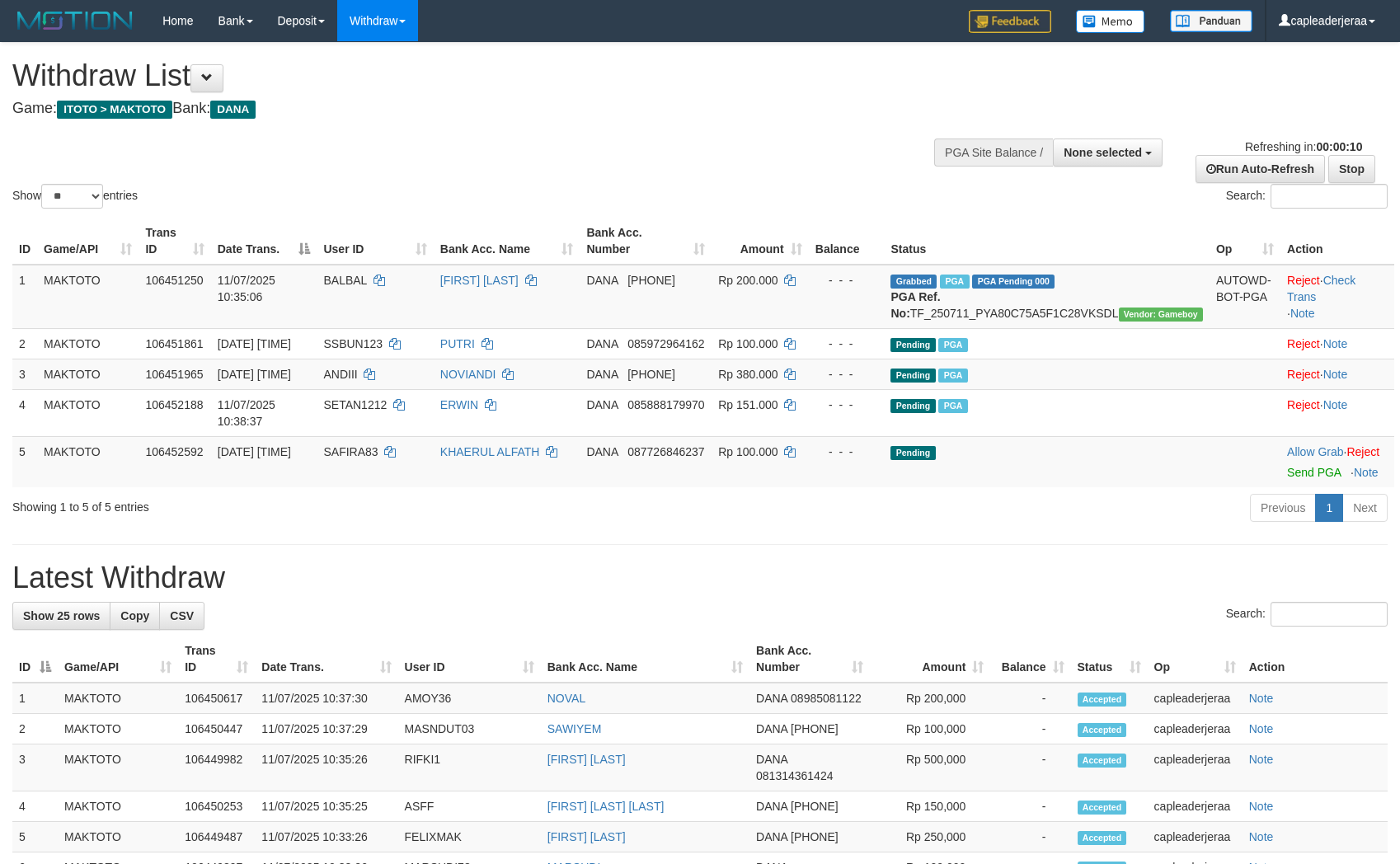 select 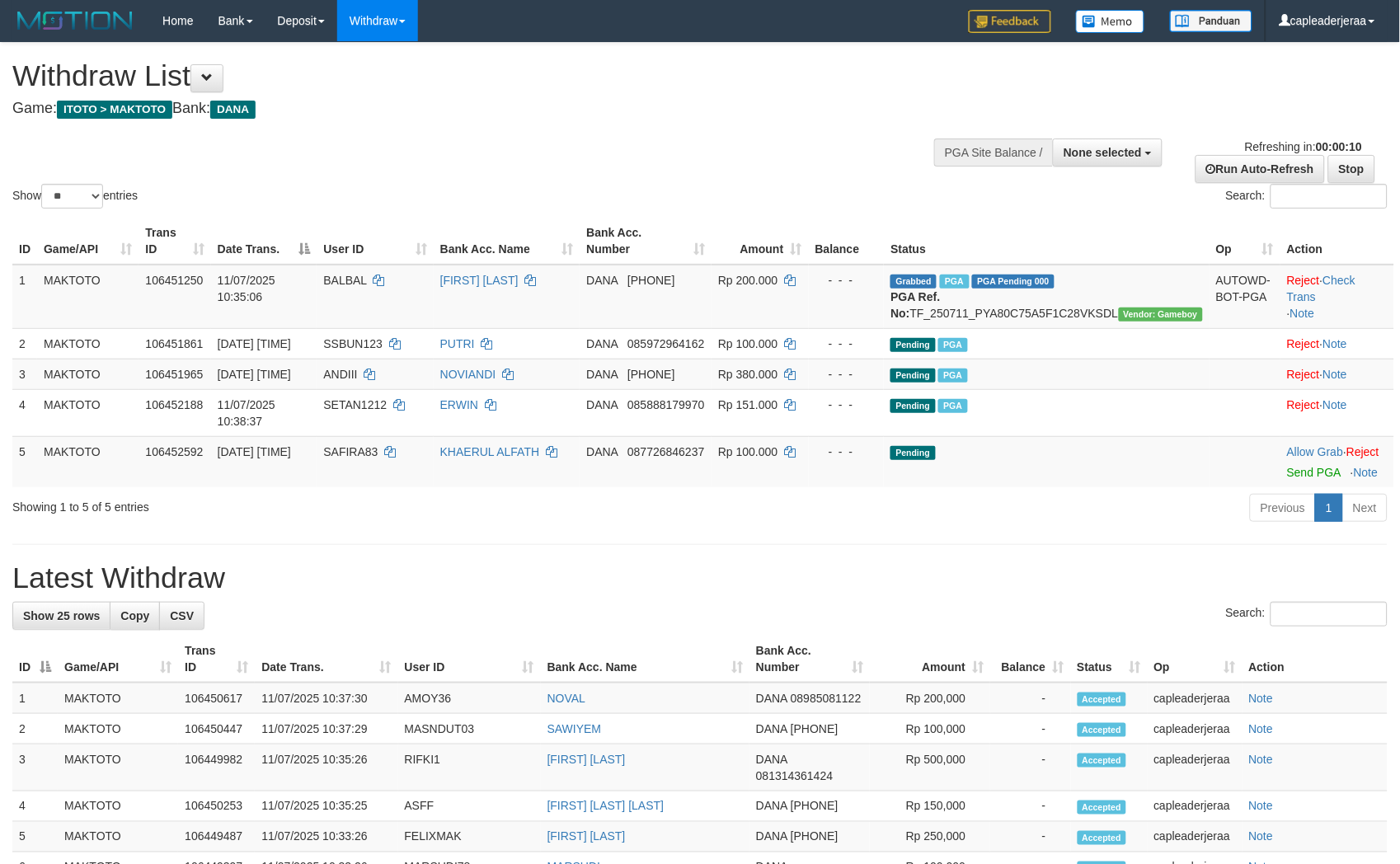 scroll, scrollTop: 0, scrollLeft: 0, axis: both 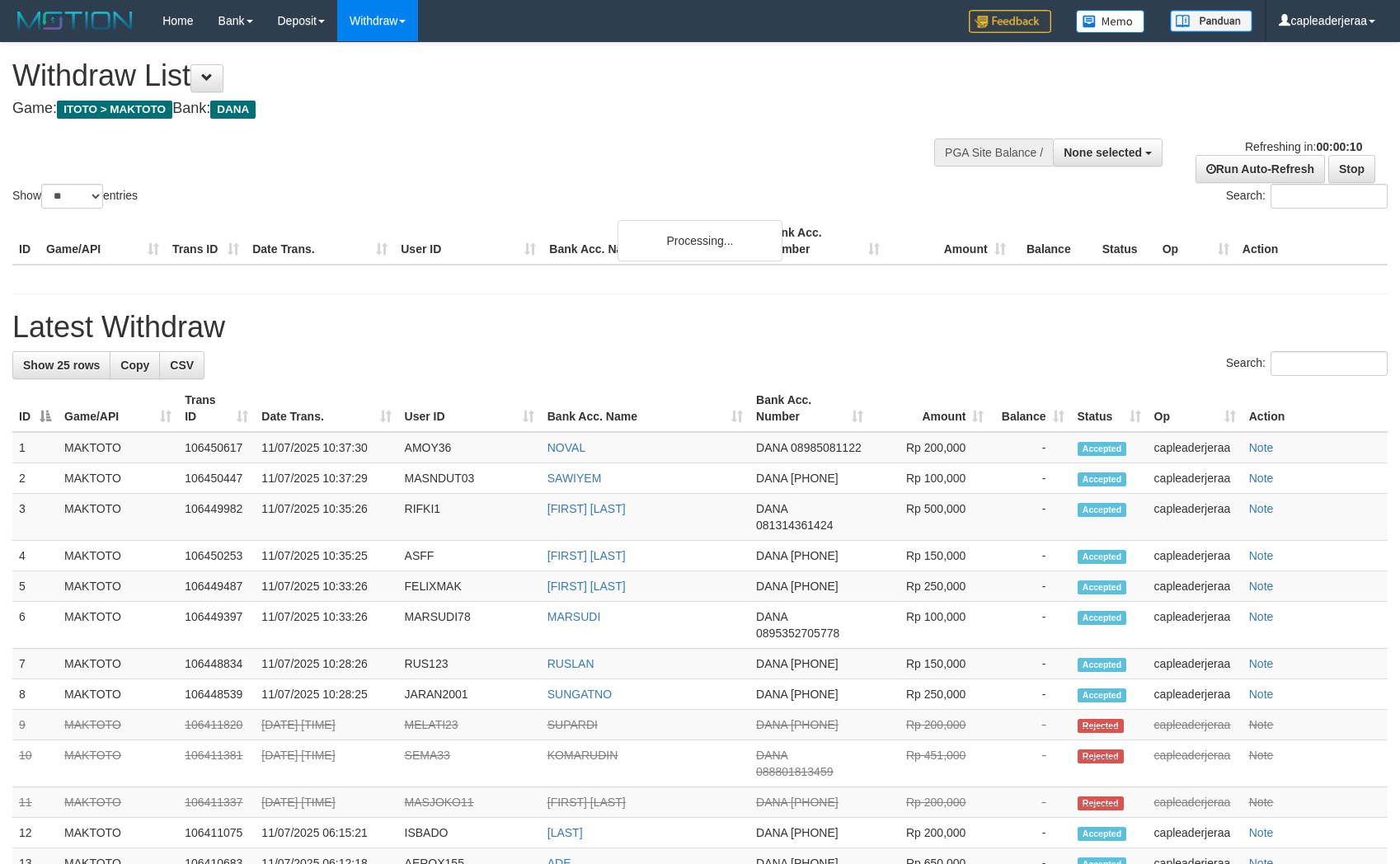 select 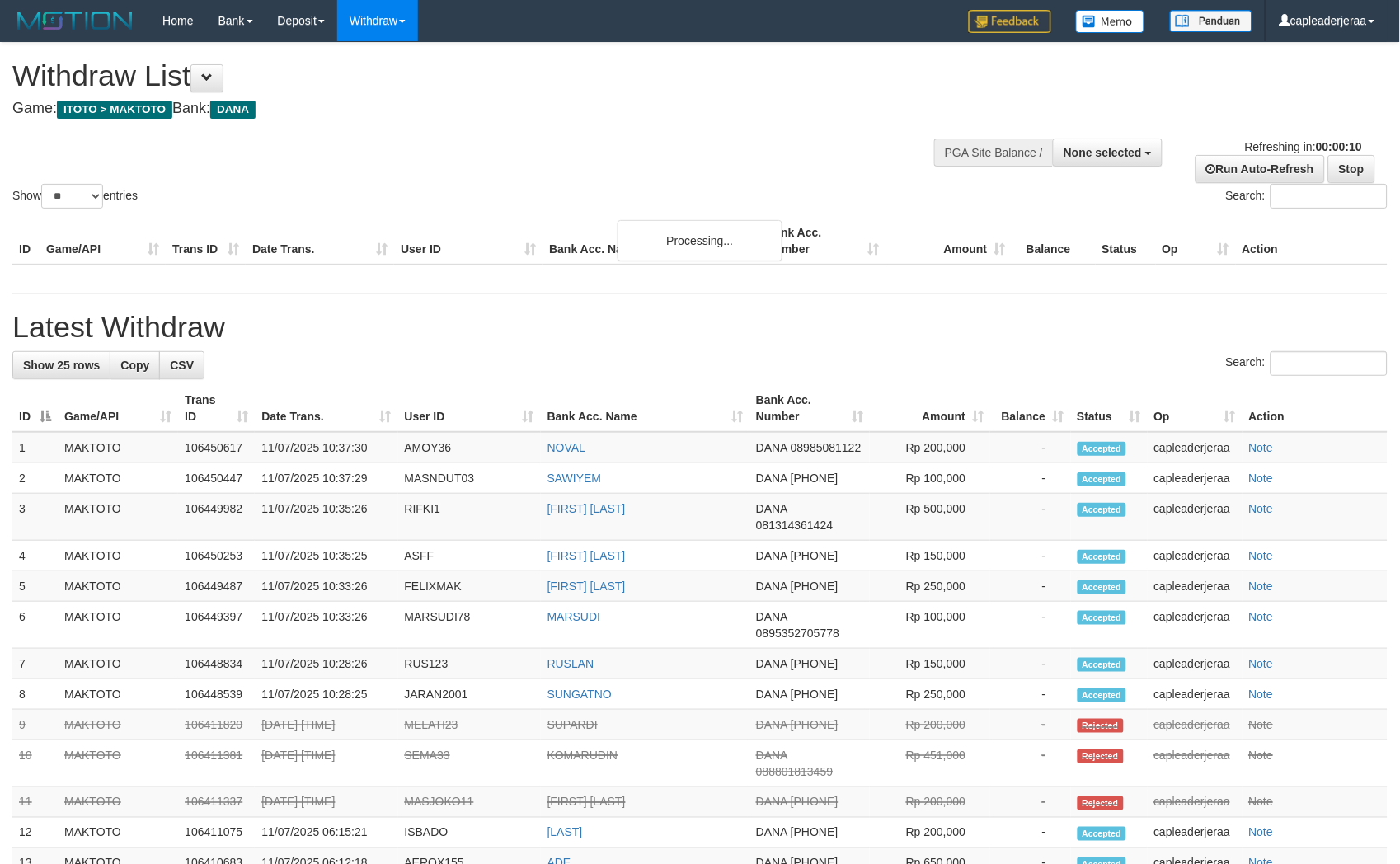 scroll, scrollTop: 0, scrollLeft: 0, axis: both 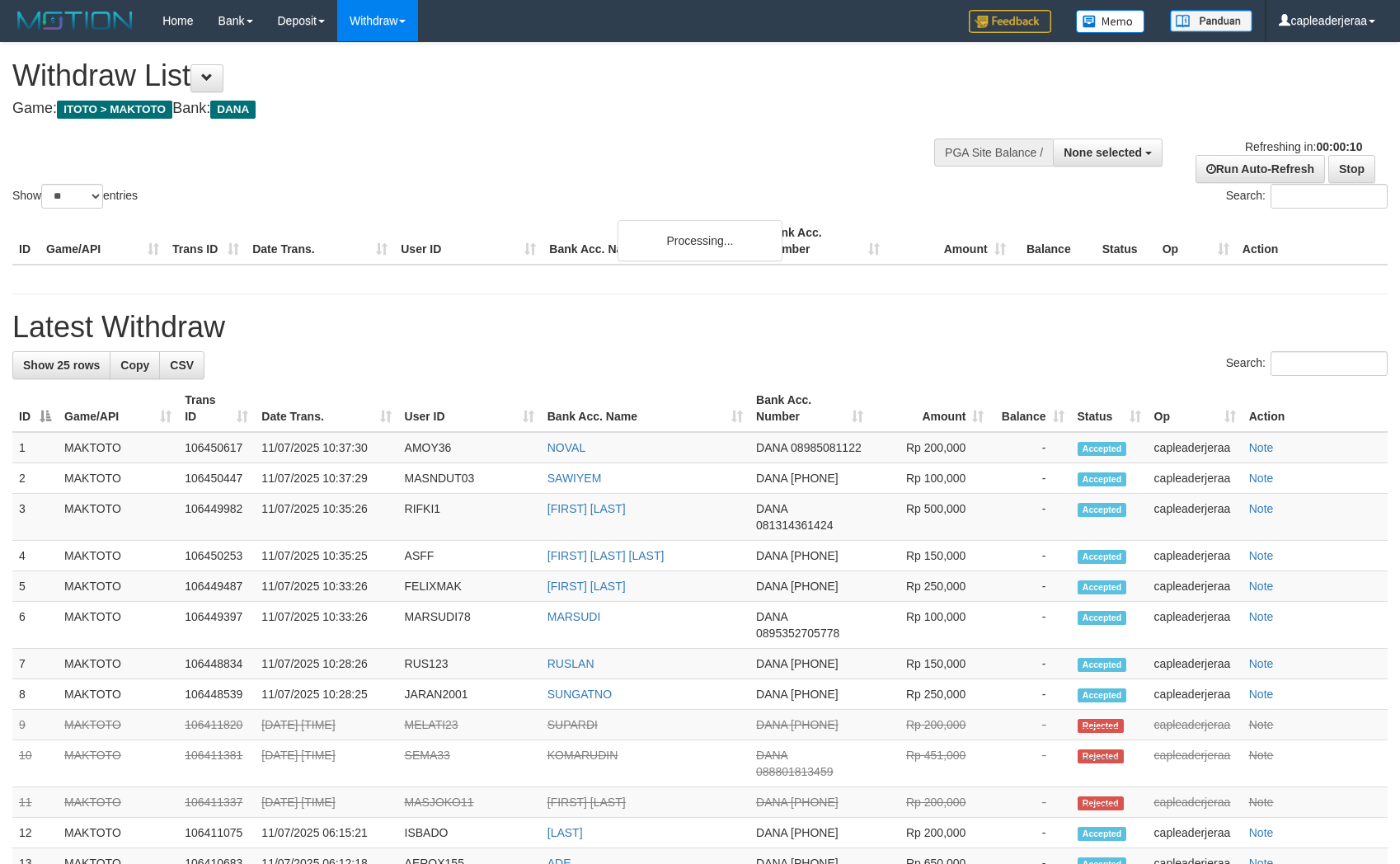 select 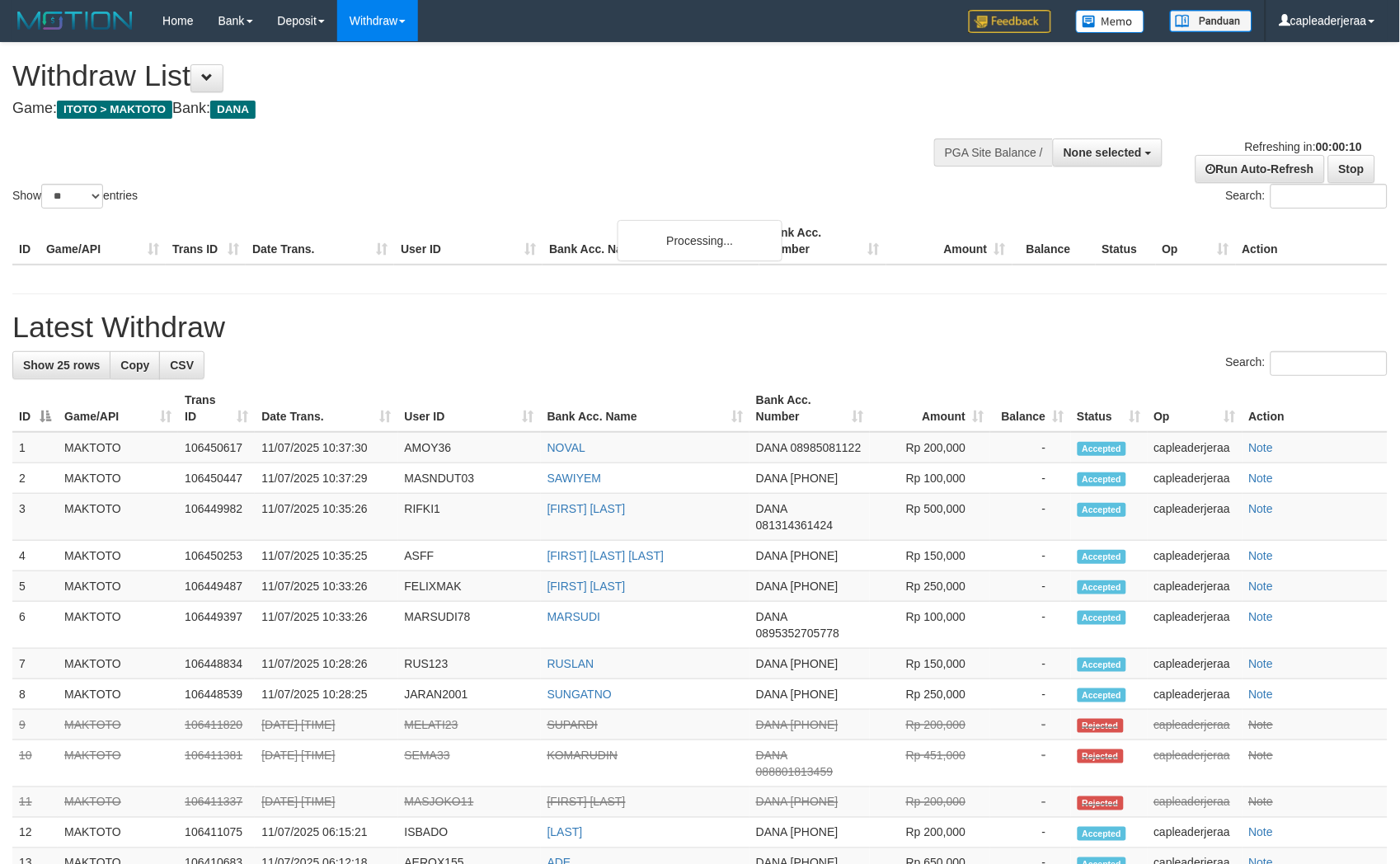 scroll, scrollTop: 0, scrollLeft: 0, axis: both 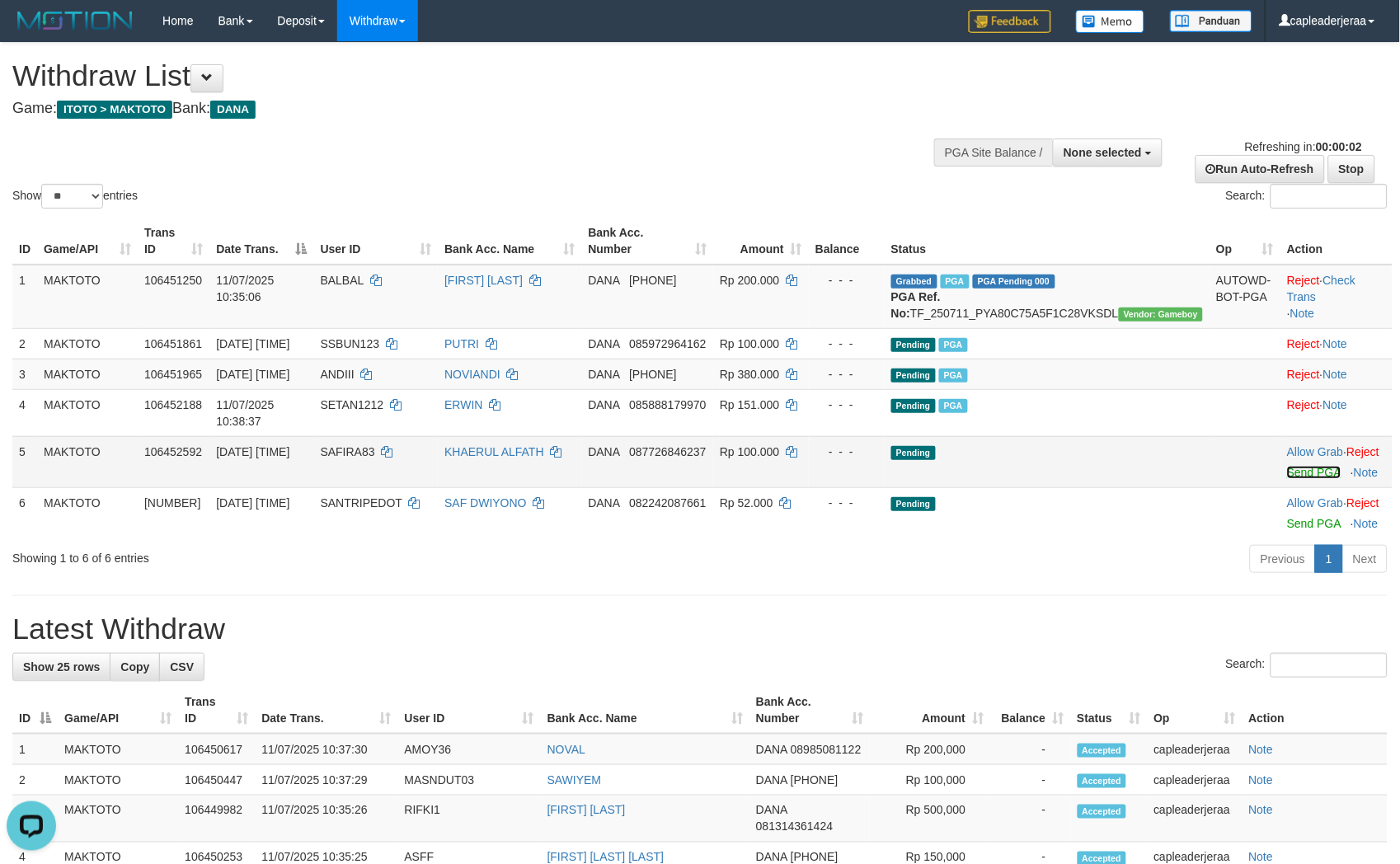 click on "Send PGA" at bounding box center (1313, 472) 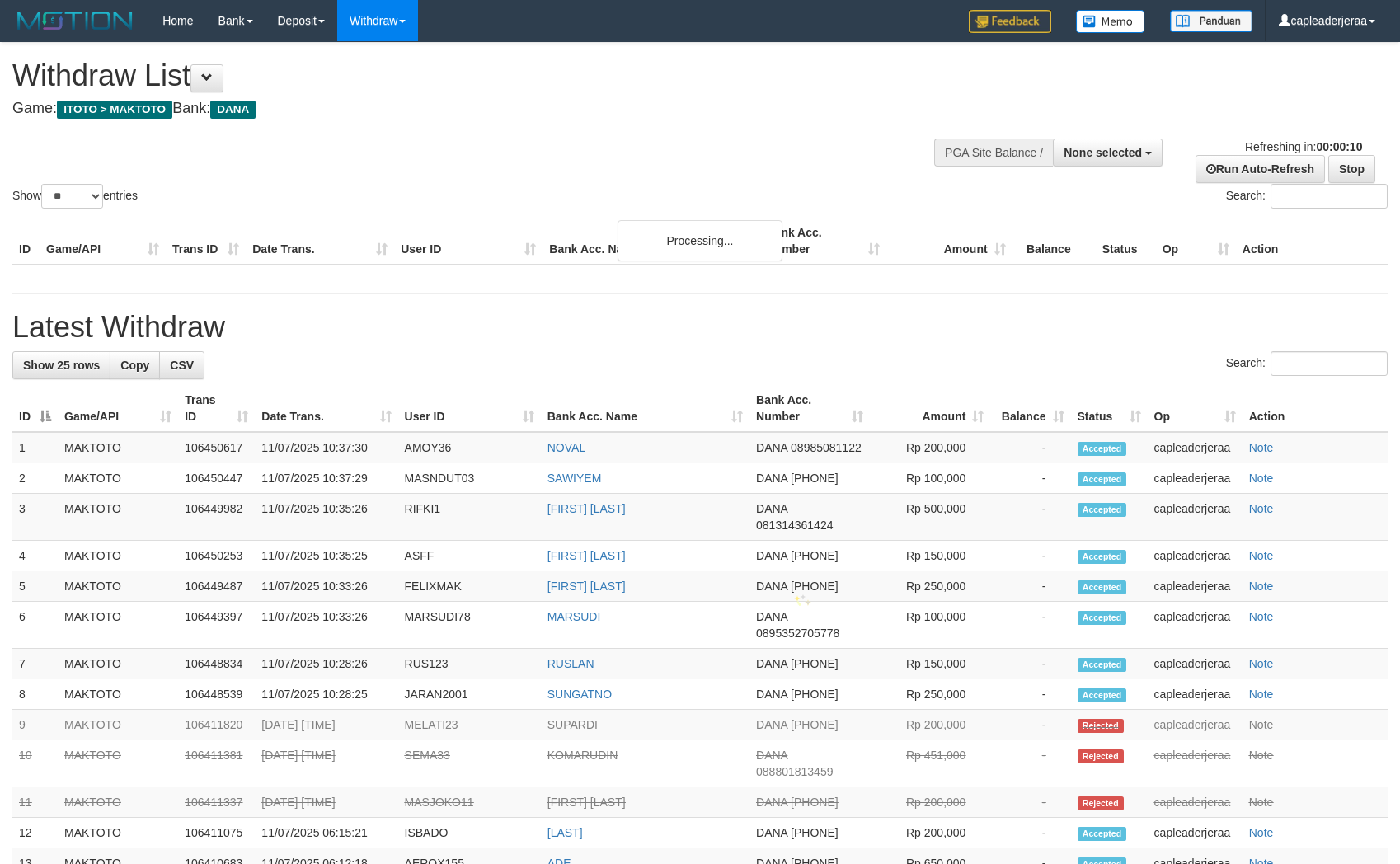 select 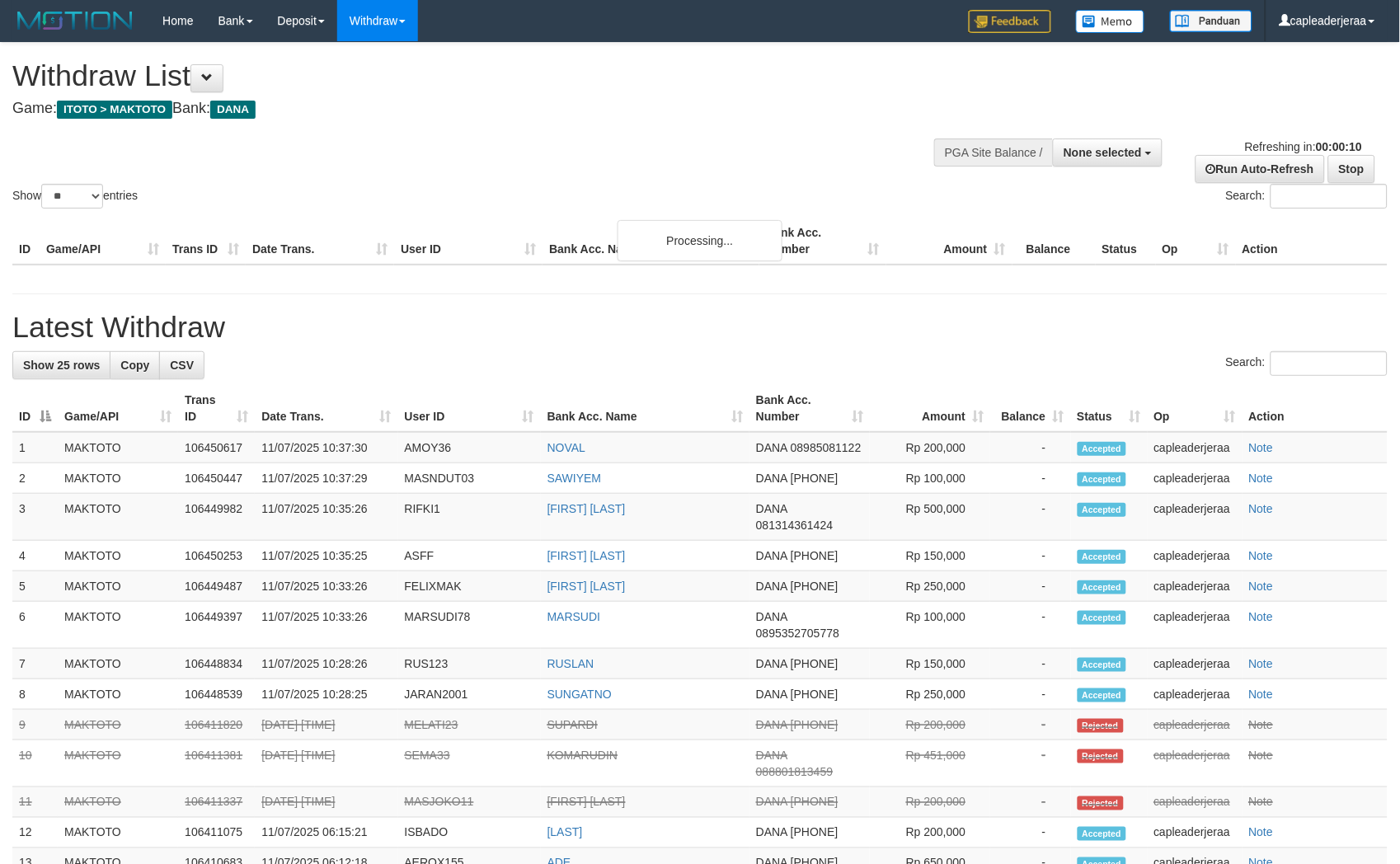 scroll, scrollTop: 0, scrollLeft: 0, axis: both 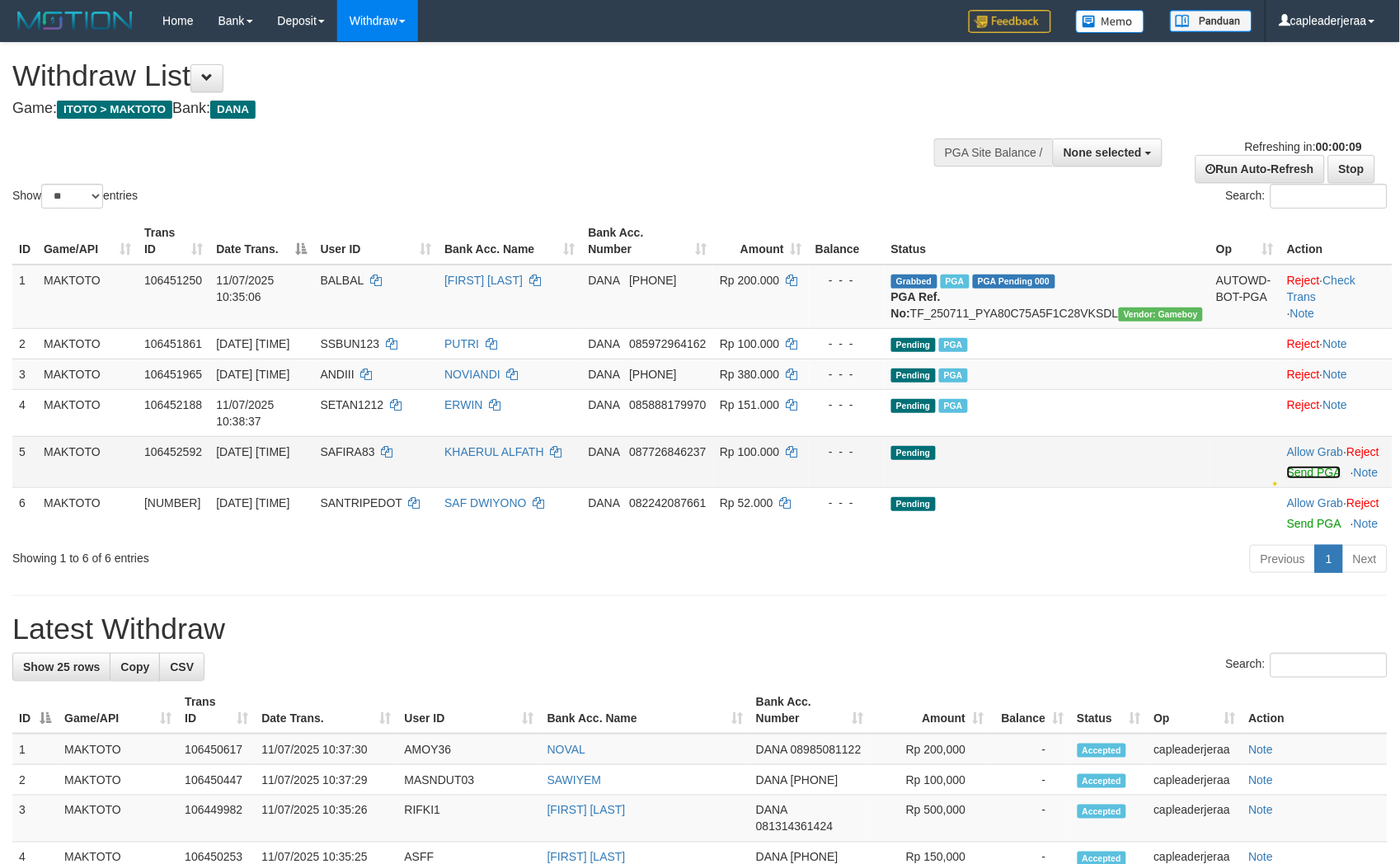 click on "Send PGA" at bounding box center (1313, 472) 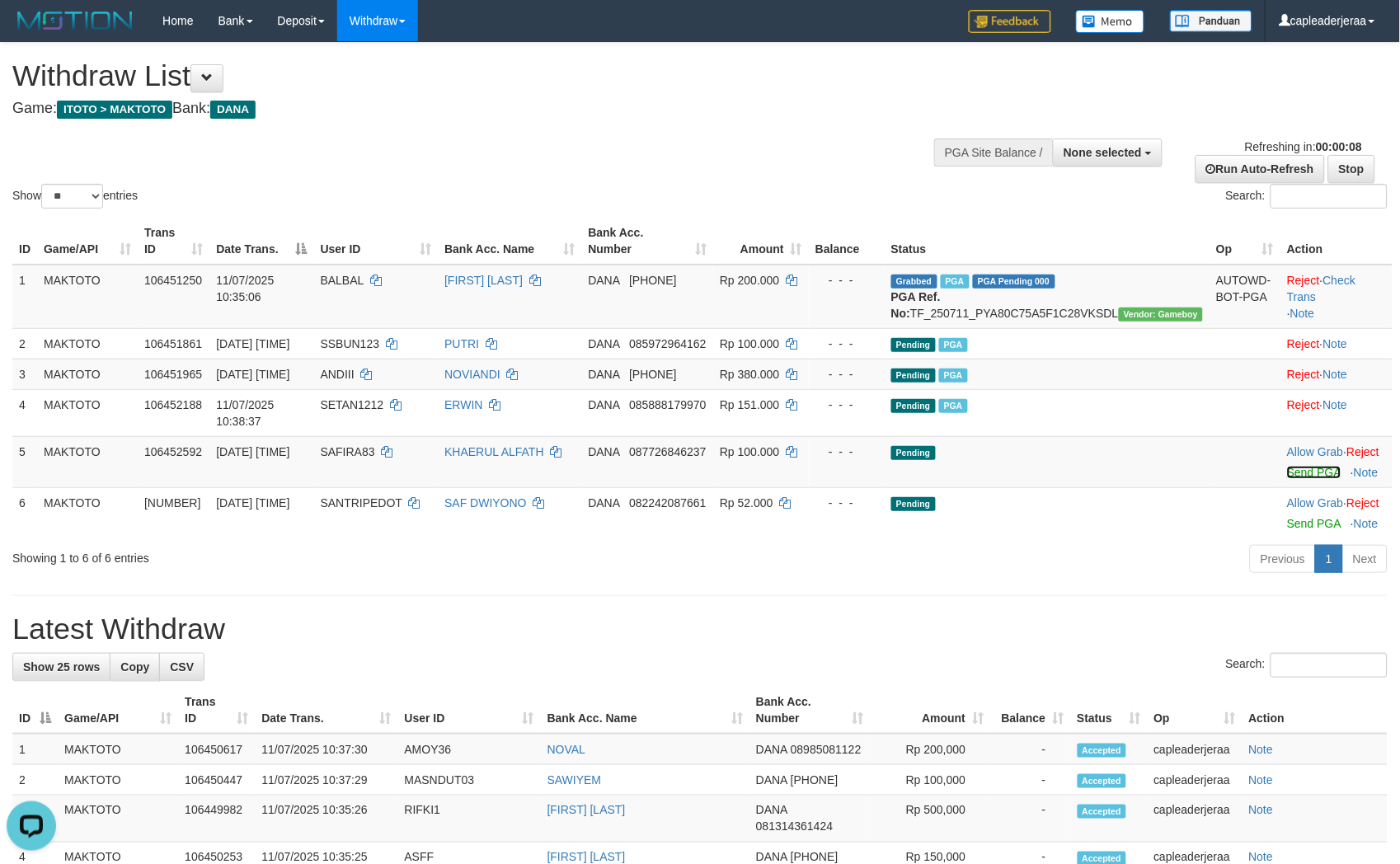 scroll, scrollTop: 0, scrollLeft: 0, axis: both 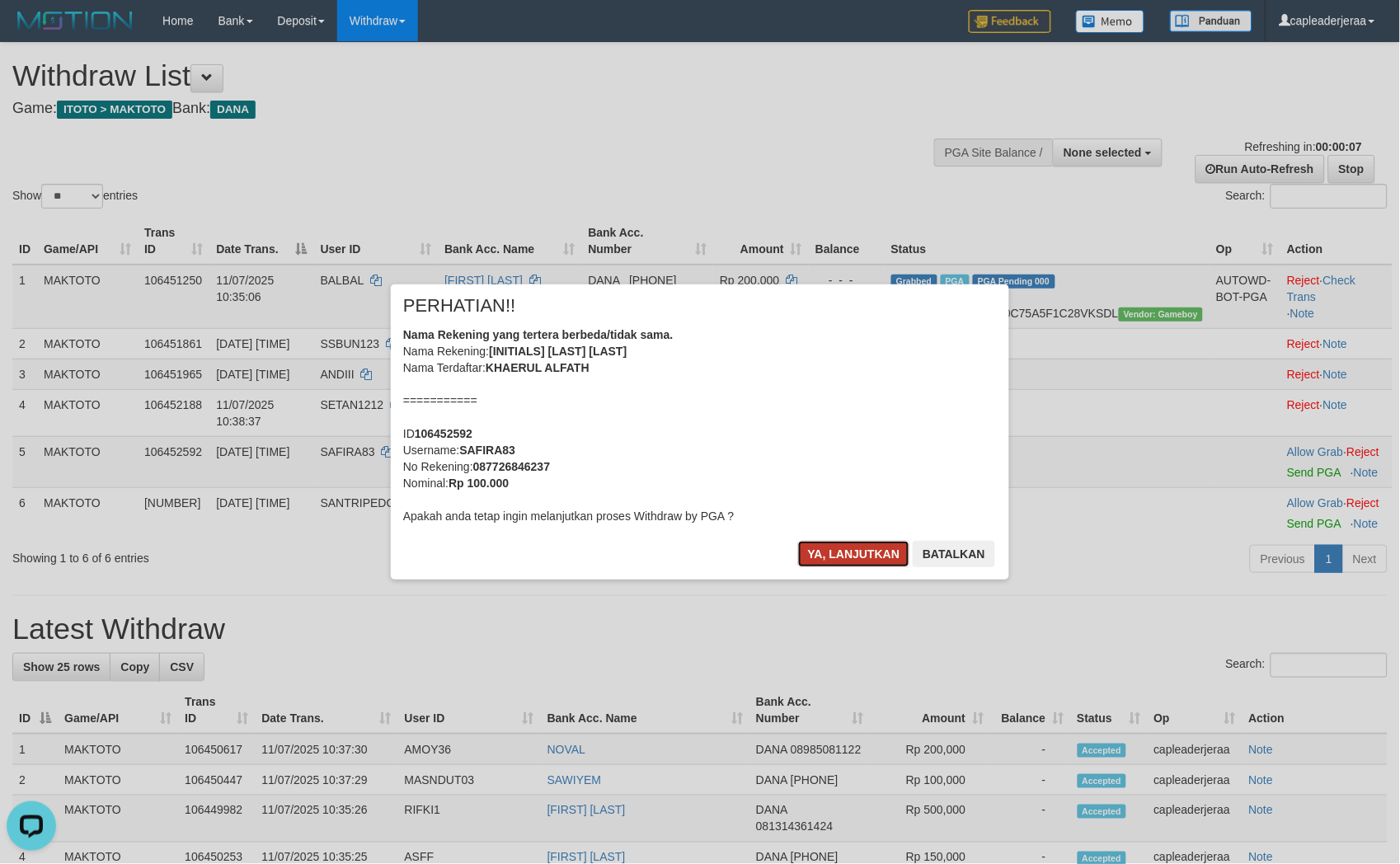 click on "Ya, lanjutkan" at bounding box center [854, 554] 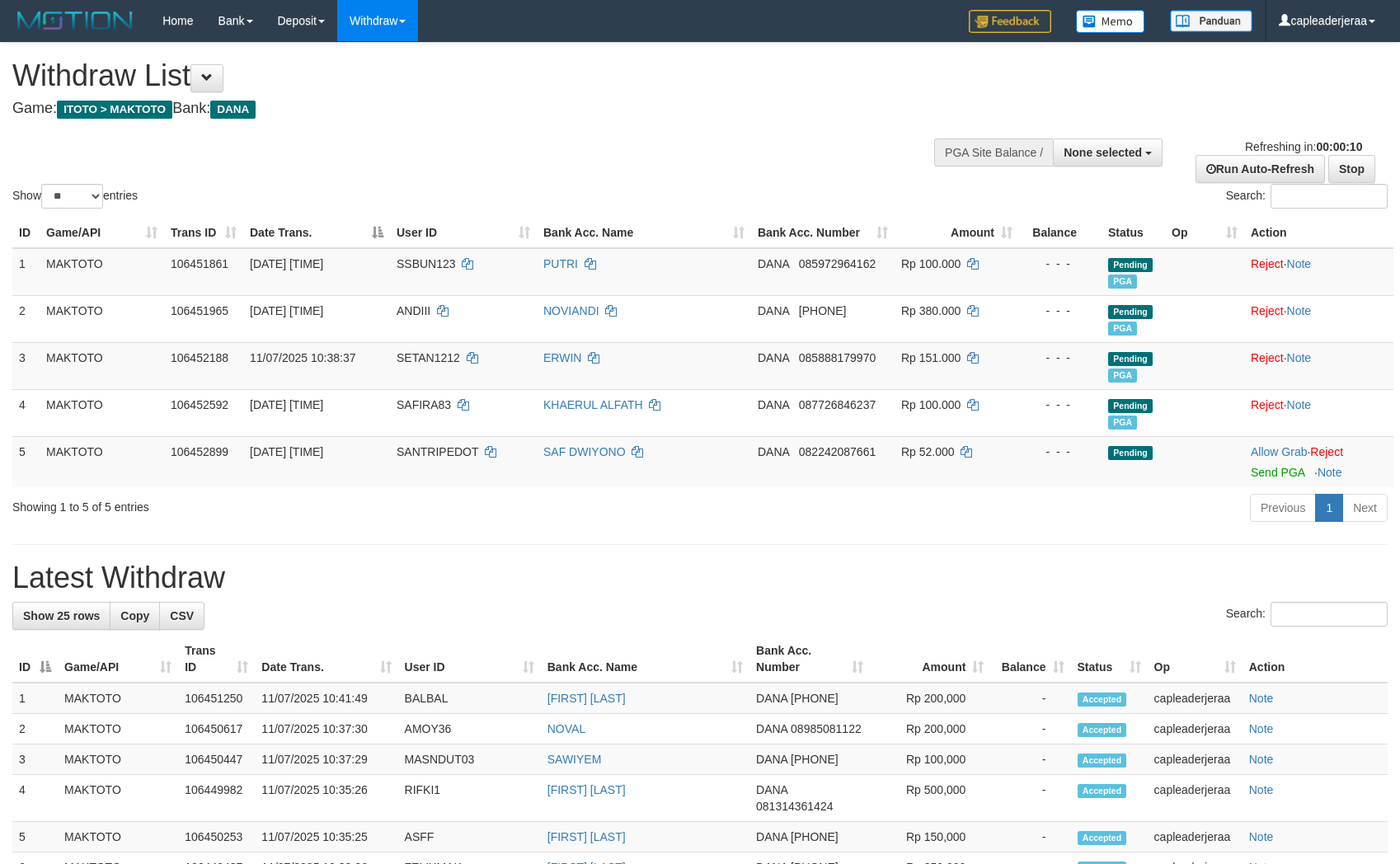 select 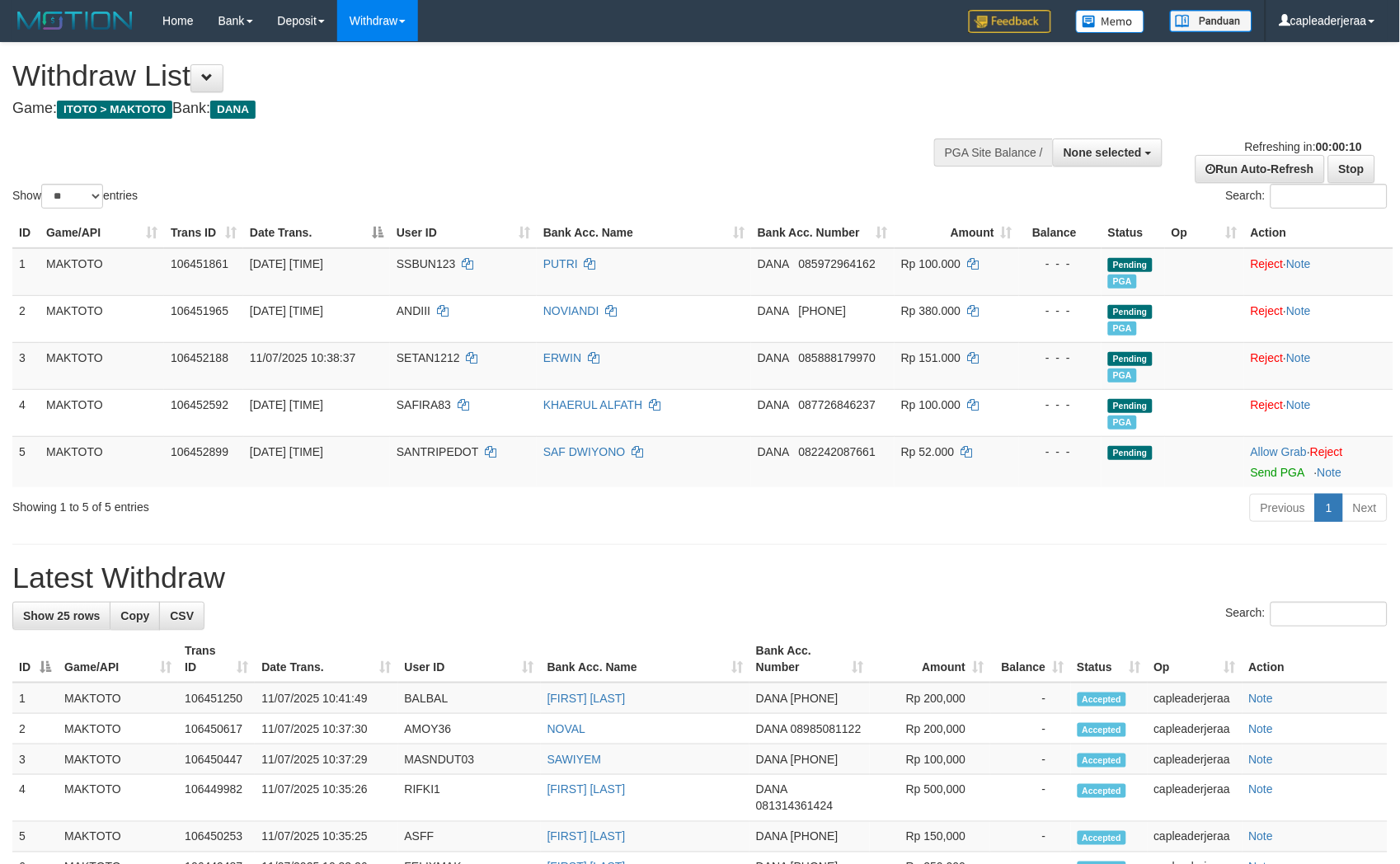scroll, scrollTop: 0, scrollLeft: 0, axis: both 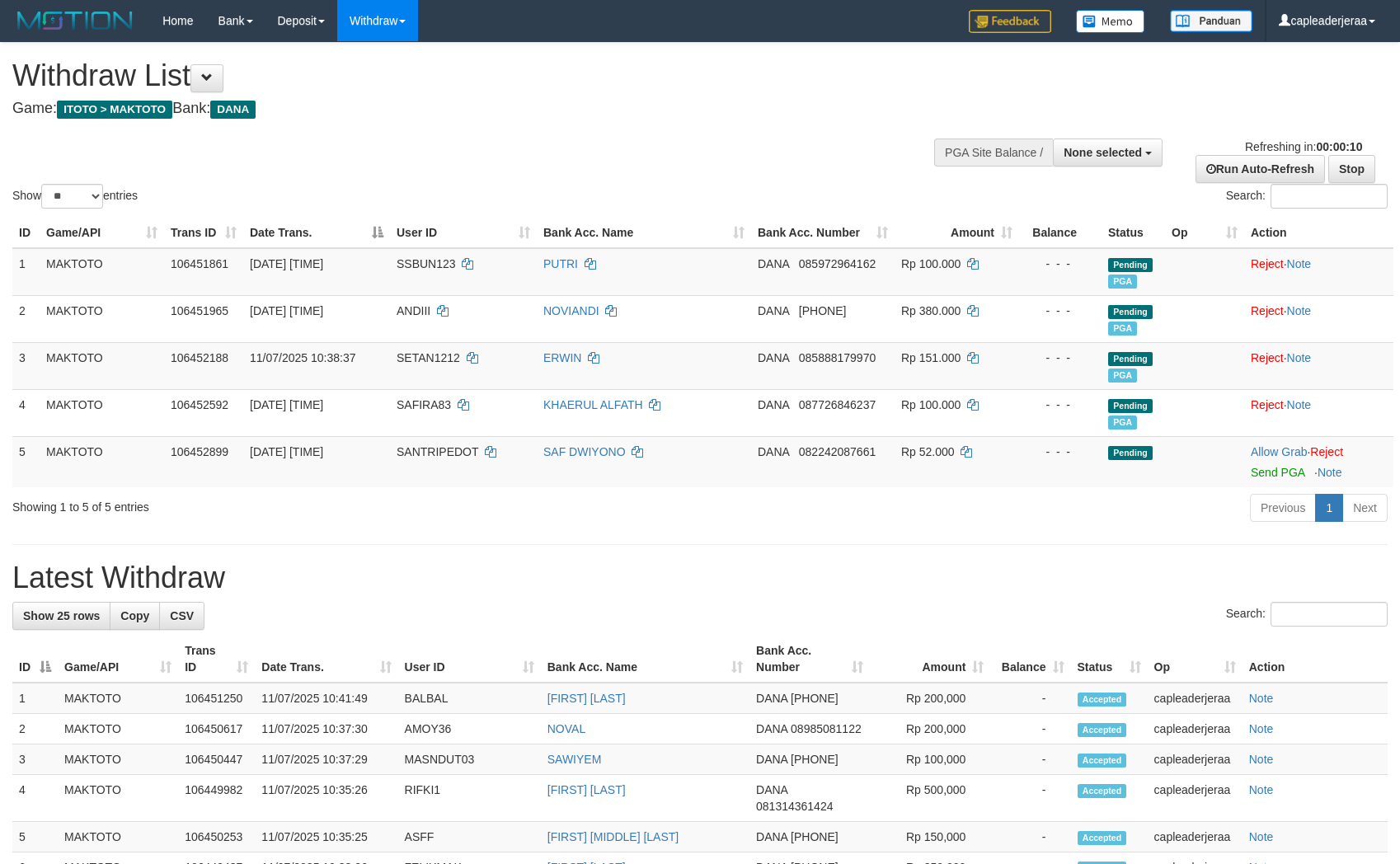 select 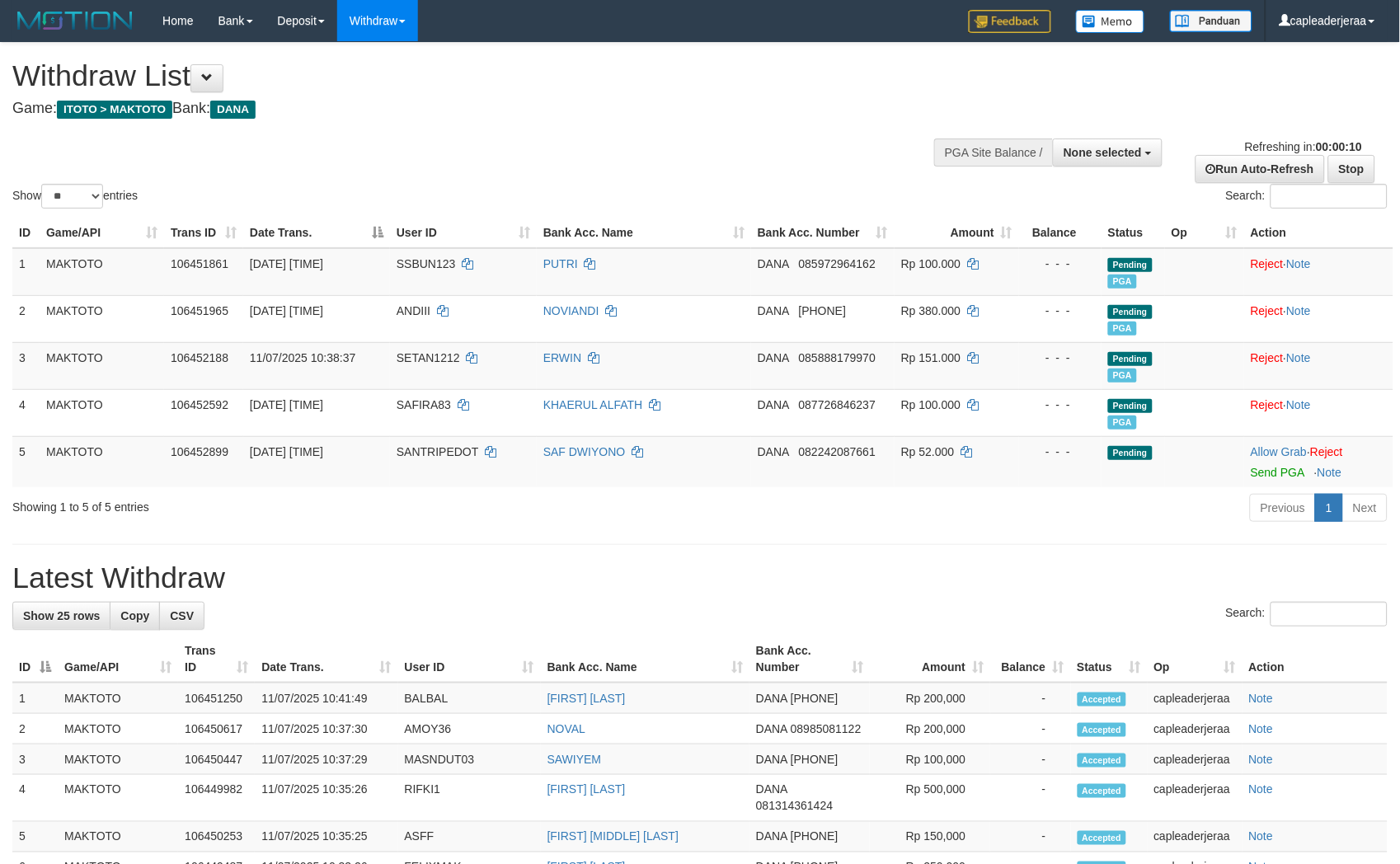 scroll, scrollTop: 0, scrollLeft: 0, axis: both 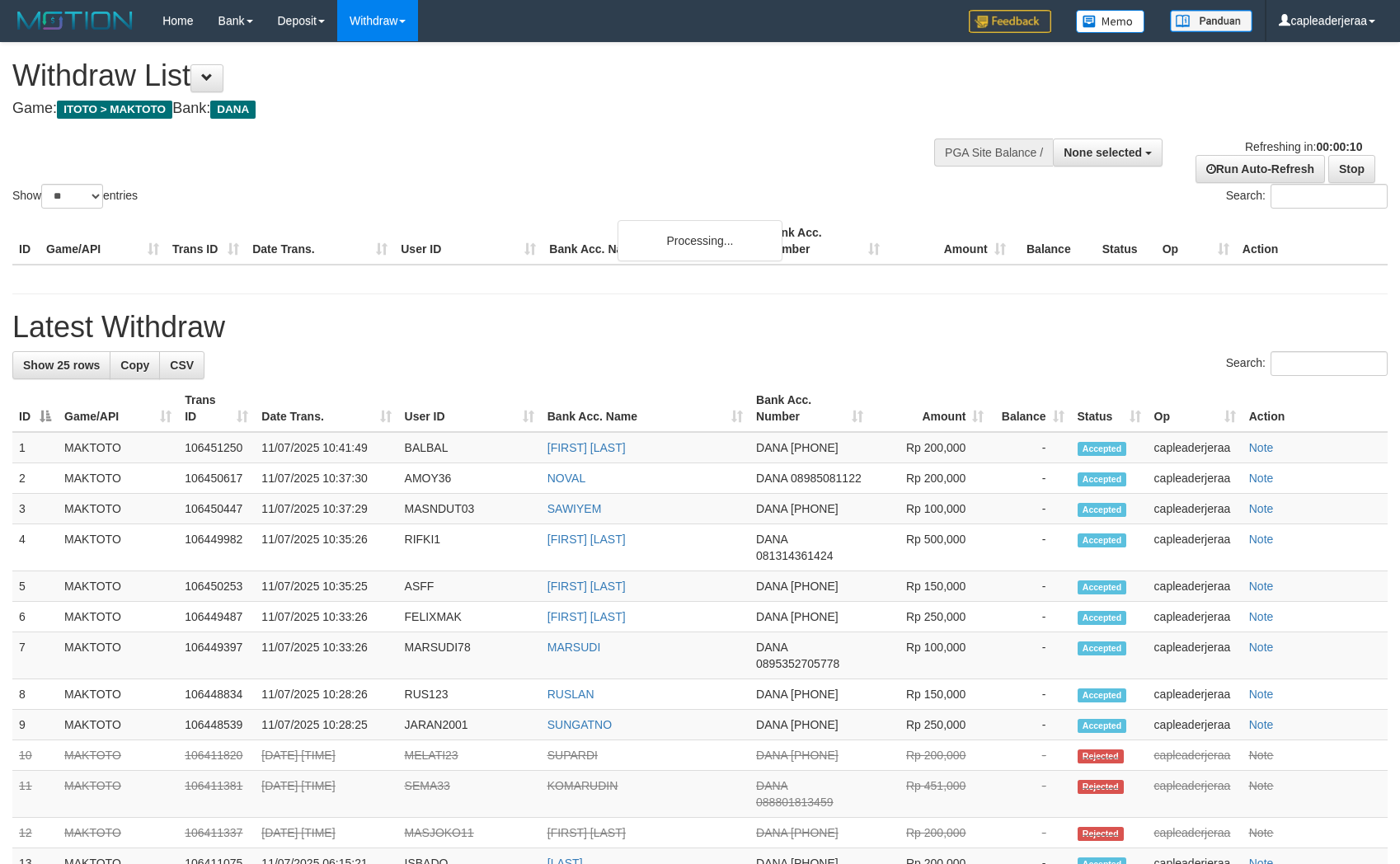 select 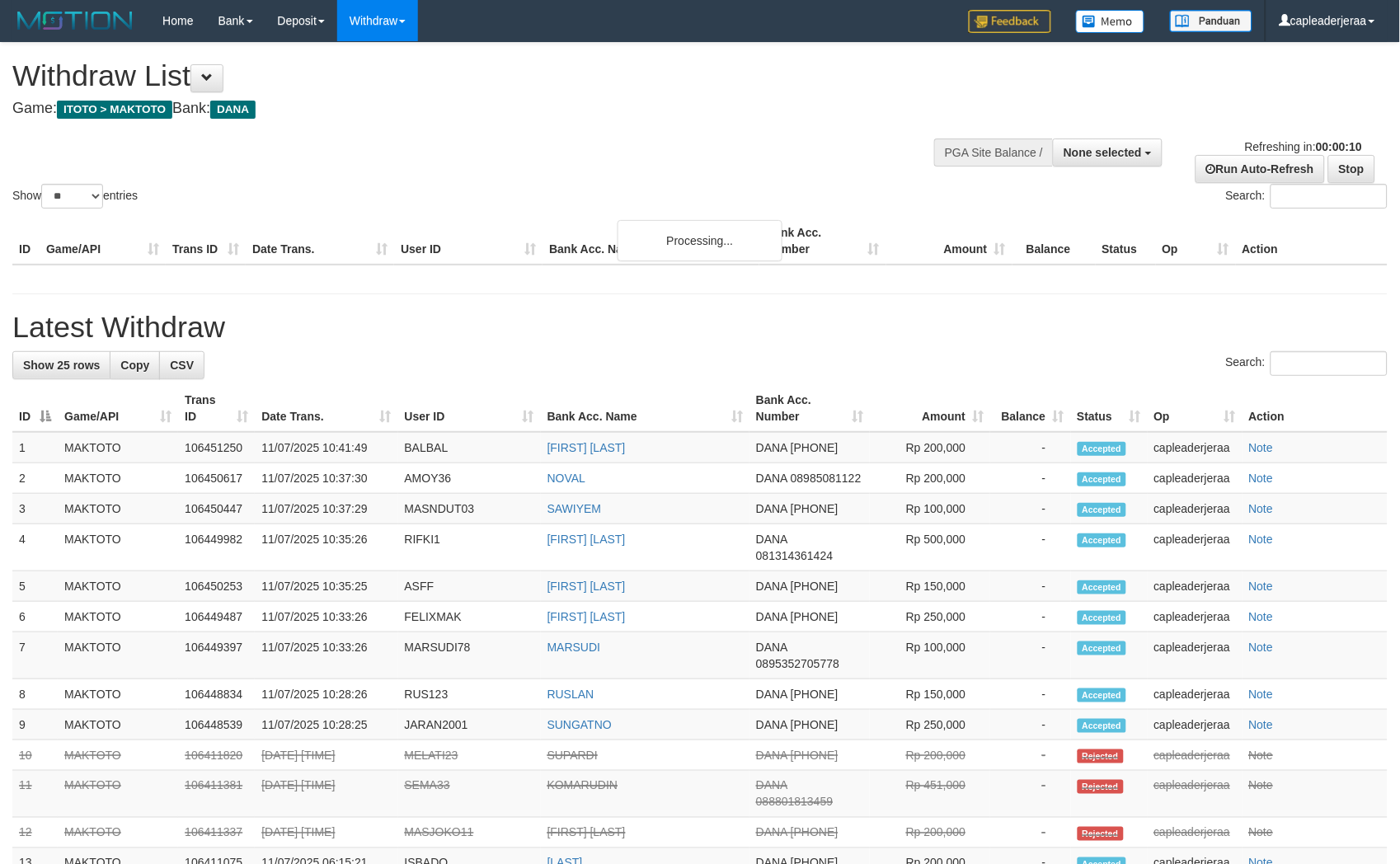 scroll, scrollTop: 0, scrollLeft: 0, axis: both 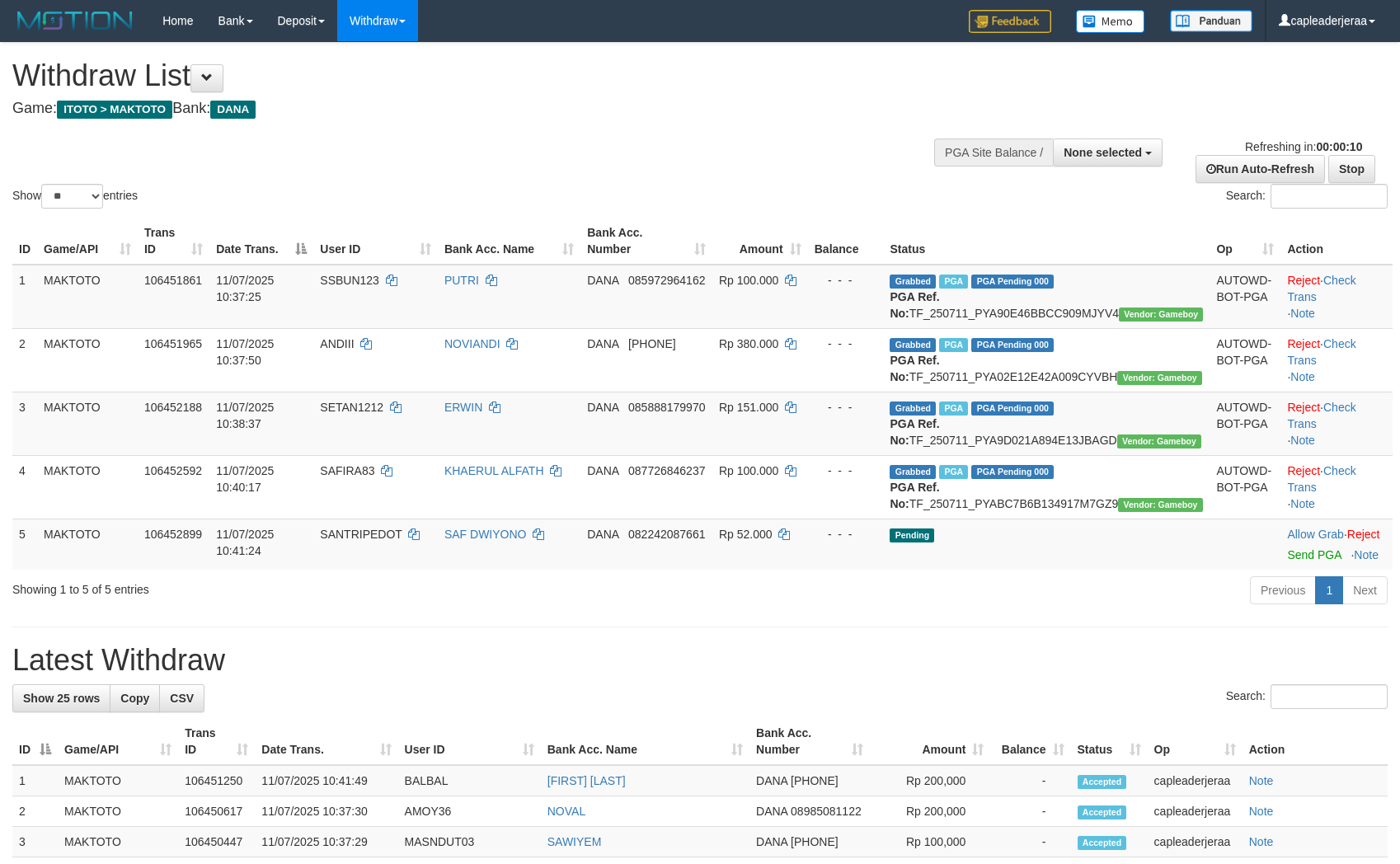 select 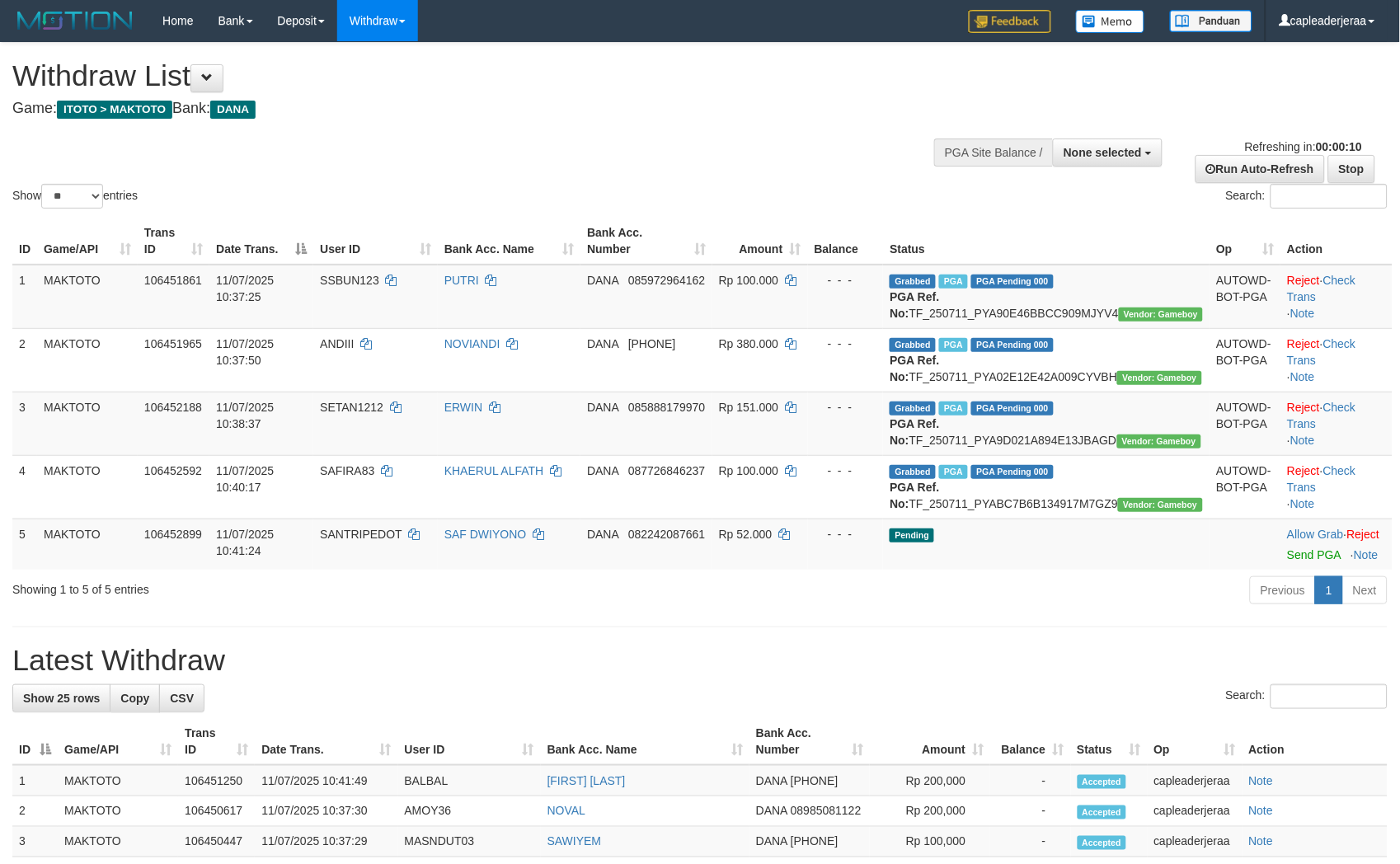 scroll, scrollTop: 0, scrollLeft: 0, axis: both 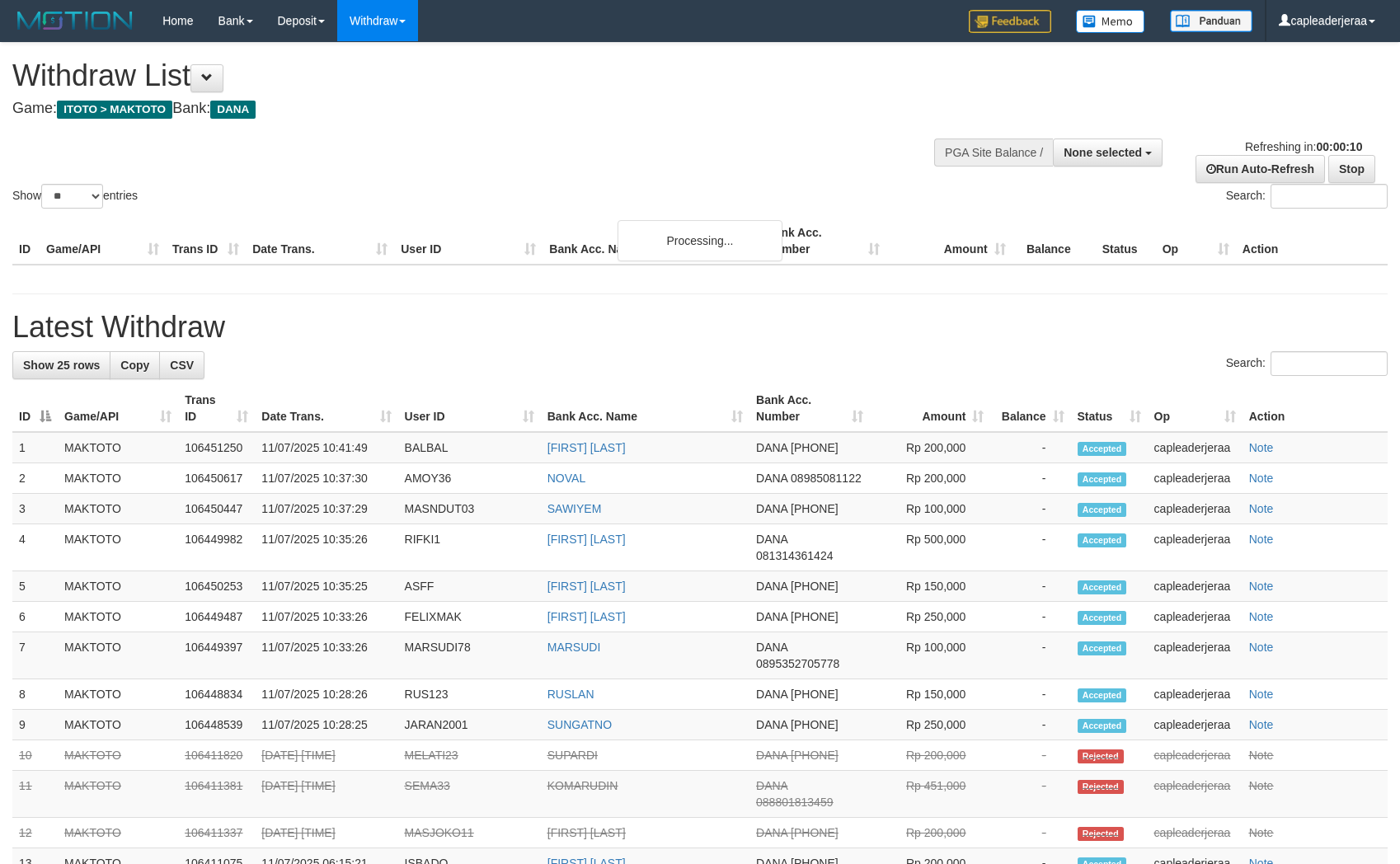select 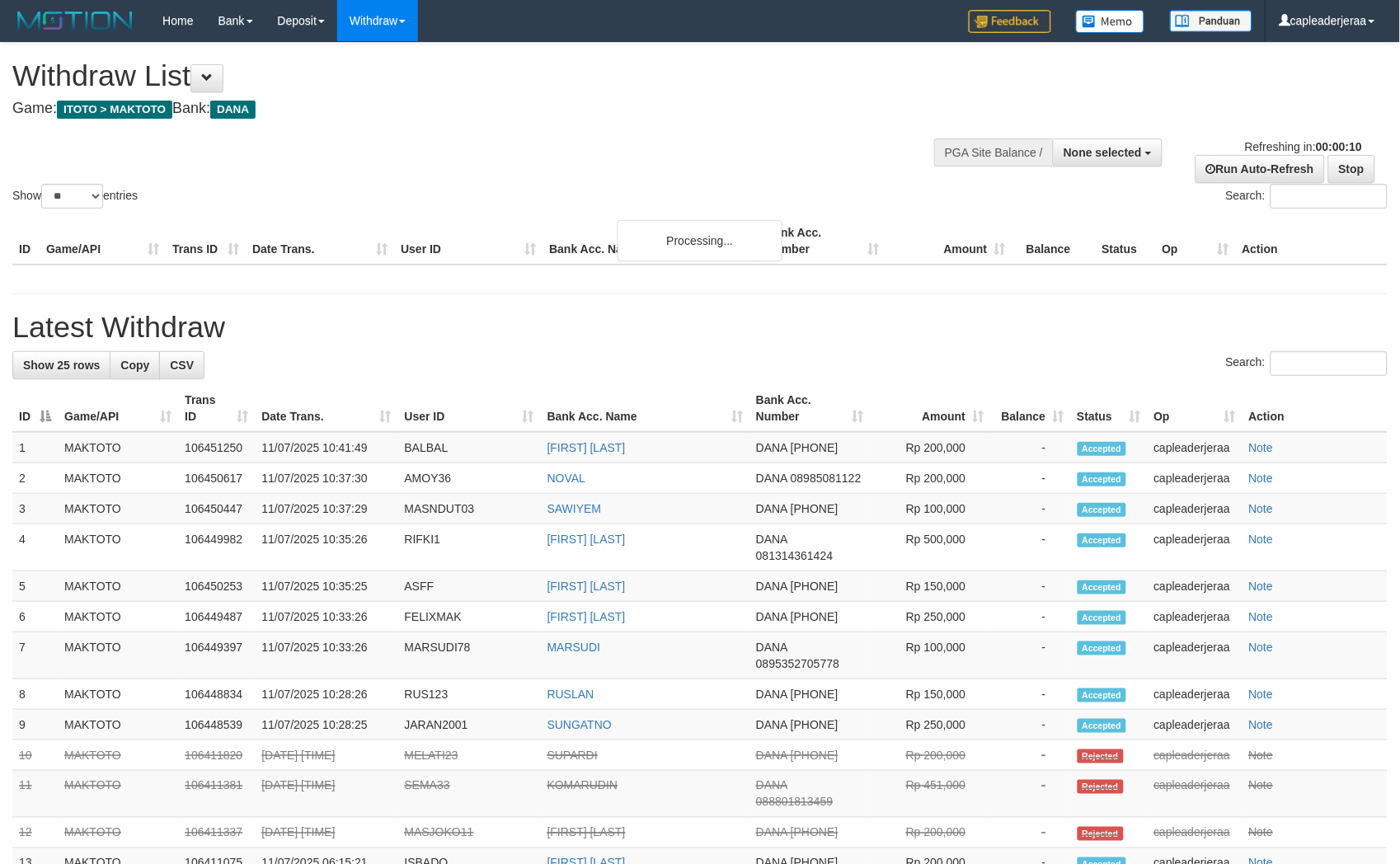 scroll, scrollTop: 0, scrollLeft: 0, axis: both 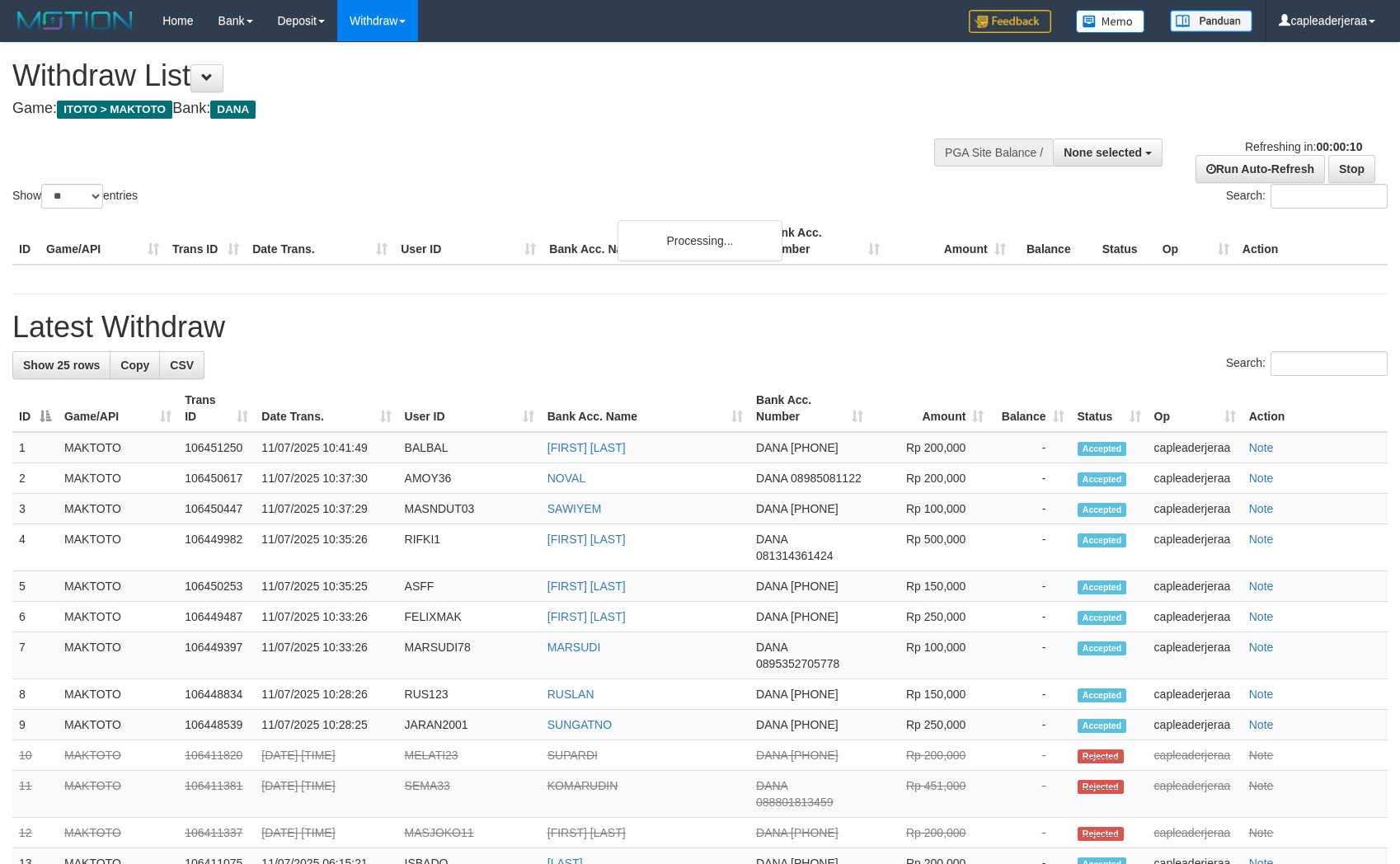 select 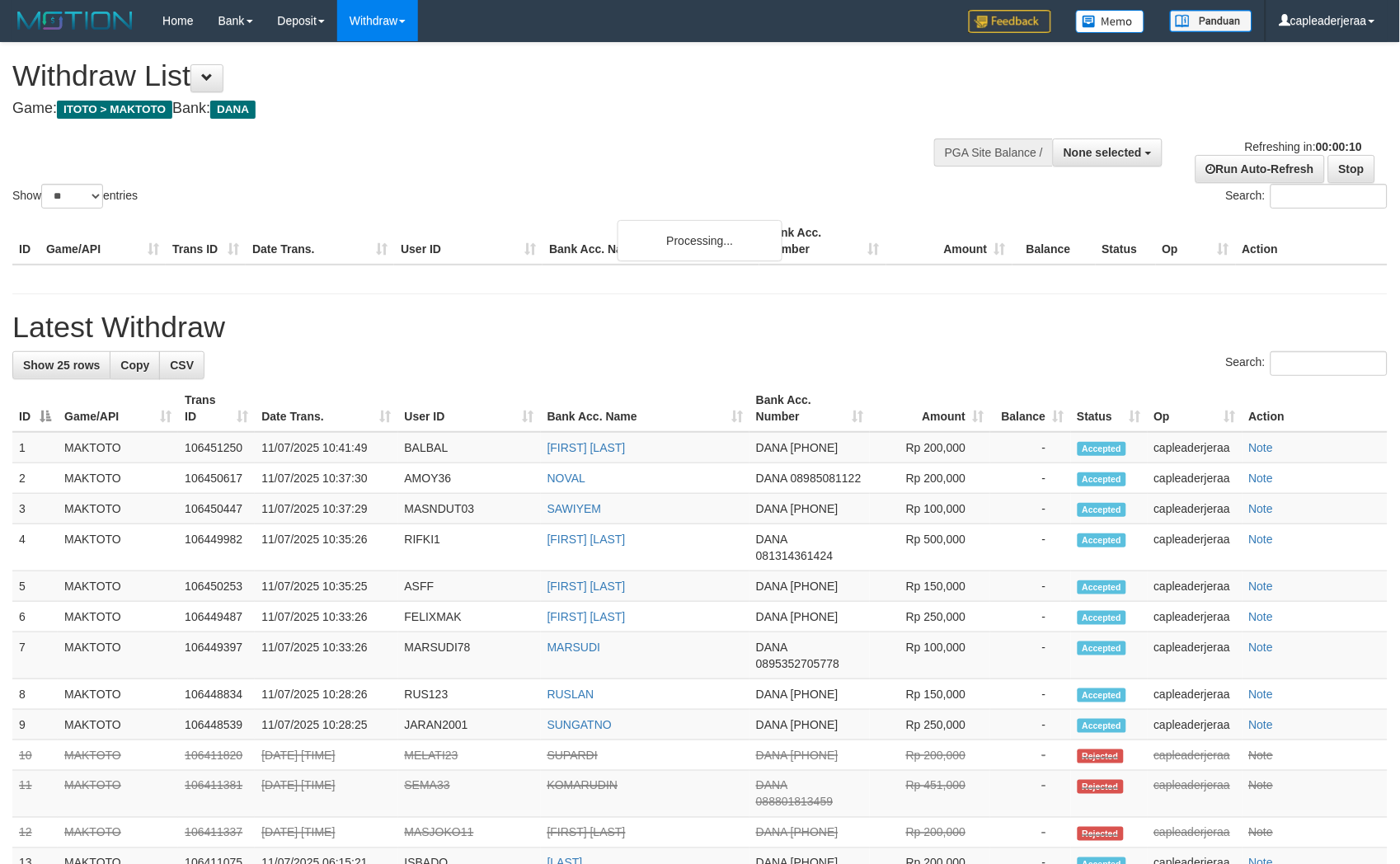 scroll, scrollTop: 0, scrollLeft: 0, axis: both 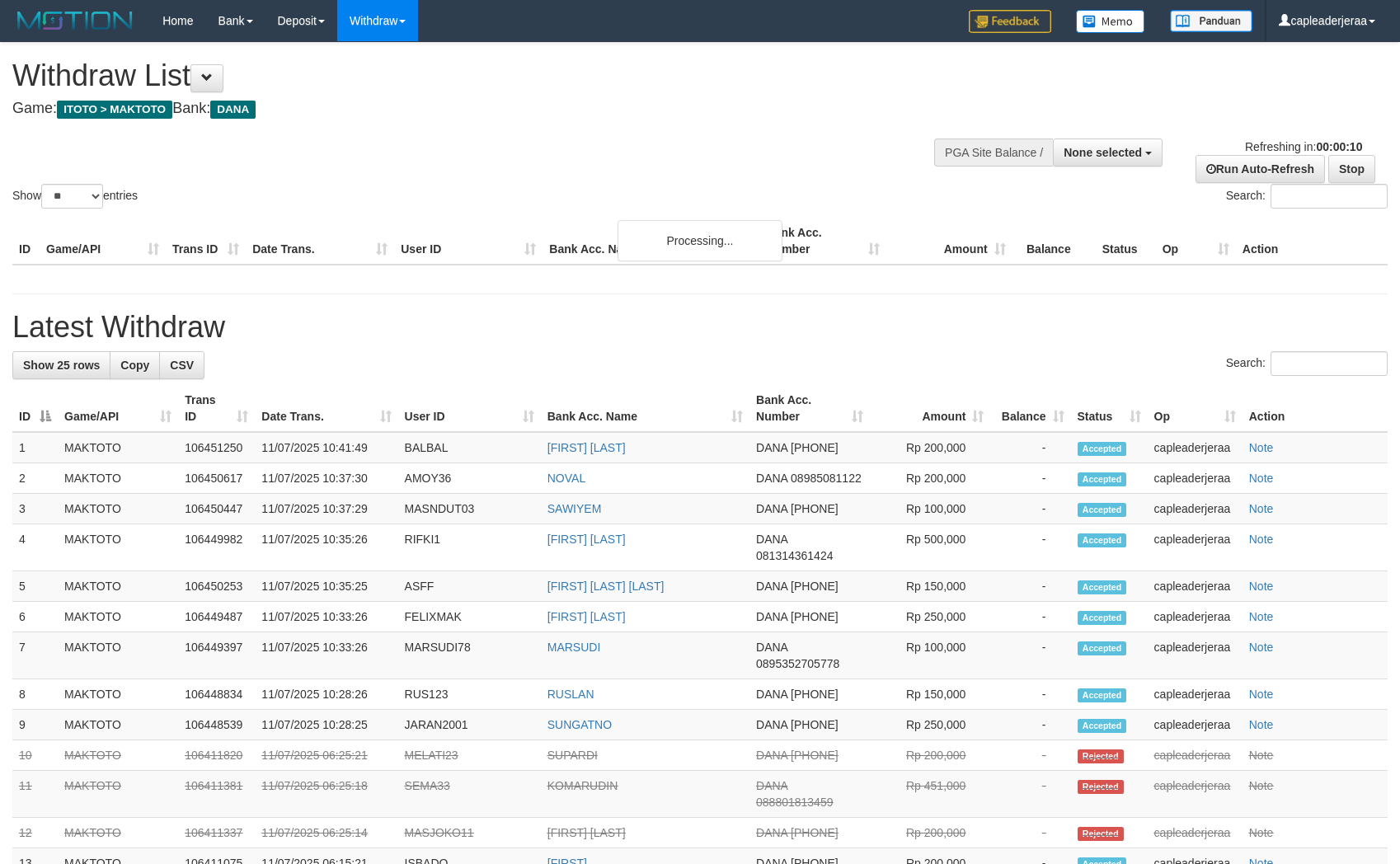 select 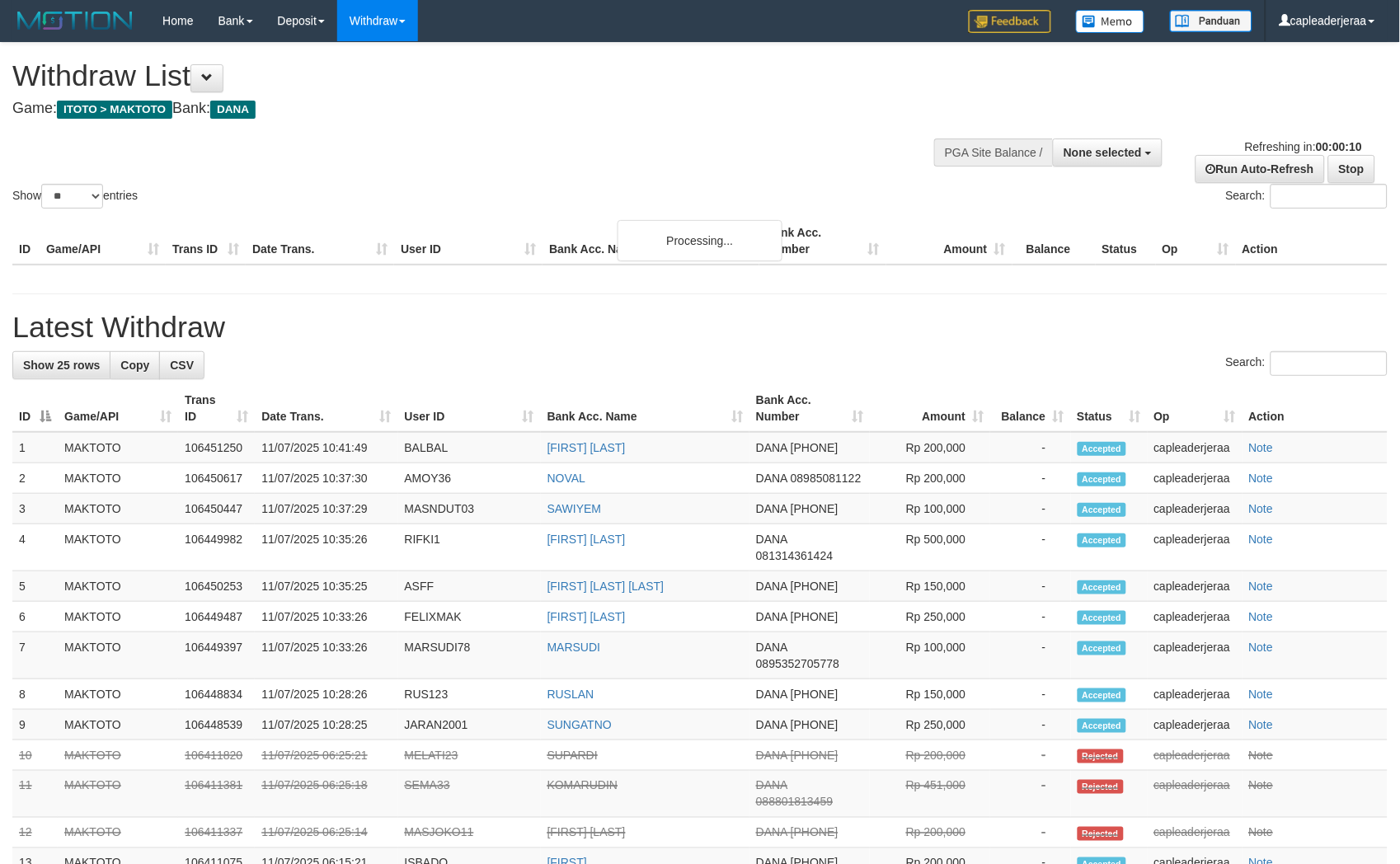 scroll, scrollTop: 0, scrollLeft: 0, axis: both 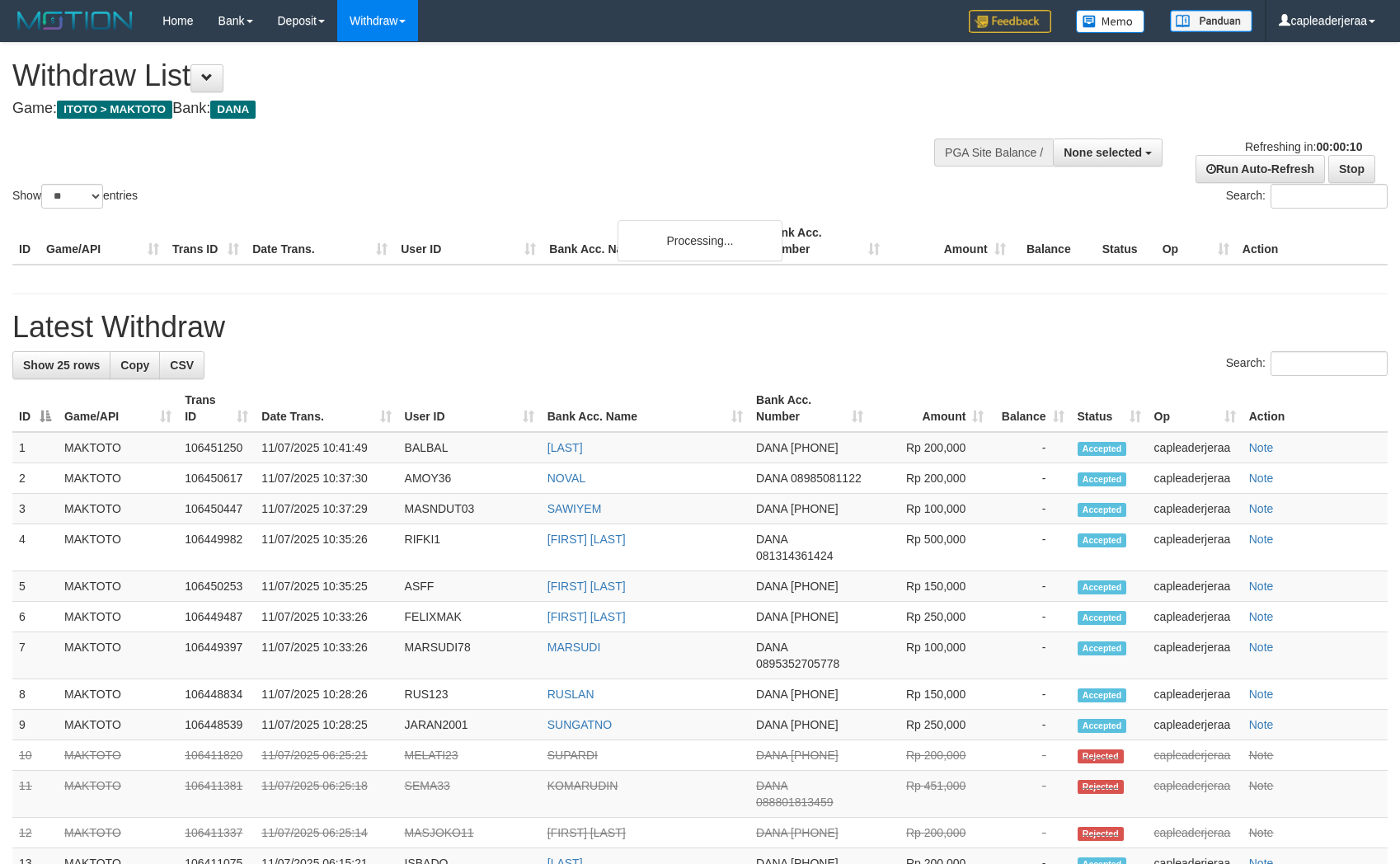 select 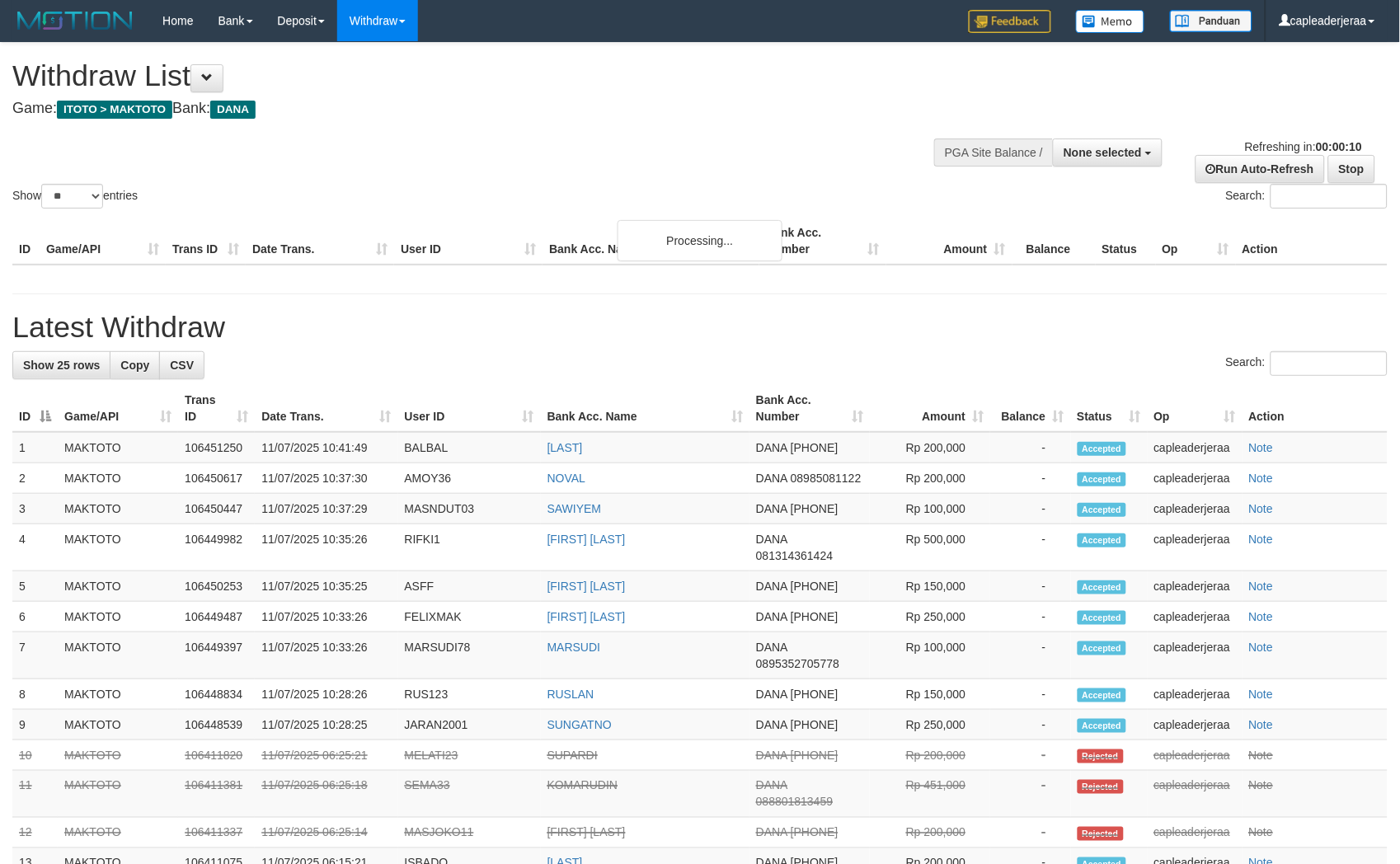 scroll, scrollTop: 0, scrollLeft: 0, axis: both 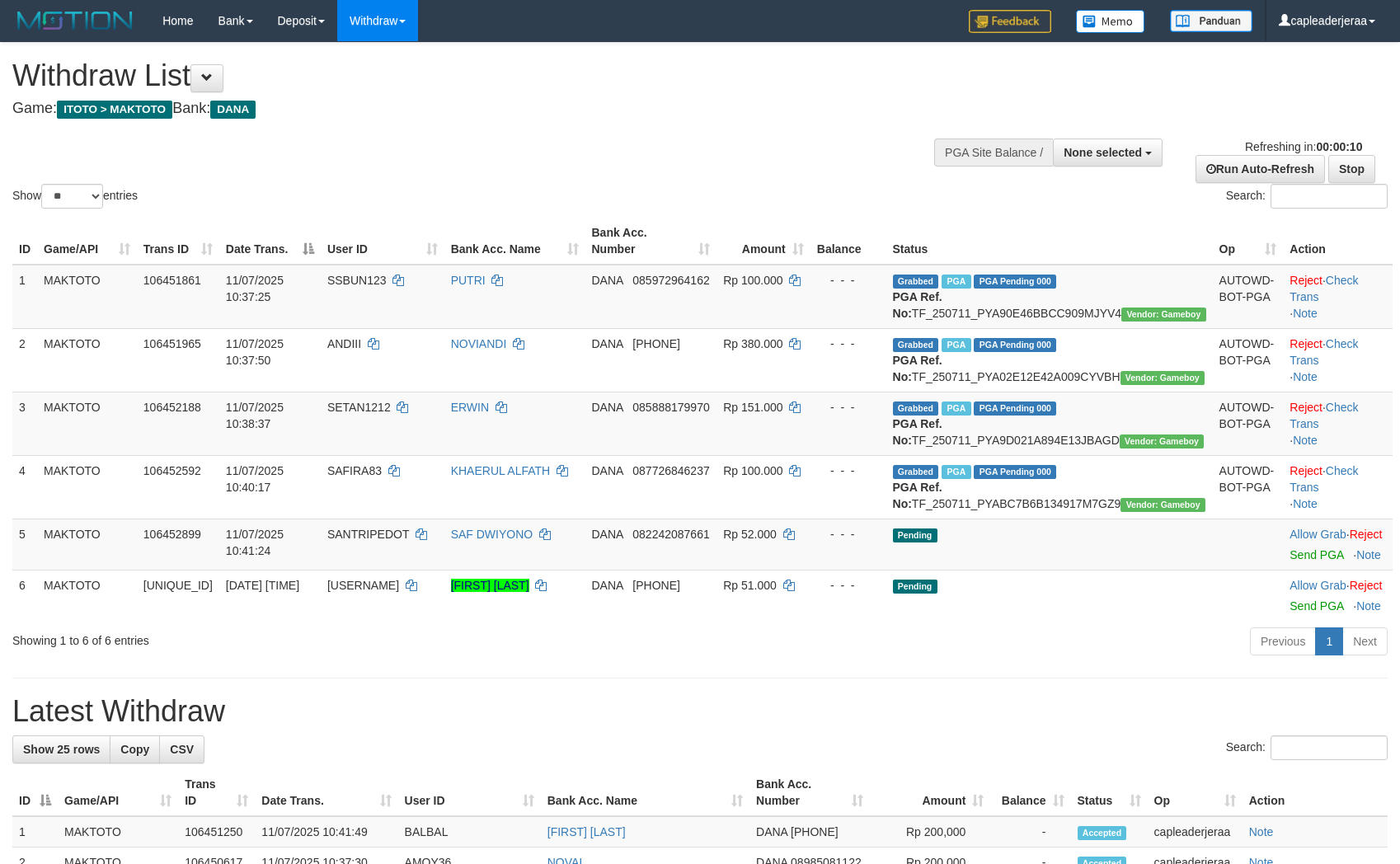 select 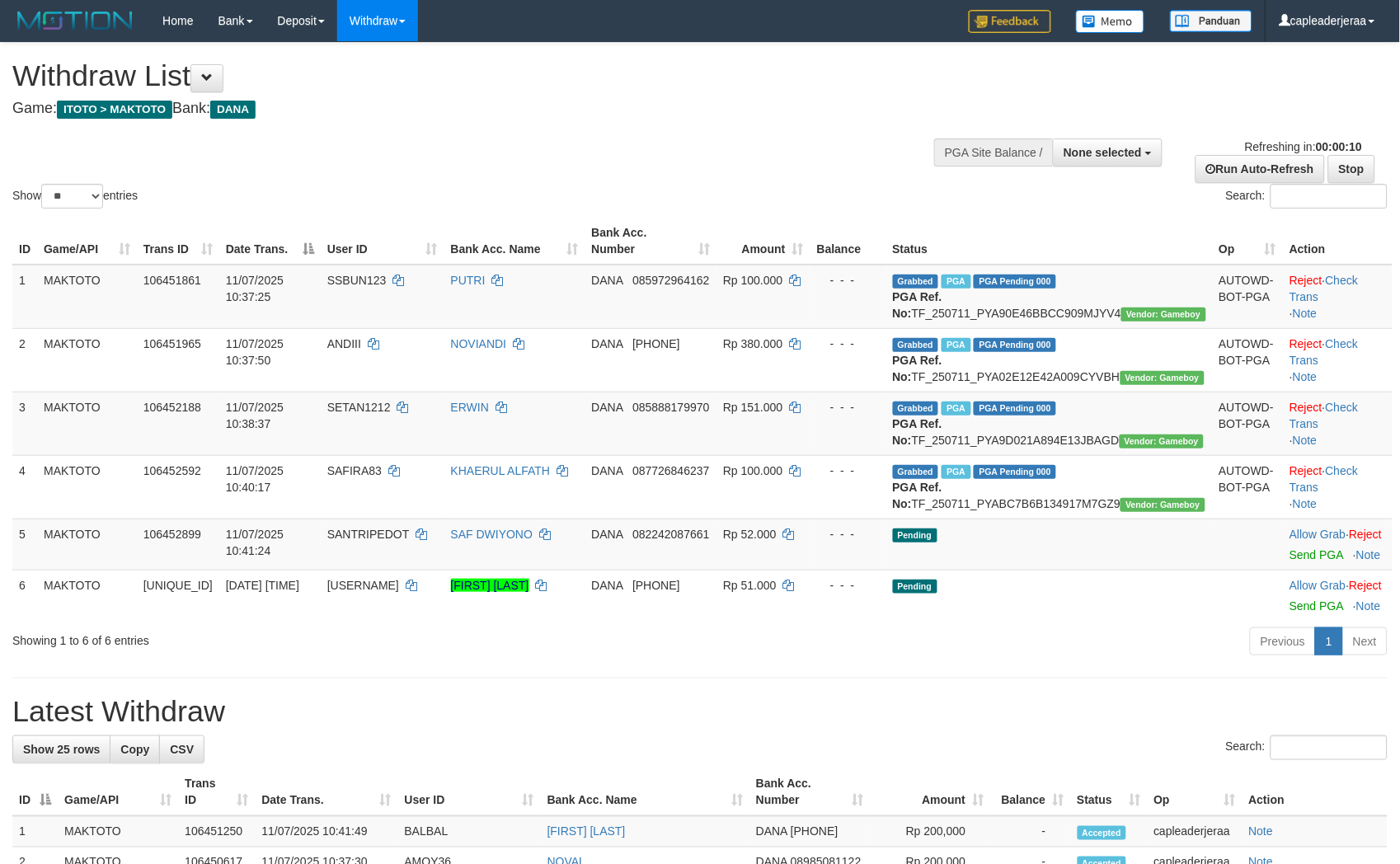 scroll, scrollTop: 0, scrollLeft: 0, axis: both 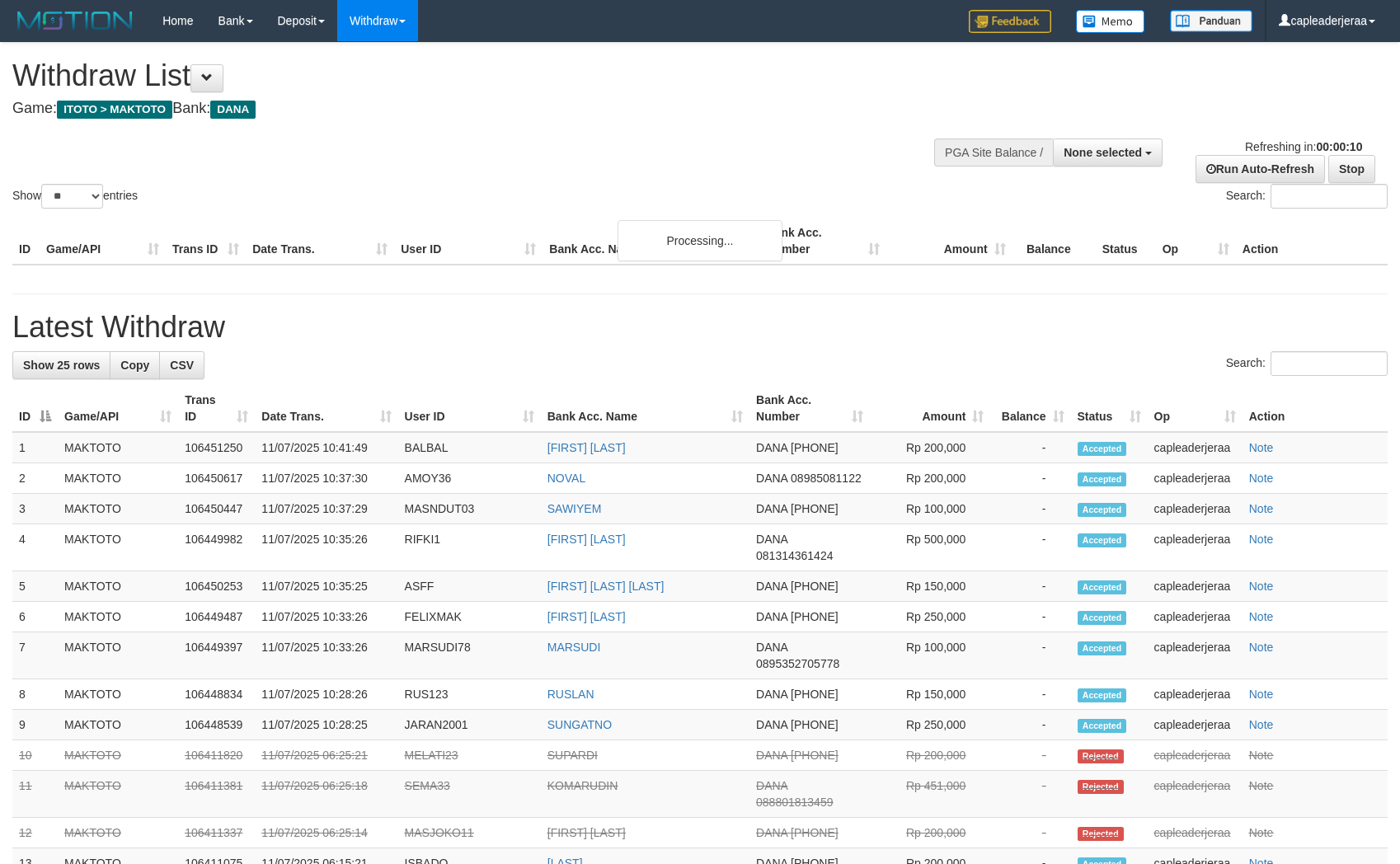 select 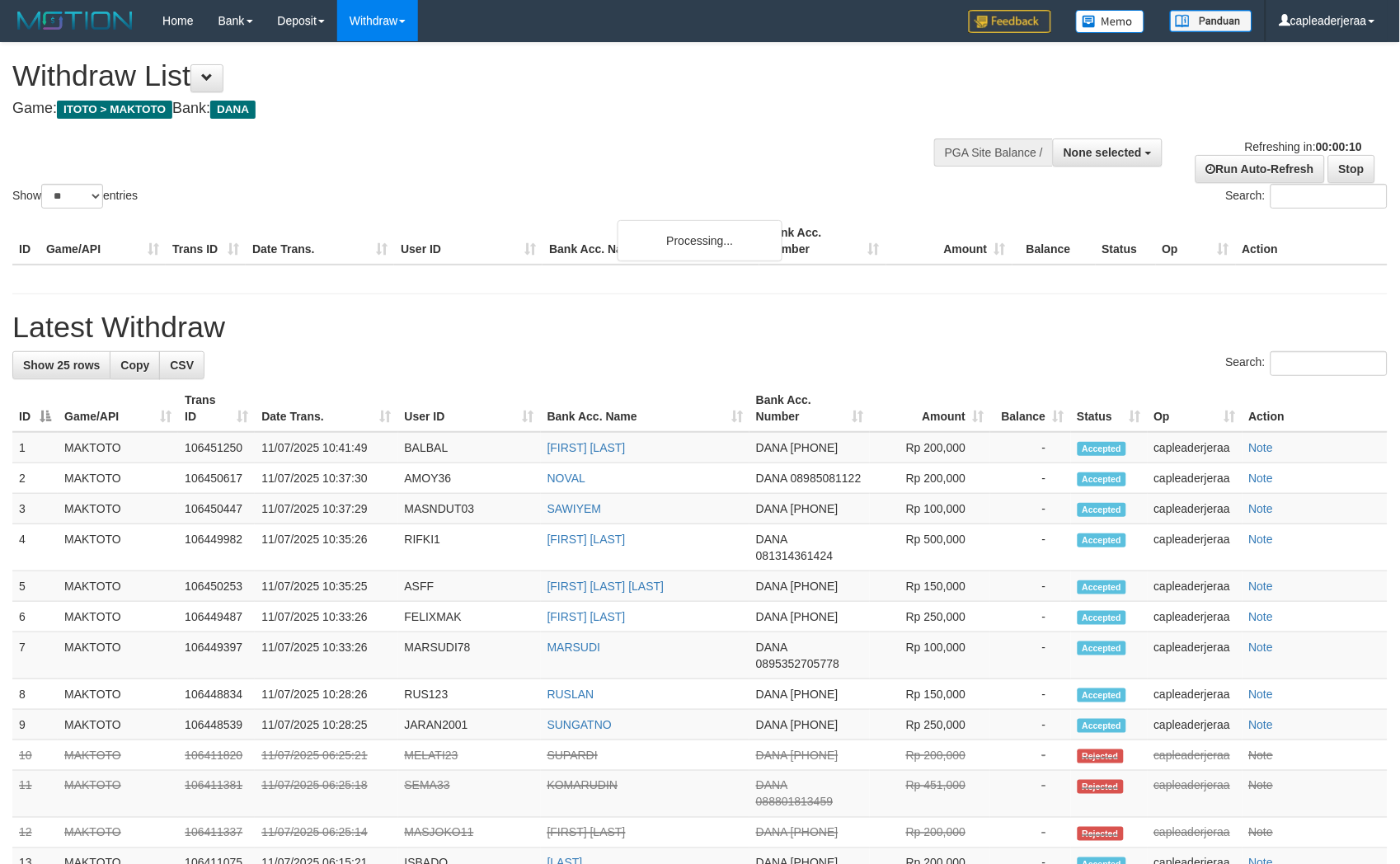scroll, scrollTop: 0, scrollLeft: 0, axis: both 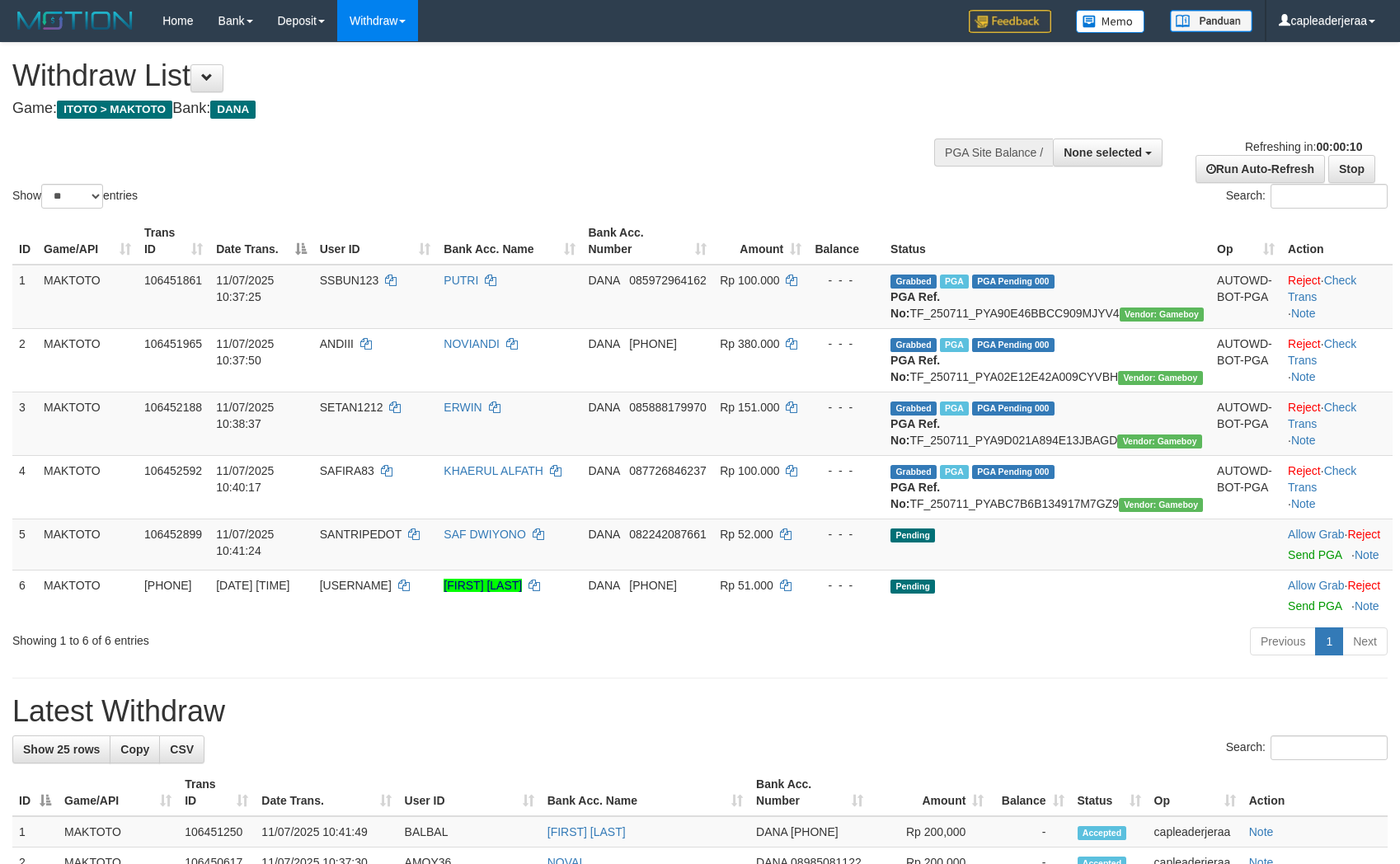 select 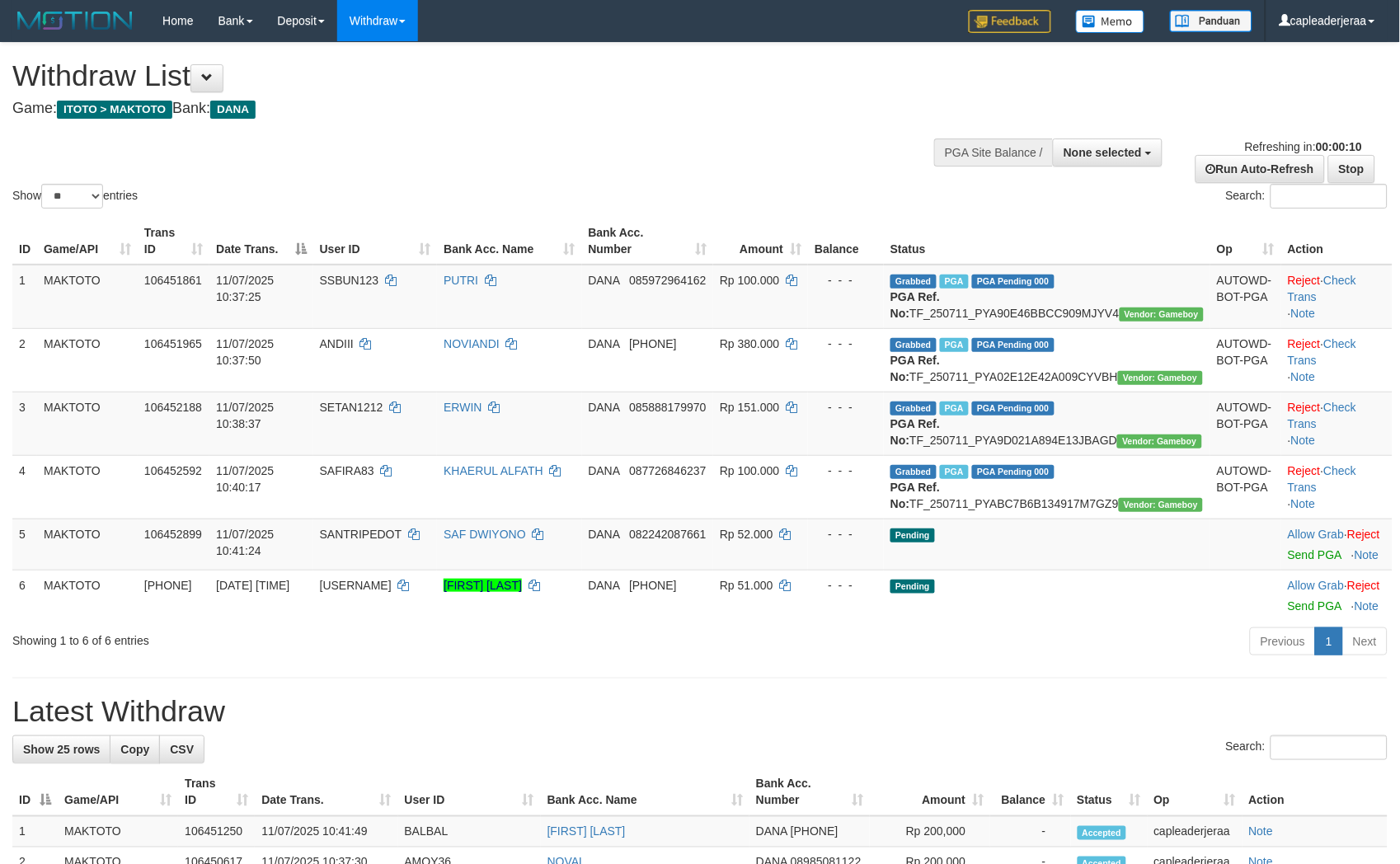 scroll, scrollTop: 0, scrollLeft: 0, axis: both 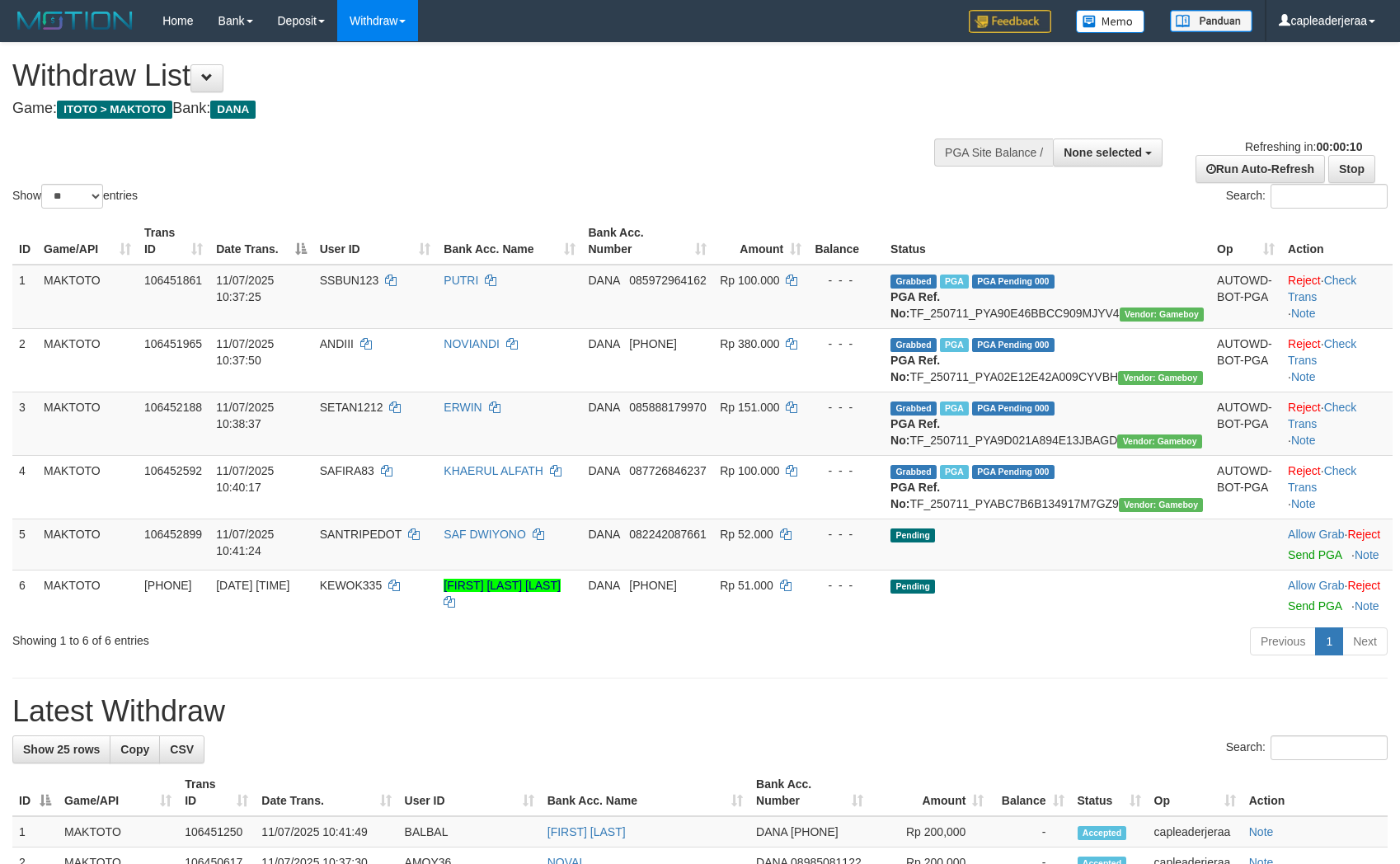 select 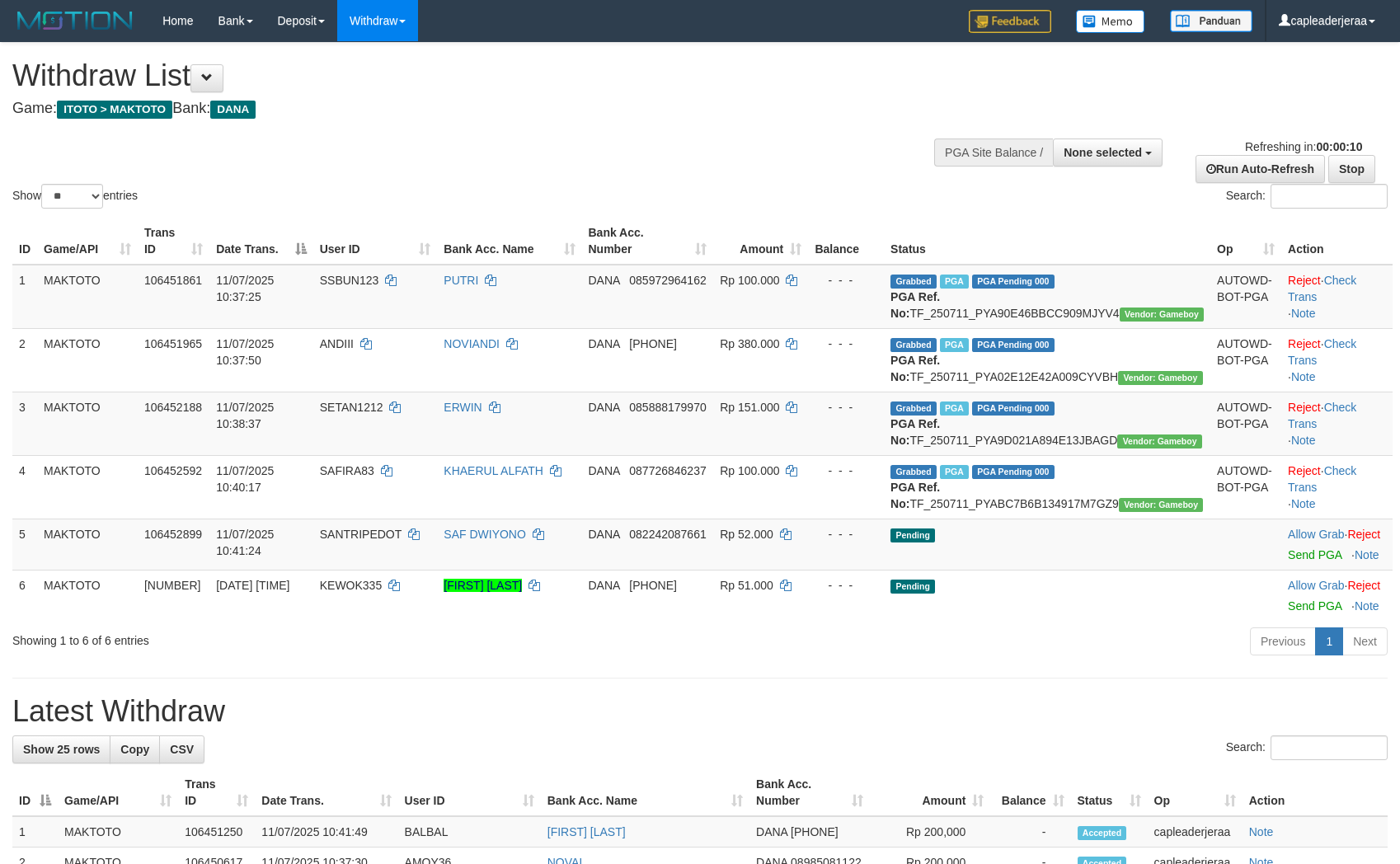 select 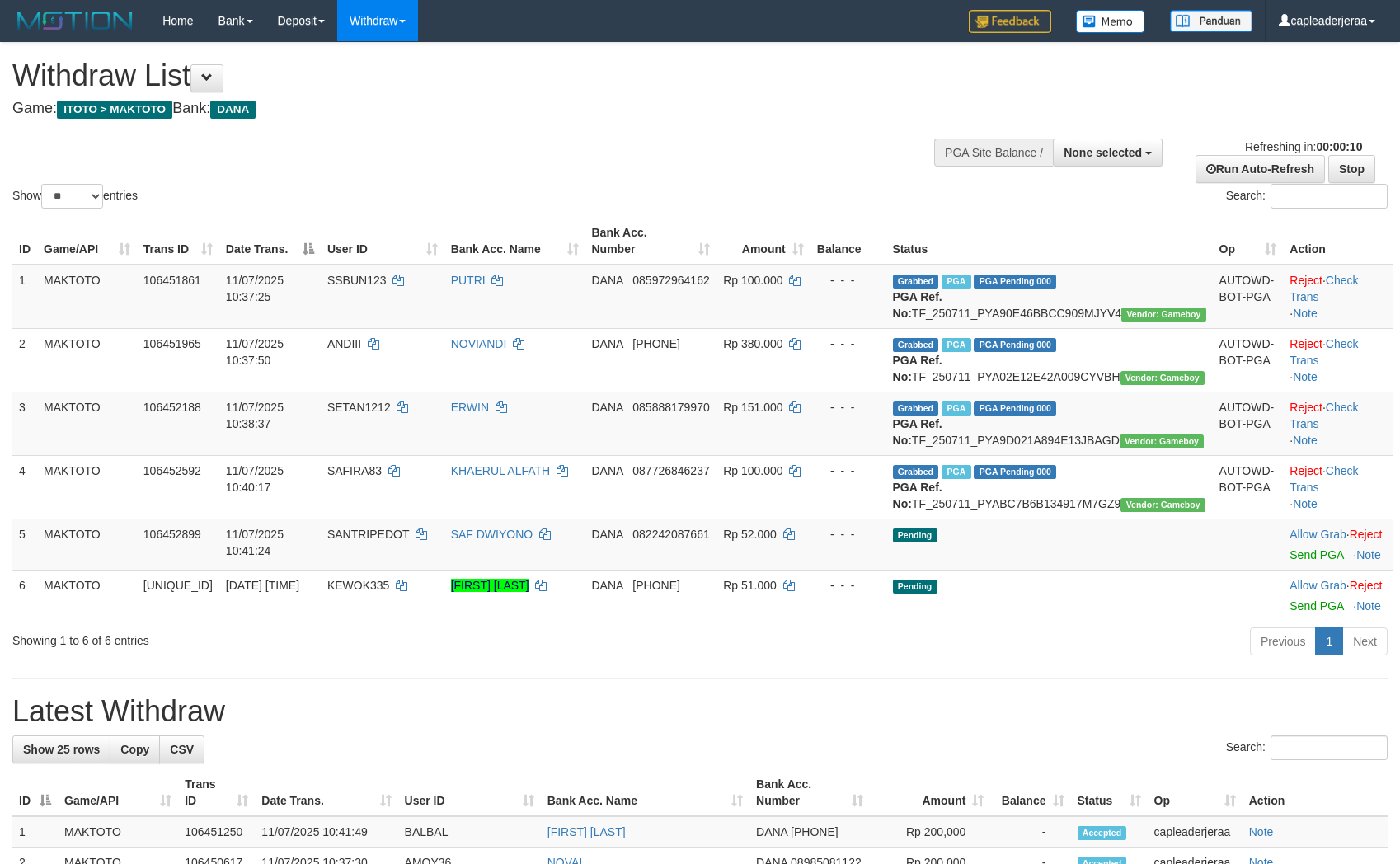 select 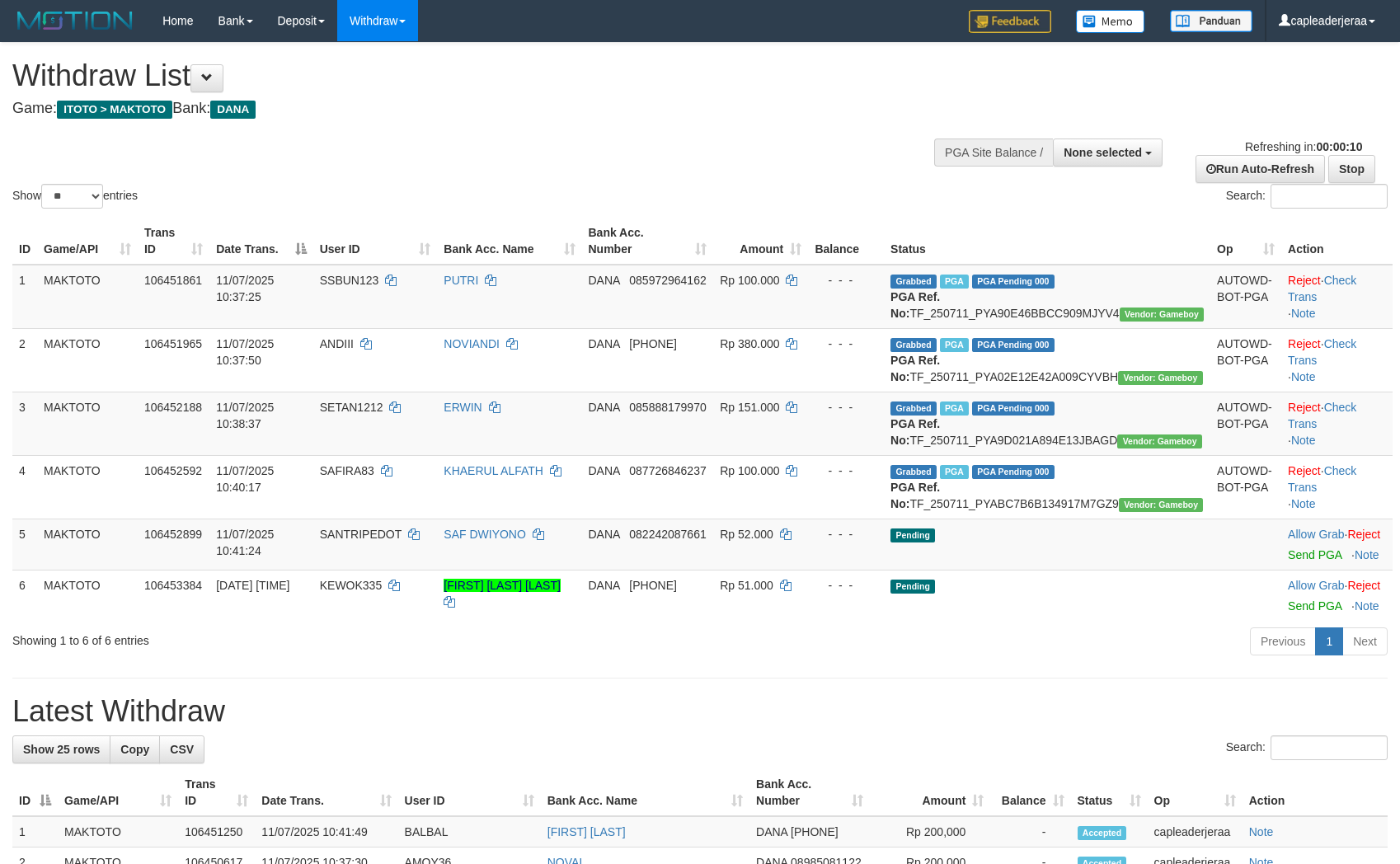select 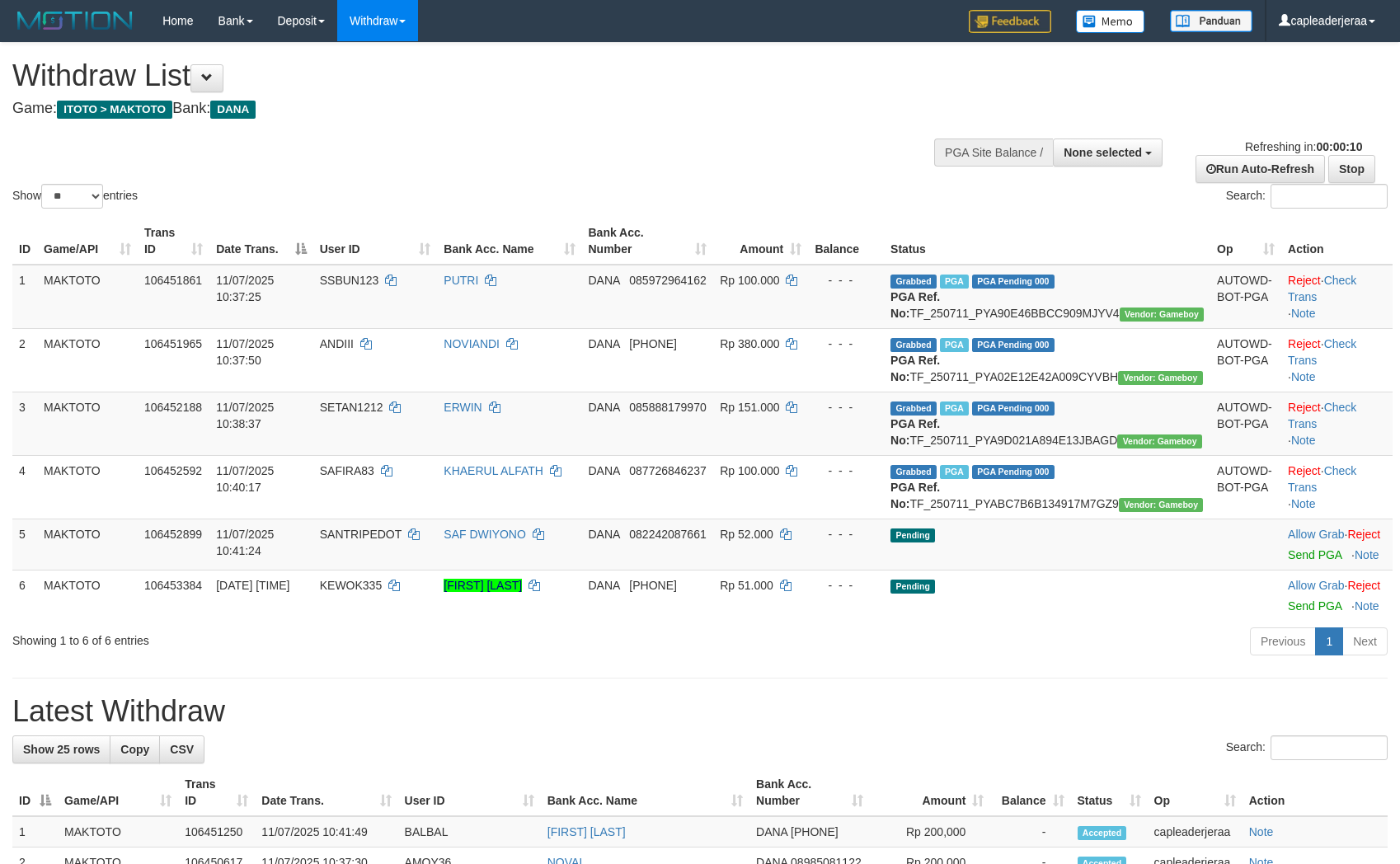 select 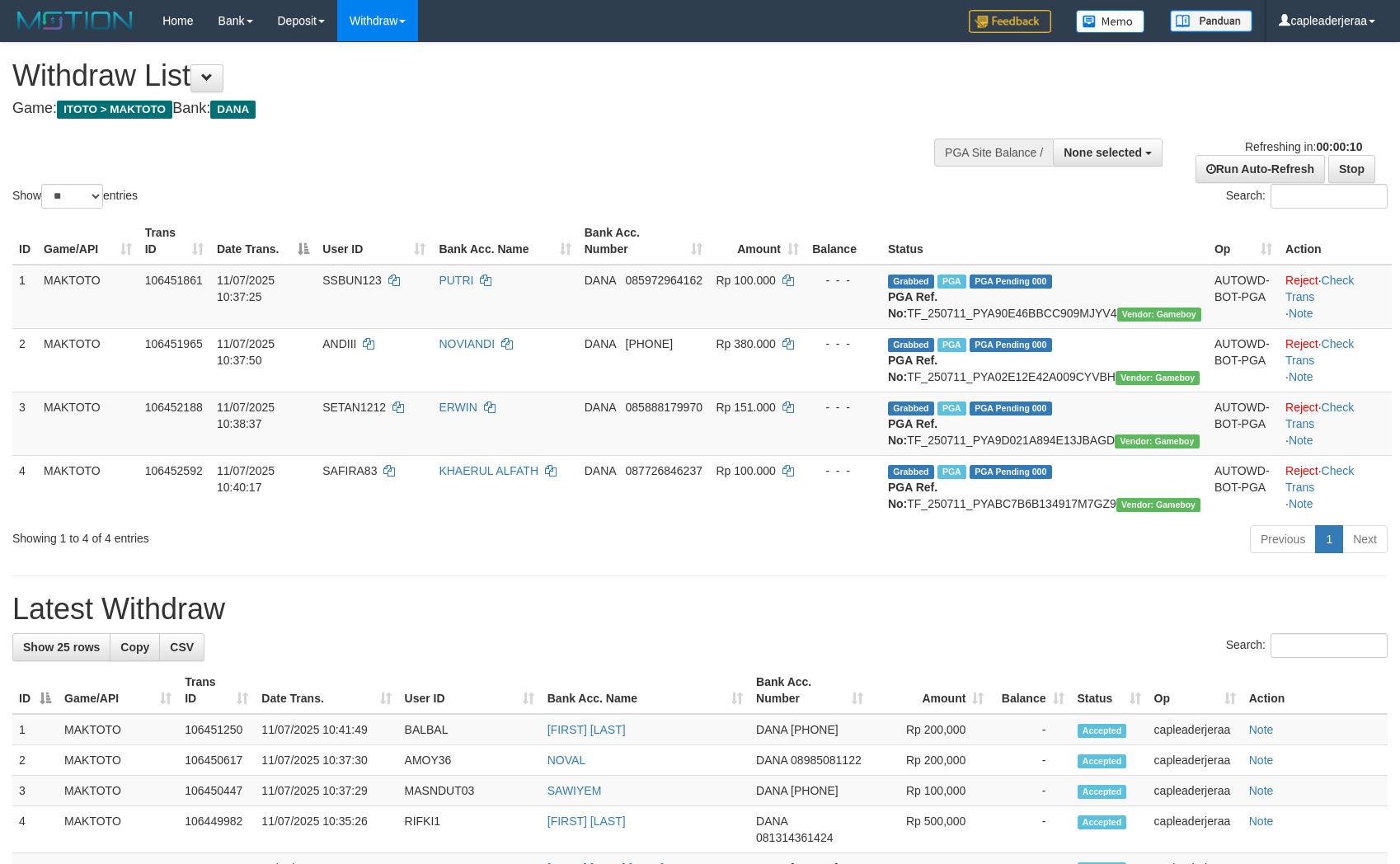select 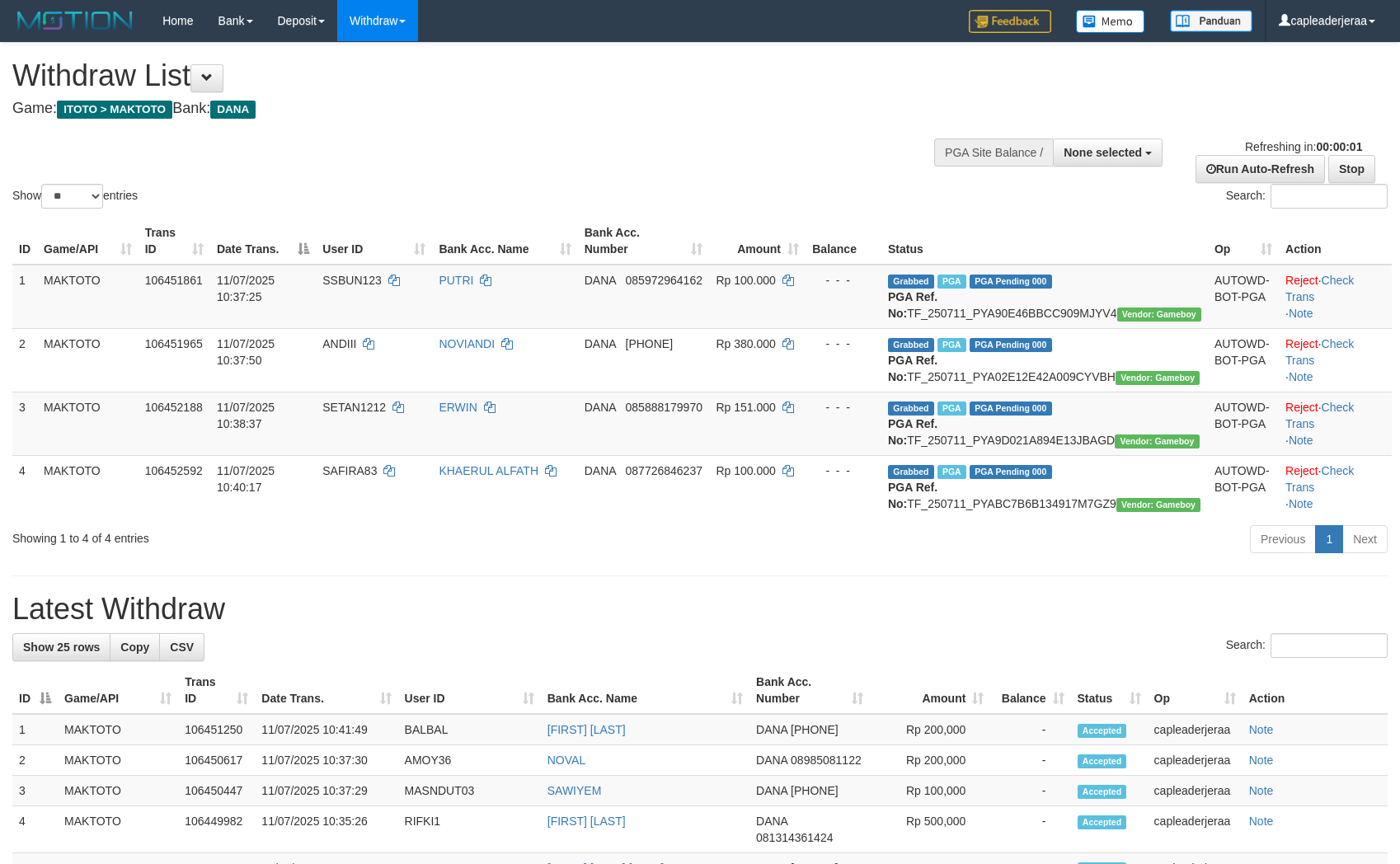 scroll, scrollTop: 0, scrollLeft: 0, axis: both 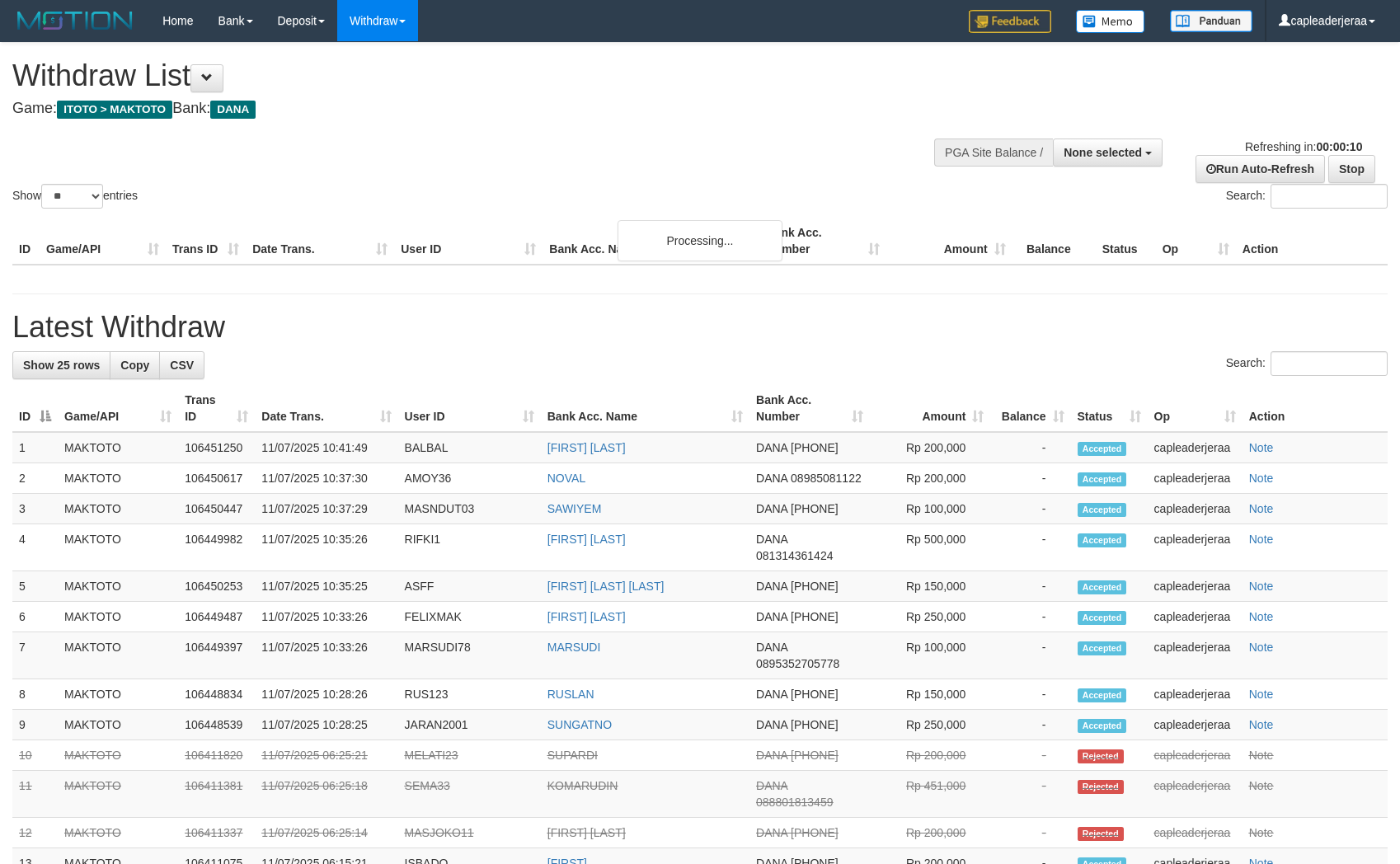 select 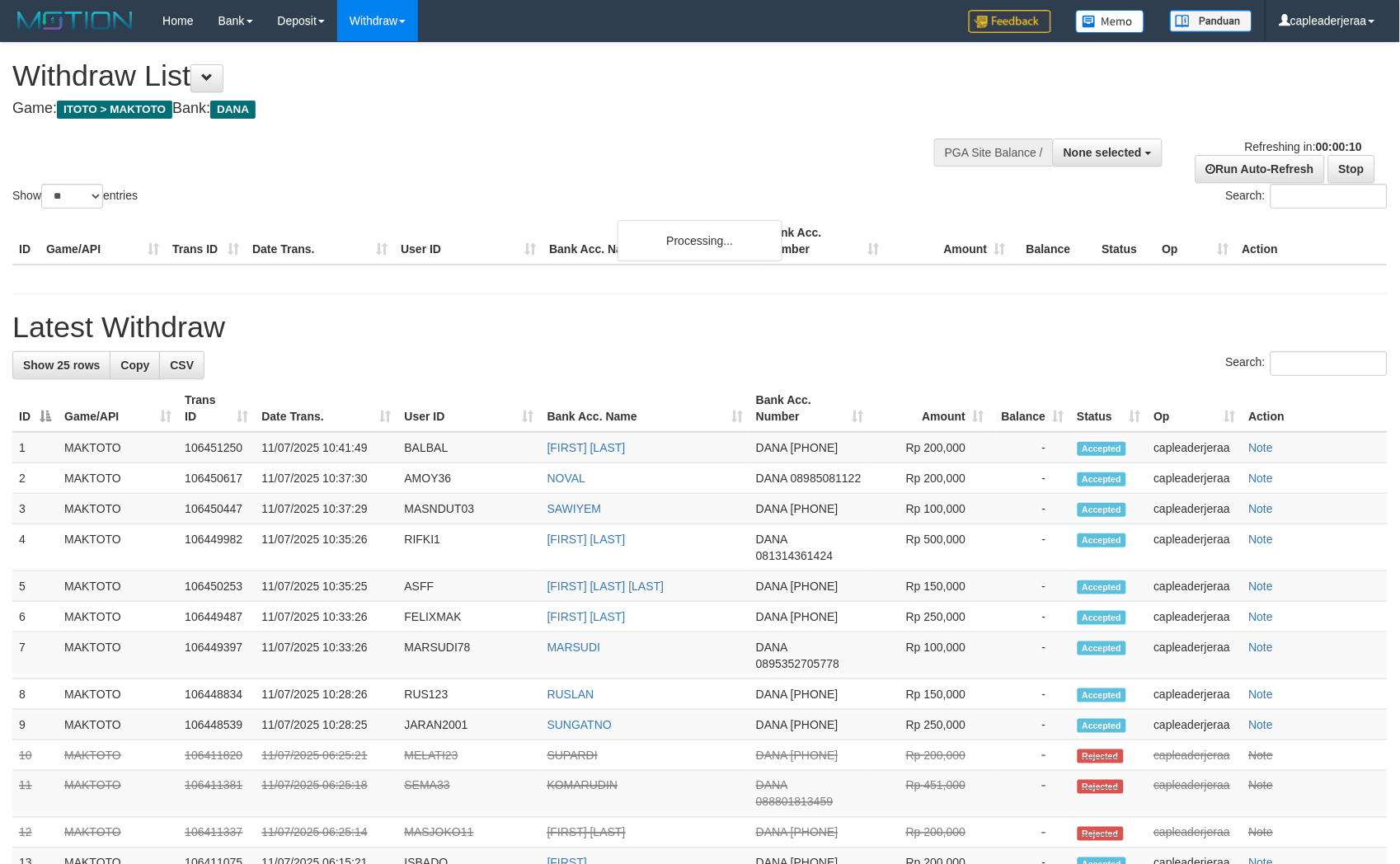 scroll, scrollTop: 0, scrollLeft: 0, axis: both 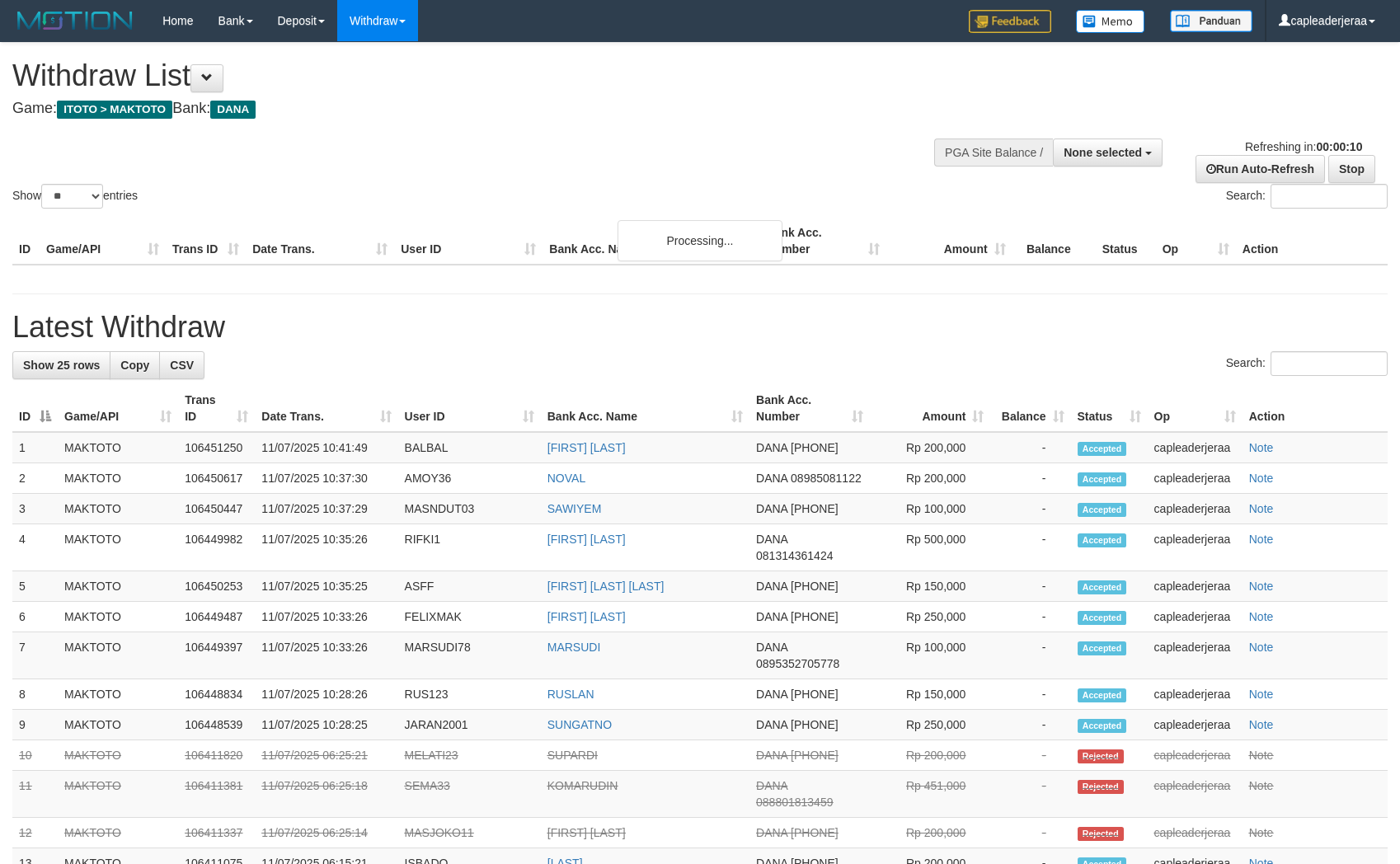select 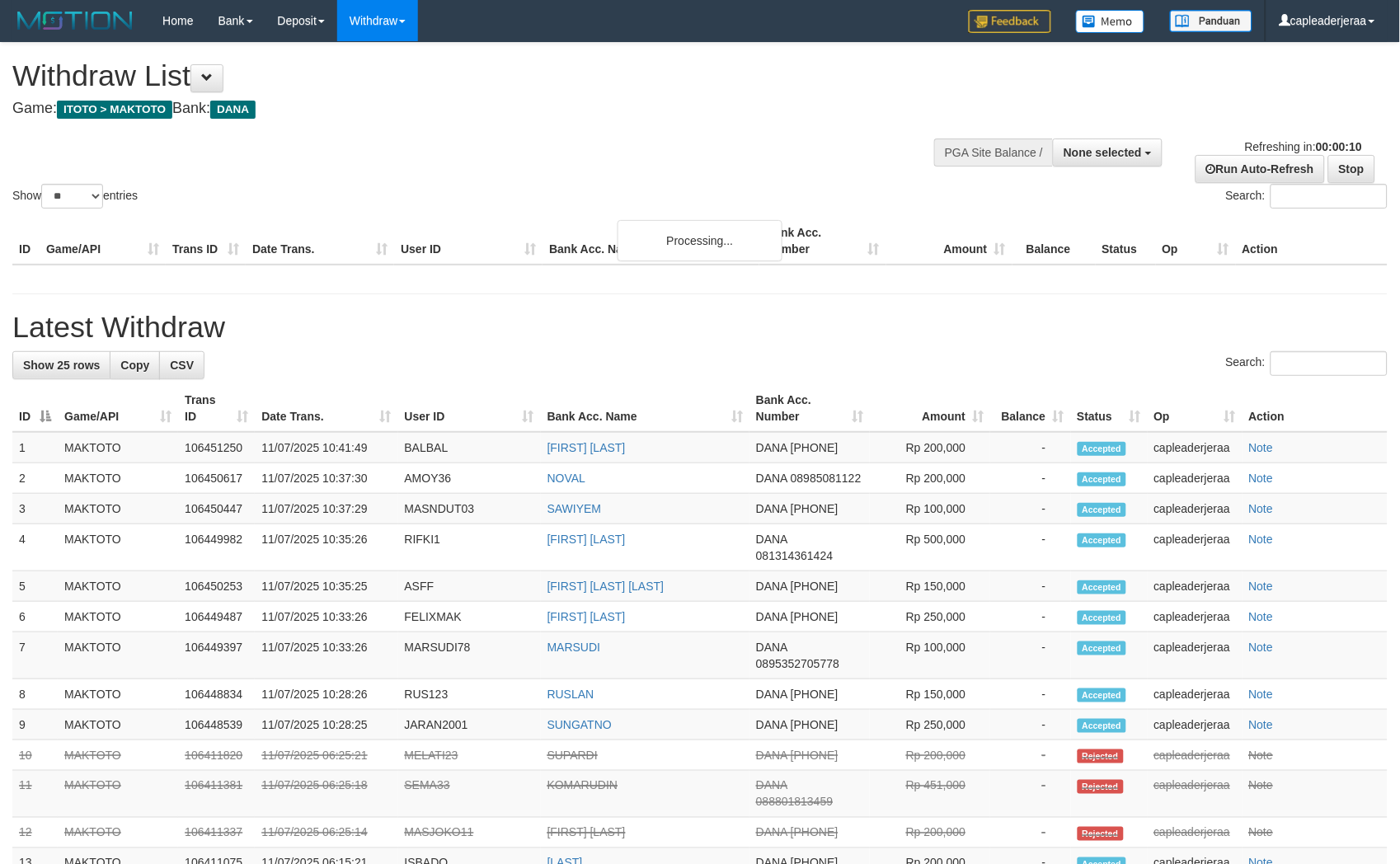 scroll, scrollTop: 0, scrollLeft: 0, axis: both 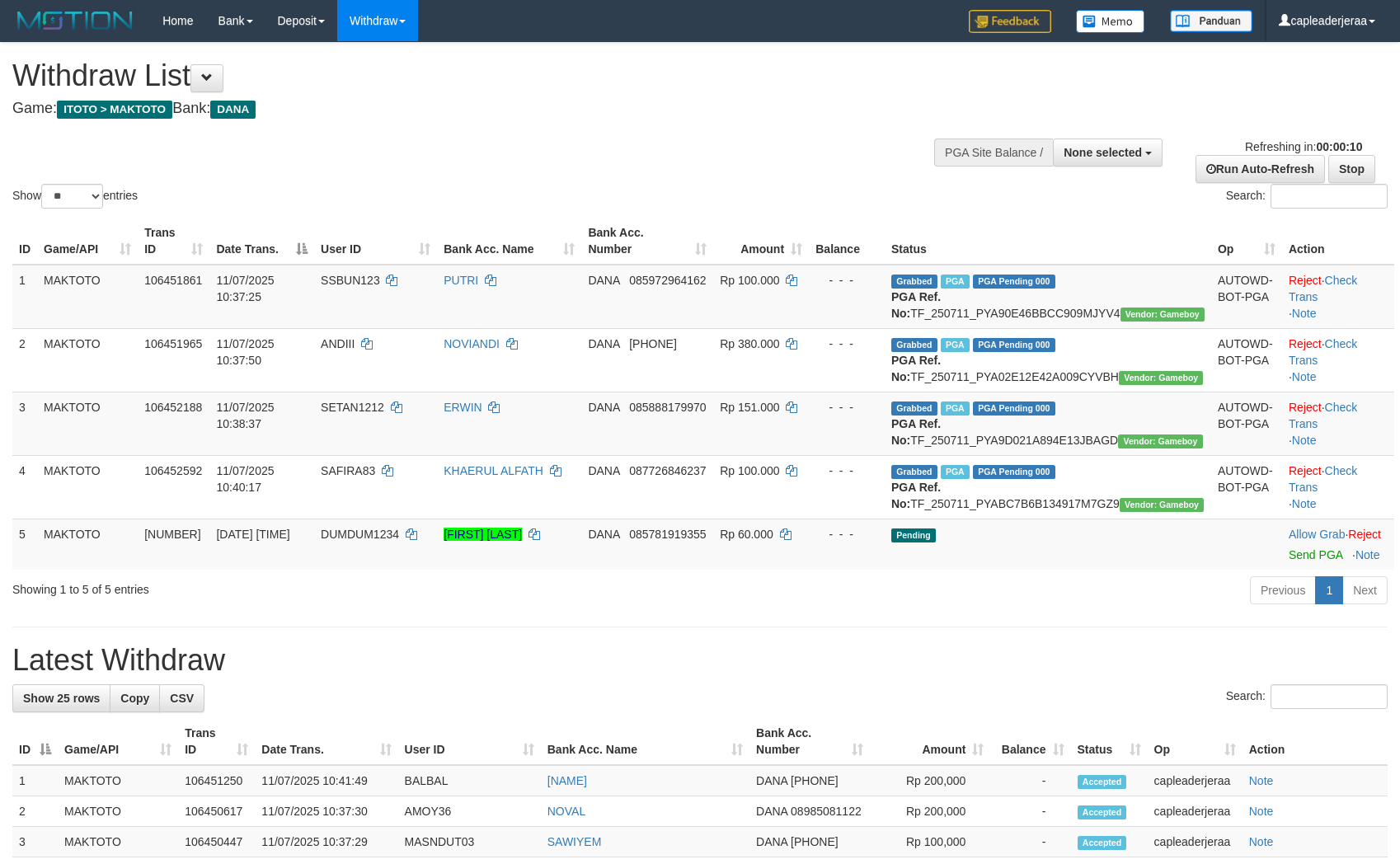 select 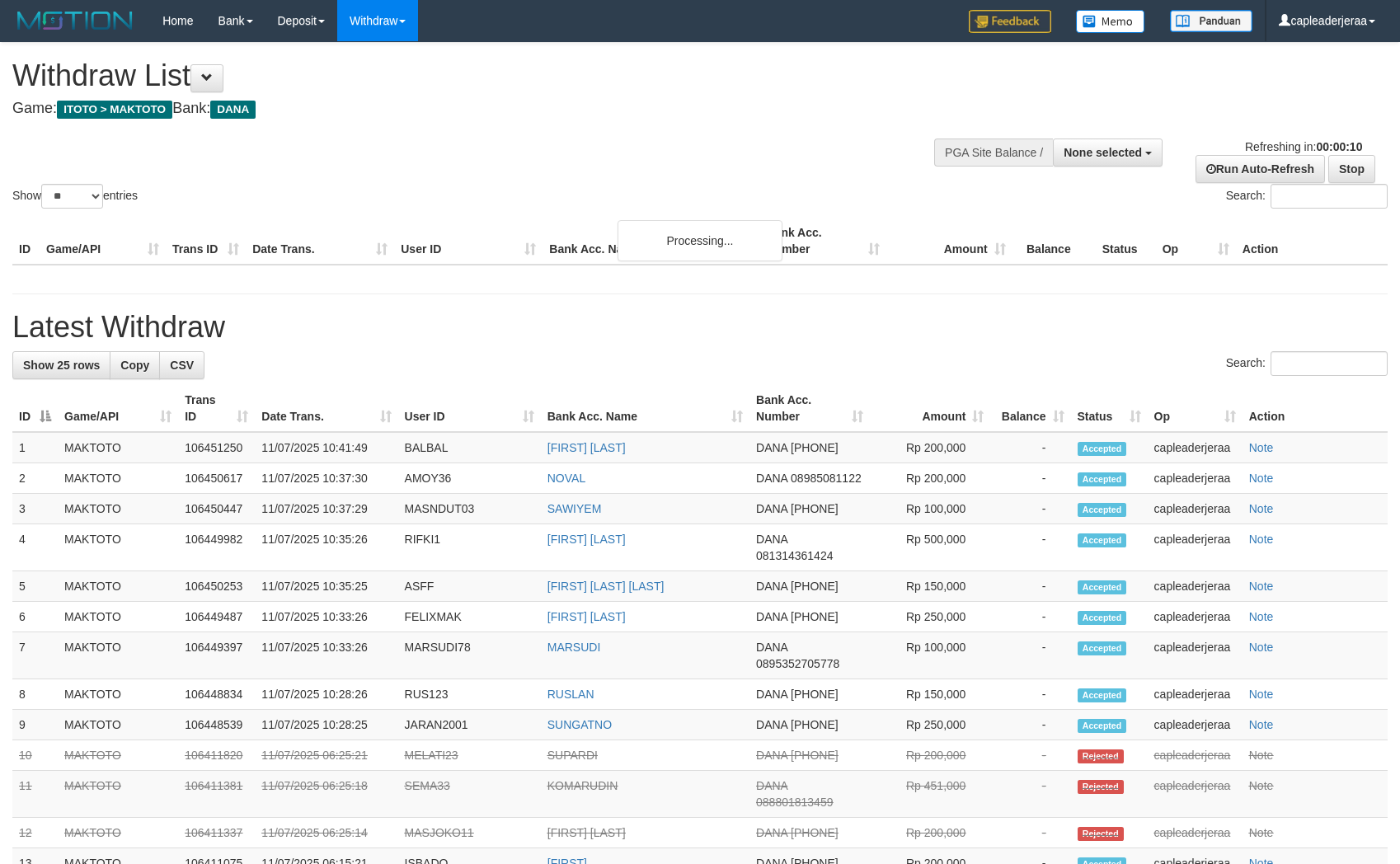 select 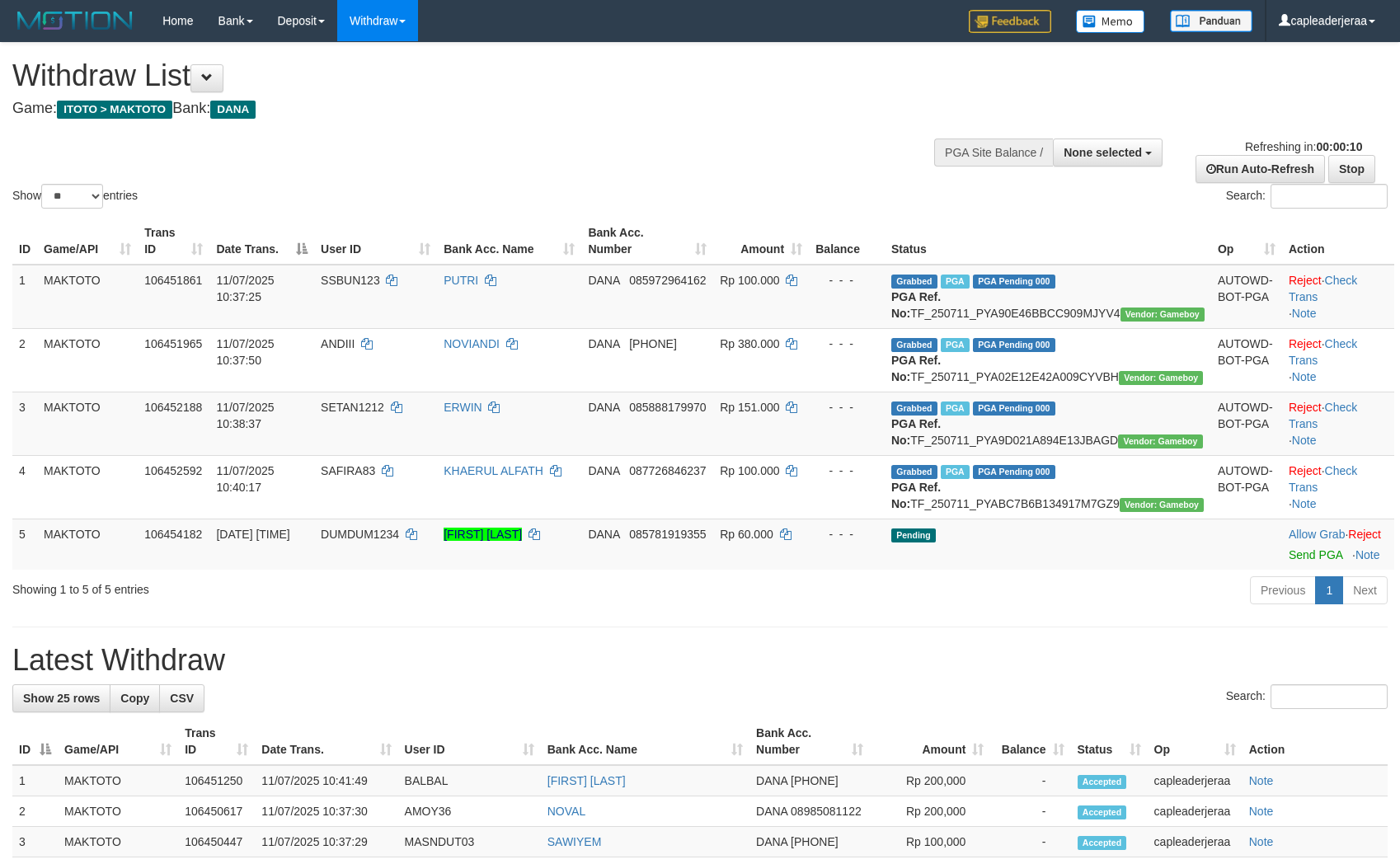 select 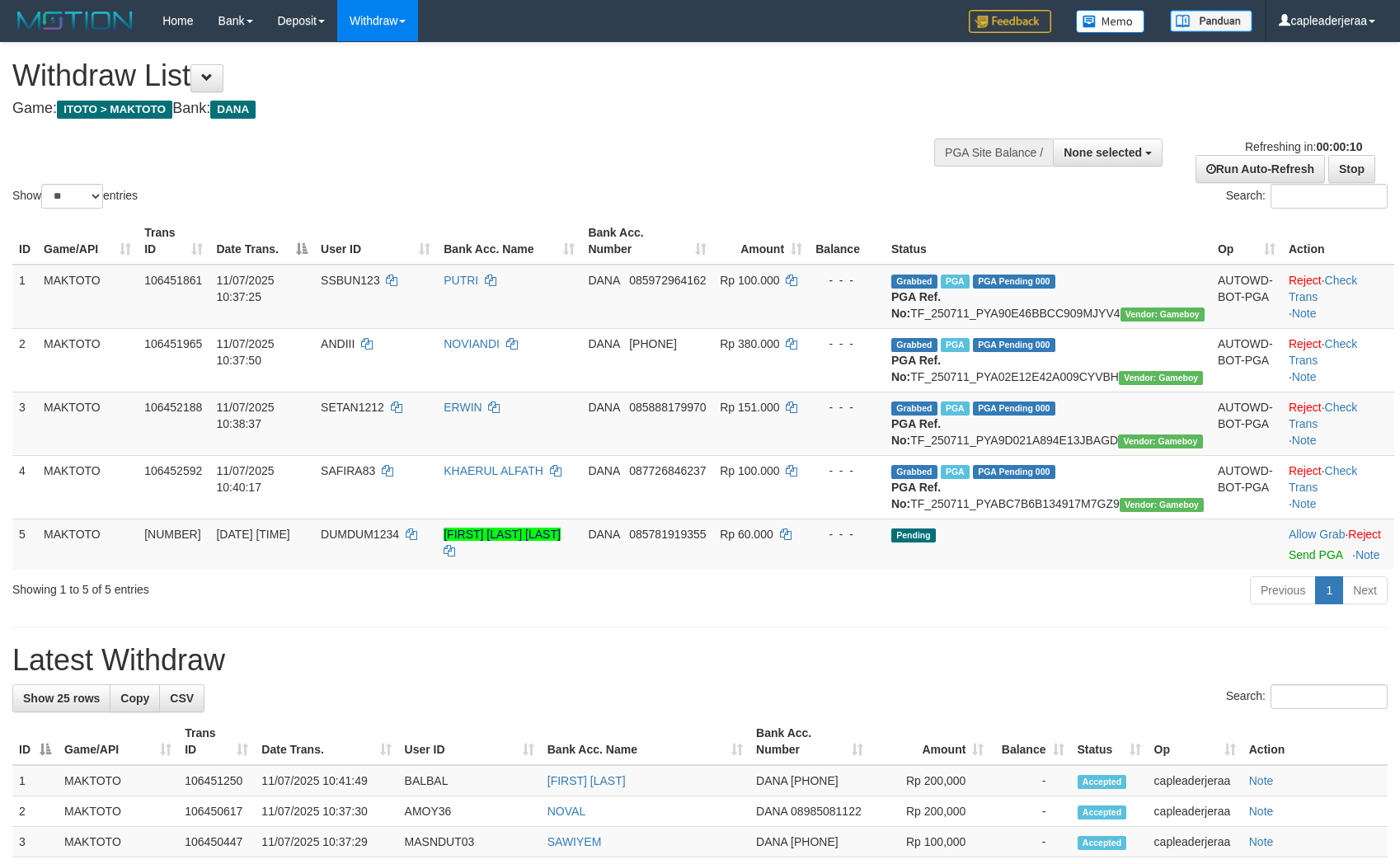 select 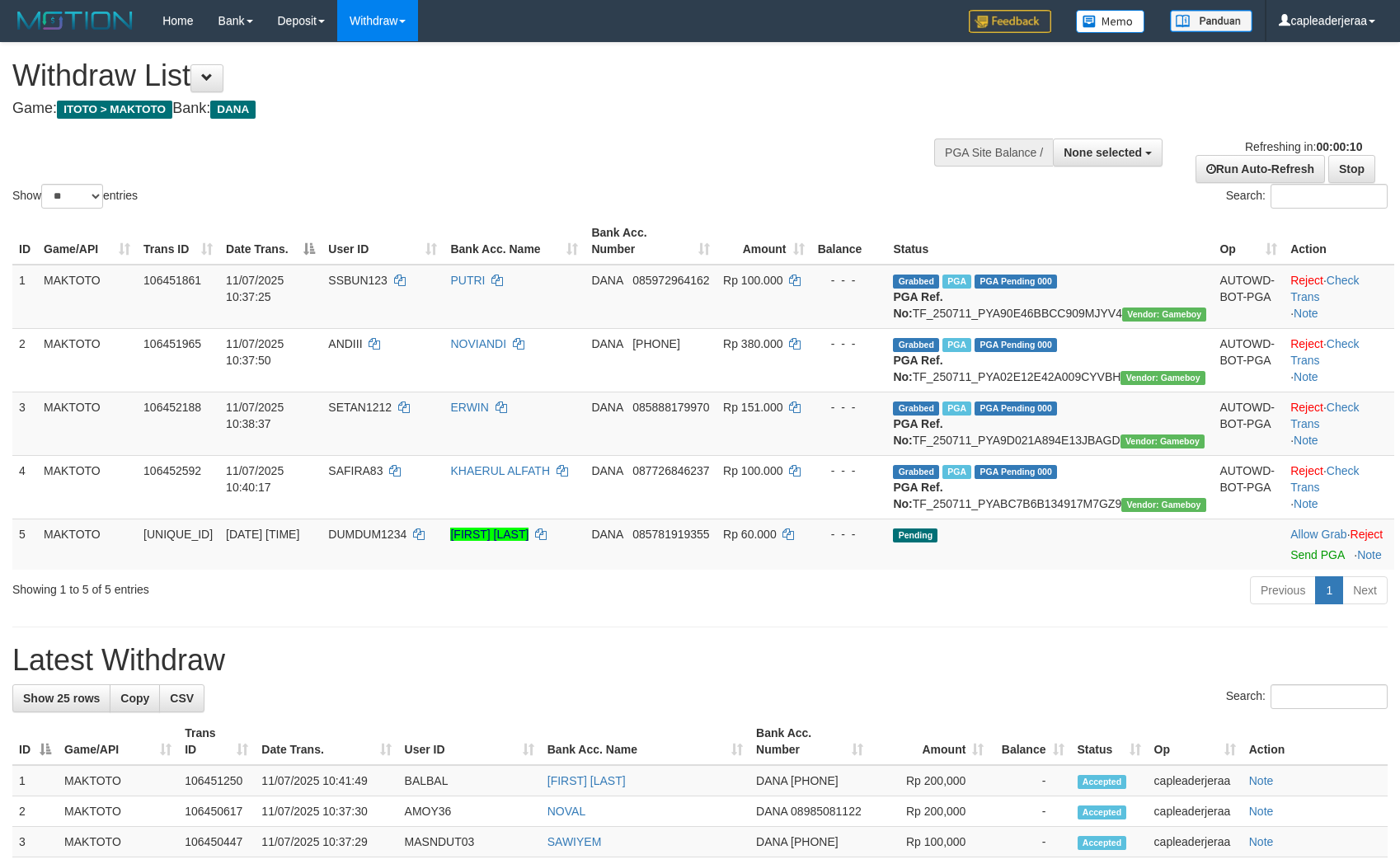 select 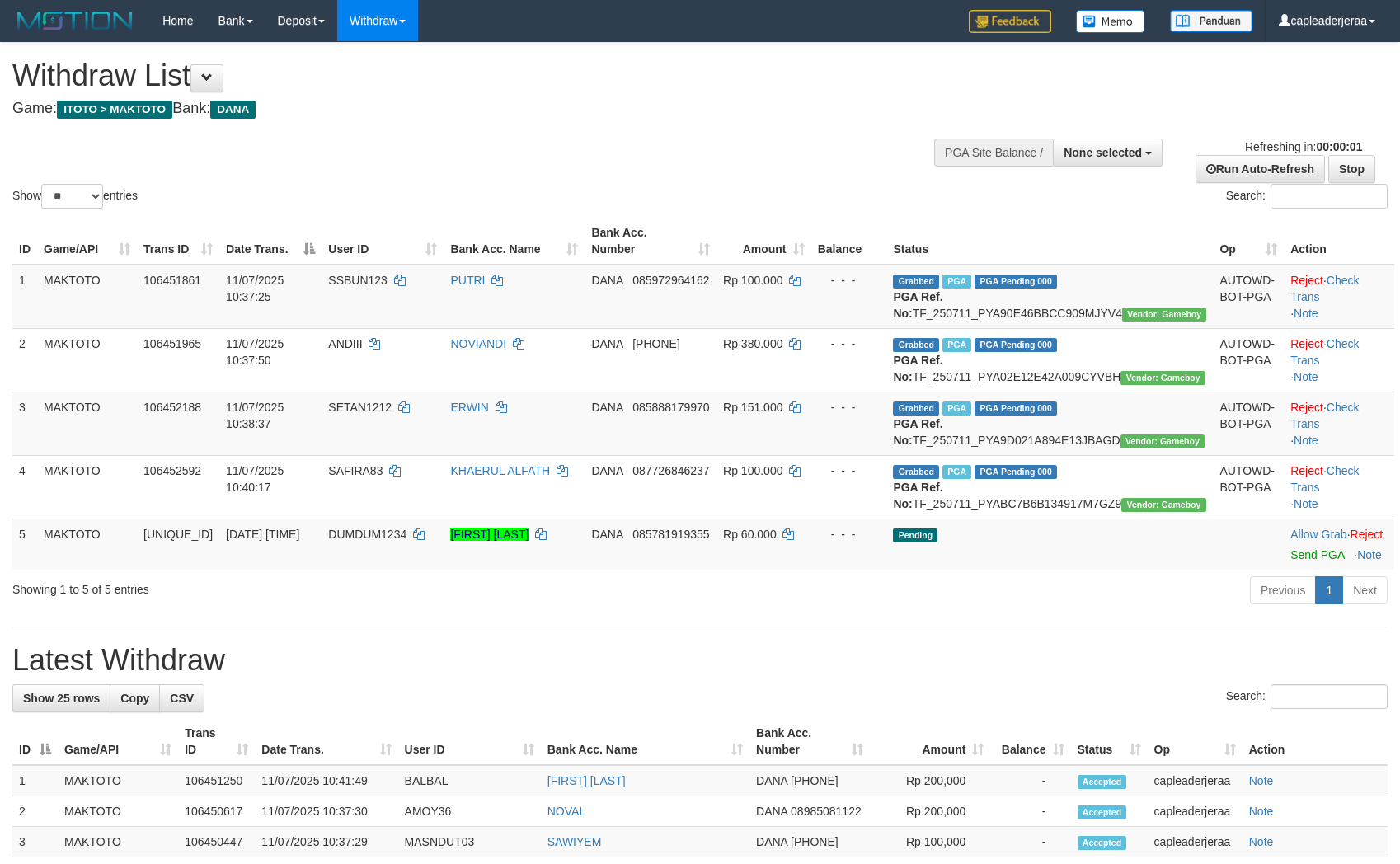 scroll, scrollTop: 0, scrollLeft: 0, axis: both 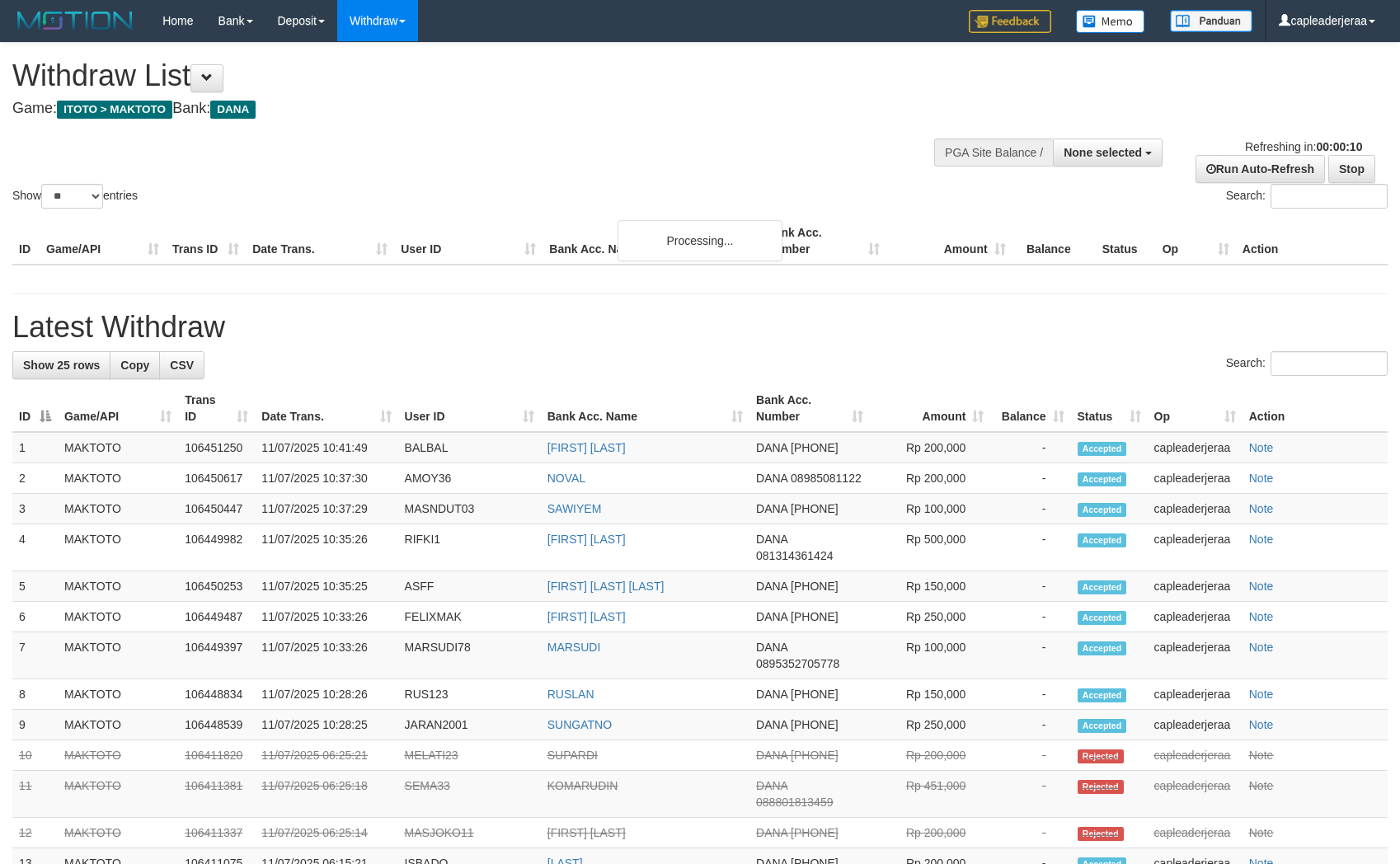 select 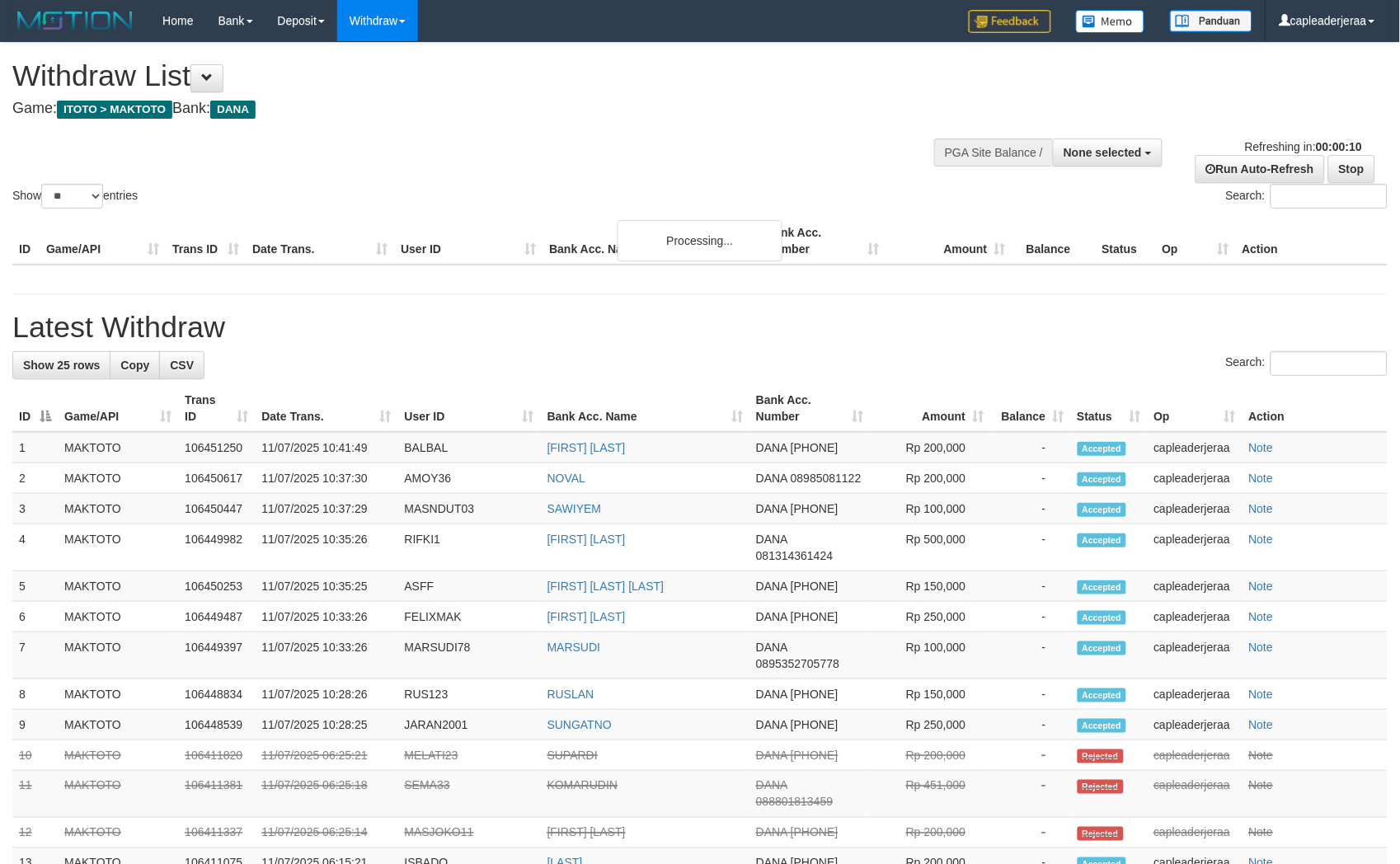 scroll, scrollTop: 0, scrollLeft: 0, axis: both 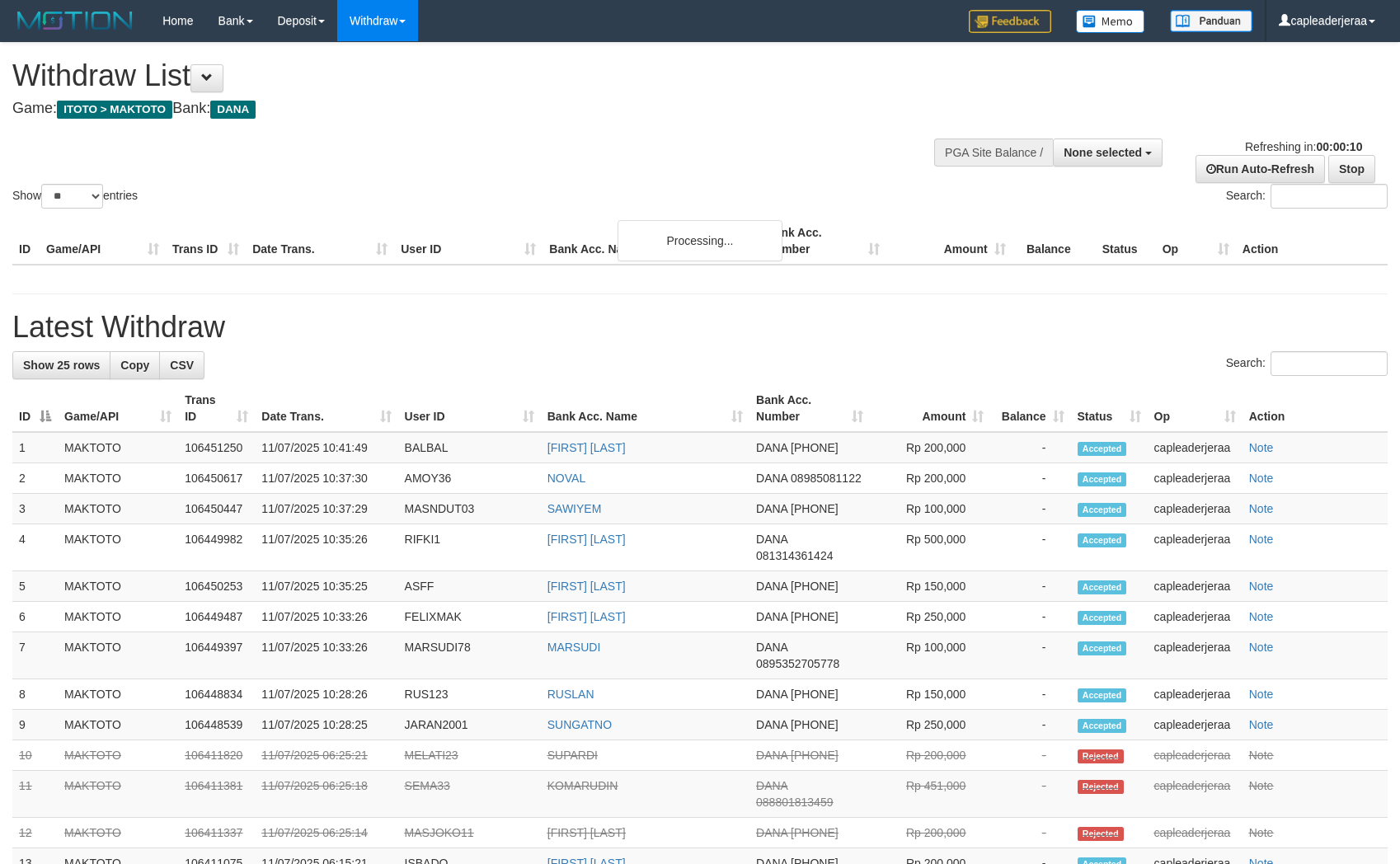 select 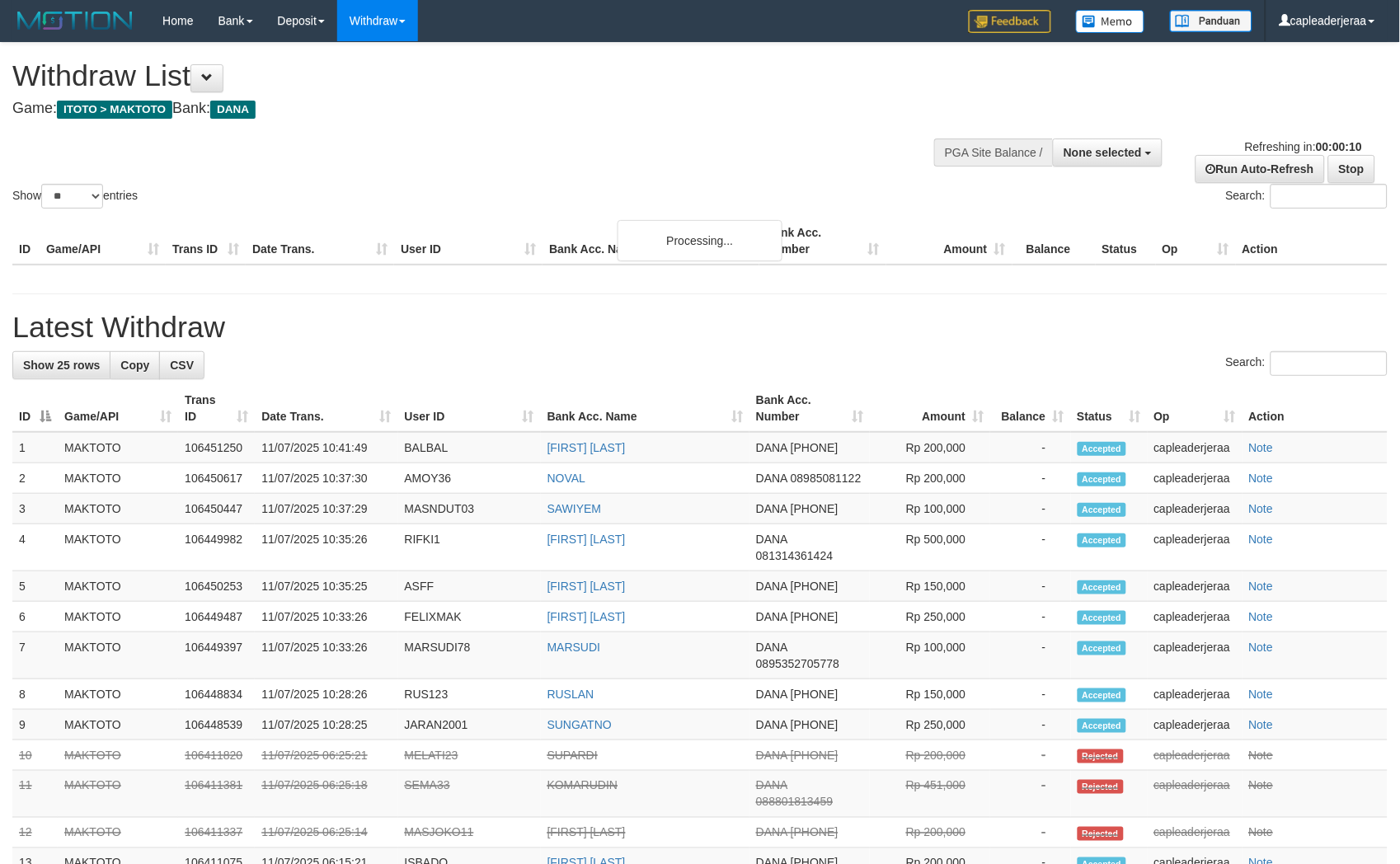 scroll, scrollTop: 0, scrollLeft: 0, axis: both 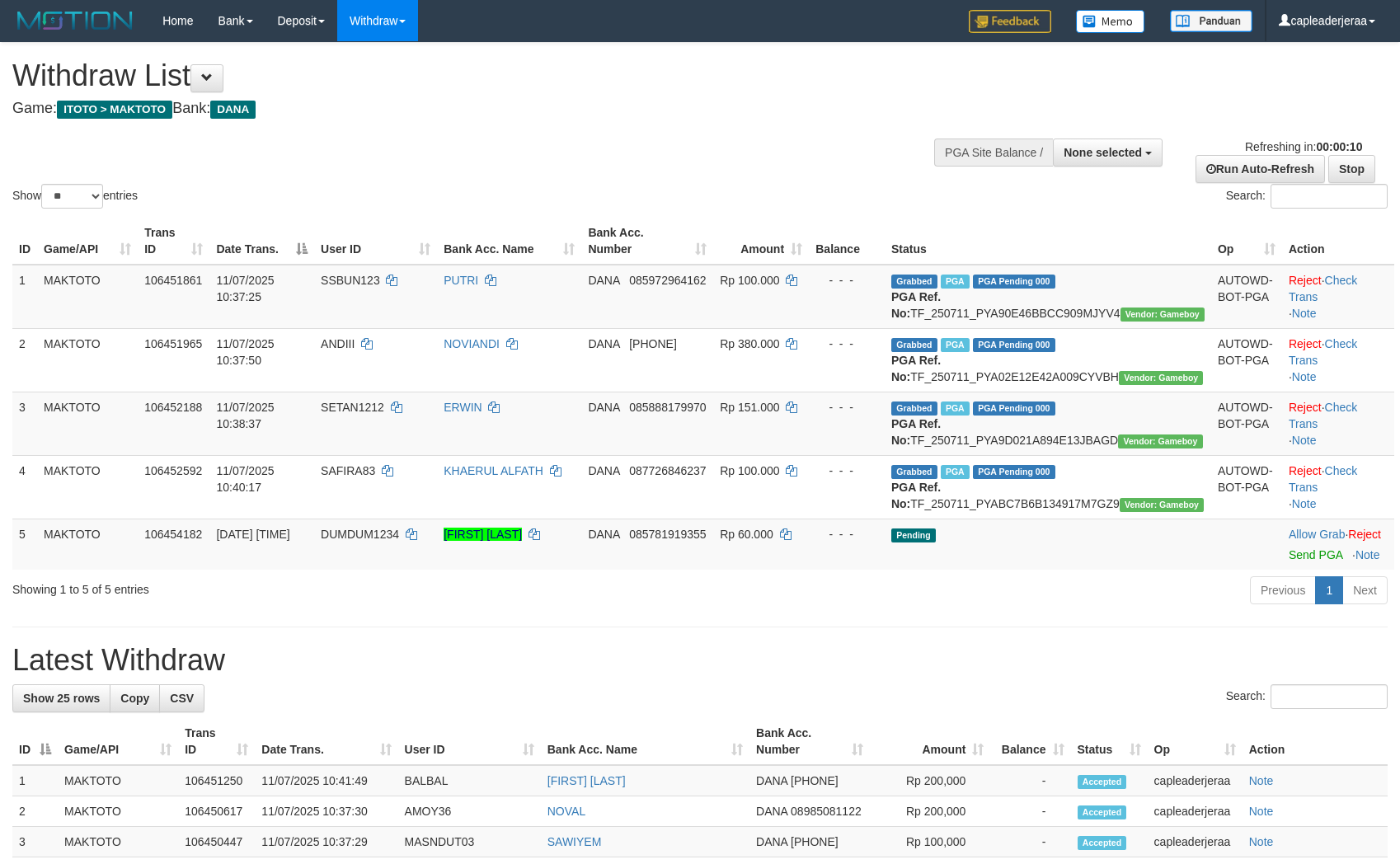 select 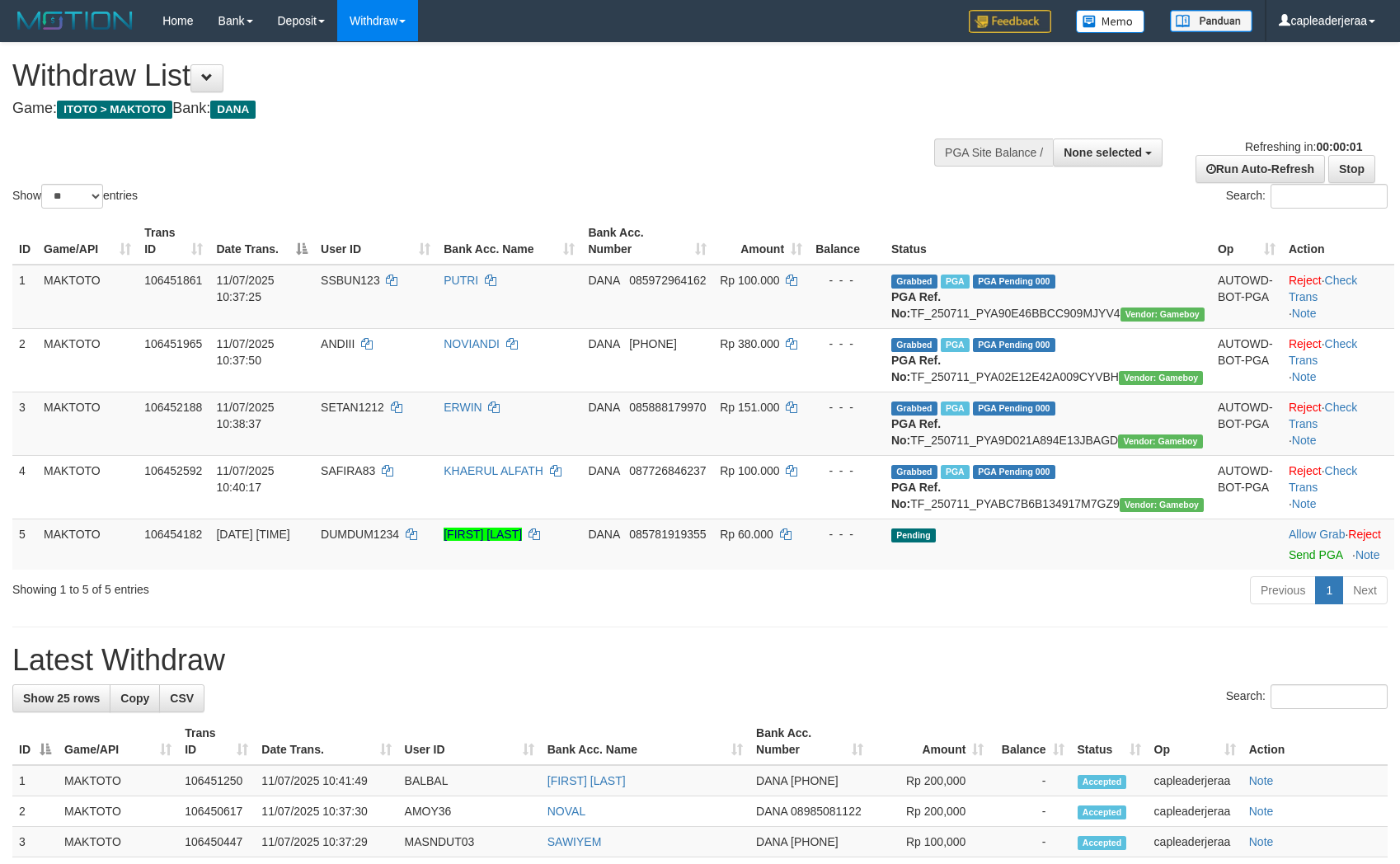 scroll, scrollTop: 0, scrollLeft: 0, axis: both 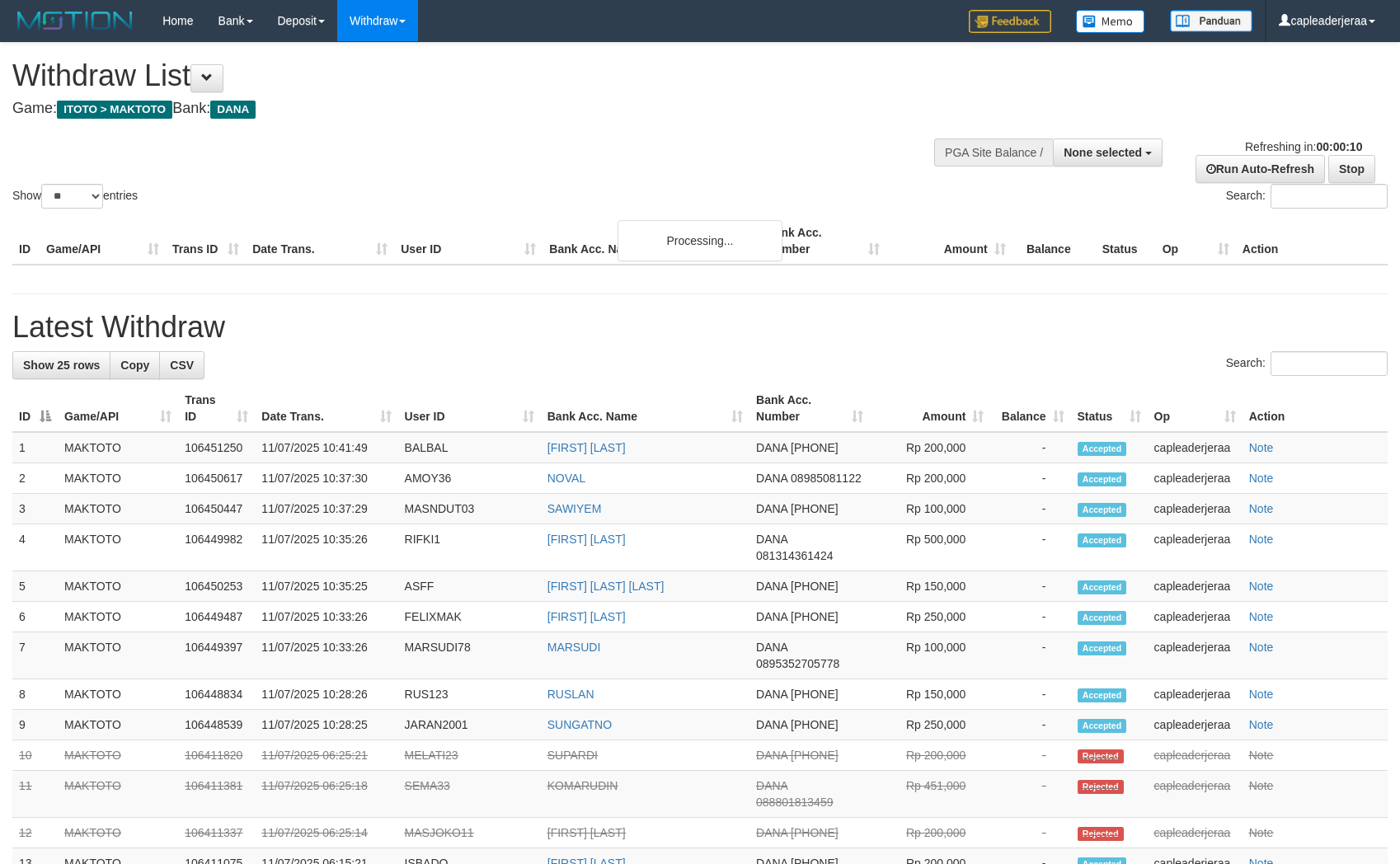 select 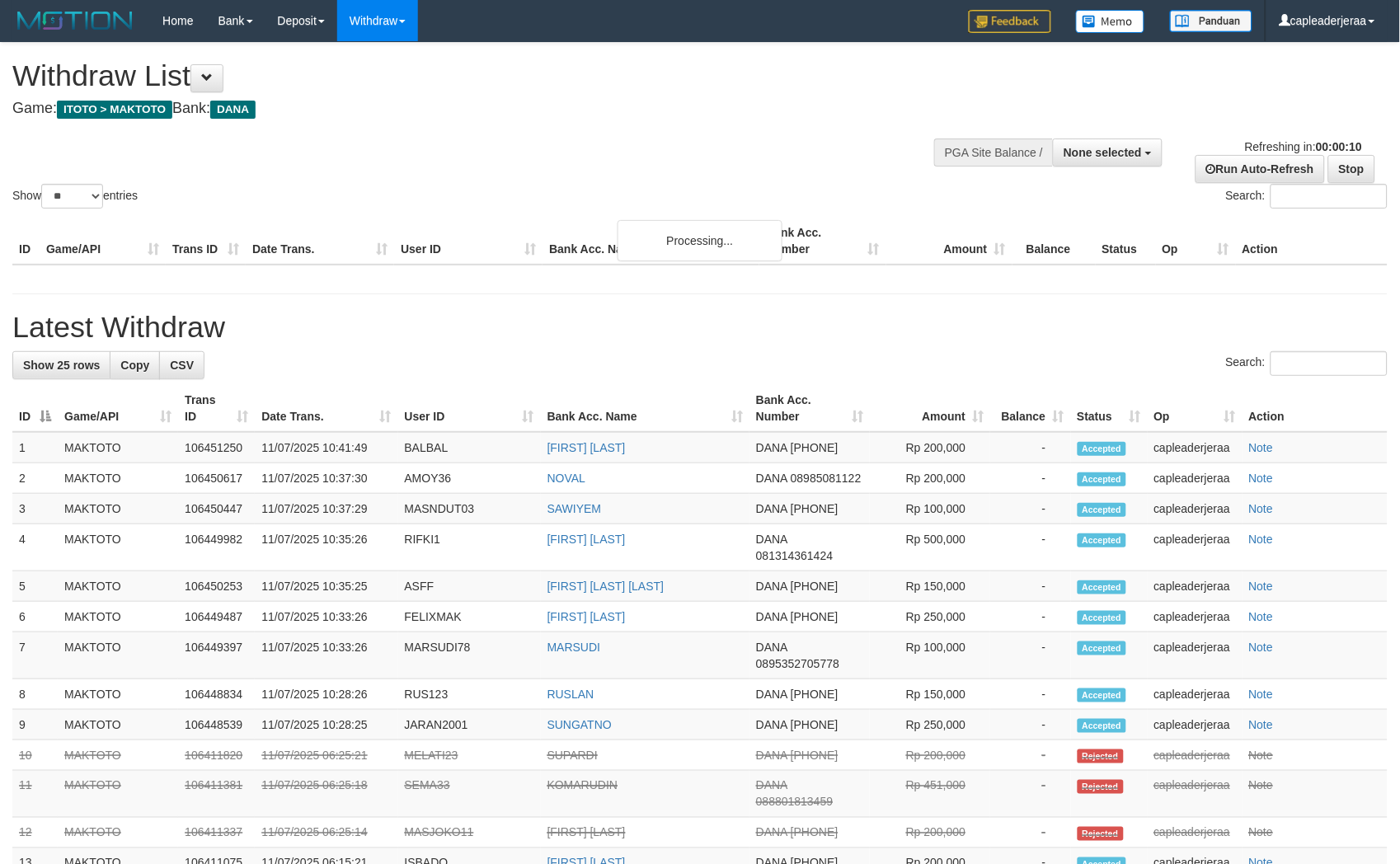 scroll, scrollTop: 0, scrollLeft: 0, axis: both 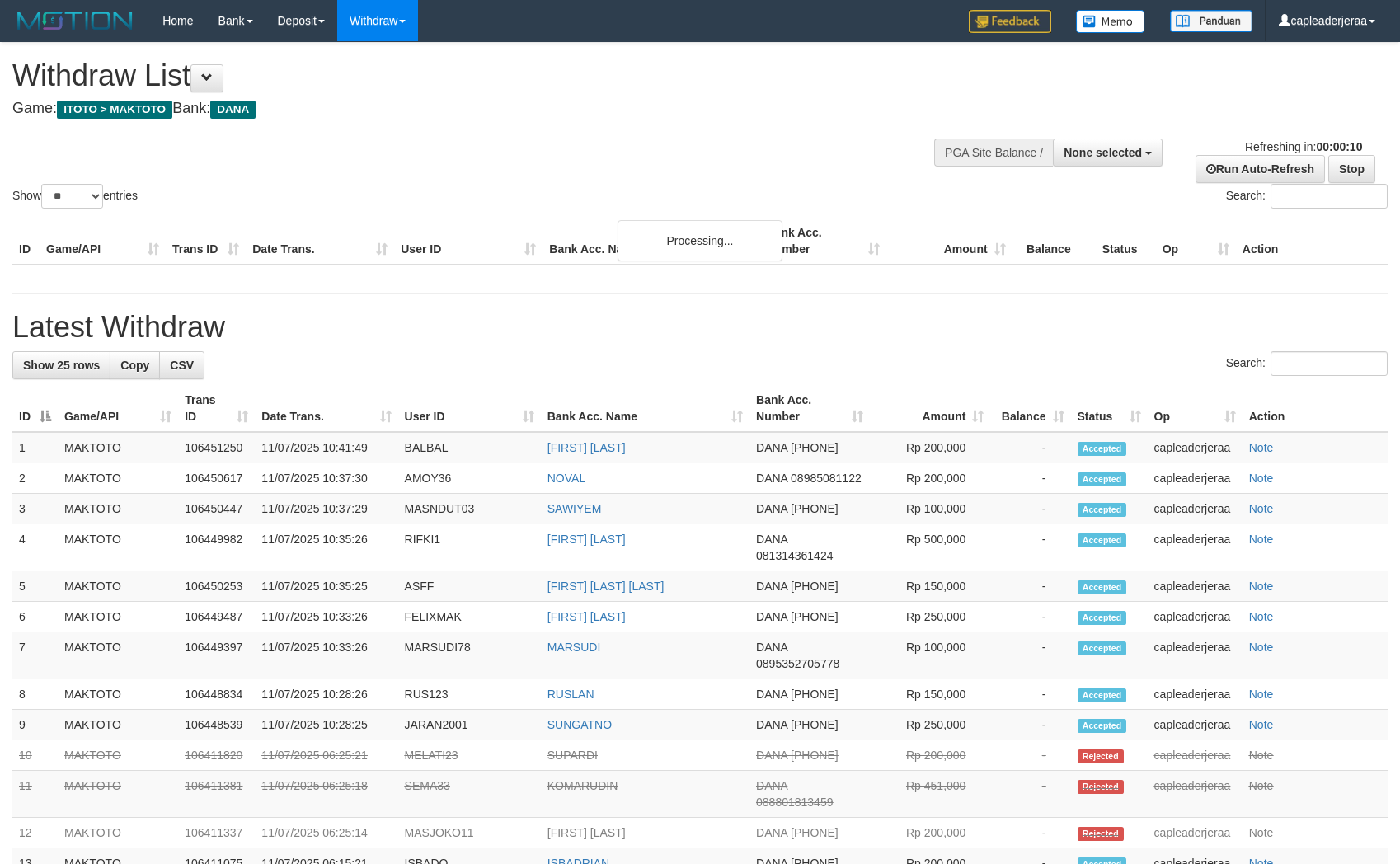 select 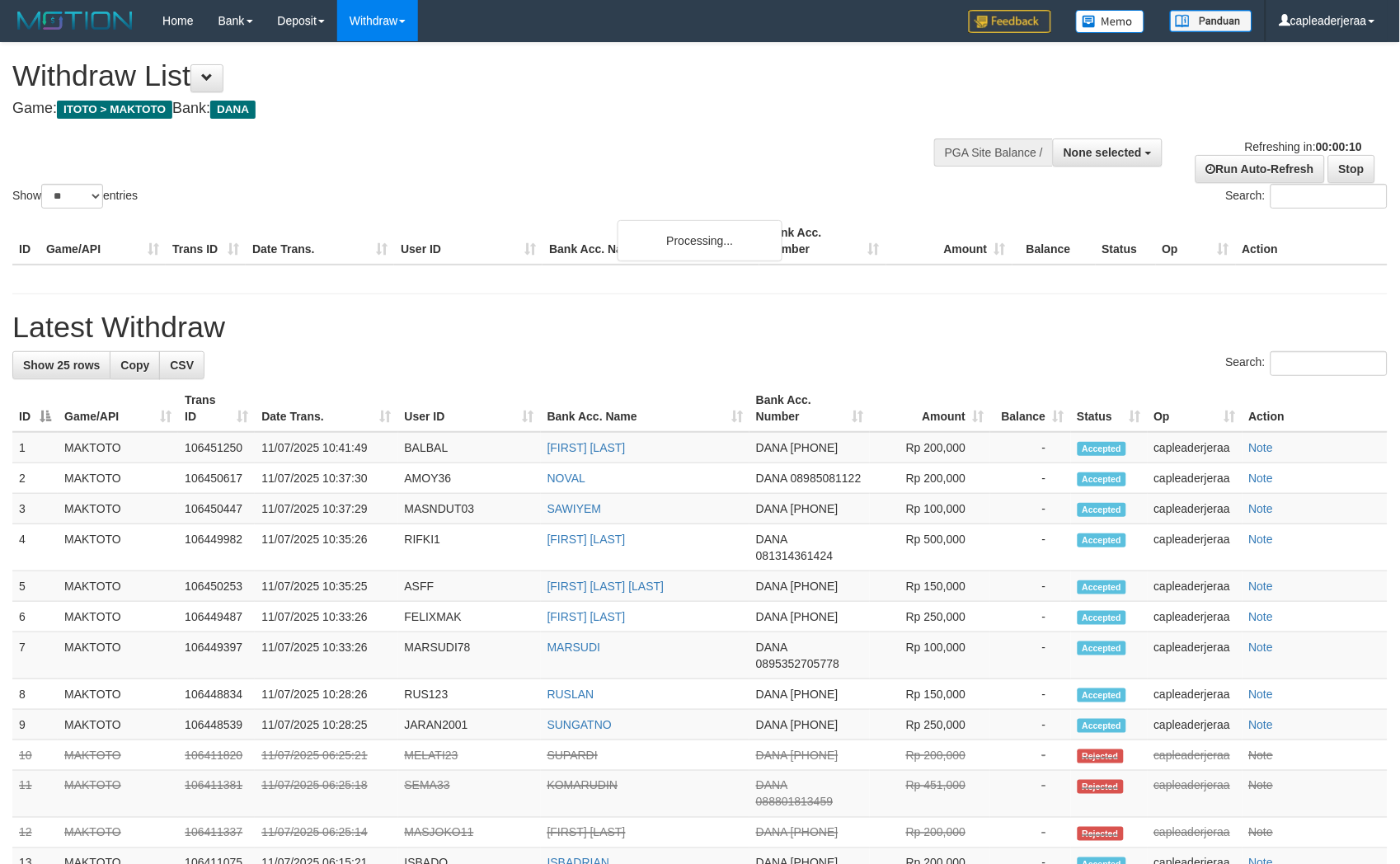 scroll, scrollTop: 0, scrollLeft: 0, axis: both 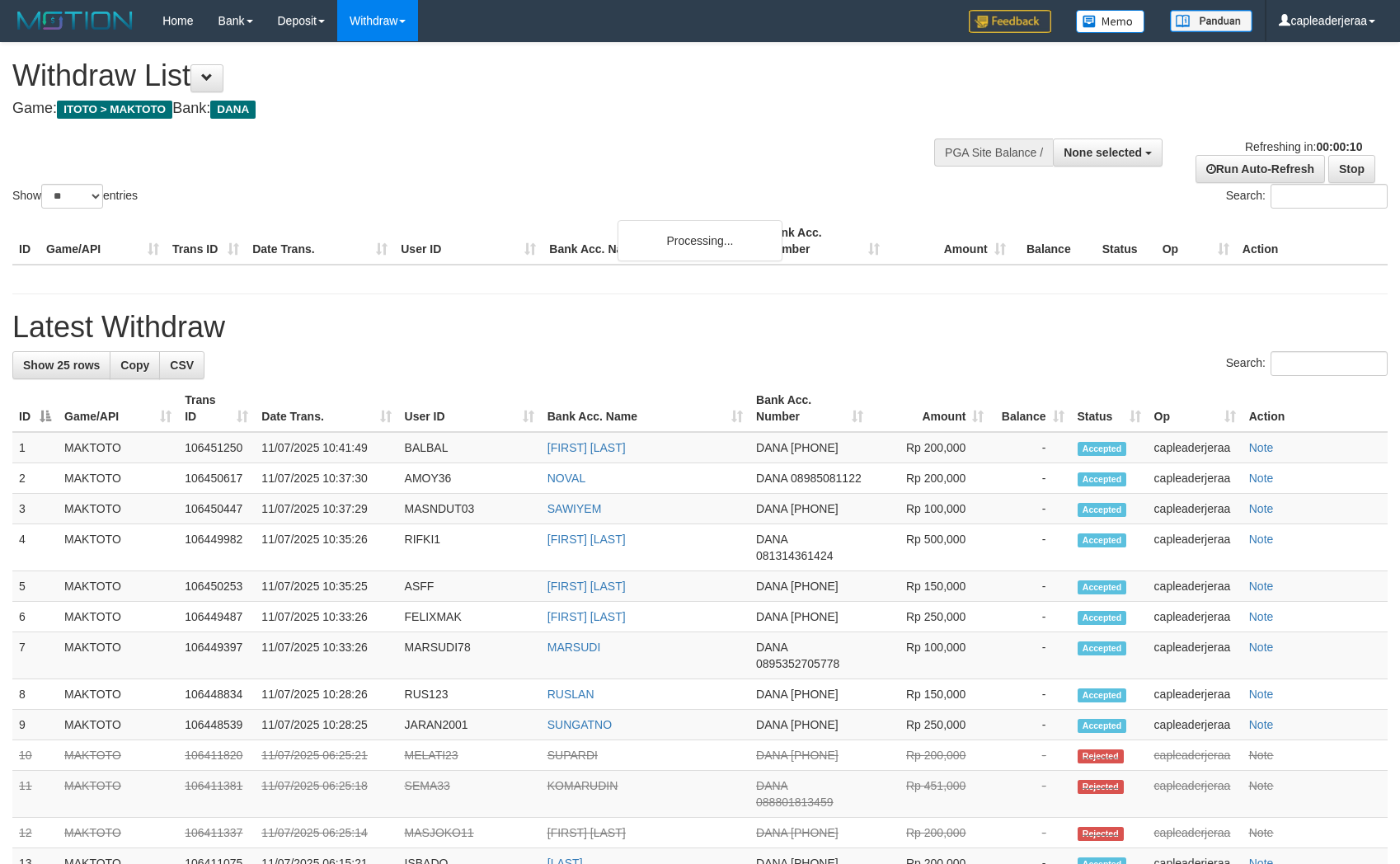 select 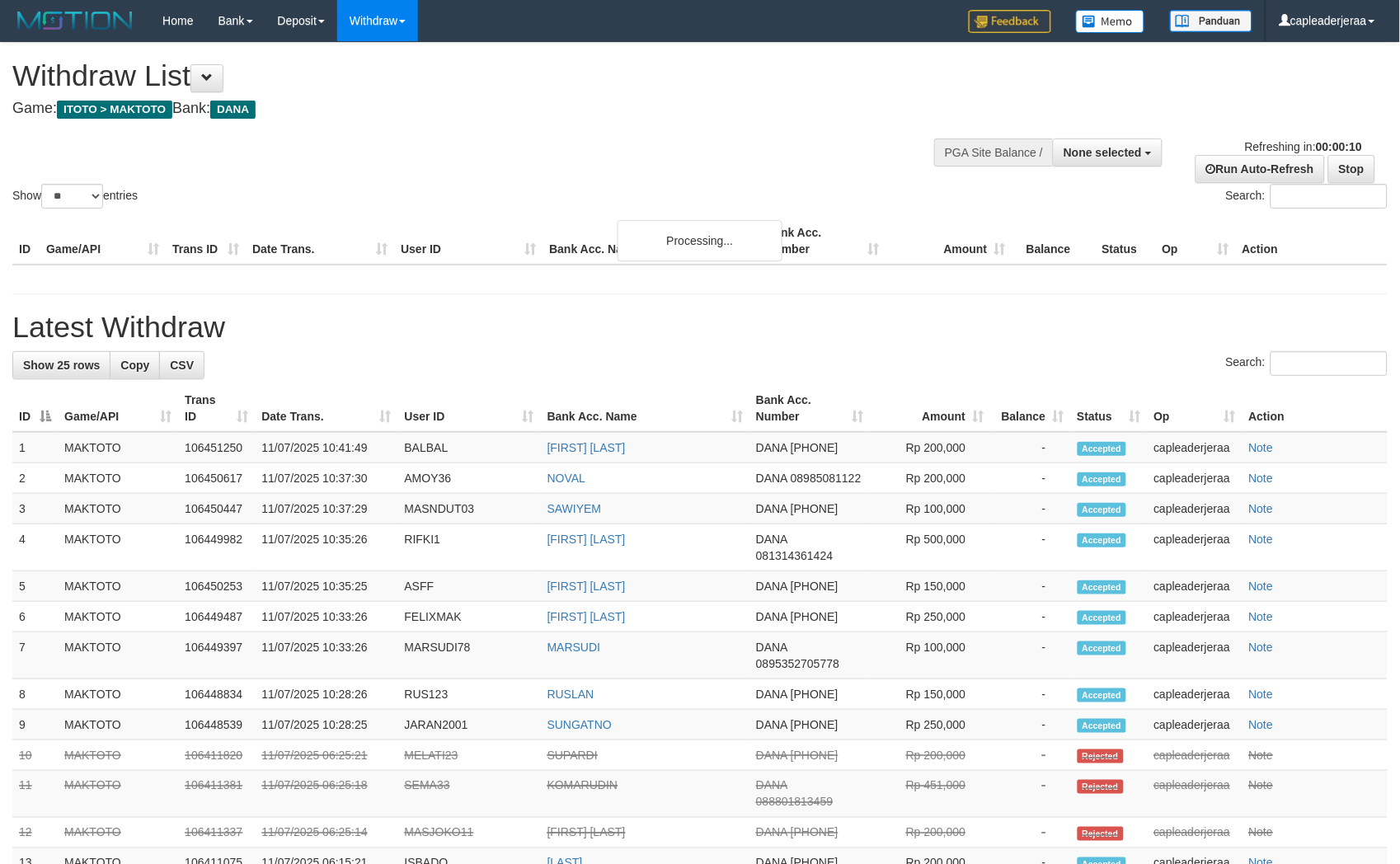 scroll, scrollTop: 0, scrollLeft: 0, axis: both 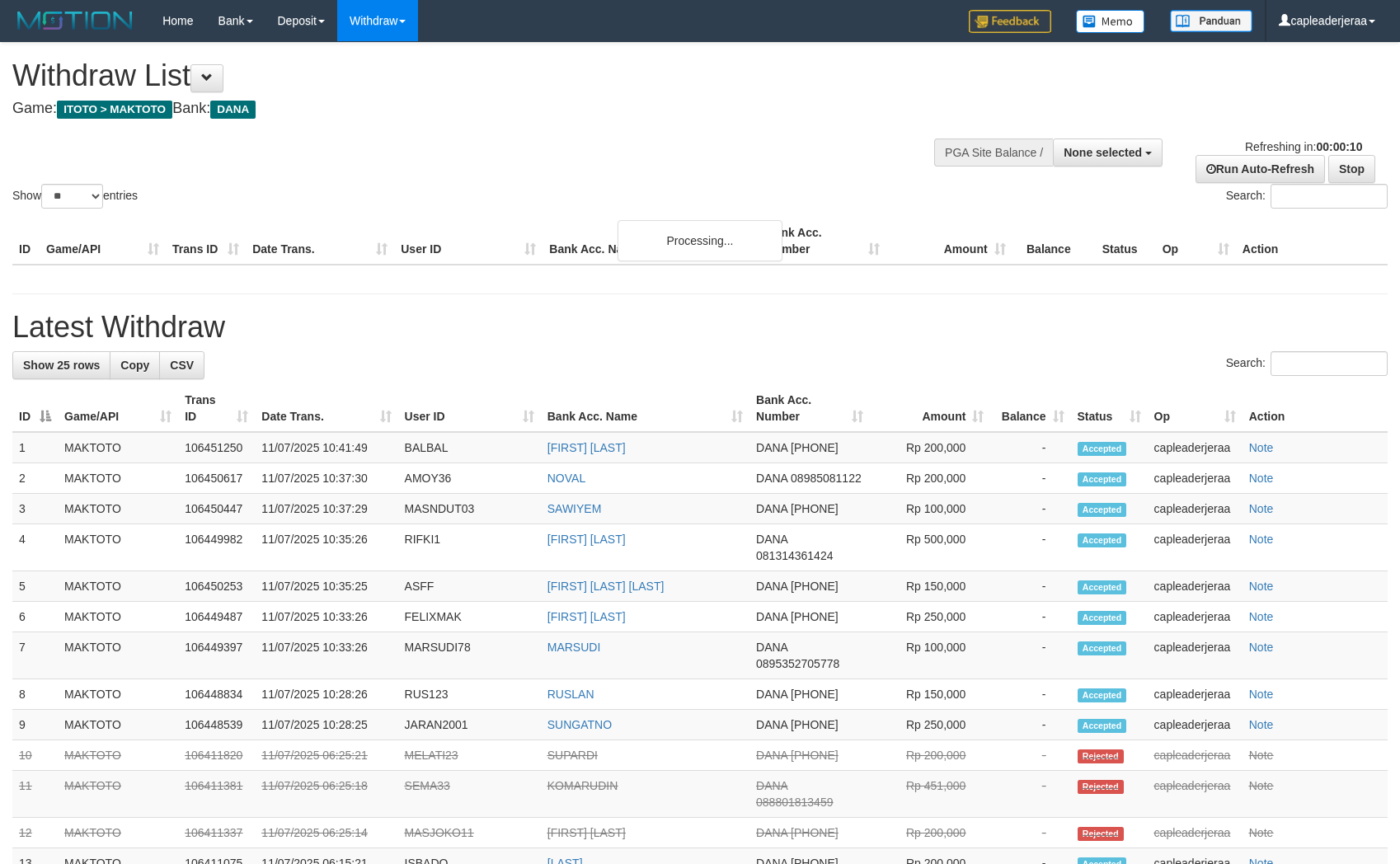 select 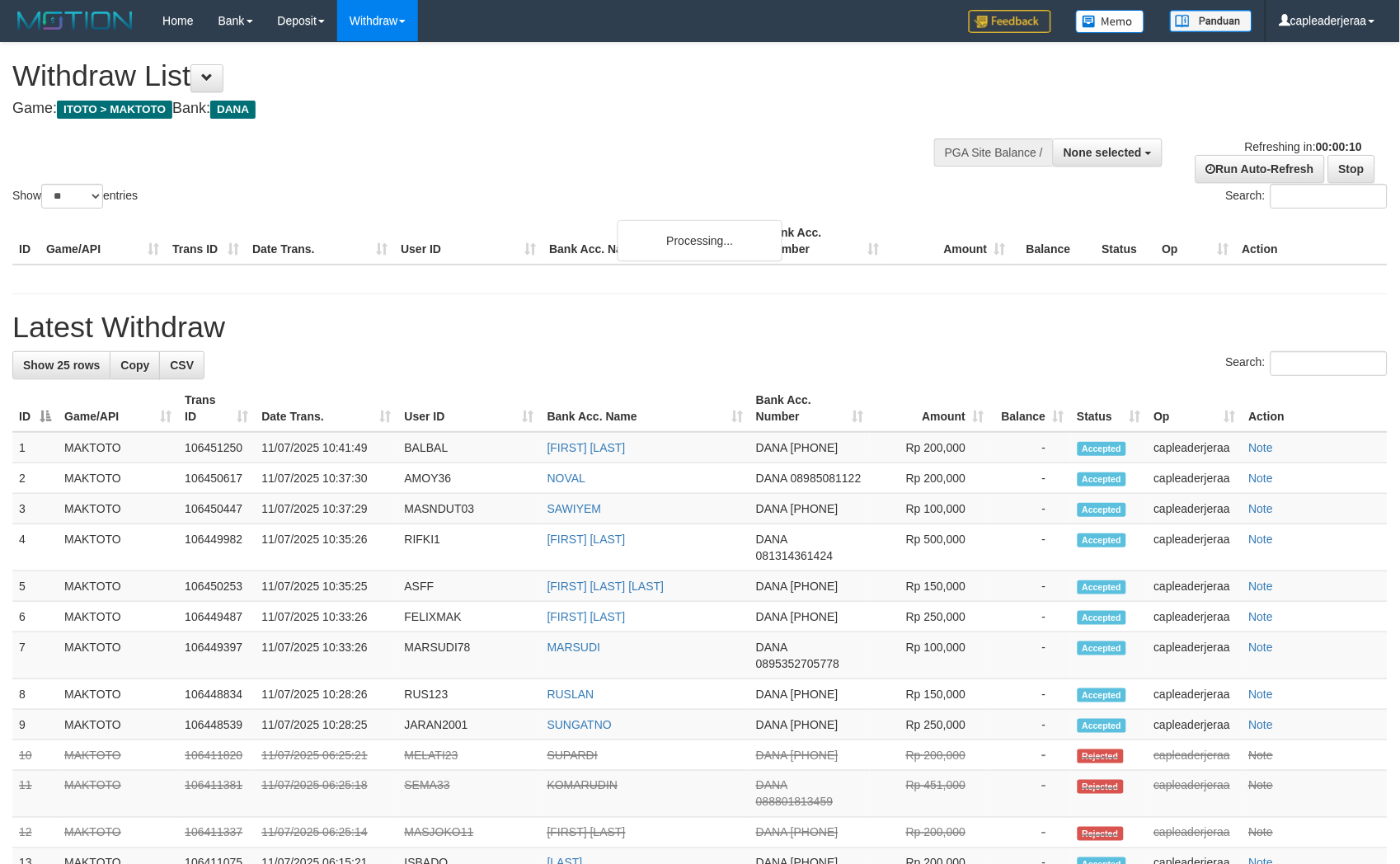 scroll, scrollTop: 0, scrollLeft: 0, axis: both 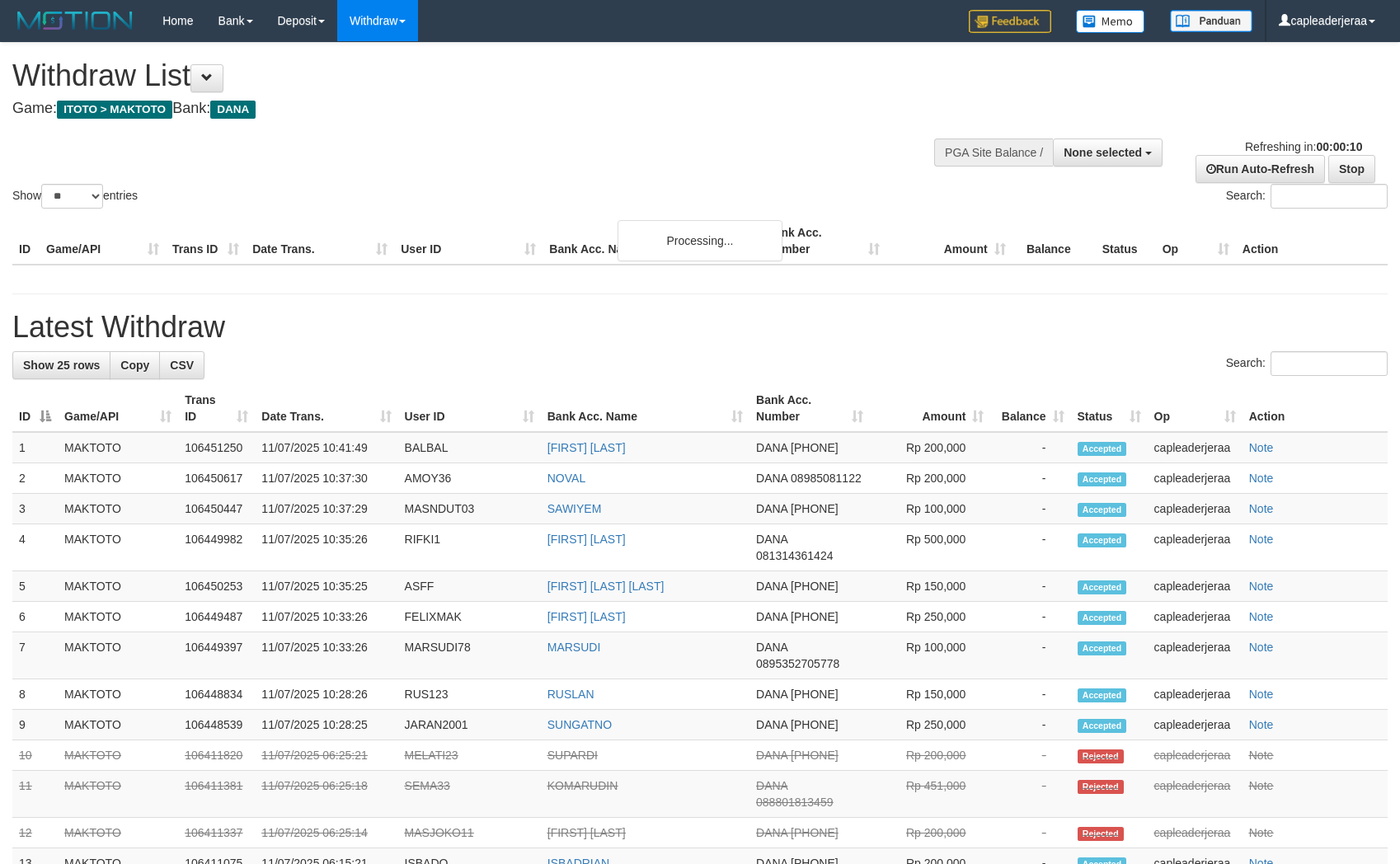 select 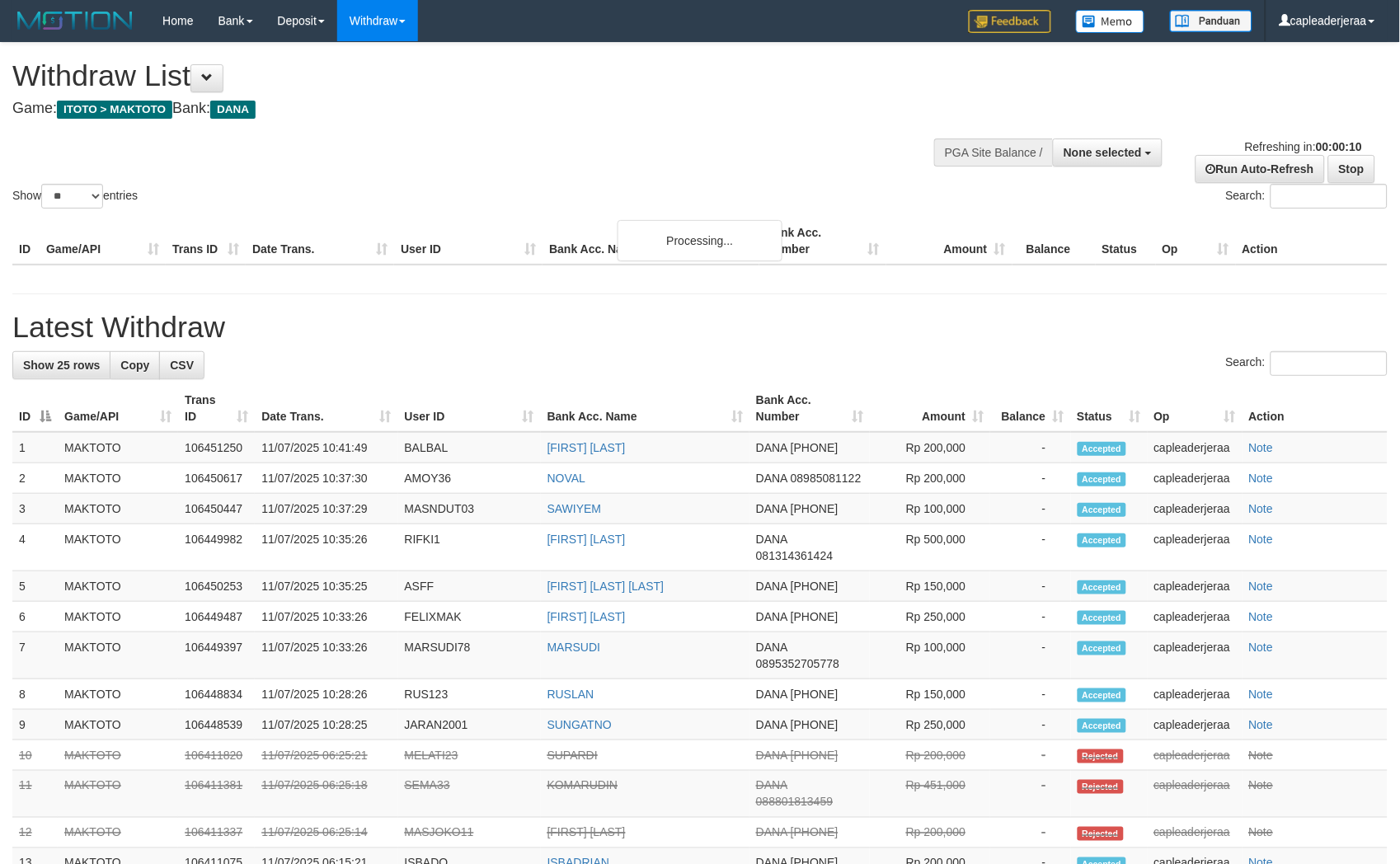 scroll, scrollTop: 0, scrollLeft: 0, axis: both 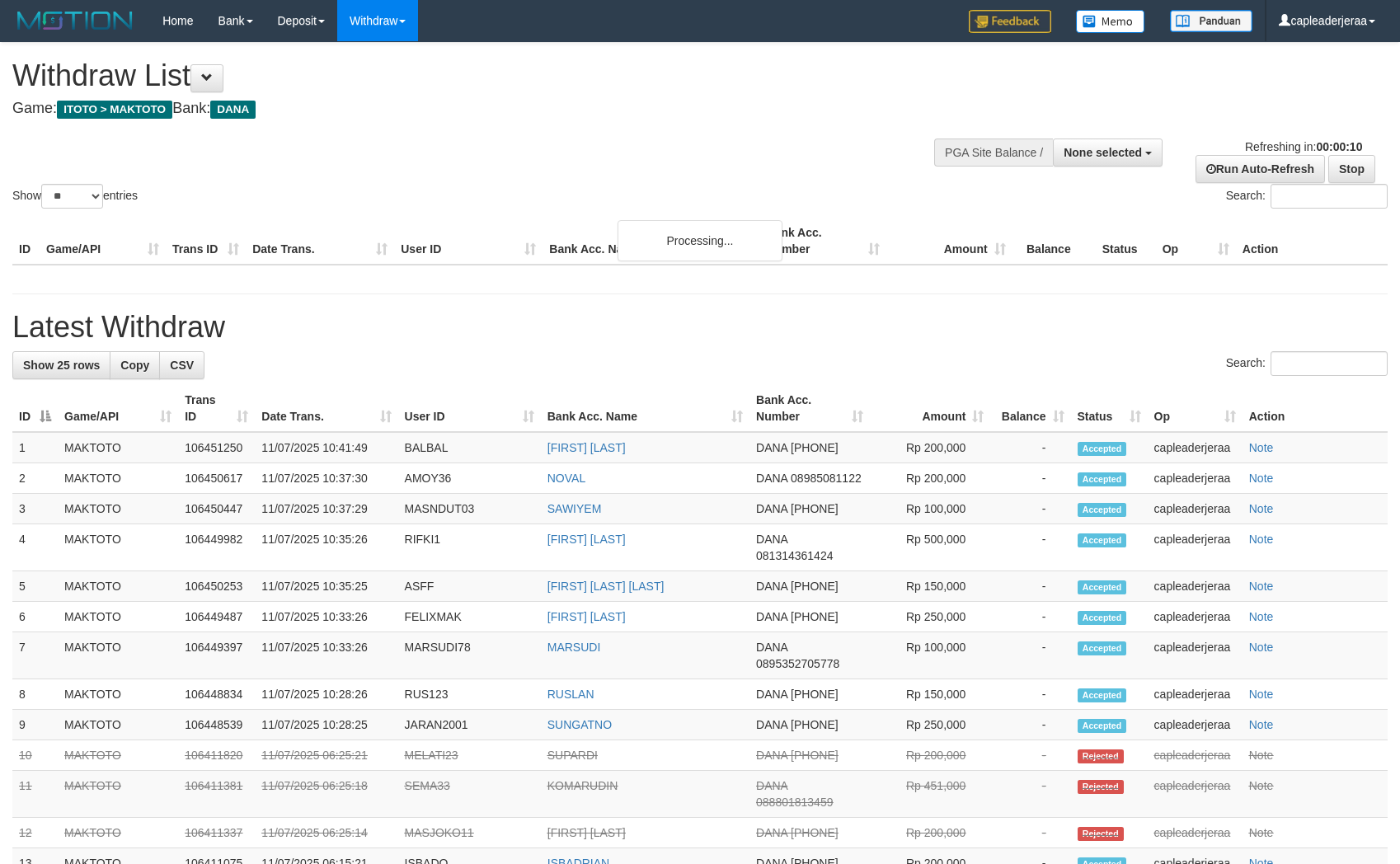 select 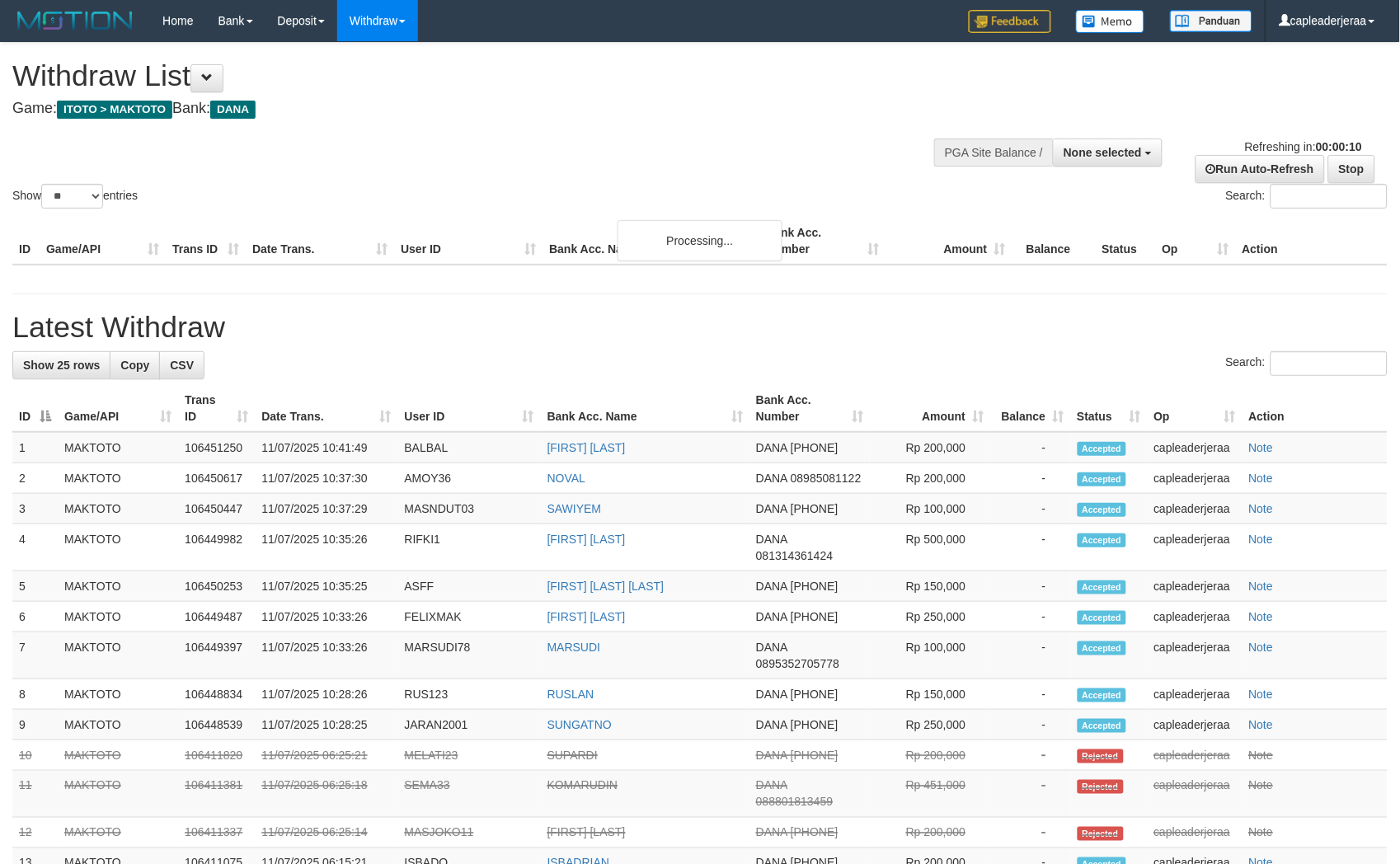 scroll, scrollTop: 0, scrollLeft: 0, axis: both 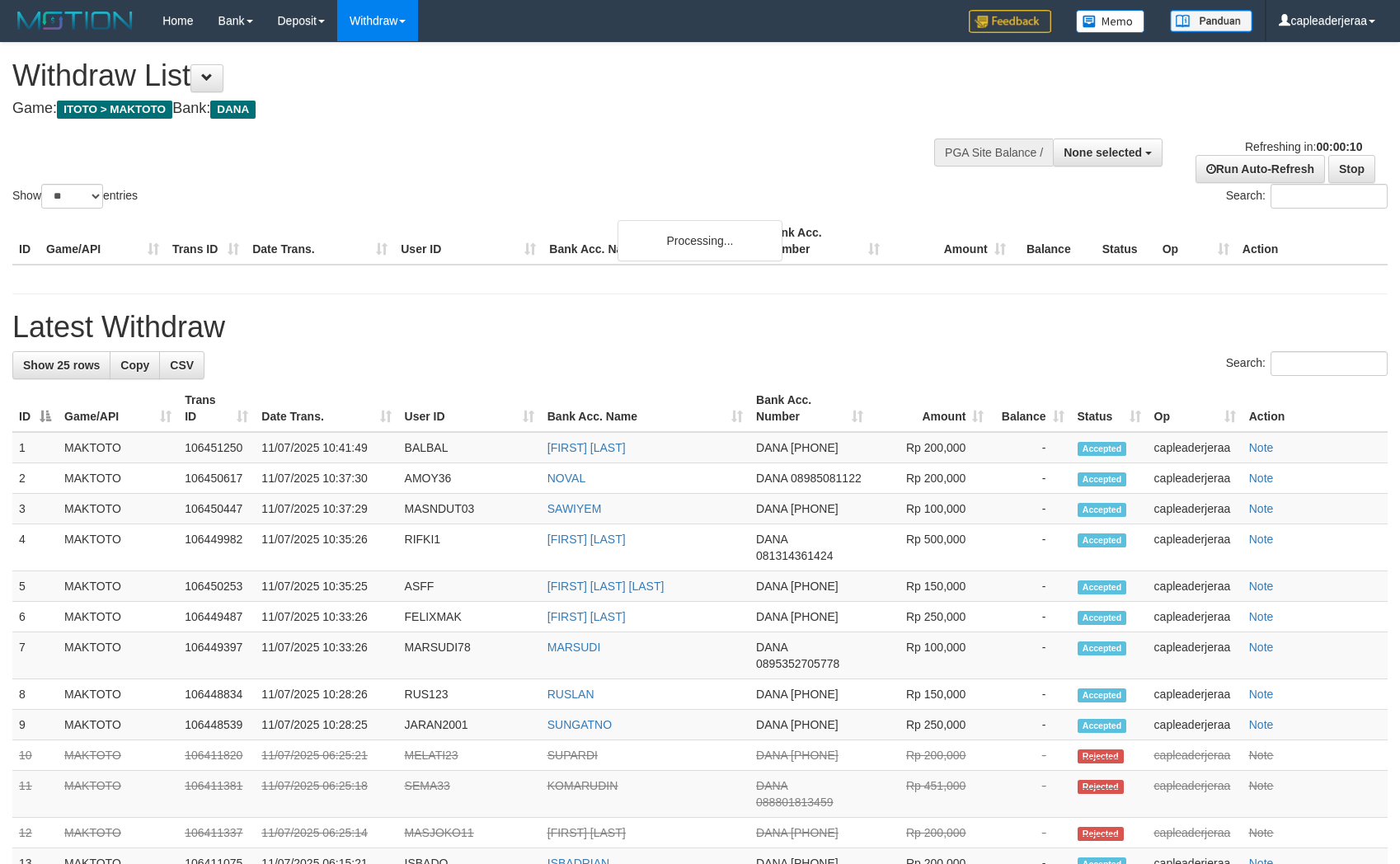 select 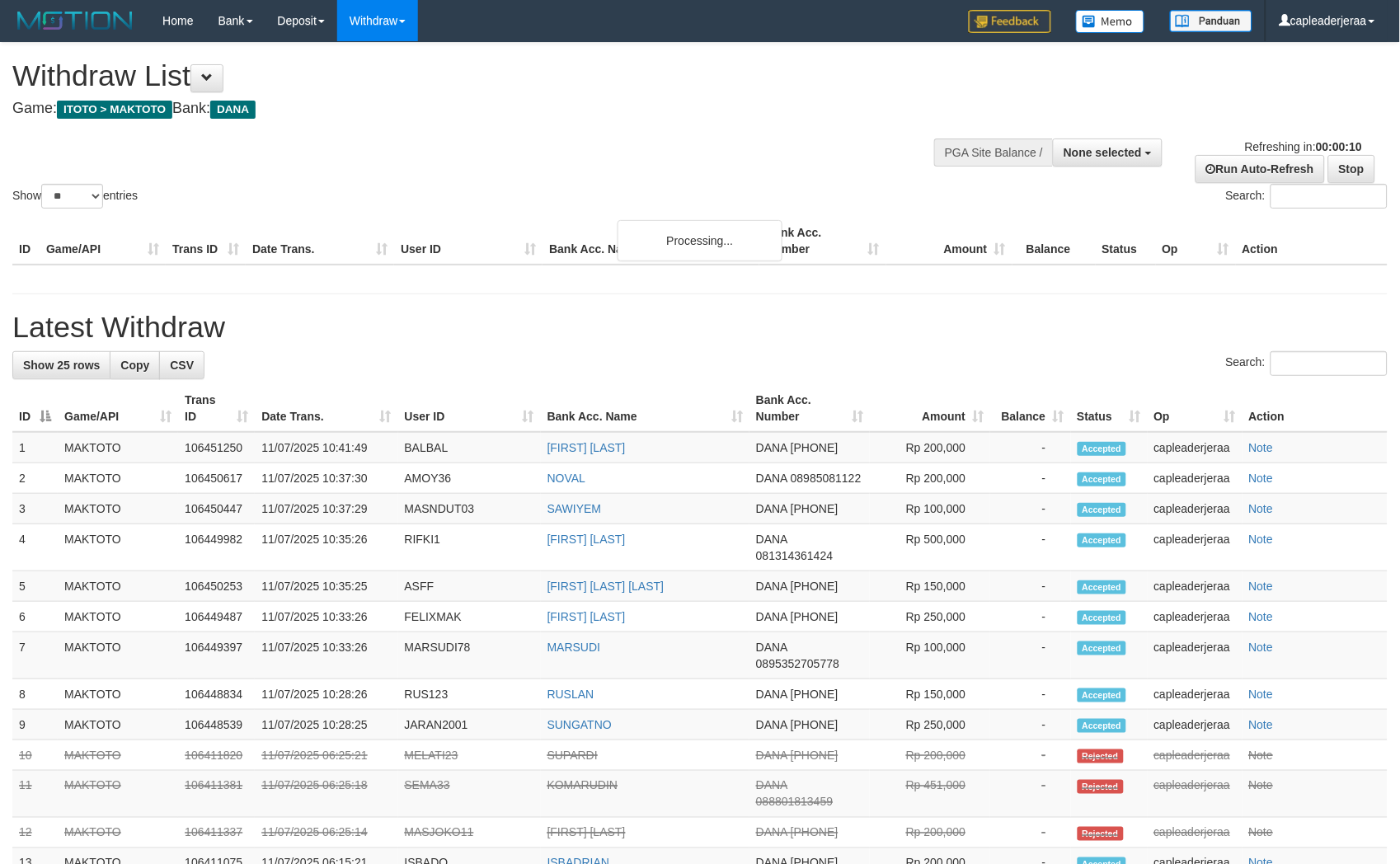 scroll, scrollTop: 0, scrollLeft: 0, axis: both 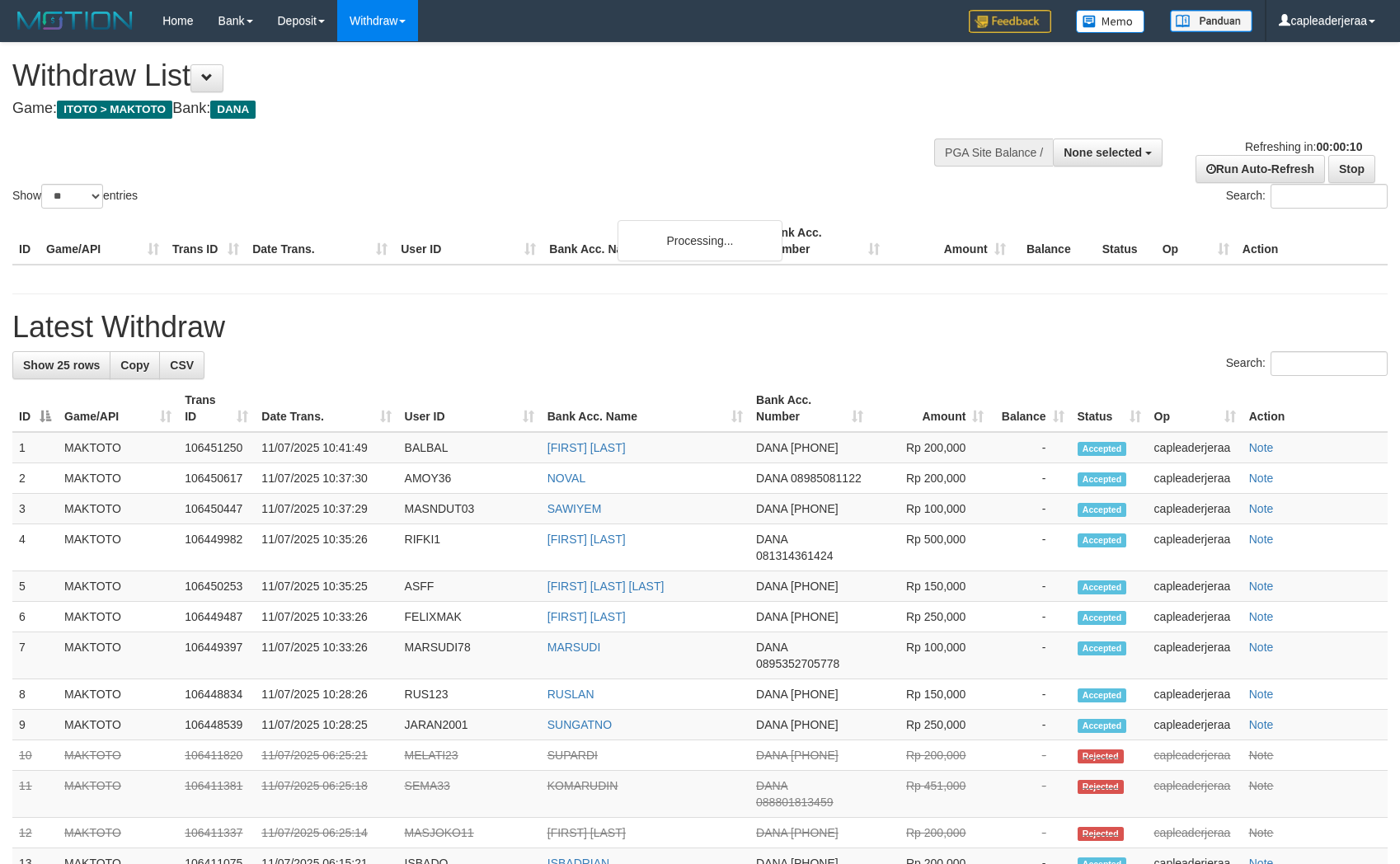 select 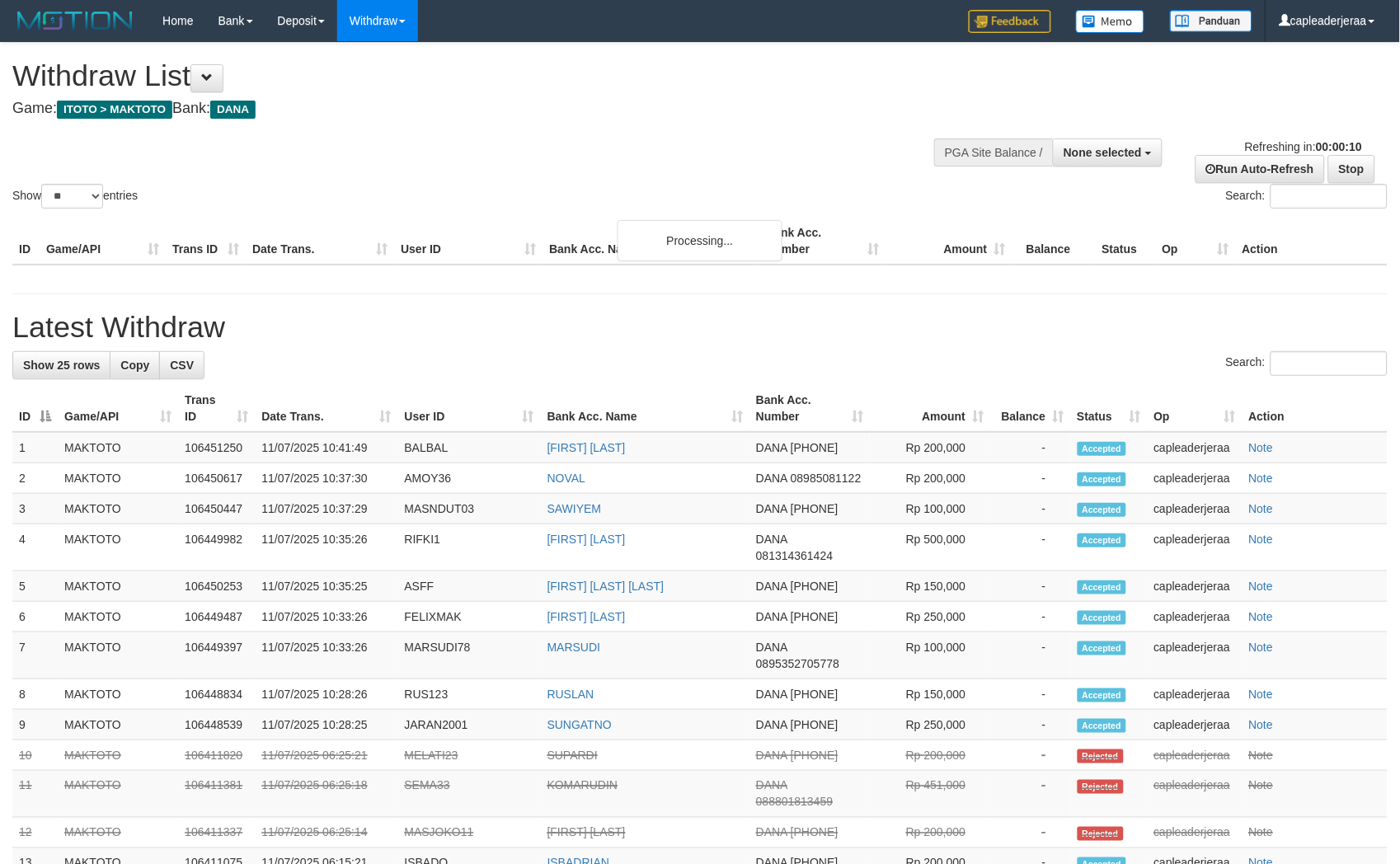 scroll, scrollTop: 0, scrollLeft: 0, axis: both 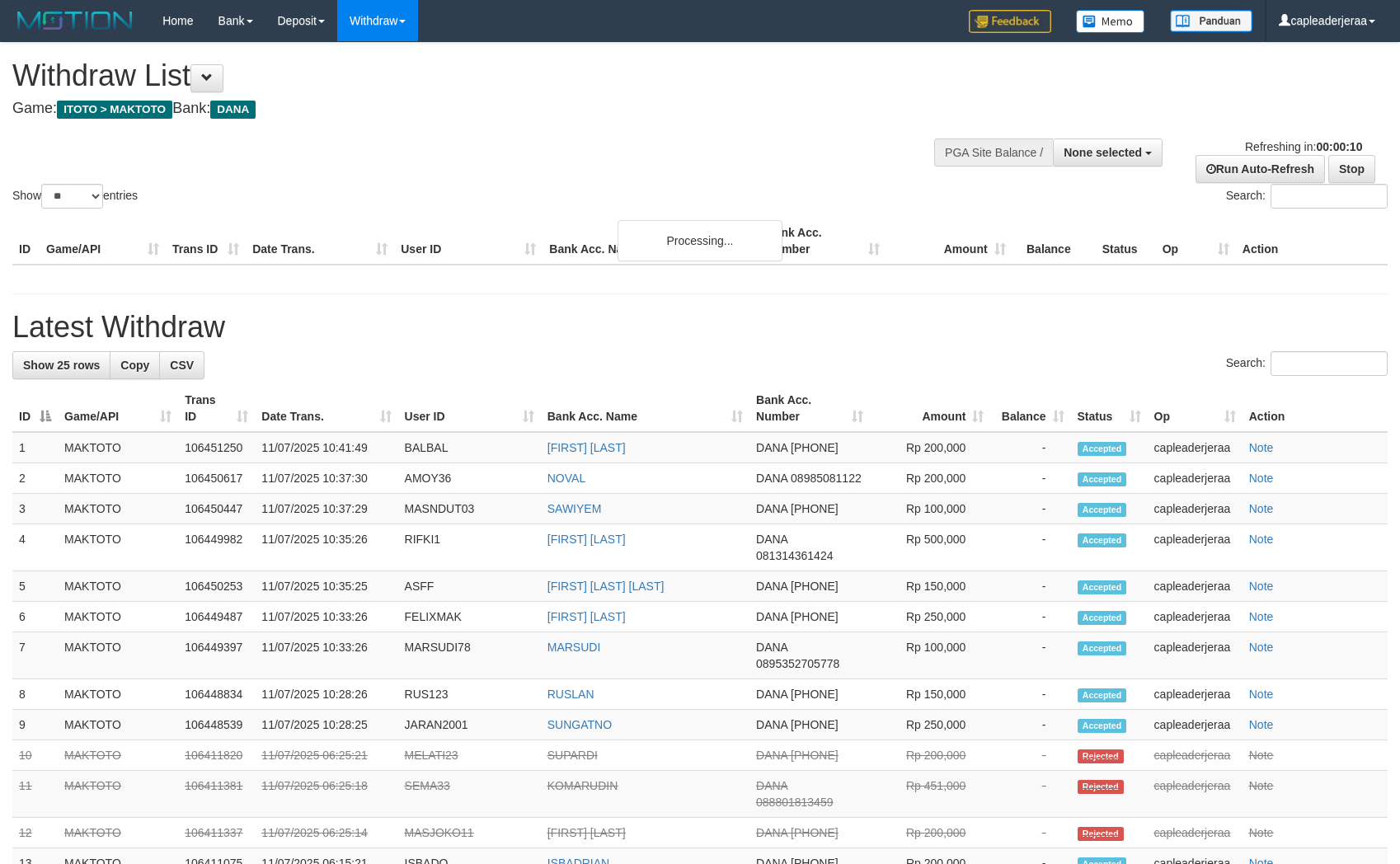 select 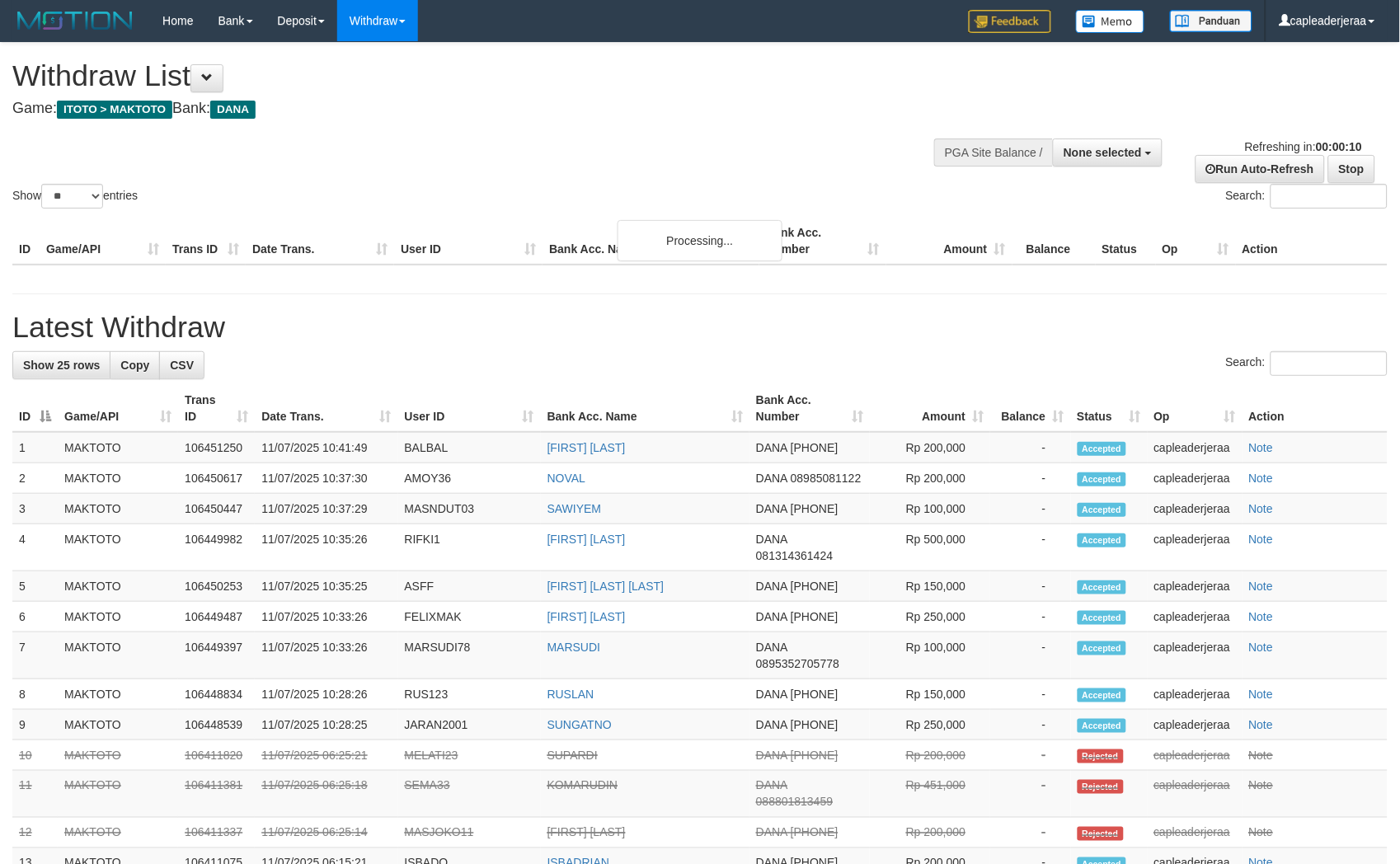 scroll, scrollTop: 0, scrollLeft: 0, axis: both 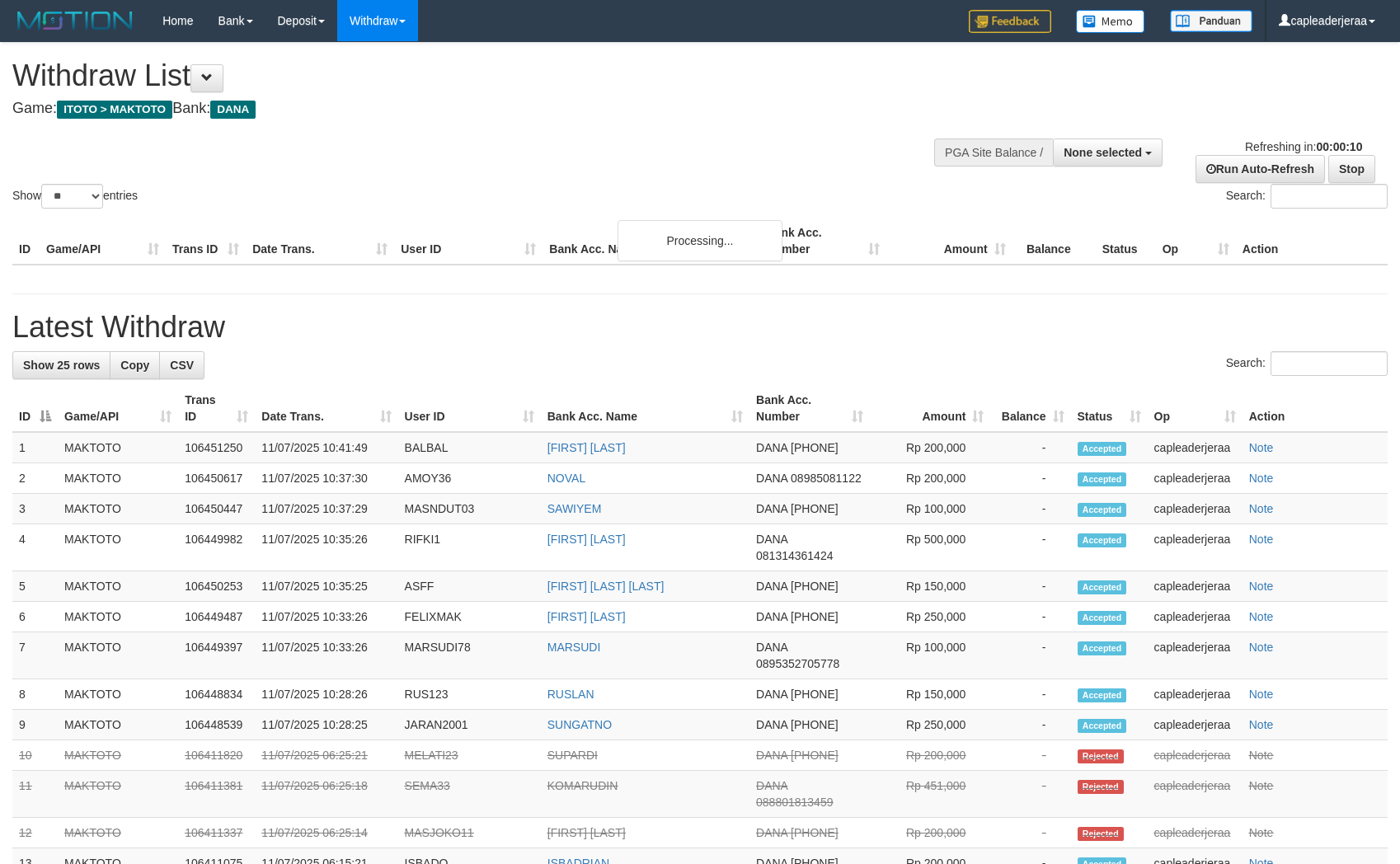 select 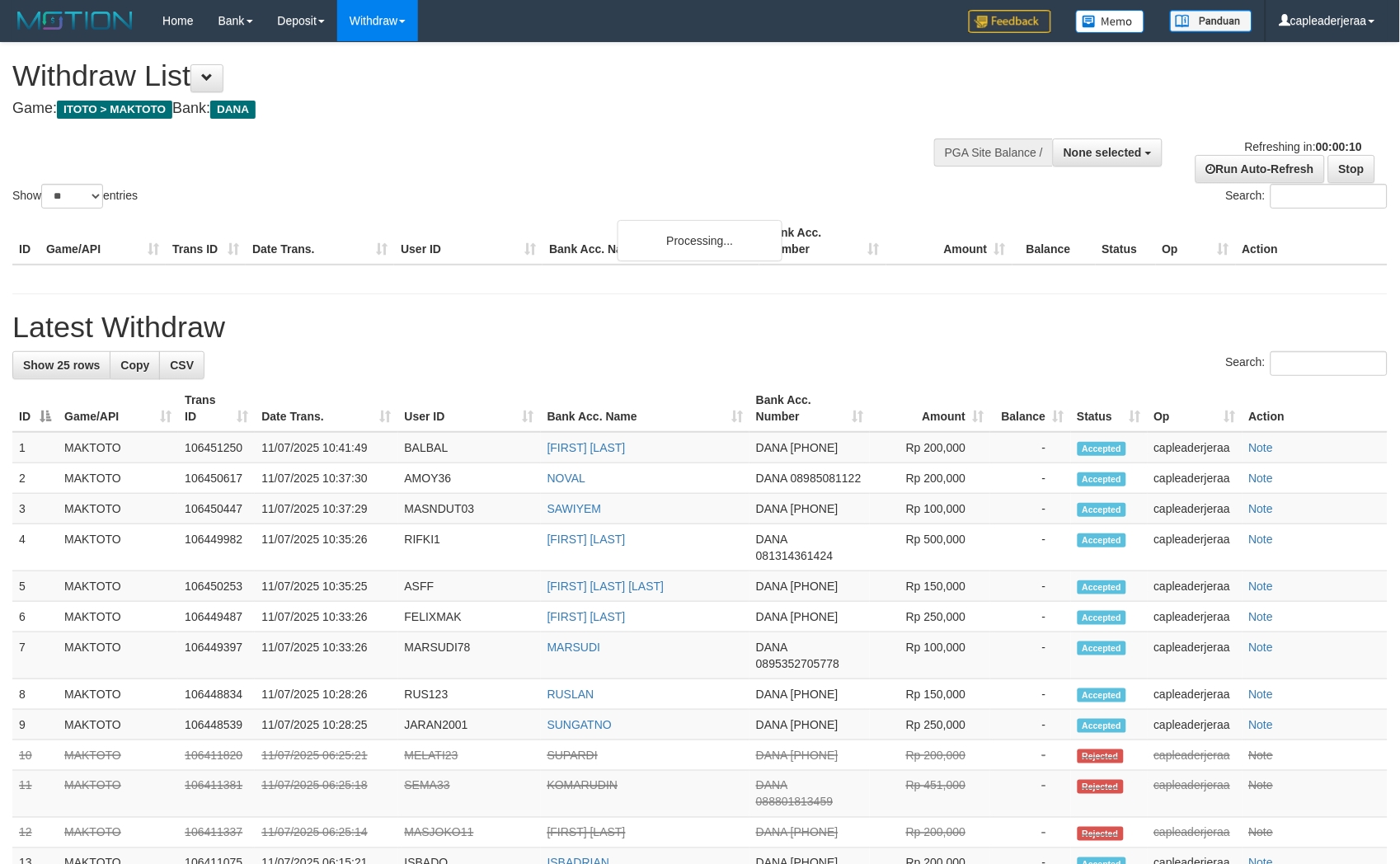 scroll, scrollTop: 0, scrollLeft: 0, axis: both 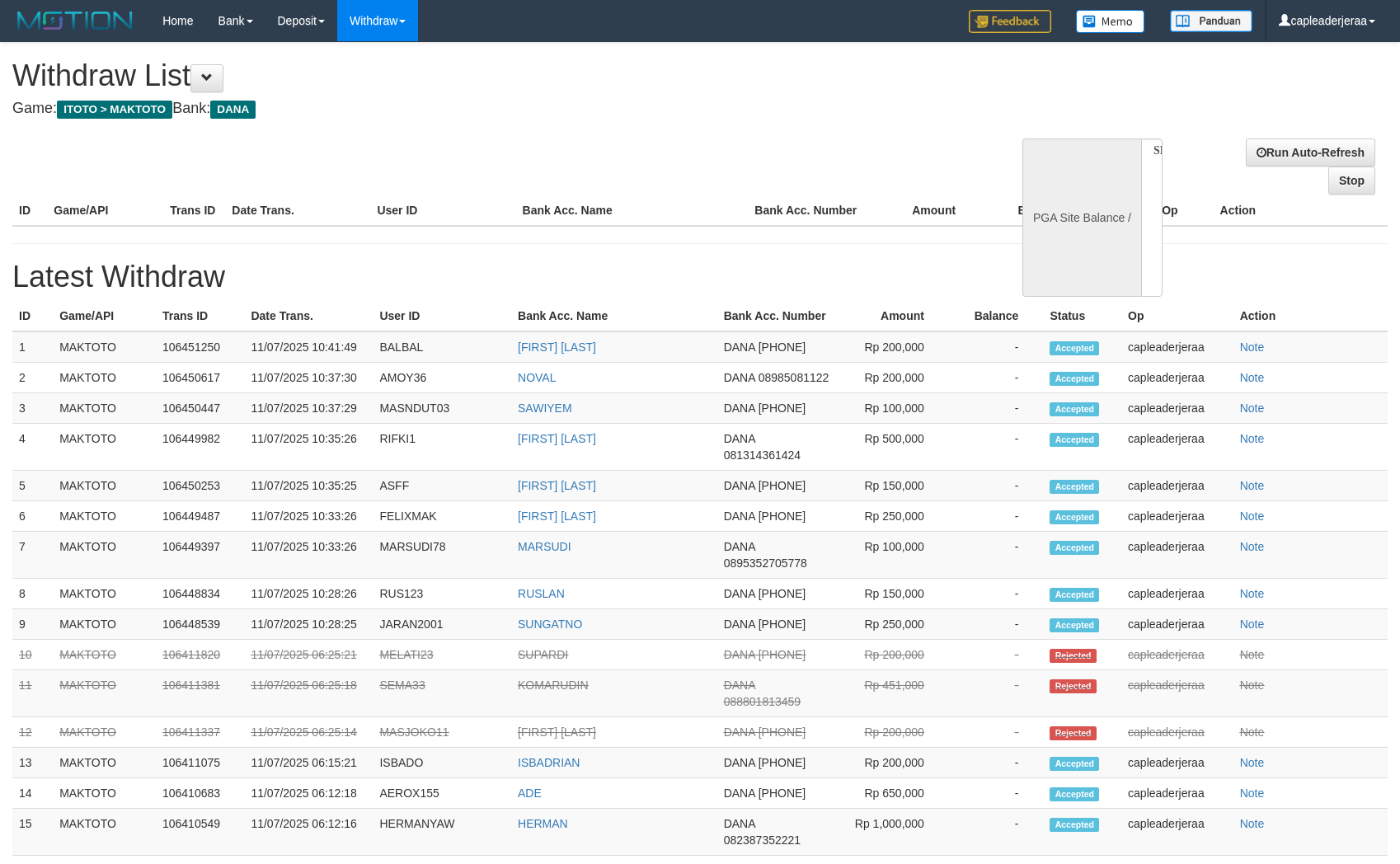 select 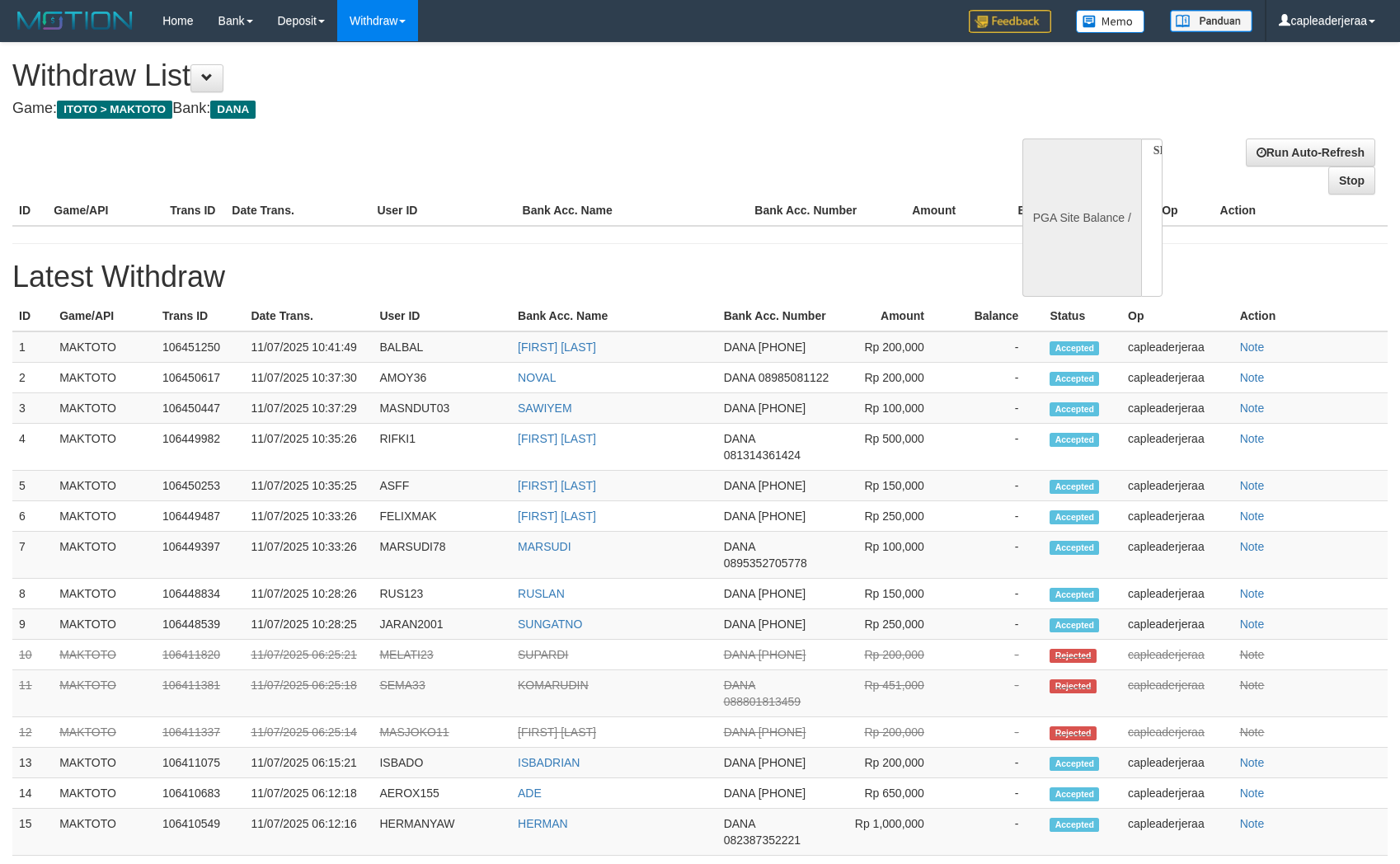 scroll, scrollTop: 0, scrollLeft: 0, axis: both 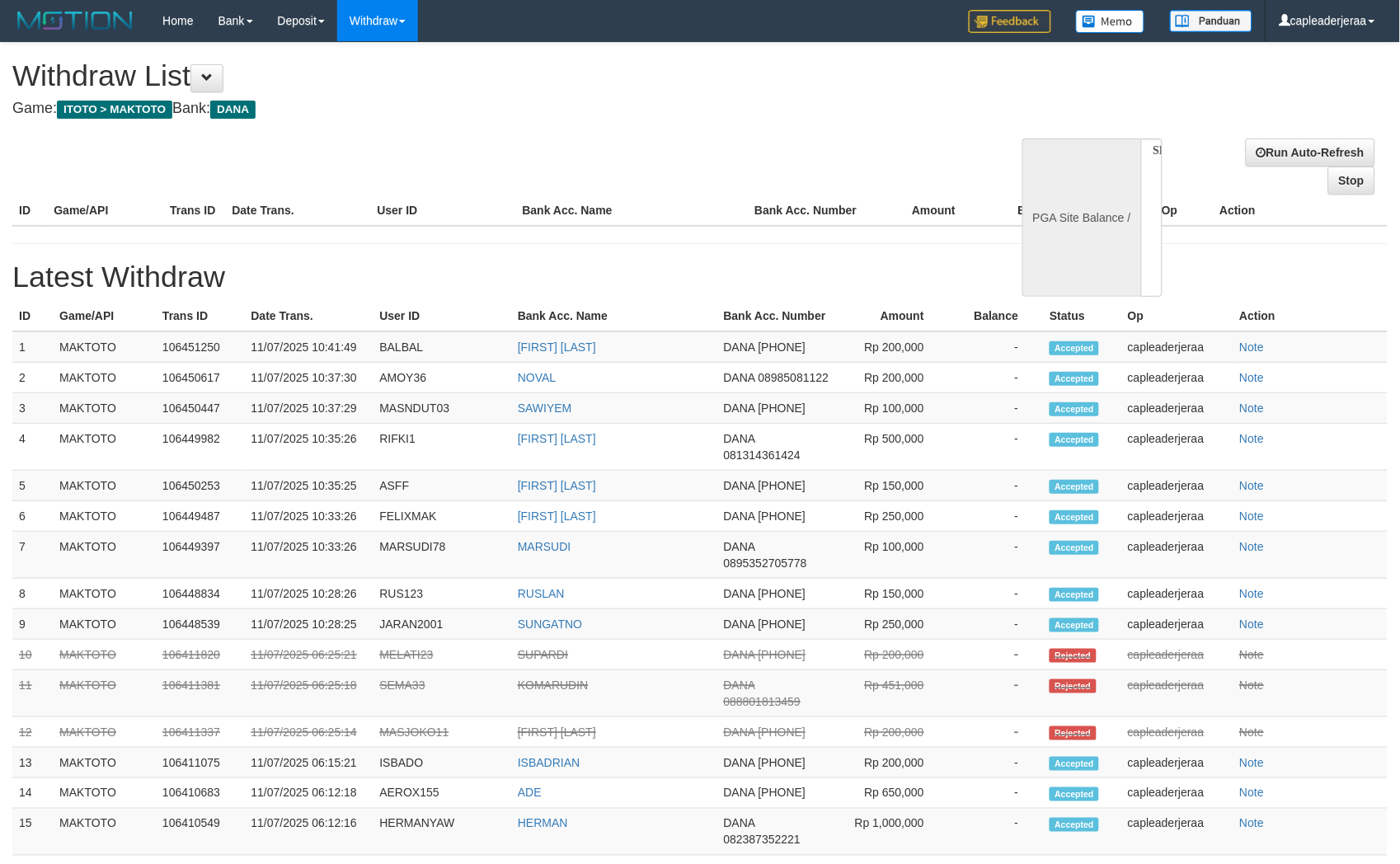 select on "**" 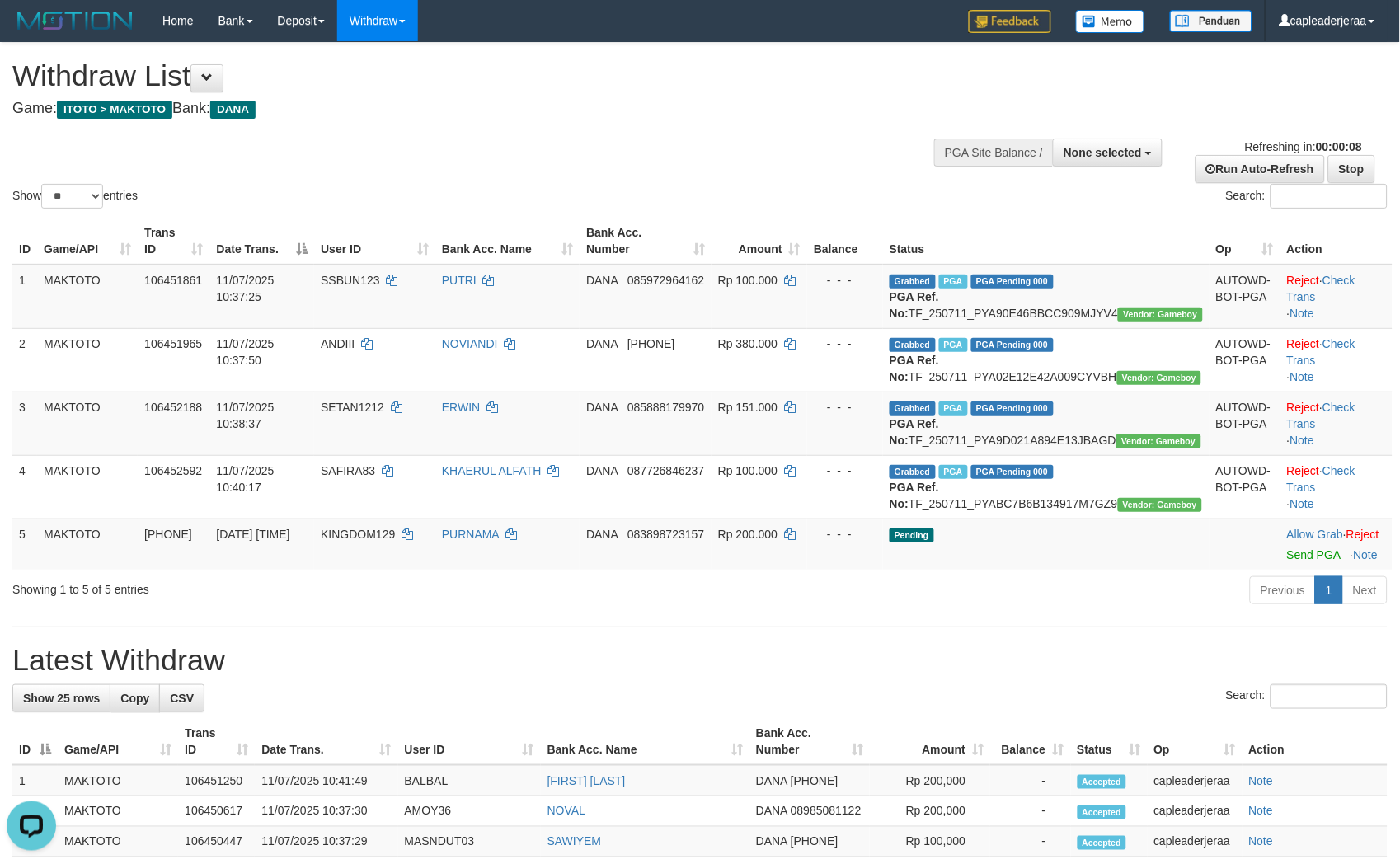 scroll, scrollTop: 0, scrollLeft: 0, axis: both 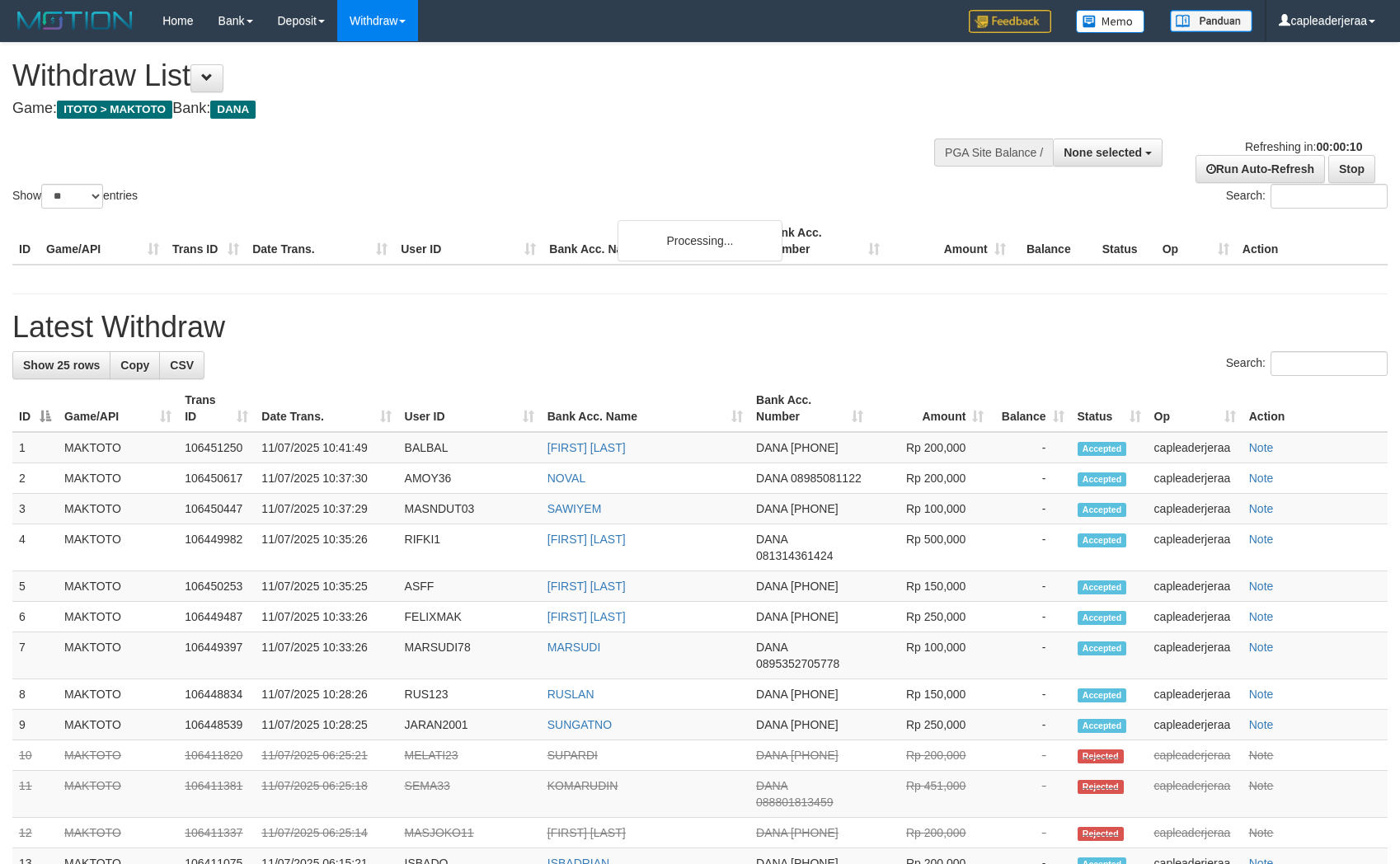 select 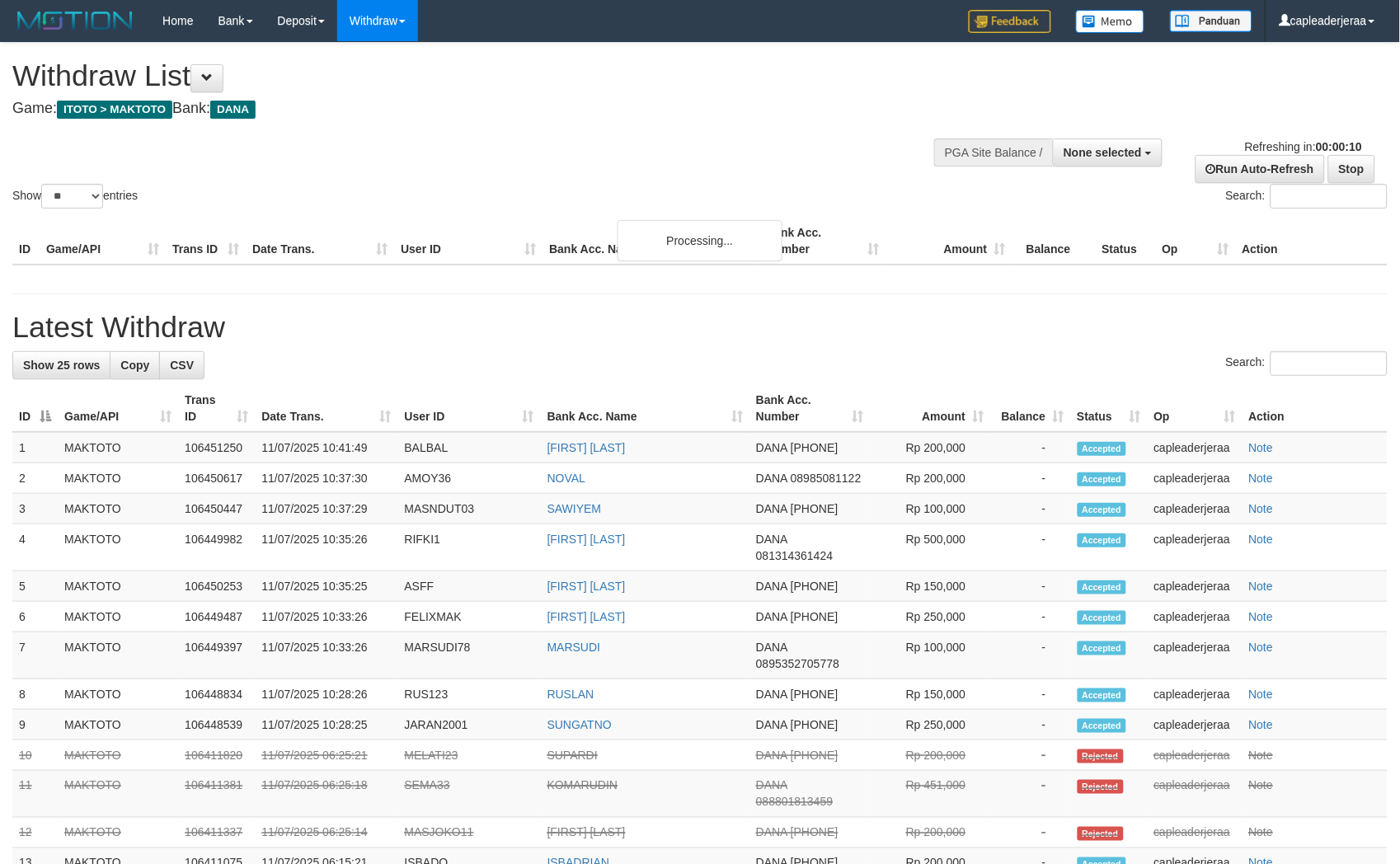 scroll, scrollTop: 0, scrollLeft: 0, axis: both 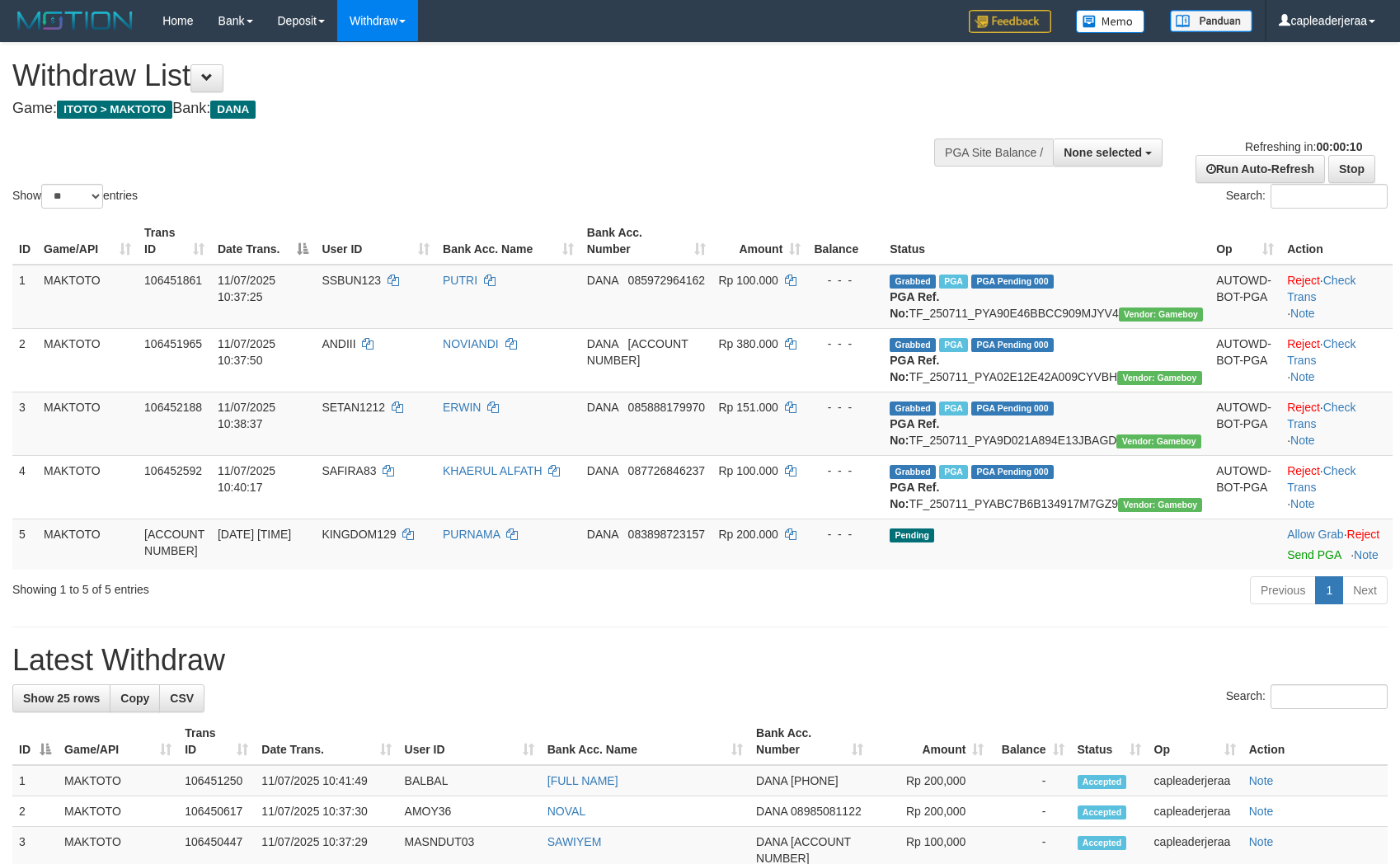 select 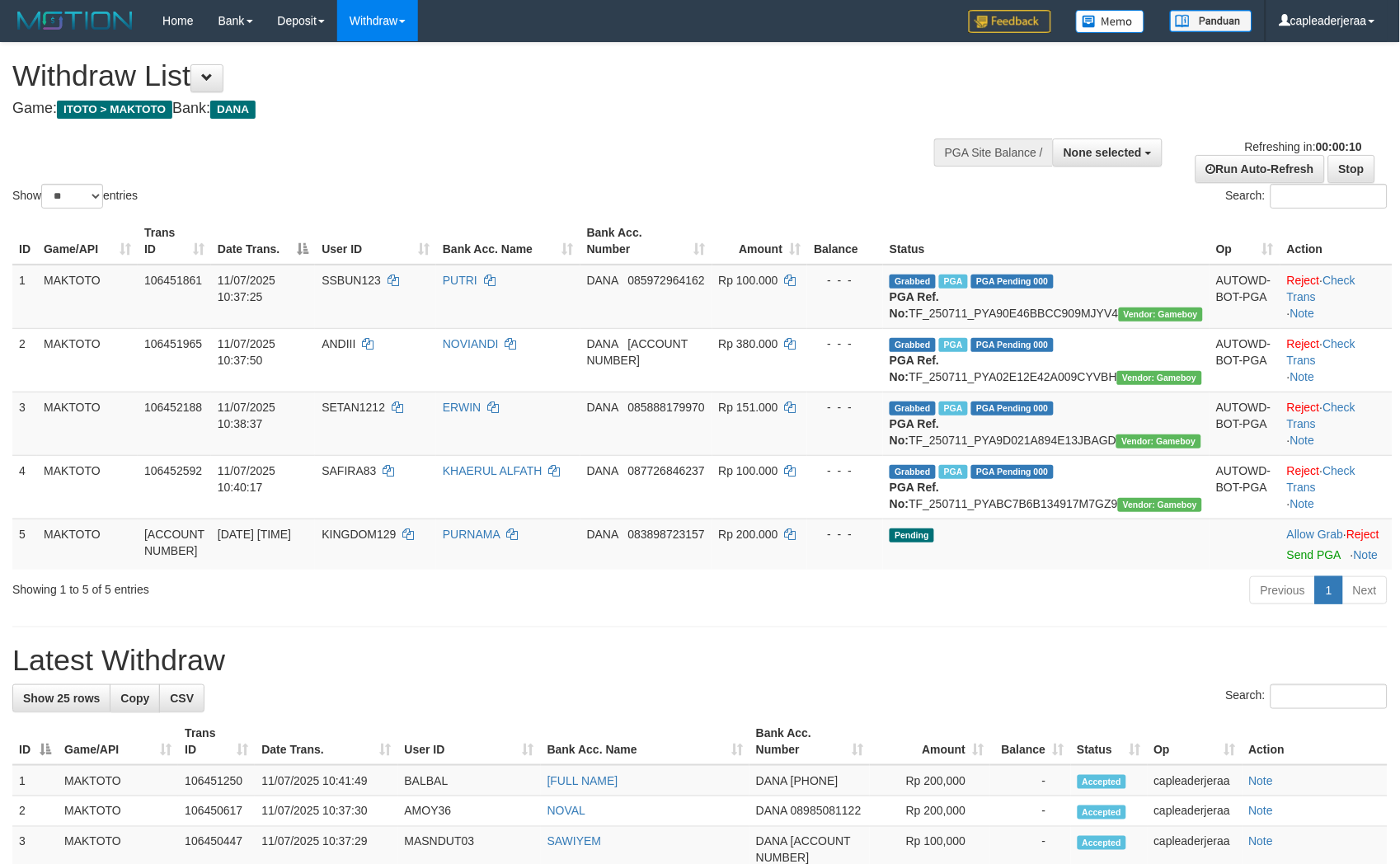 scroll, scrollTop: 0, scrollLeft: 0, axis: both 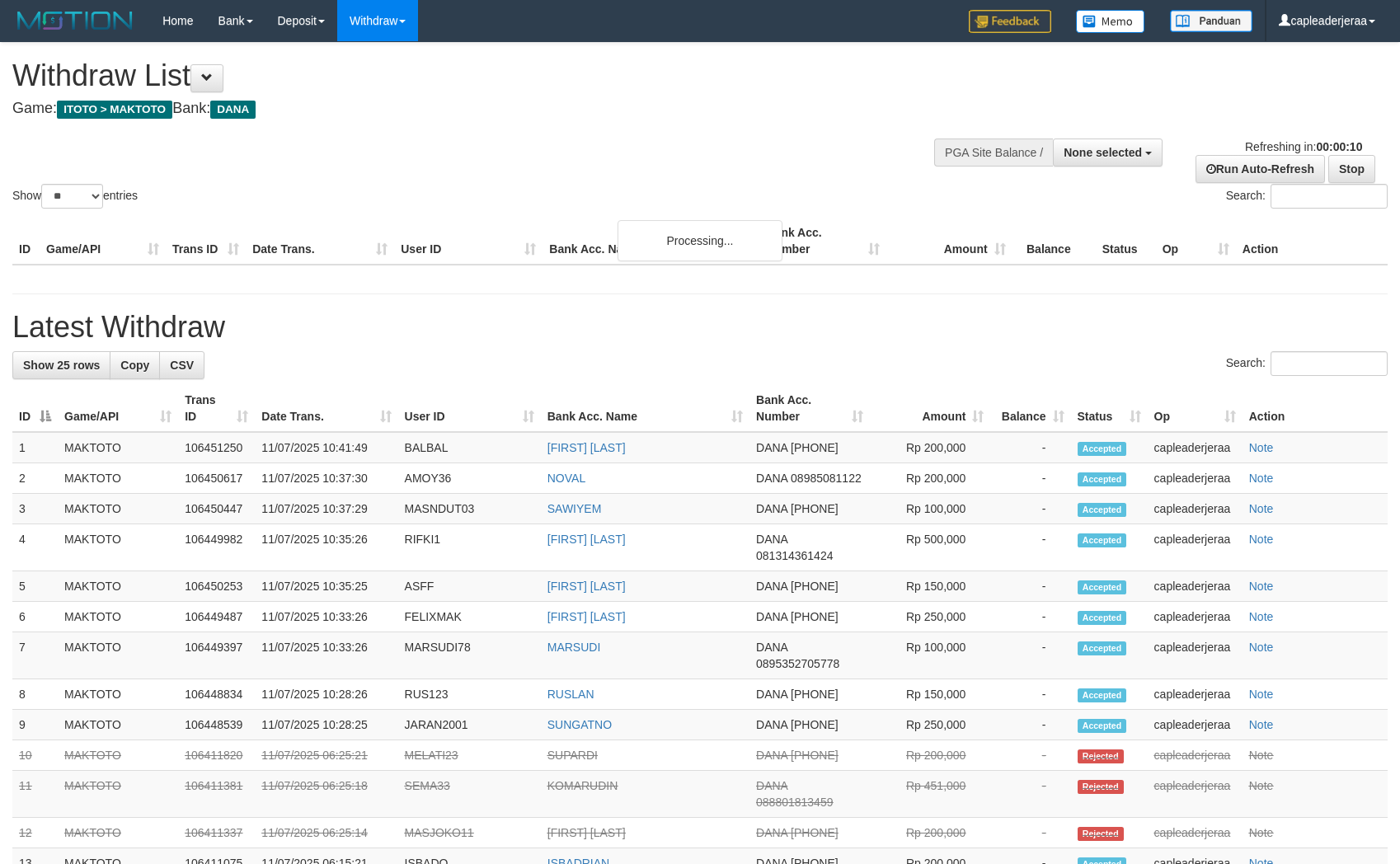 select 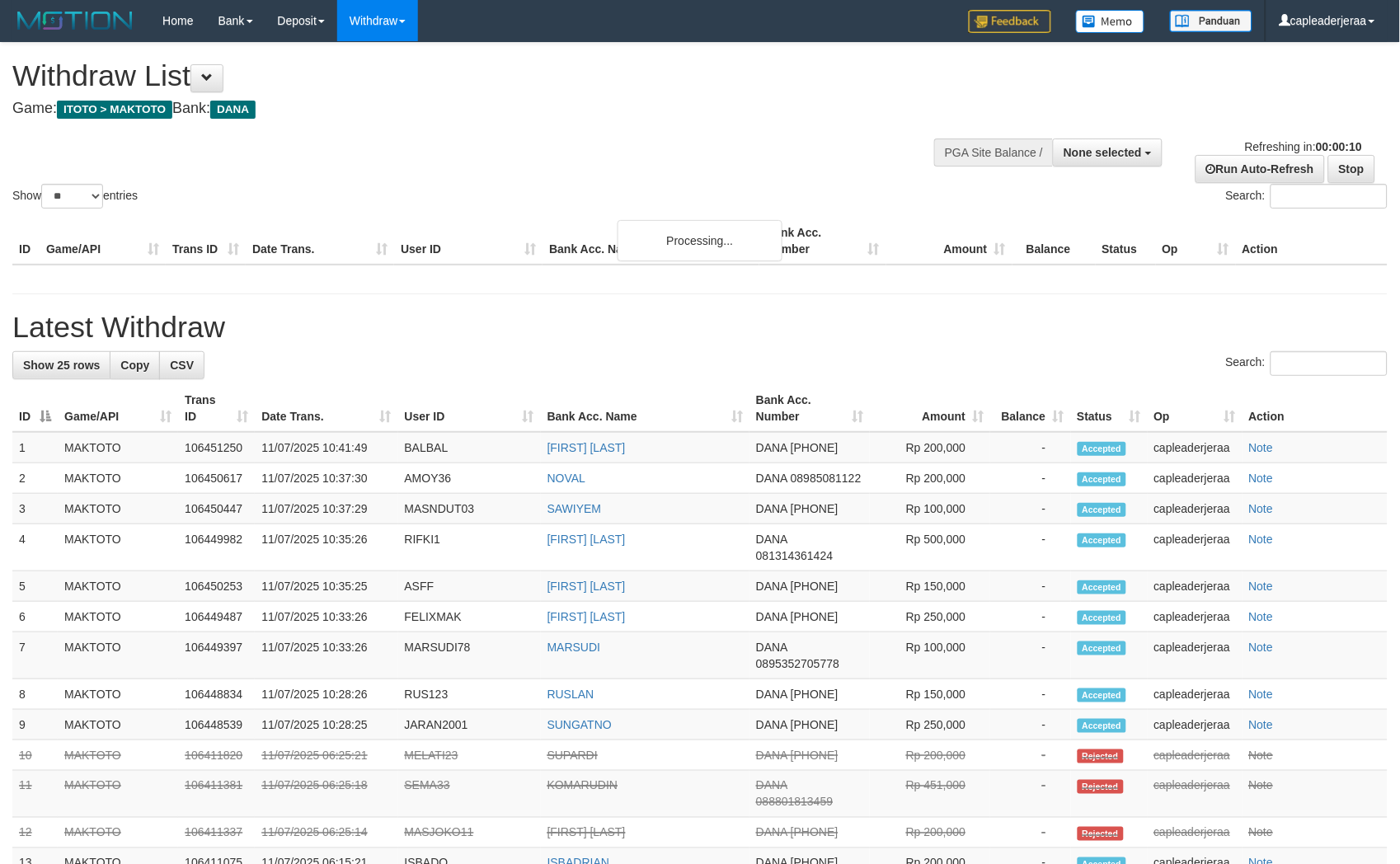 scroll, scrollTop: 0, scrollLeft: 0, axis: both 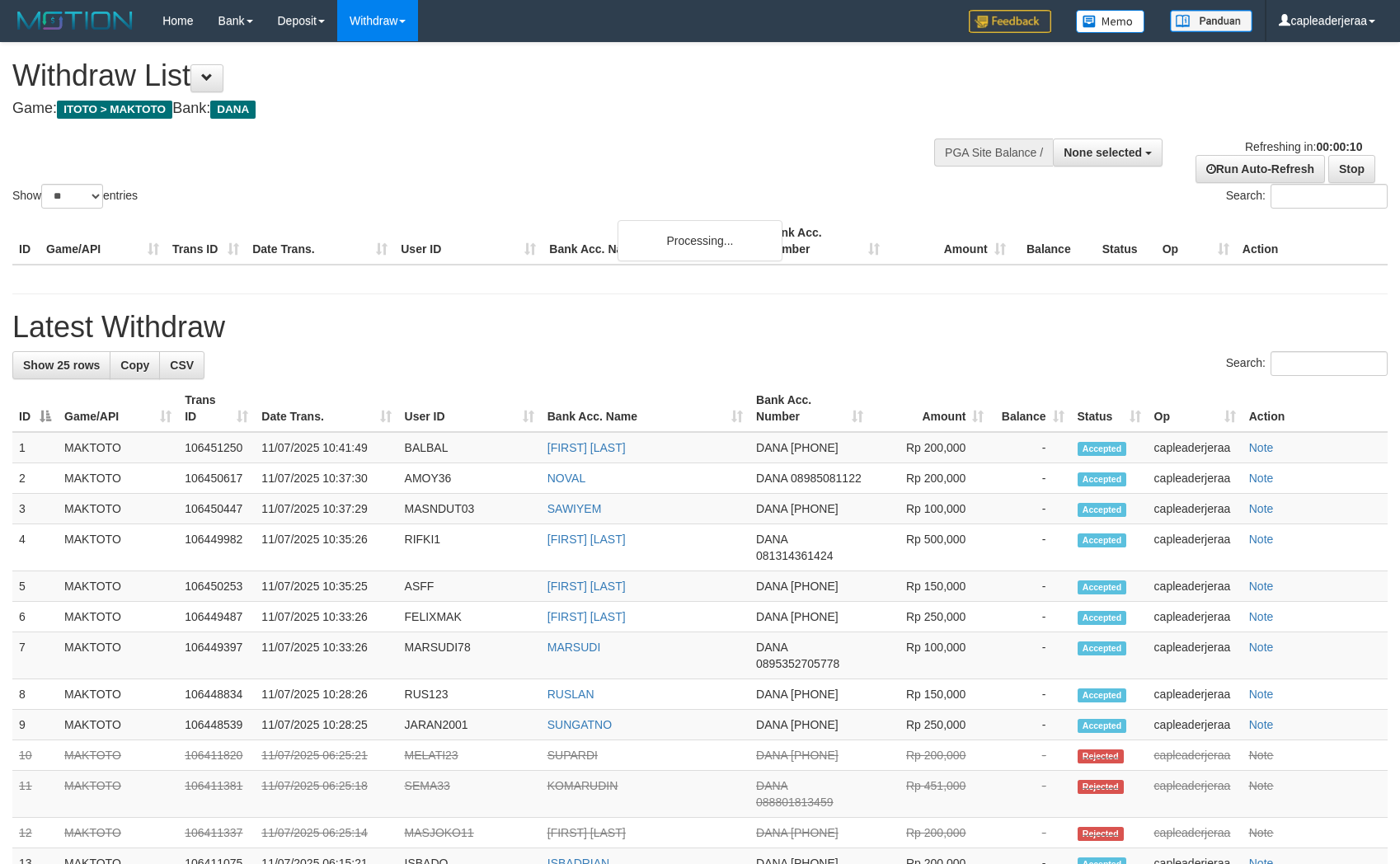 select 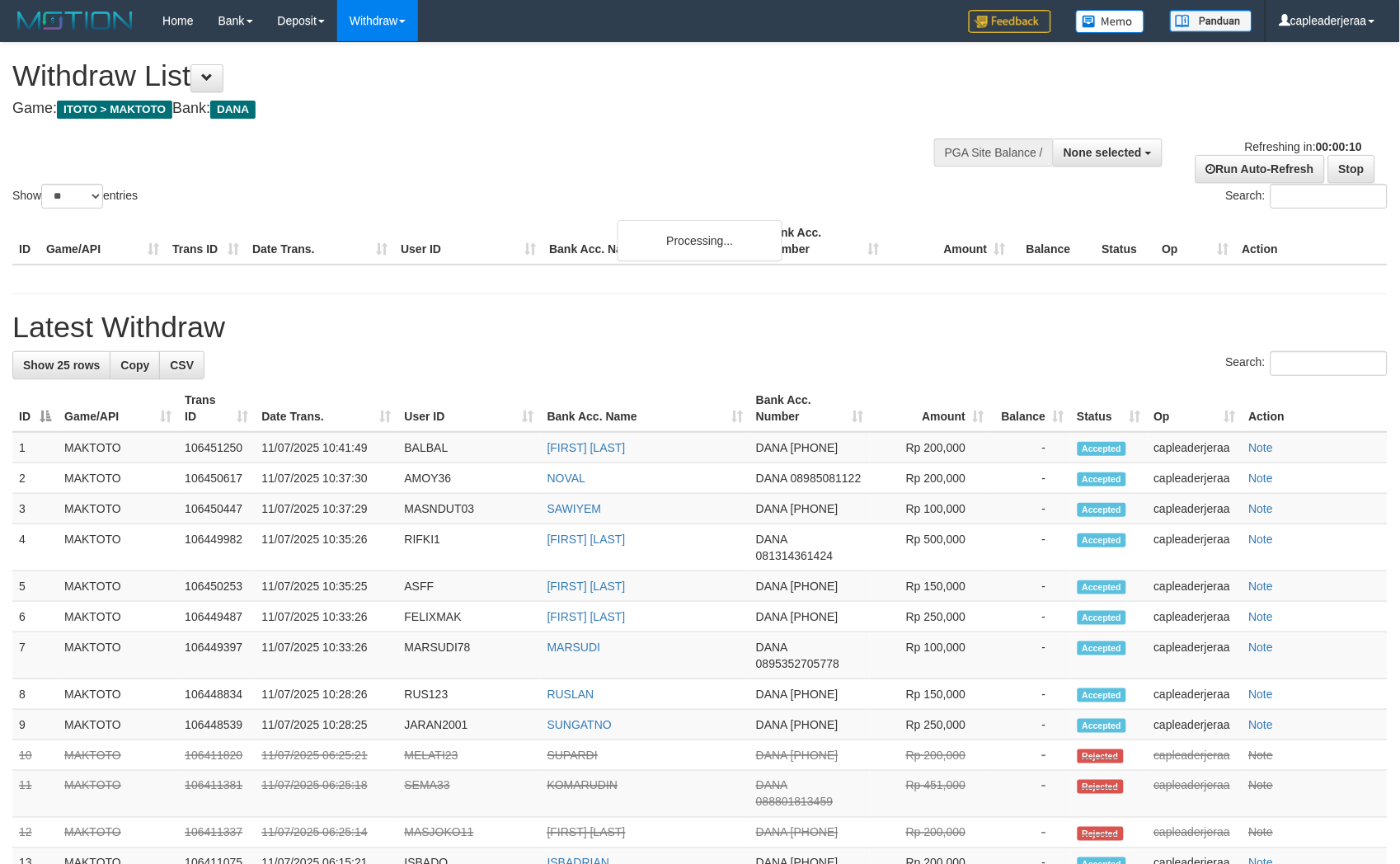 scroll, scrollTop: 0, scrollLeft: 0, axis: both 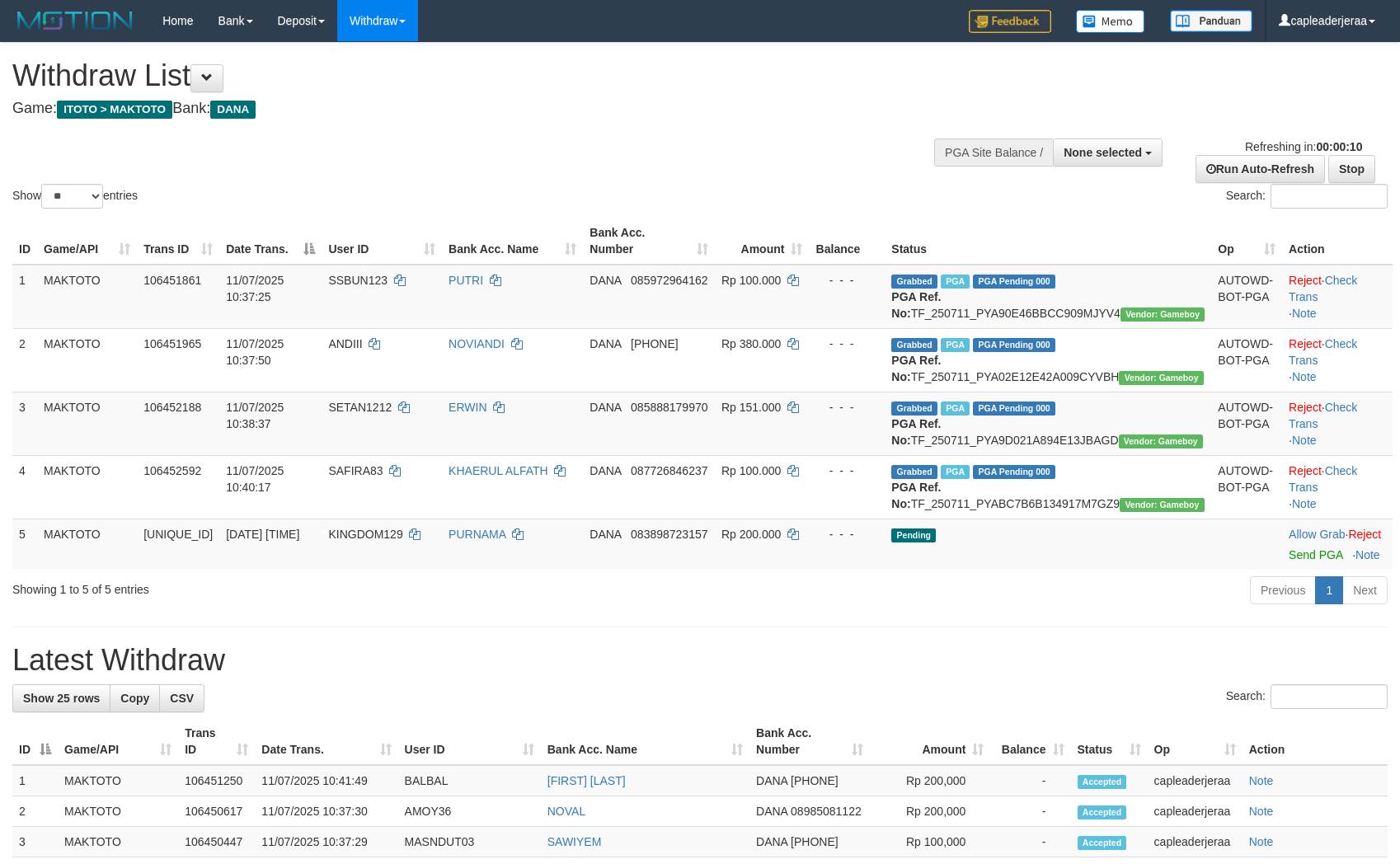 select 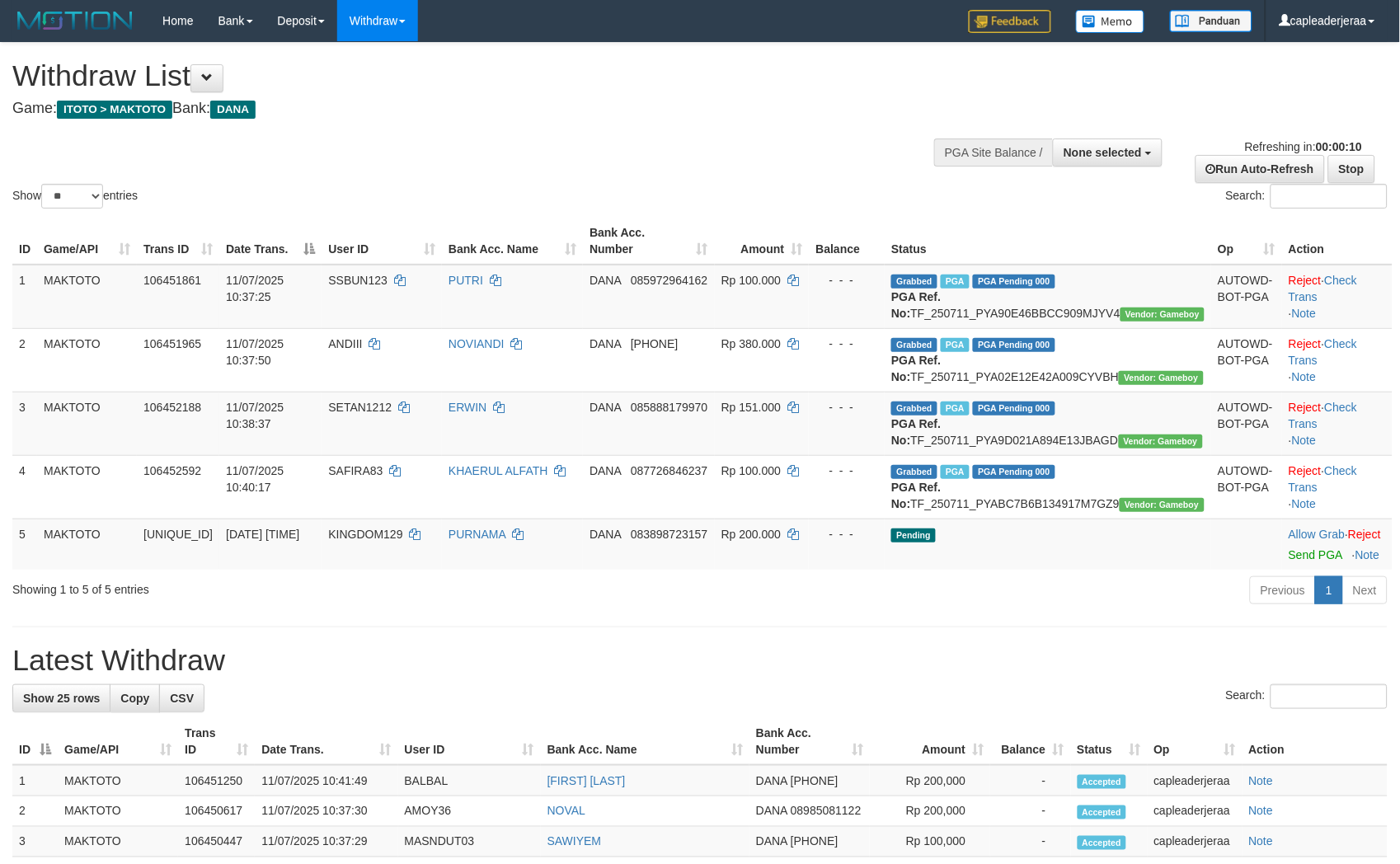 scroll, scrollTop: 0, scrollLeft: 0, axis: both 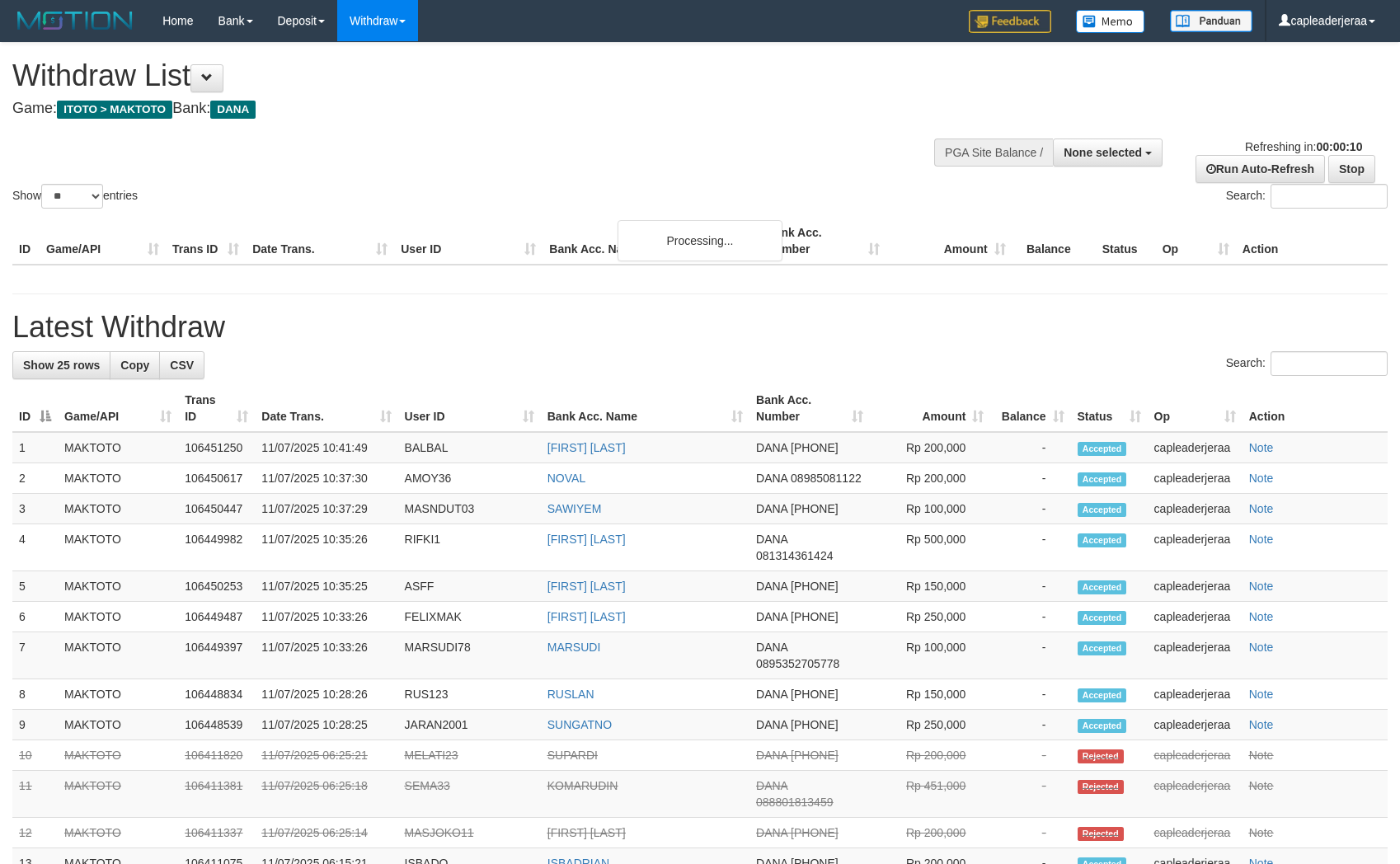 select 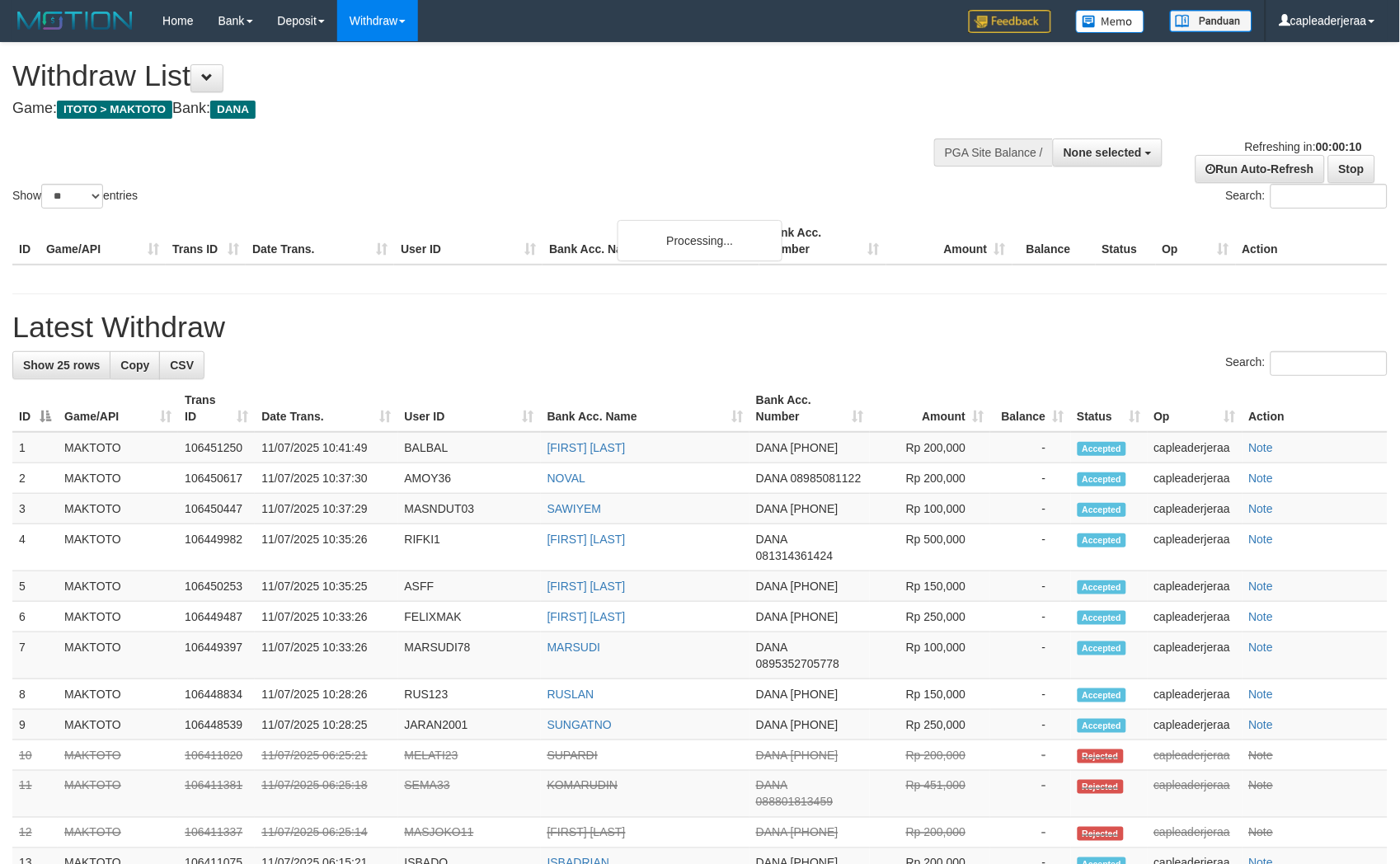 scroll, scrollTop: 0, scrollLeft: 0, axis: both 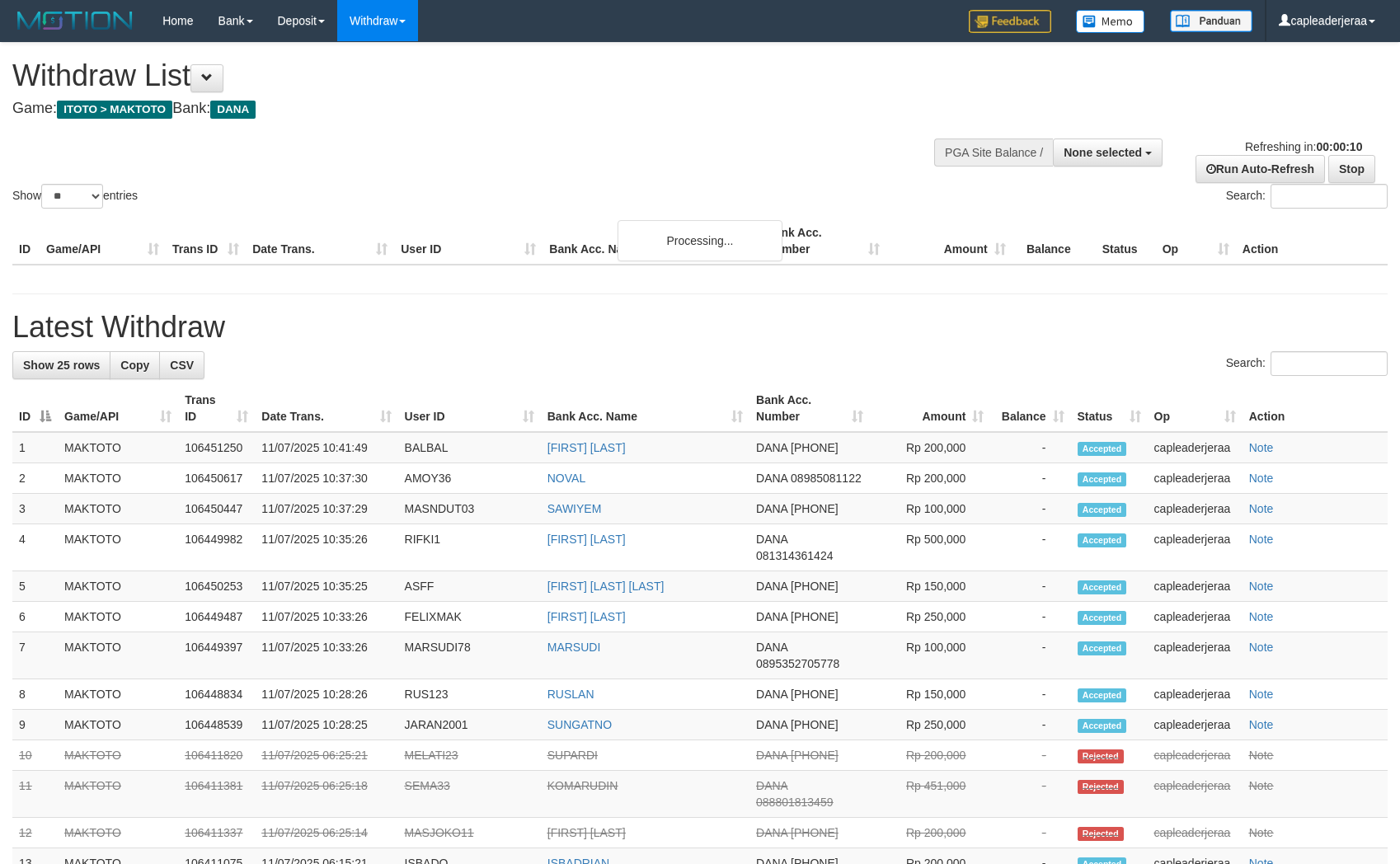 select 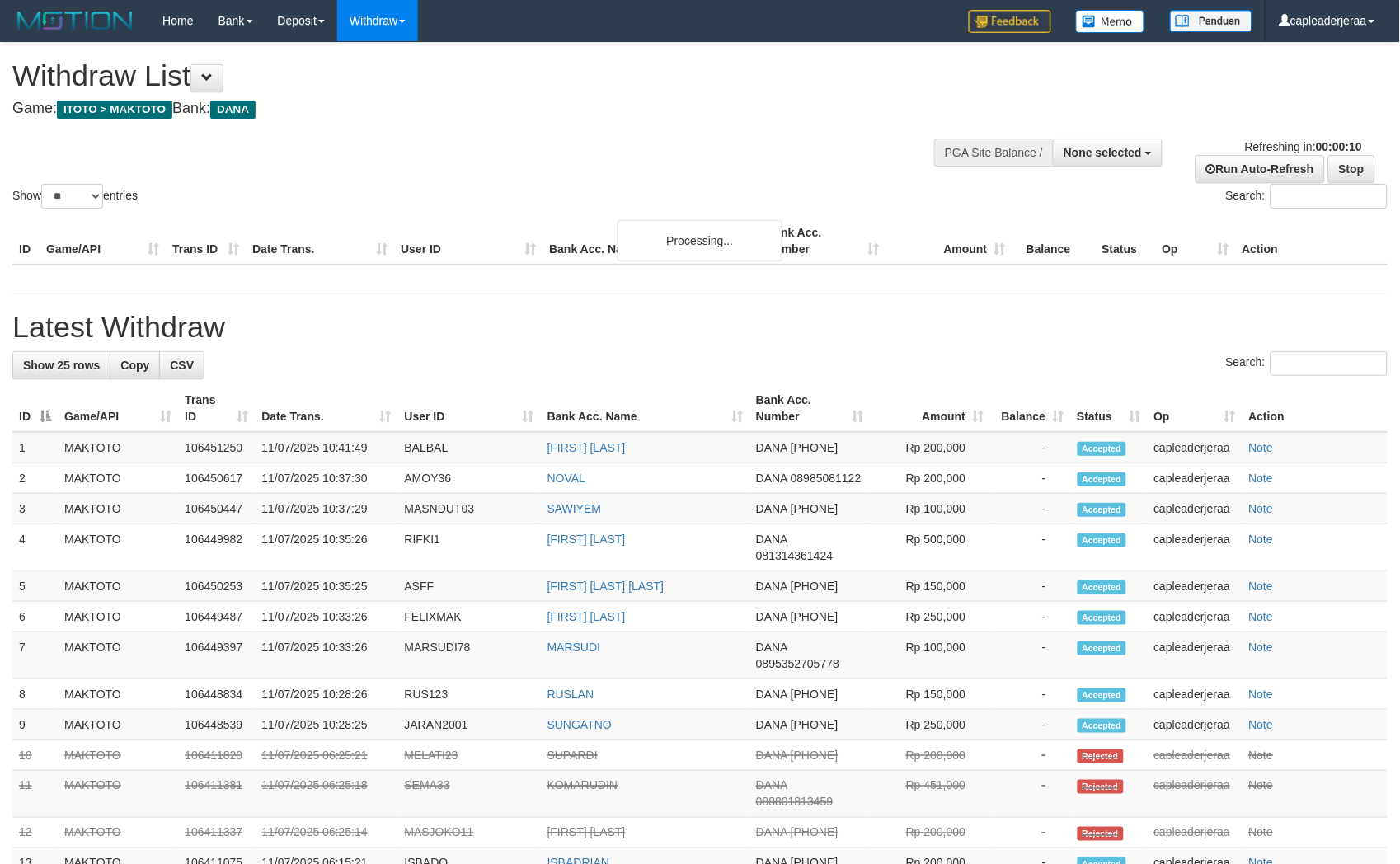 scroll, scrollTop: 0, scrollLeft: 0, axis: both 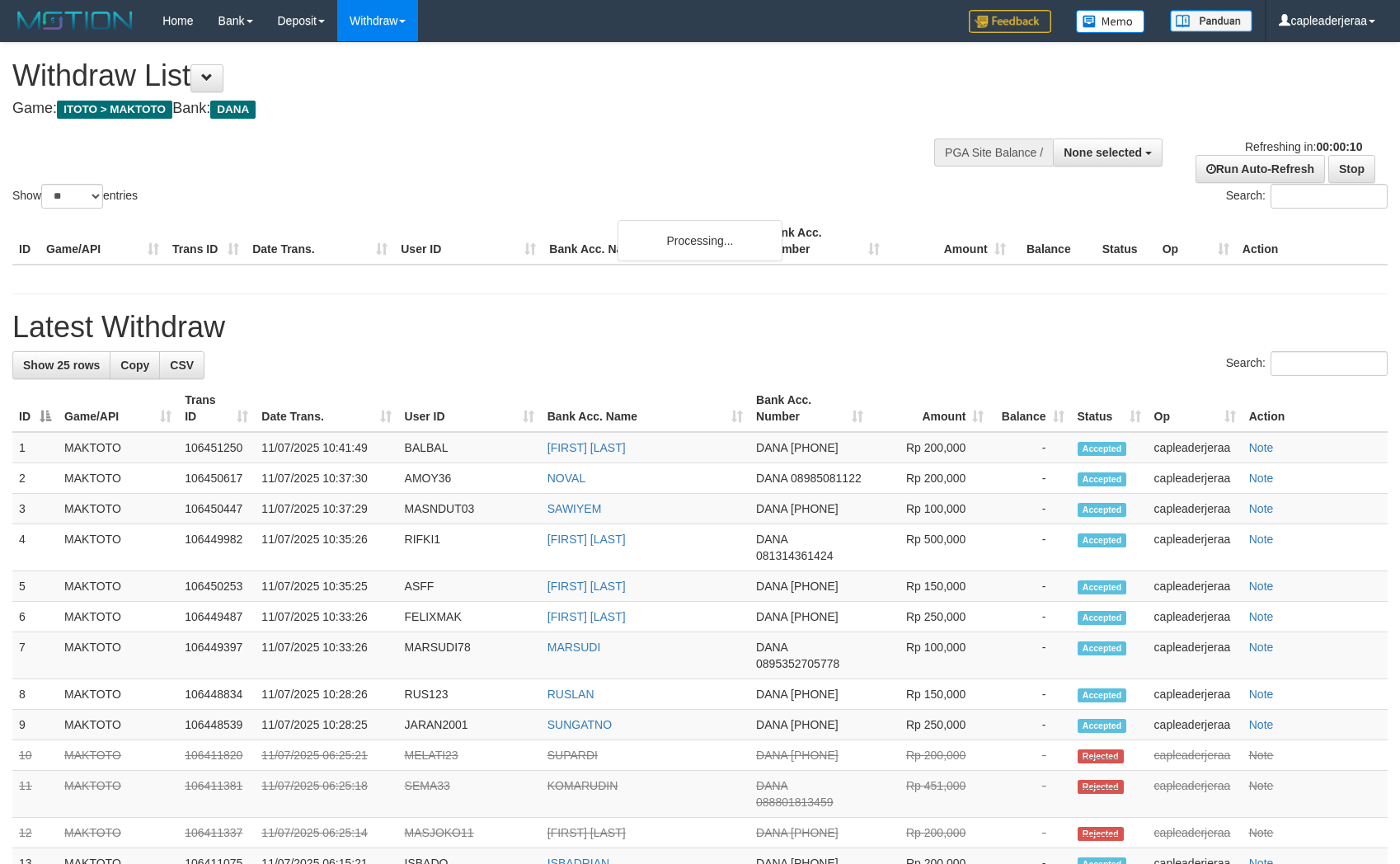 select 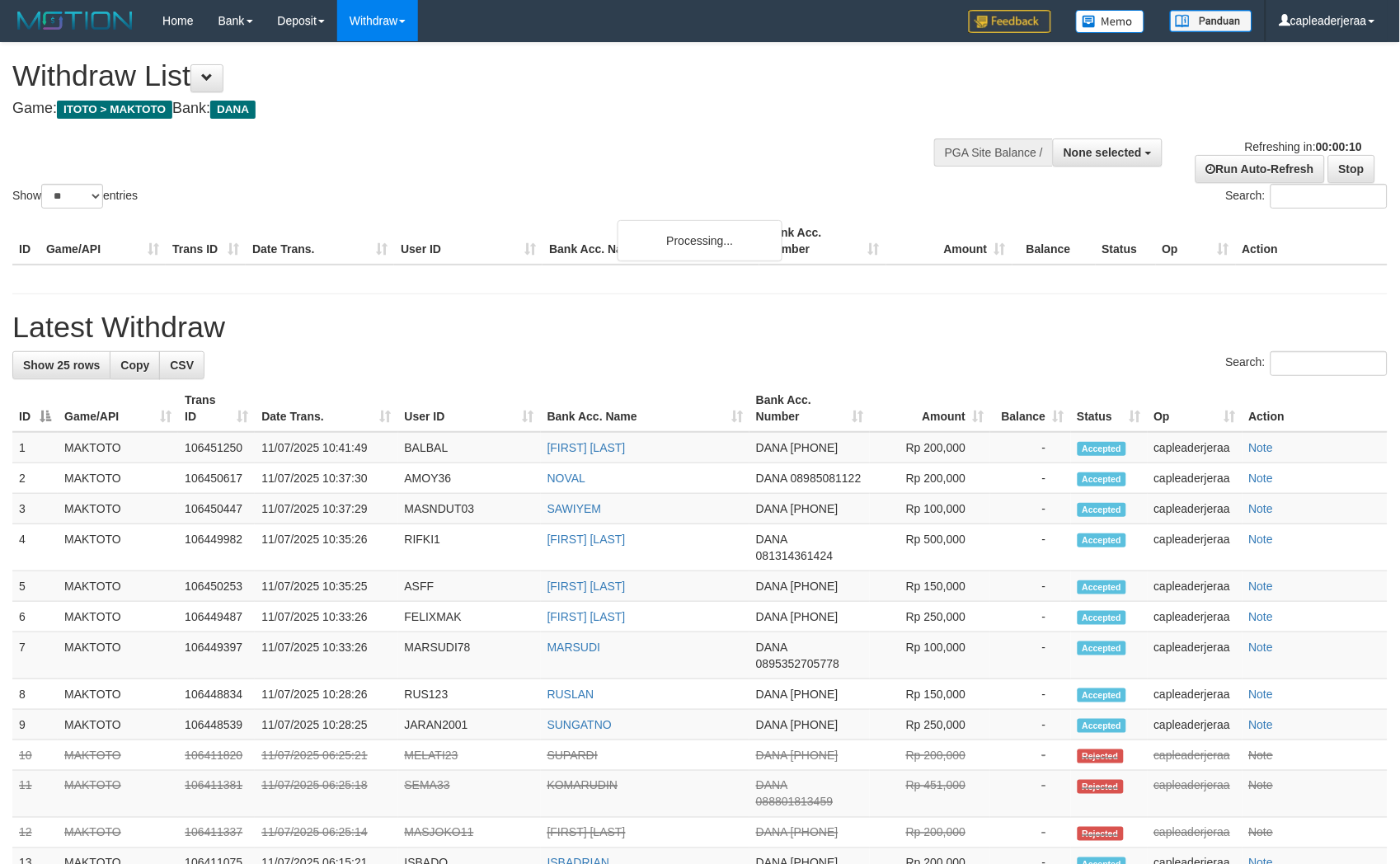 scroll, scrollTop: 0, scrollLeft: 0, axis: both 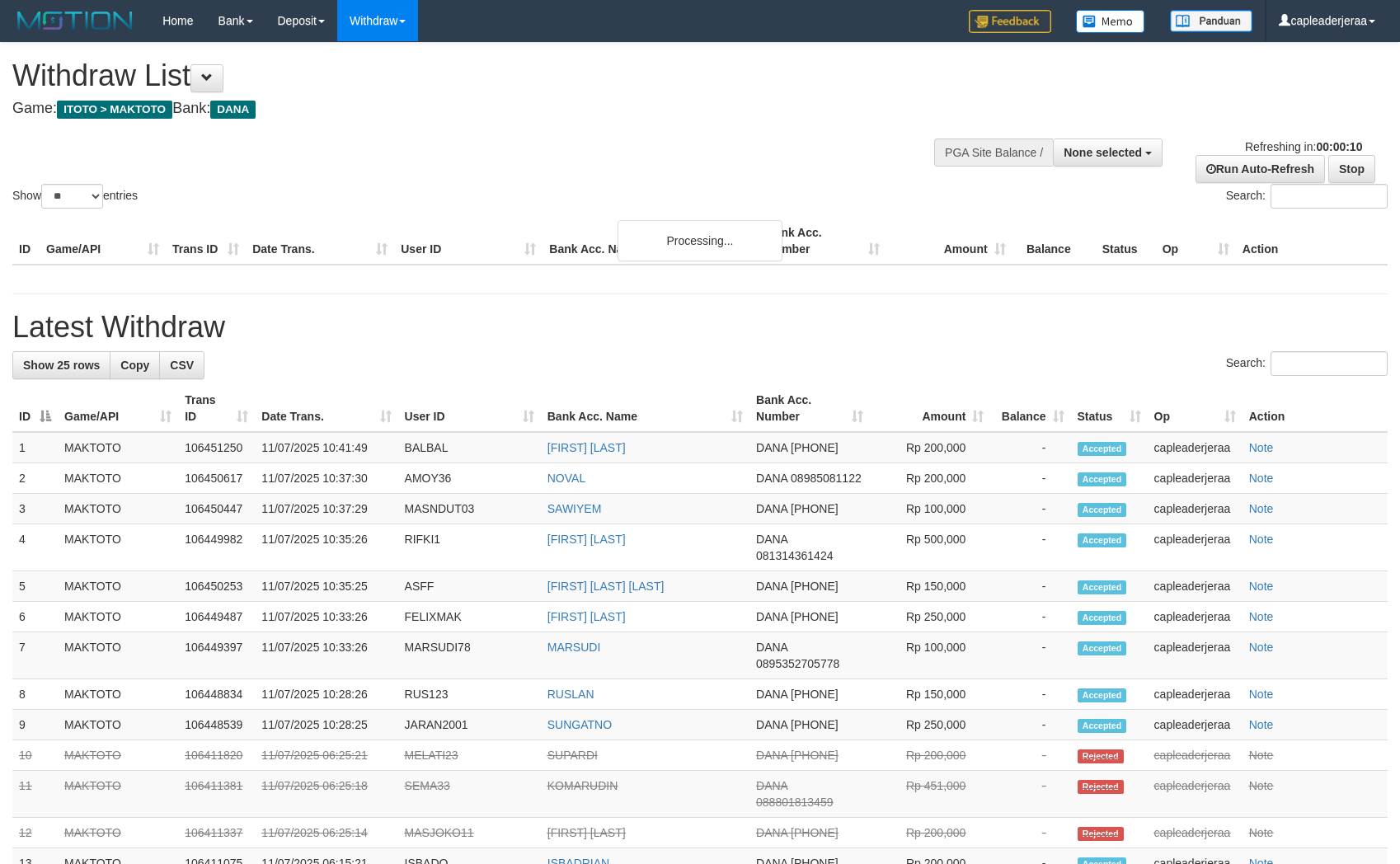 select 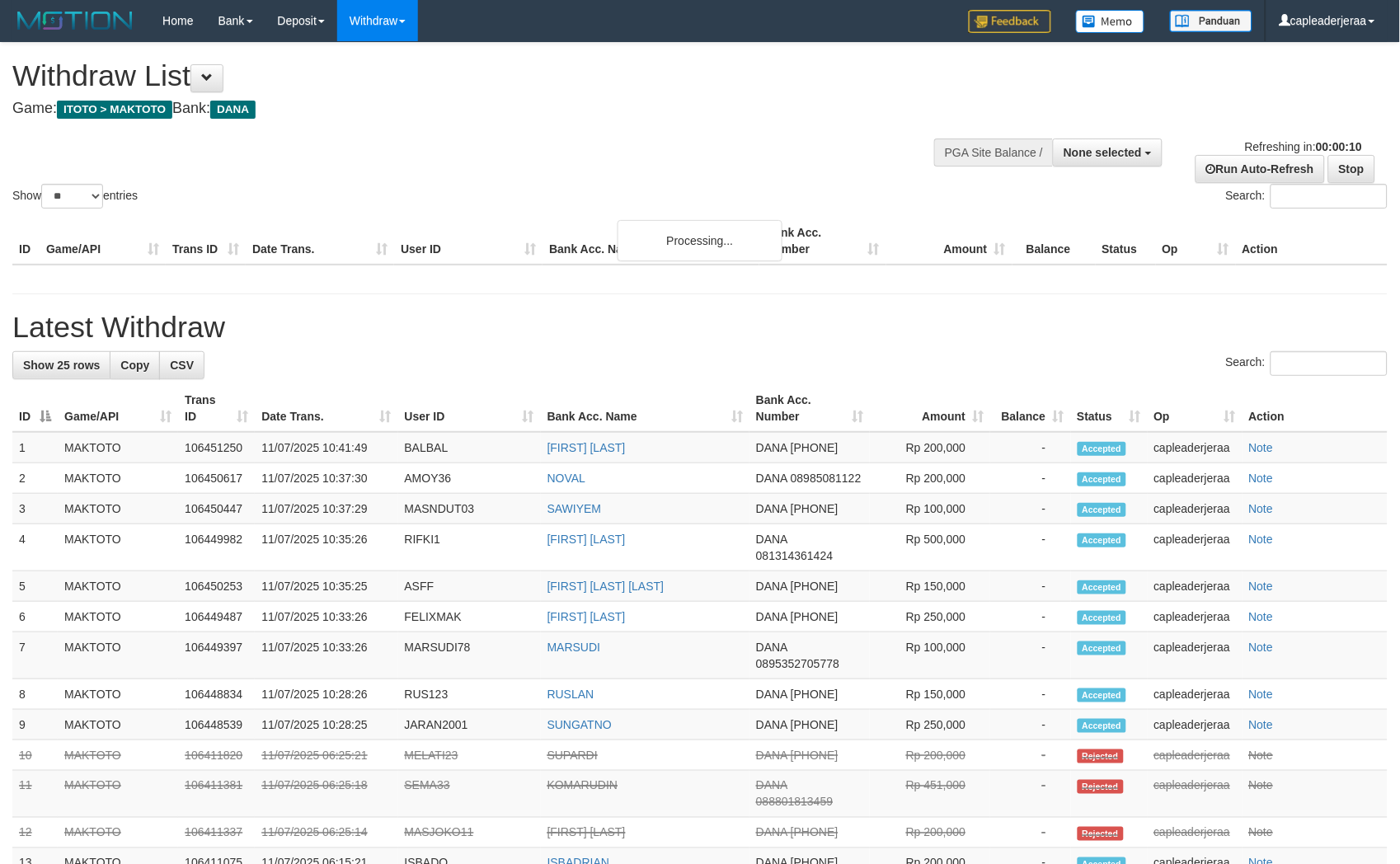 scroll, scrollTop: 0, scrollLeft: 0, axis: both 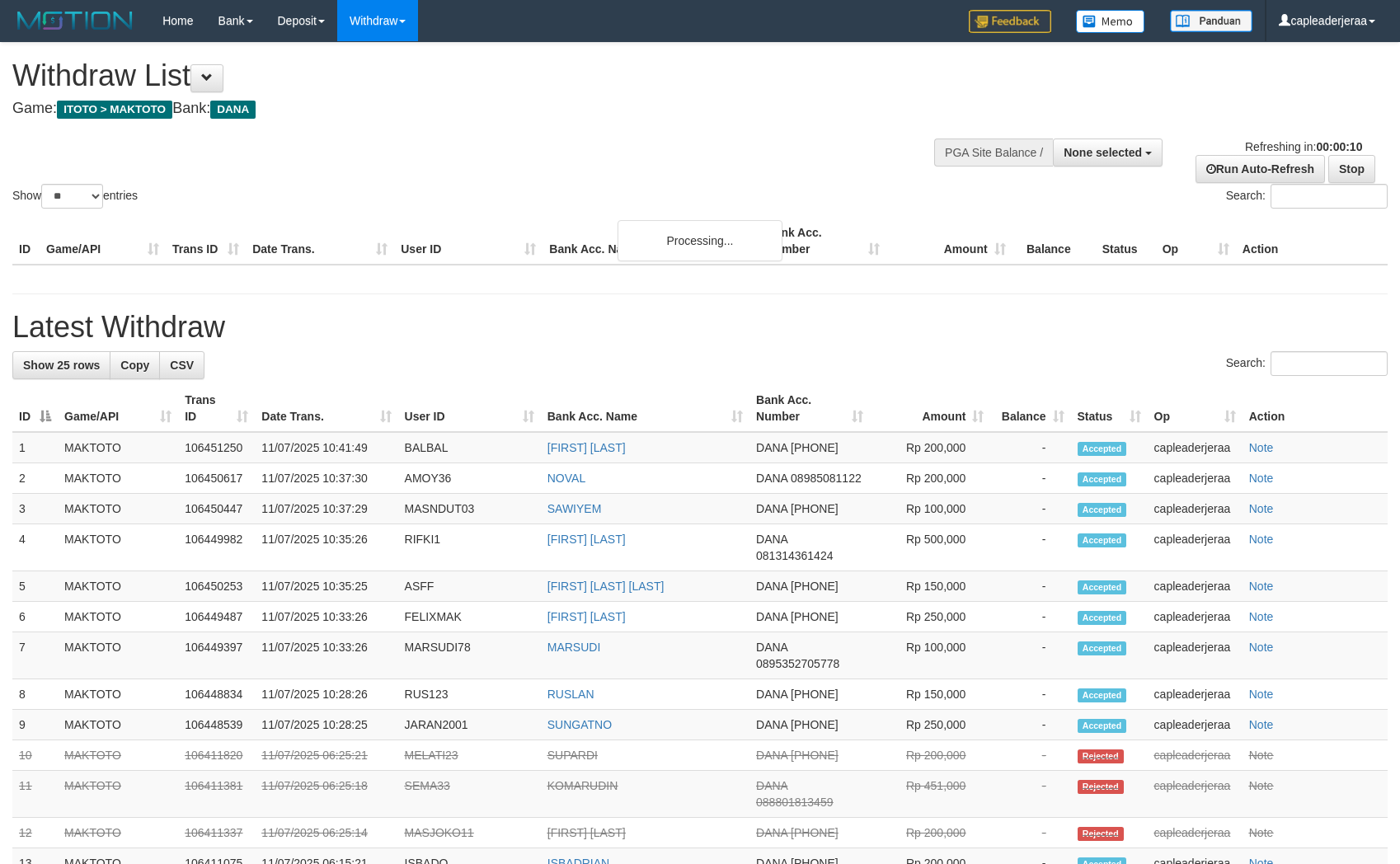 select 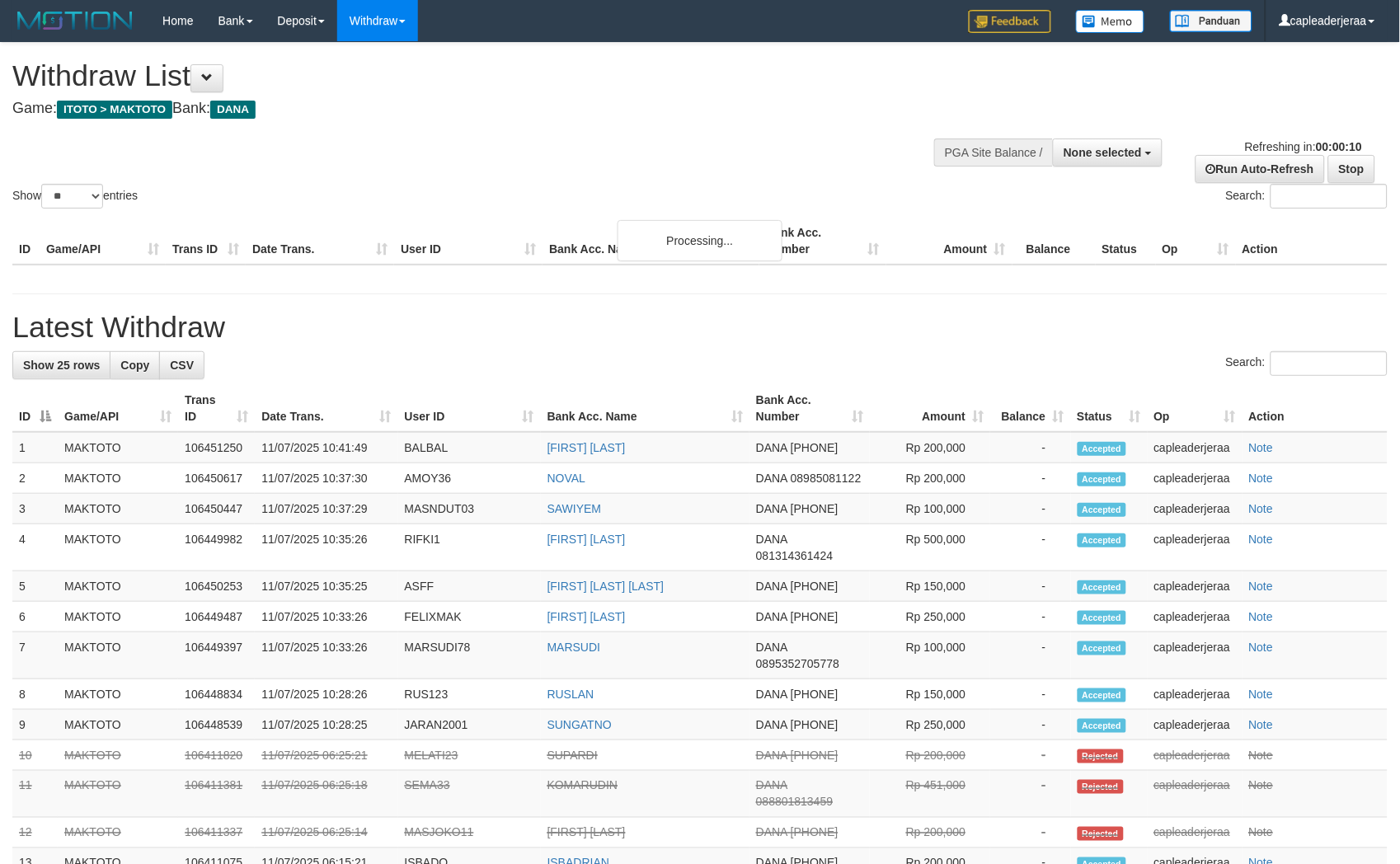 scroll, scrollTop: 0, scrollLeft: 0, axis: both 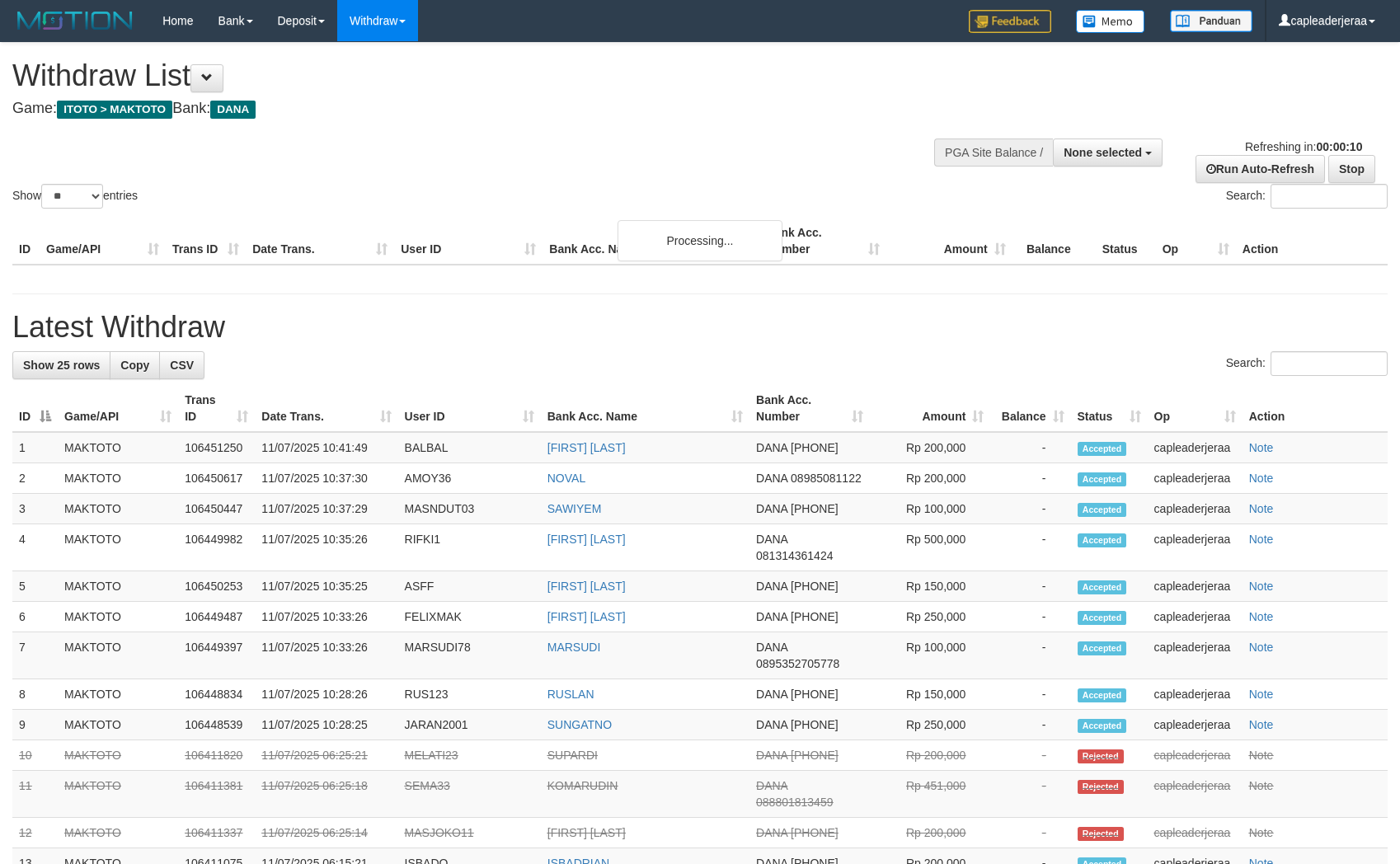 select 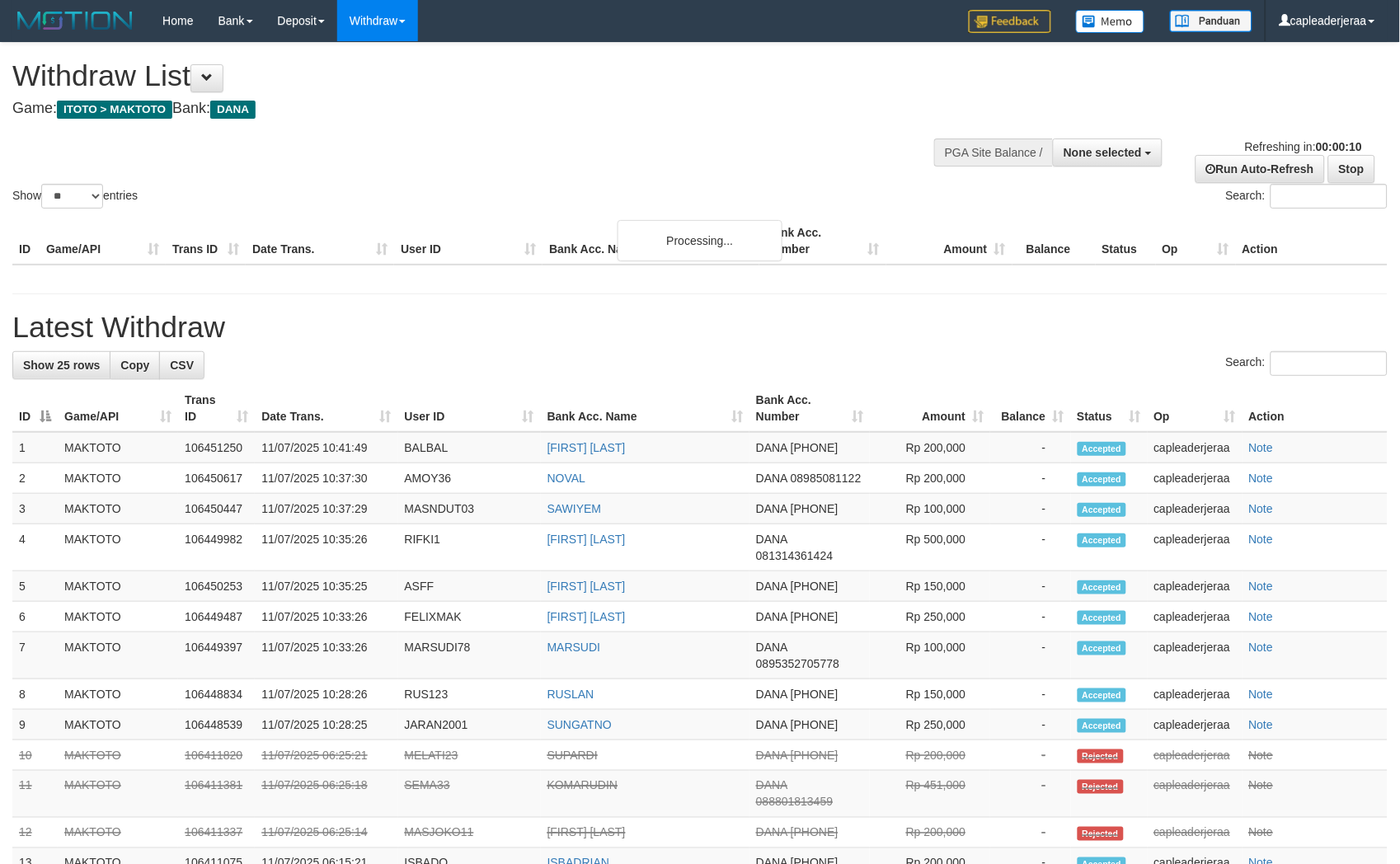 scroll, scrollTop: 0, scrollLeft: 0, axis: both 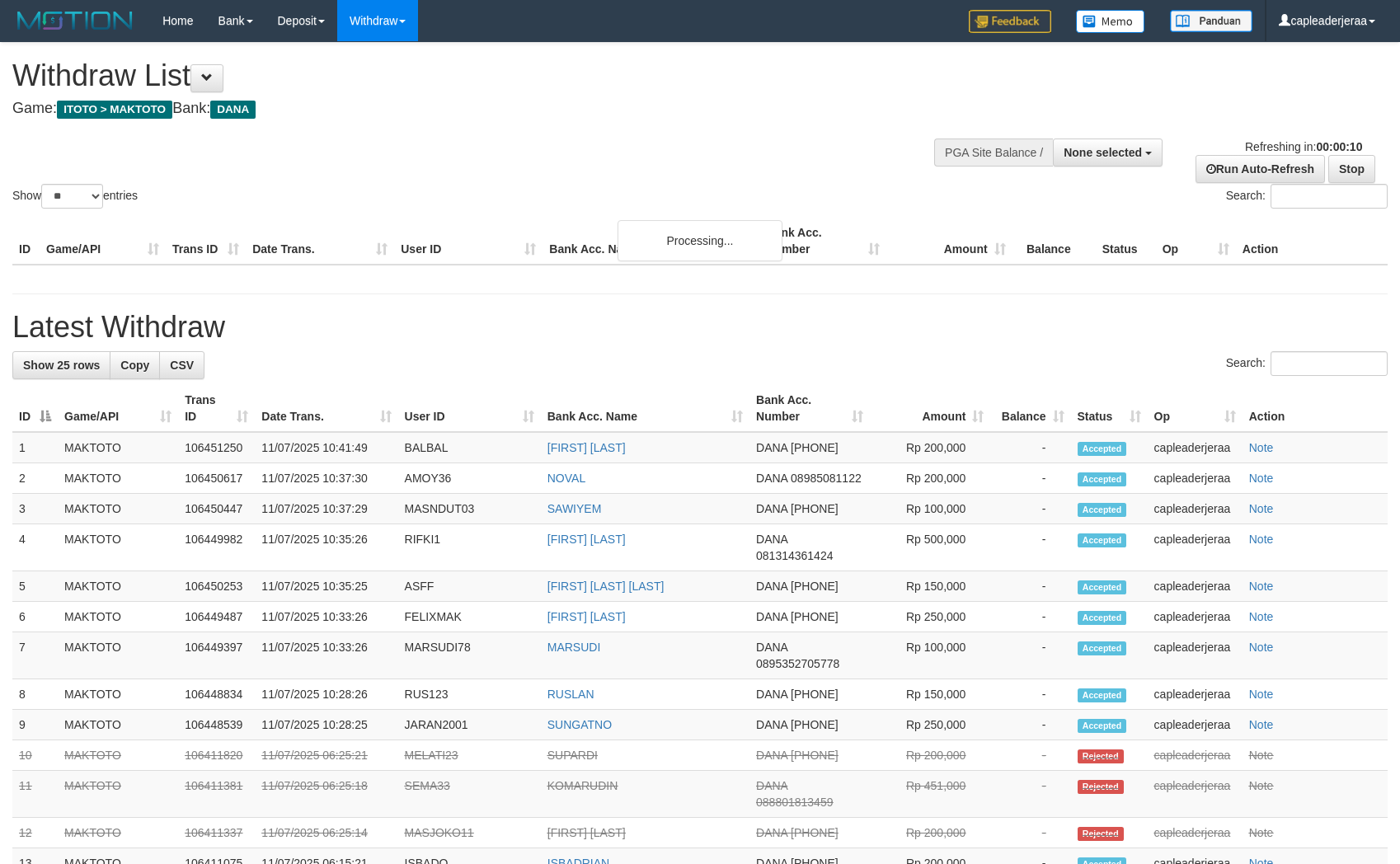 select 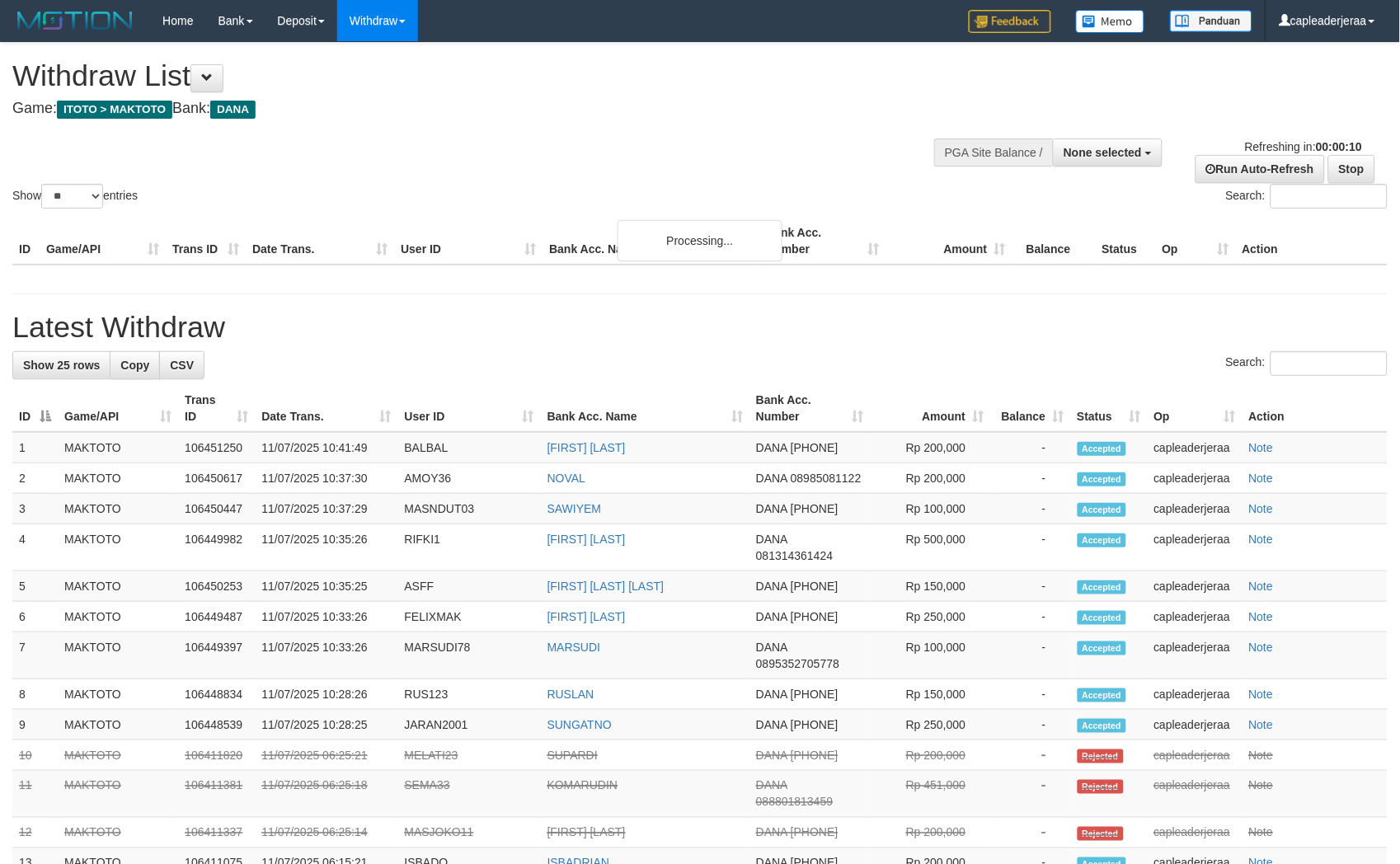 scroll, scrollTop: 0, scrollLeft: 0, axis: both 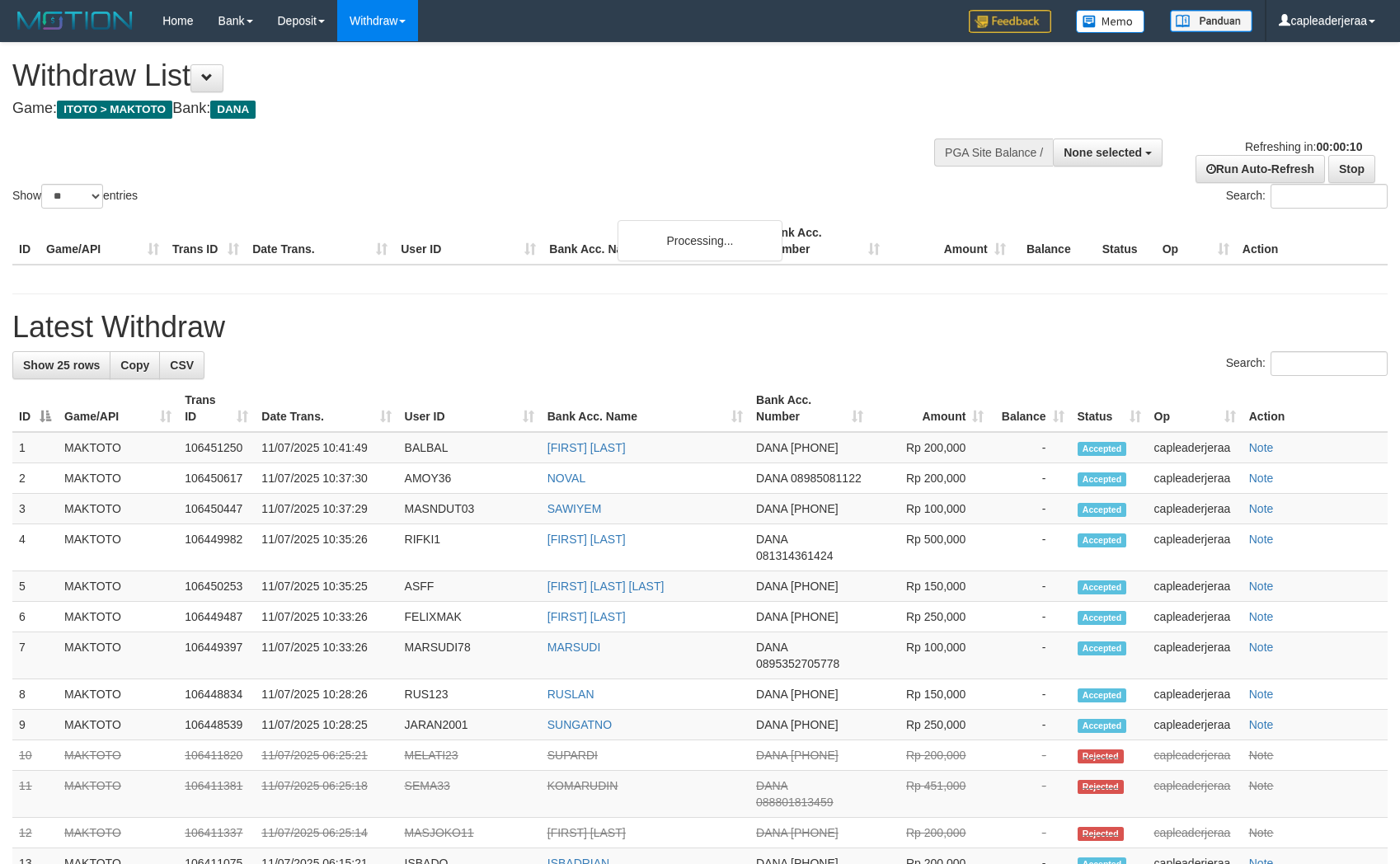select 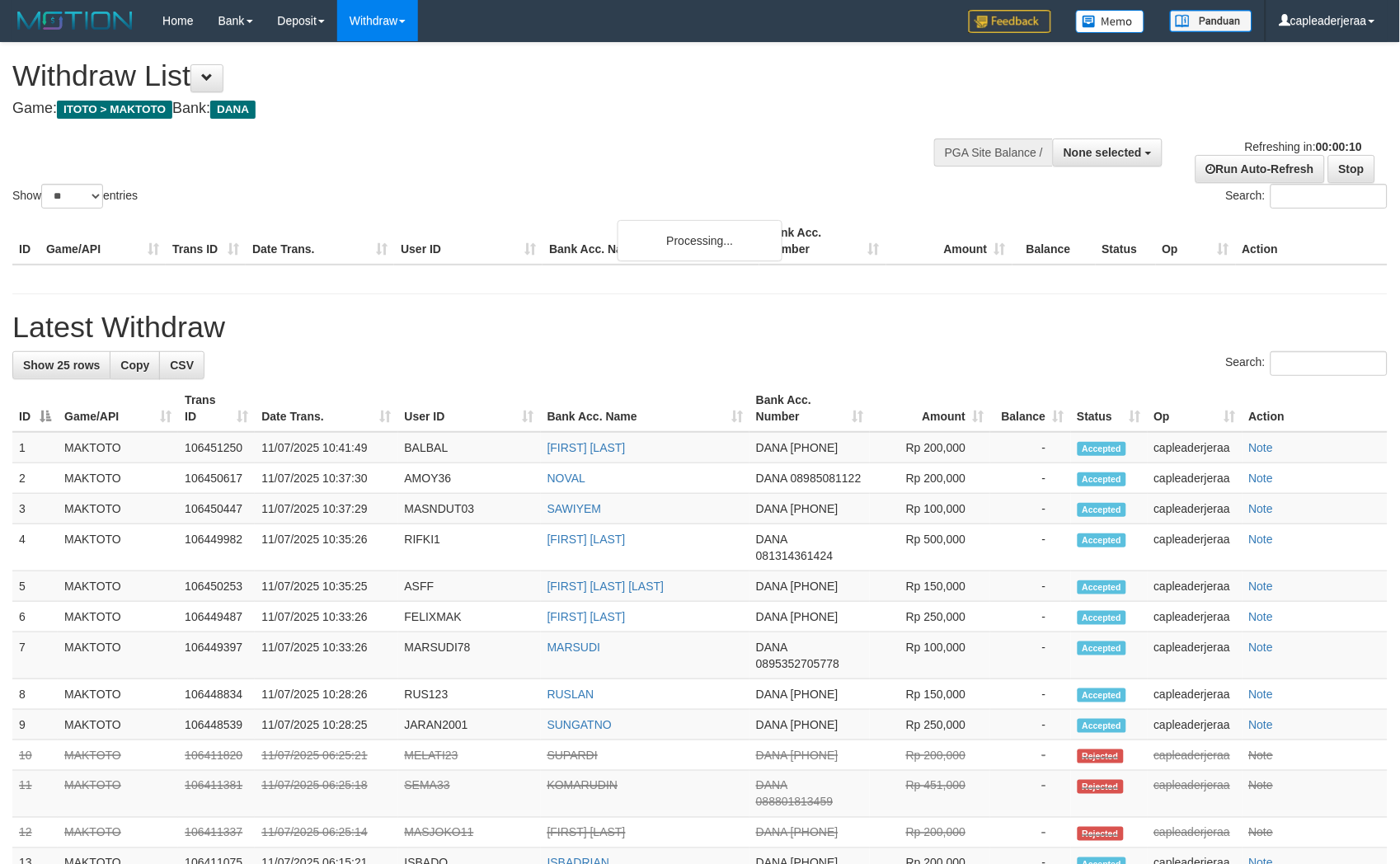 scroll, scrollTop: 0, scrollLeft: 0, axis: both 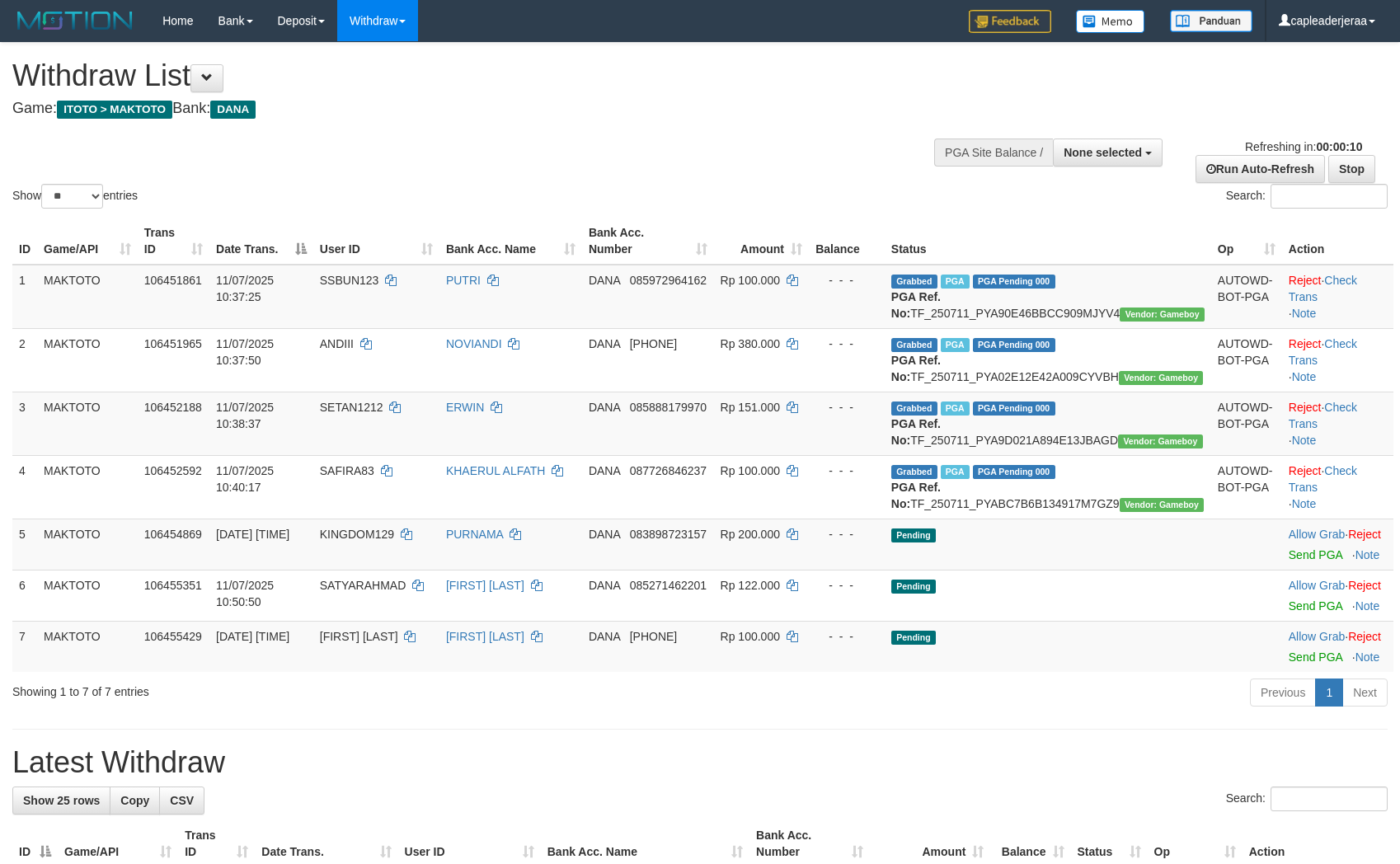 select 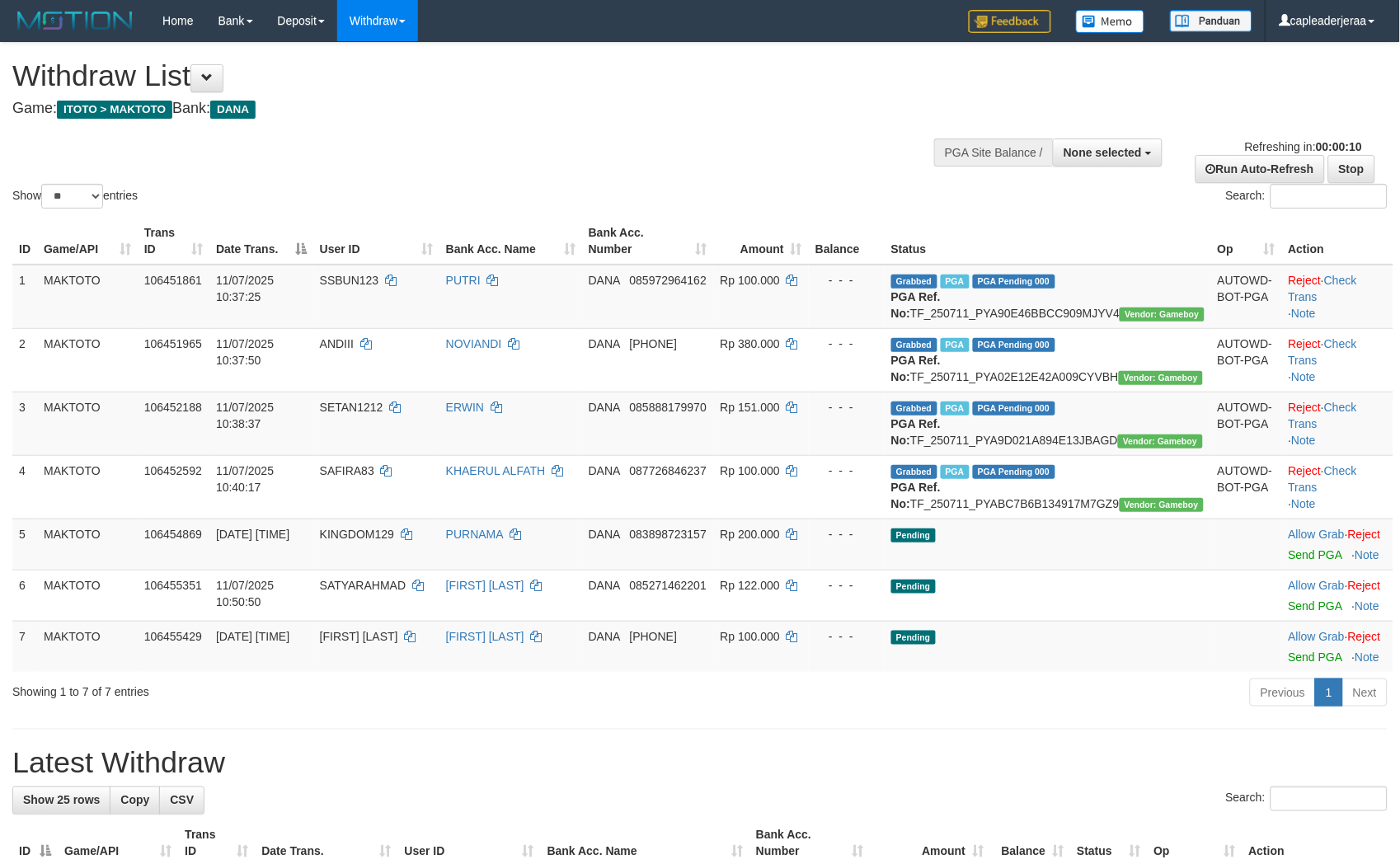 scroll, scrollTop: 0, scrollLeft: 0, axis: both 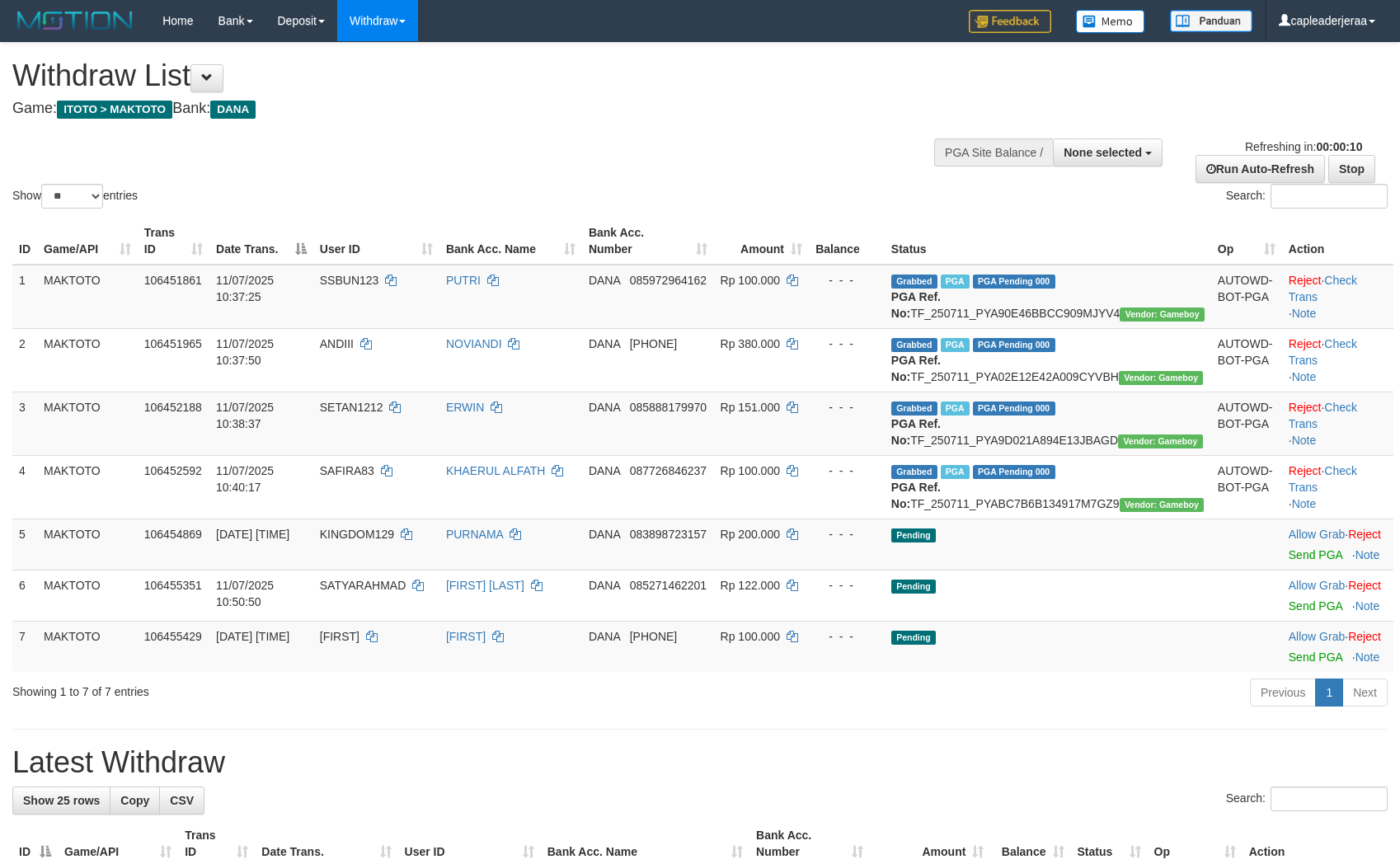 select 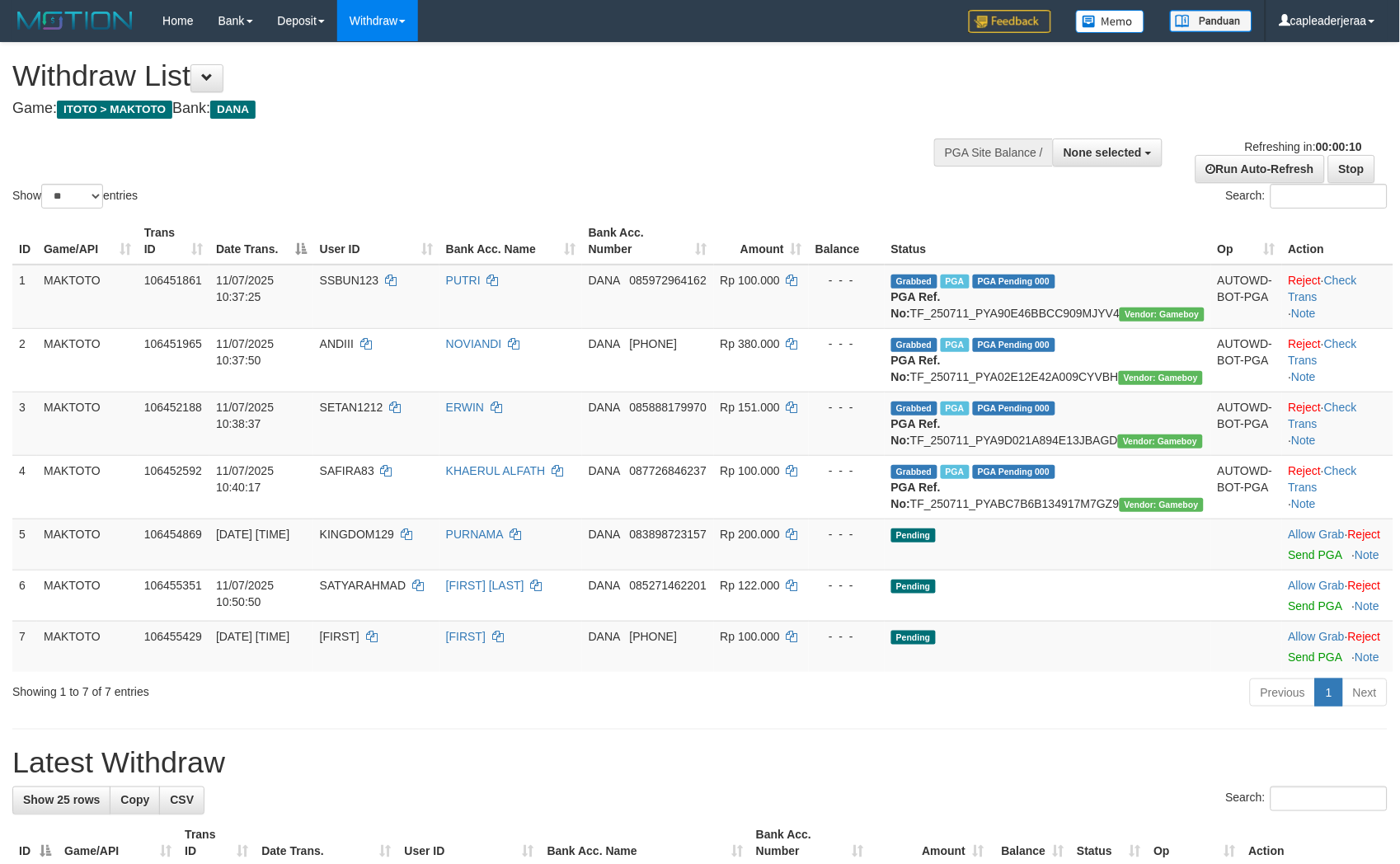 scroll, scrollTop: 0, scrollLeft: 0, axis: both 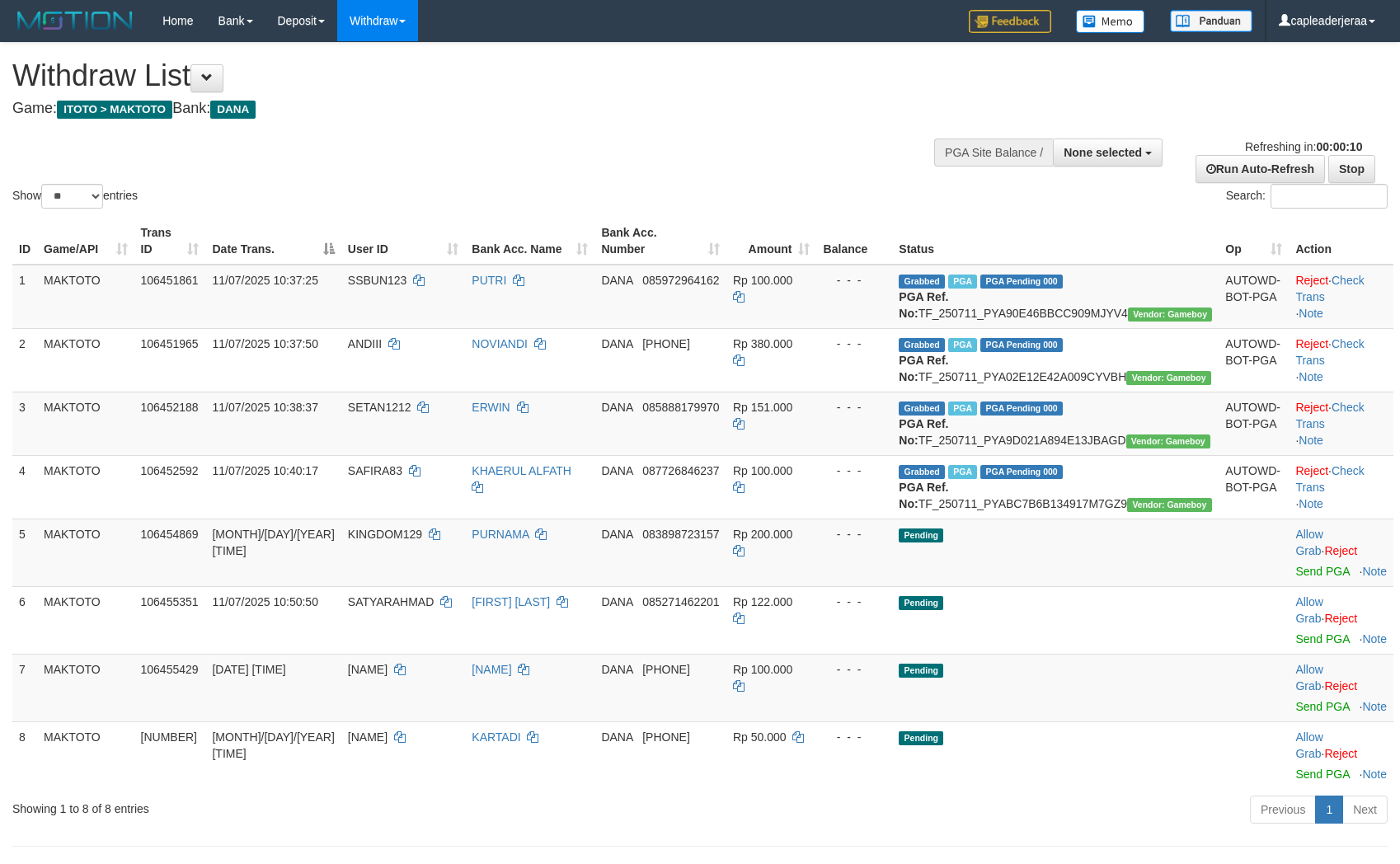 select 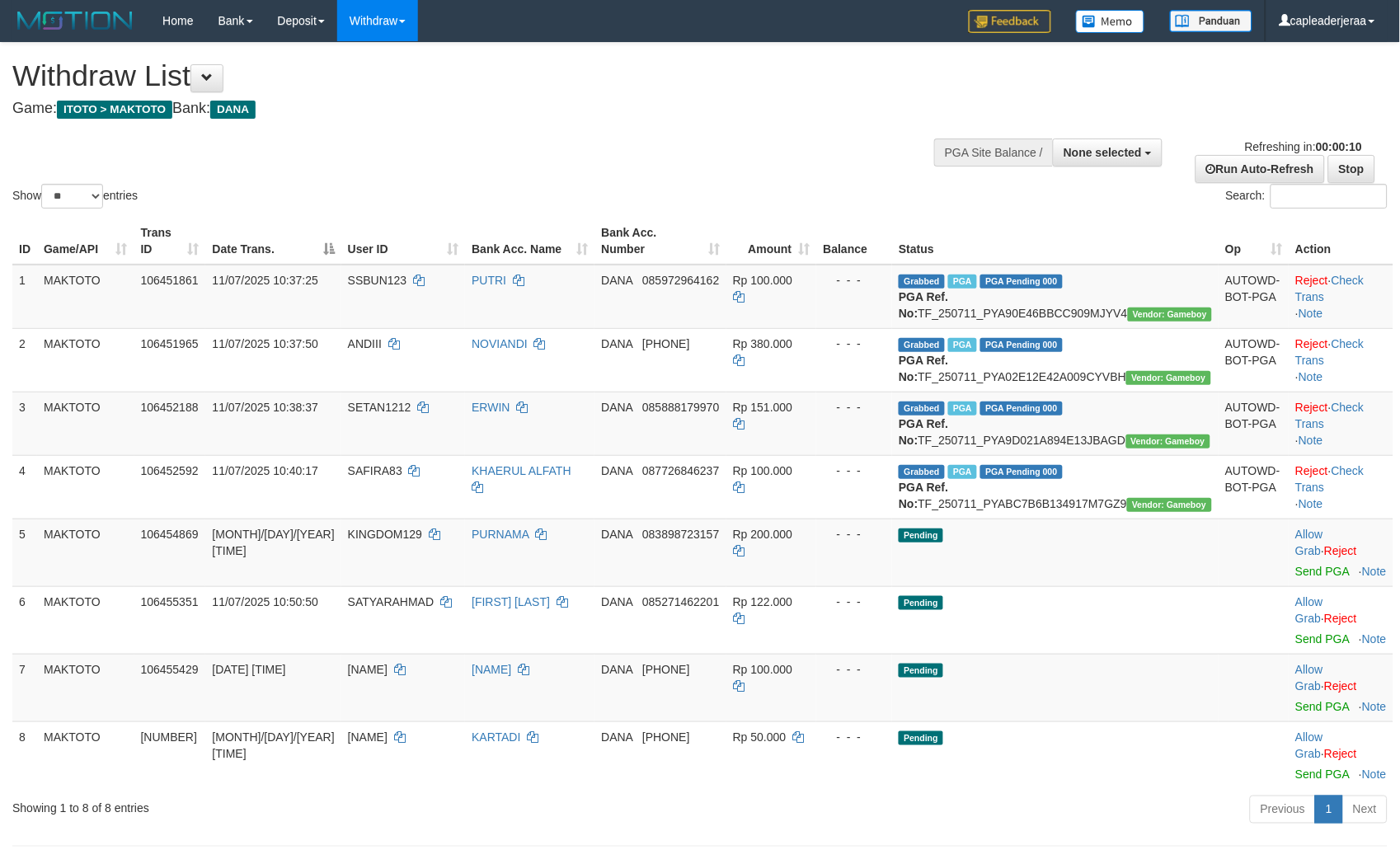 scroll, scrollTop: 0, scrollLeft: 0, axis: both 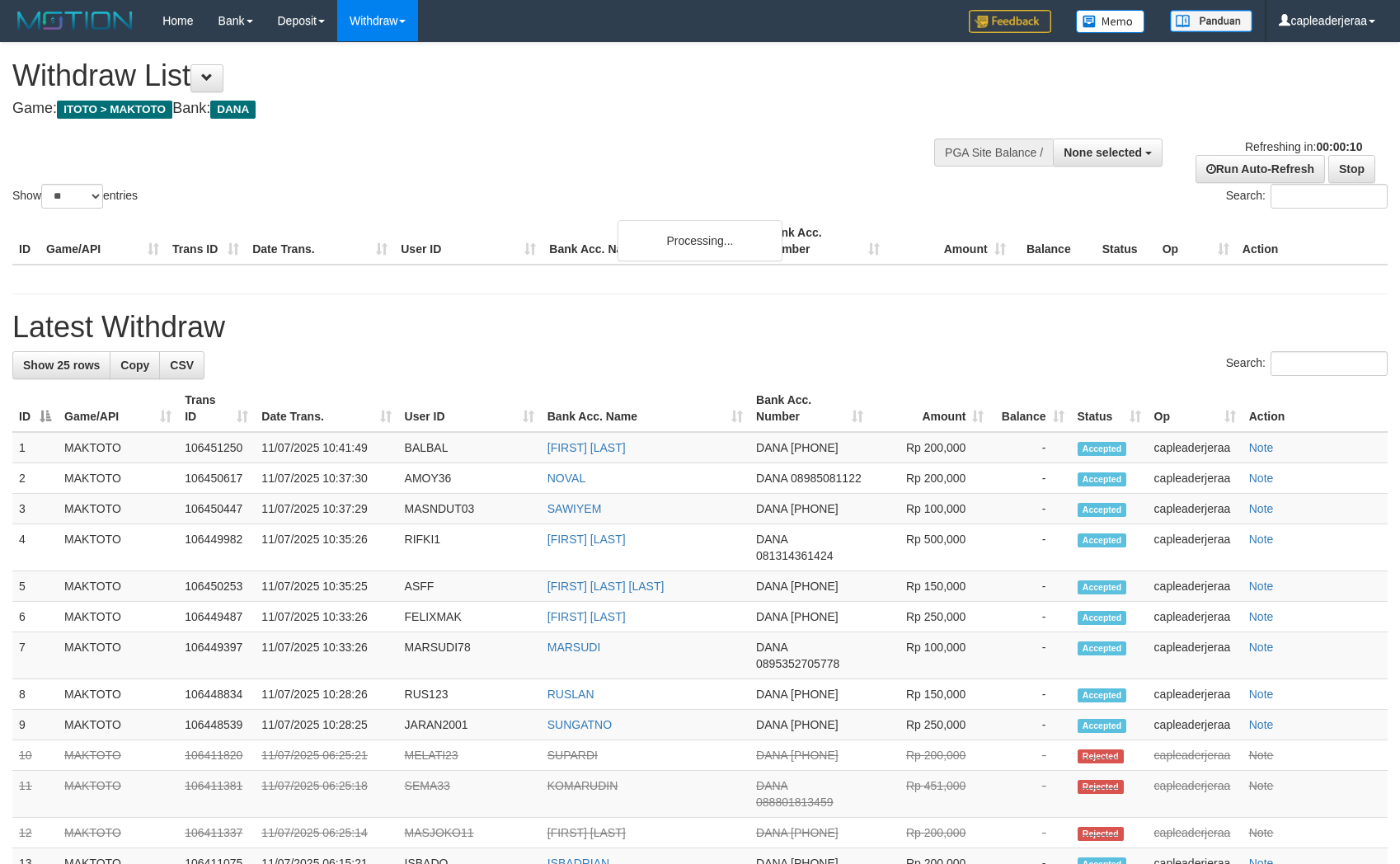 select 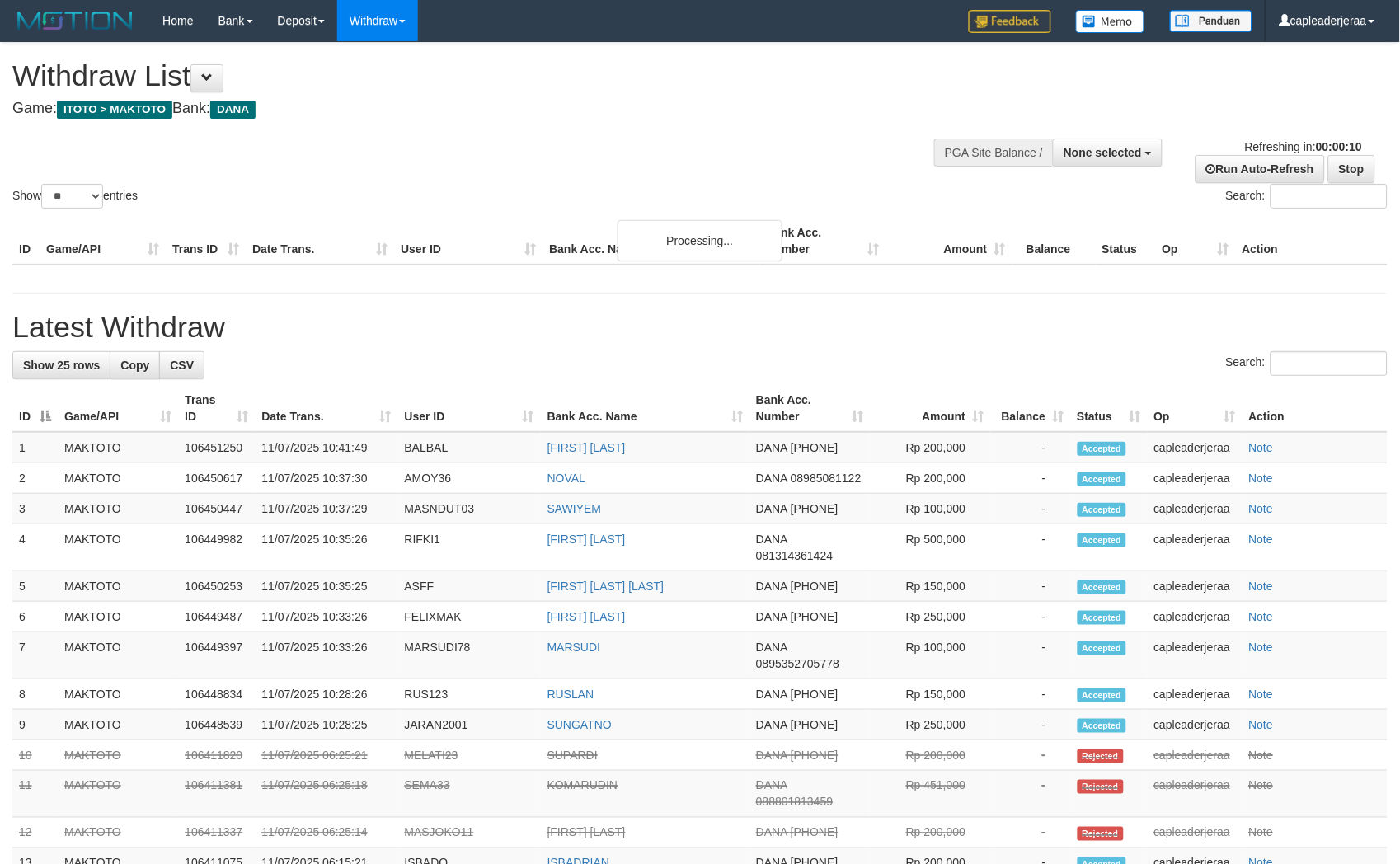 scroll, scrollTop: 0, scrollLeft: 0, axis: both 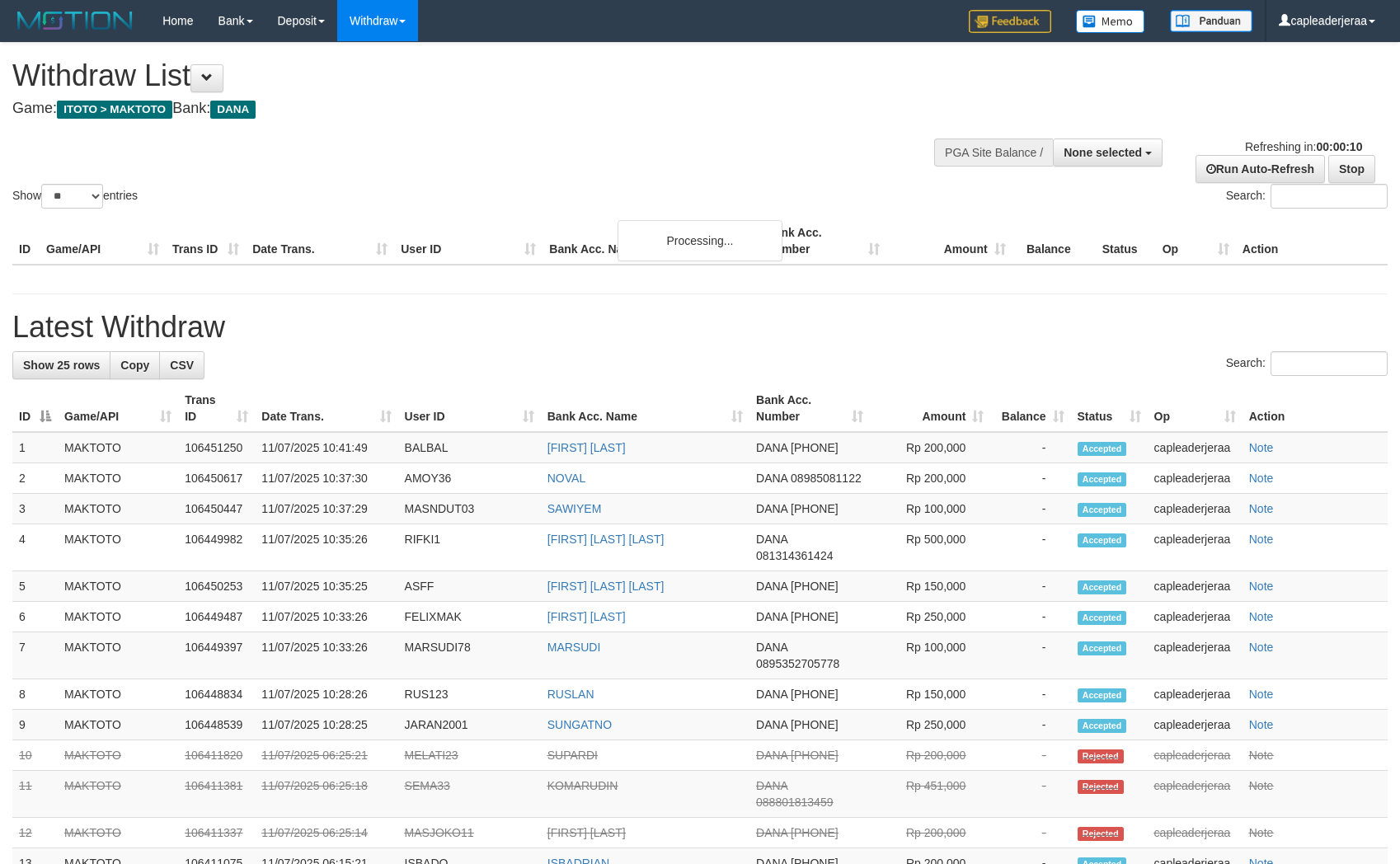 select 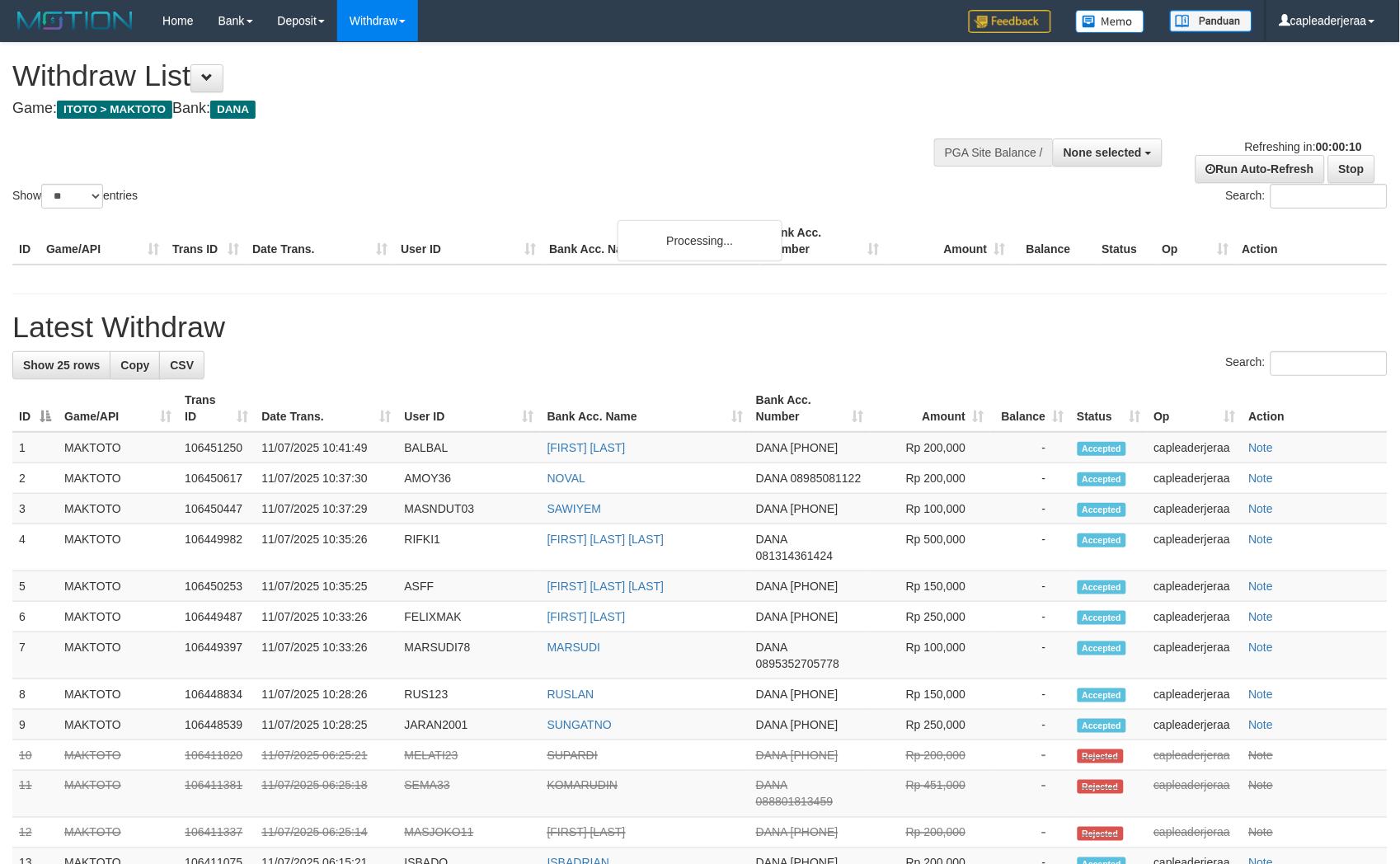 scroll, scrollTop: 0, scrollLeft: 0, axis: both 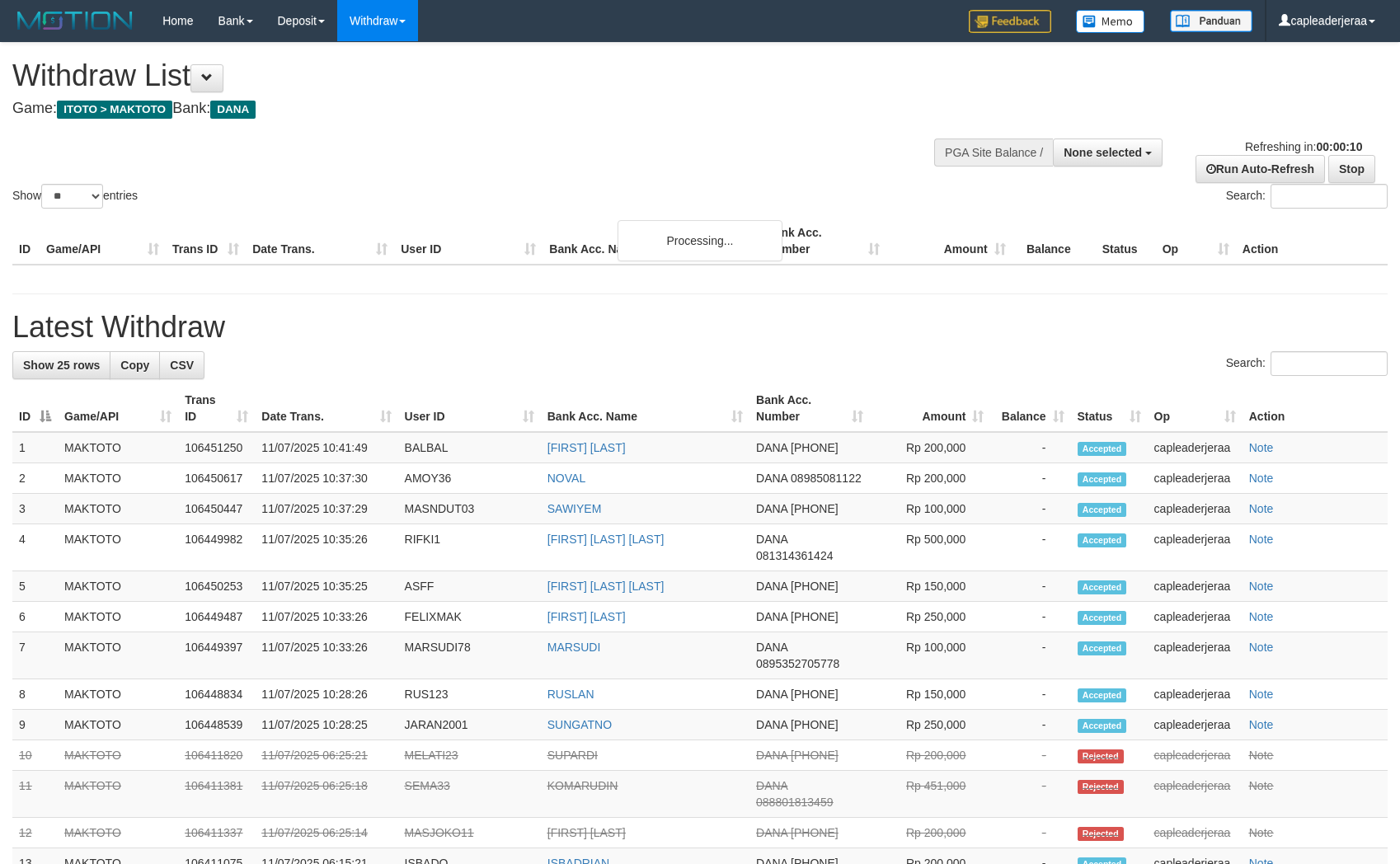 select 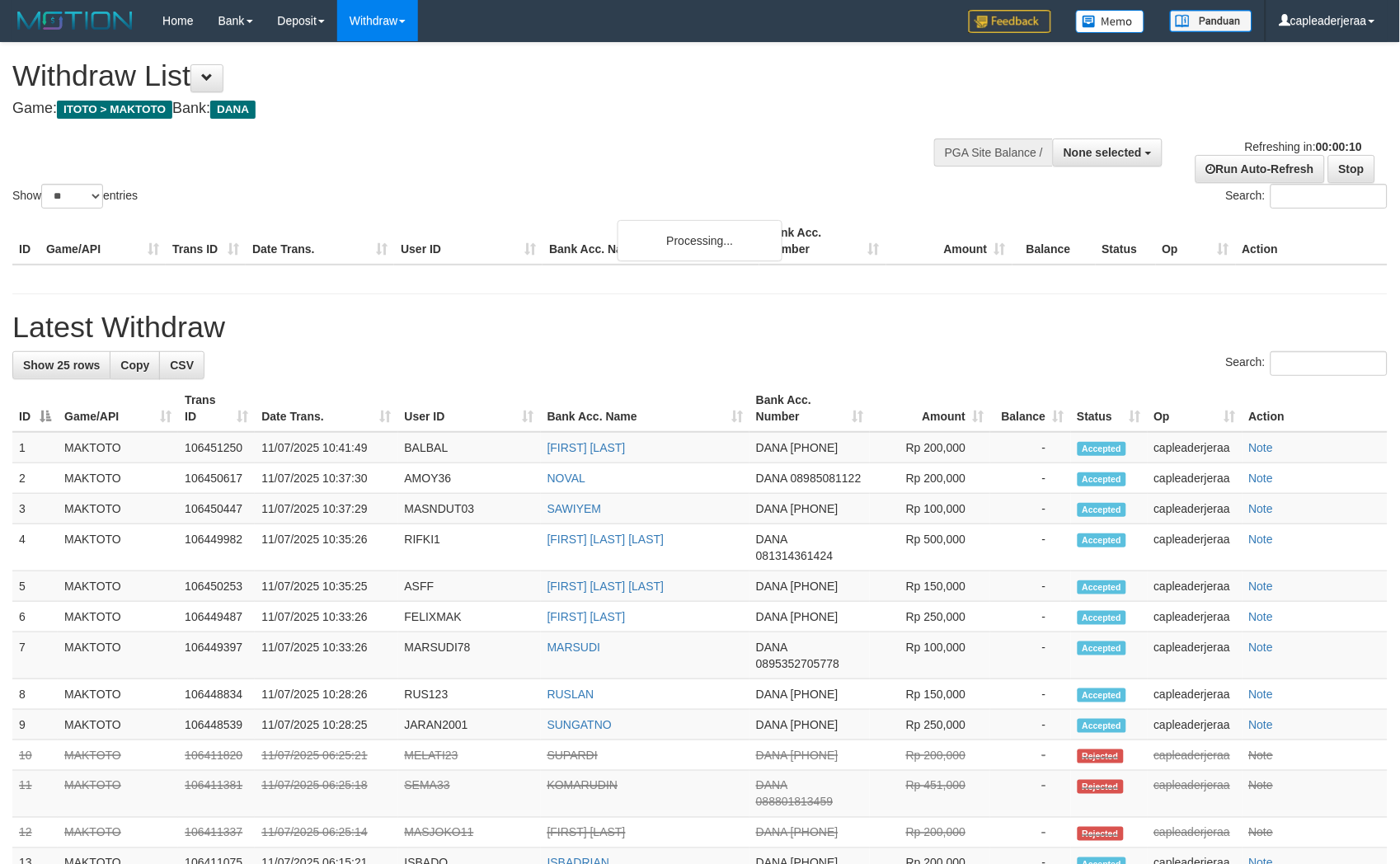 scroll, scrollTop: 0, scrollLeft: 0, axis: both 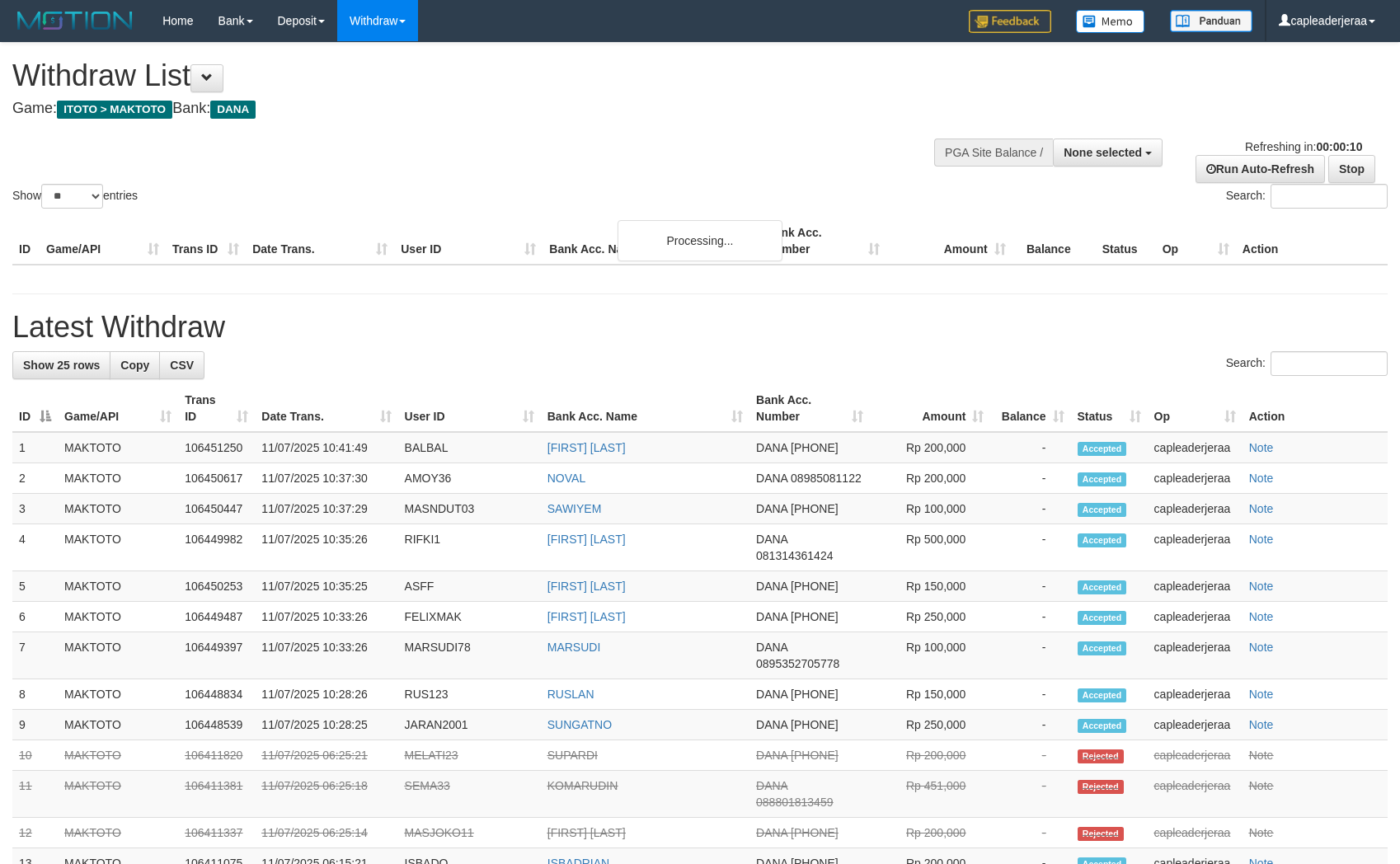 select 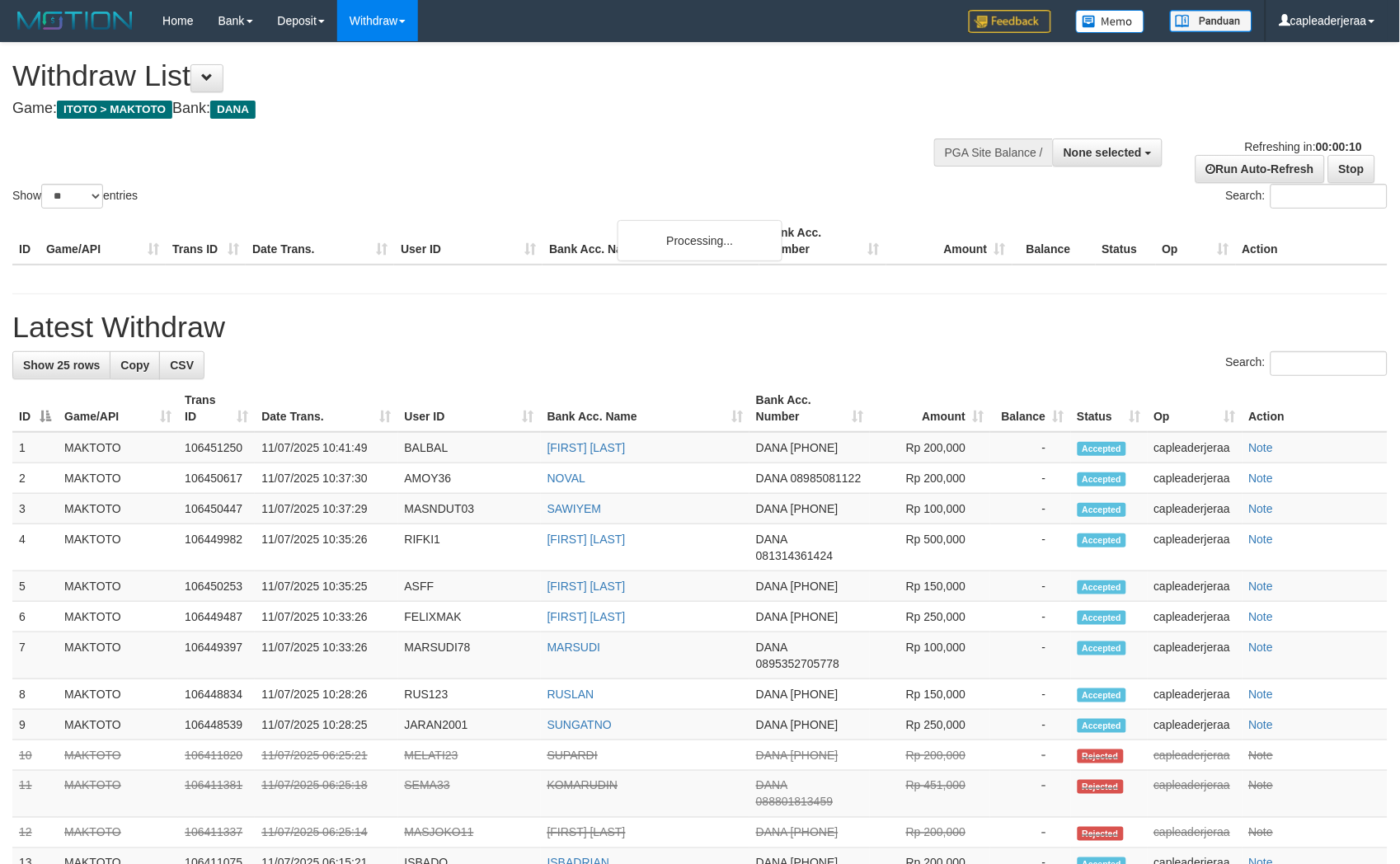 scroll, scrollTop: 0, scrollLeft: 0, axis: both 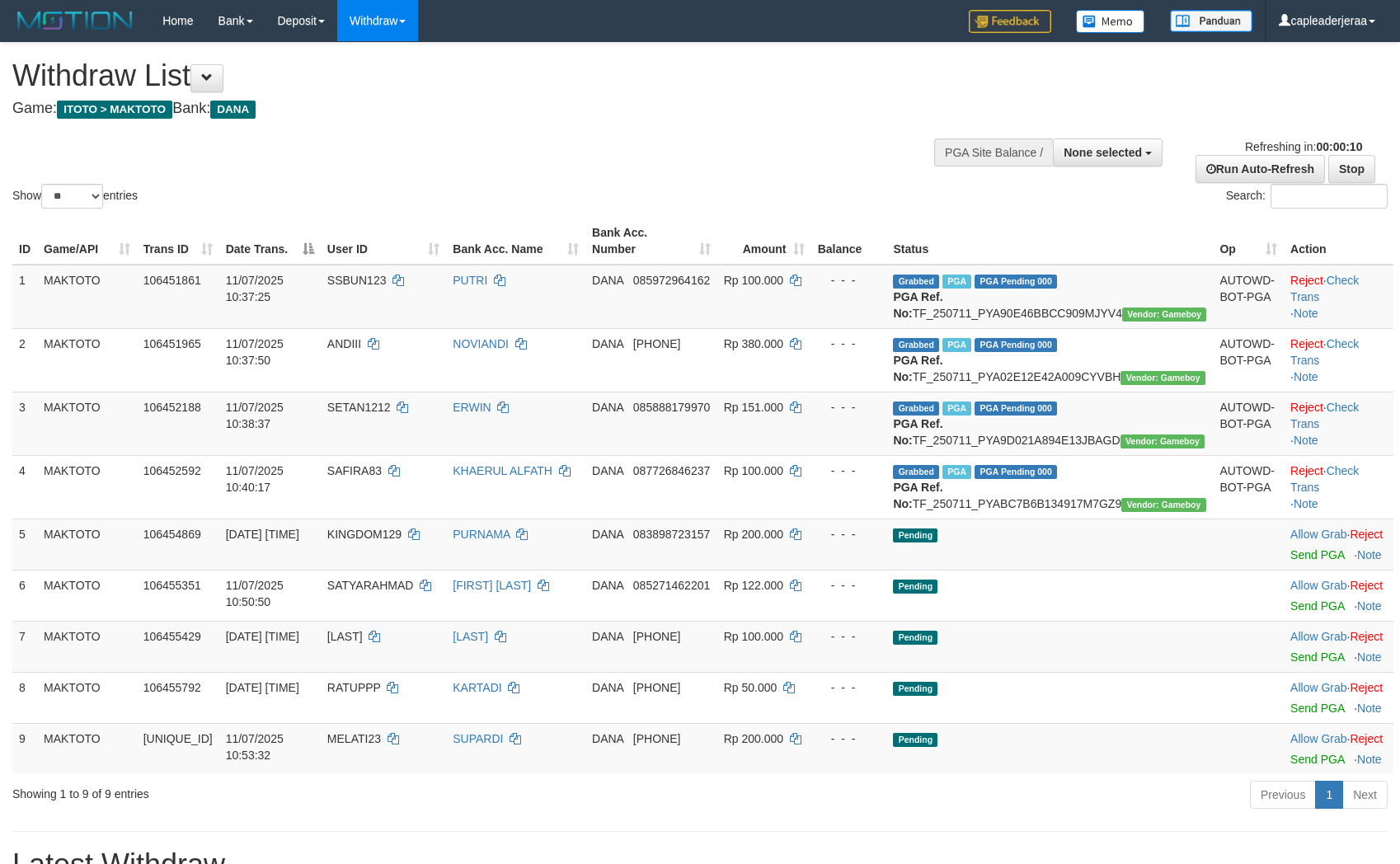 select 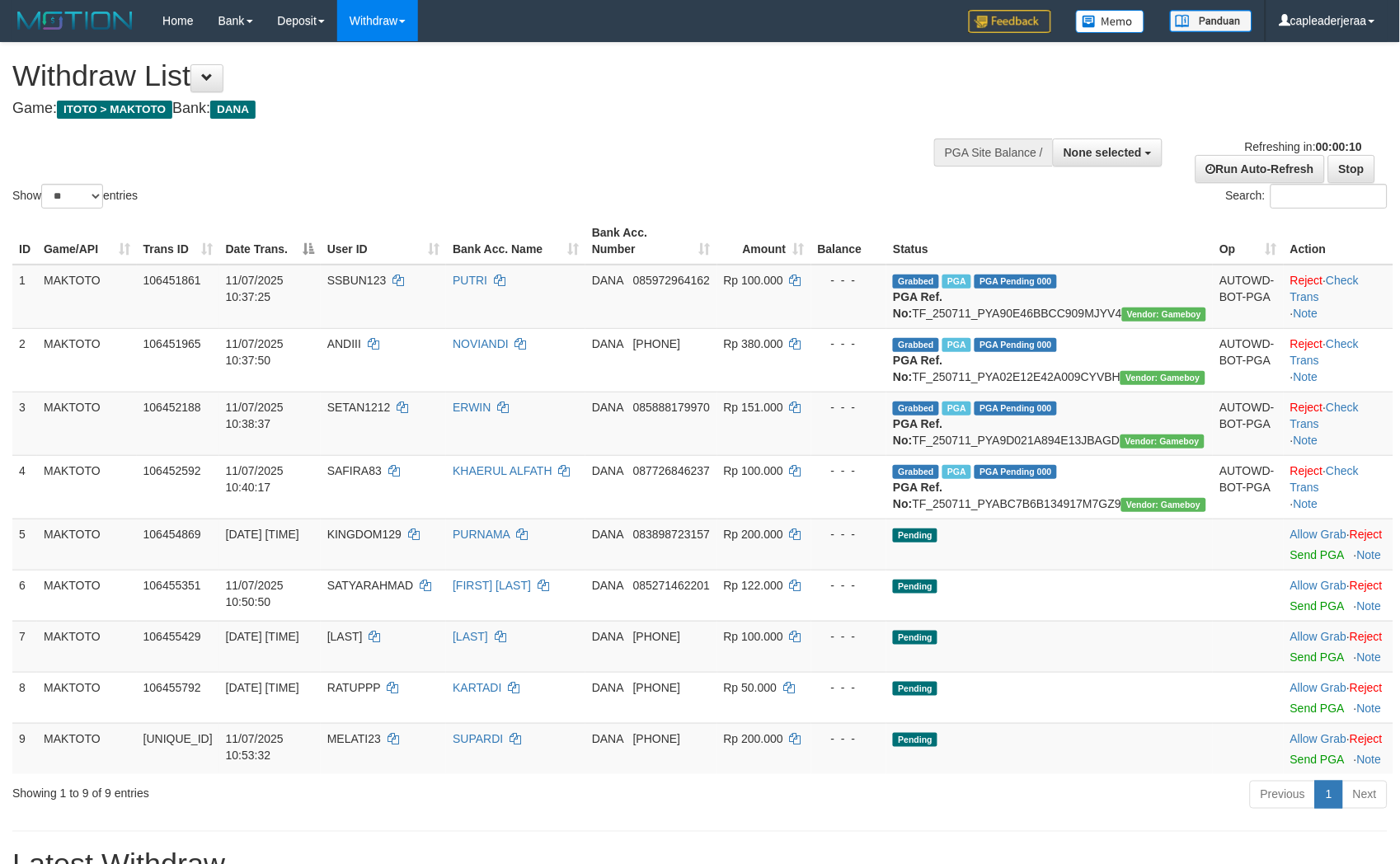 scroll, scrollTop: 0, scrollLeft: 0, axis: both 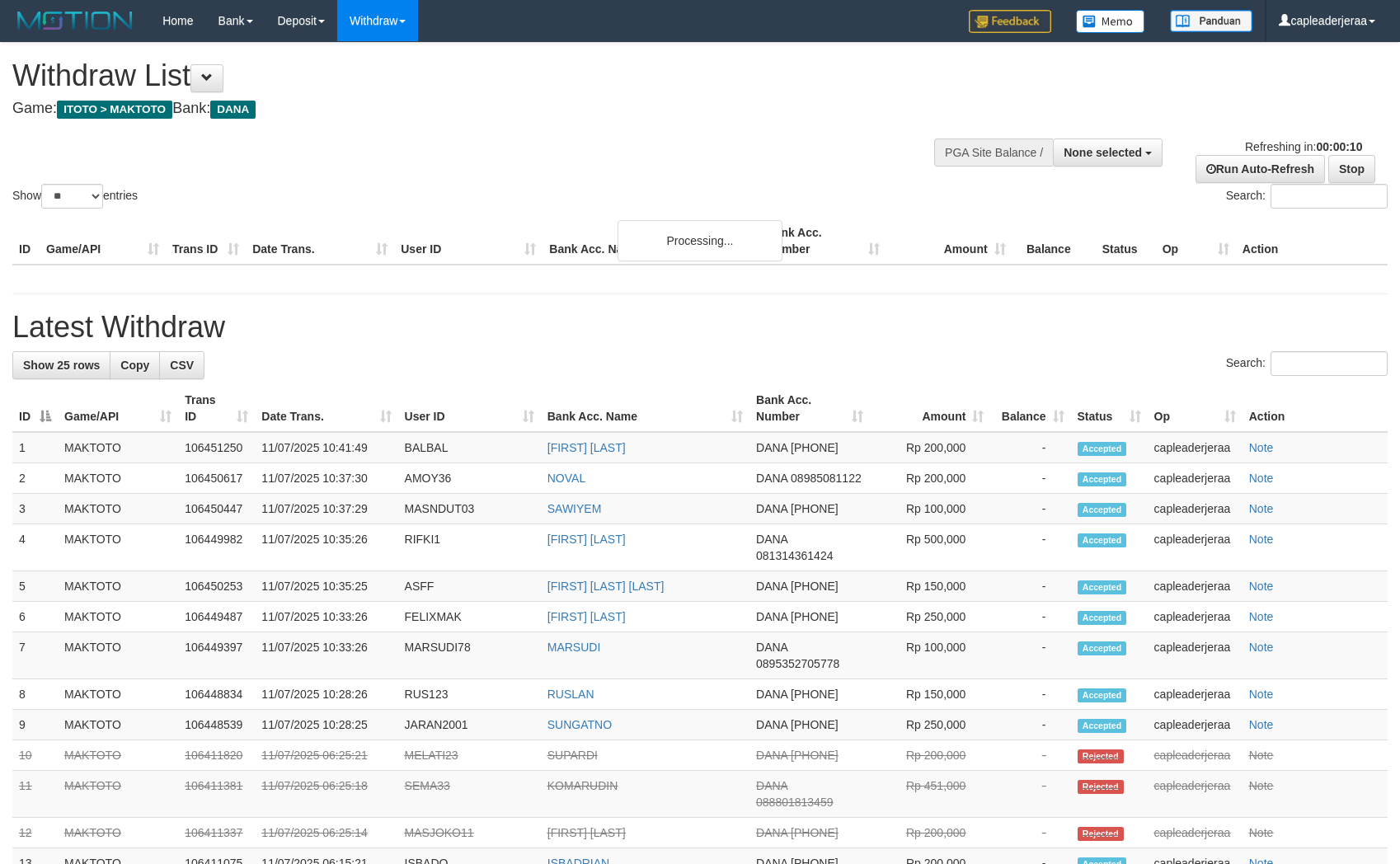 select 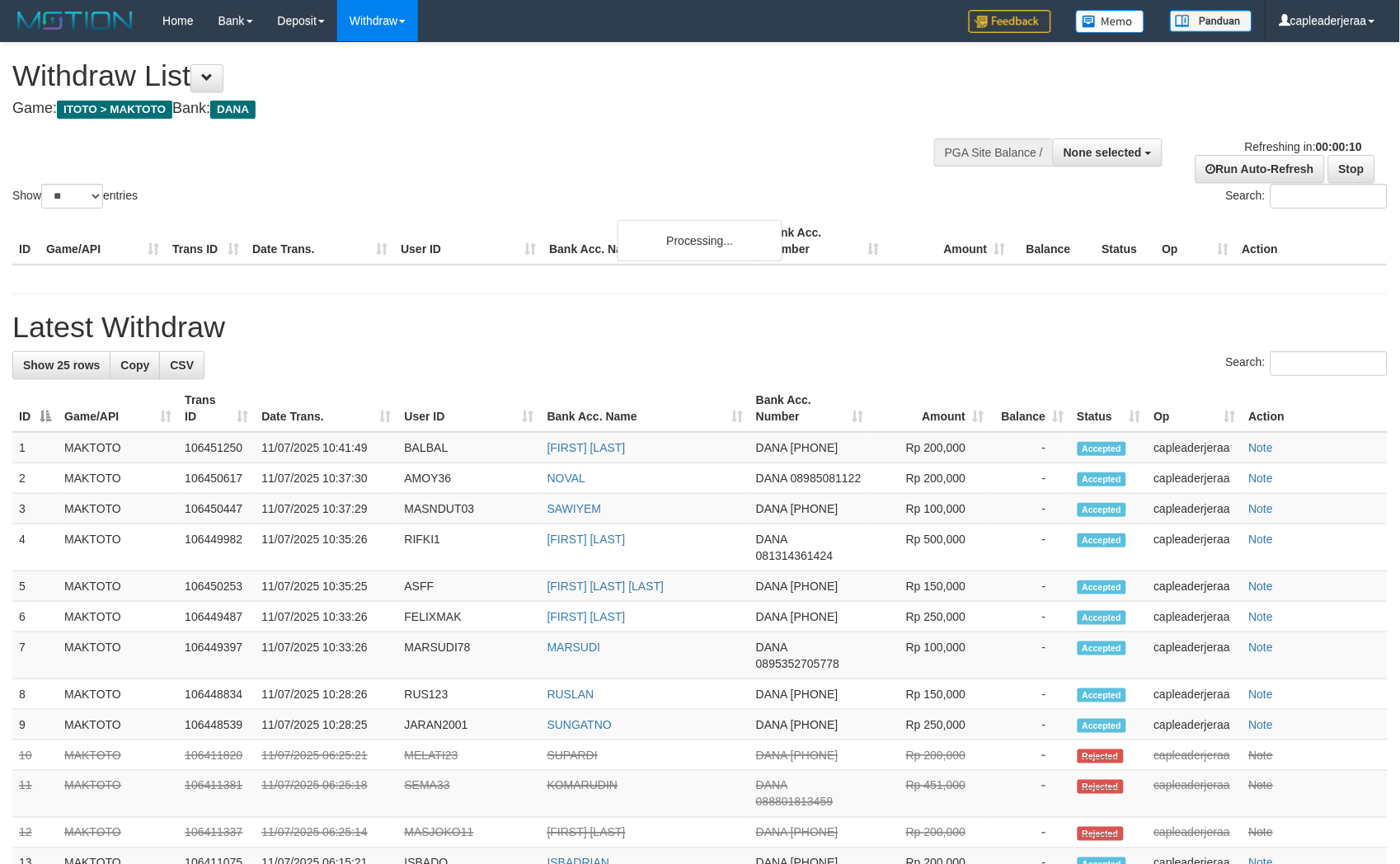 scroll, scrollTop: 0, scrollLeft: 0, axis: both 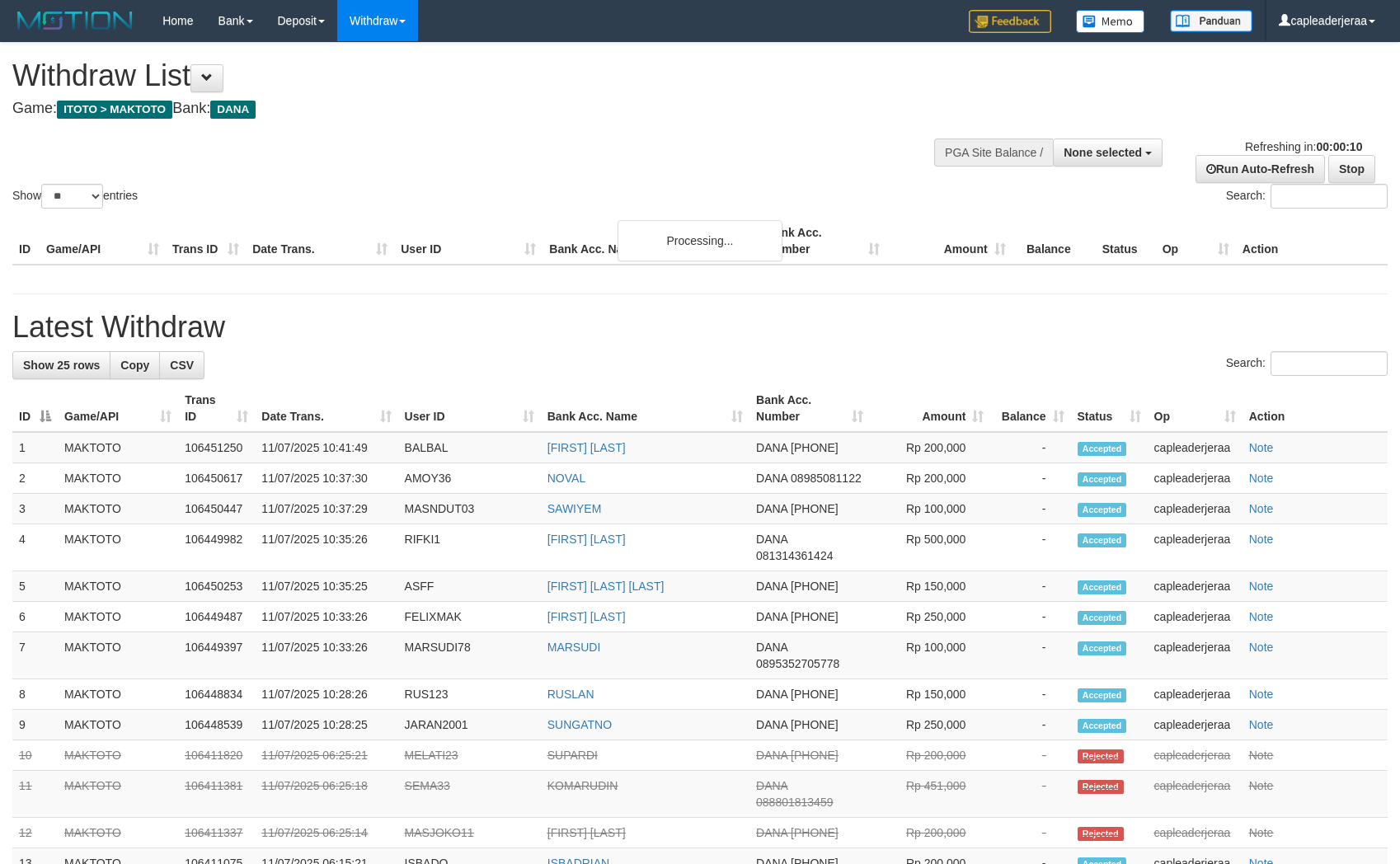 select 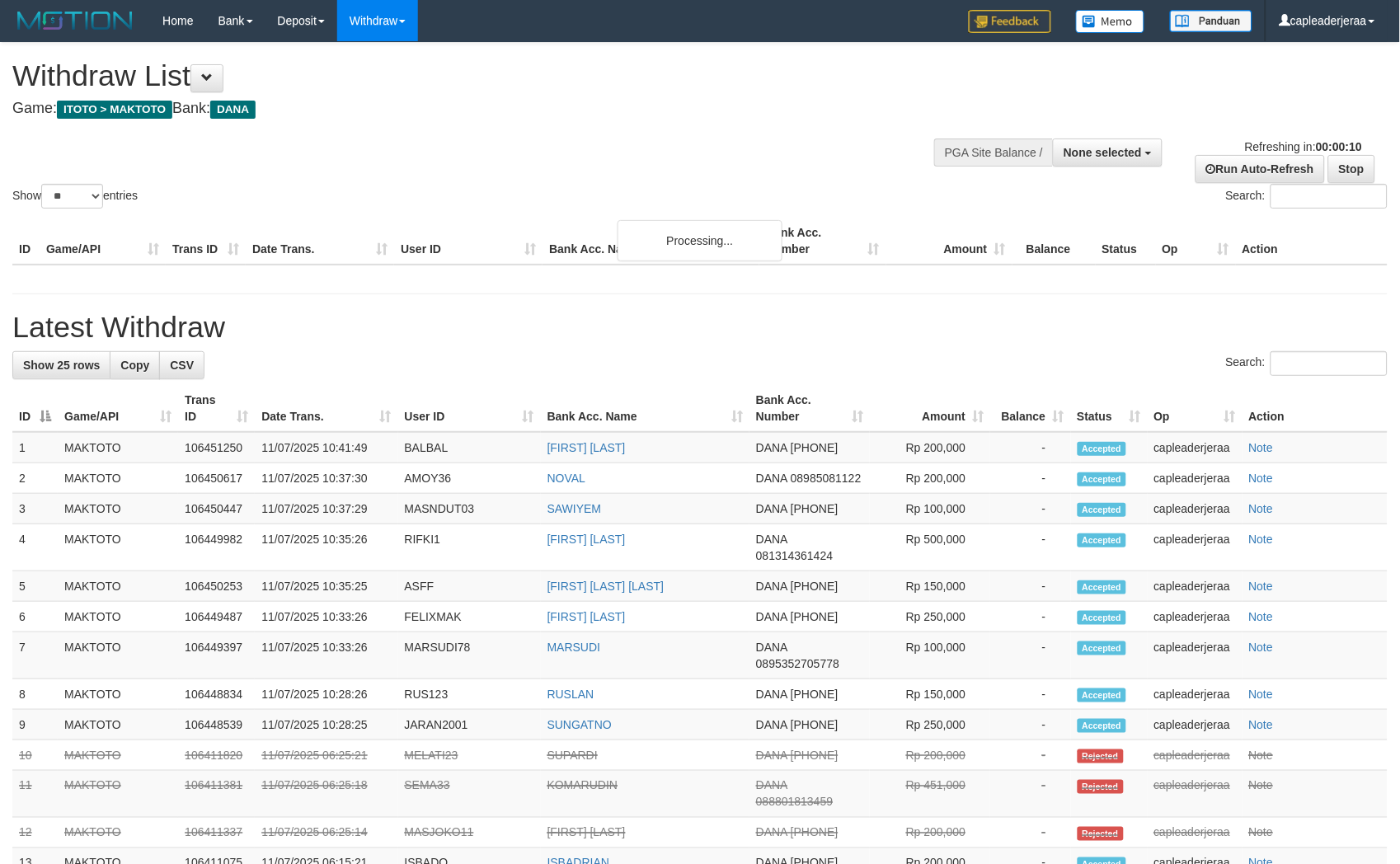 scroll, scrollTop: 0, scrollLeft: 0, axis: both 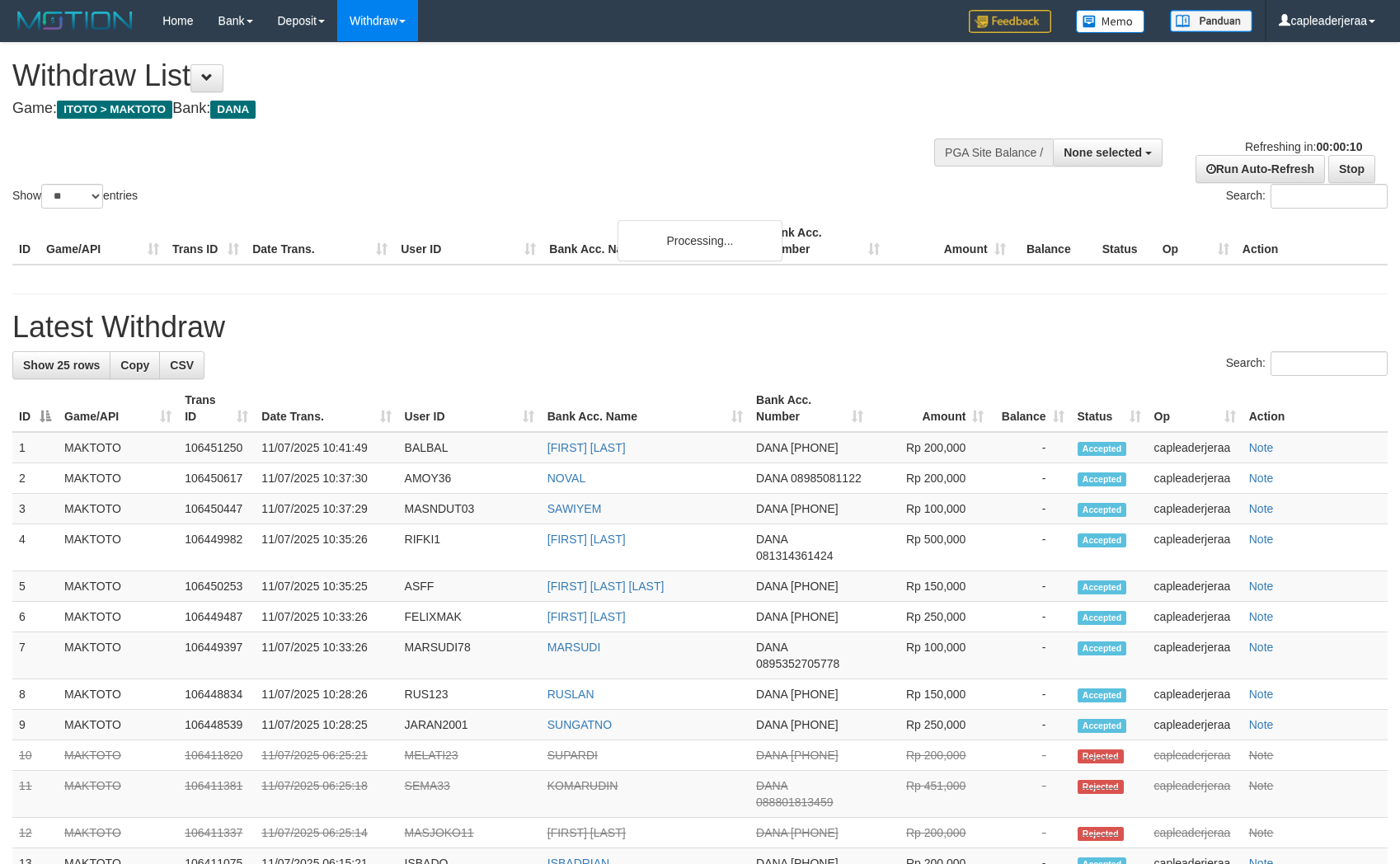 select 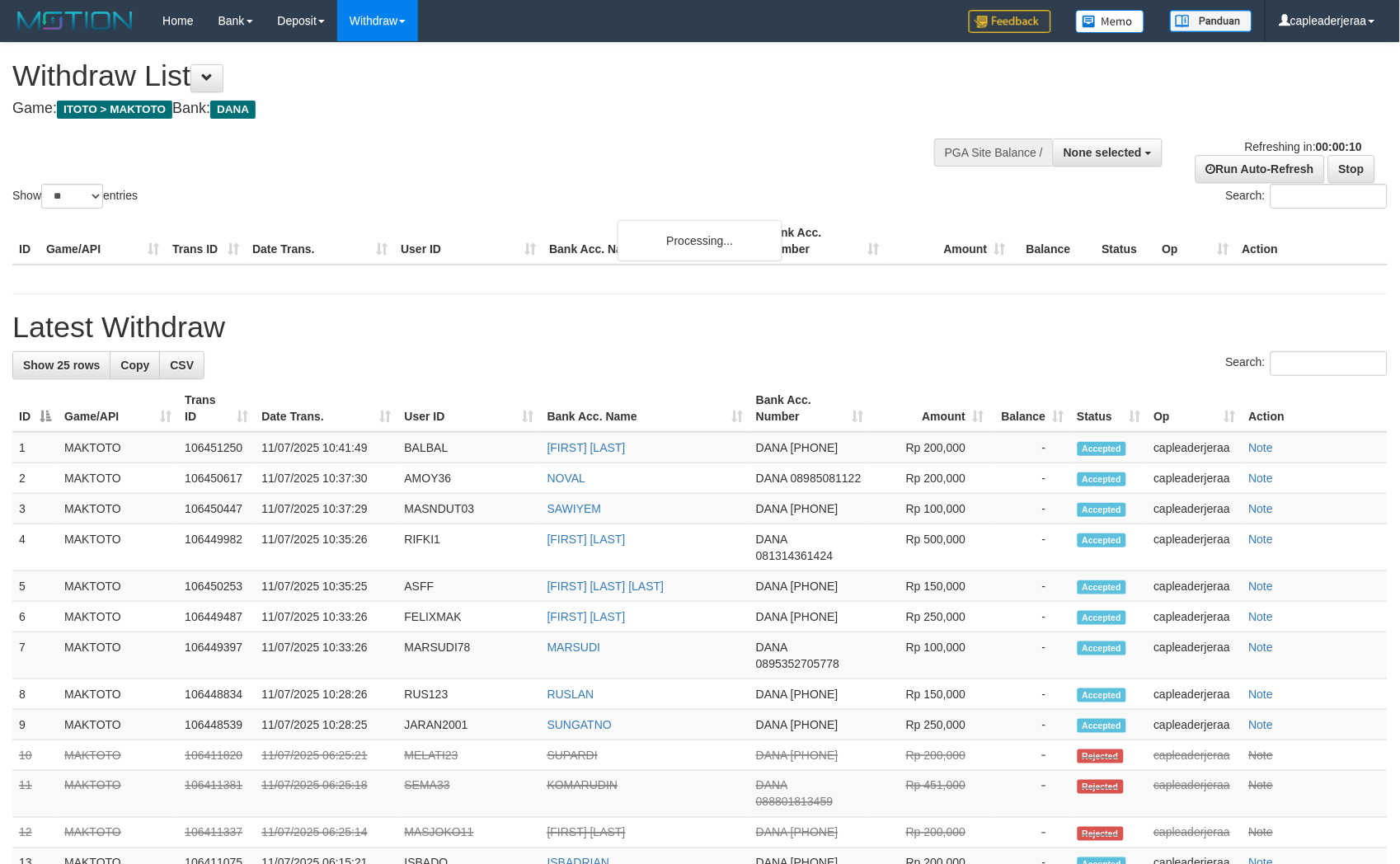 scroll, scrollTop: 0, scrollLeft: 0, axis: both 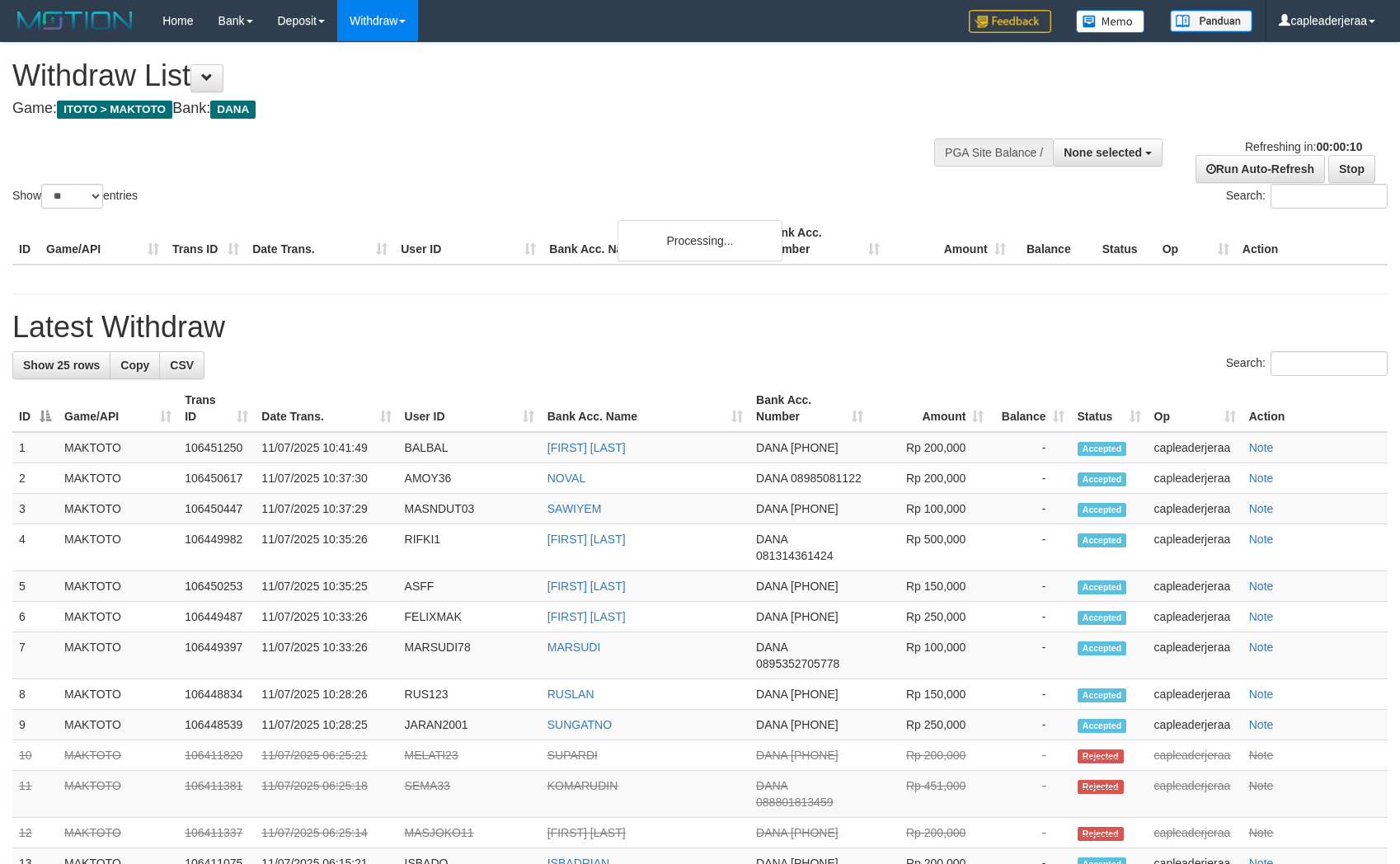 select 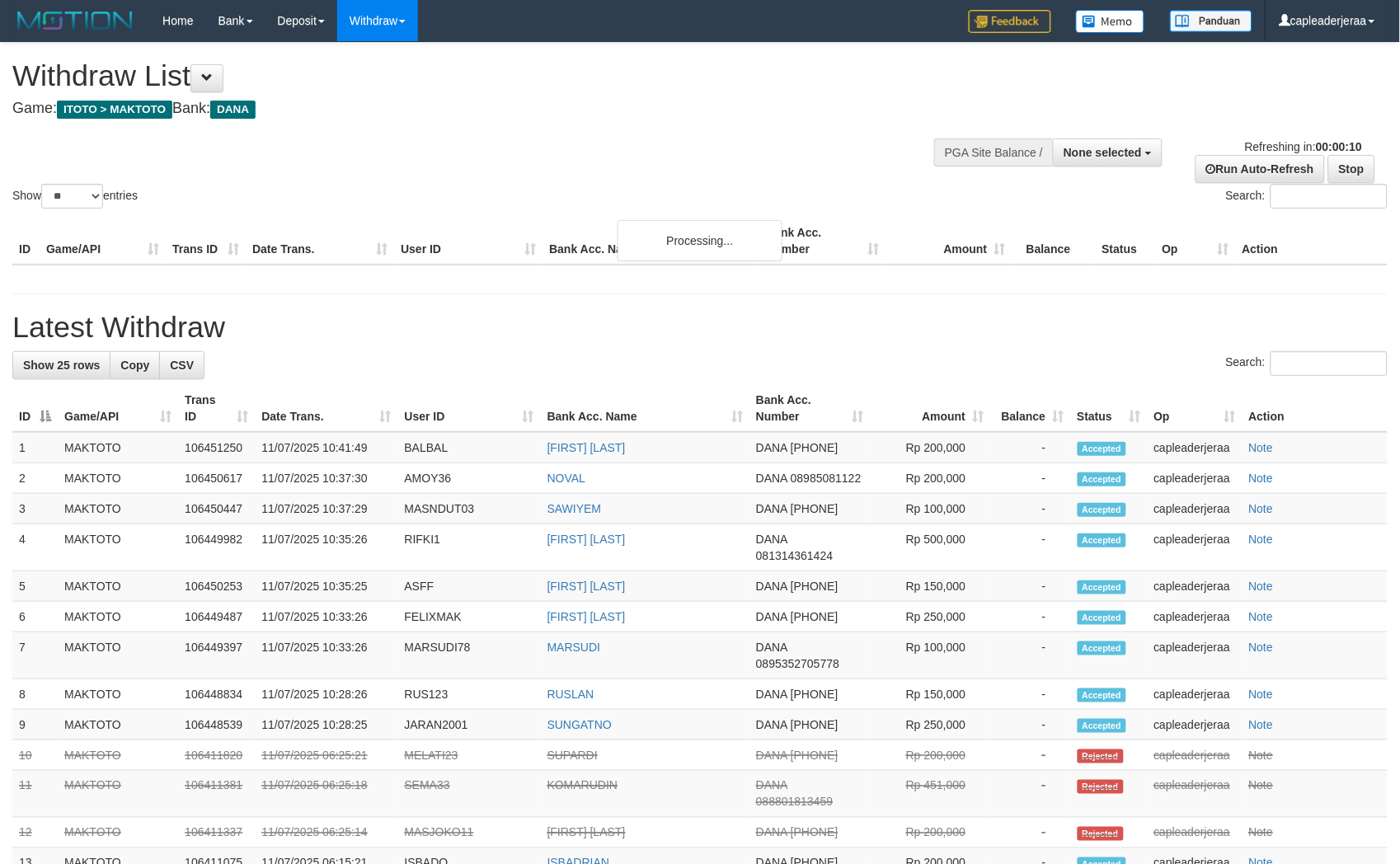 scroll, scrollTop: 0, scrollLeft: 0, axis: both 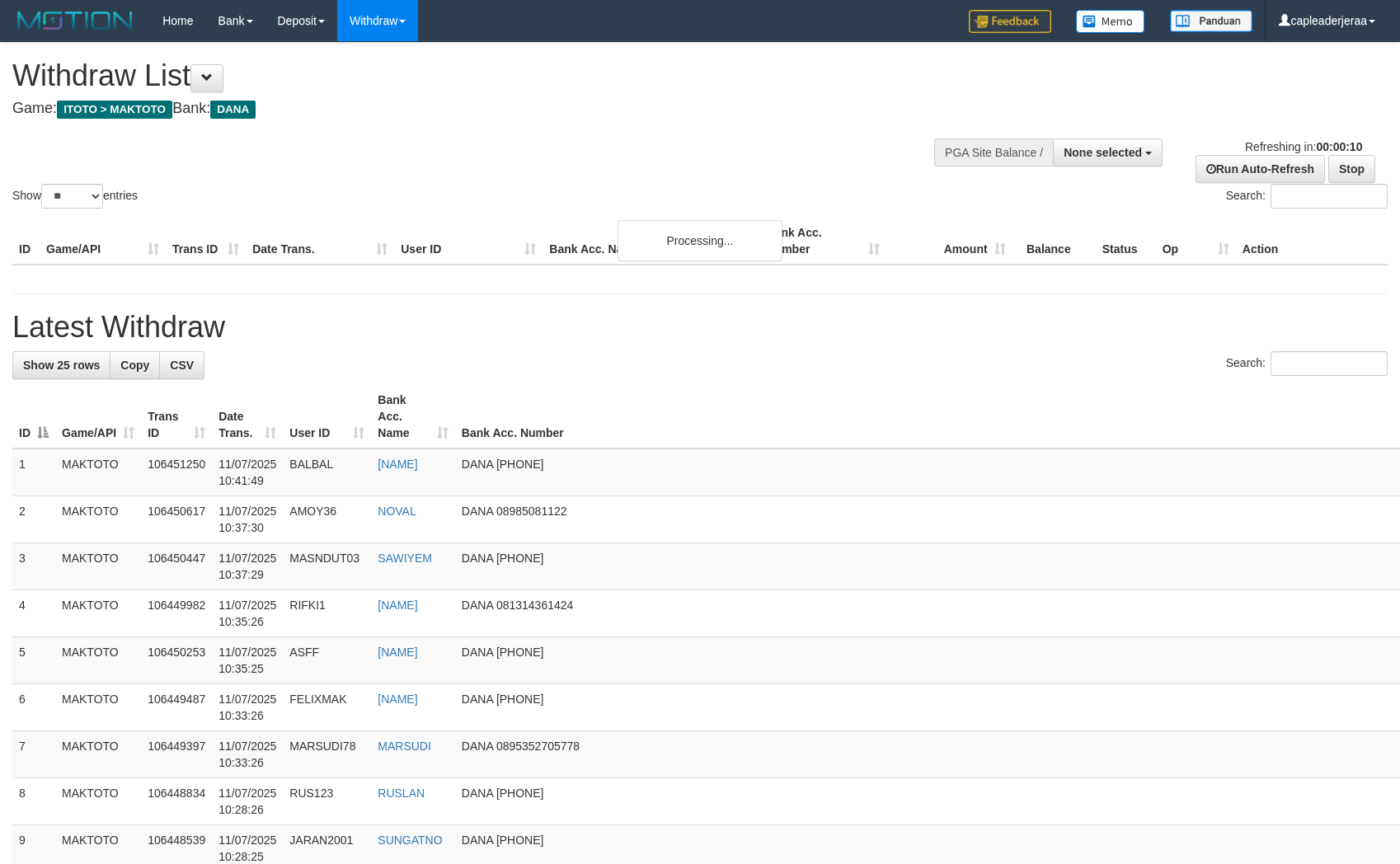 select 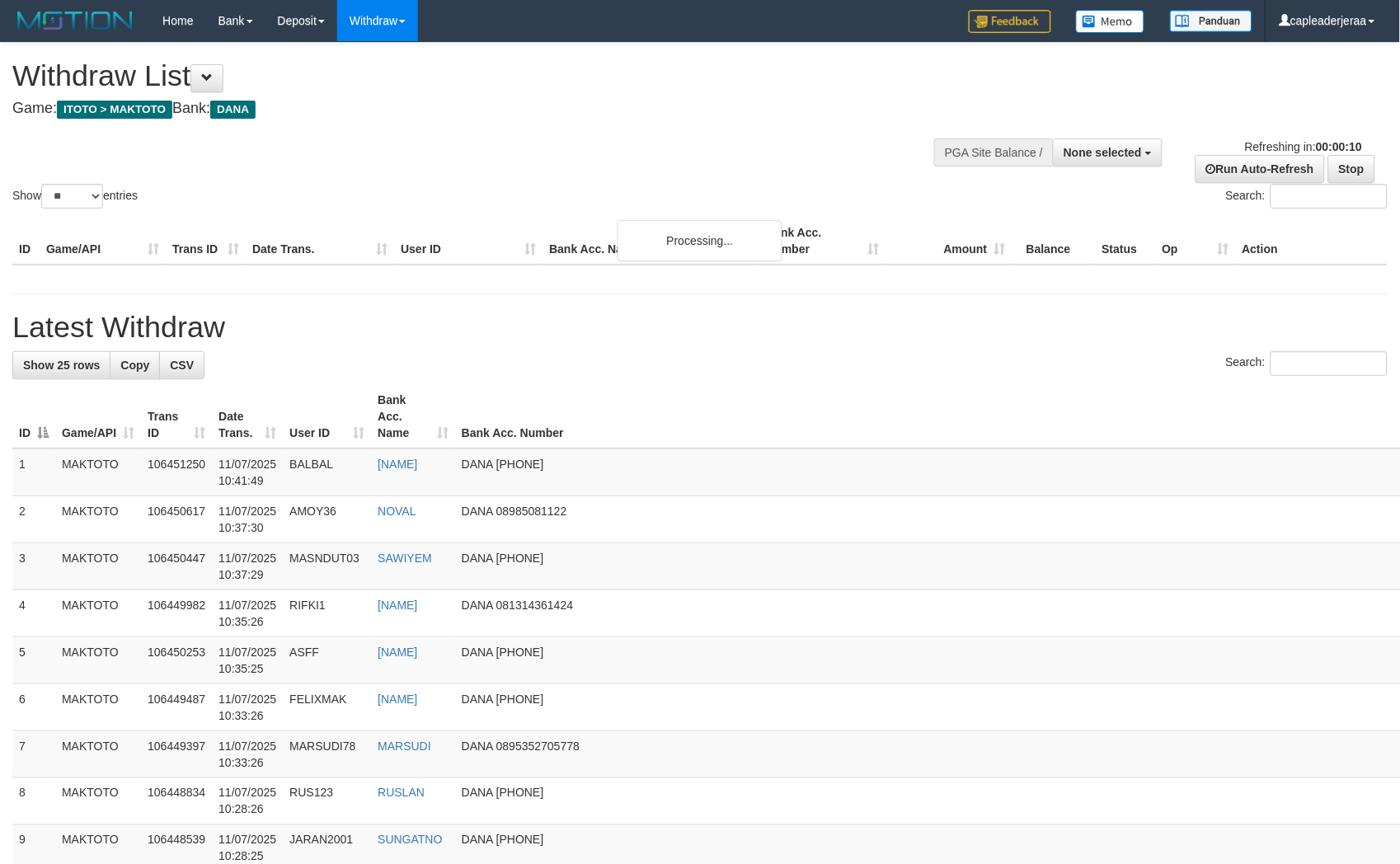 scroll, scrollTop: 0, scrollLeft: 0, axis: both 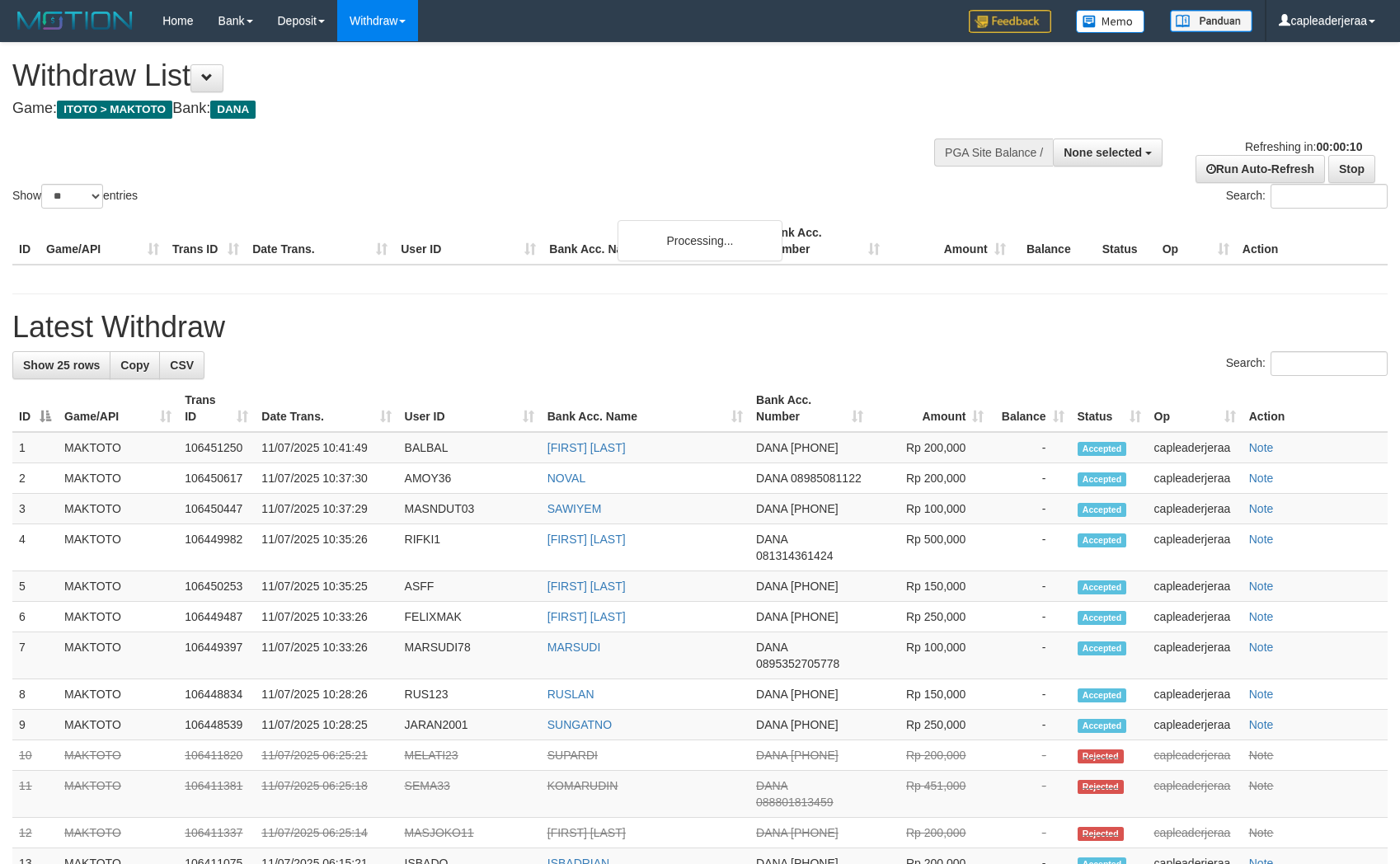 select 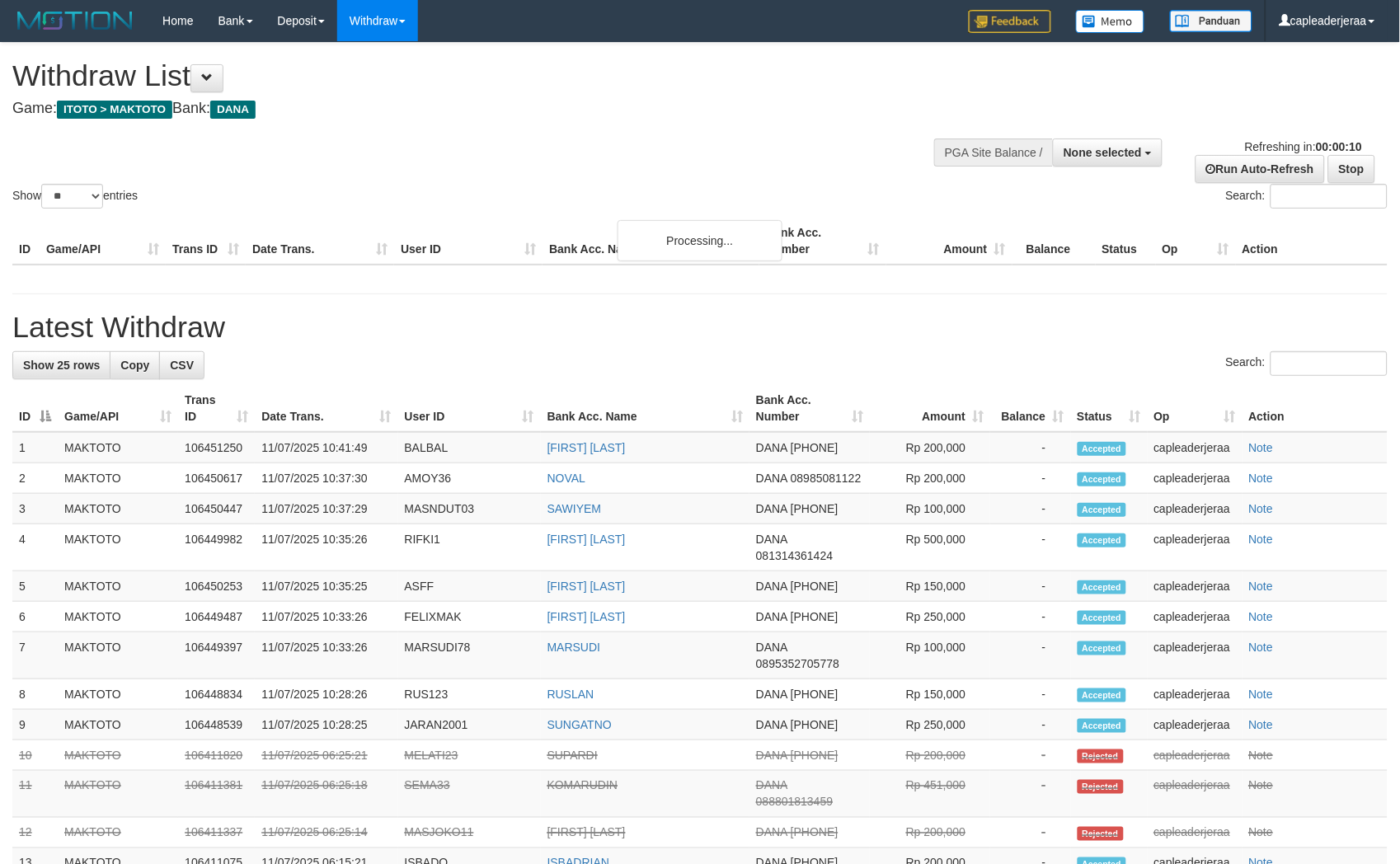 scroll, scrollTop: 0, scrollLeft: 0, axis: both 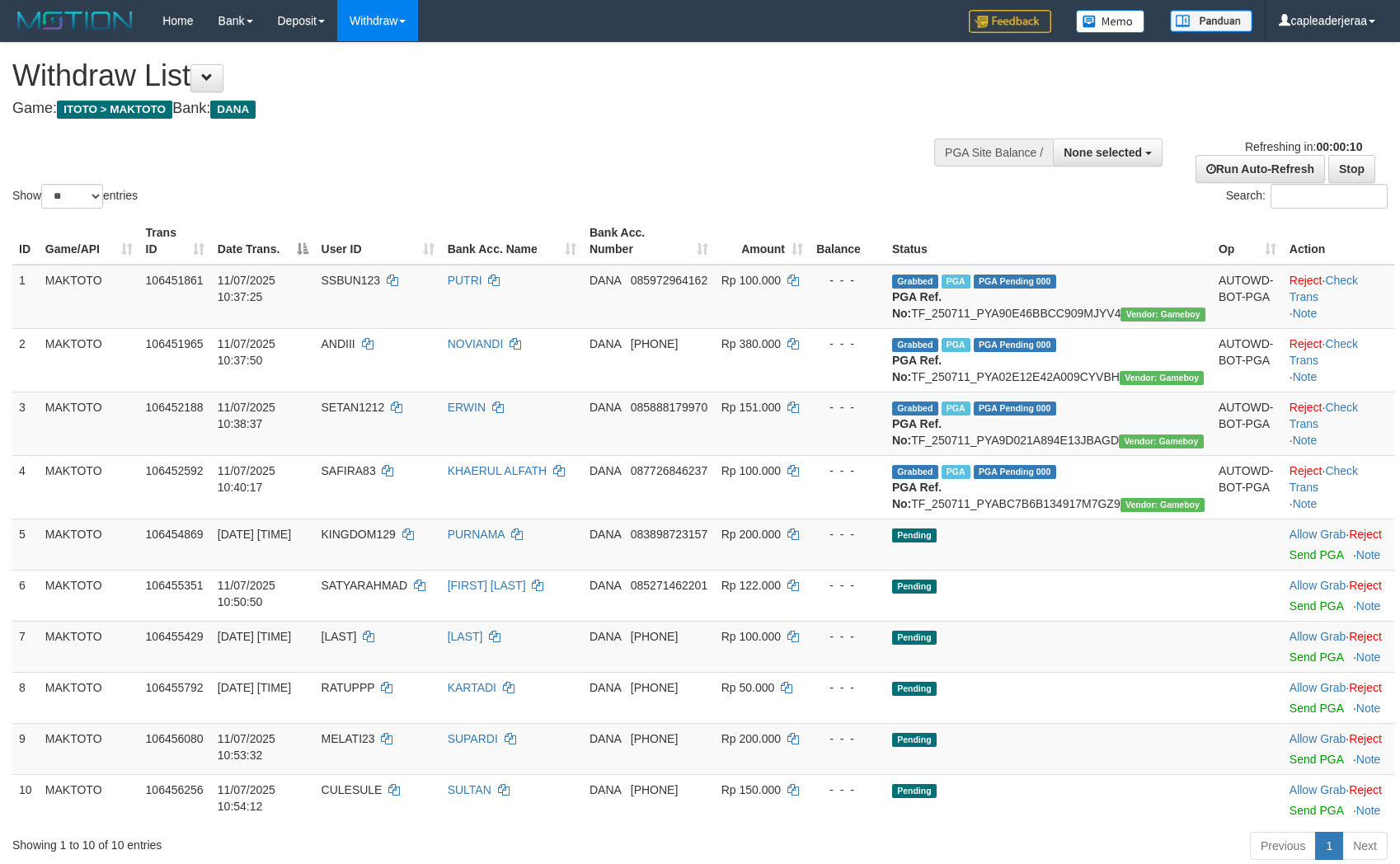 select 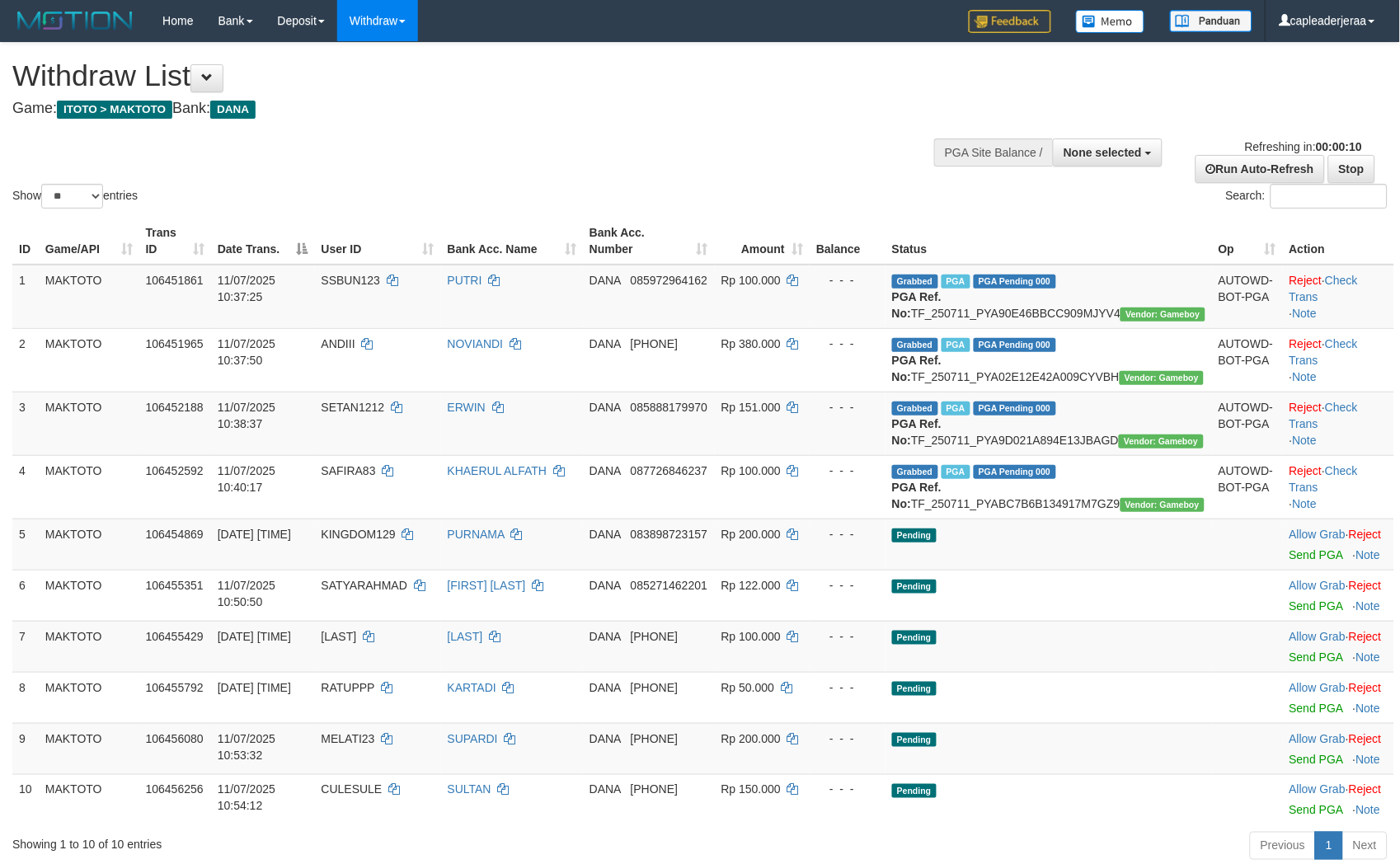 scroll, scrollTop: 0, scrollLeft: 0, axis: both 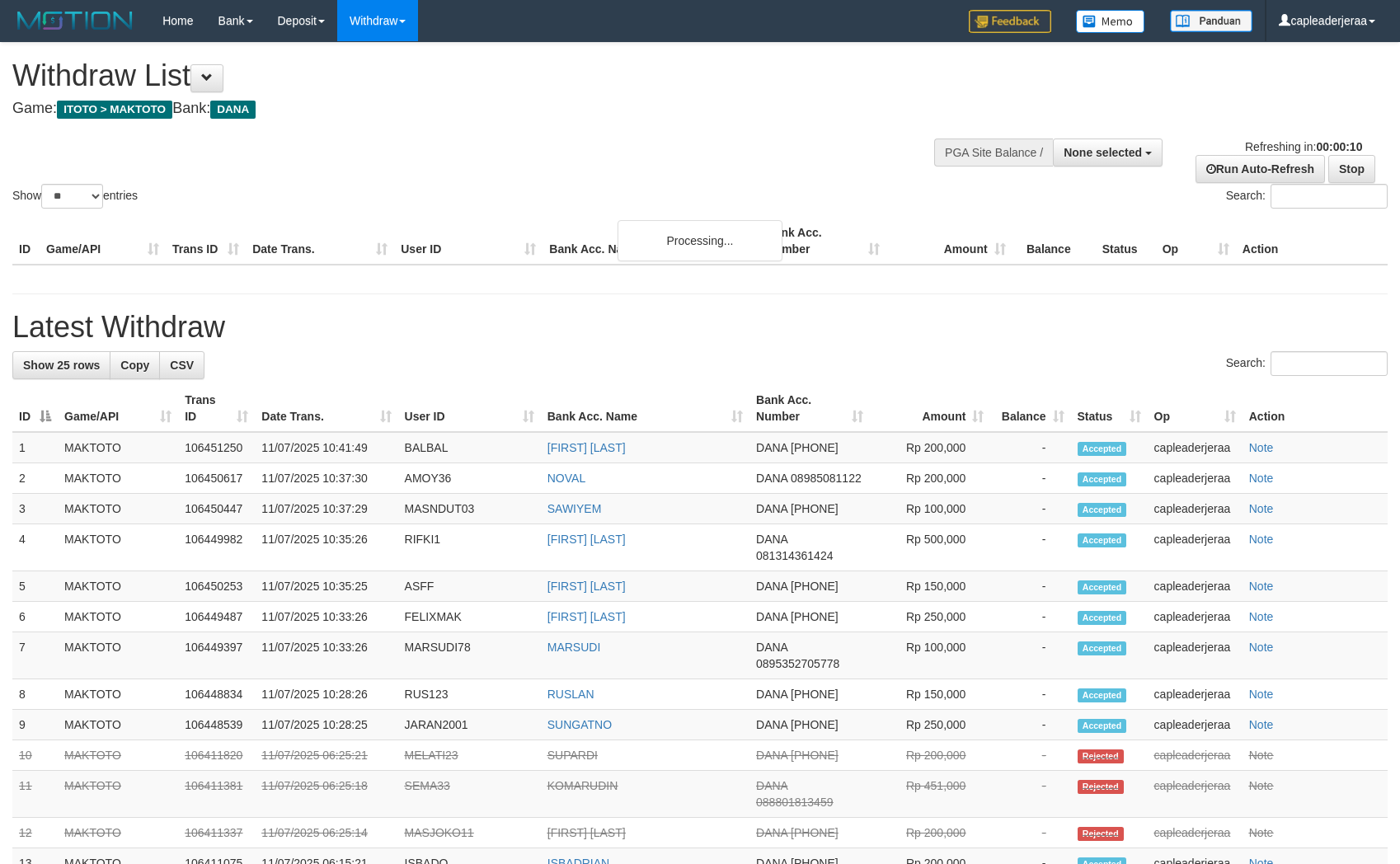 select 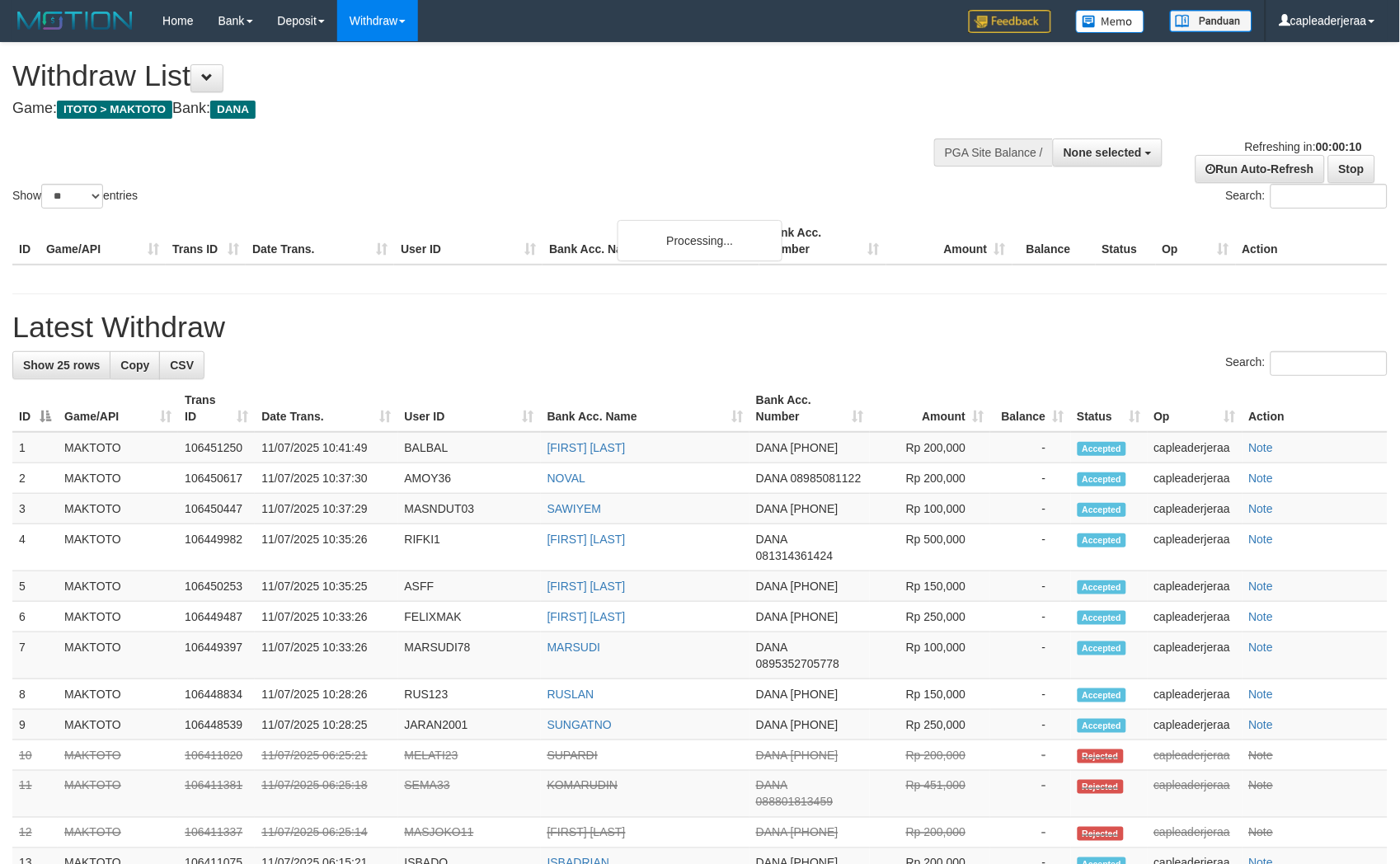 scroll, scrollTop: 0, scrollLeft: 0, axis: both 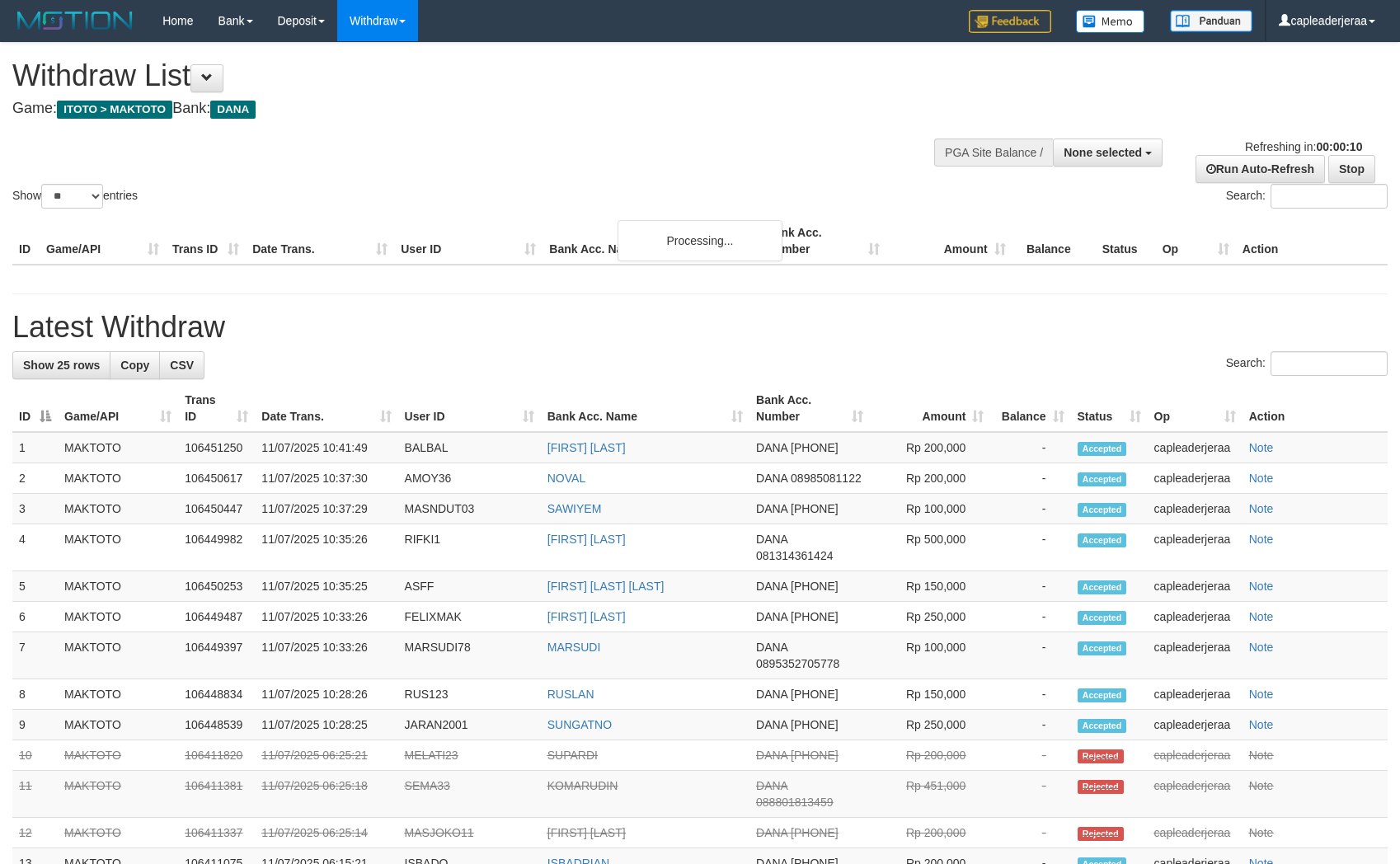 select 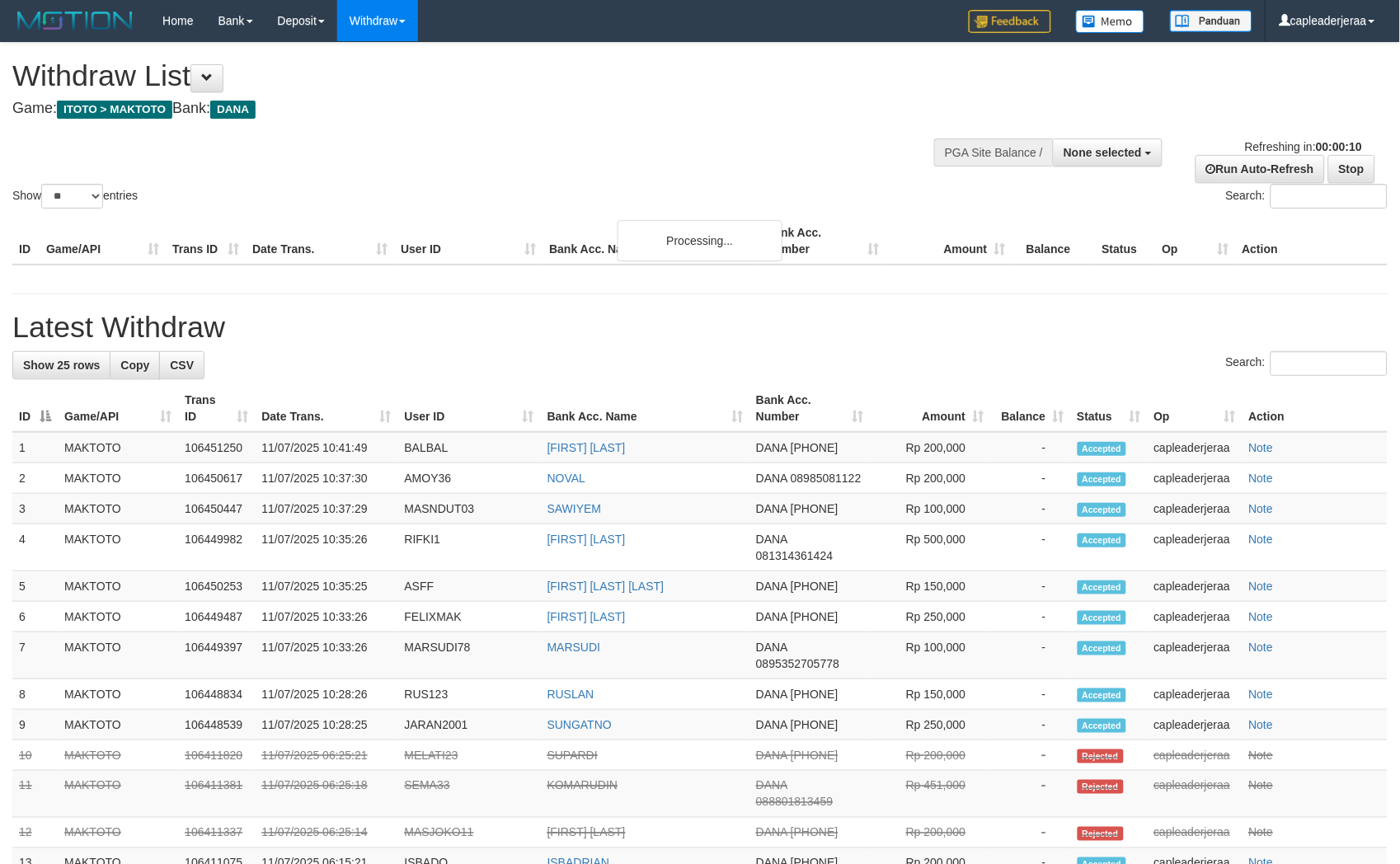 scroll, scrollTop: 0, scrollLeft: 0, axis: both 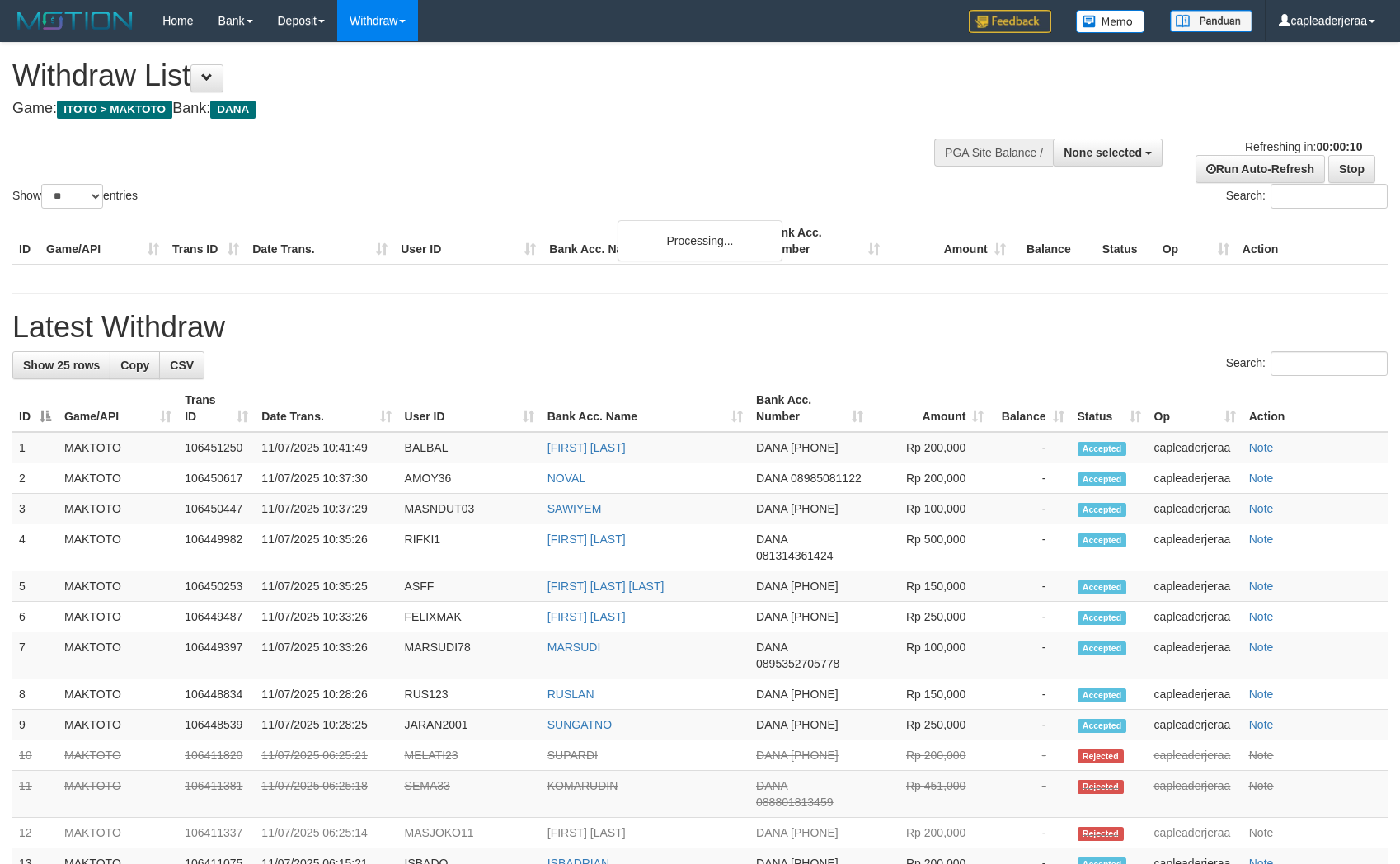 select 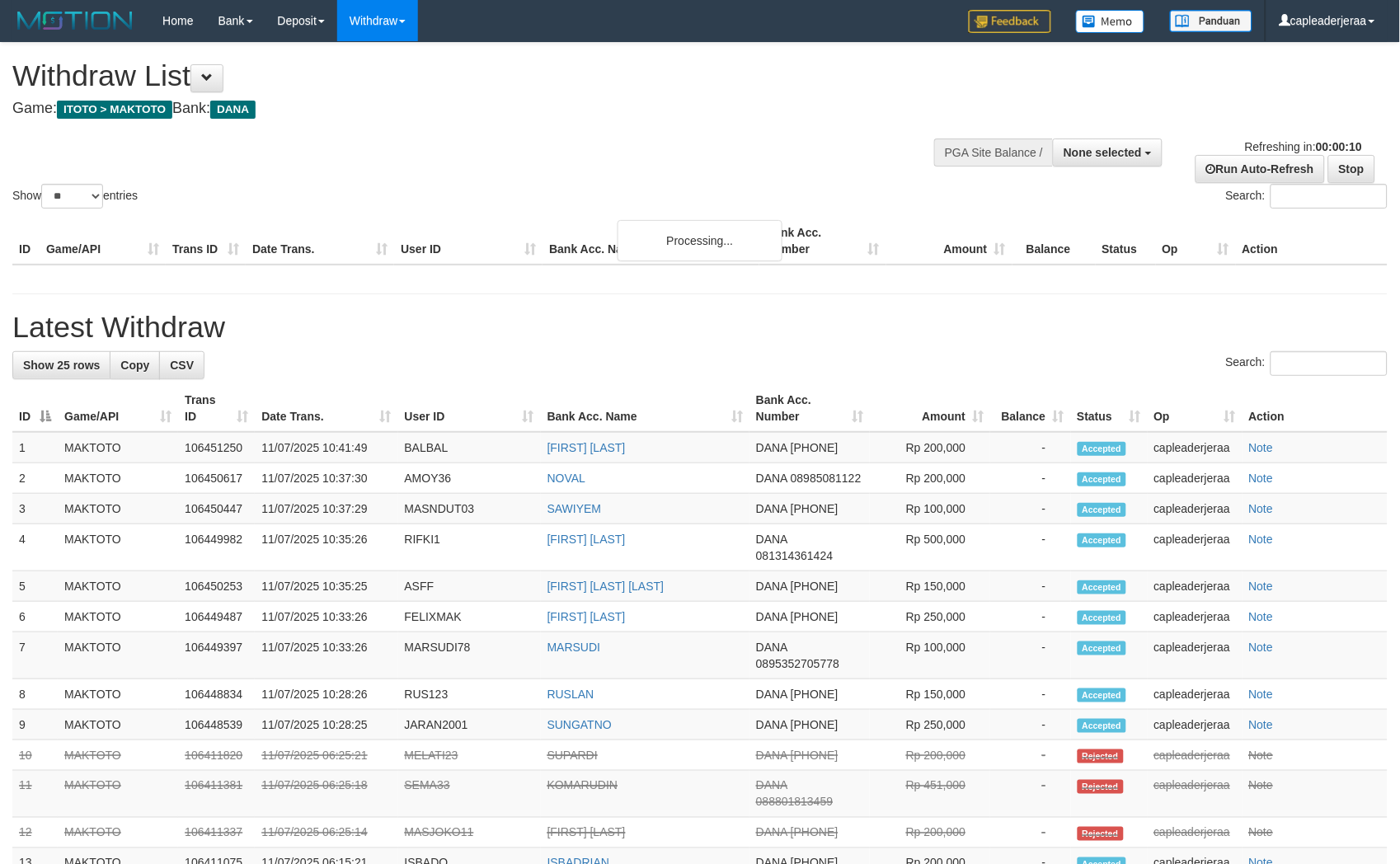 scroll, scrollTop: 0, scrollLeft: 0, axis: both 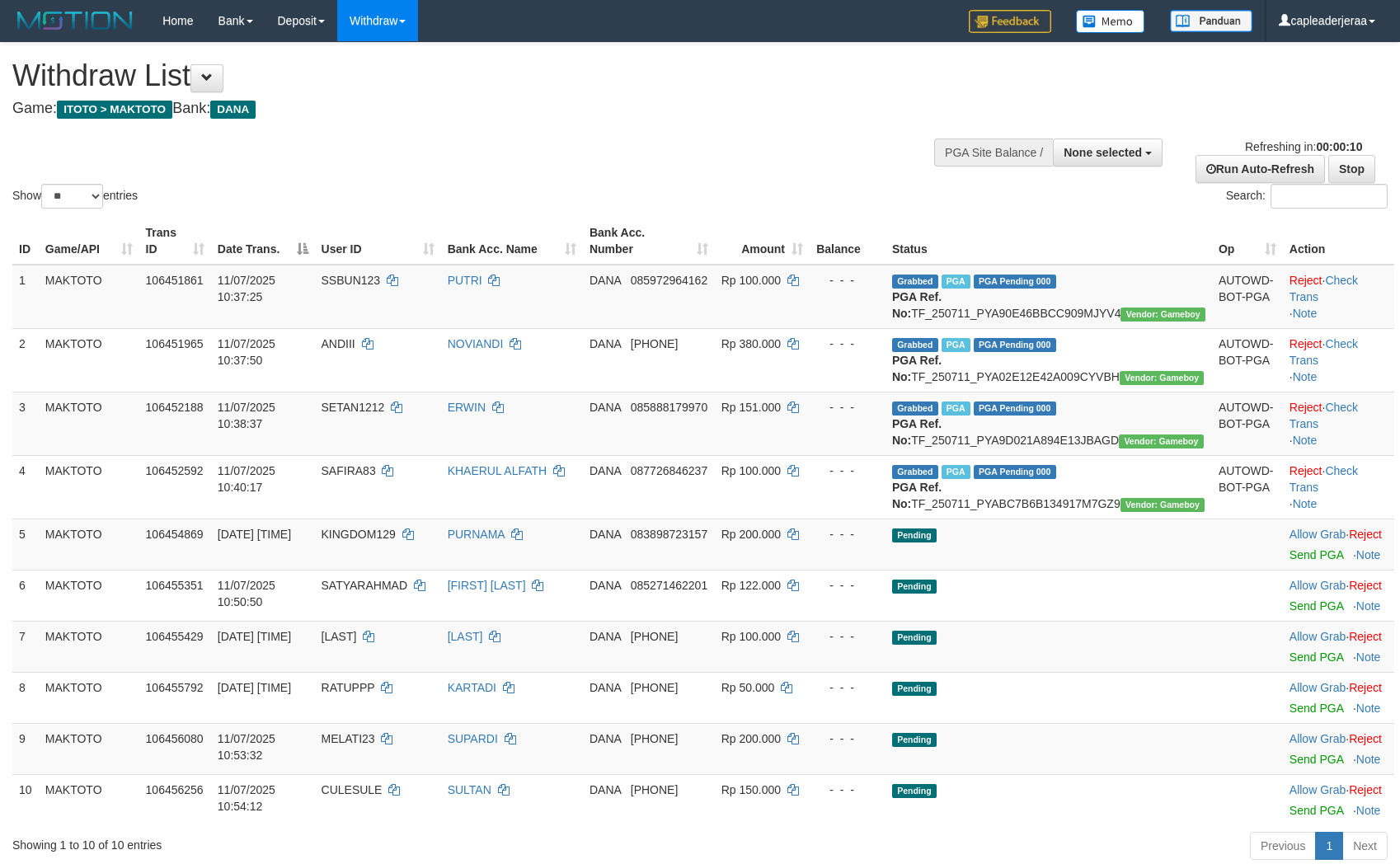 select 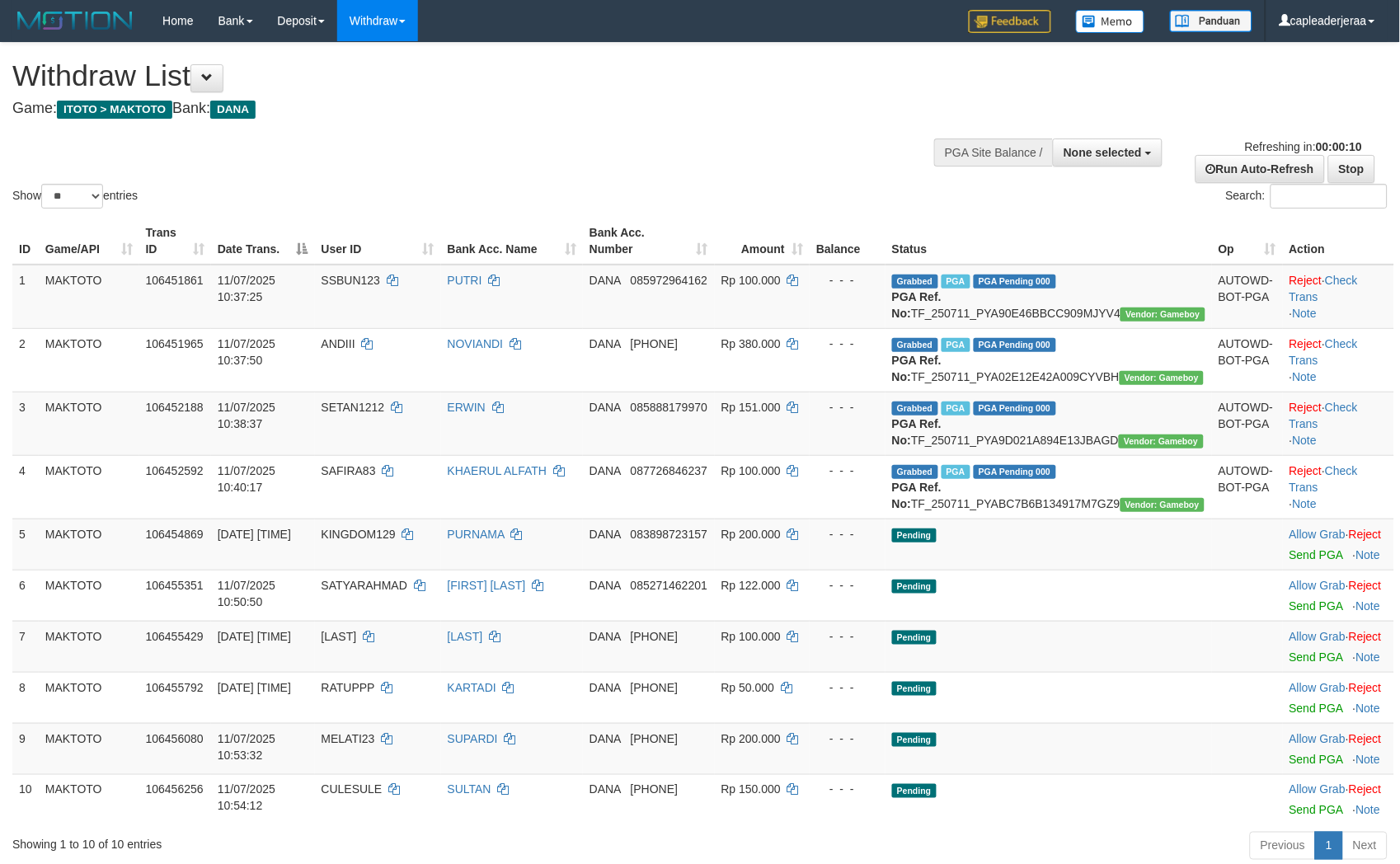 scroll, scrollTop: 0, scrollLeft: 0, axis: both 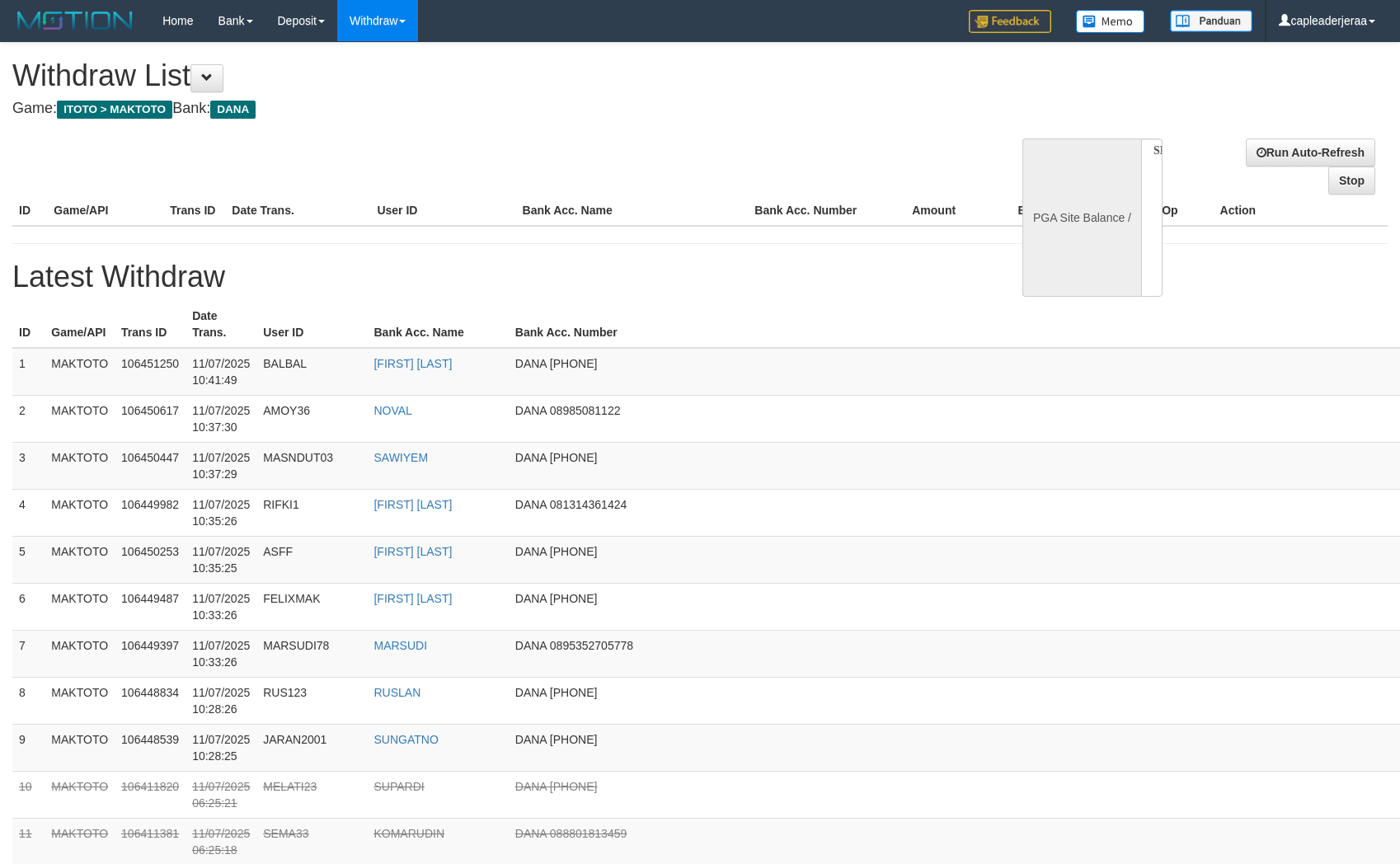 select 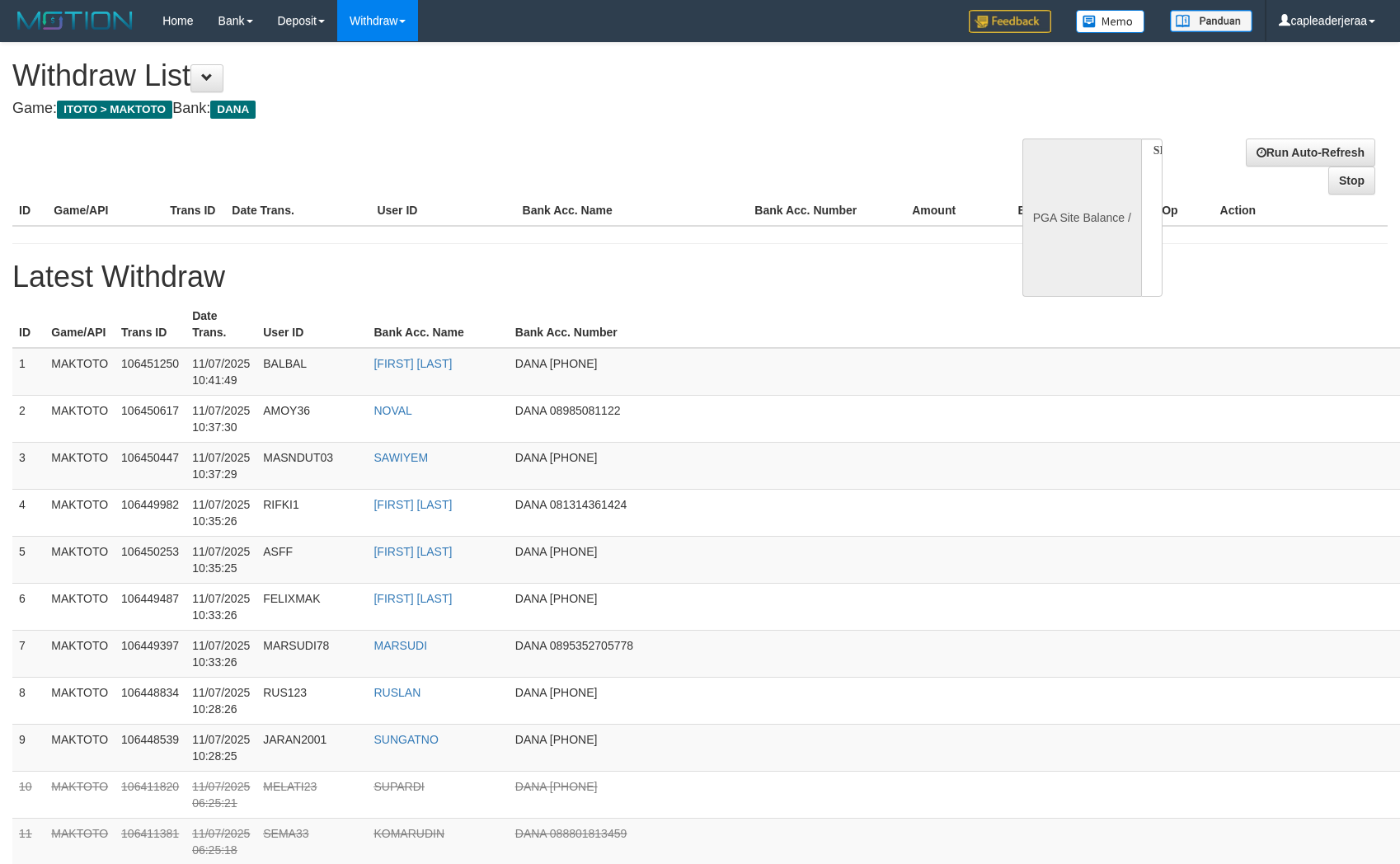 scroll, scrollTop: 0, scrollLeft: 0, axis: both 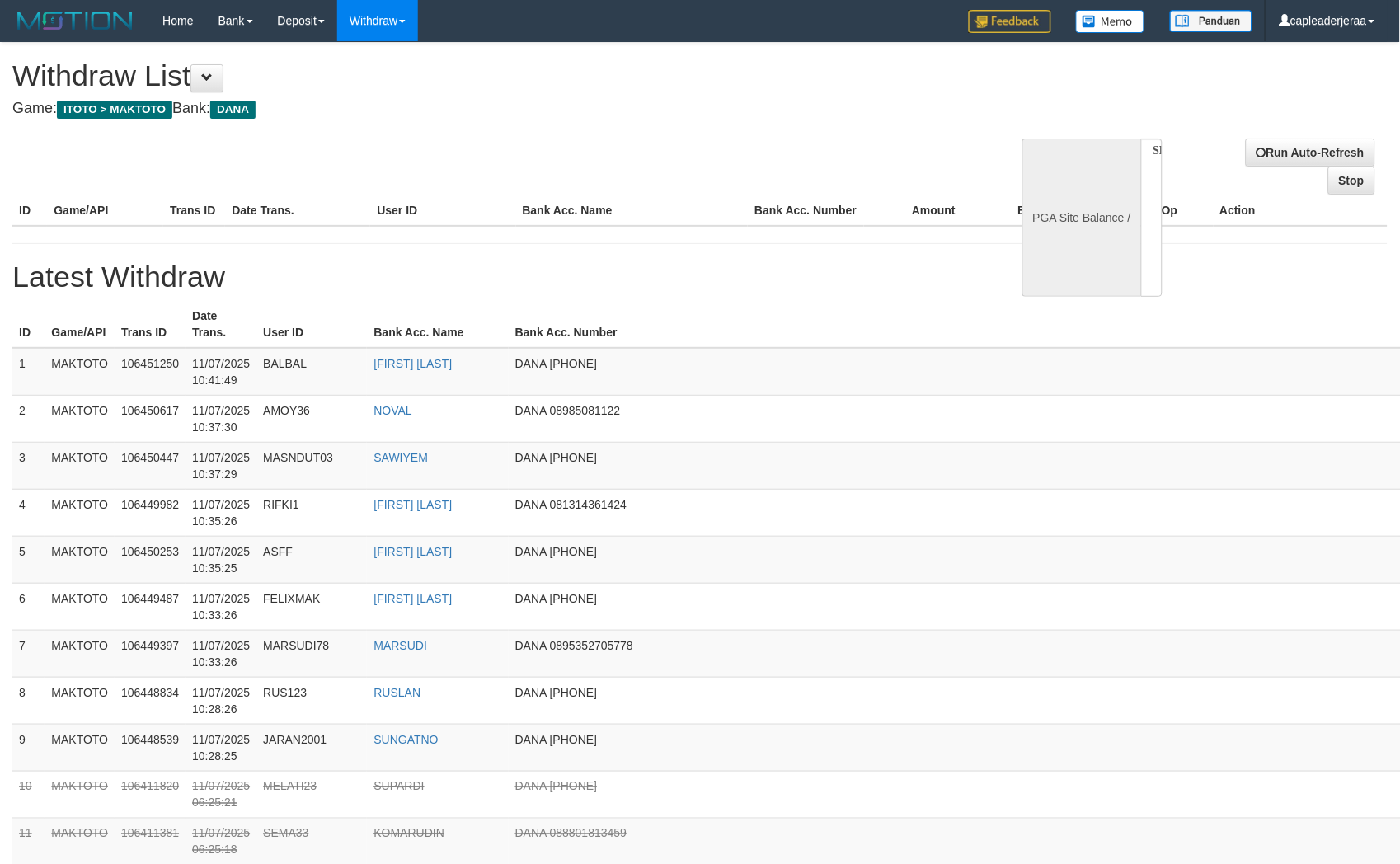 select on "**" 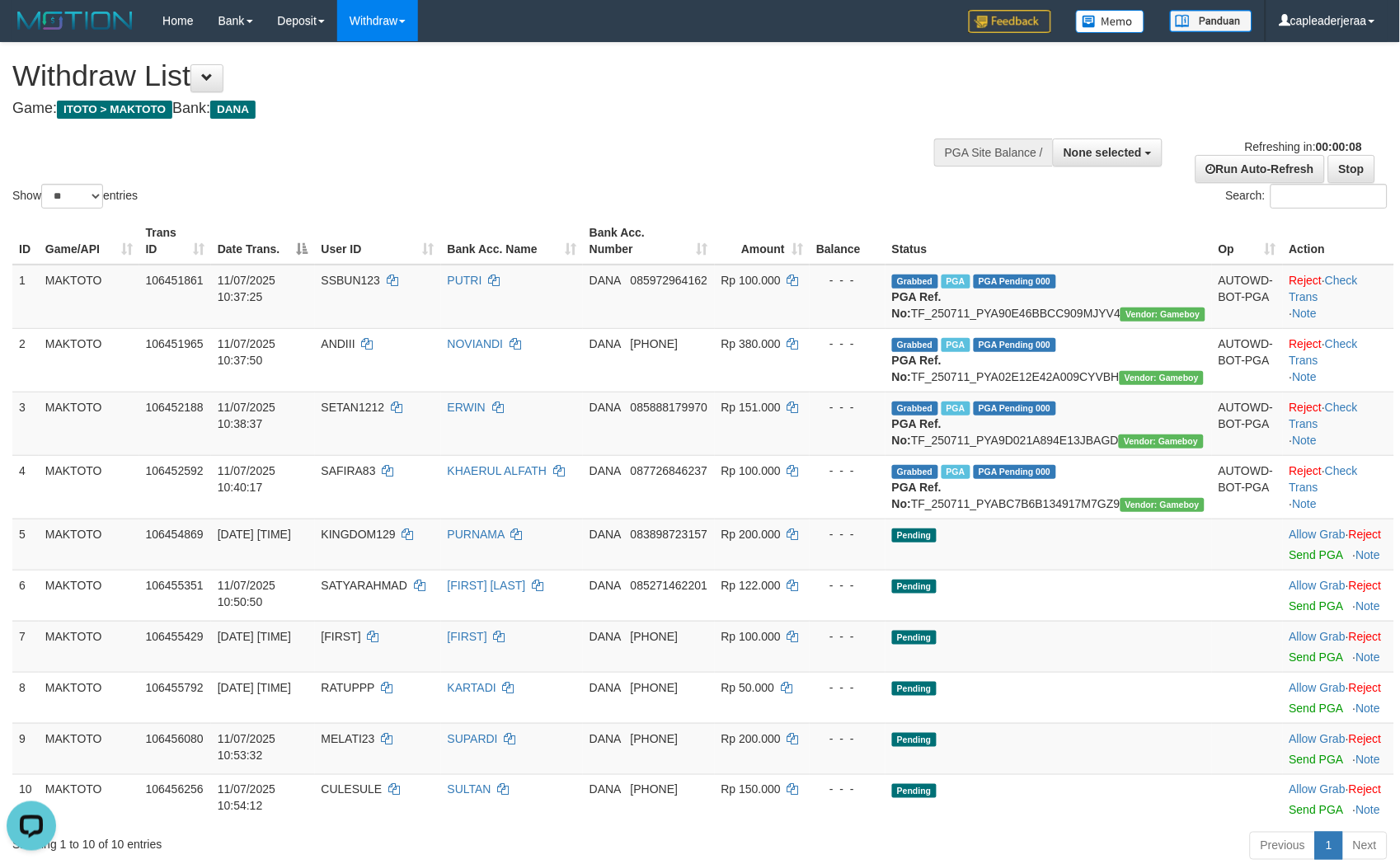 scroll, scrollTop: 0, scrollLeft: 0, axis: both 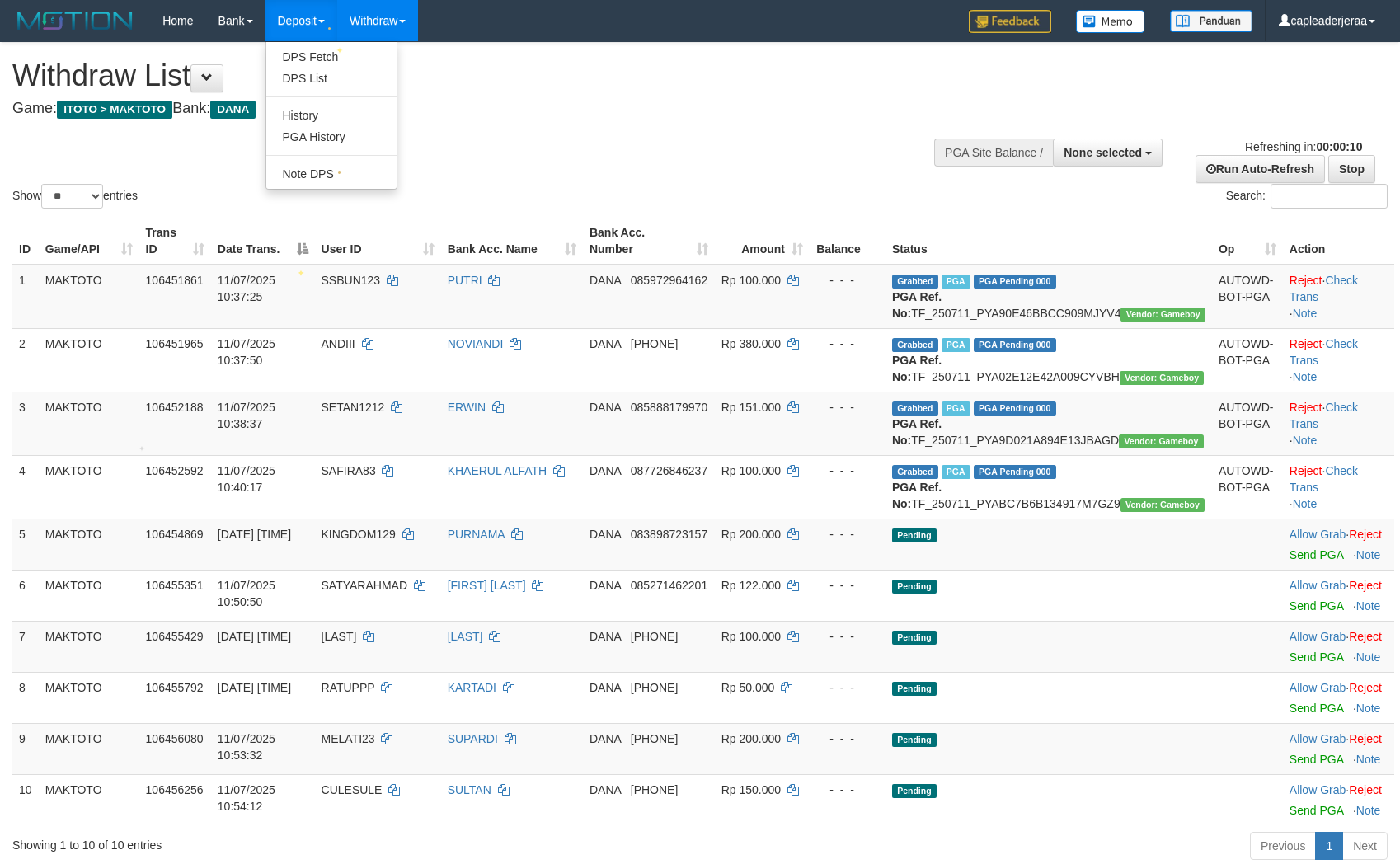 select 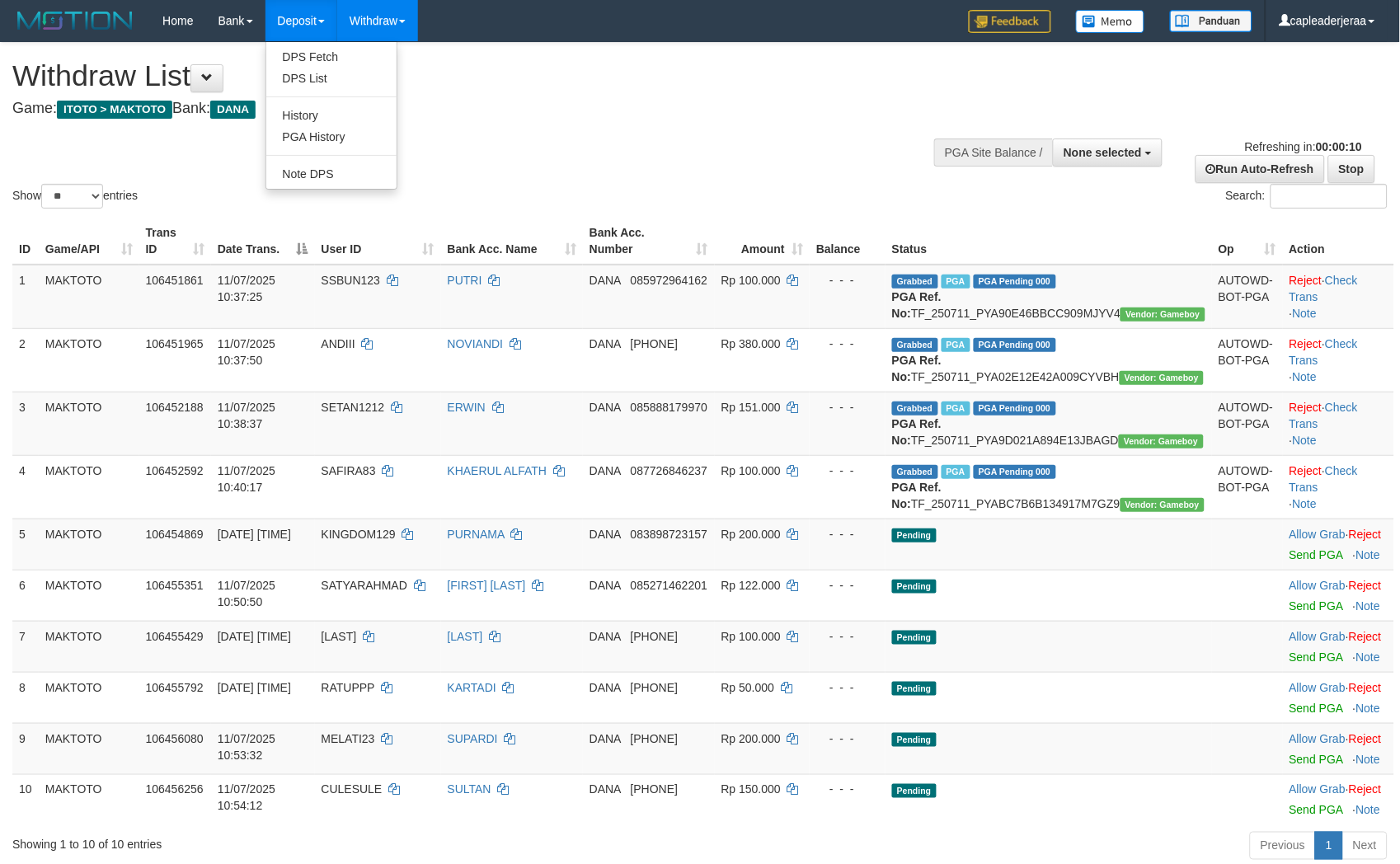 scroll, scrollTop: 0, scrollLeft: 0, axis: both 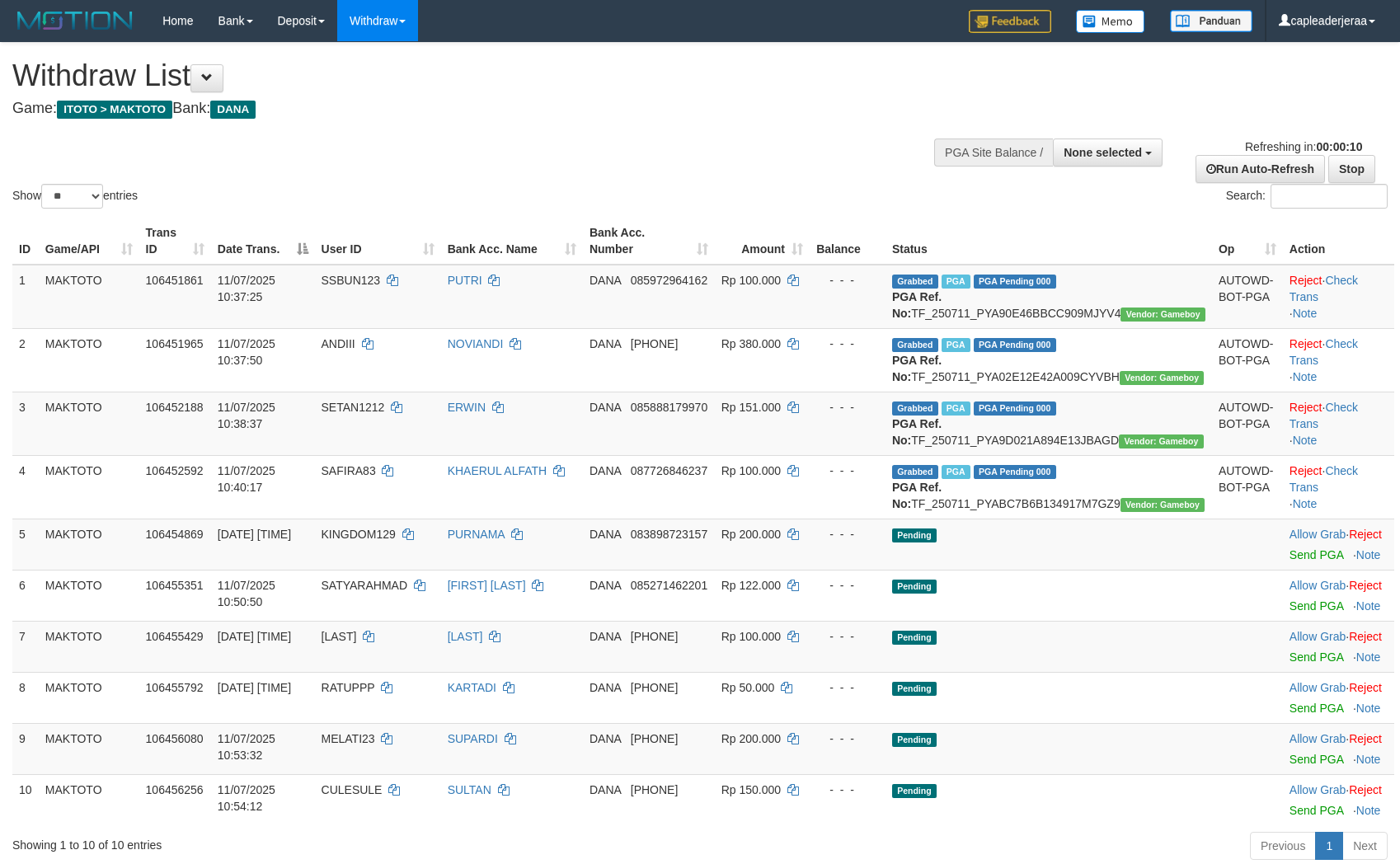 select 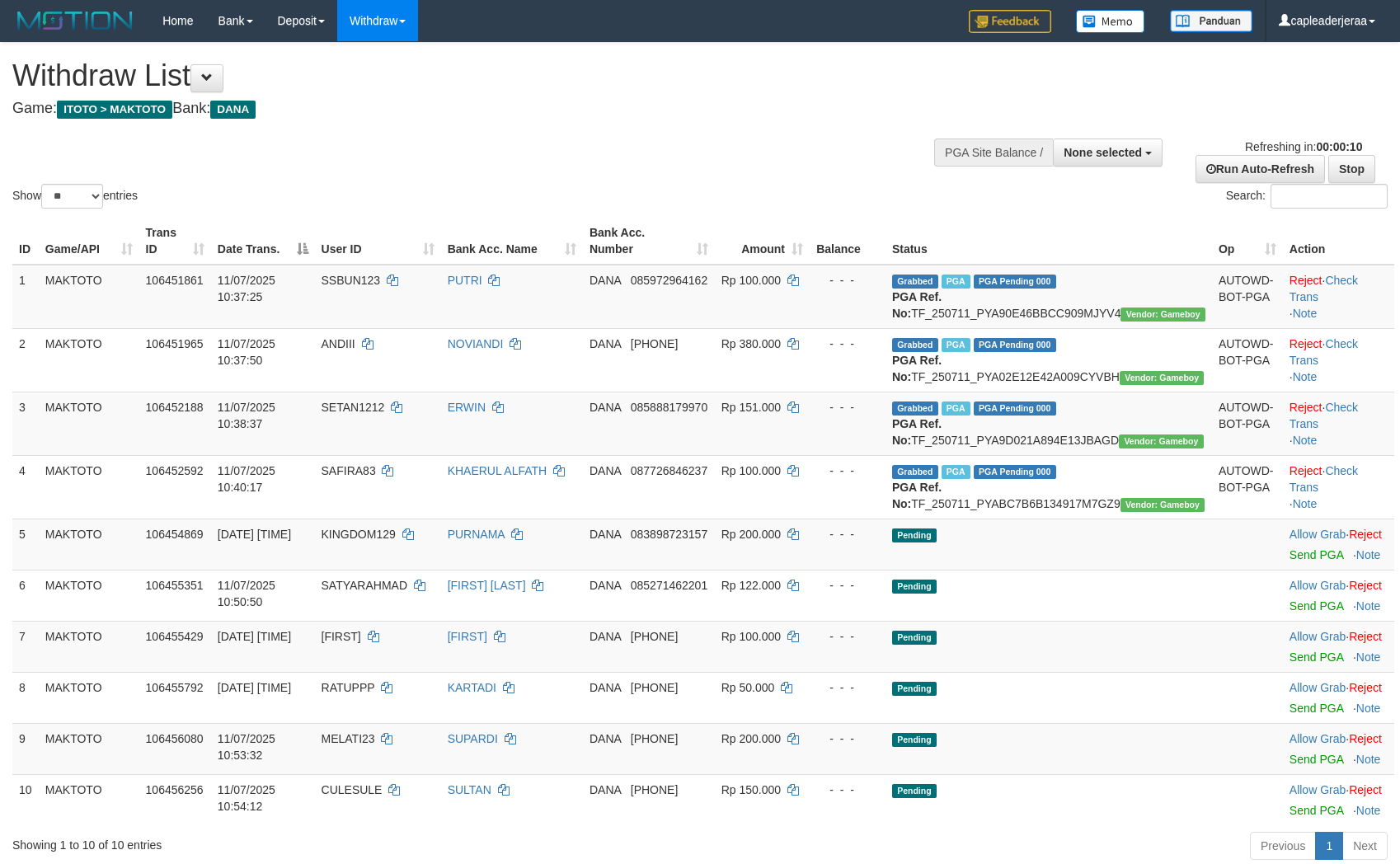 select 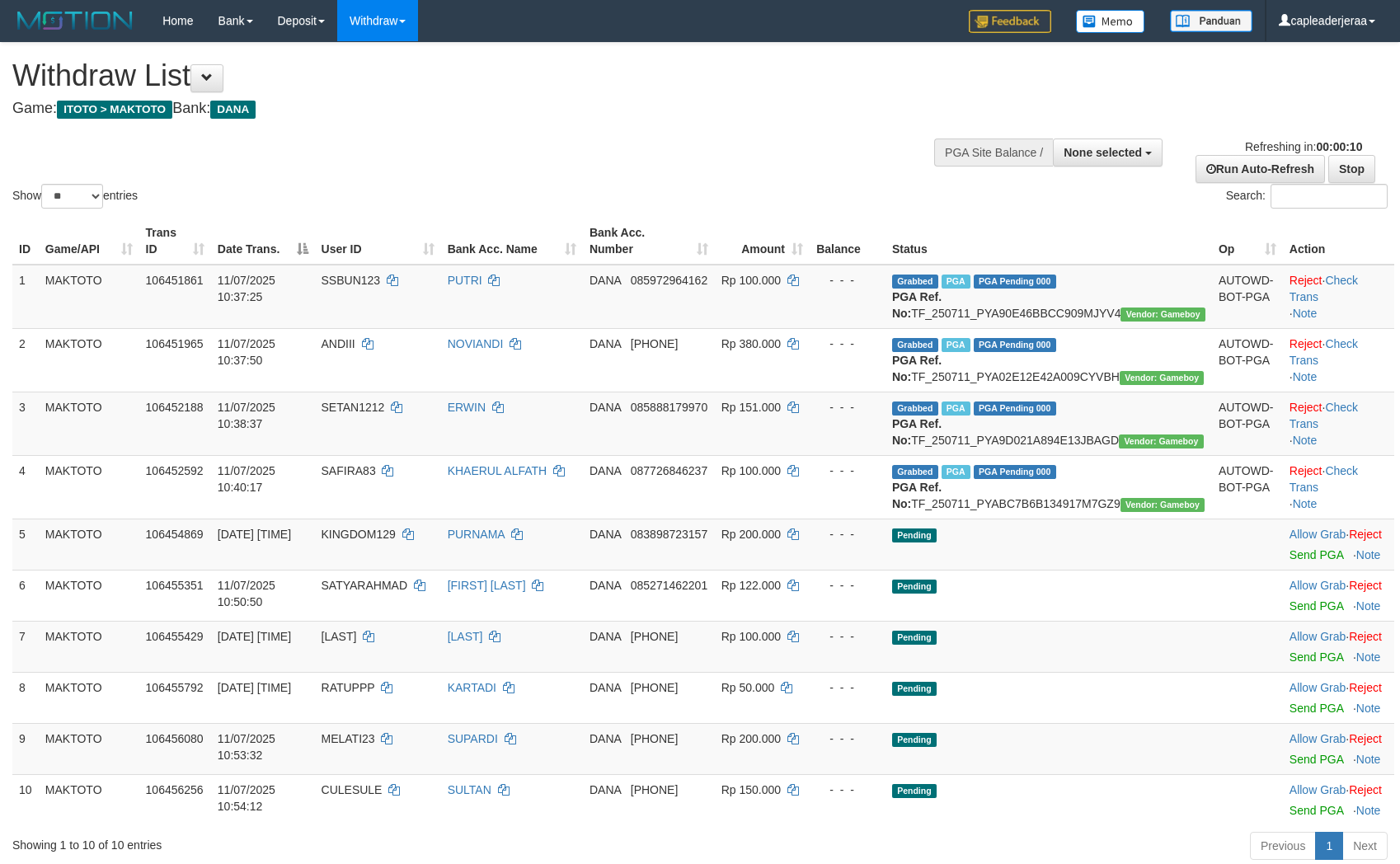 select 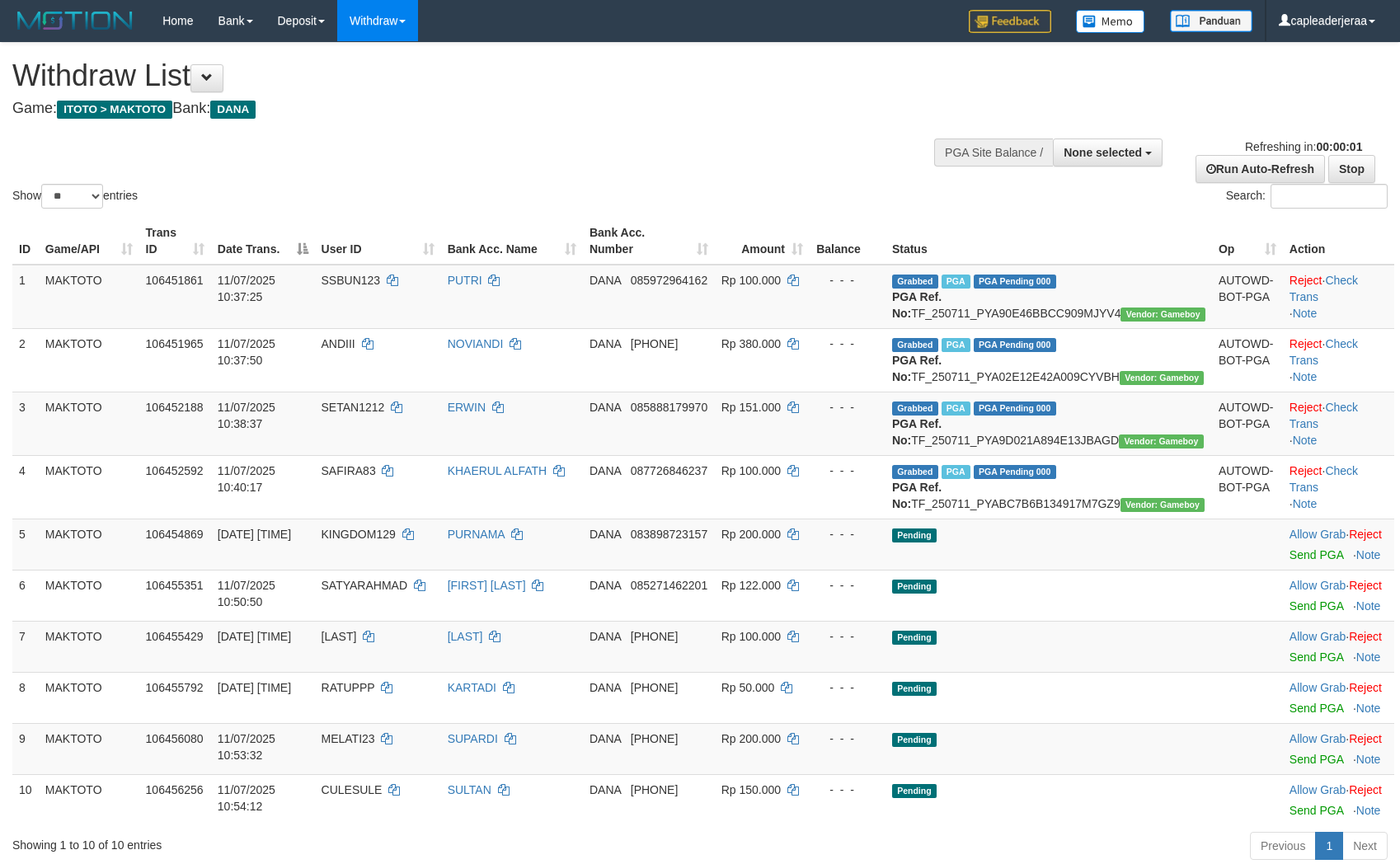 scroll, scrollTop: 0, scrollLeft: 0, axis: both 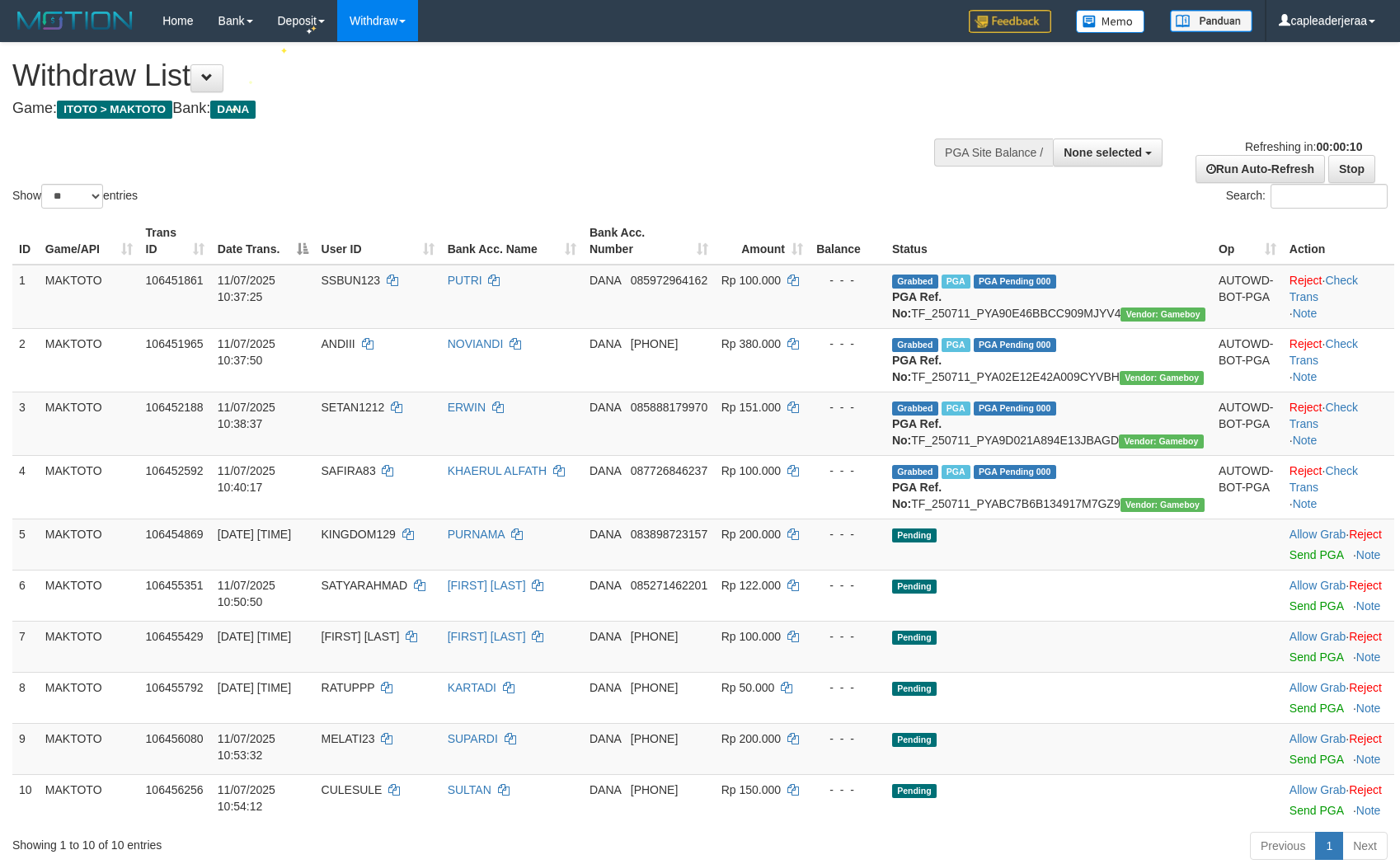 select 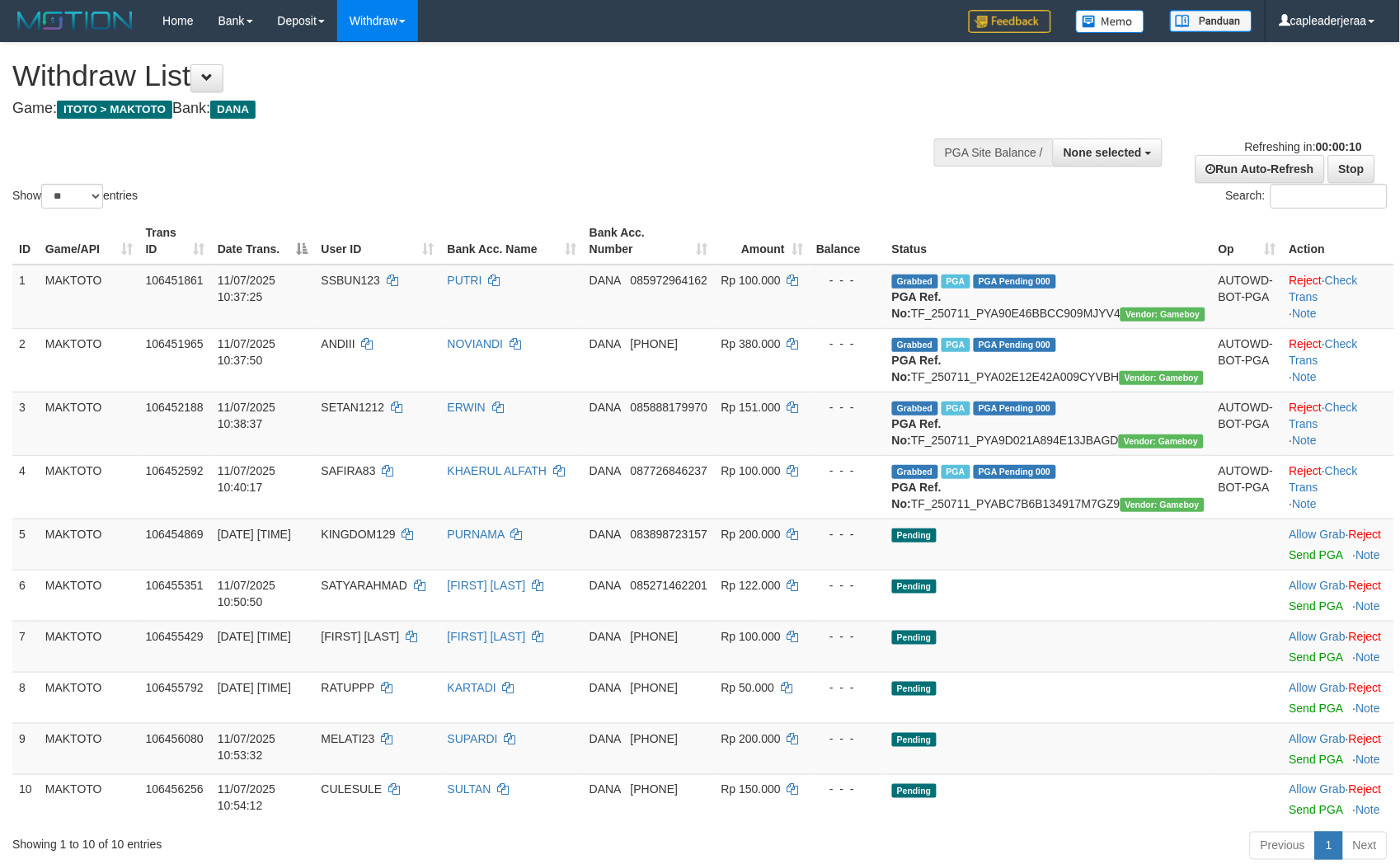 scroll, scrollTop: 0, scrollLeft: 0, axis: both 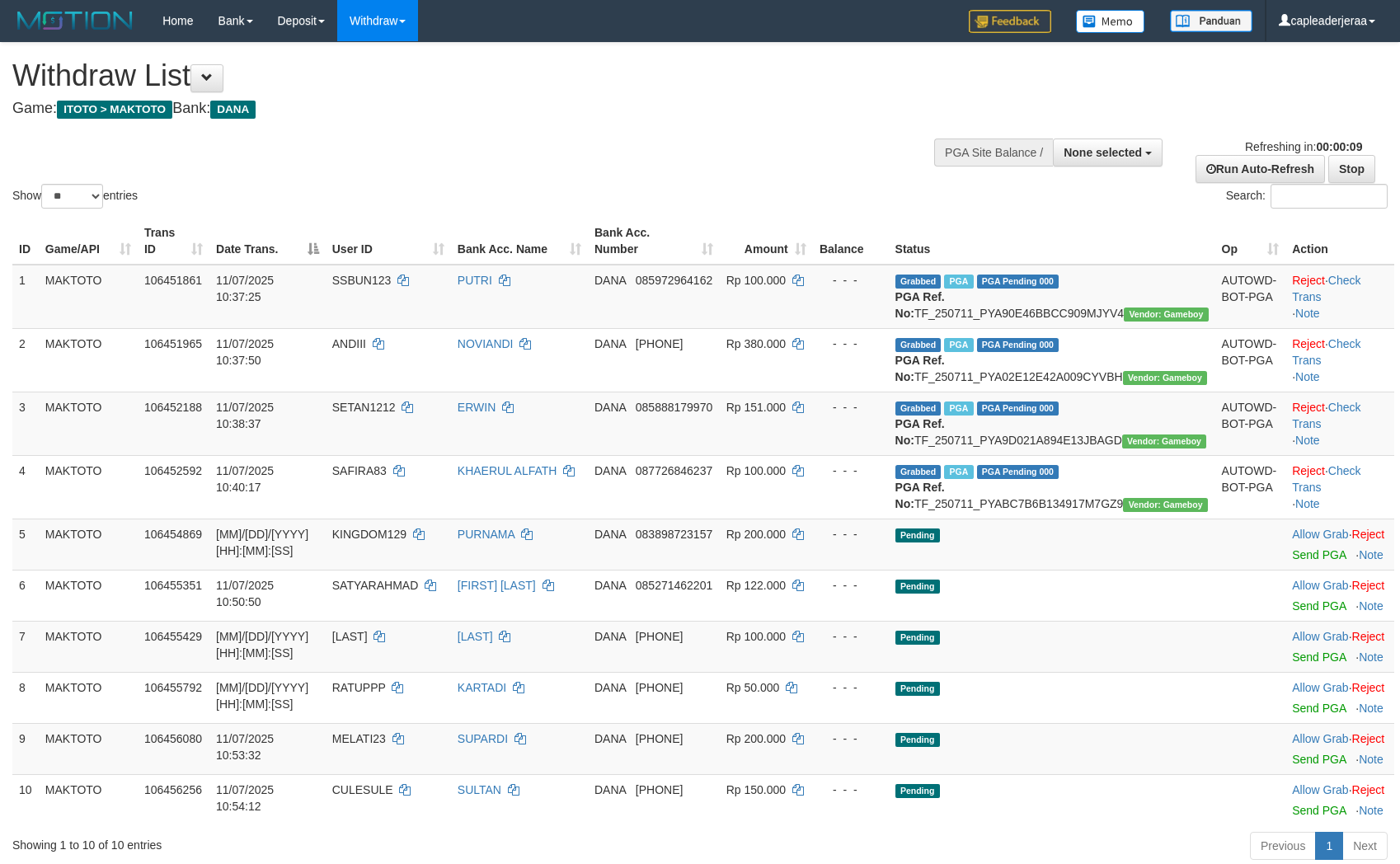 select 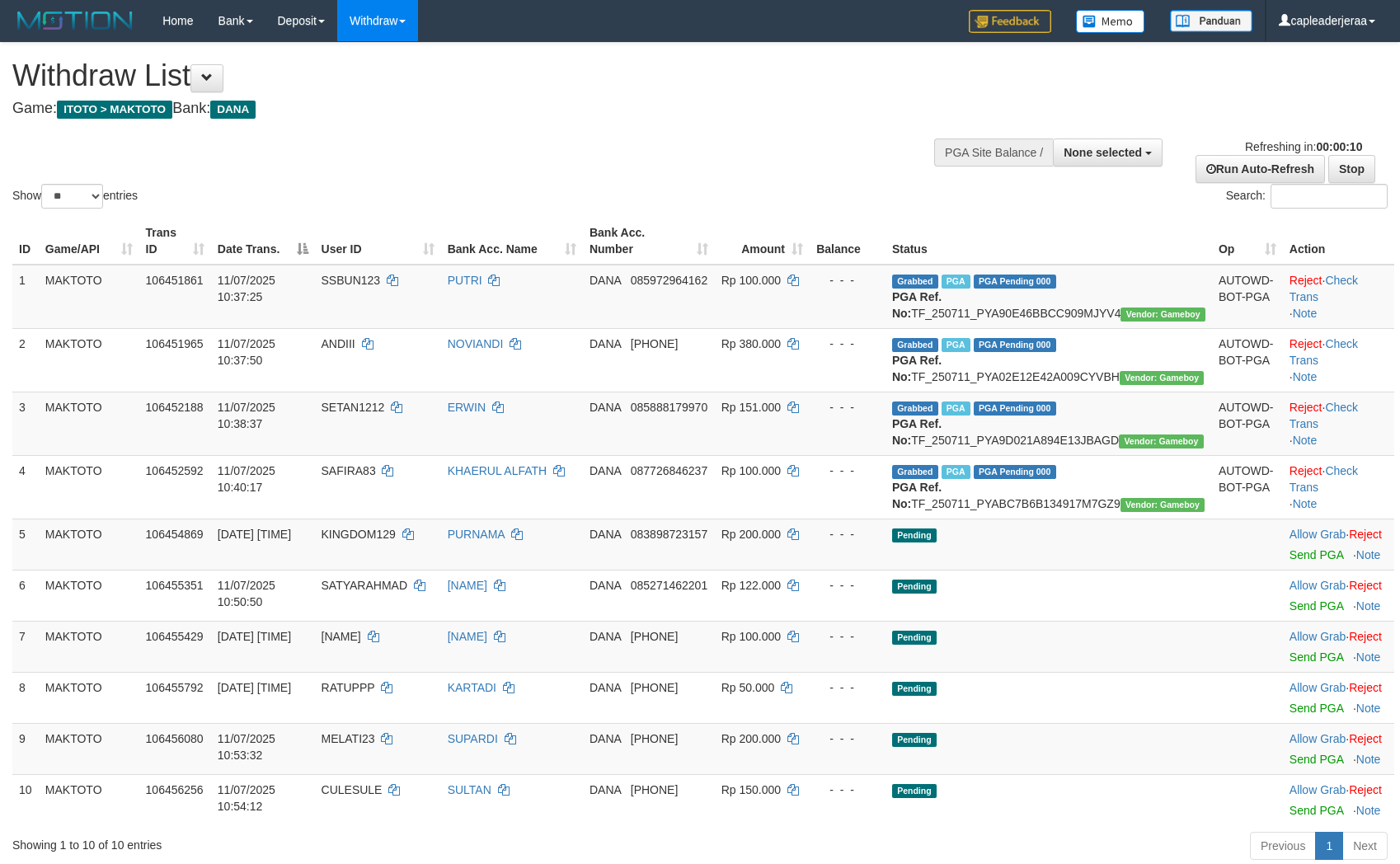 select 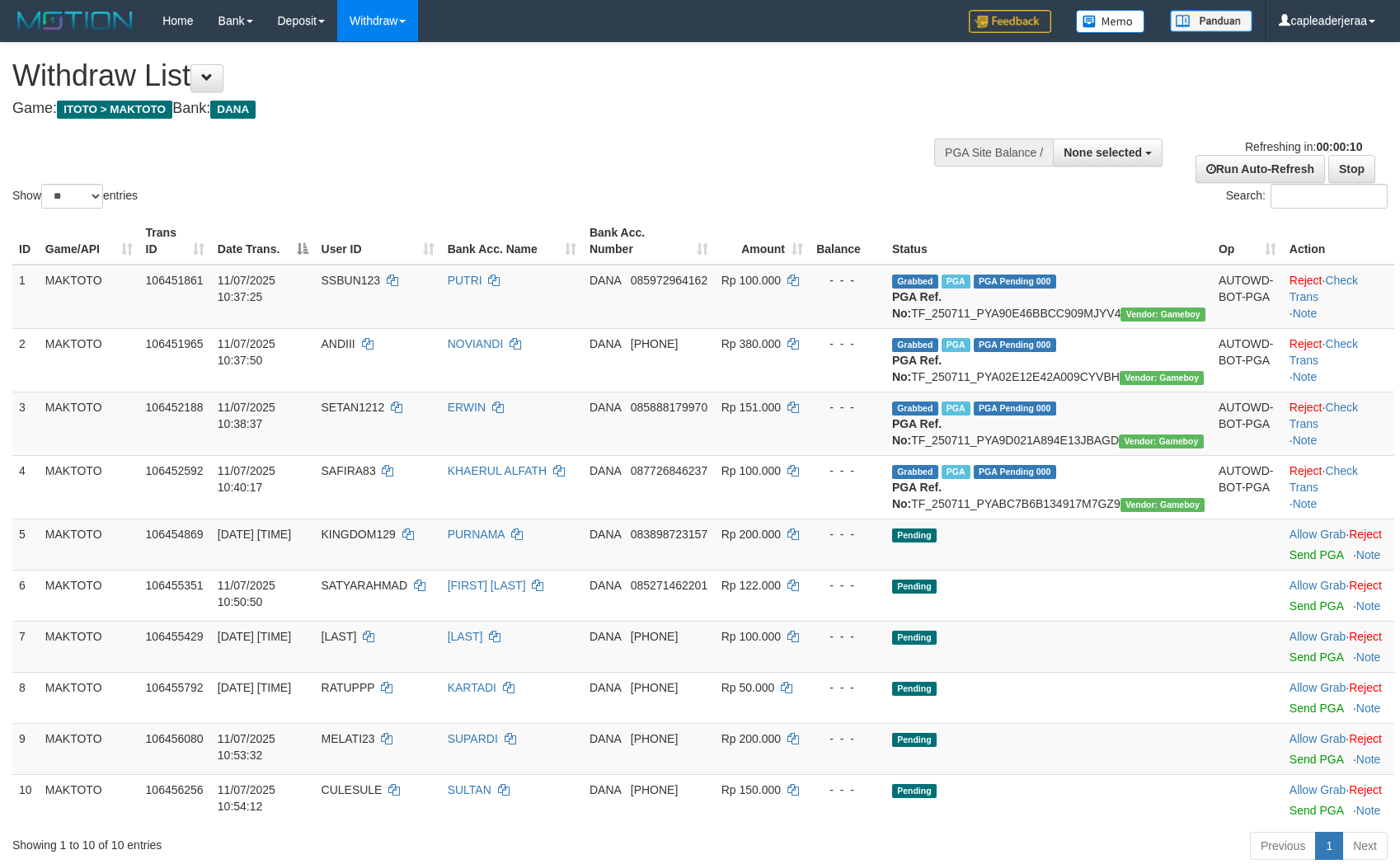 select 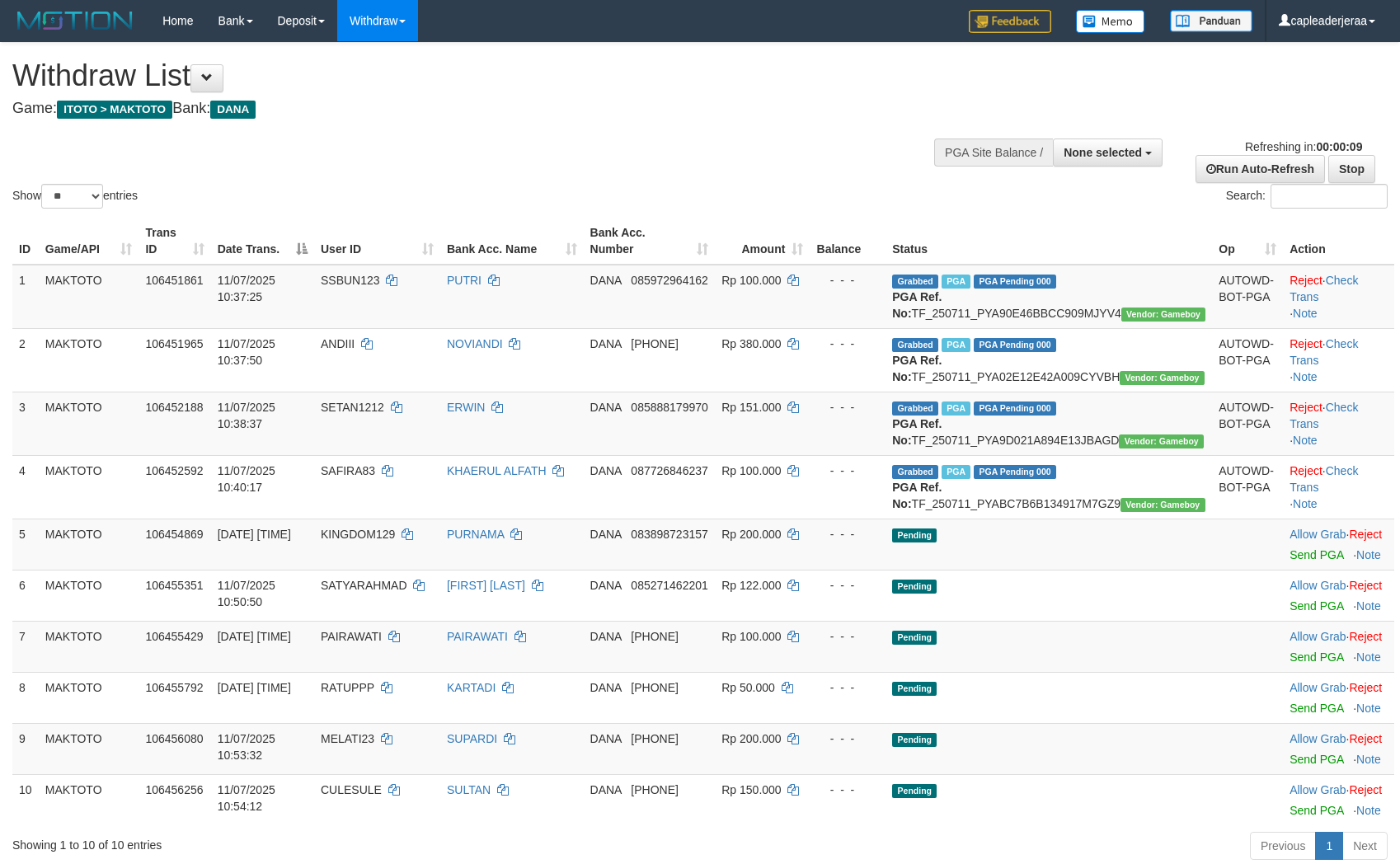 select 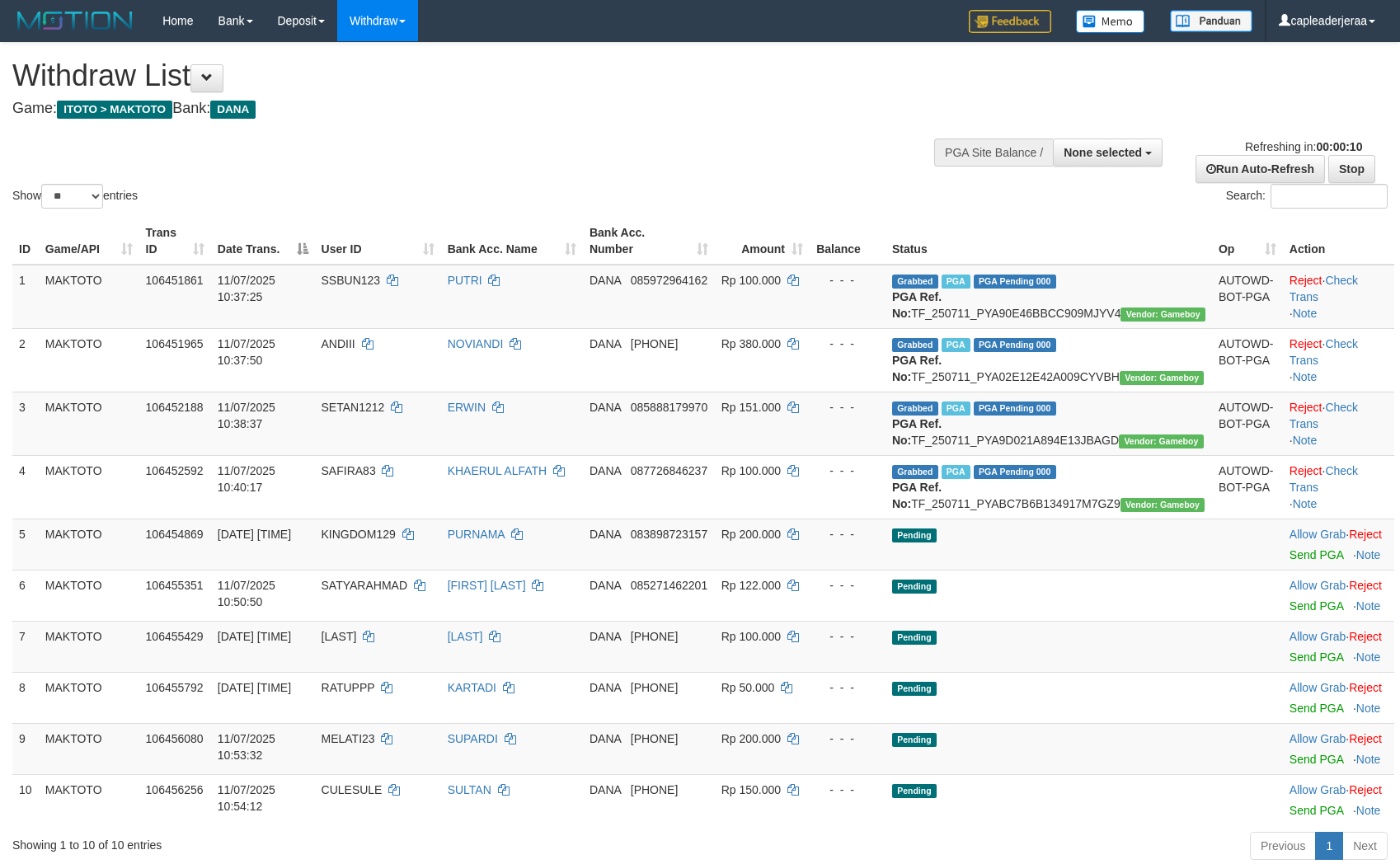 select 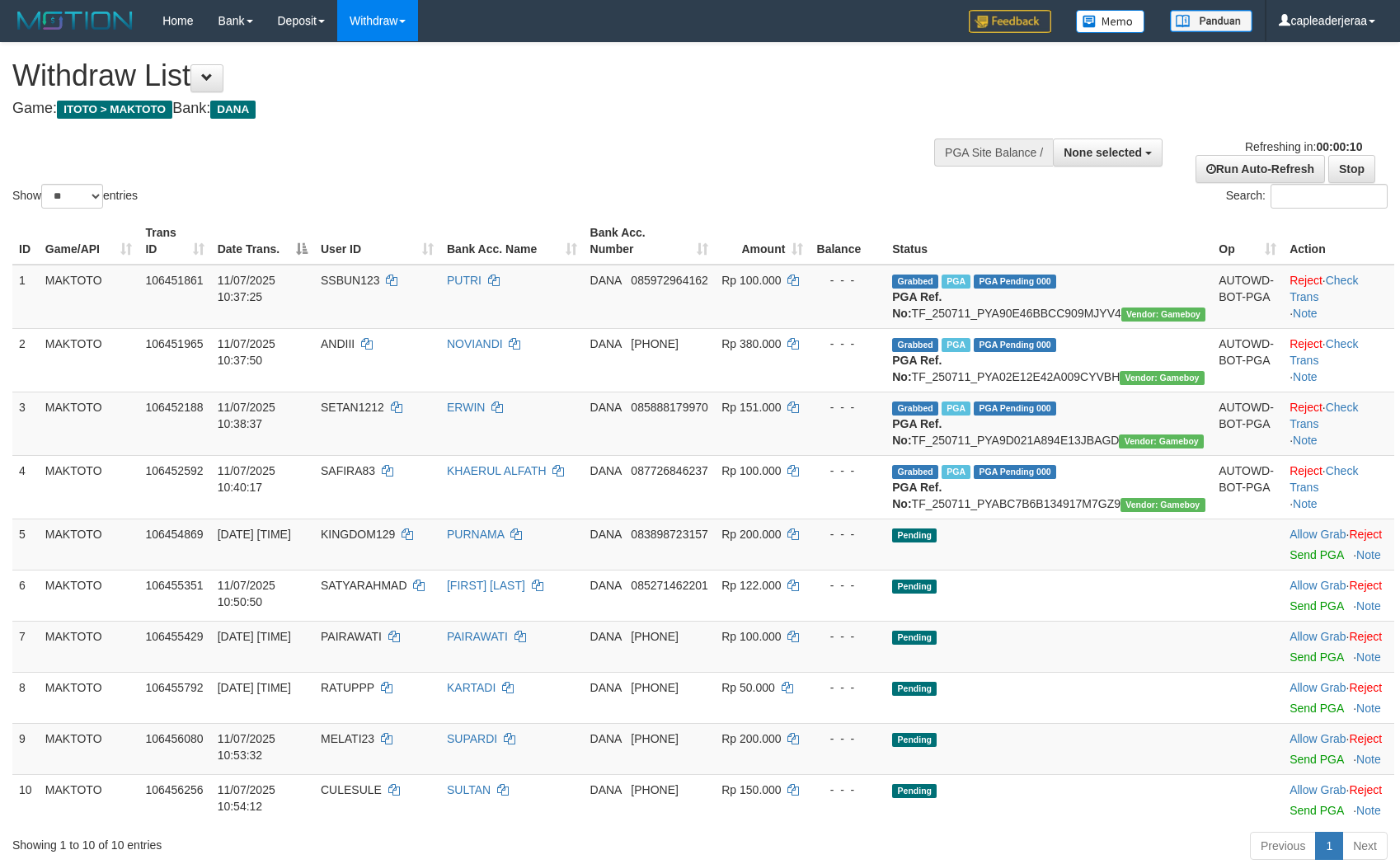 select 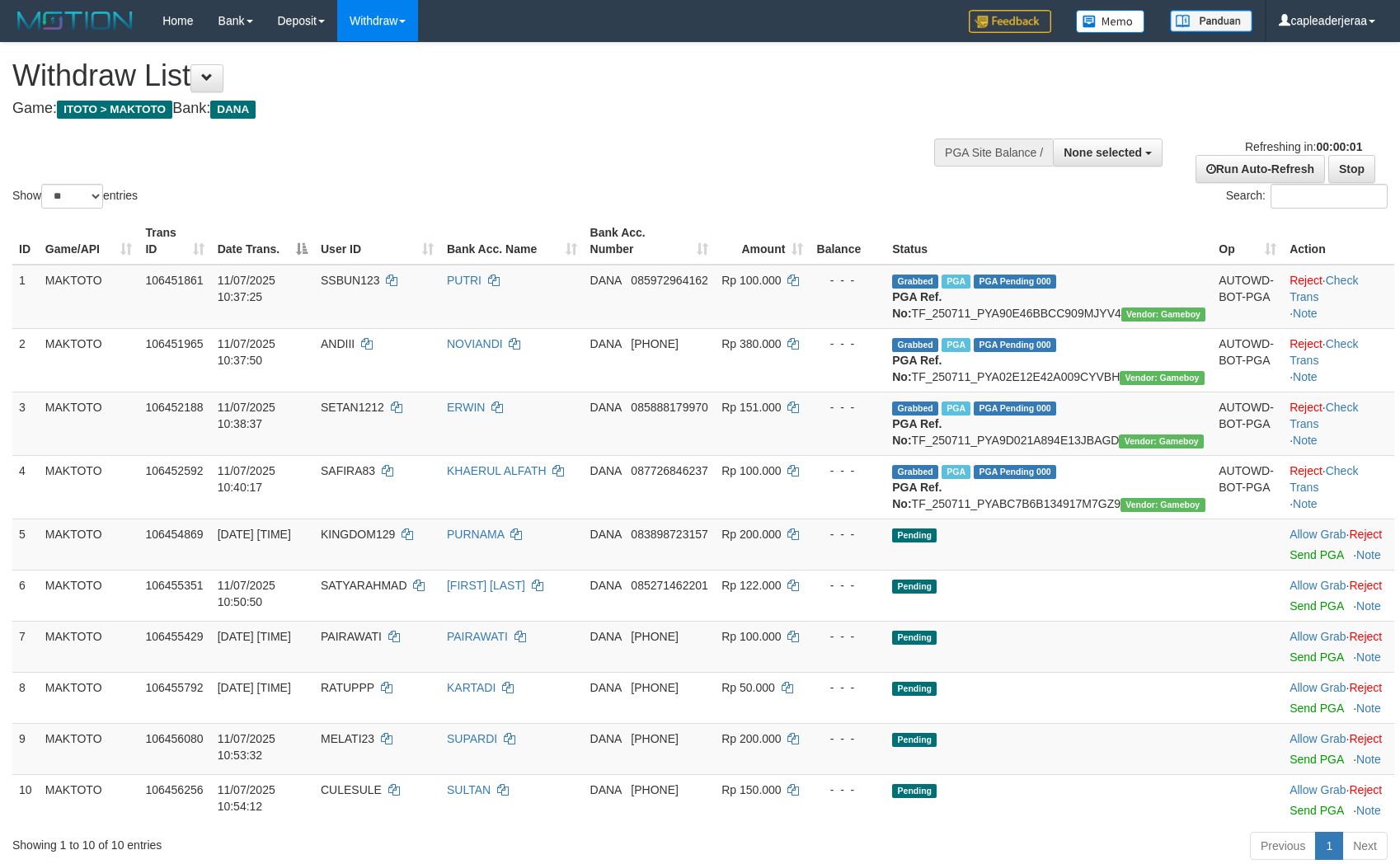 scroll, scrollTop: 0, scrollLeft: 0, axis: both 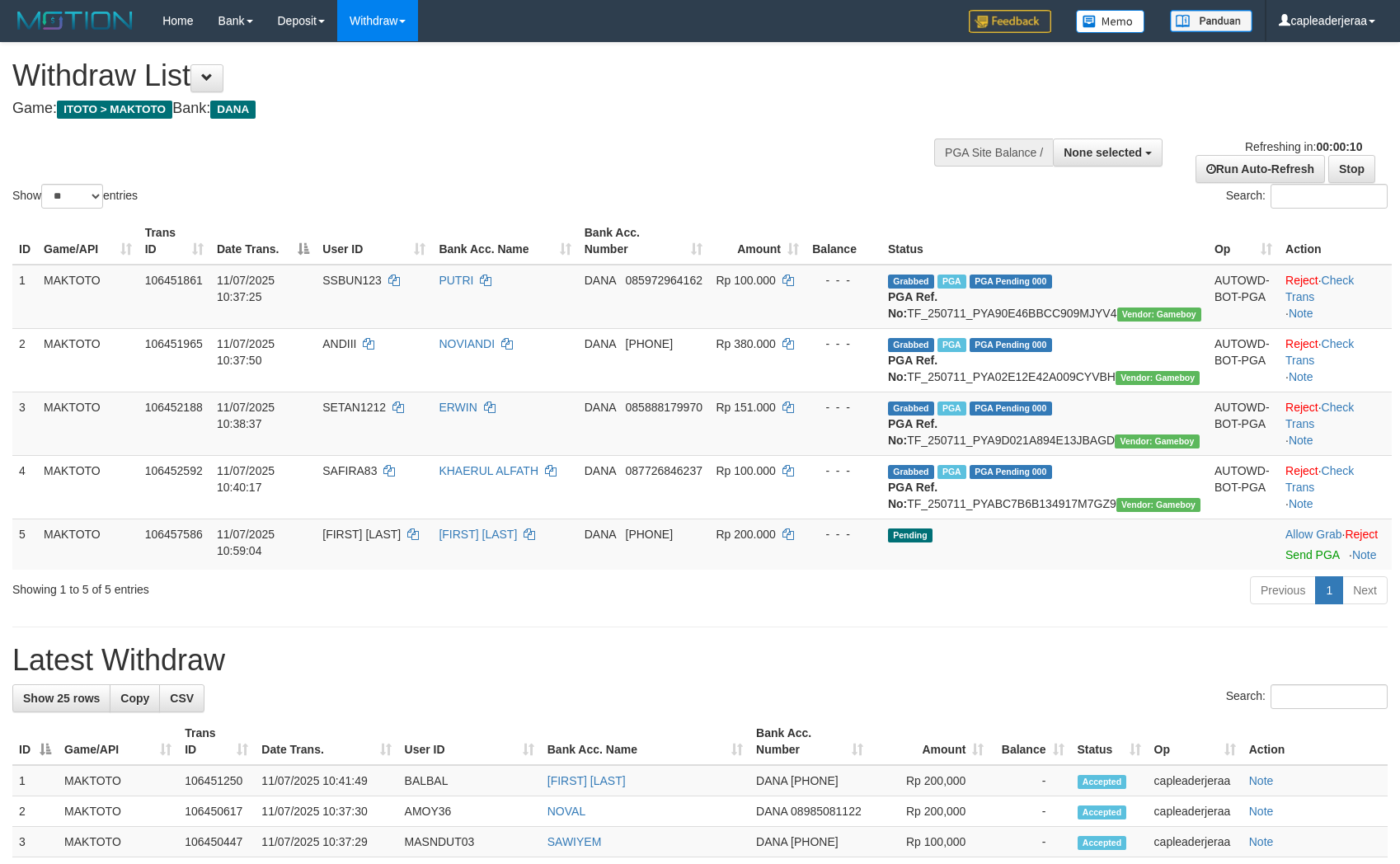 select 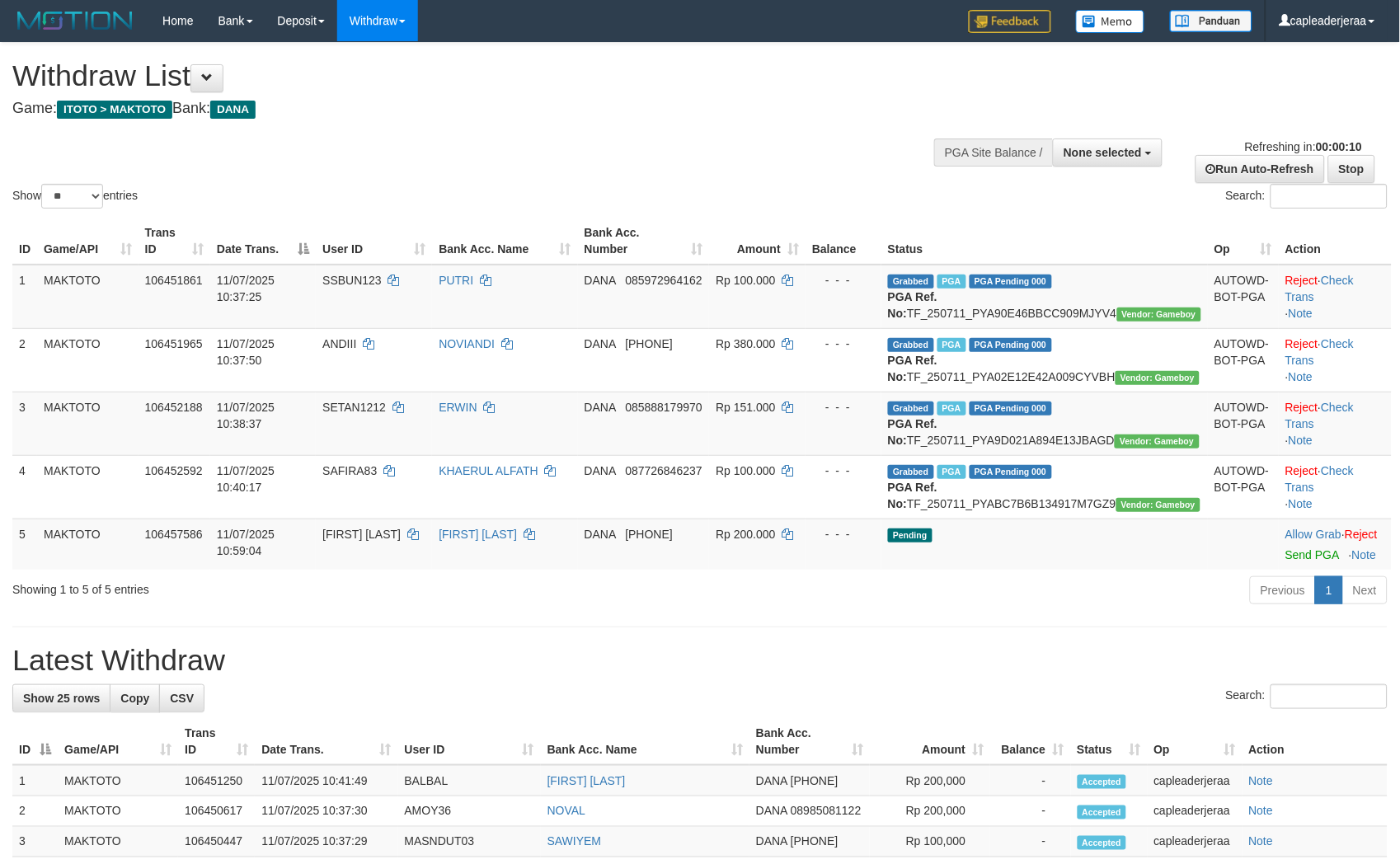 scroll, scrollTop: 0, scrollLeft: 0, axis: both 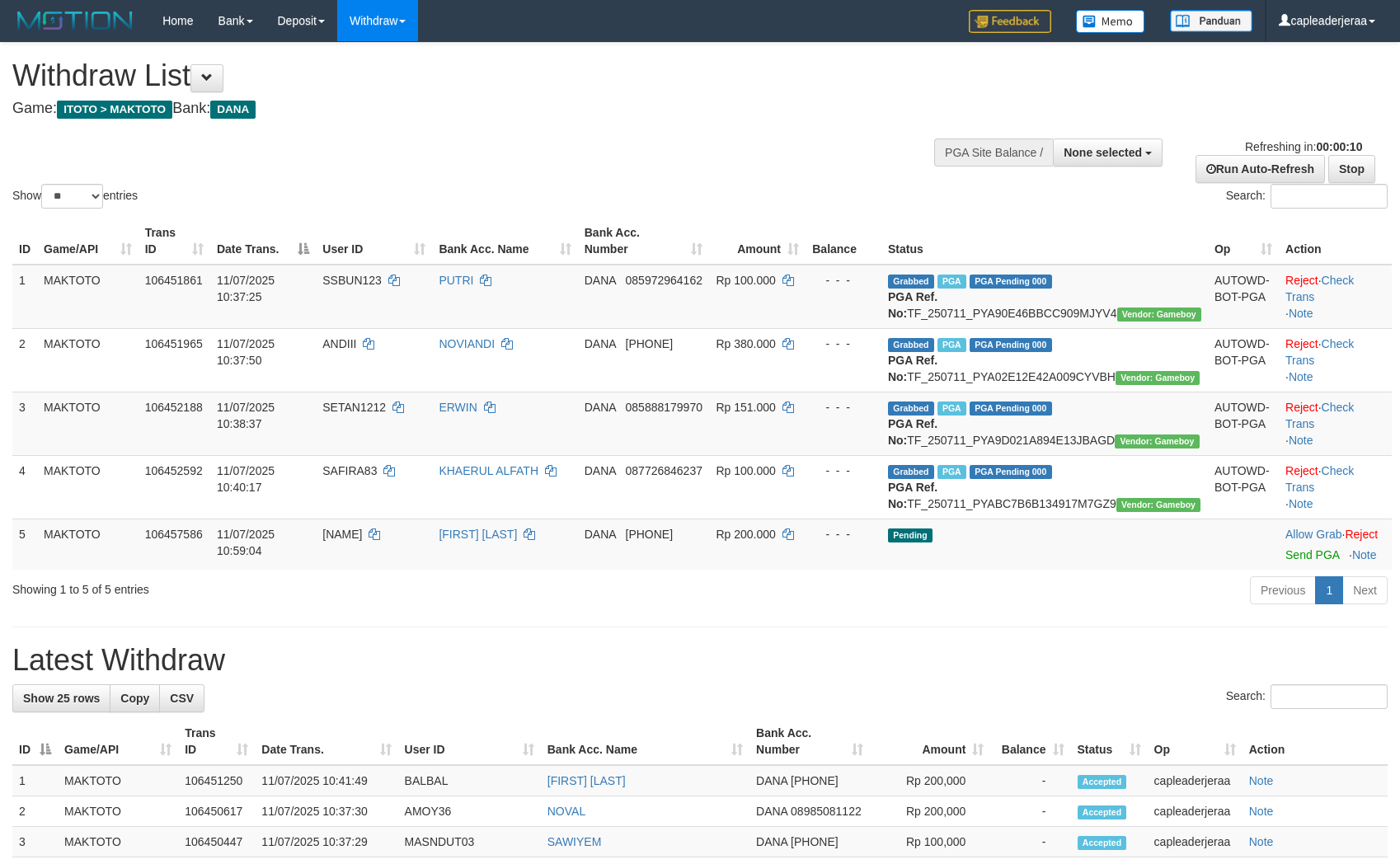 select 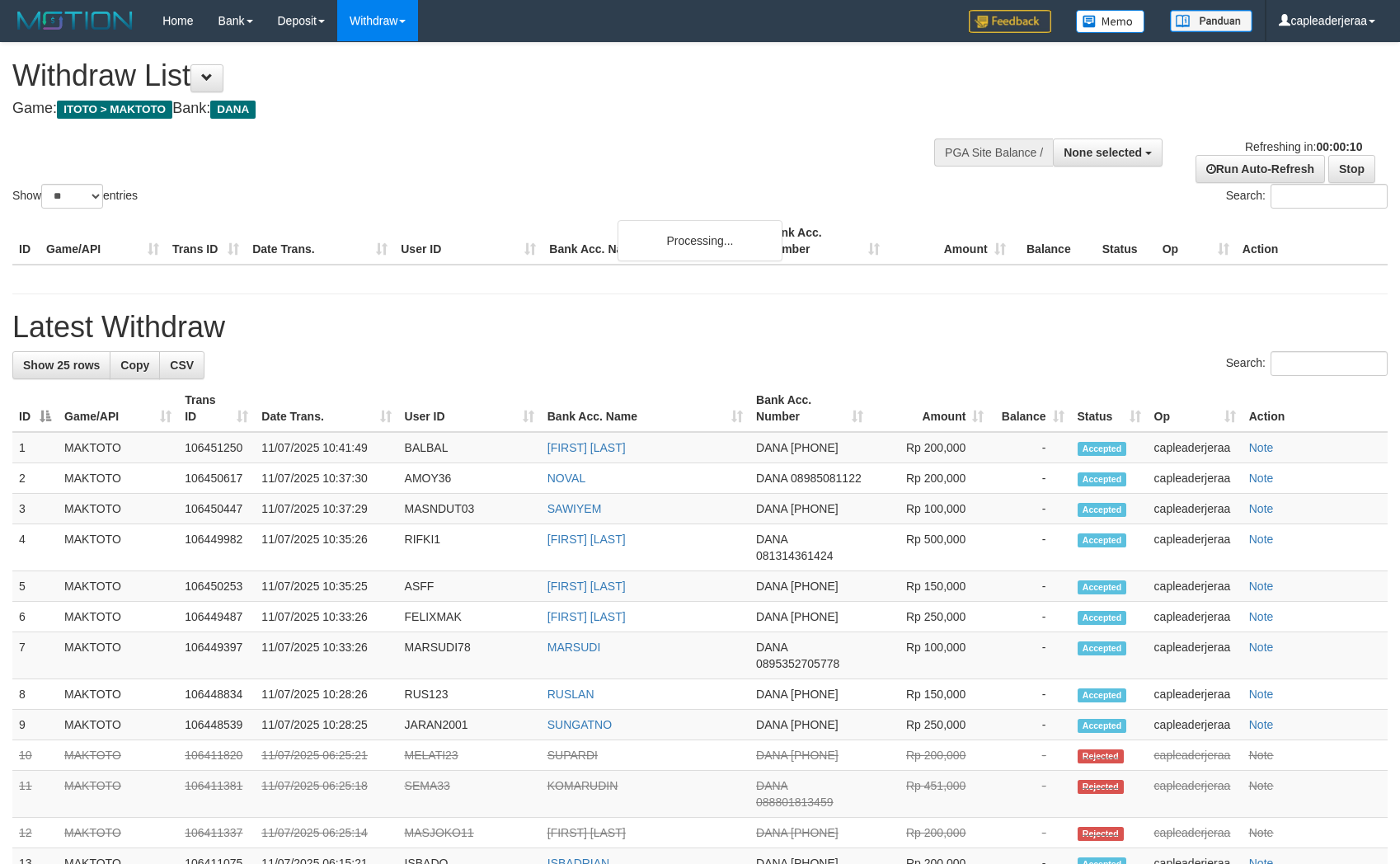 select 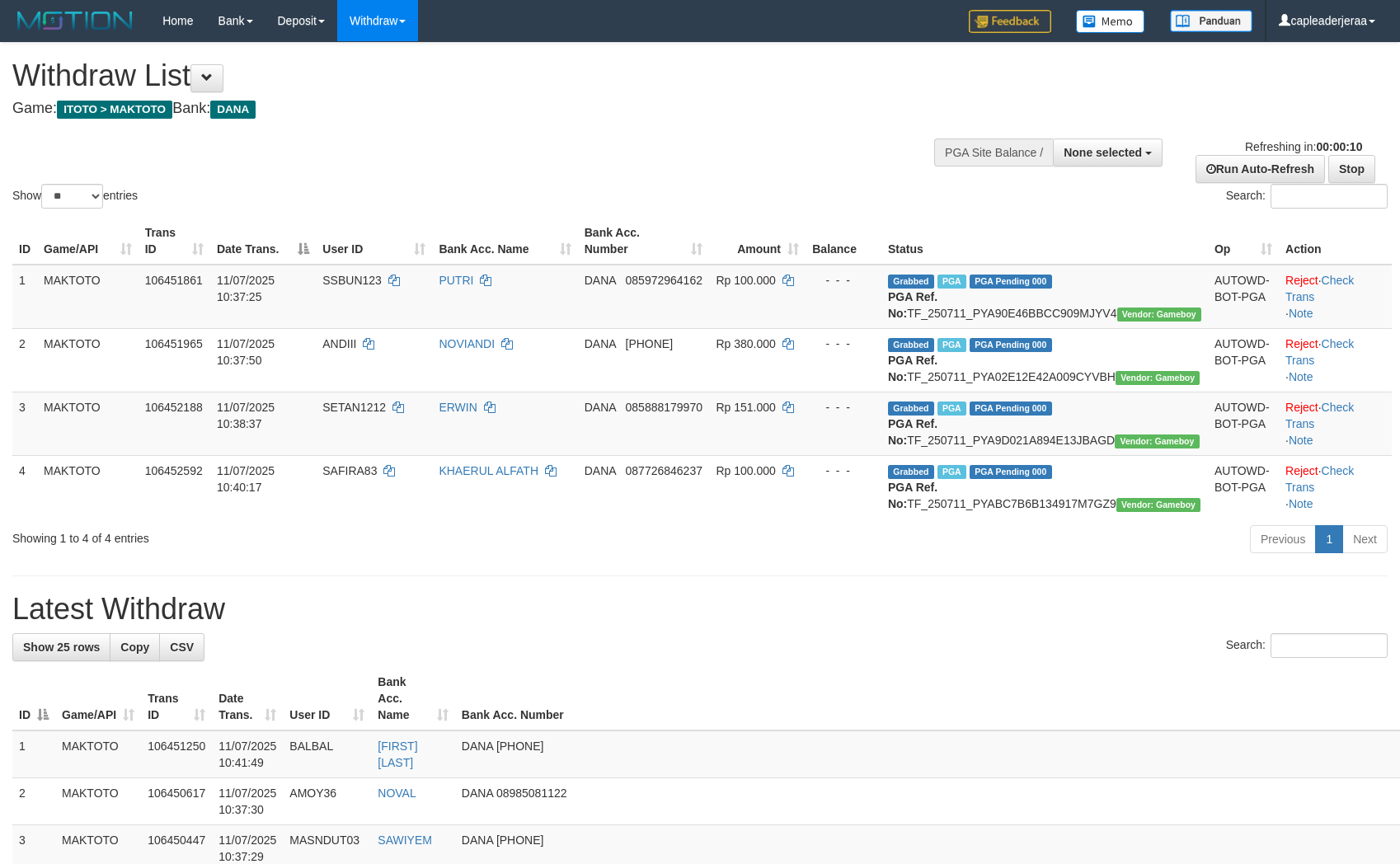select 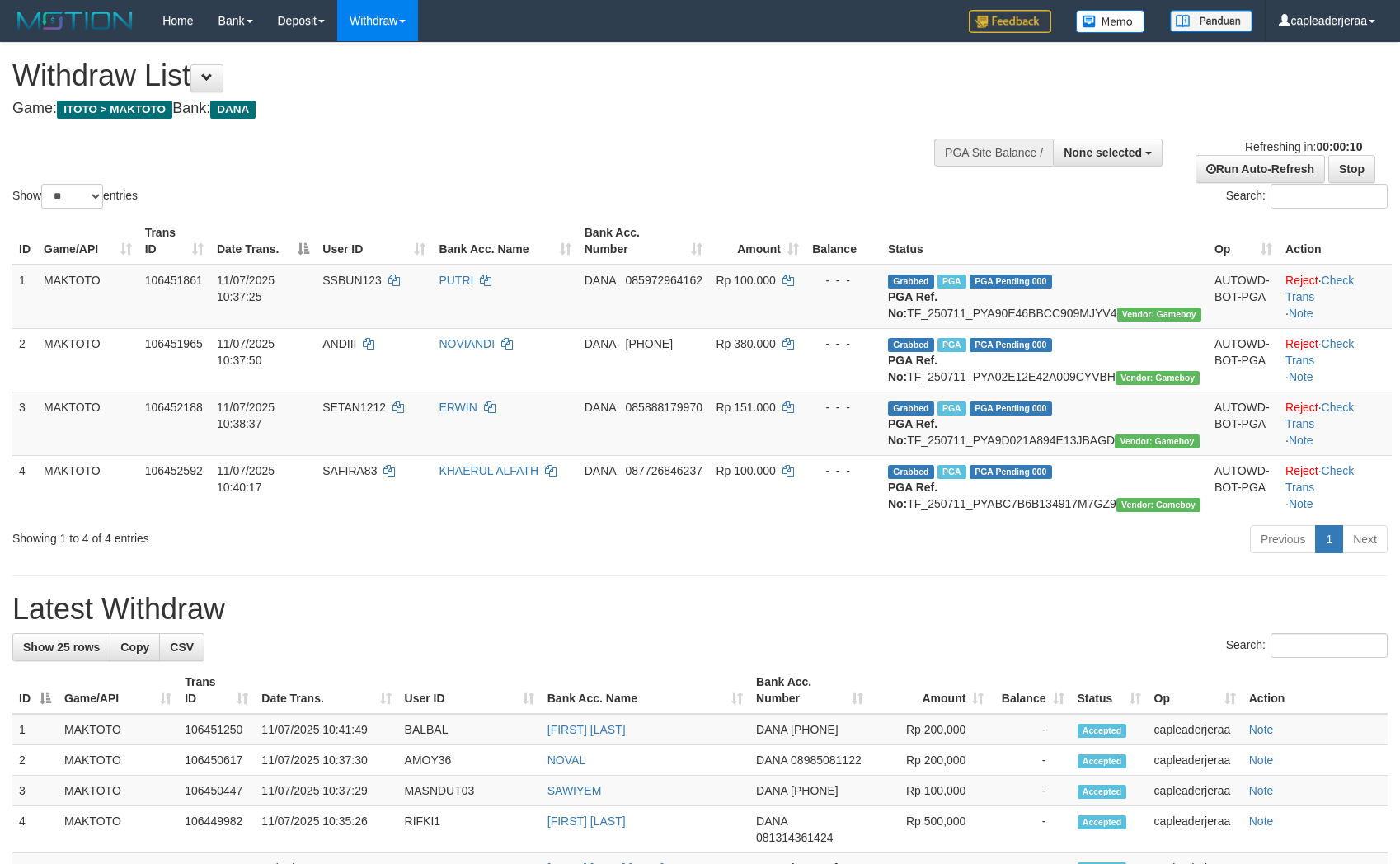 select 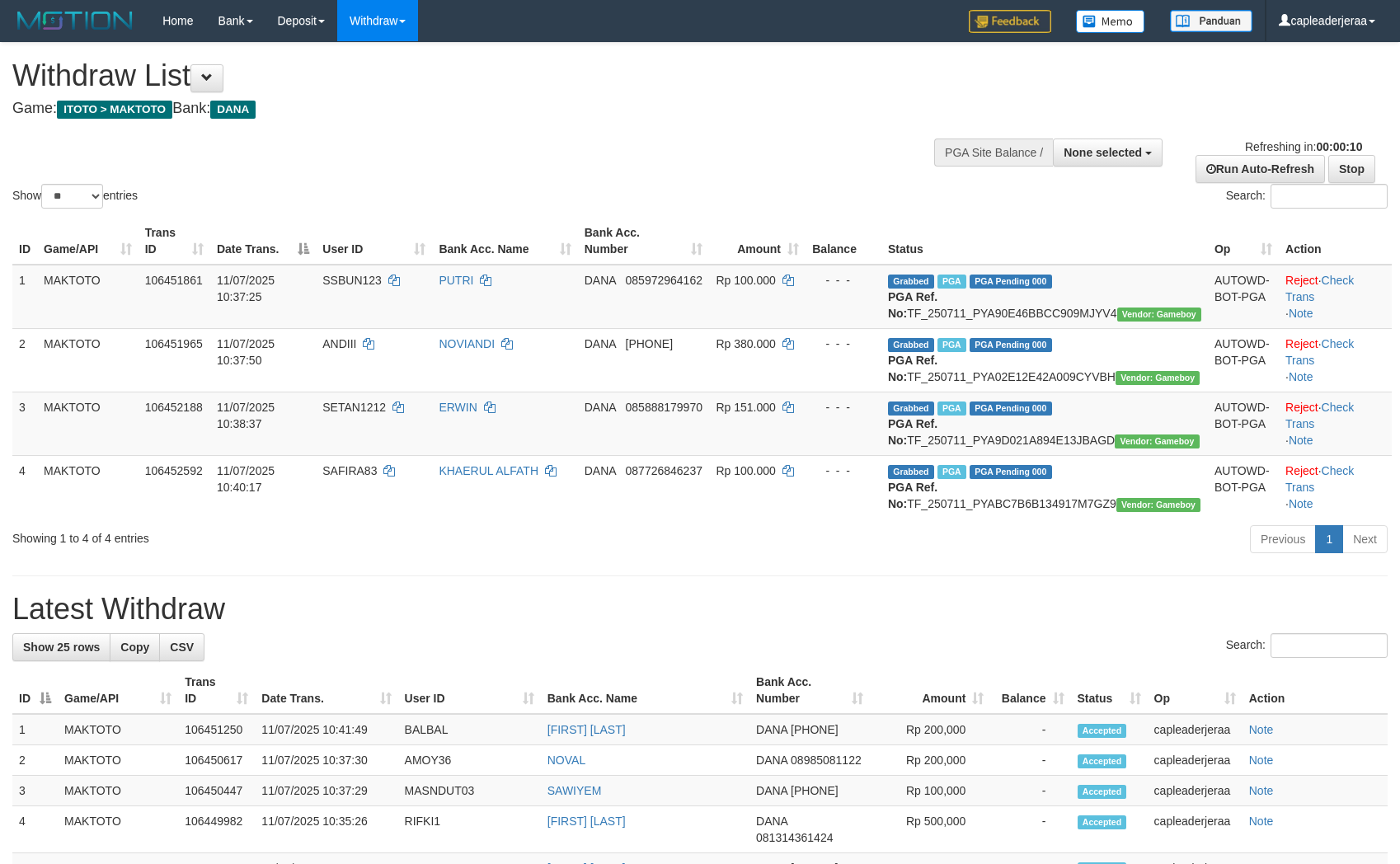 select 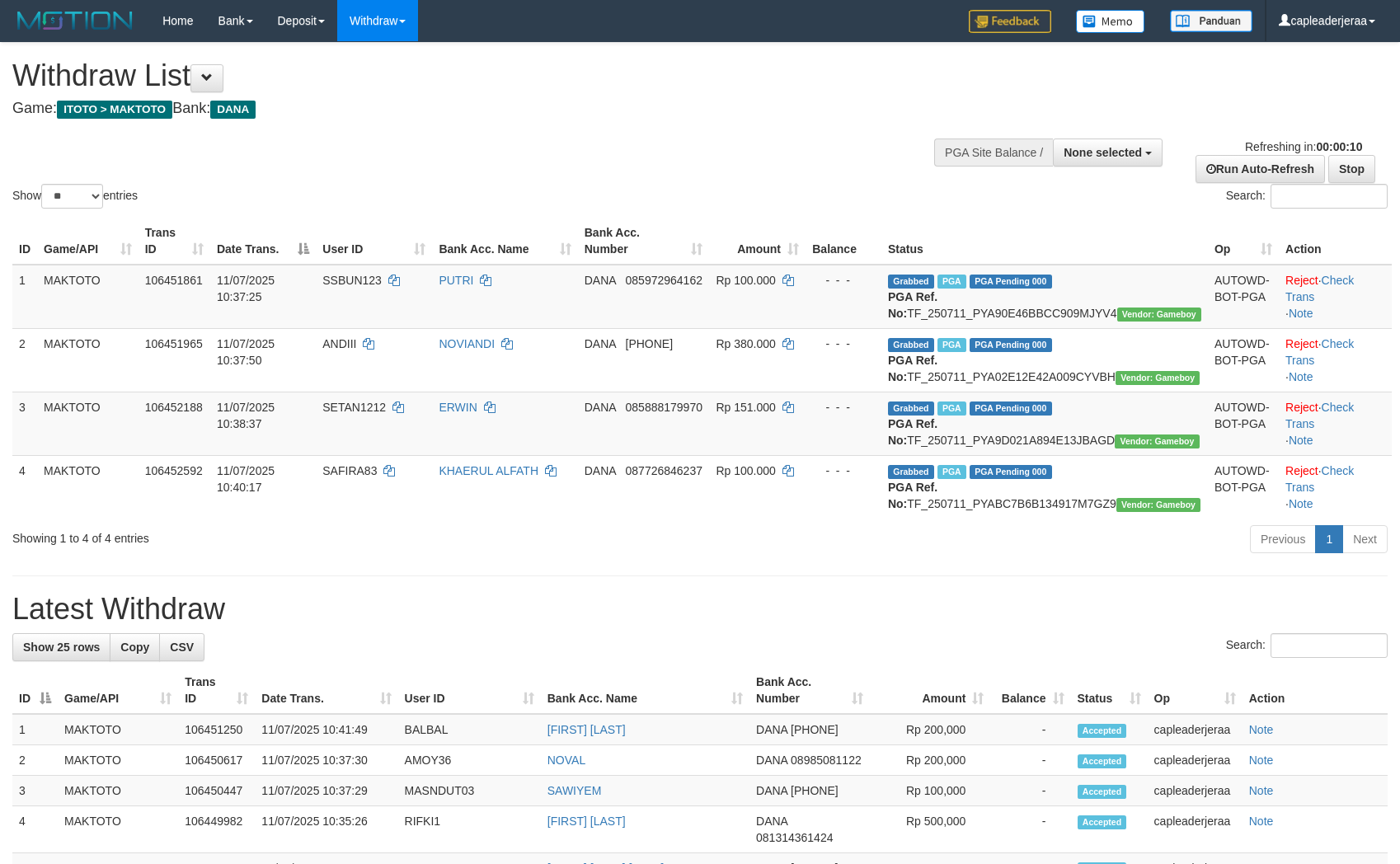select 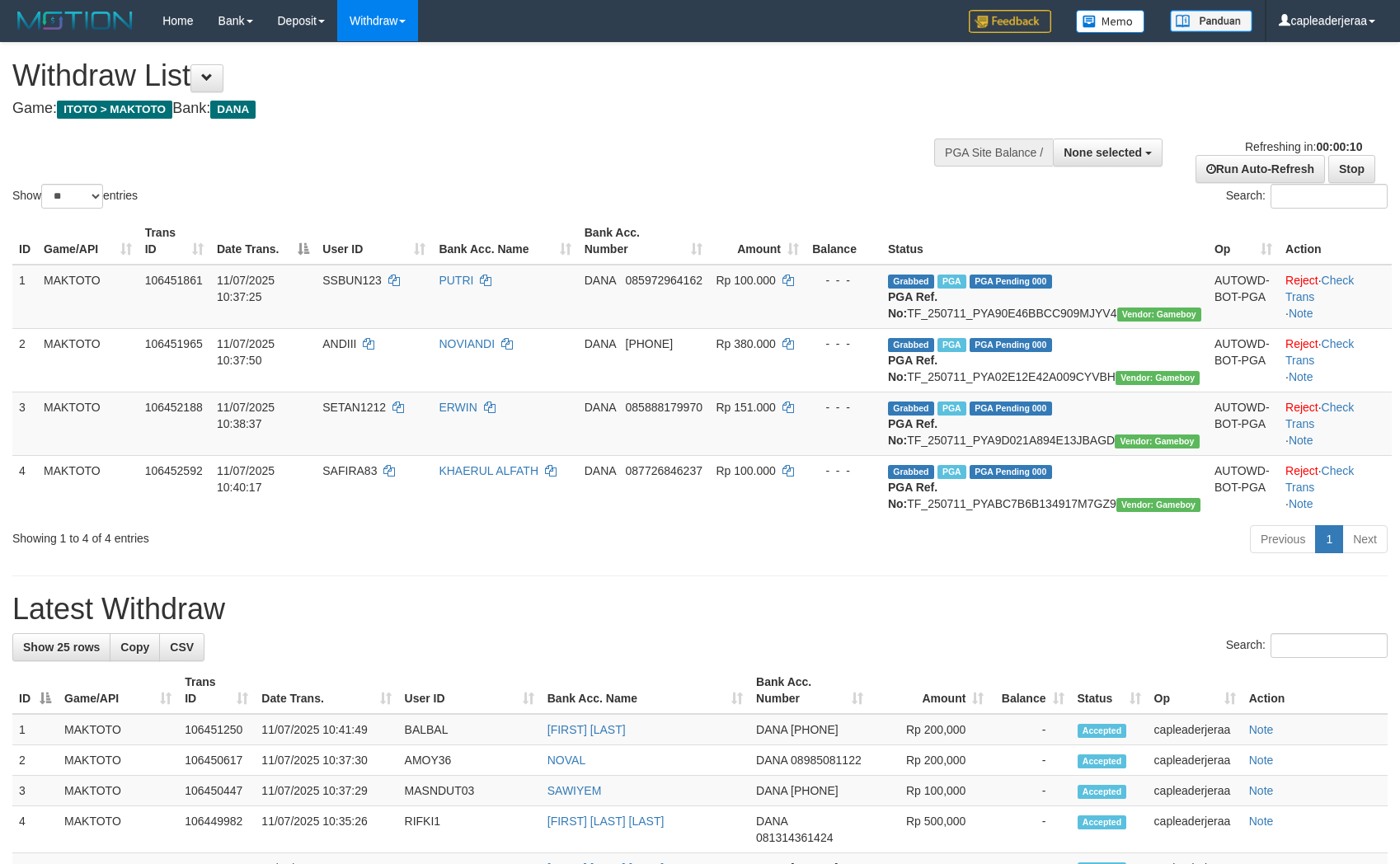 select 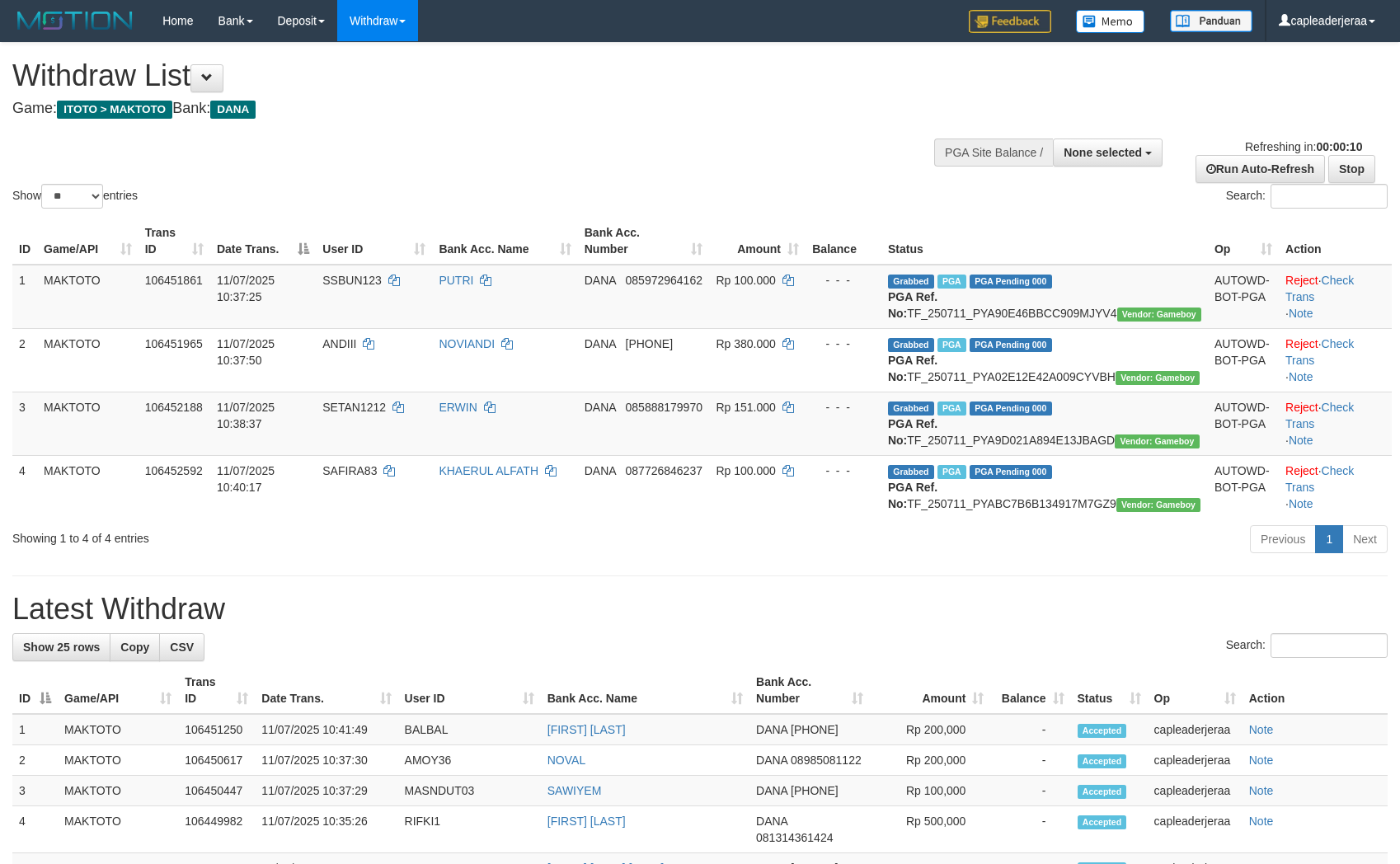 select 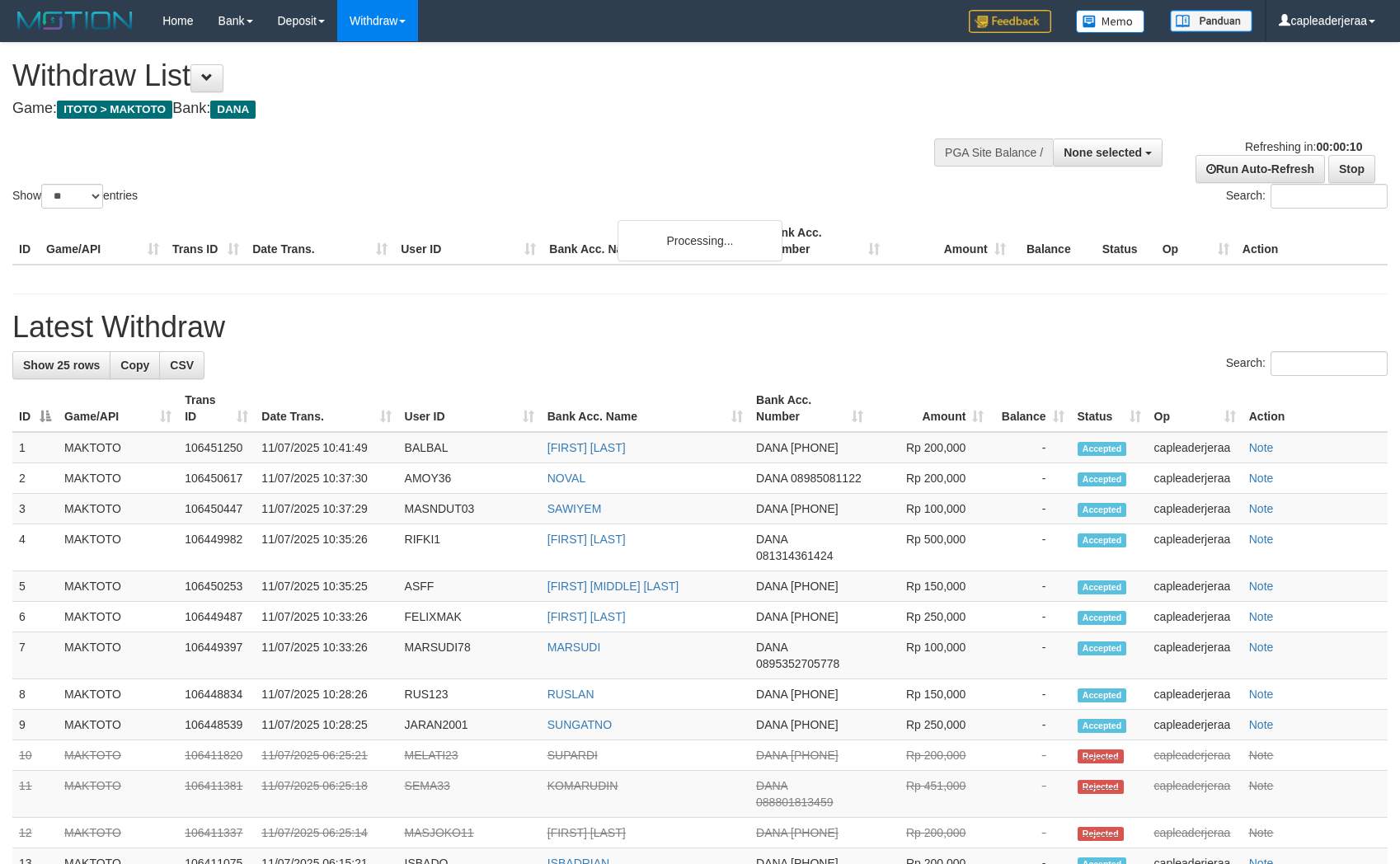 select 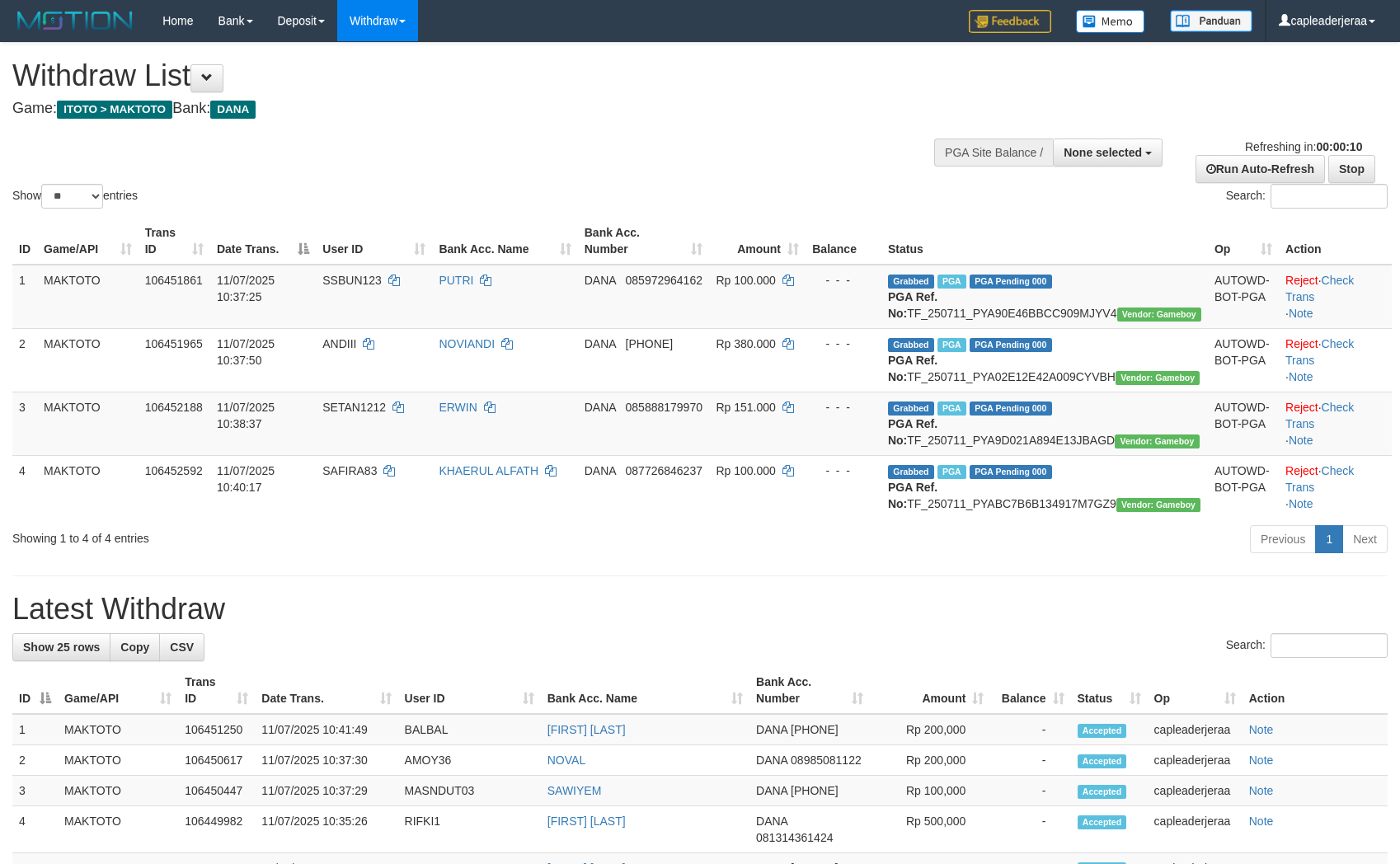 select 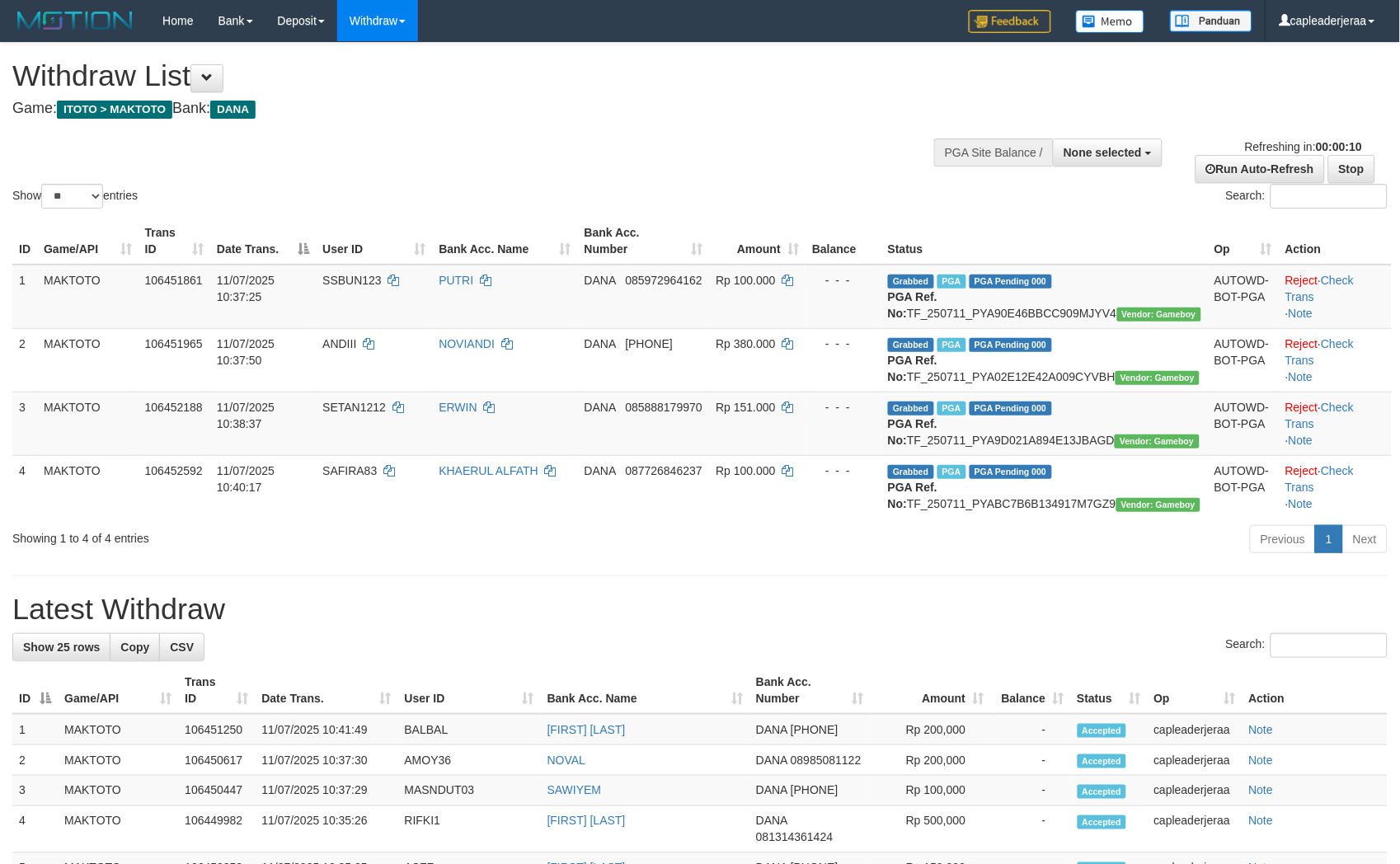scroll, scrollTop: 0, scrollLeft: 0, axis: both 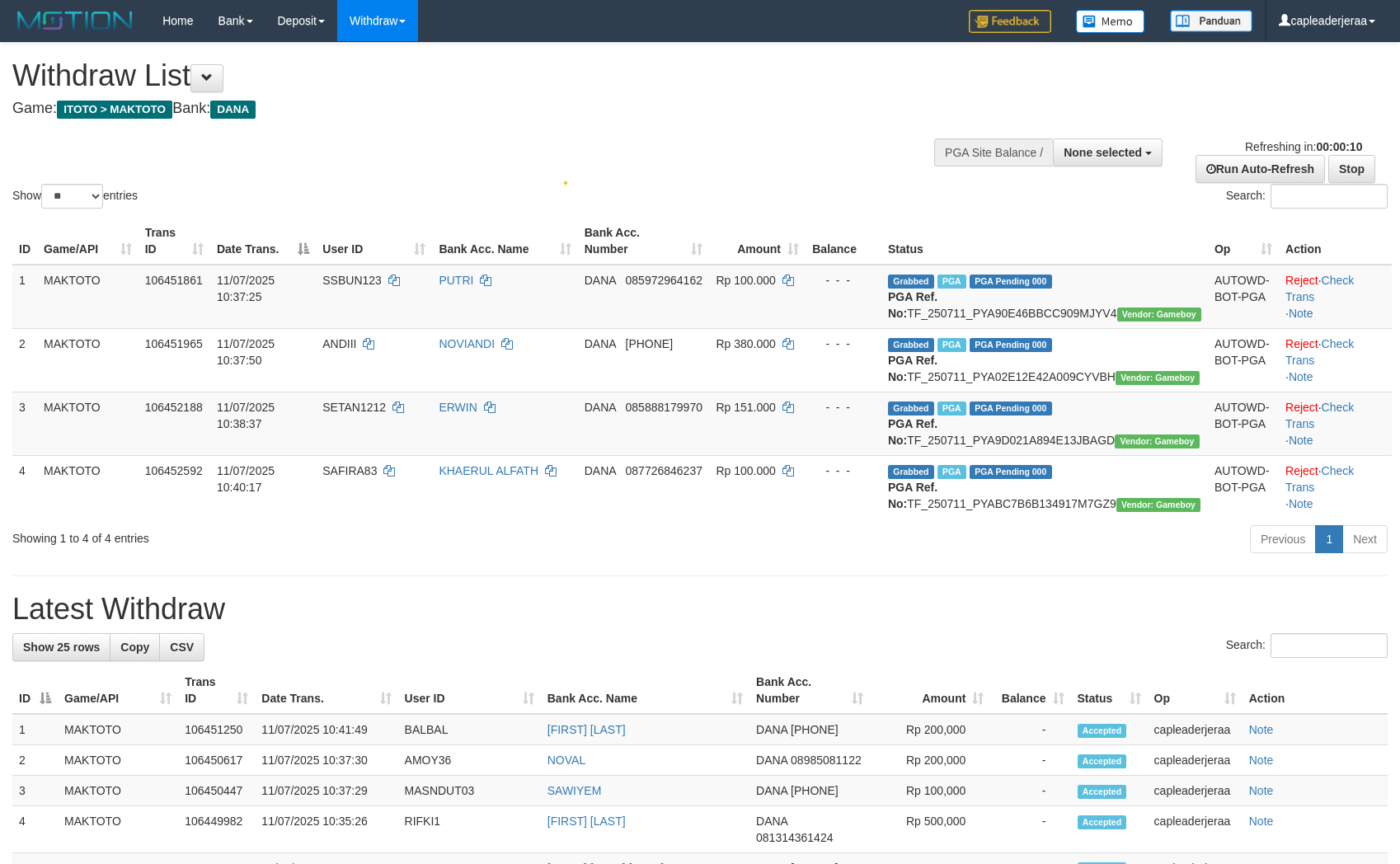 select 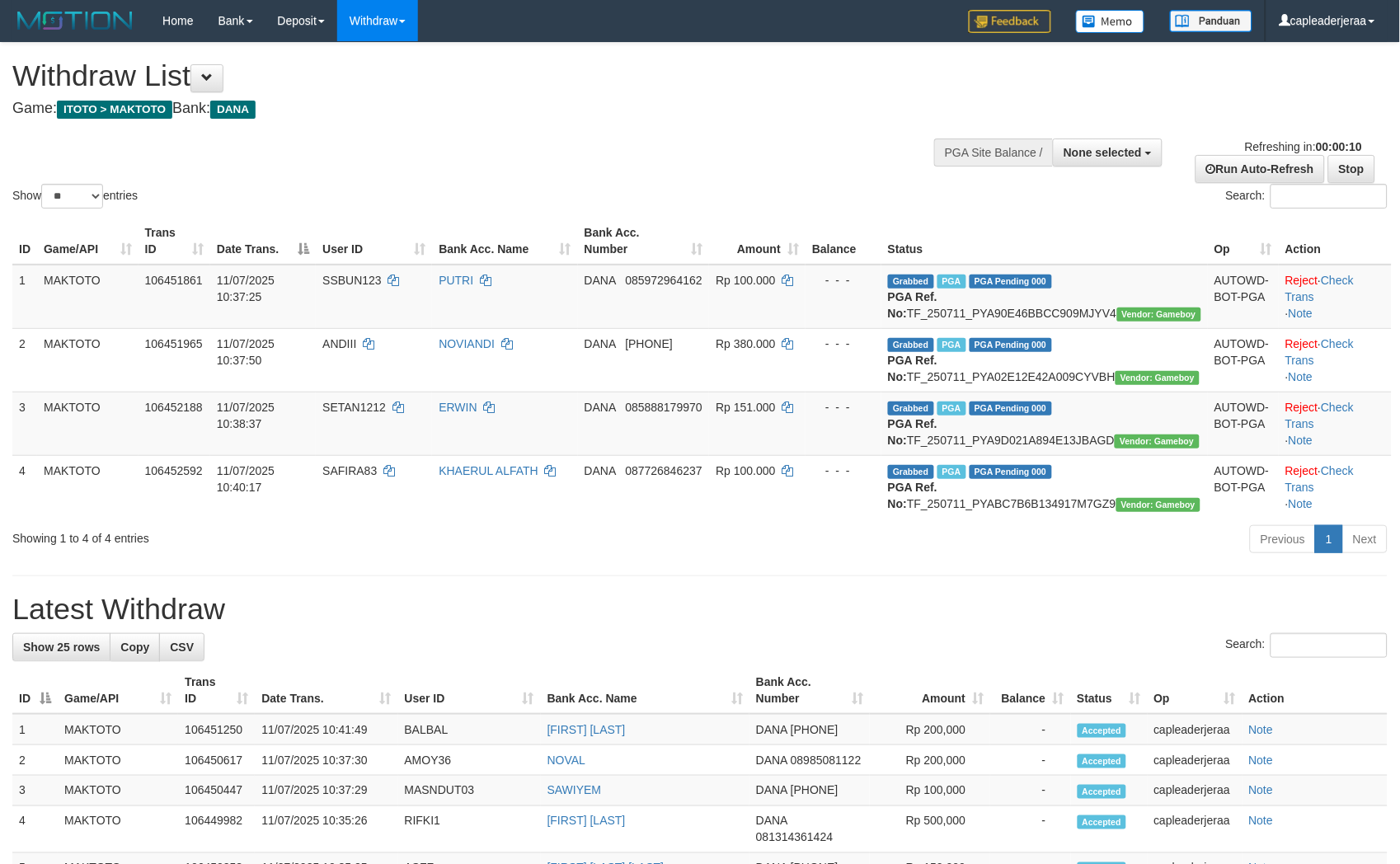 scroll, scrollTop: 0, scrollLeft: 0, axis: both 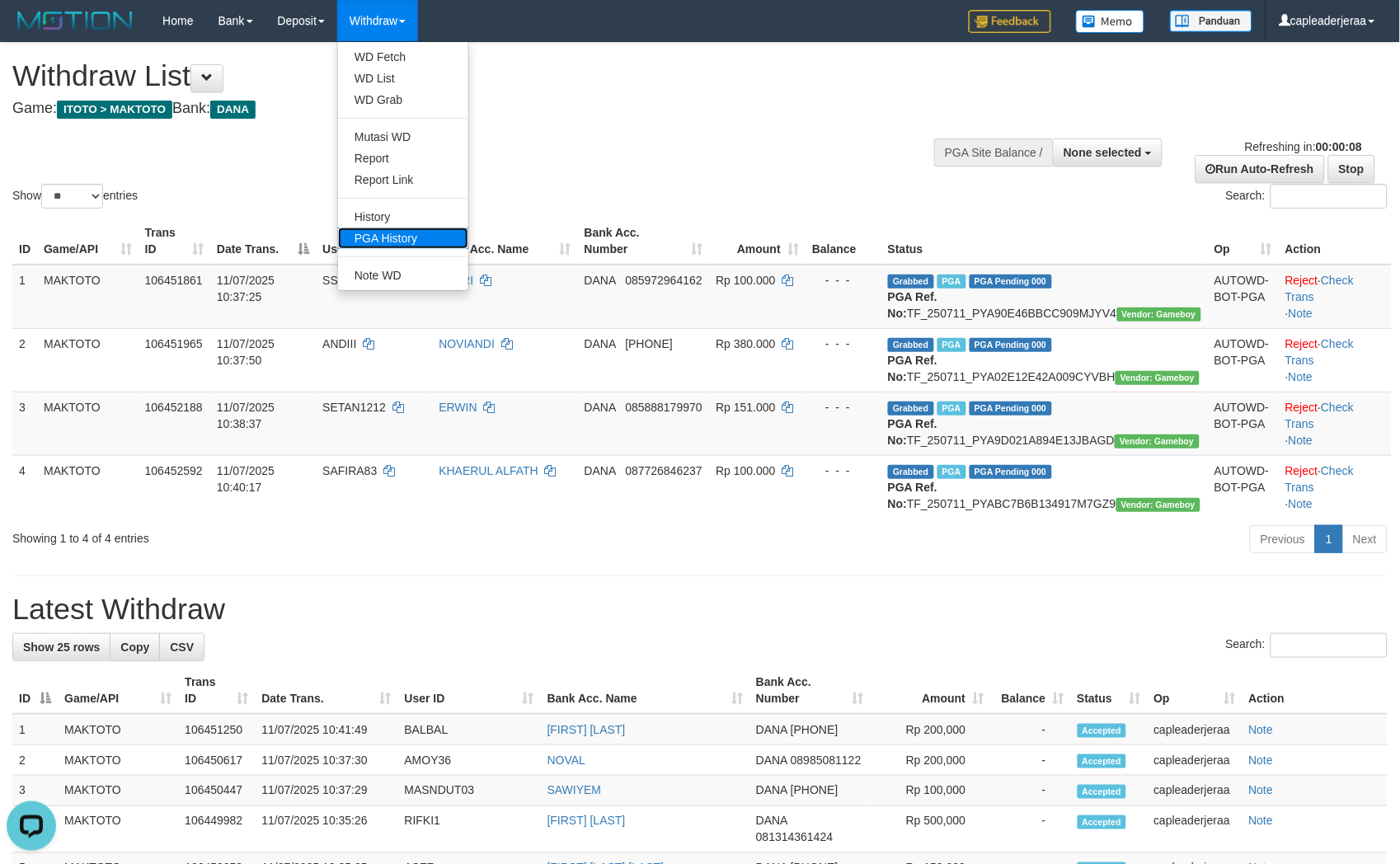 click on "PGA History" at bounding box center [403, 238] 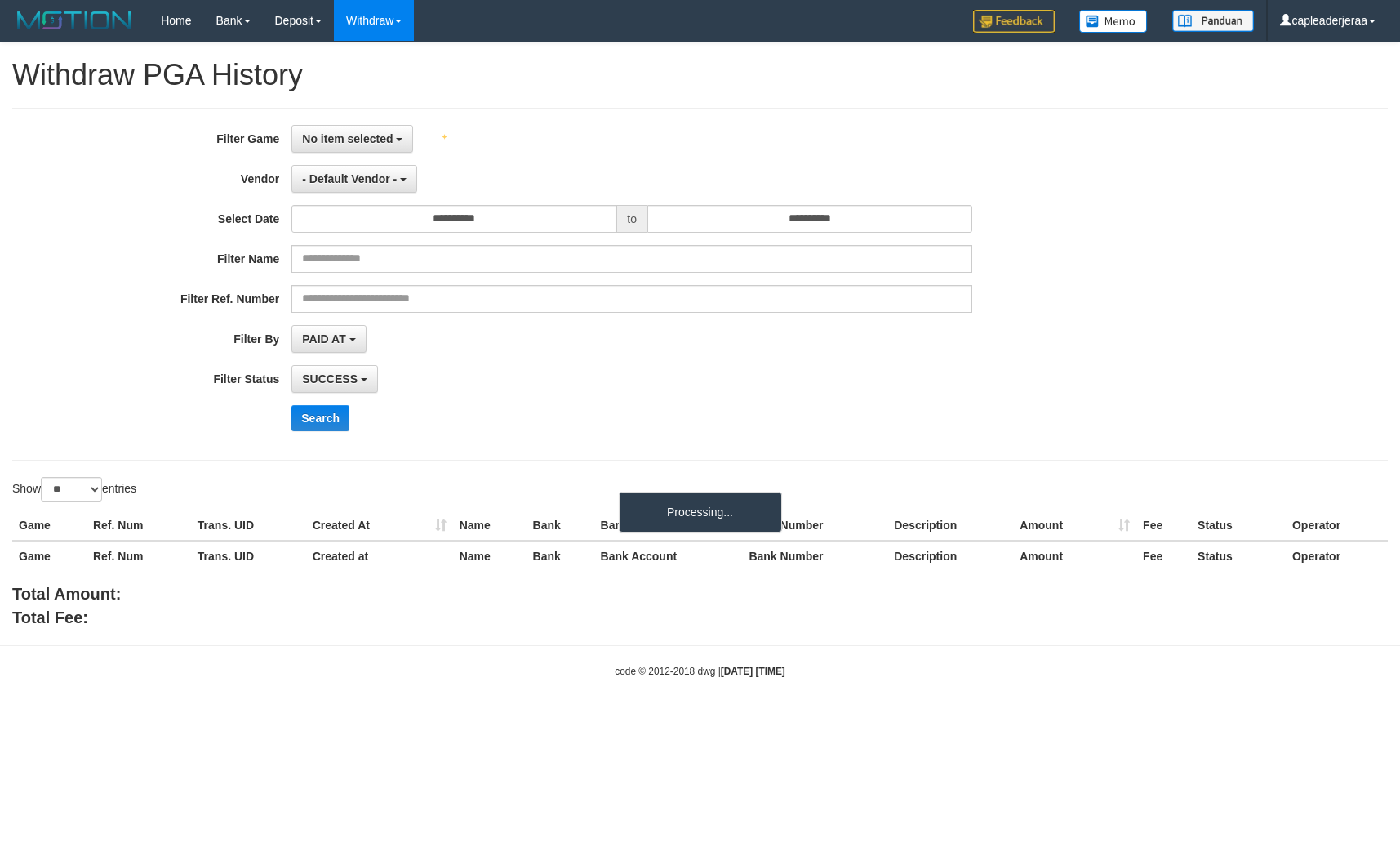 select 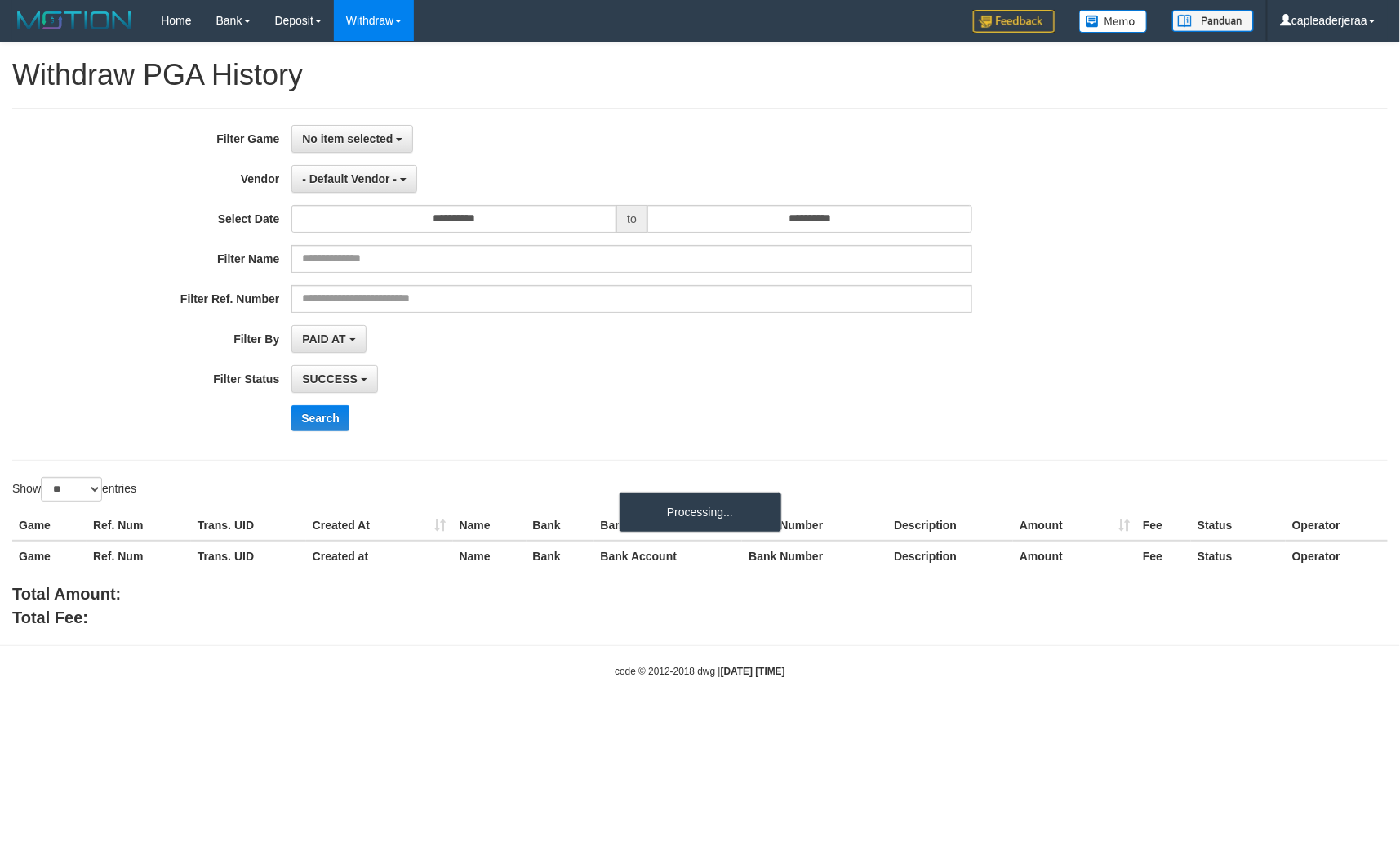 scroll, scrollTop: 0, scrollLeft: 0, axis: both 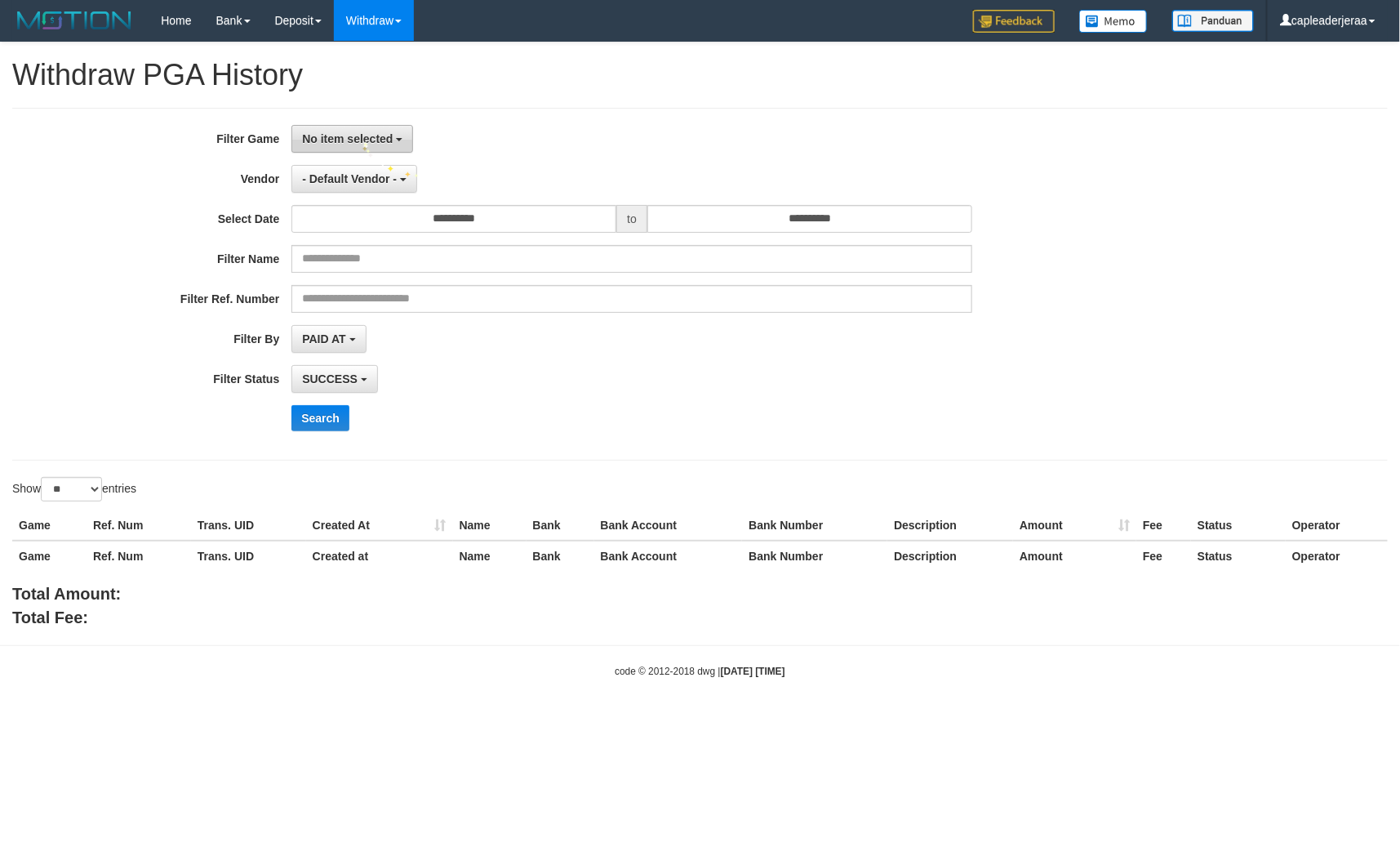 click on "No item selected" at bounding box center (347, 139) 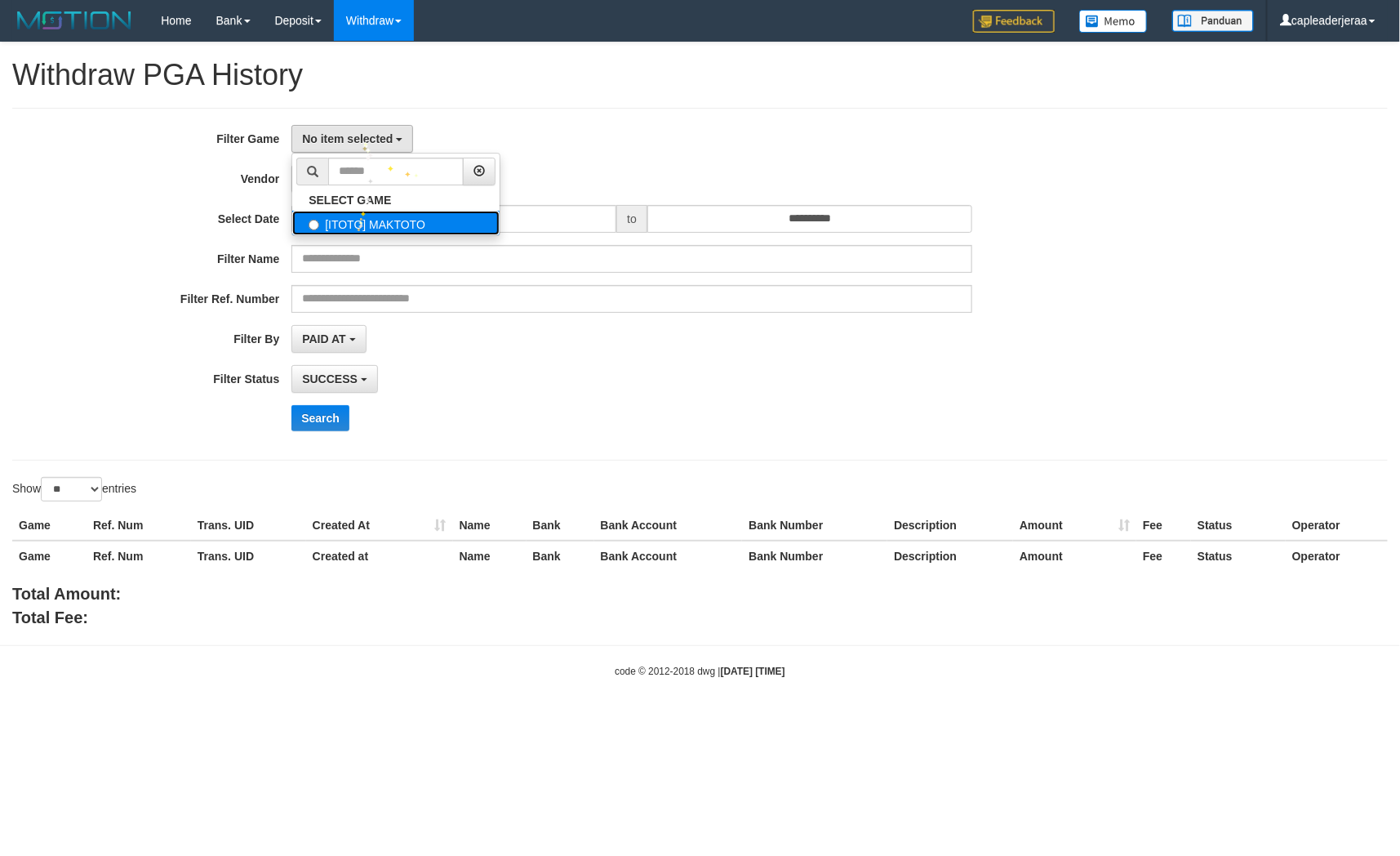 click on "[ITOTO] MAKTOTO" at bounding box center (396, 223) 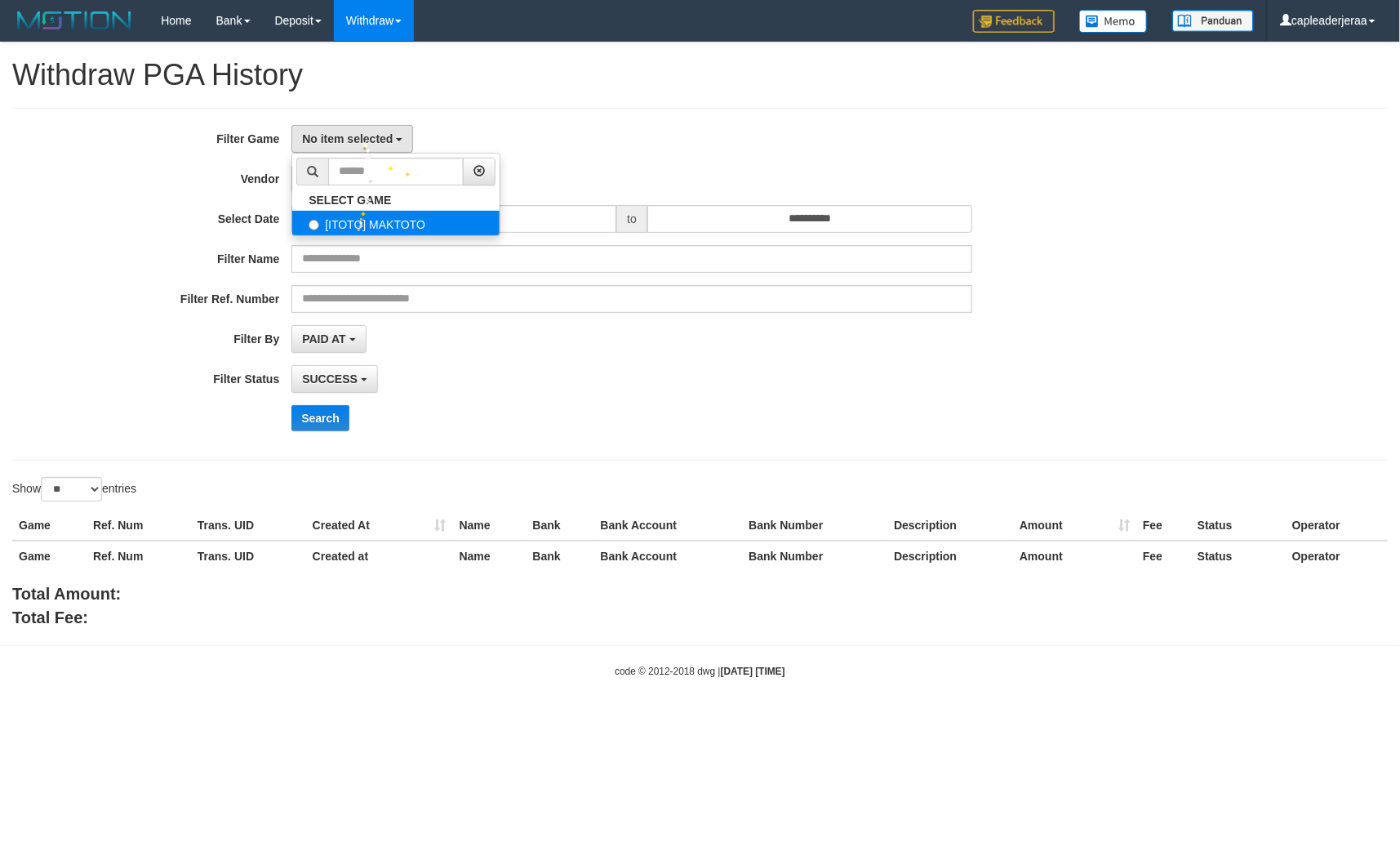 select on "****" 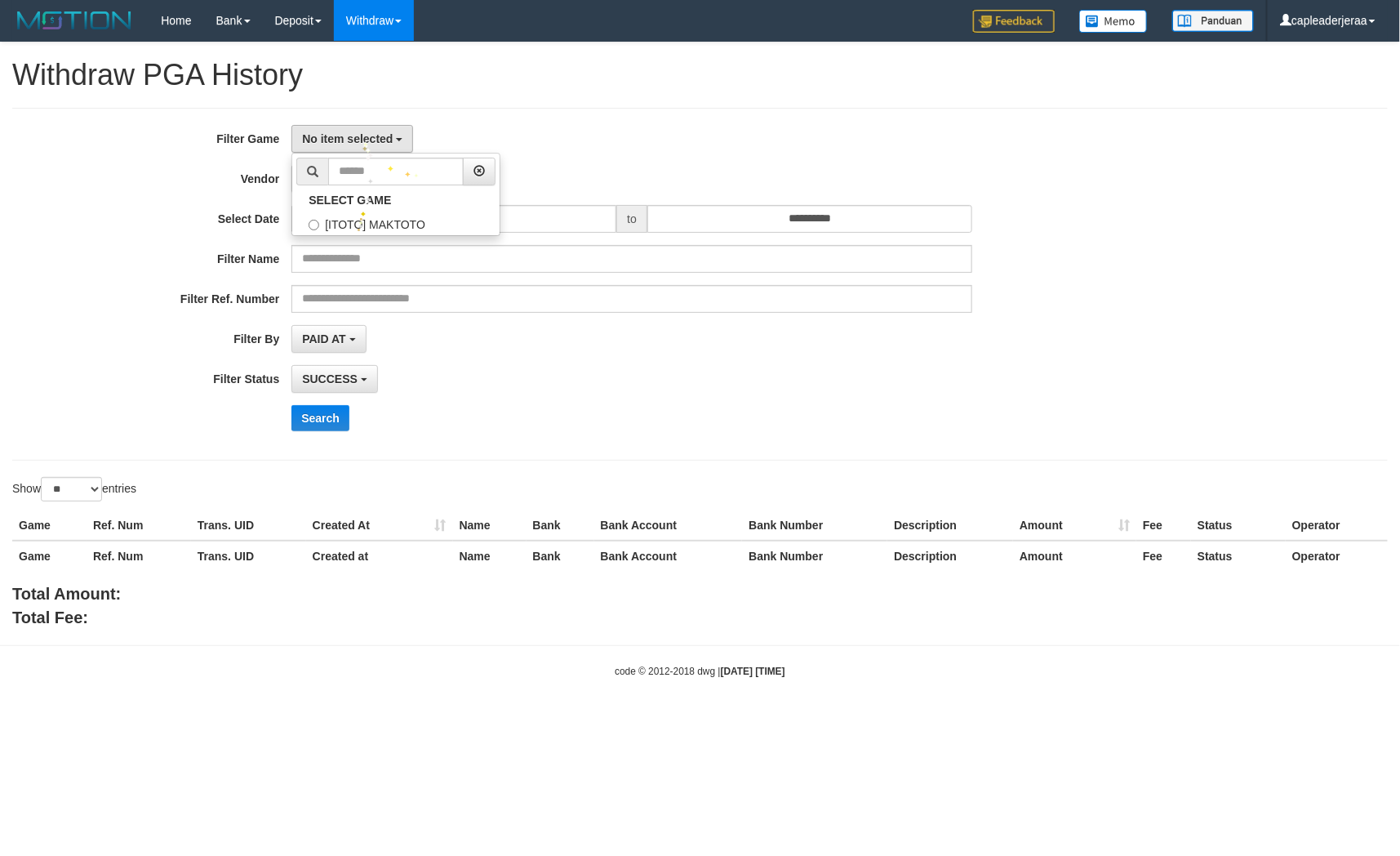 scroll, scrollTop: 14, scrollLeft: 0, axis: vertical 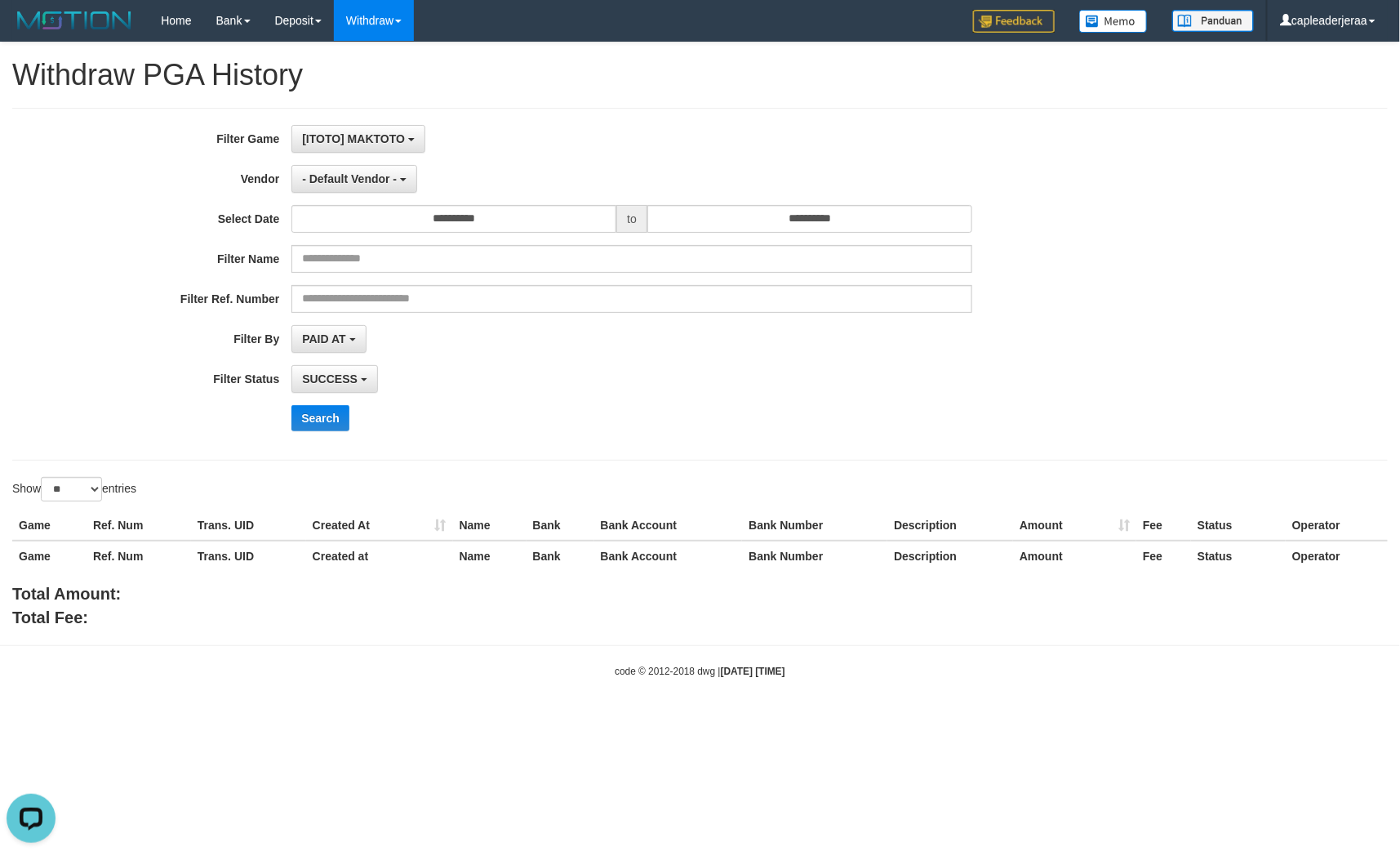 click on "**********" at bounding box center (583, 284) 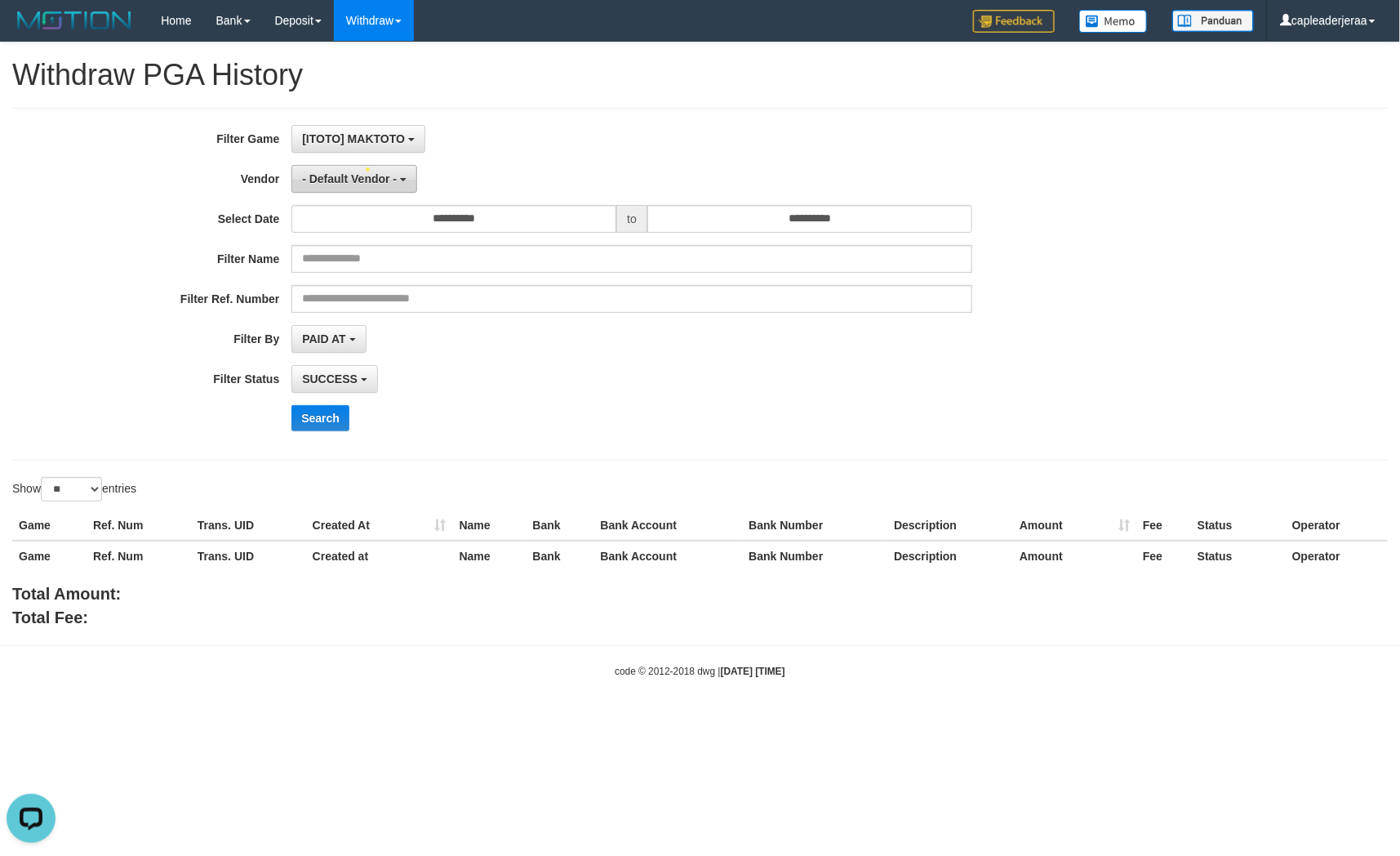 click on "- Default Vendor -" at bounding box center [349, 179] 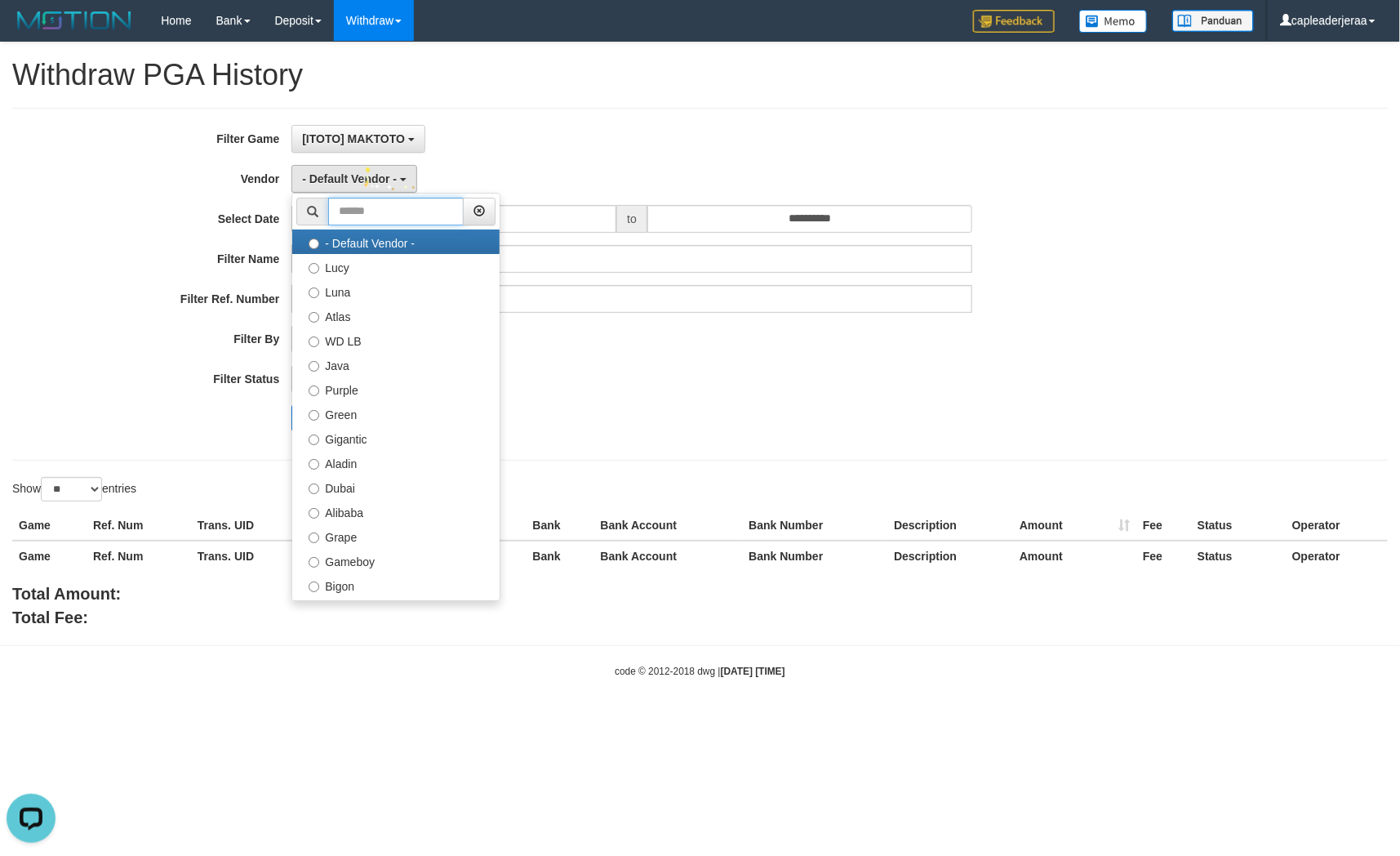 click at bounding box center [396, 212] 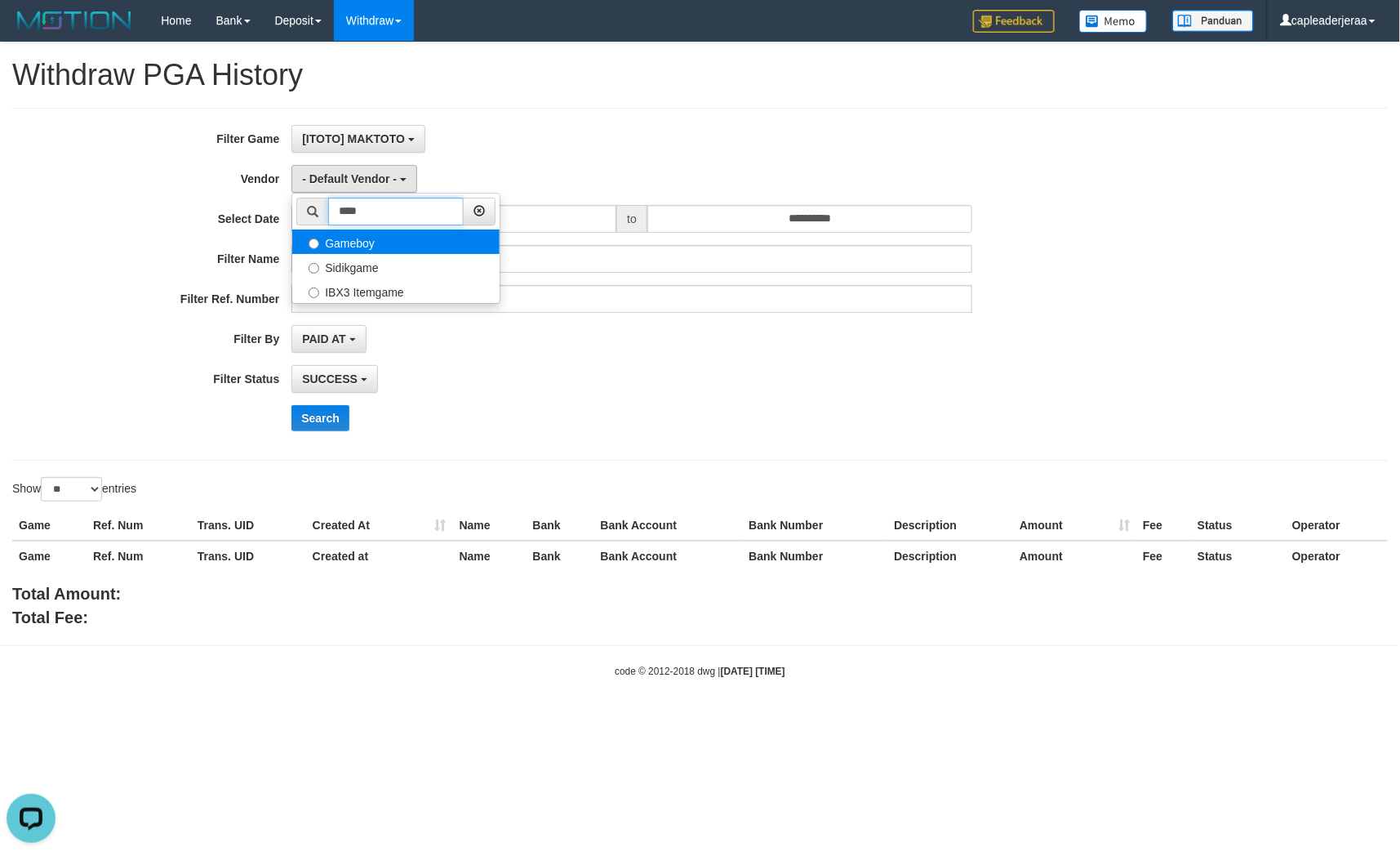 type on "****" 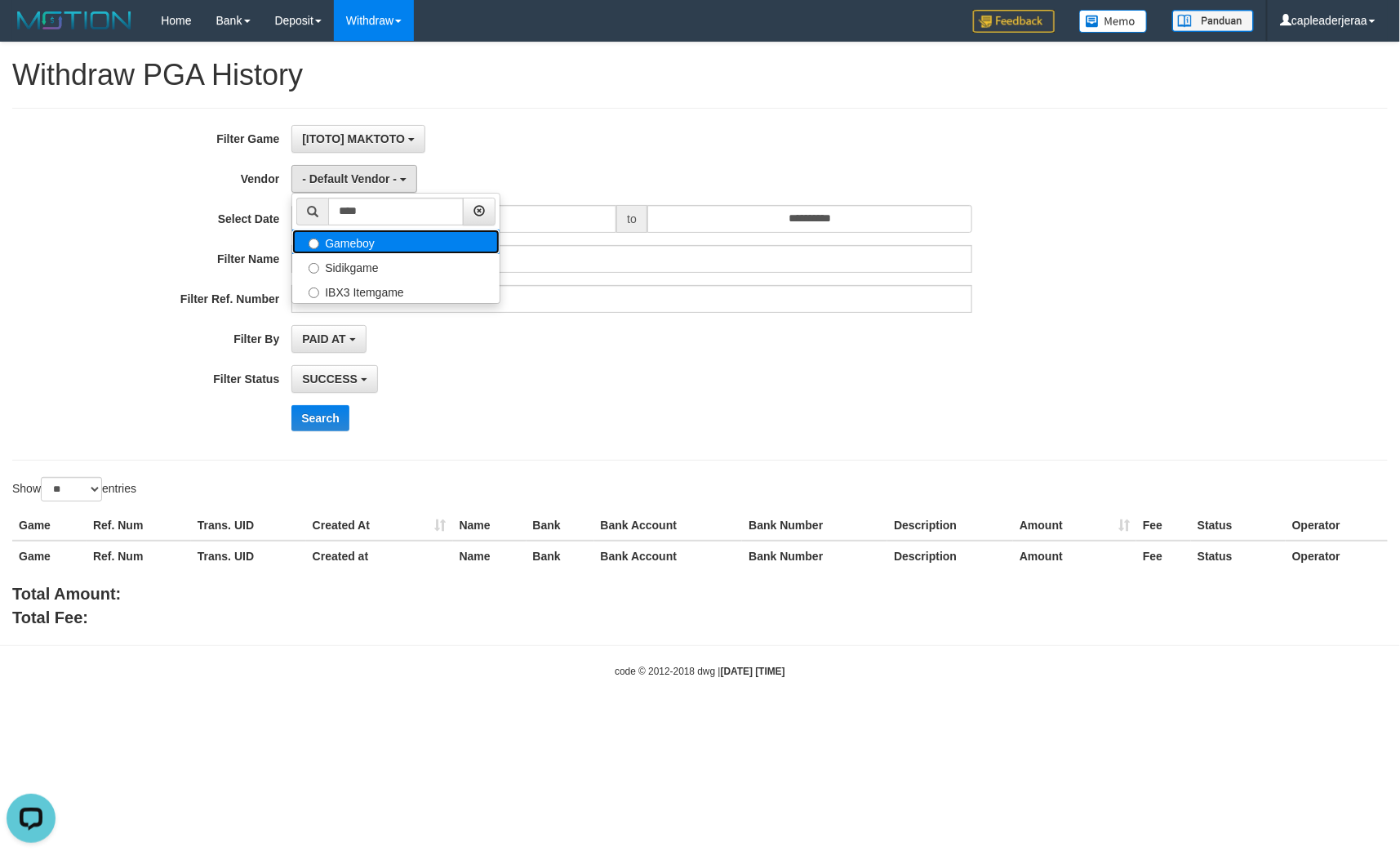 click on "Gameboy" at bounding box center (396, 242) 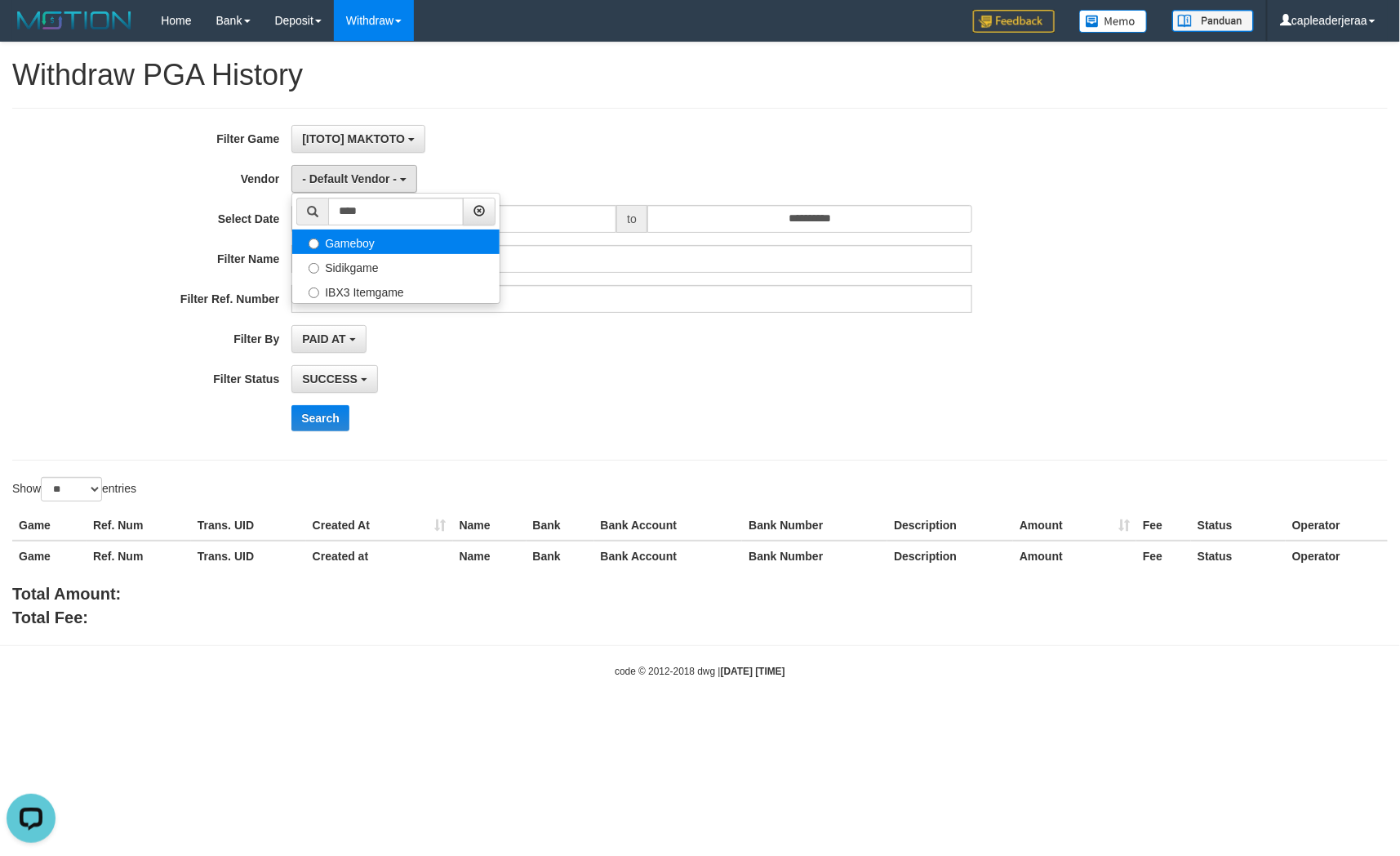 select on "**********" 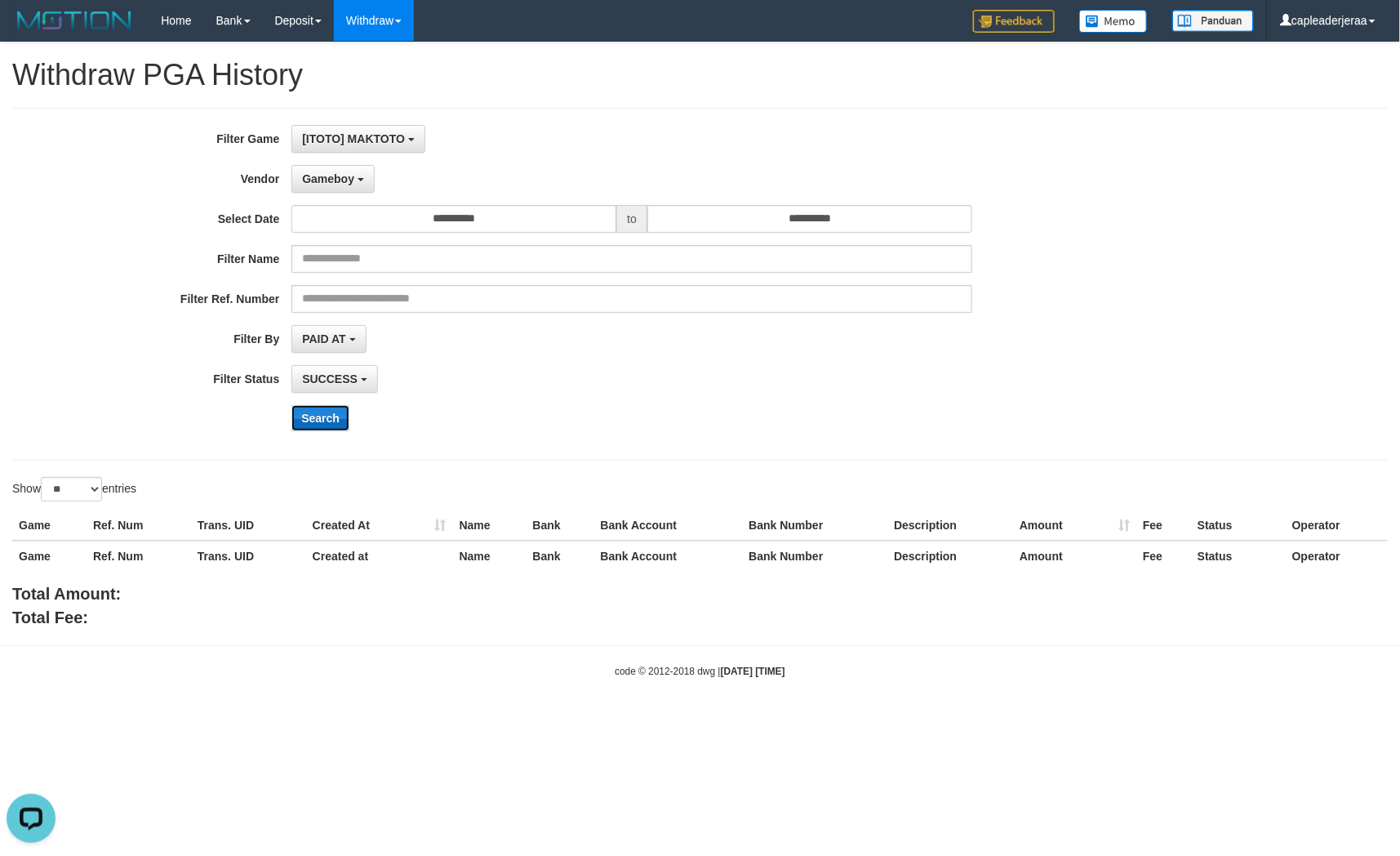 click on "Search" at bounding box center (320, 418) 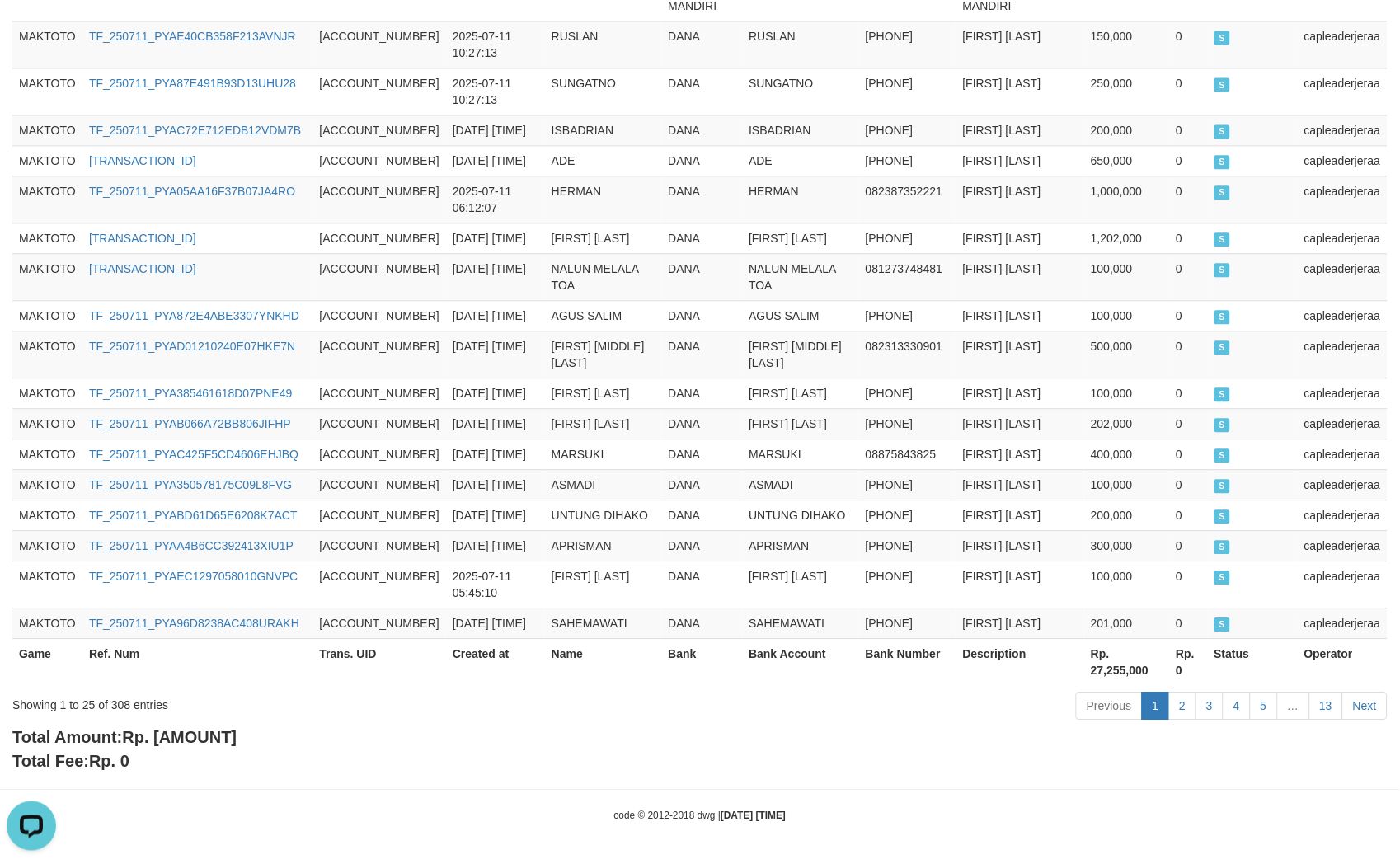 scroll, scrollTop: 1084, scrollLeft: 0, axis: vertical 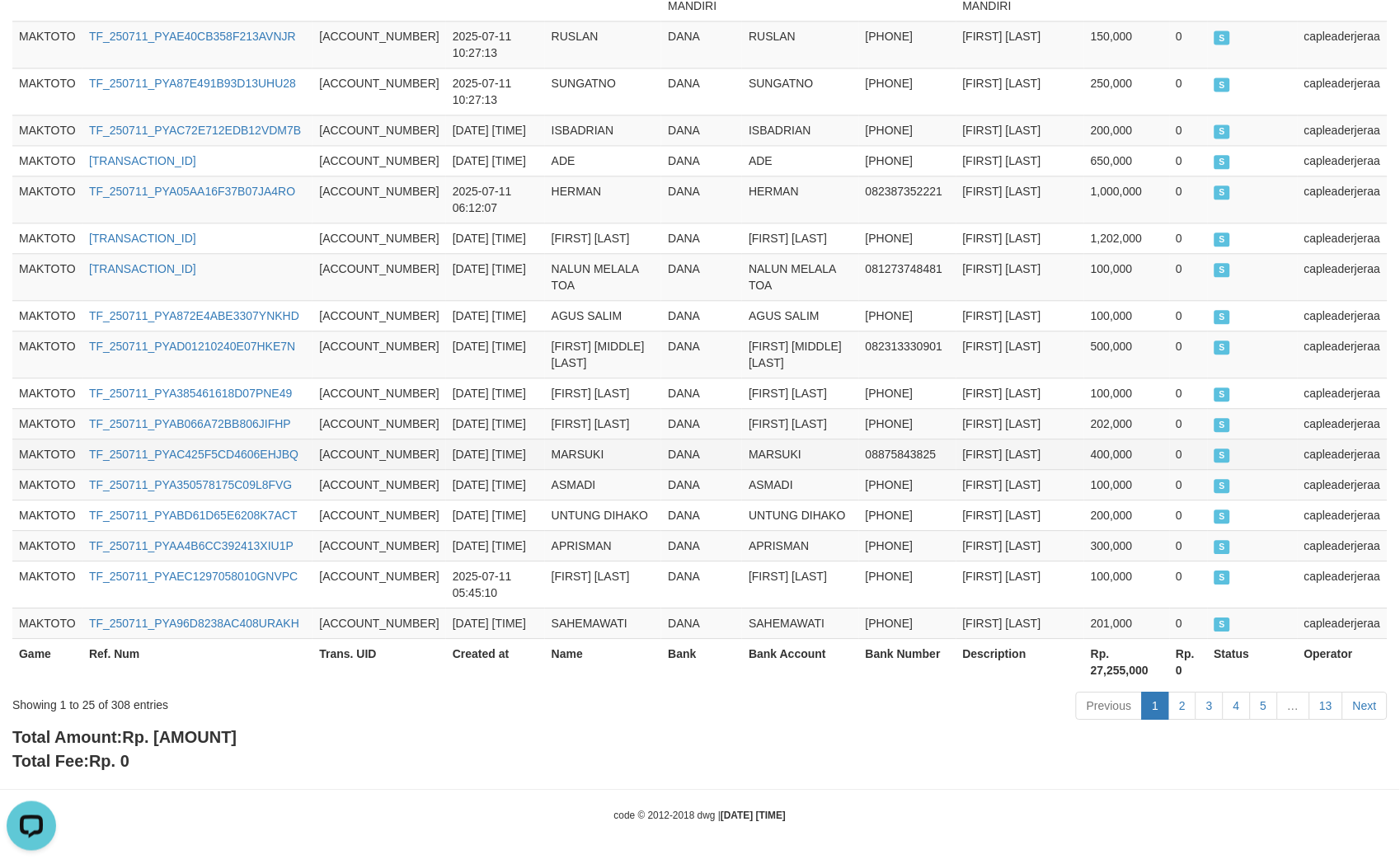 click on "MARSUKI" at bounding box center [801, 453] 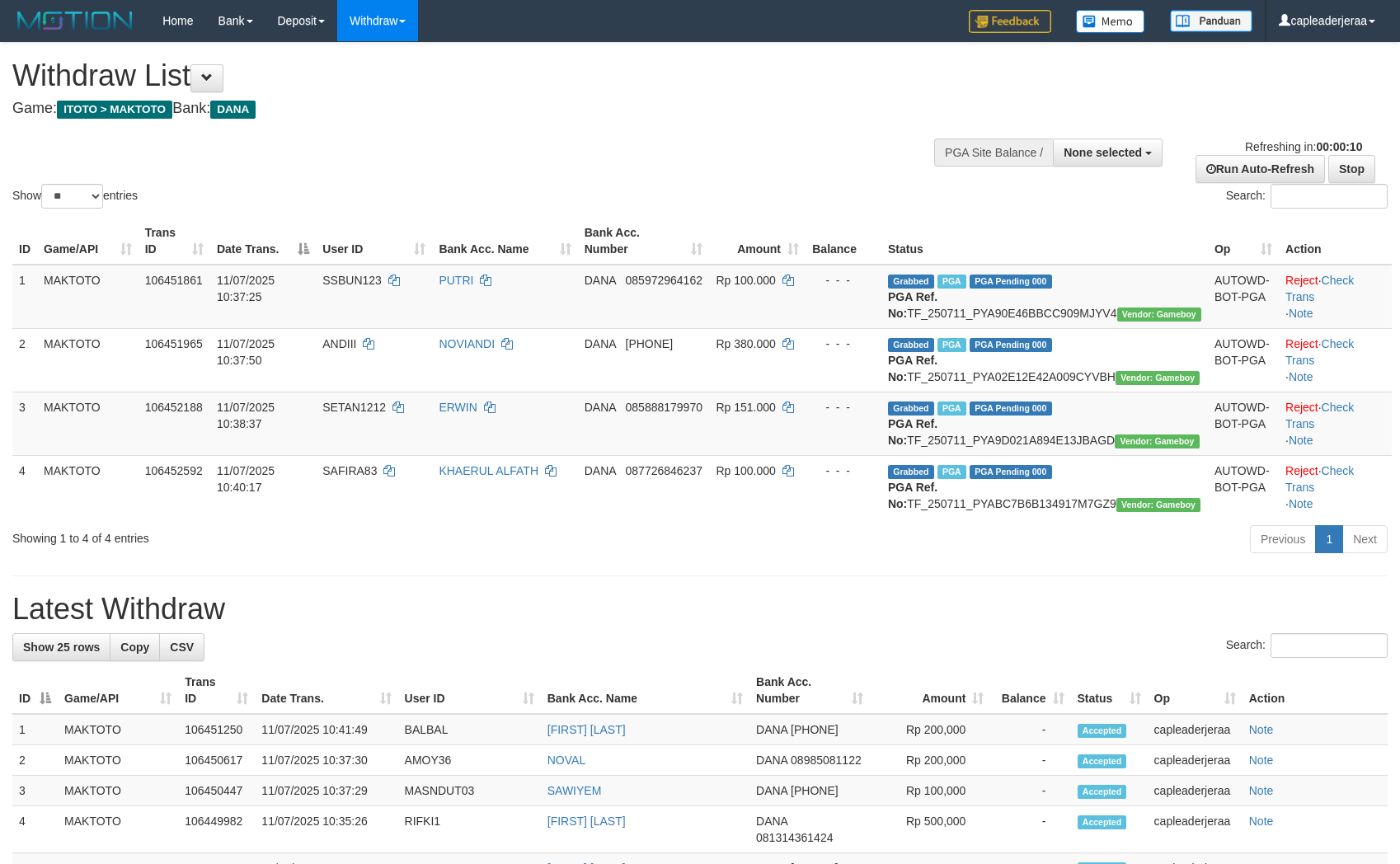 select 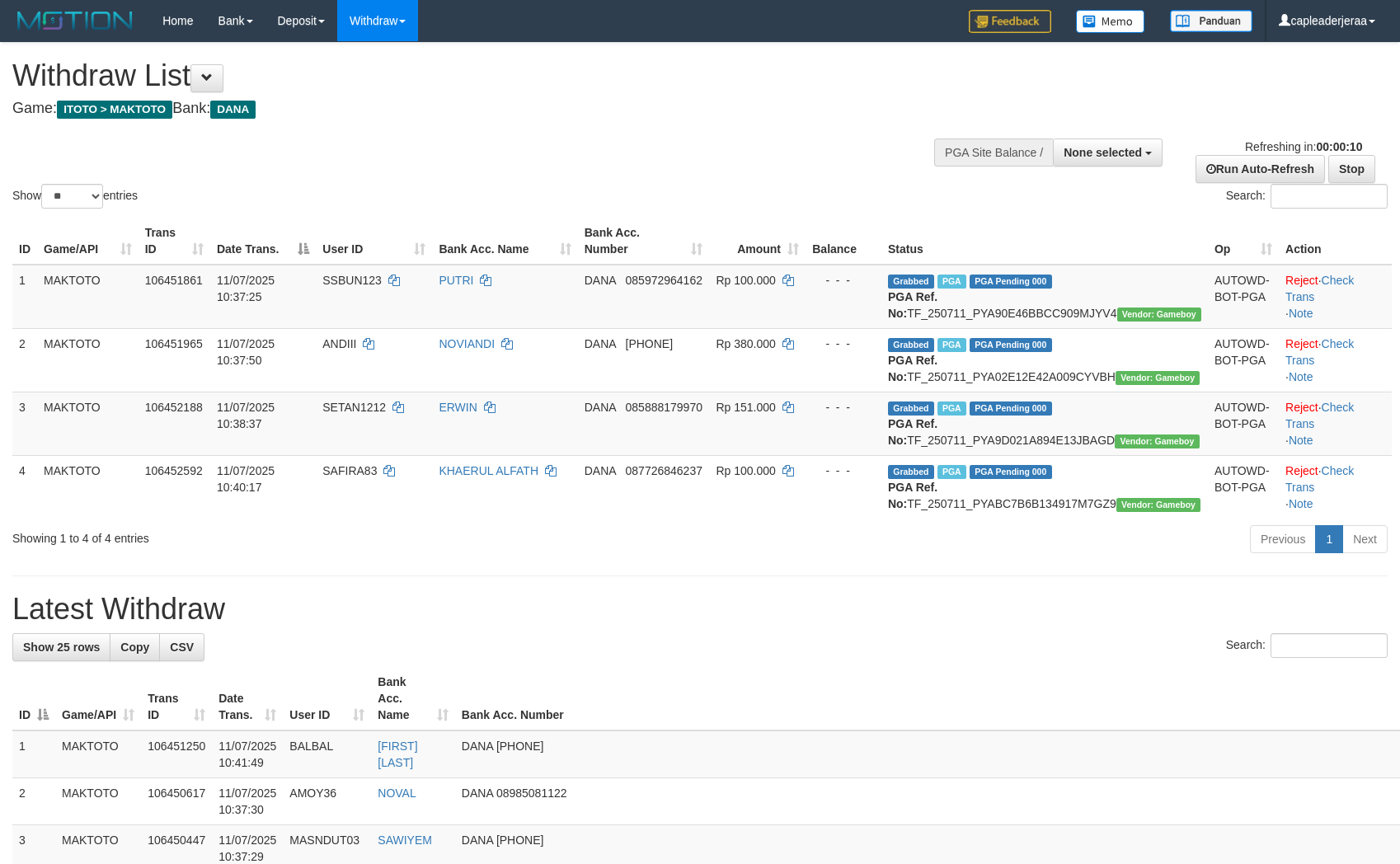 select 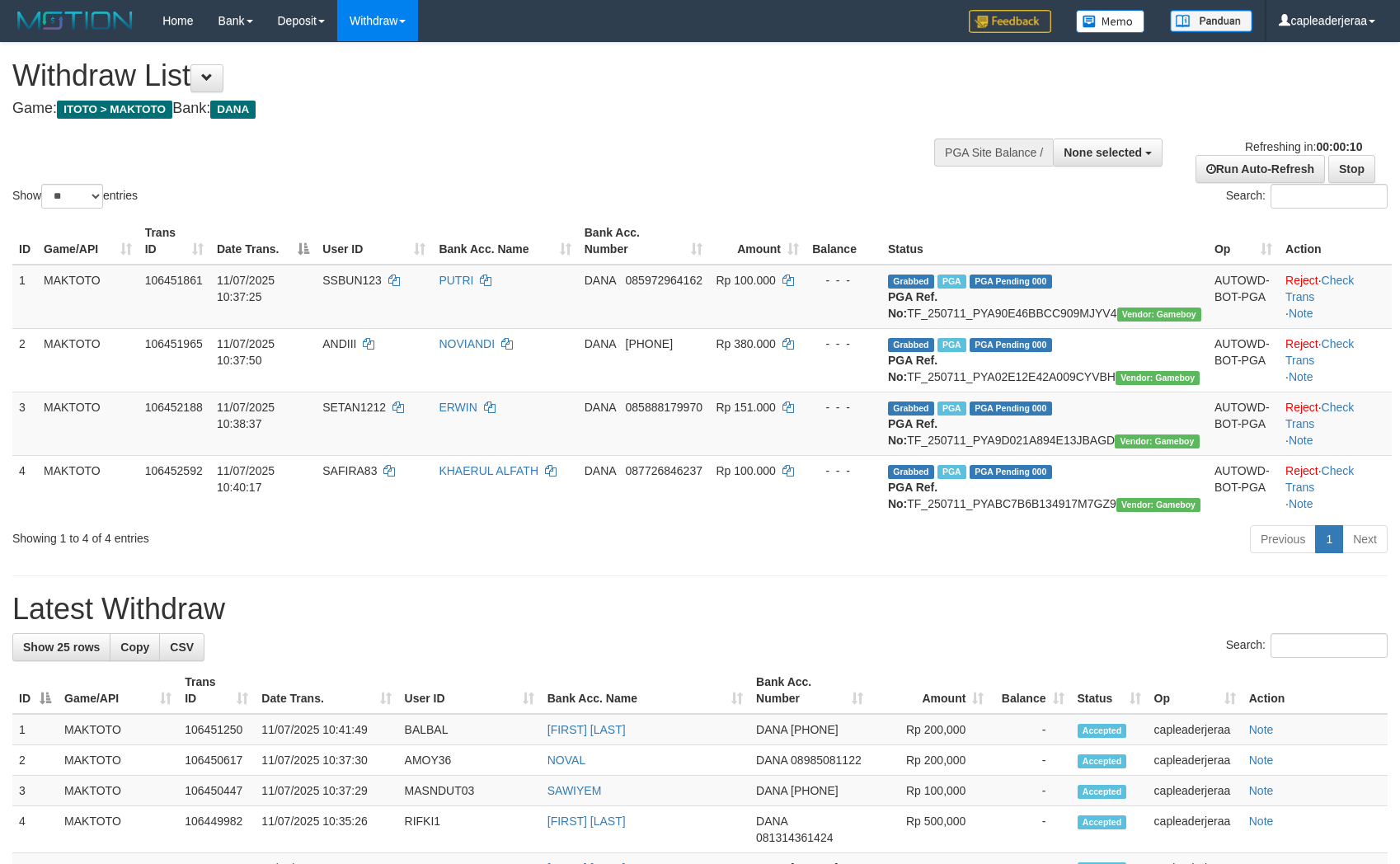 select 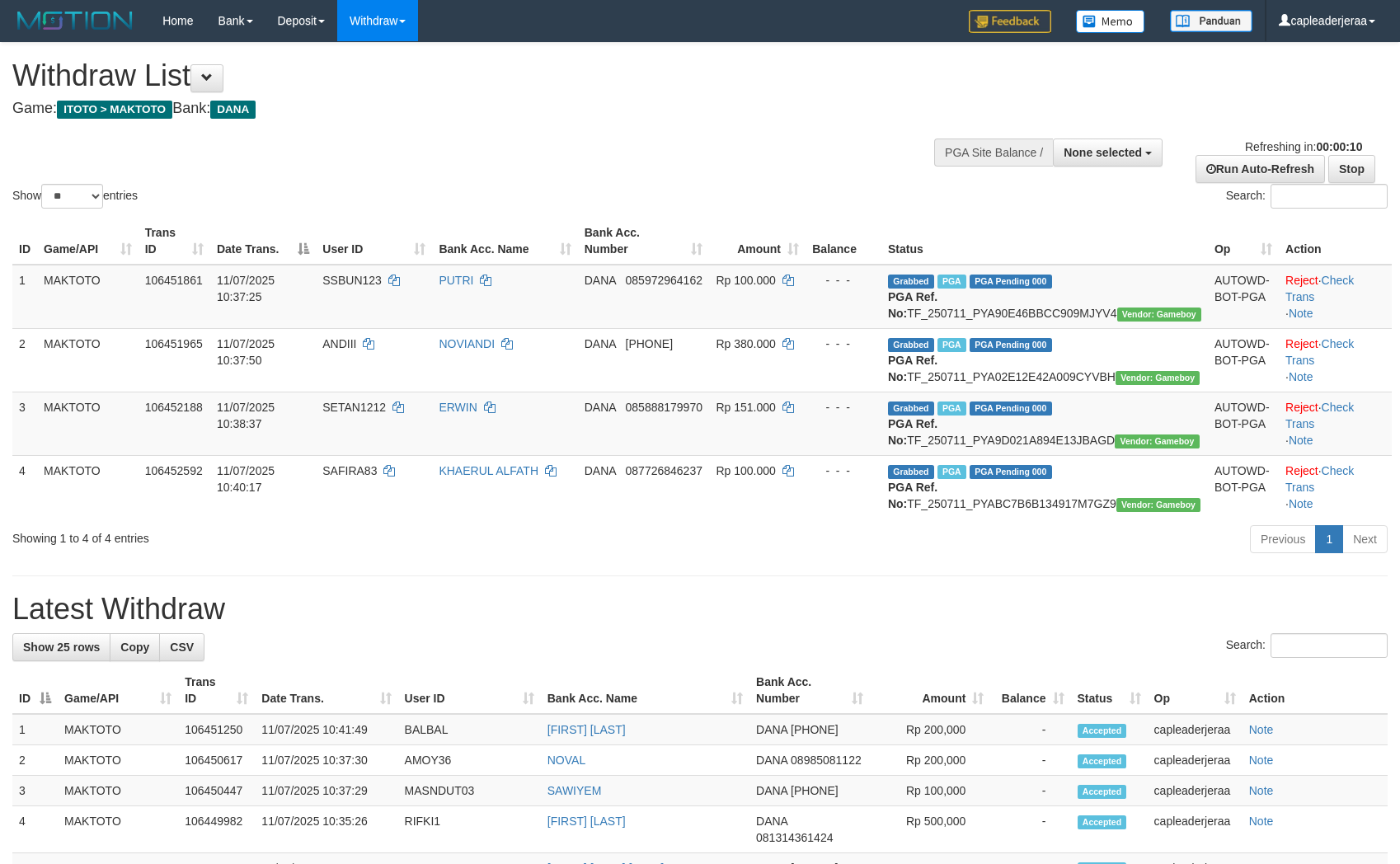 select 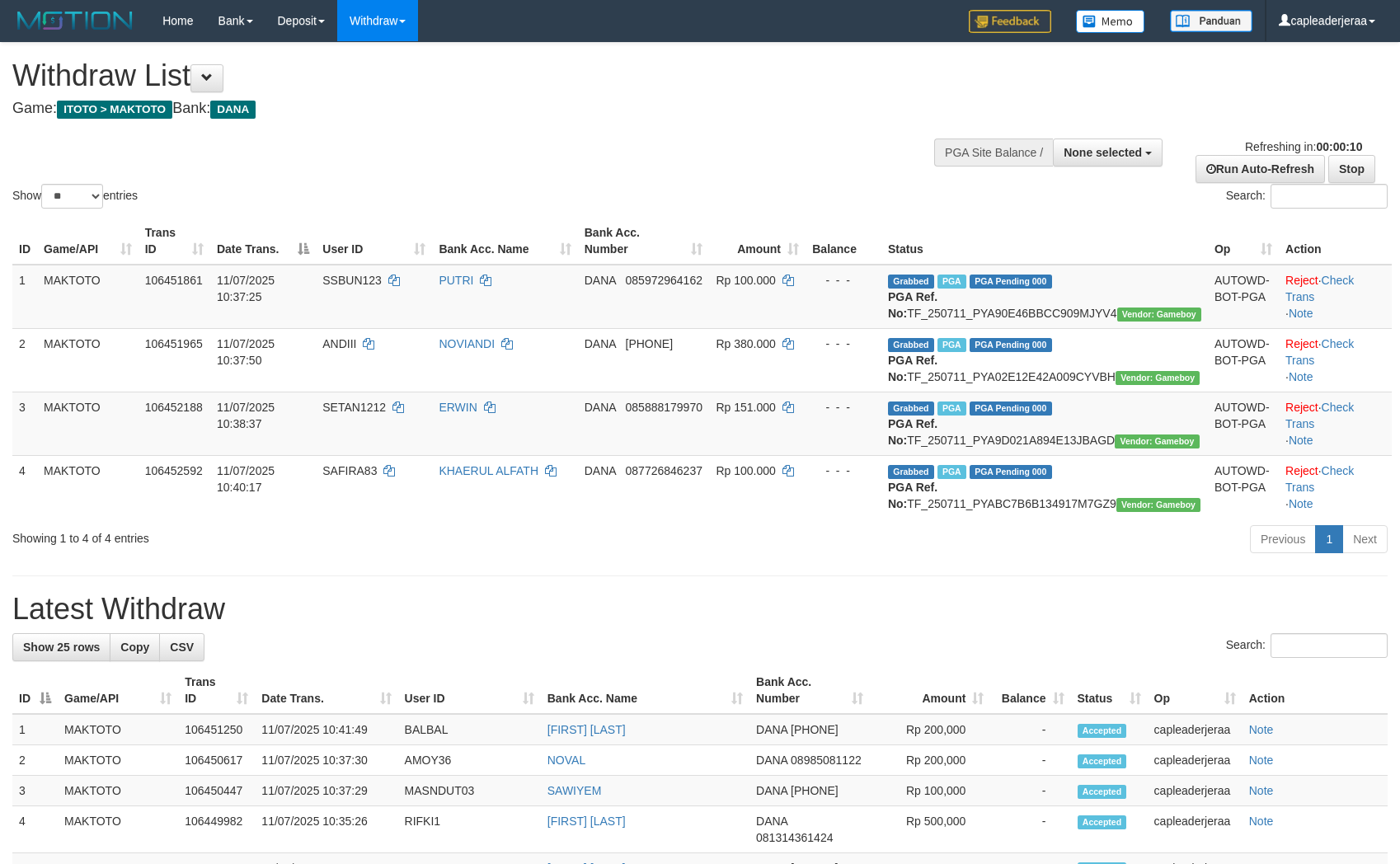 select 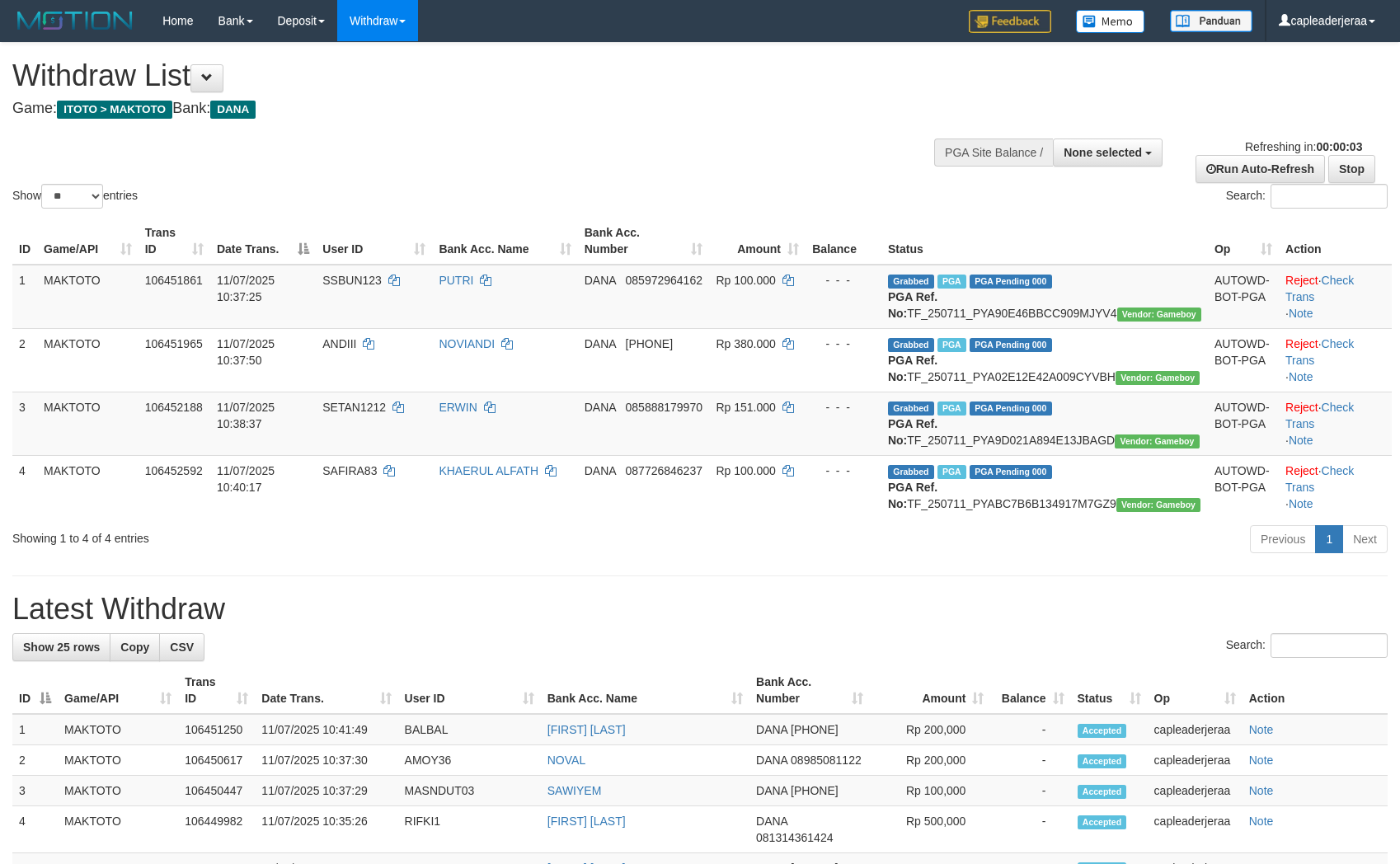 scroll, scrollTop: 0, scrollLeft: 0, axis: both 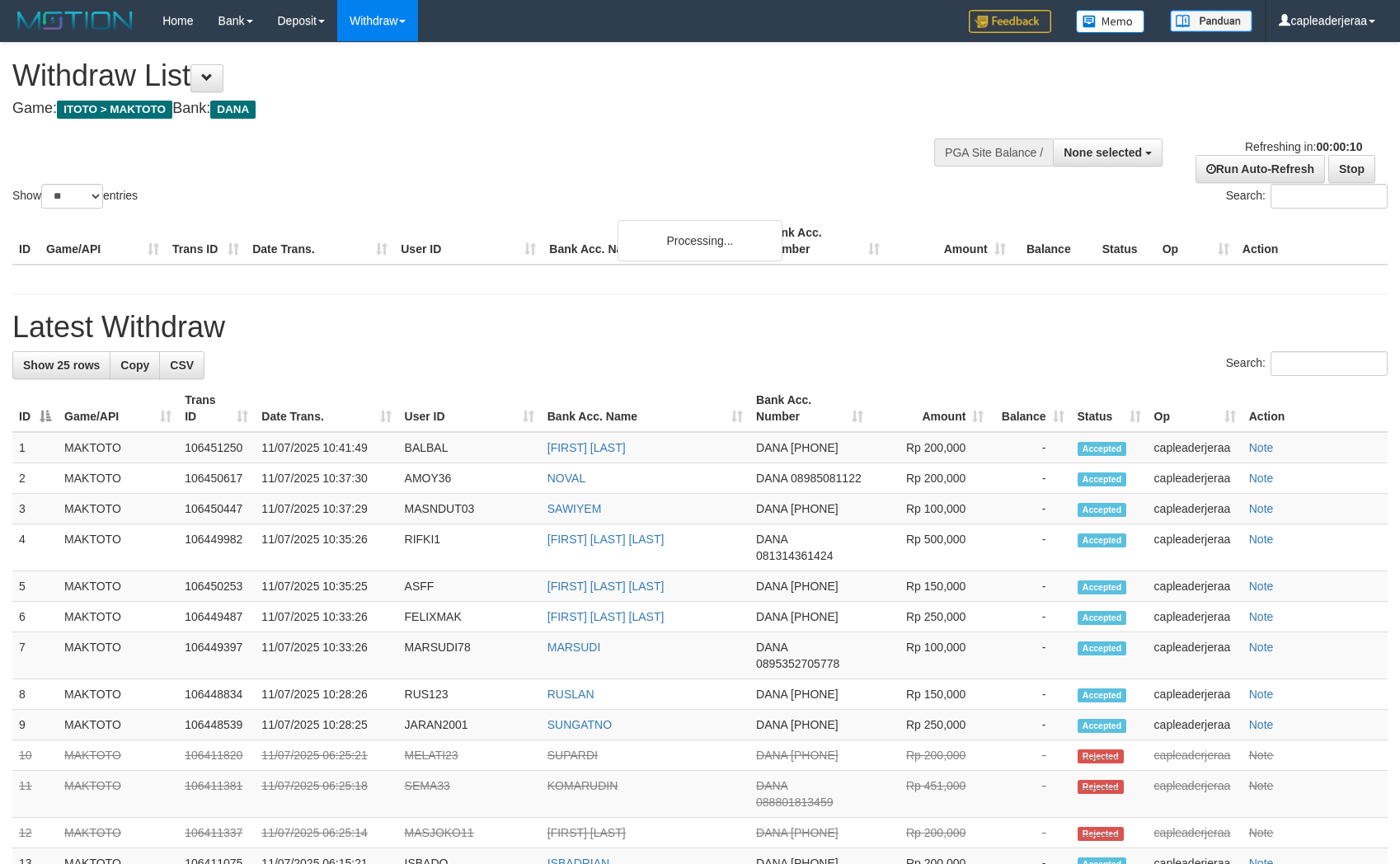 select 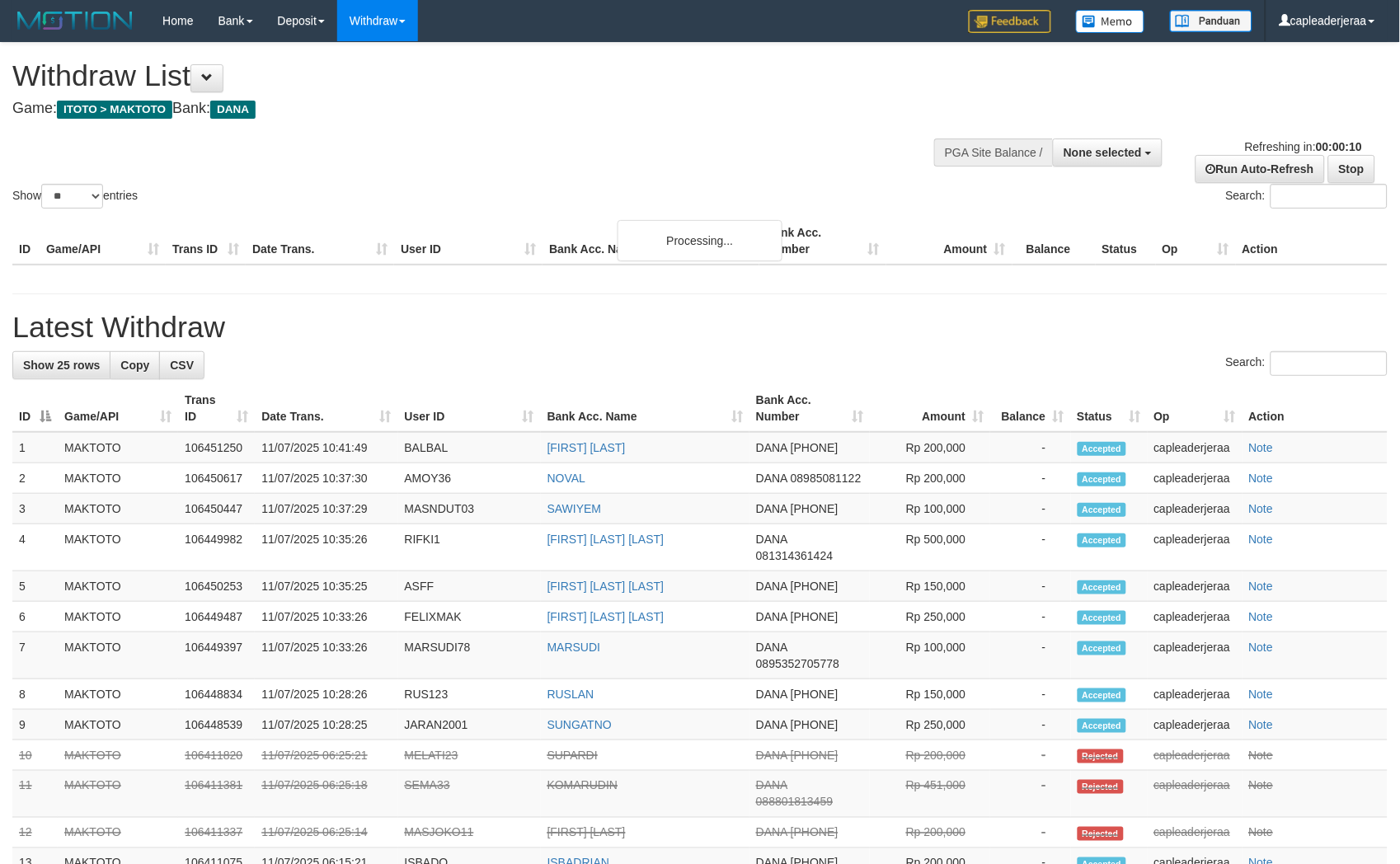 scroll, scrollTop: 0, scrollLeft: 0, axis: both 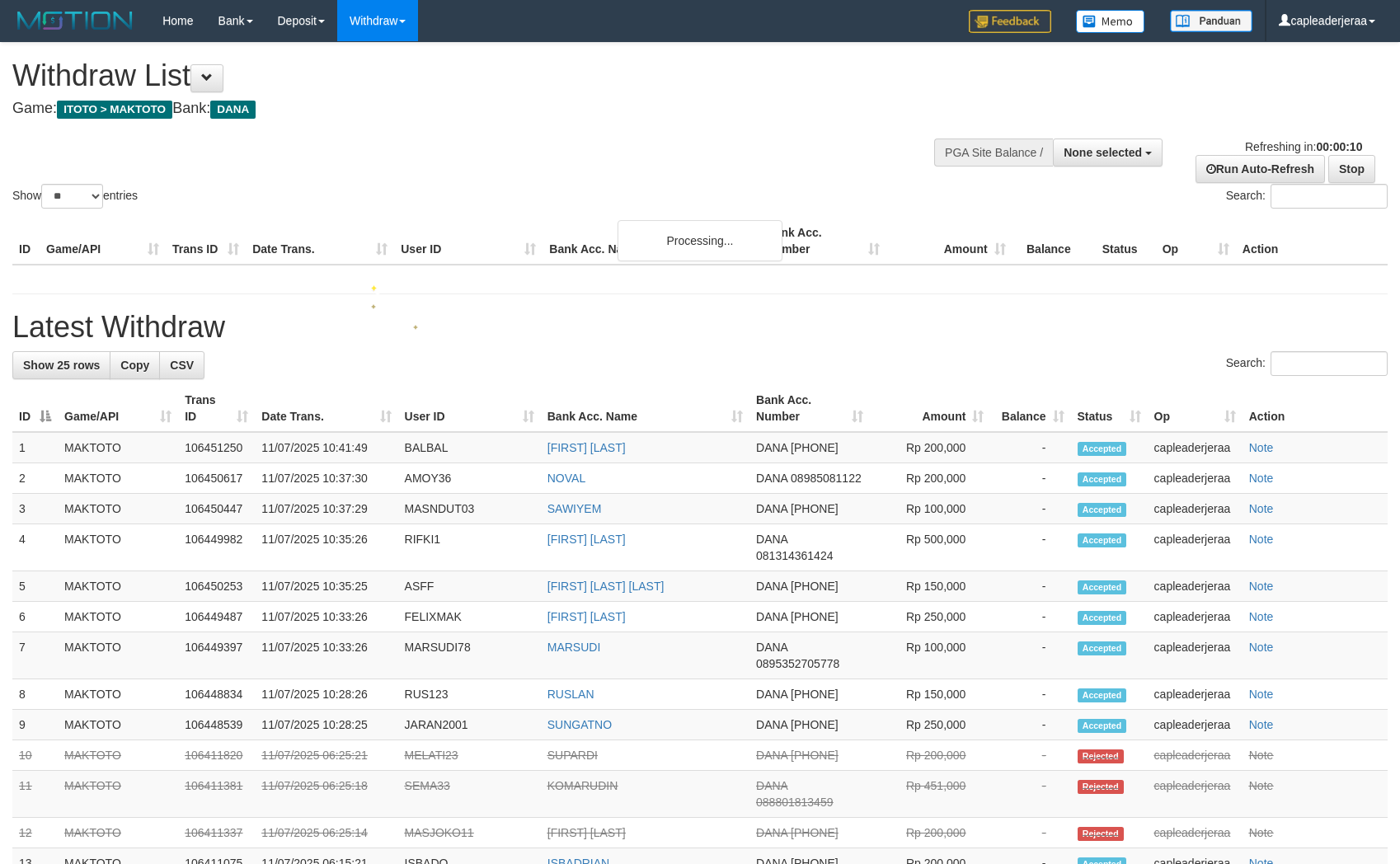select 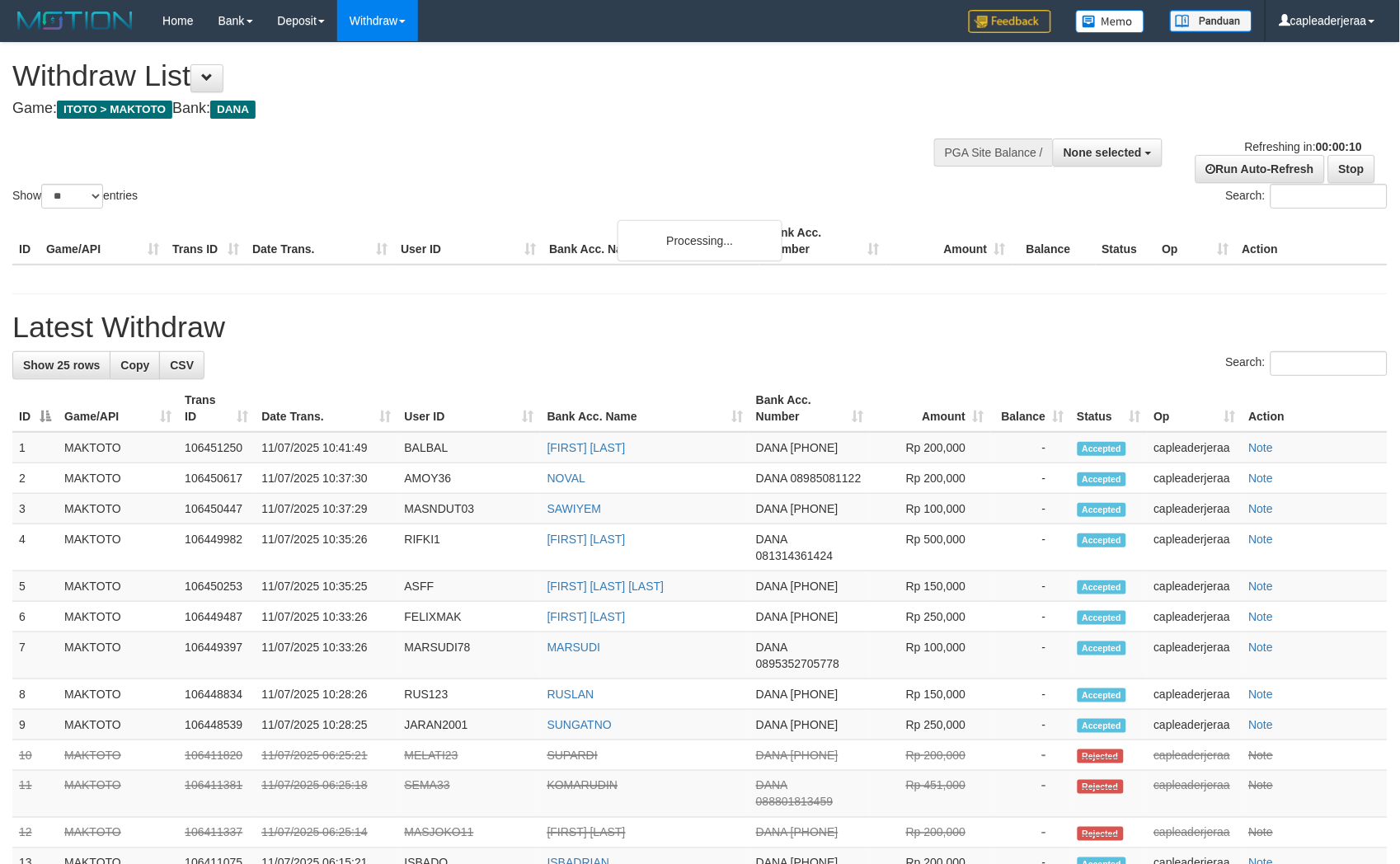 scroll, scrollTop: 0, scrollLeft: 0, axis: both 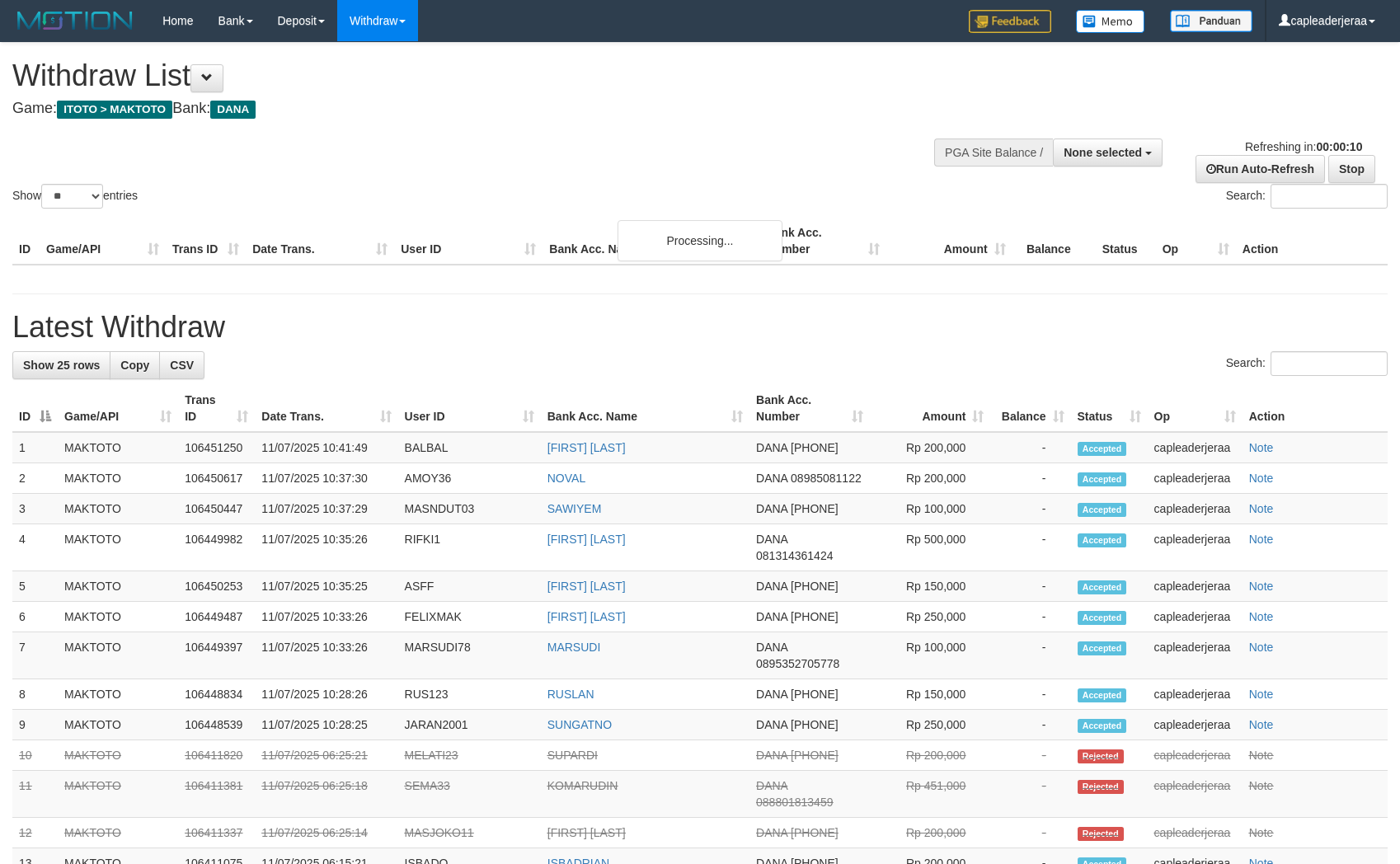 select 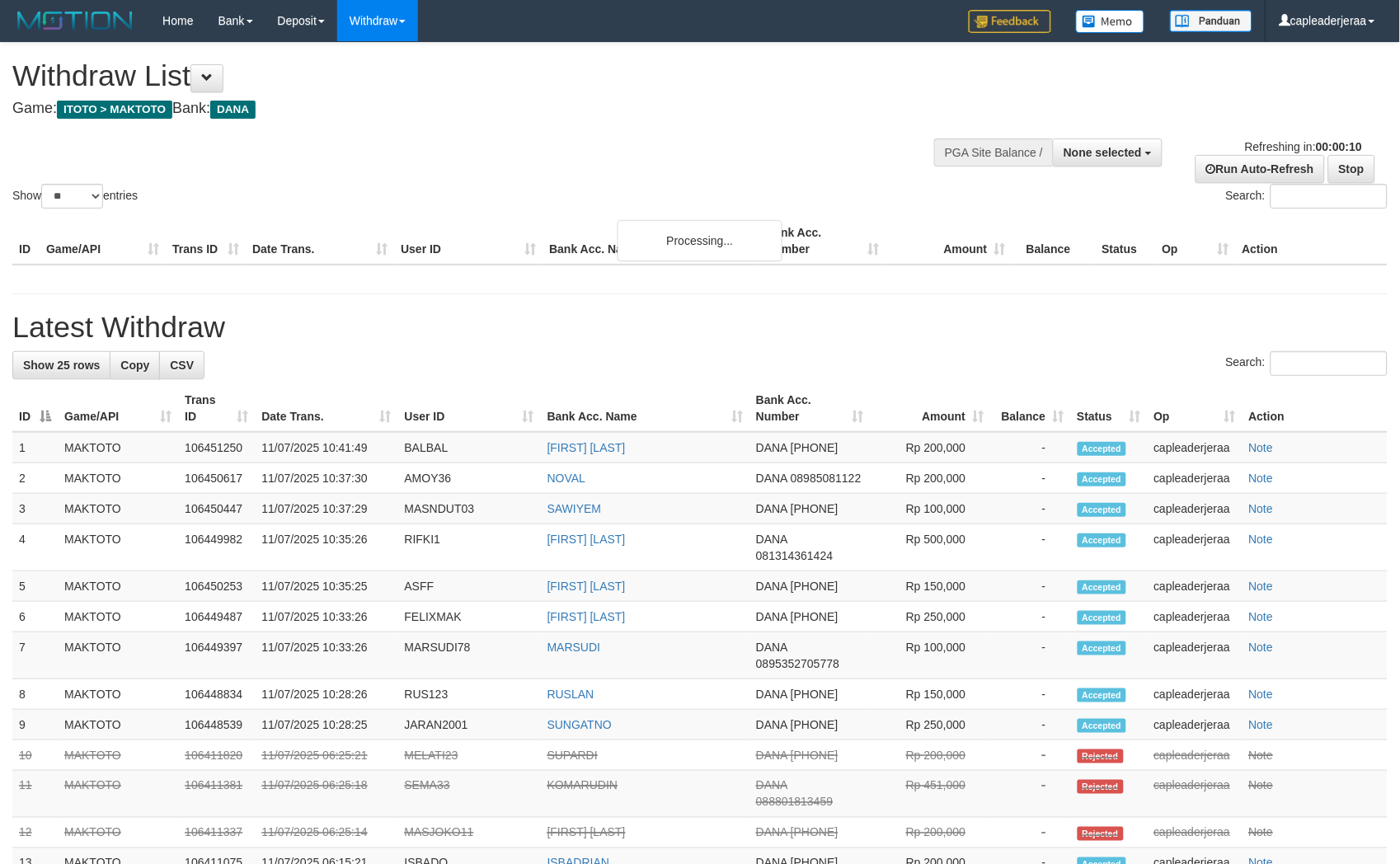 scroll, scrollTop: 0, scrollLeft: 0, axis: both 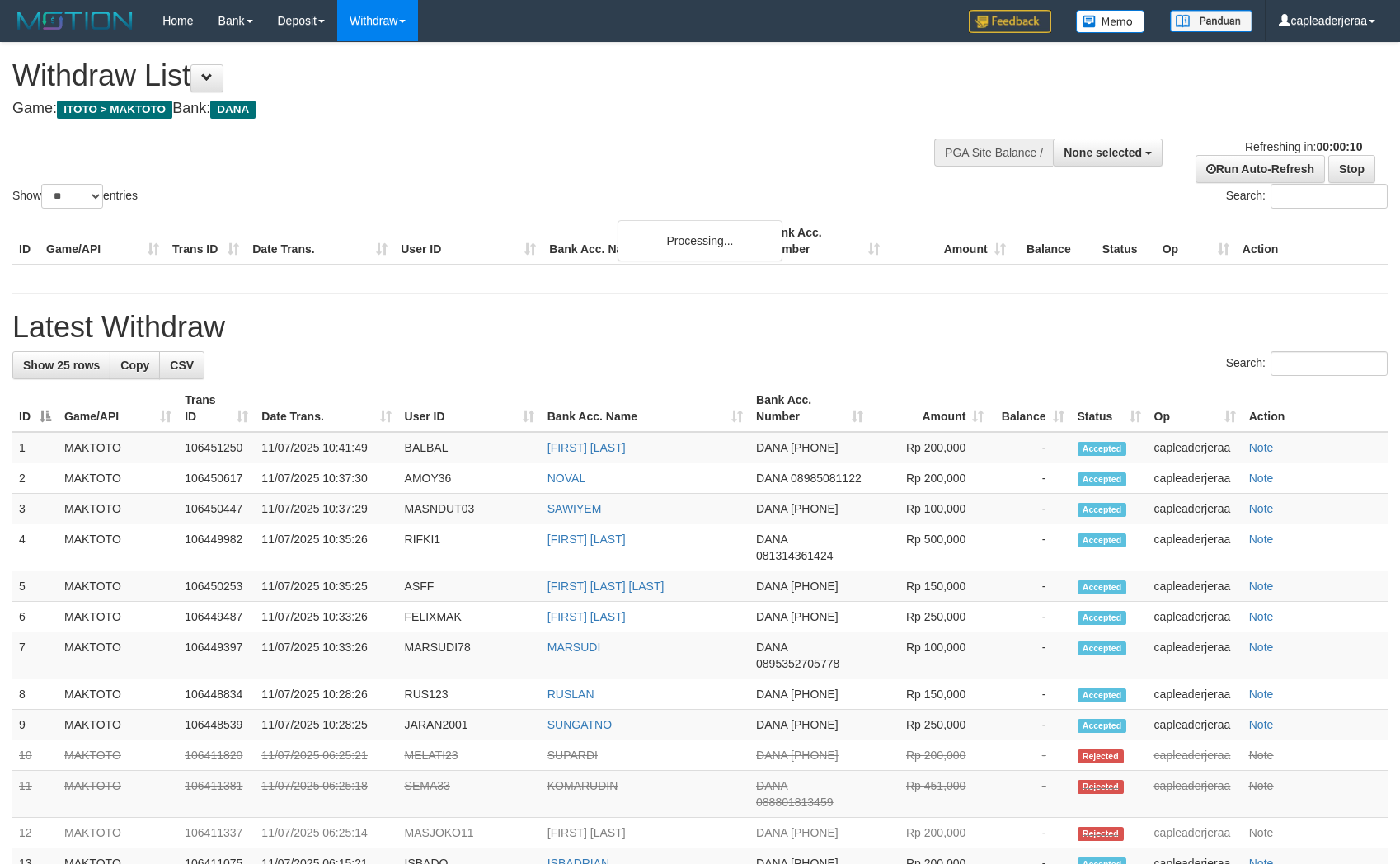 select 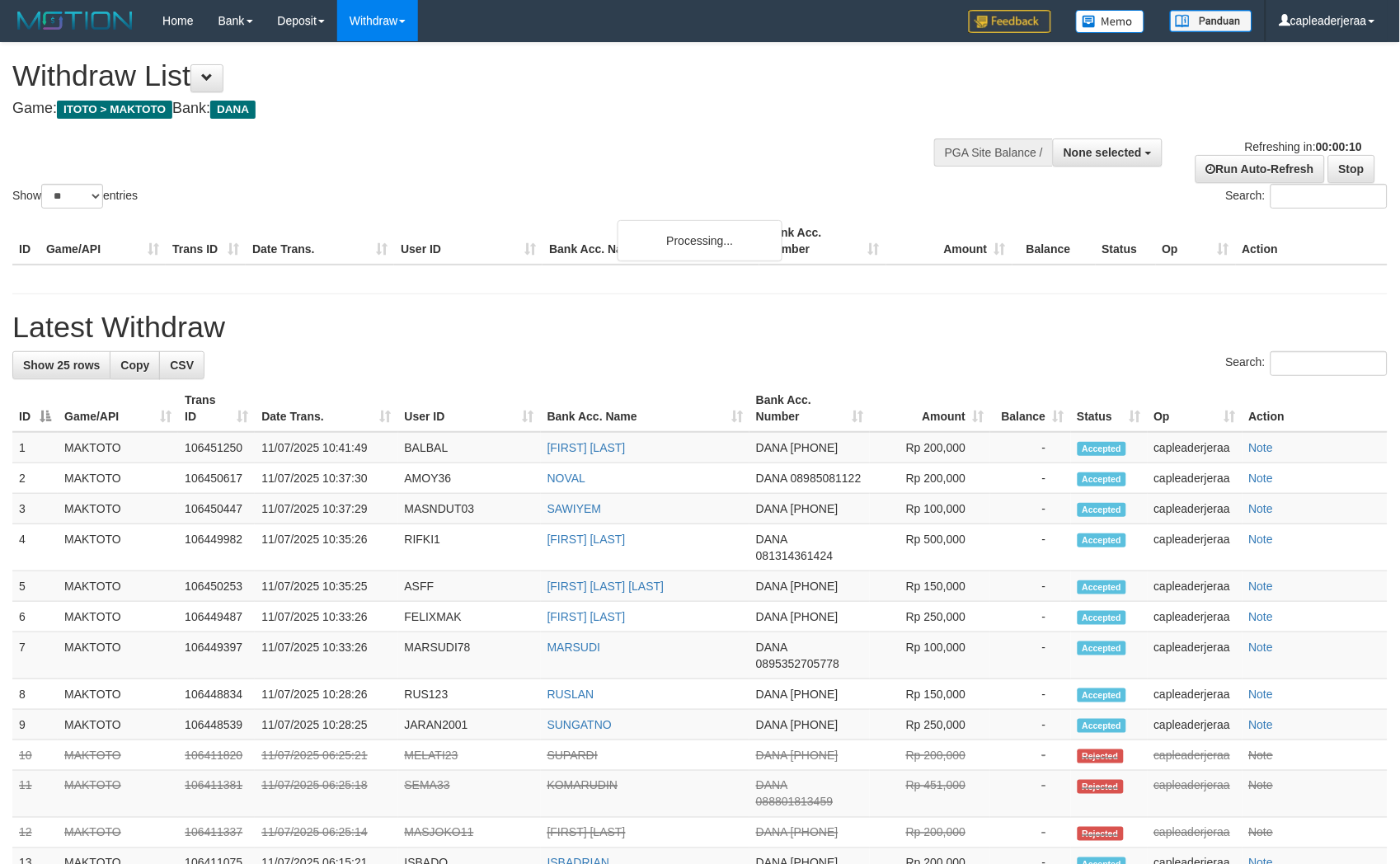 scroll, scrollTop: 0, scrollLeft: 0, axis: both 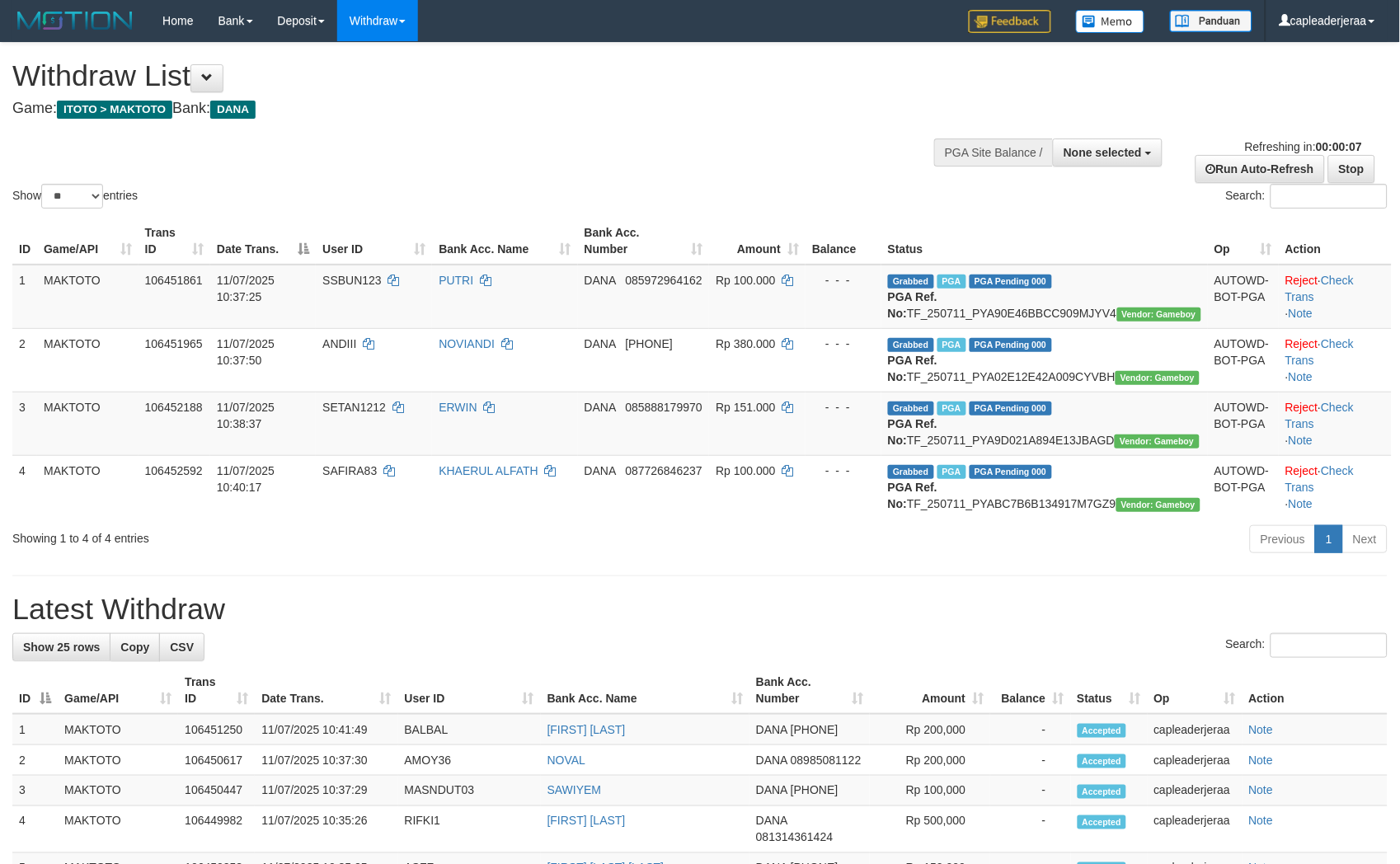 click on "Showing 1 to 4 of 4 entries" at bounding box center (292, 535) 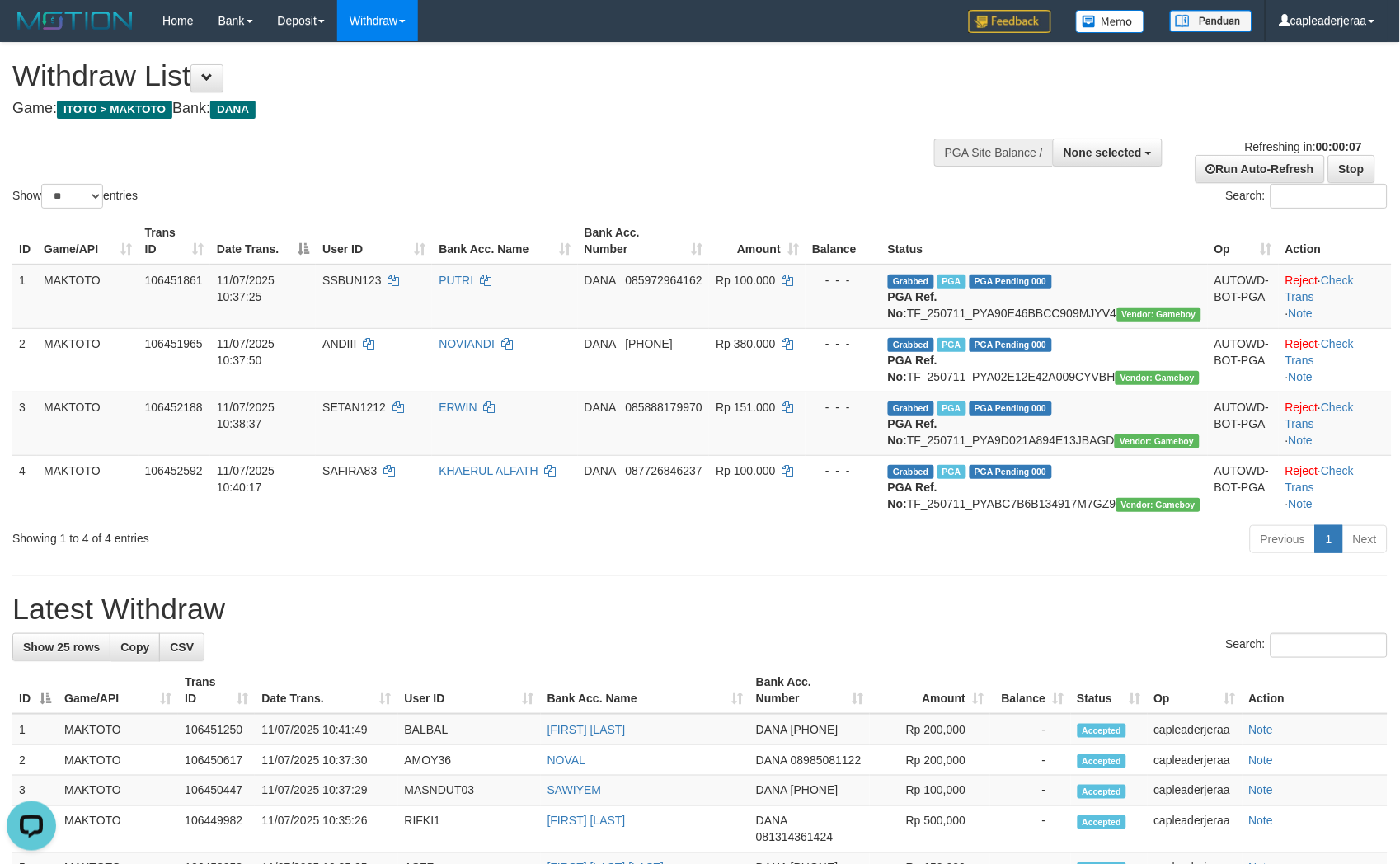 scroll, scrollTop: 0, scrollLeft: 0, axis: both 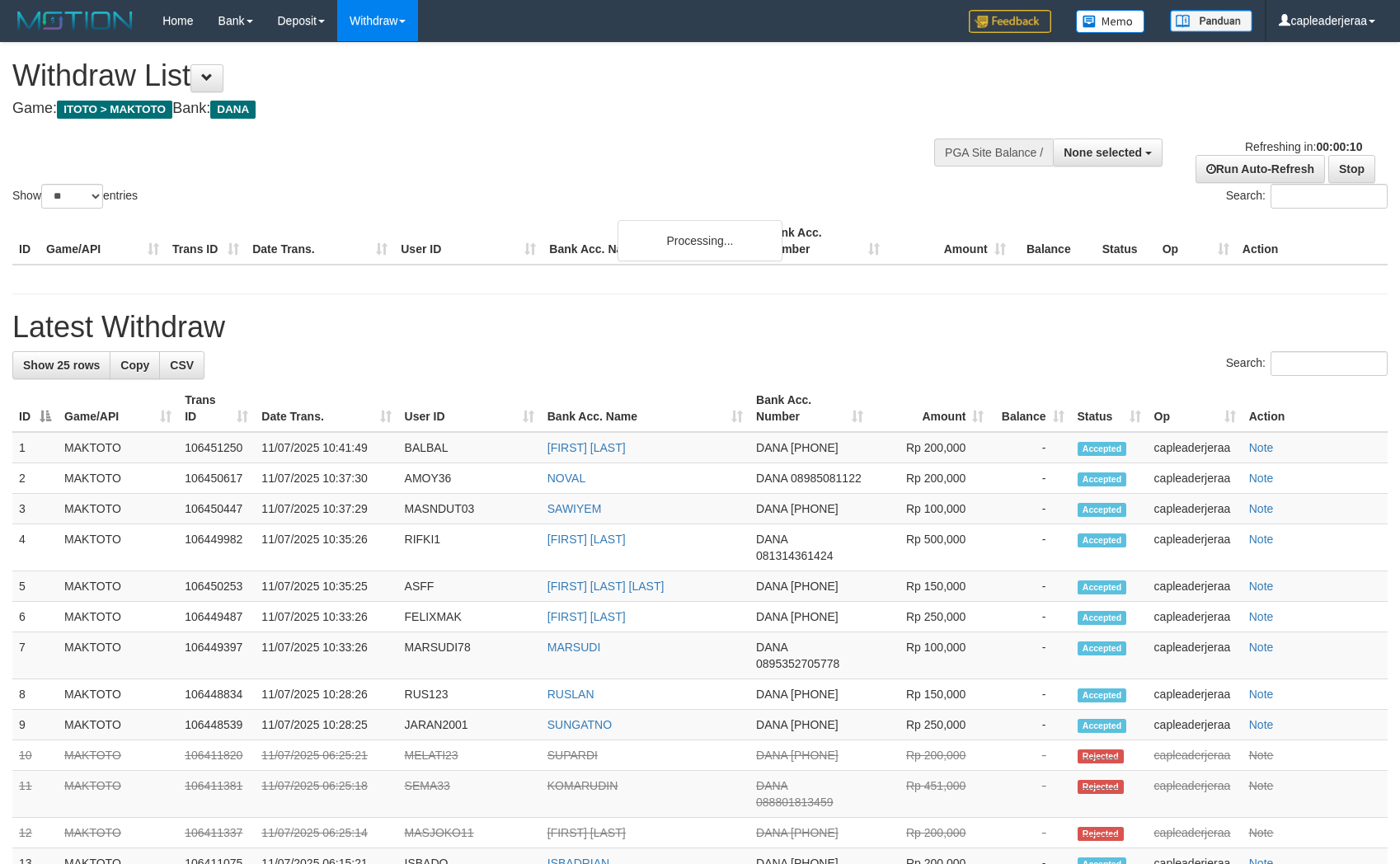 select 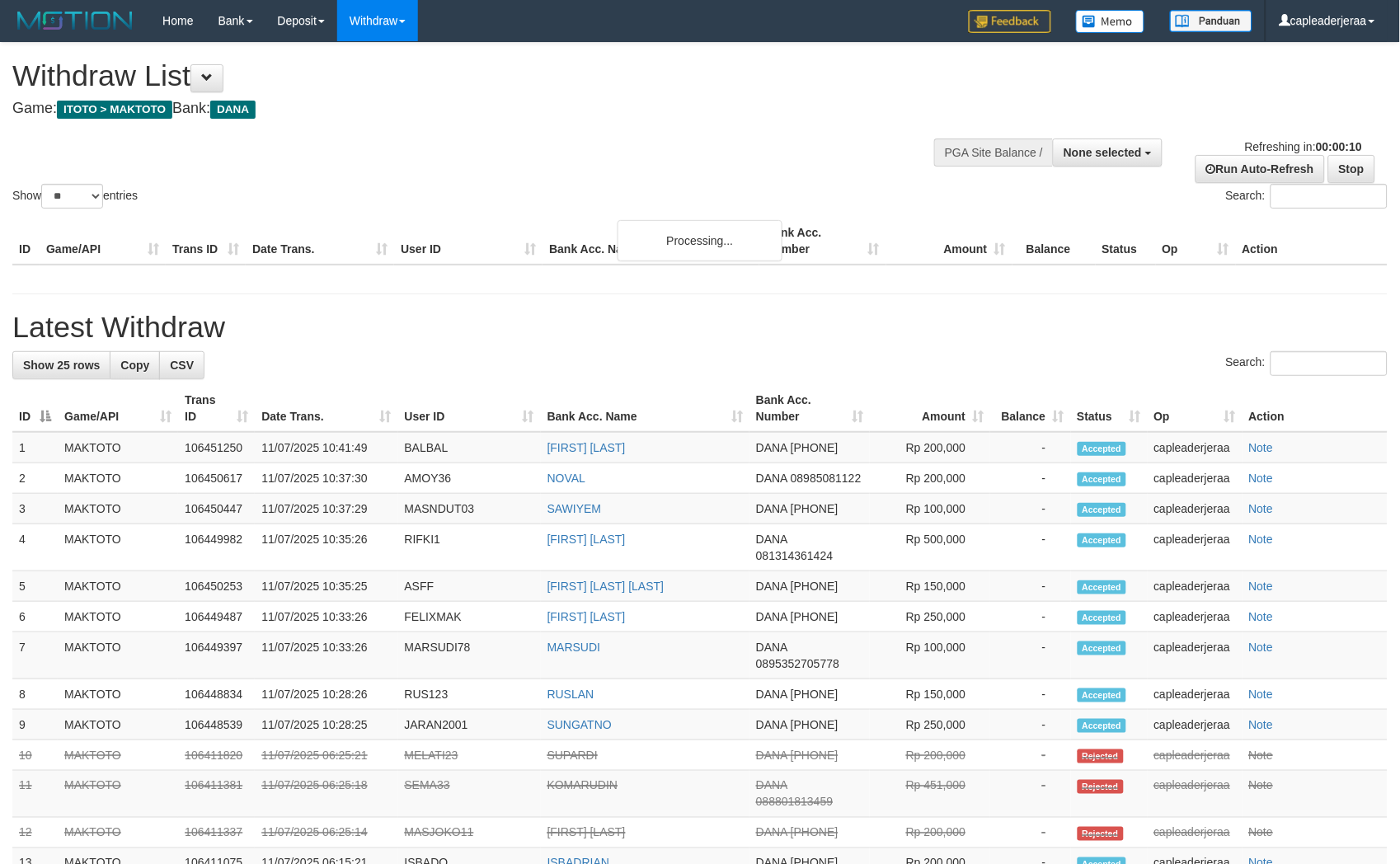 scroll, scrollTop: 0, scrollLeft: 0, axis: both 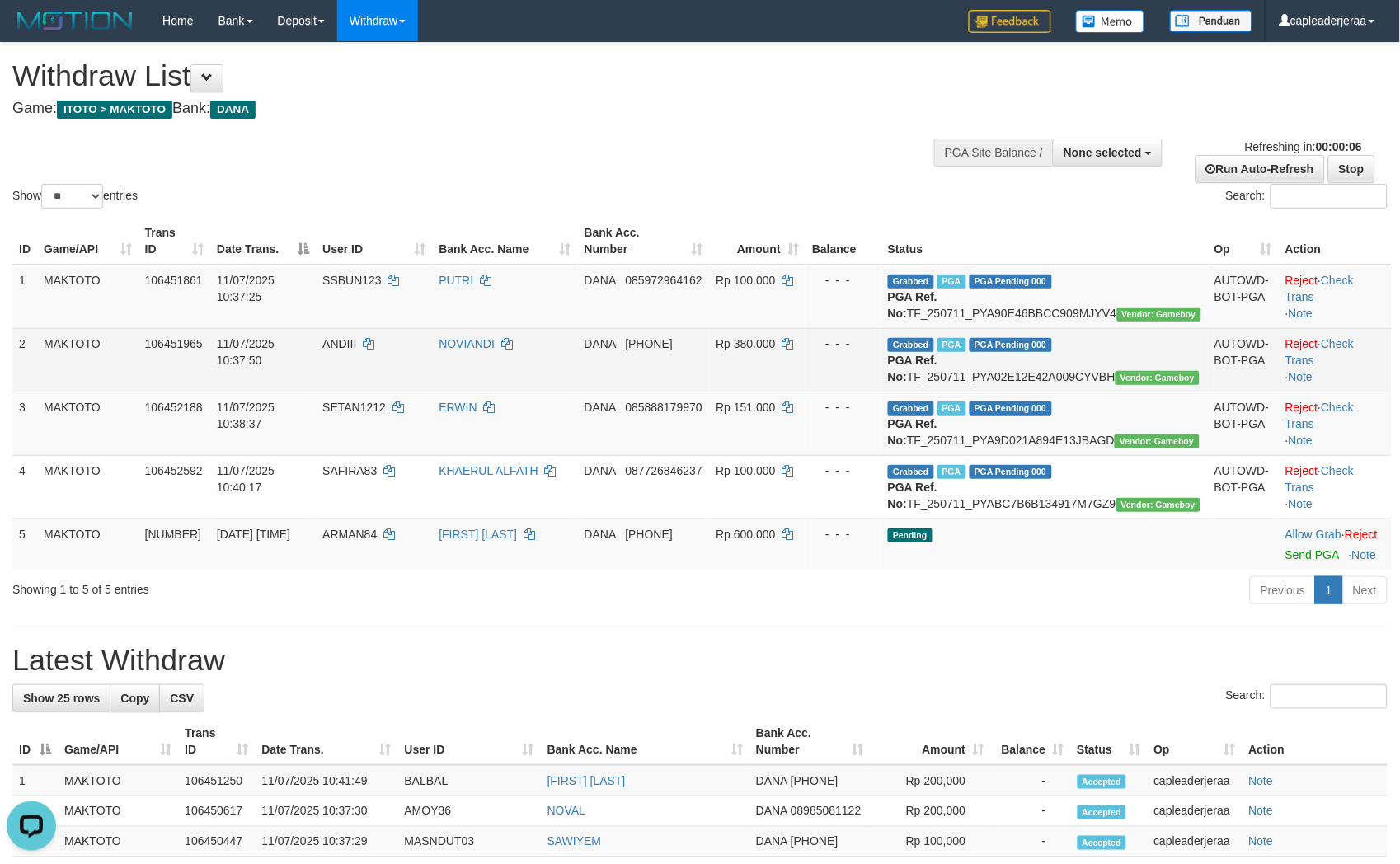 click on "NOVIANDI" at bounding box center (505, 359) 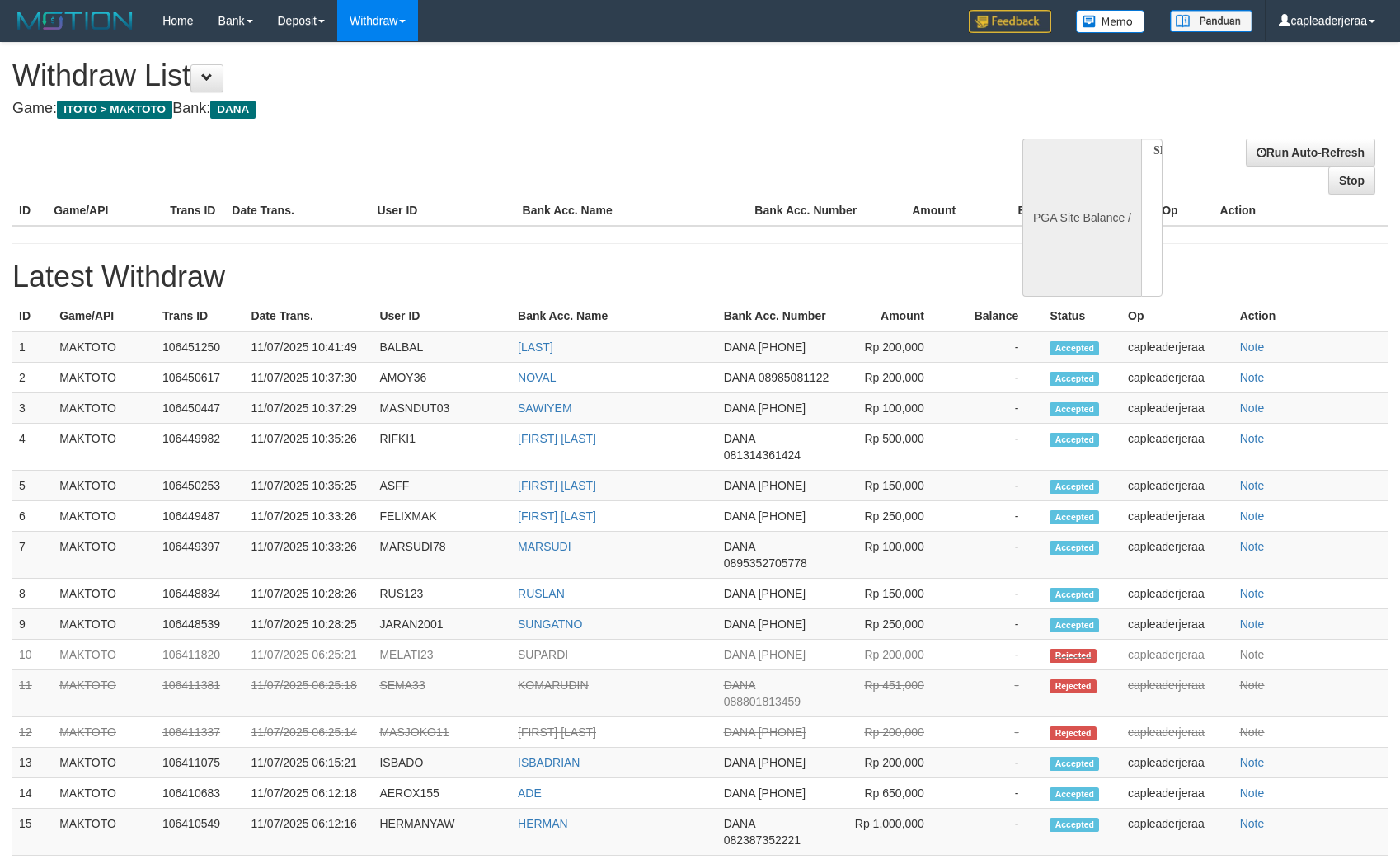 select 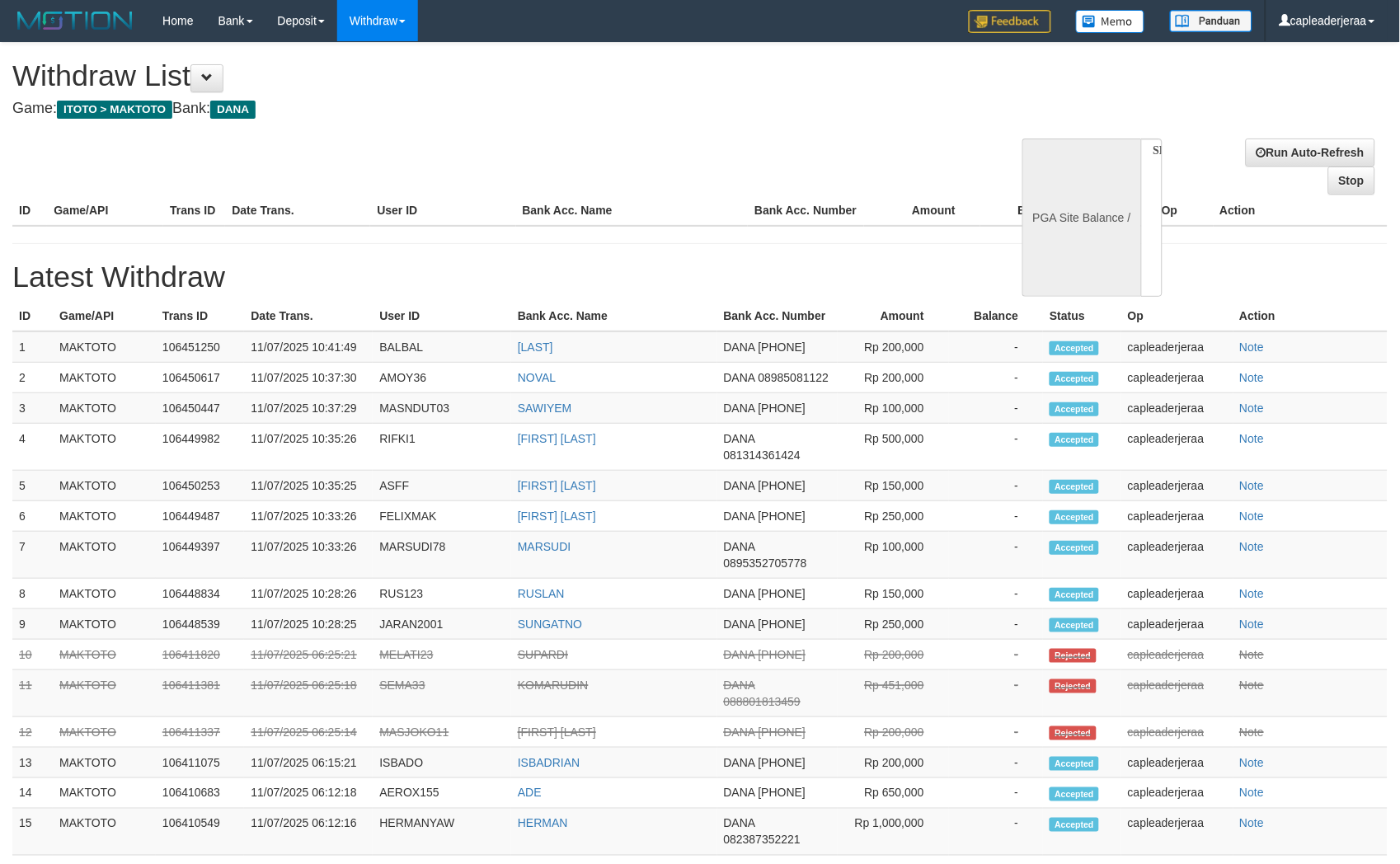 scroll, scrollTop: 0, scrollLeft: 0, axis: both 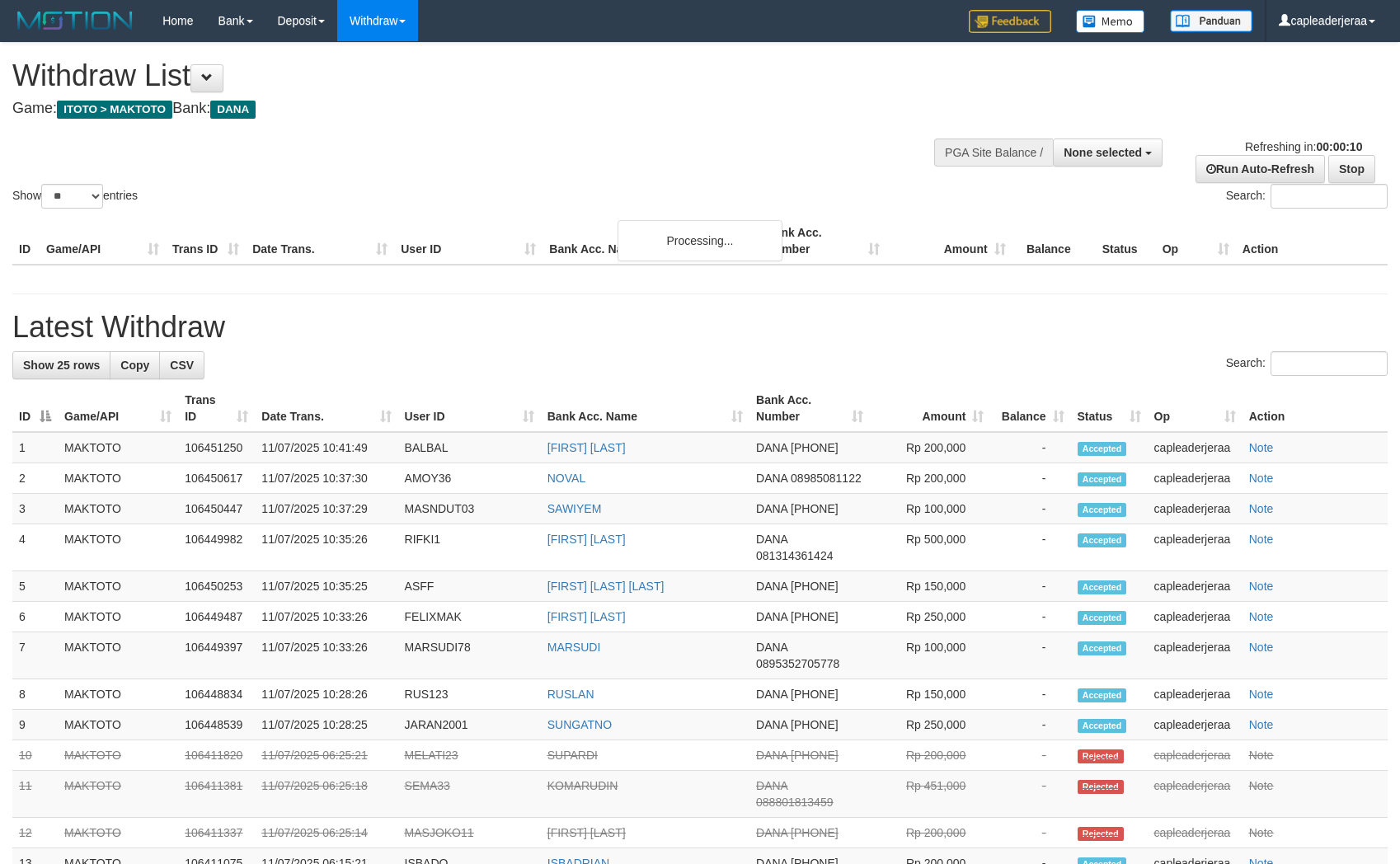 select 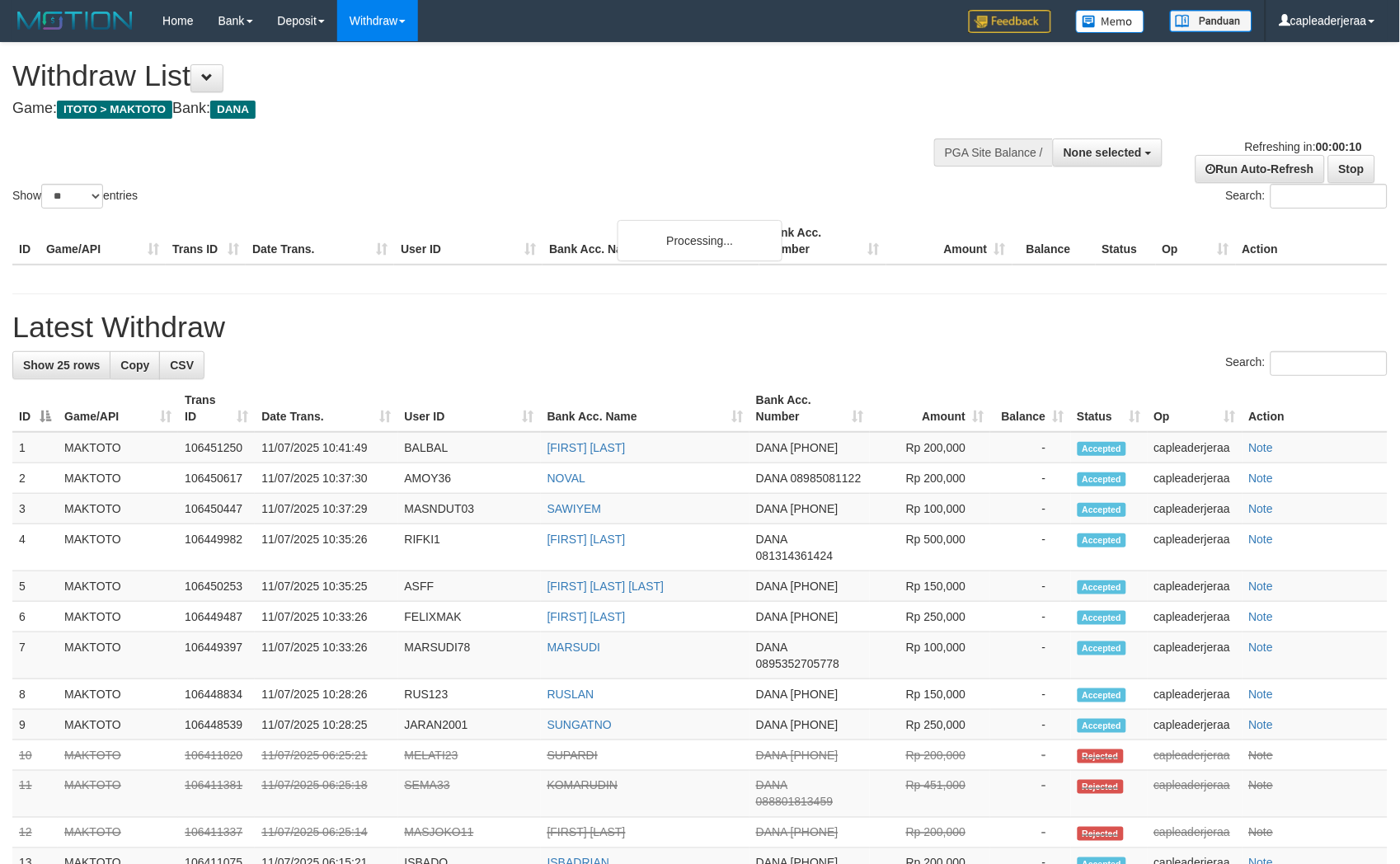 scroll, scrollTop: 0, scrollLeft: 0, axis: both 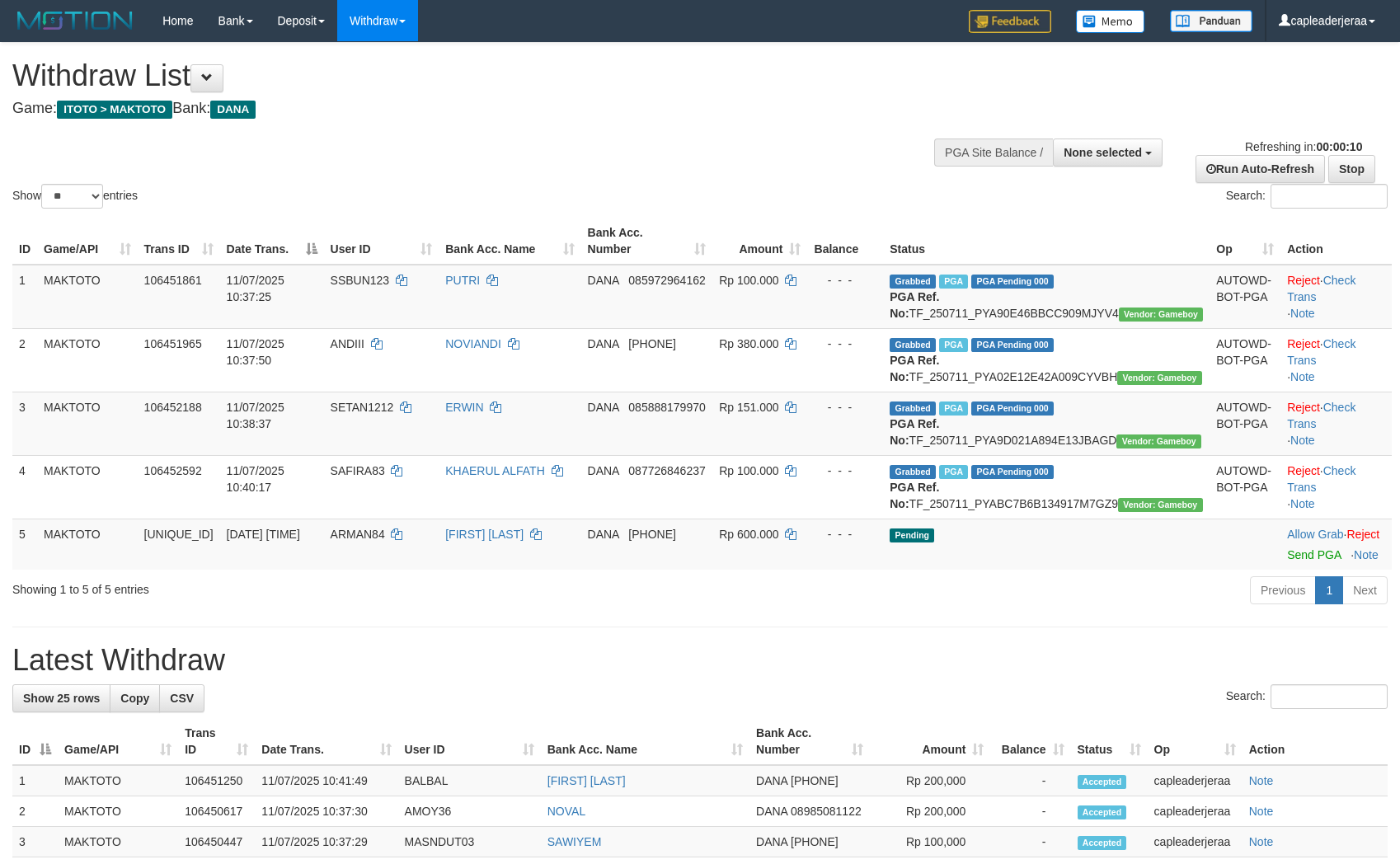 select 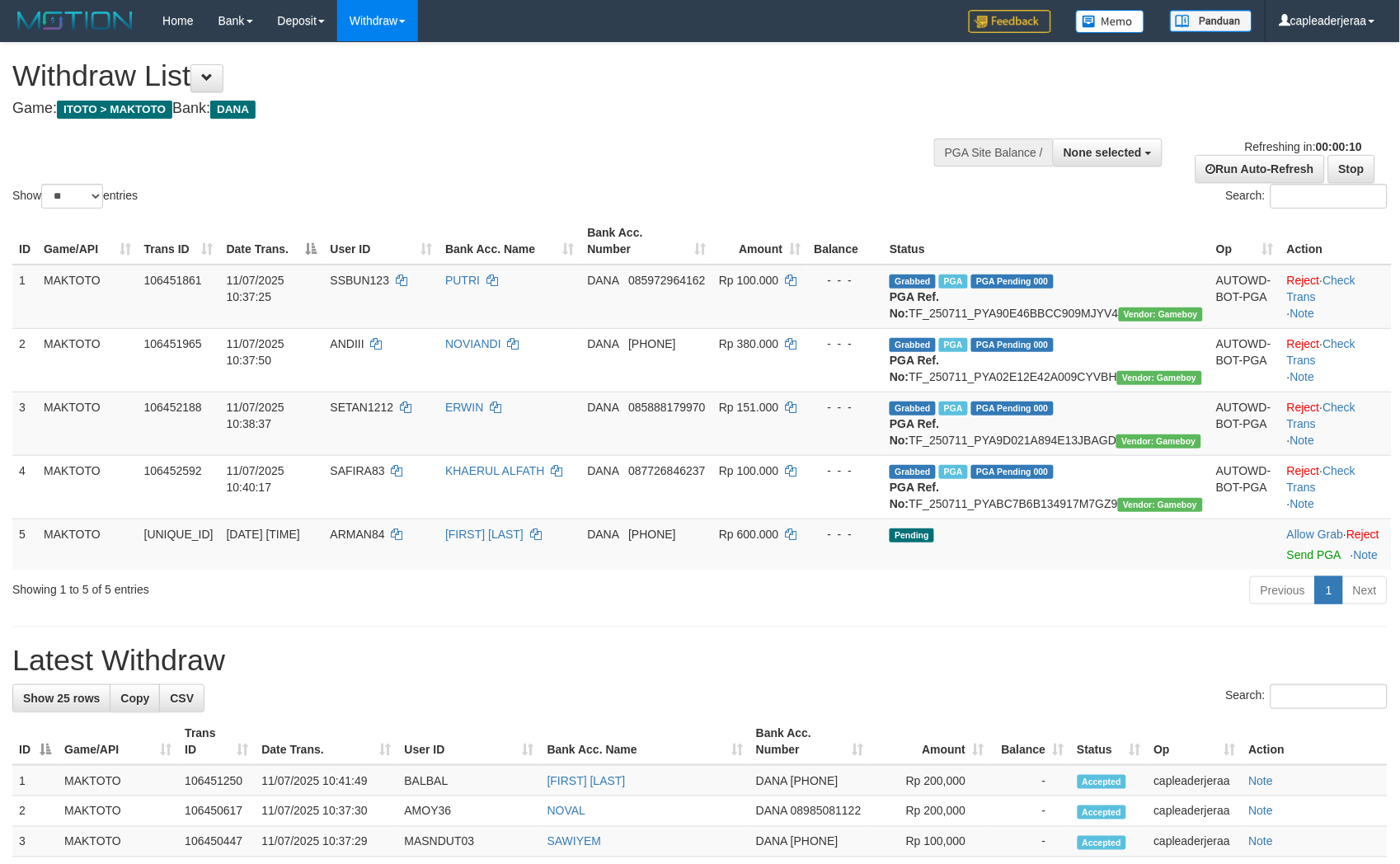 scroll, scrollTop: 0, scrollLeft: 0, axis: both 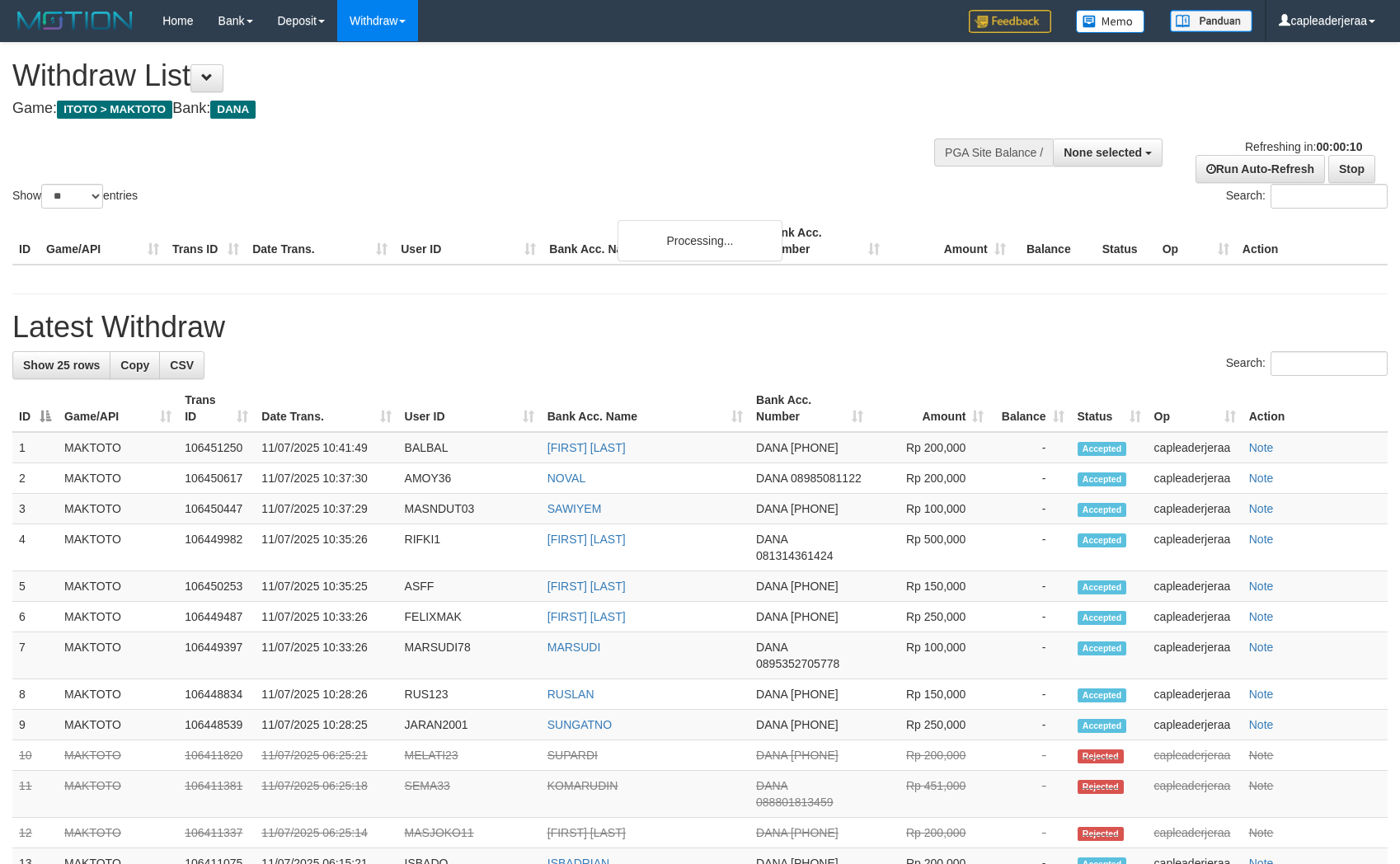 select 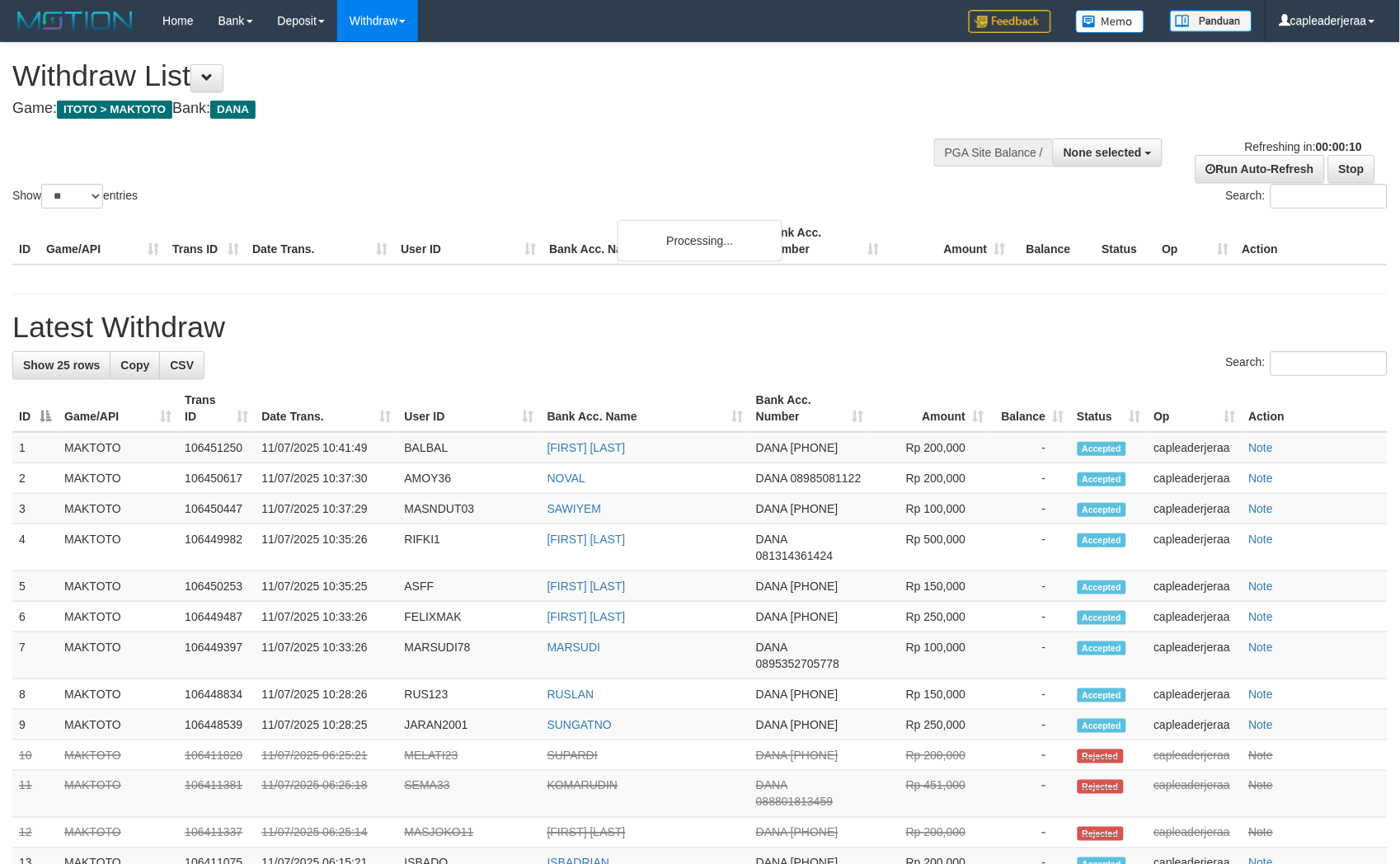scroll, scrollTop: 0, scrollLeft: 0, axis: both 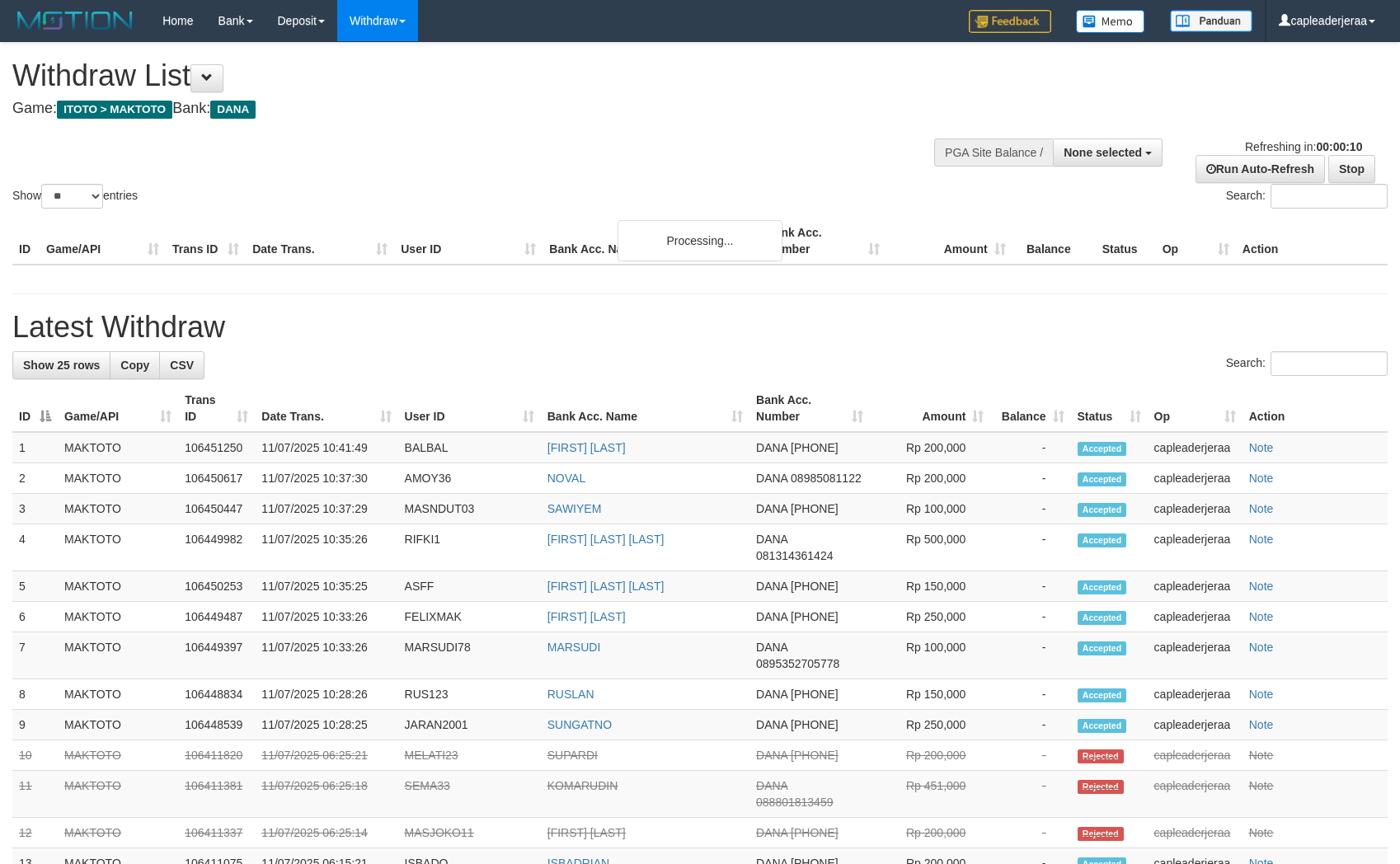 select 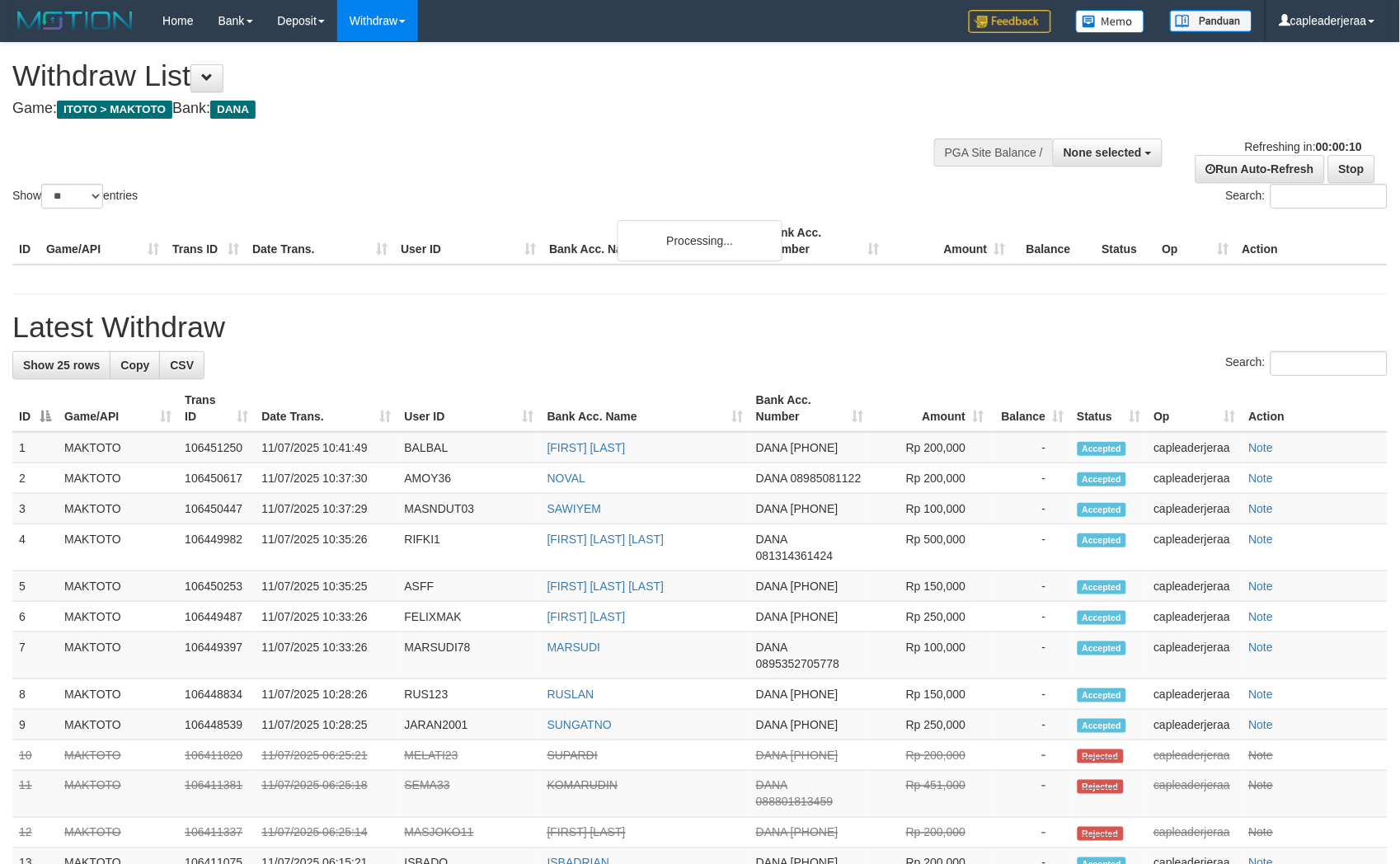 scroll, scrollTop: 0, scrollLeft: 0, axis: both 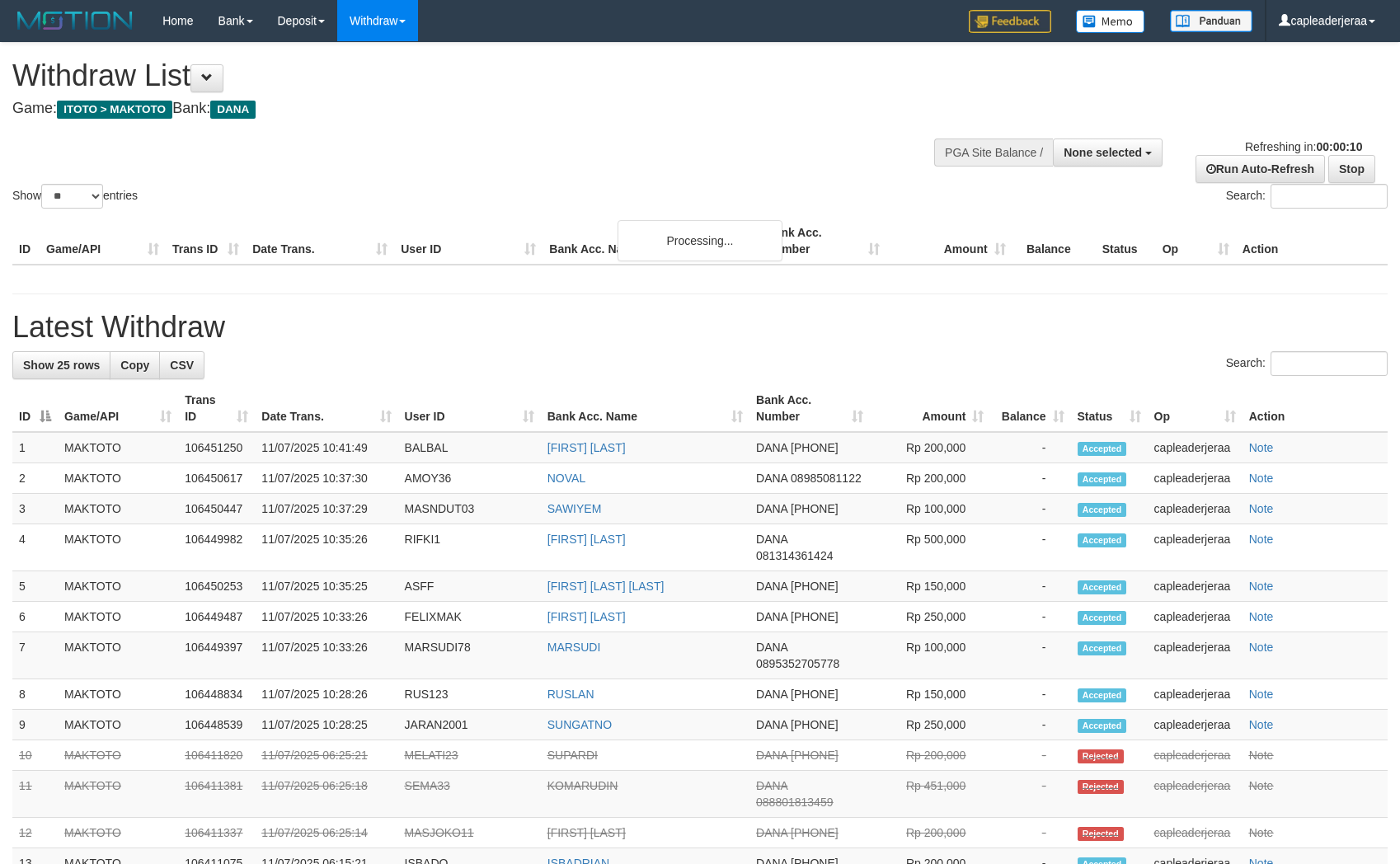 select 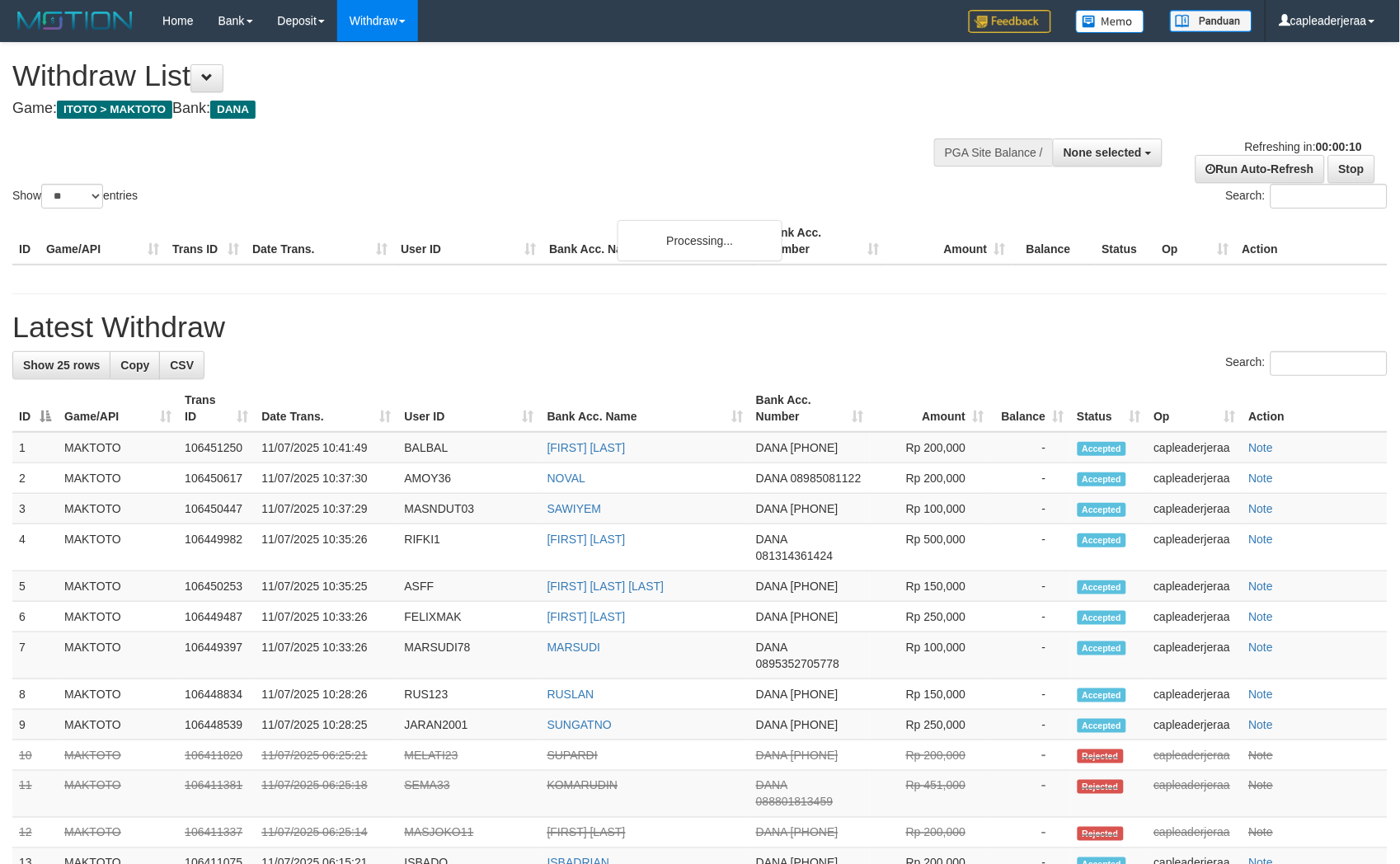 scroll, scrollTop: 0, scrollLeft: 0, axis: both 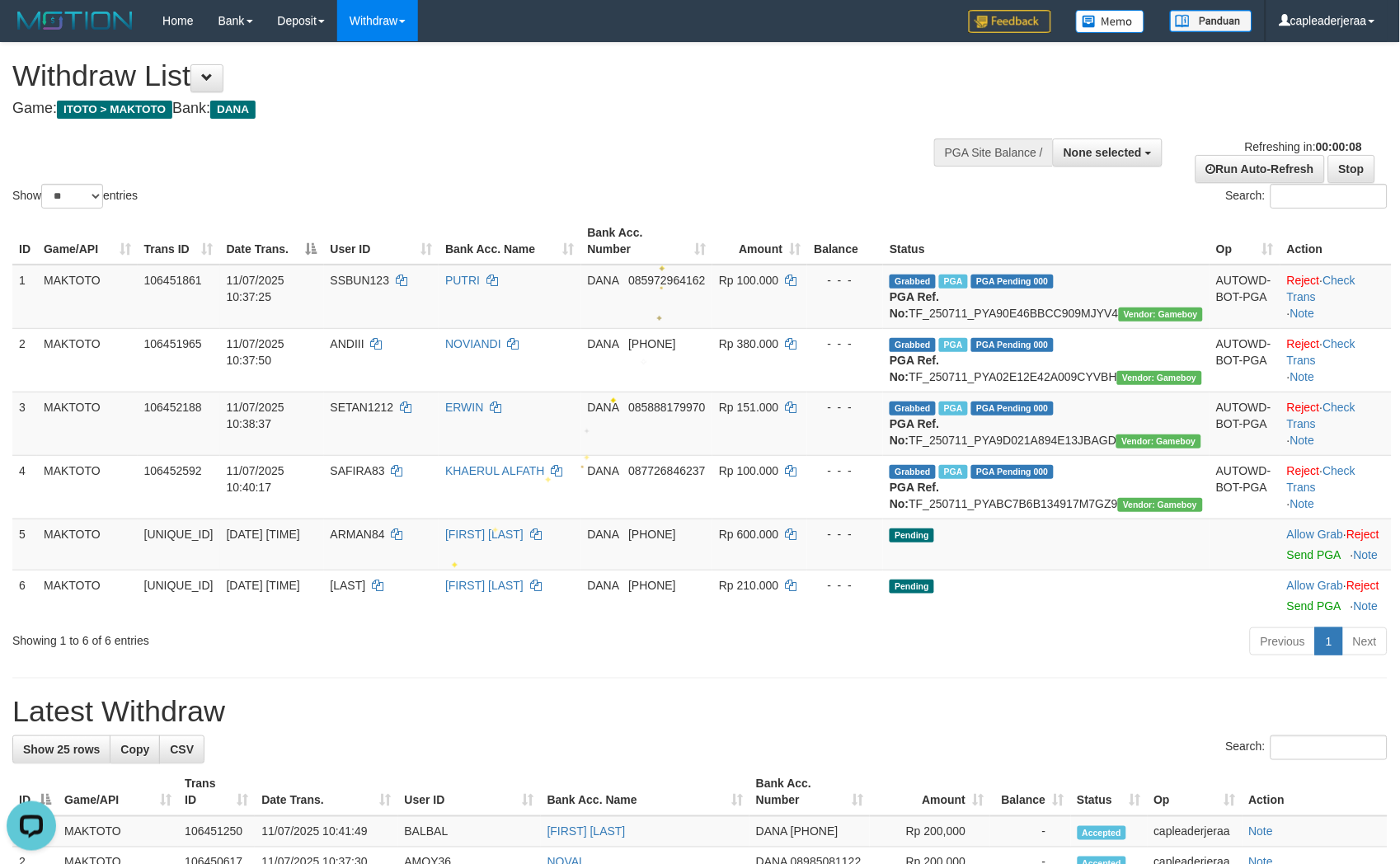 click on "Bank Acc. Name" at bounding box center (510, 241) 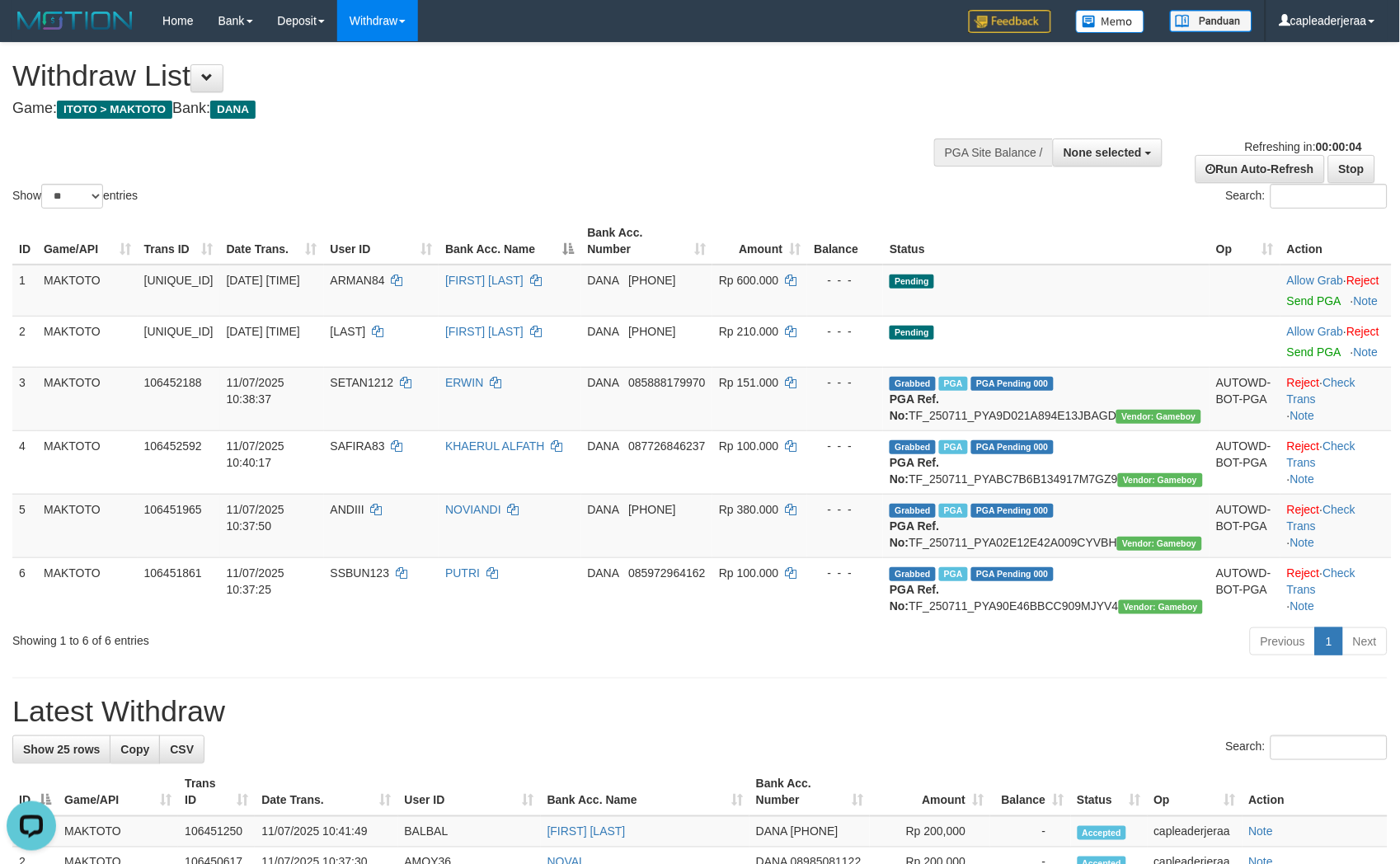 drag, startPoint x: 674, startPoint y: 232, endPoint x: 664, endPoint y: 232, distance: 10 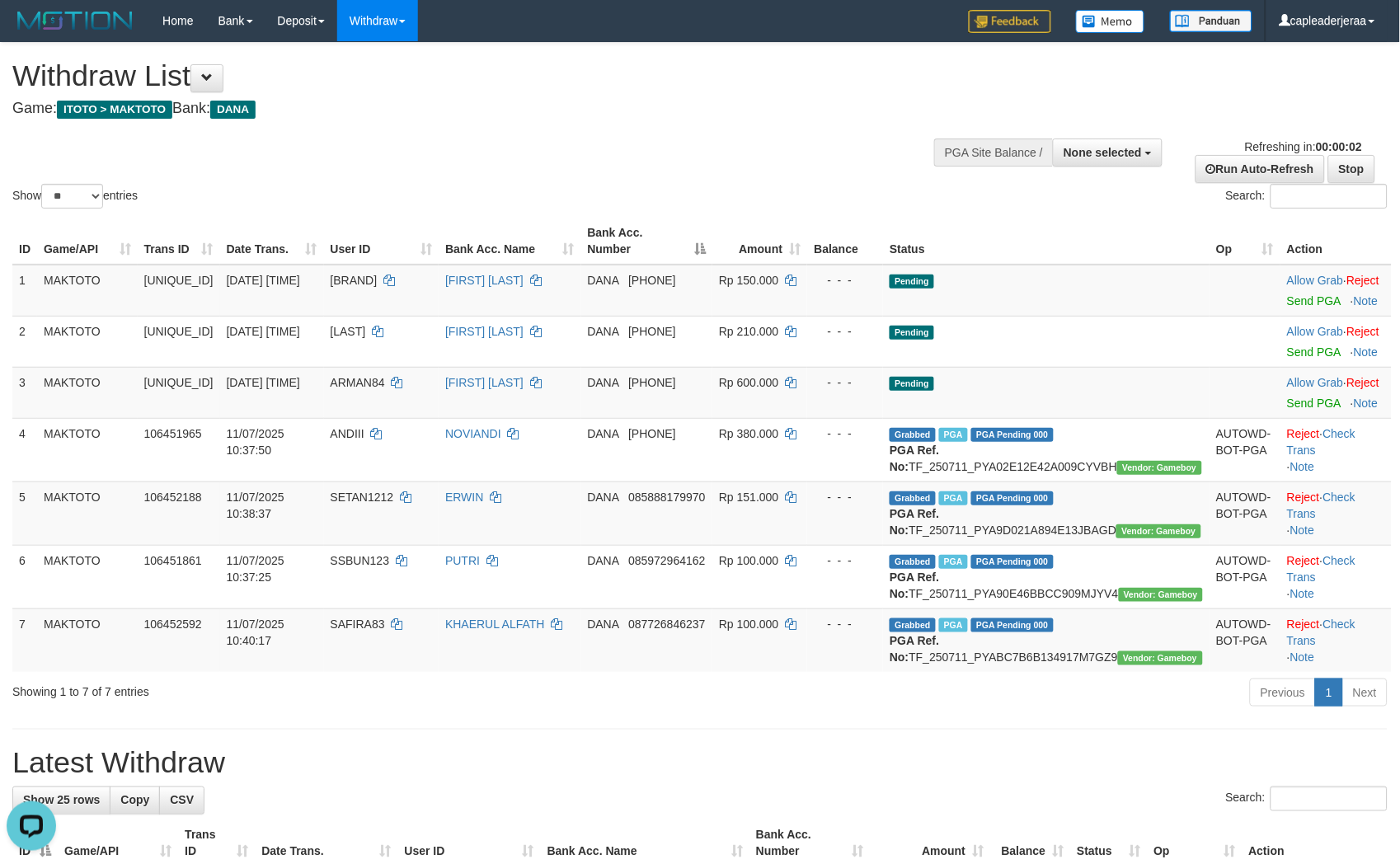 click on "Bank Acc. Name" at bounding box center (510, 241) 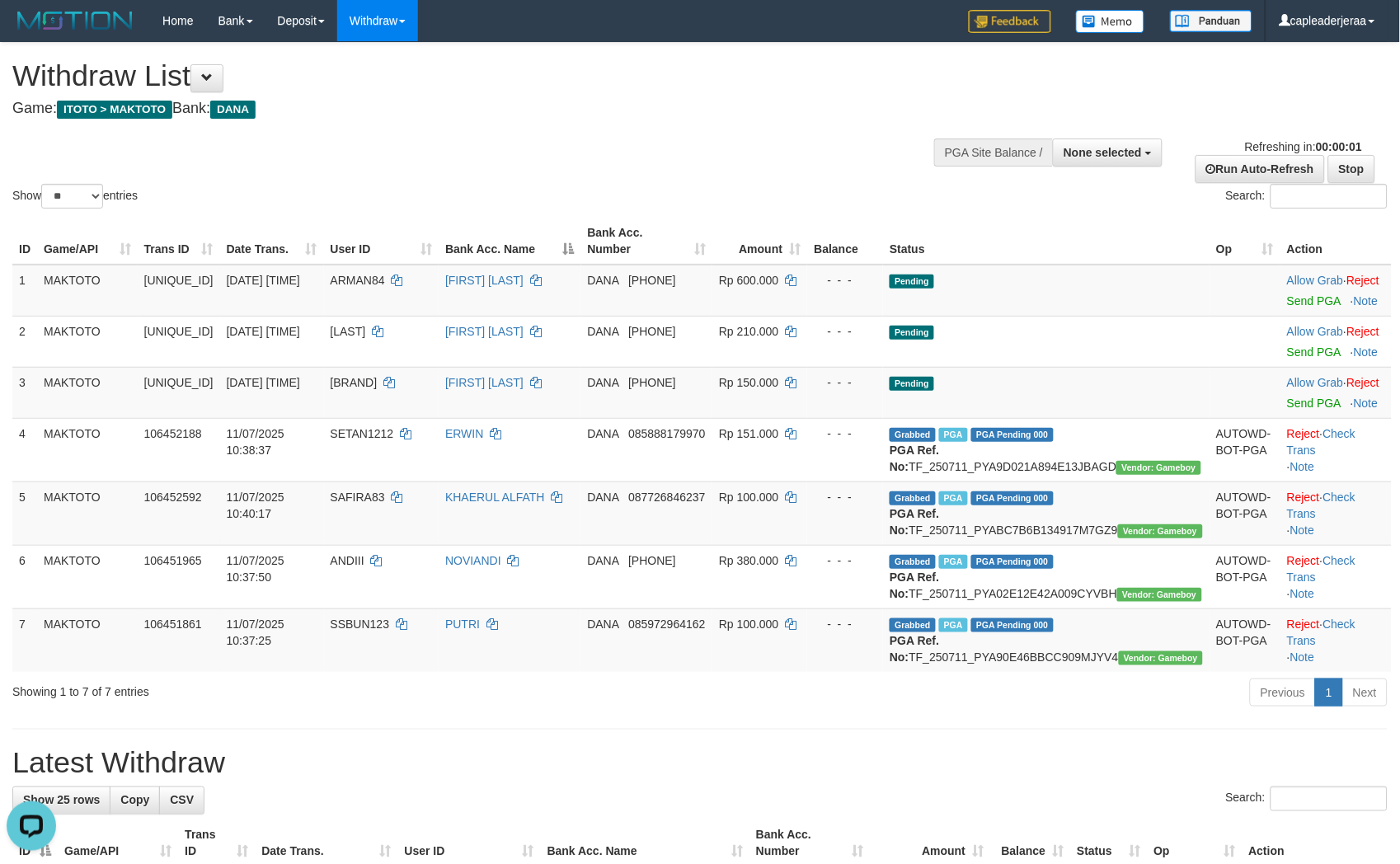click on "User ID" at bounding box center [382, 241] 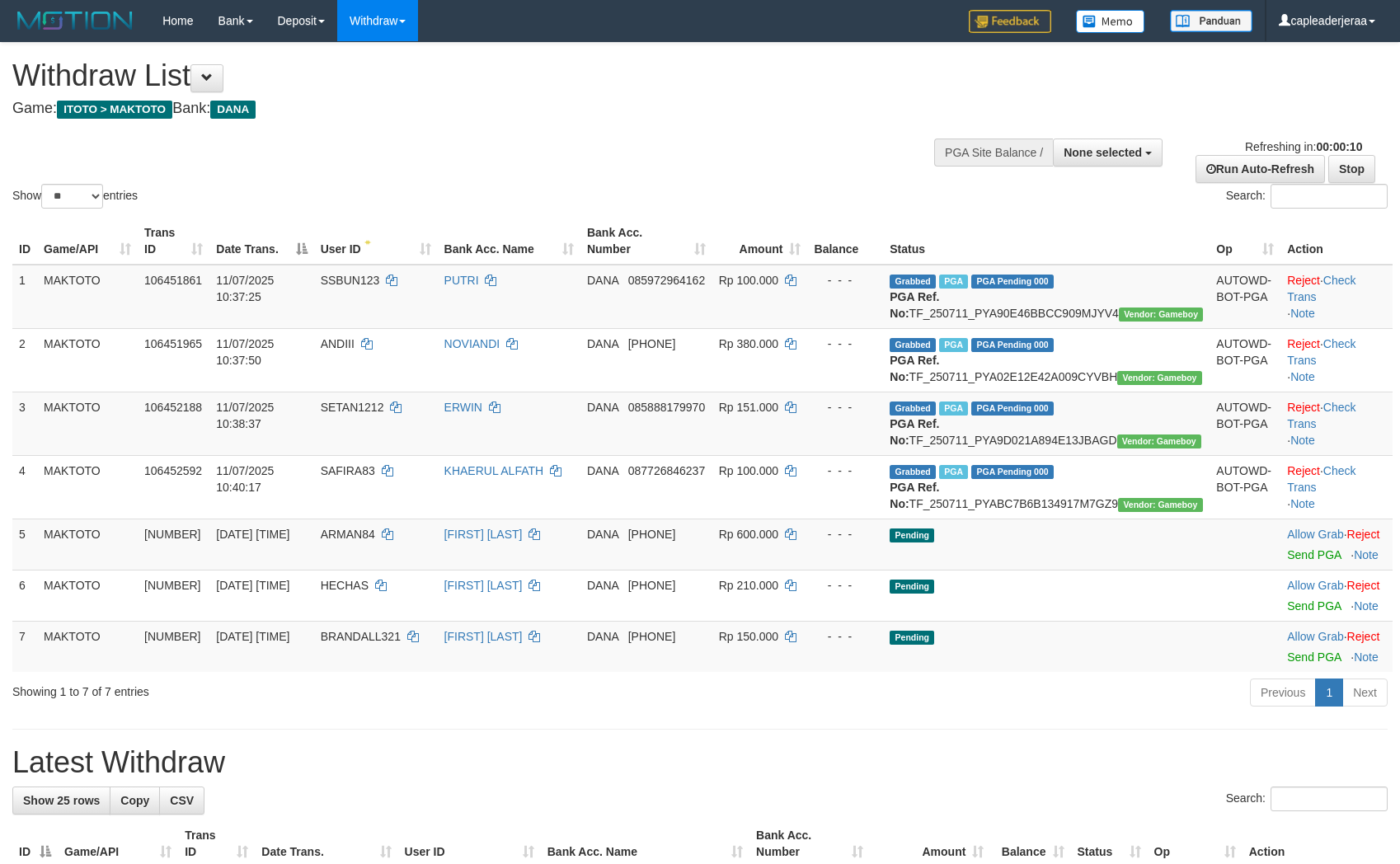 select 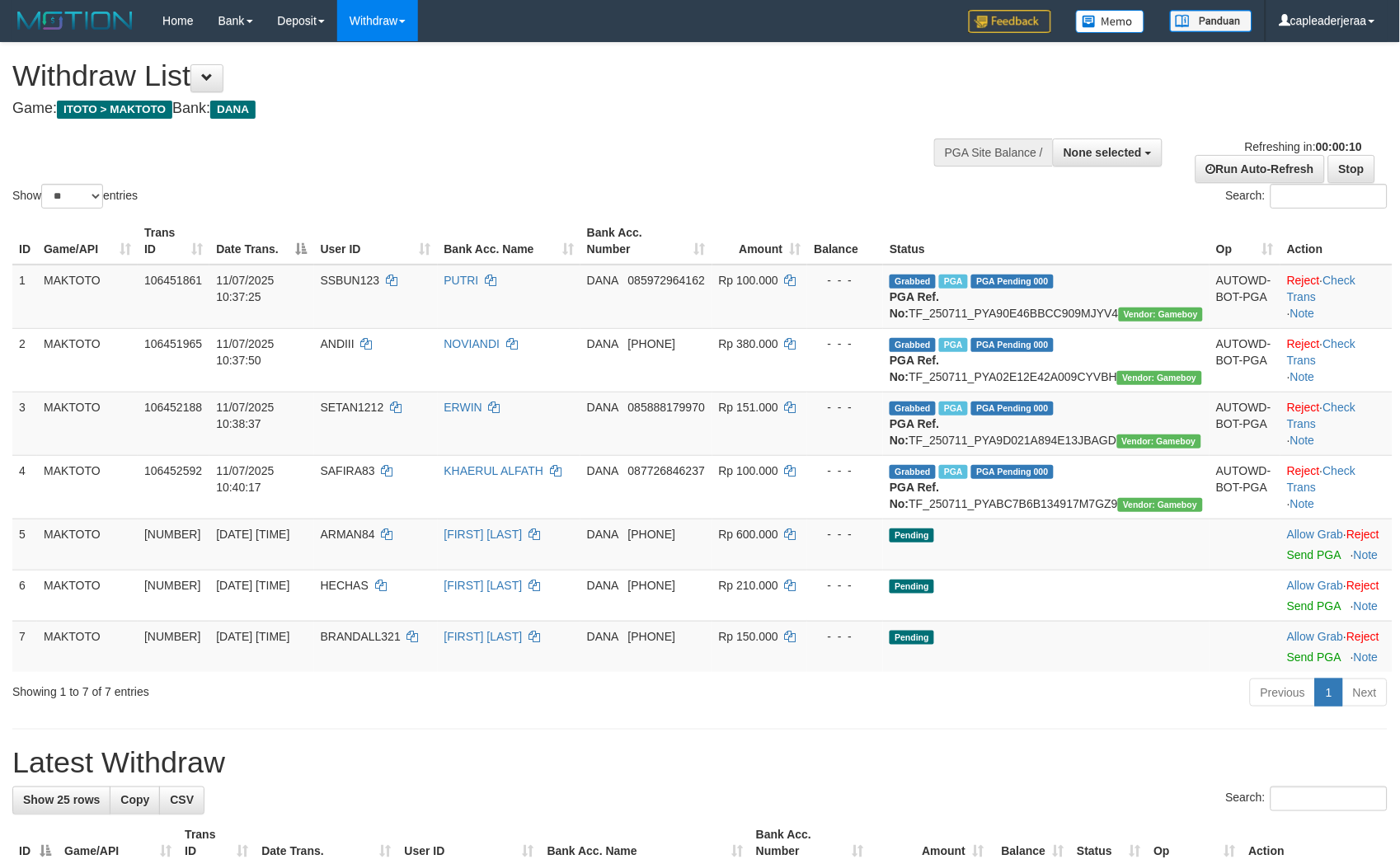 scroll, scrollTop: 0, scrollLeft: 0, axis: both 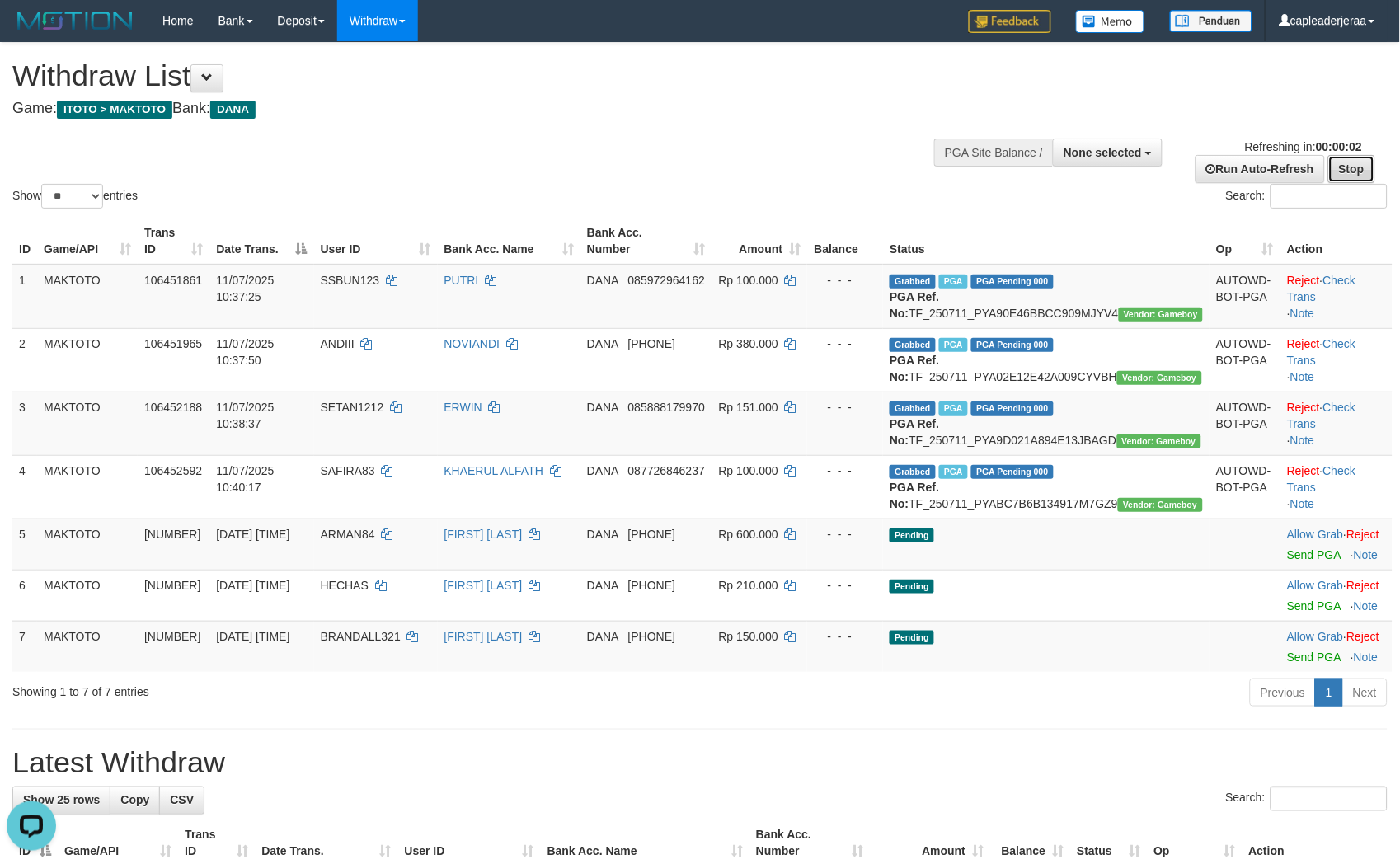 click on "Stop" at bounding box center (1351, 169) 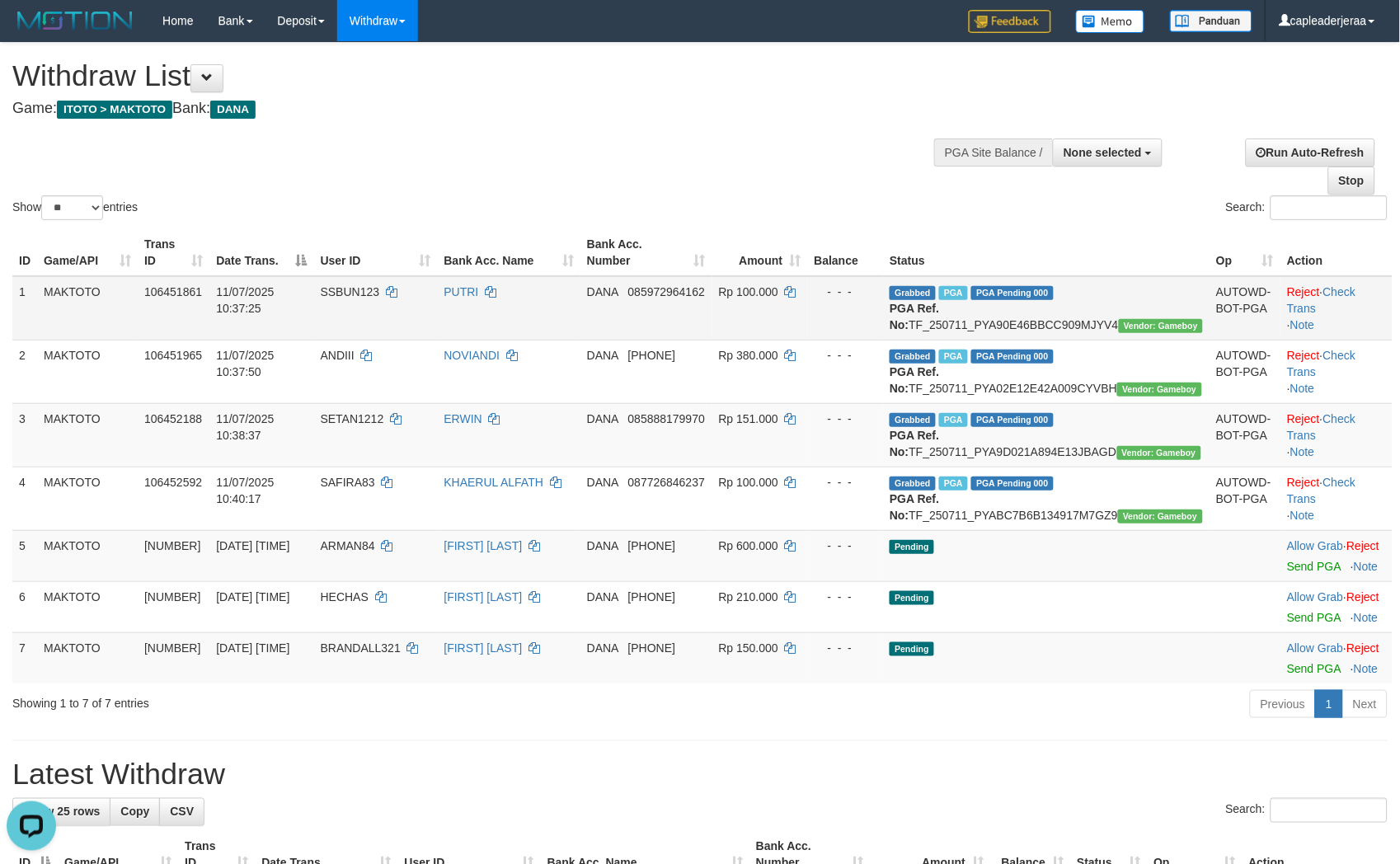 click on "SSBUN123" at bounding box center (350, 292) 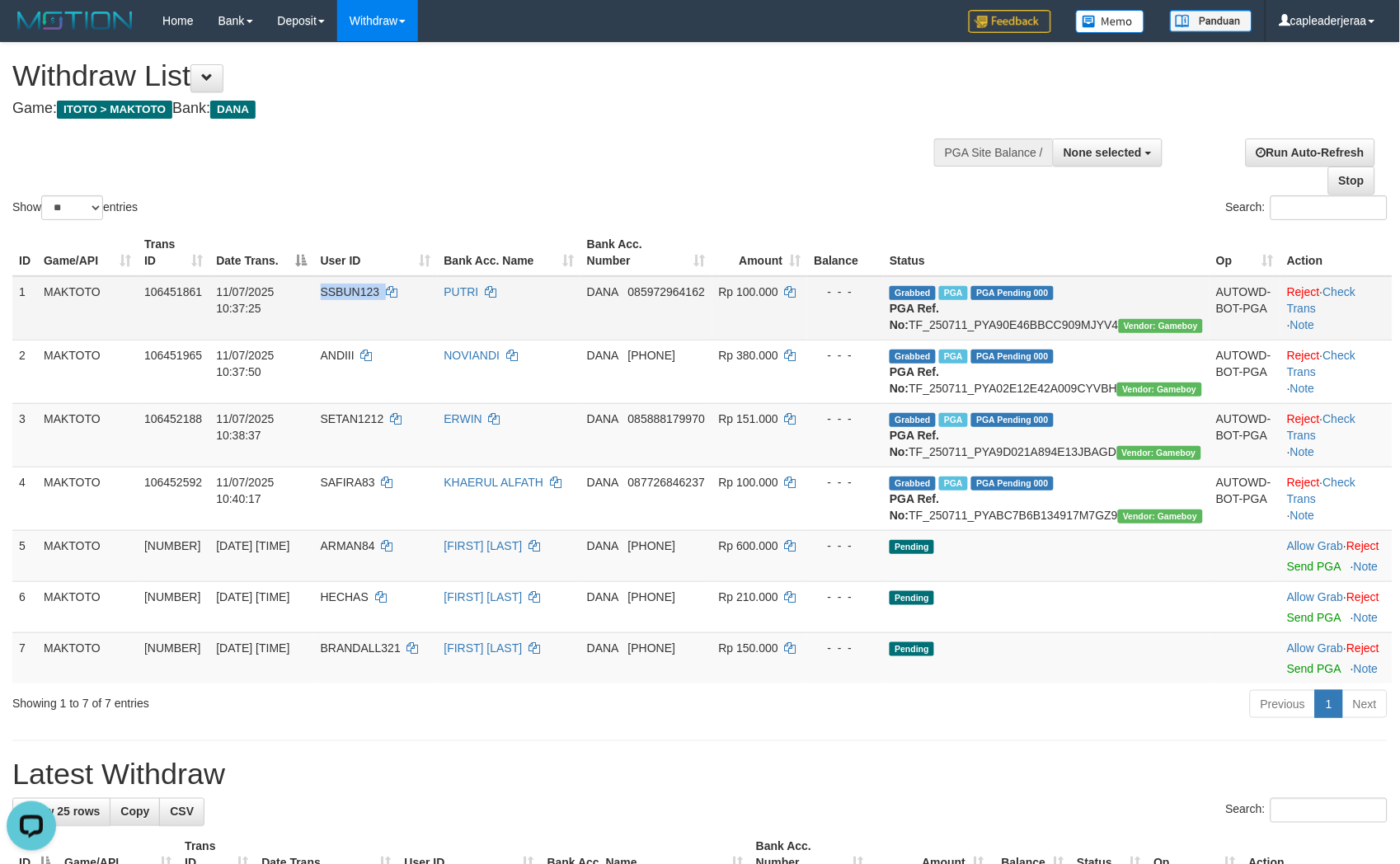 click on "SSBUN123" at bounding box center (350, 292) 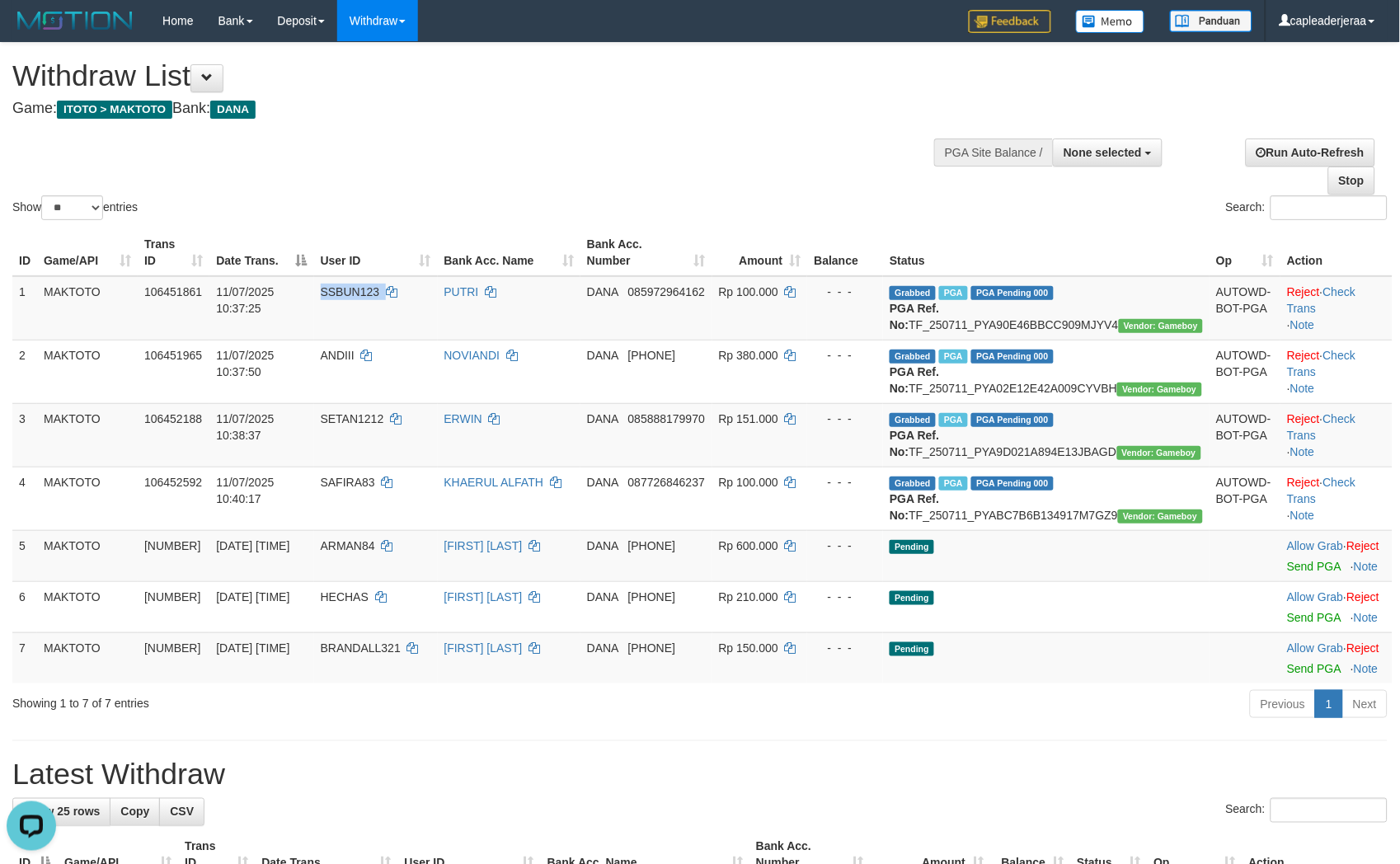 copy on "SSBUN123" 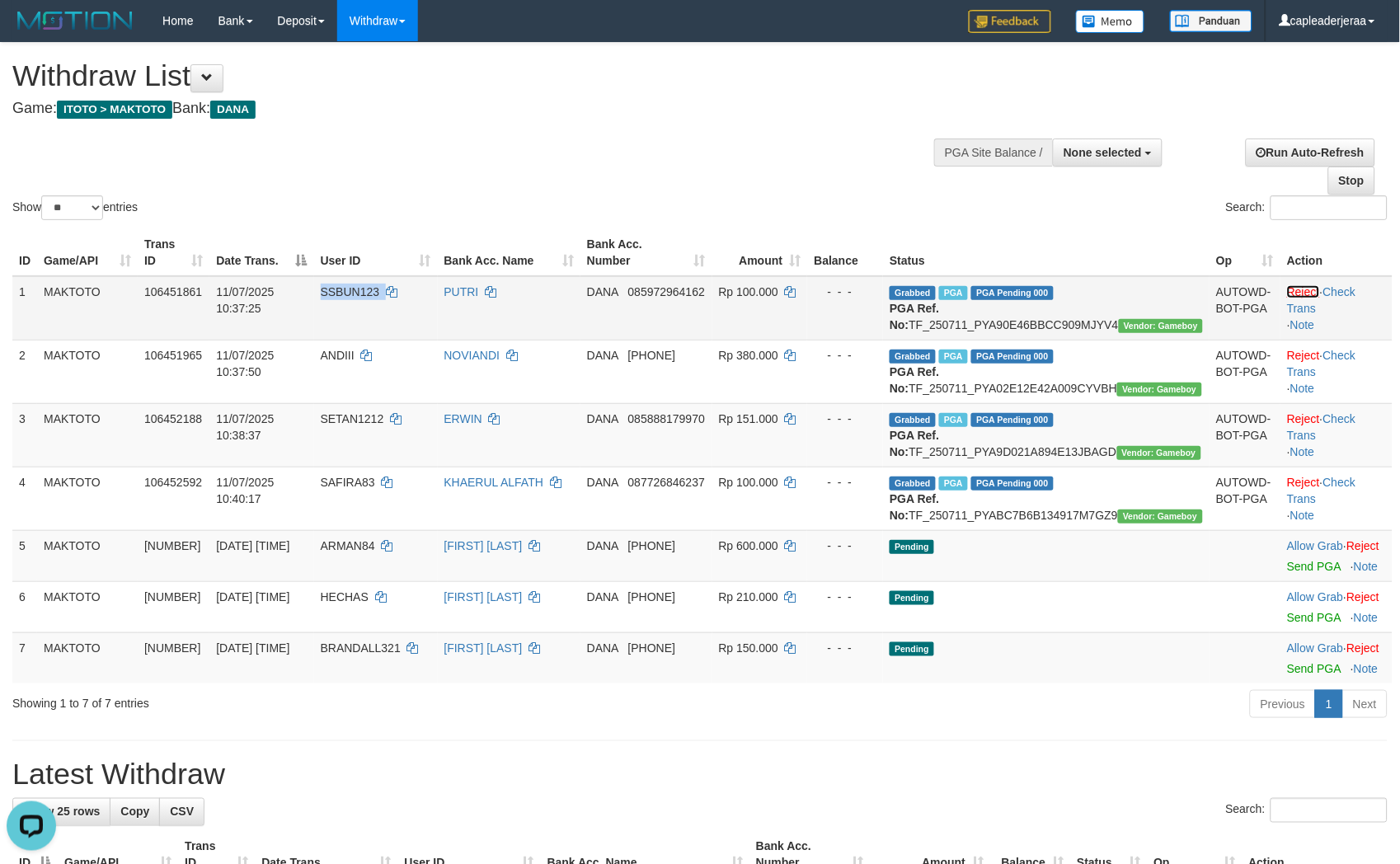 click on "Reject" at bounding box center (1304, 292) 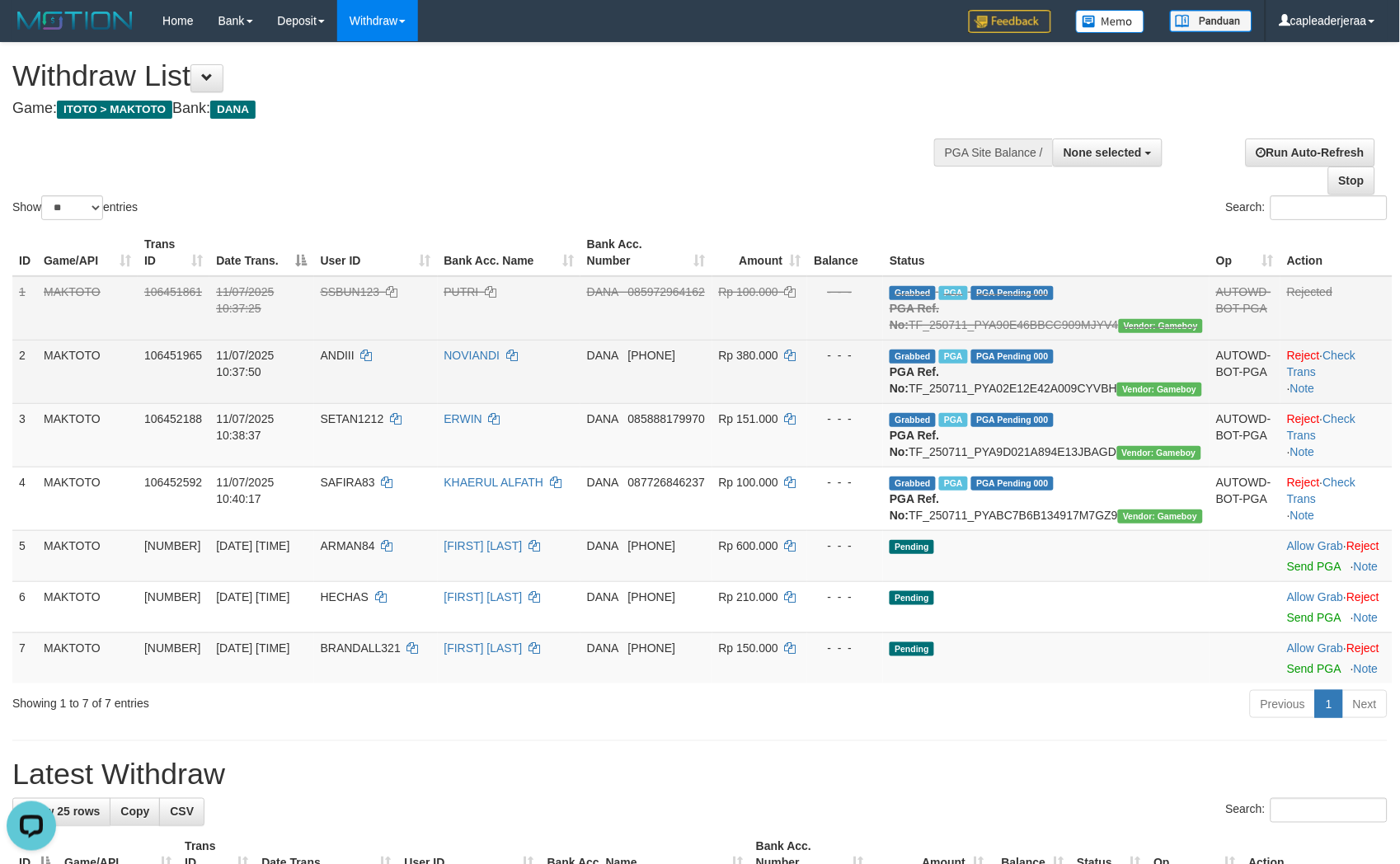 click on "ANDIII" at bounding box center [337, 355] 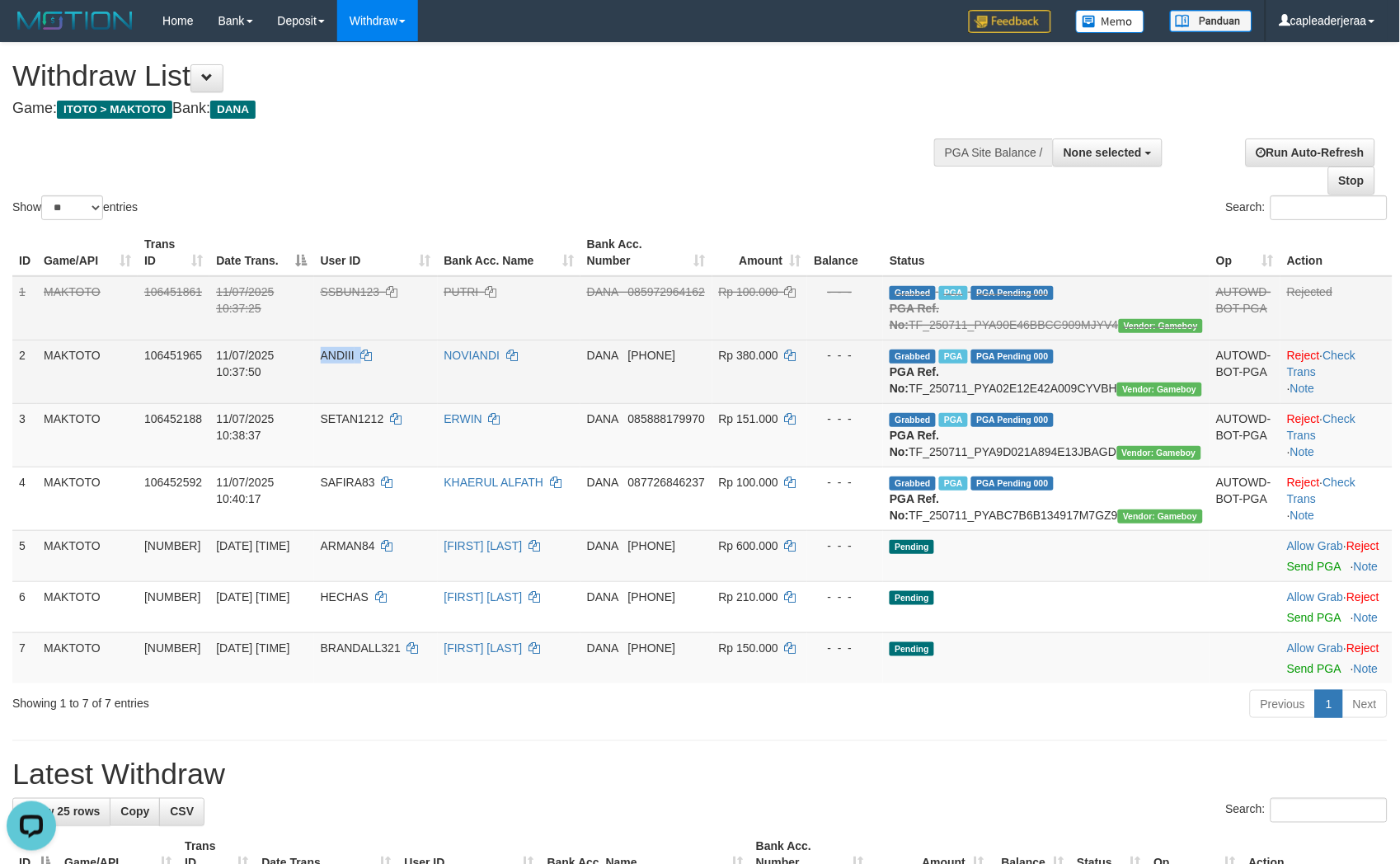 click on "ANDIII" at bounding box center (337, 355) 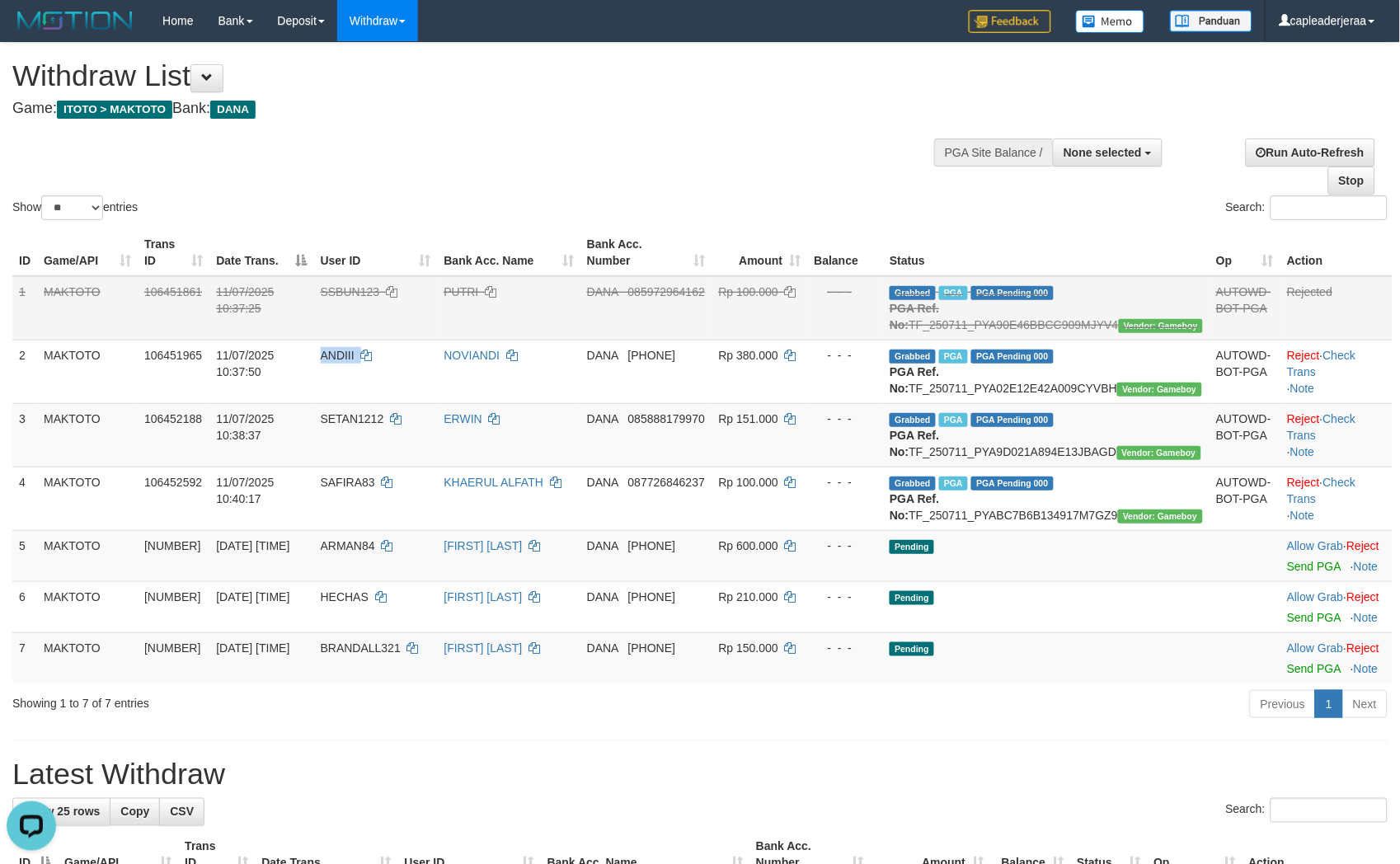 copy on "ANDIII" 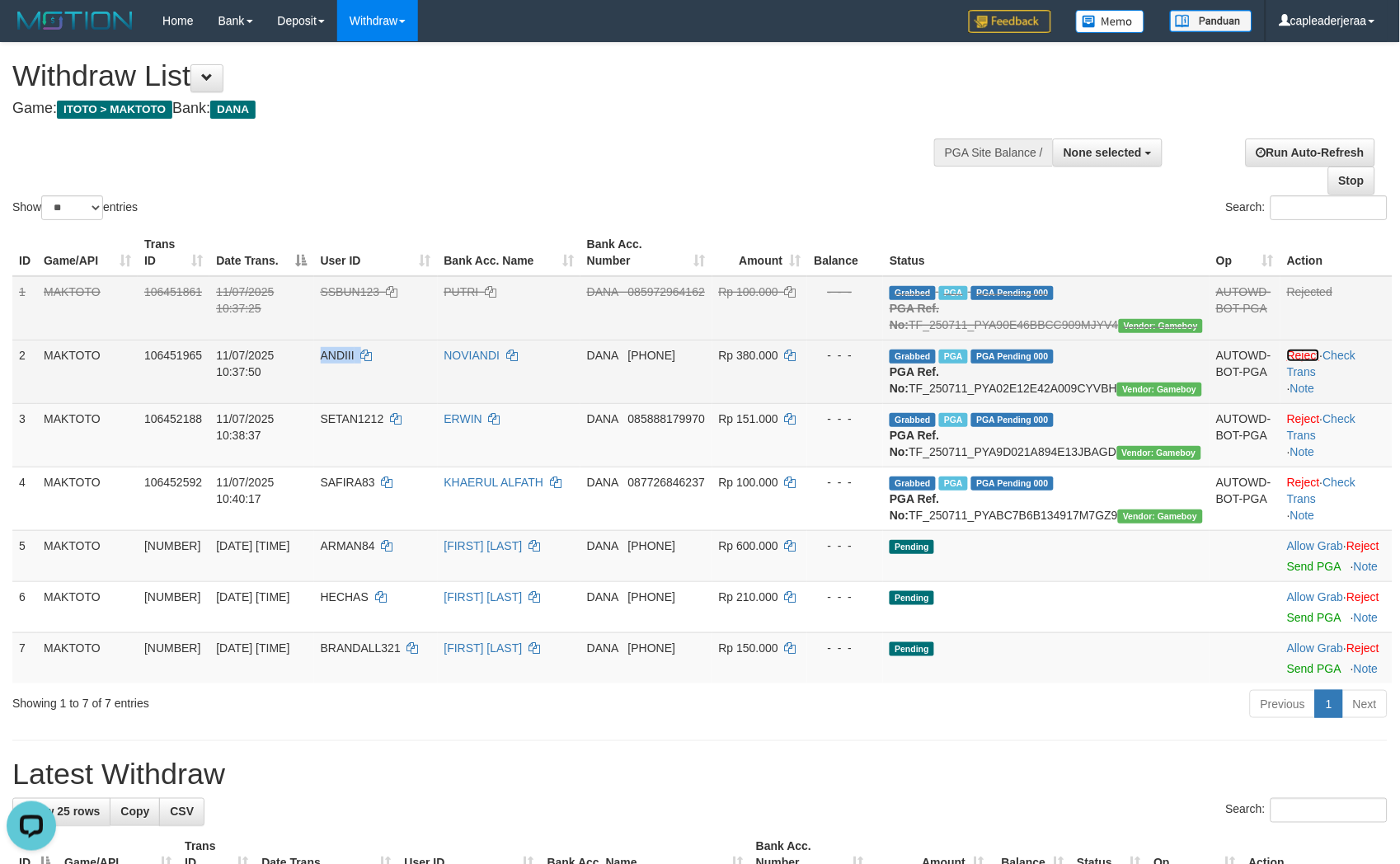 click on "Reject" at bounding box center [1304, 355] 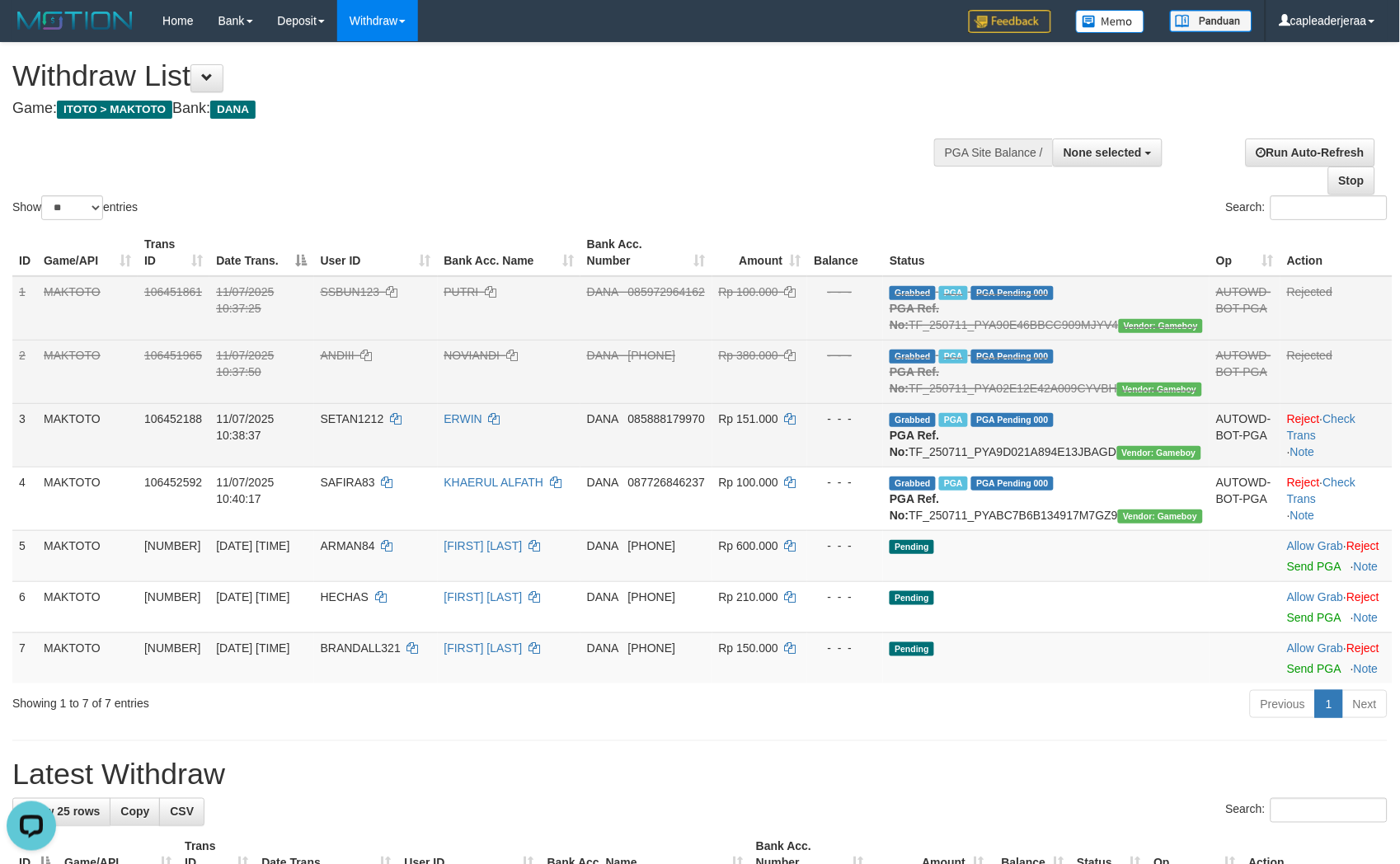 click on "SETAN1212" at bounding box center (352, 419) 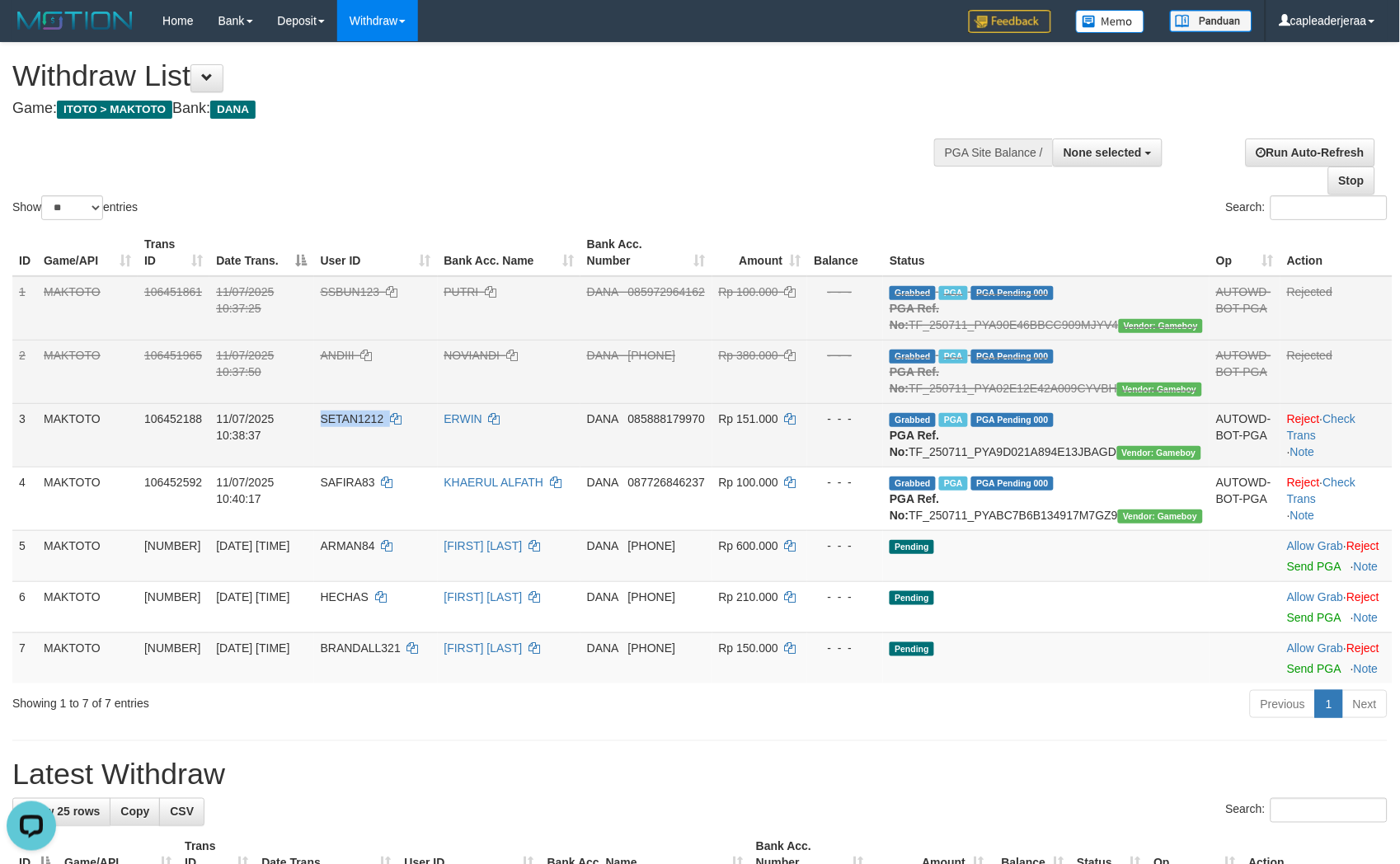 click on "SETAN1212" at bounding box center (352, 419) 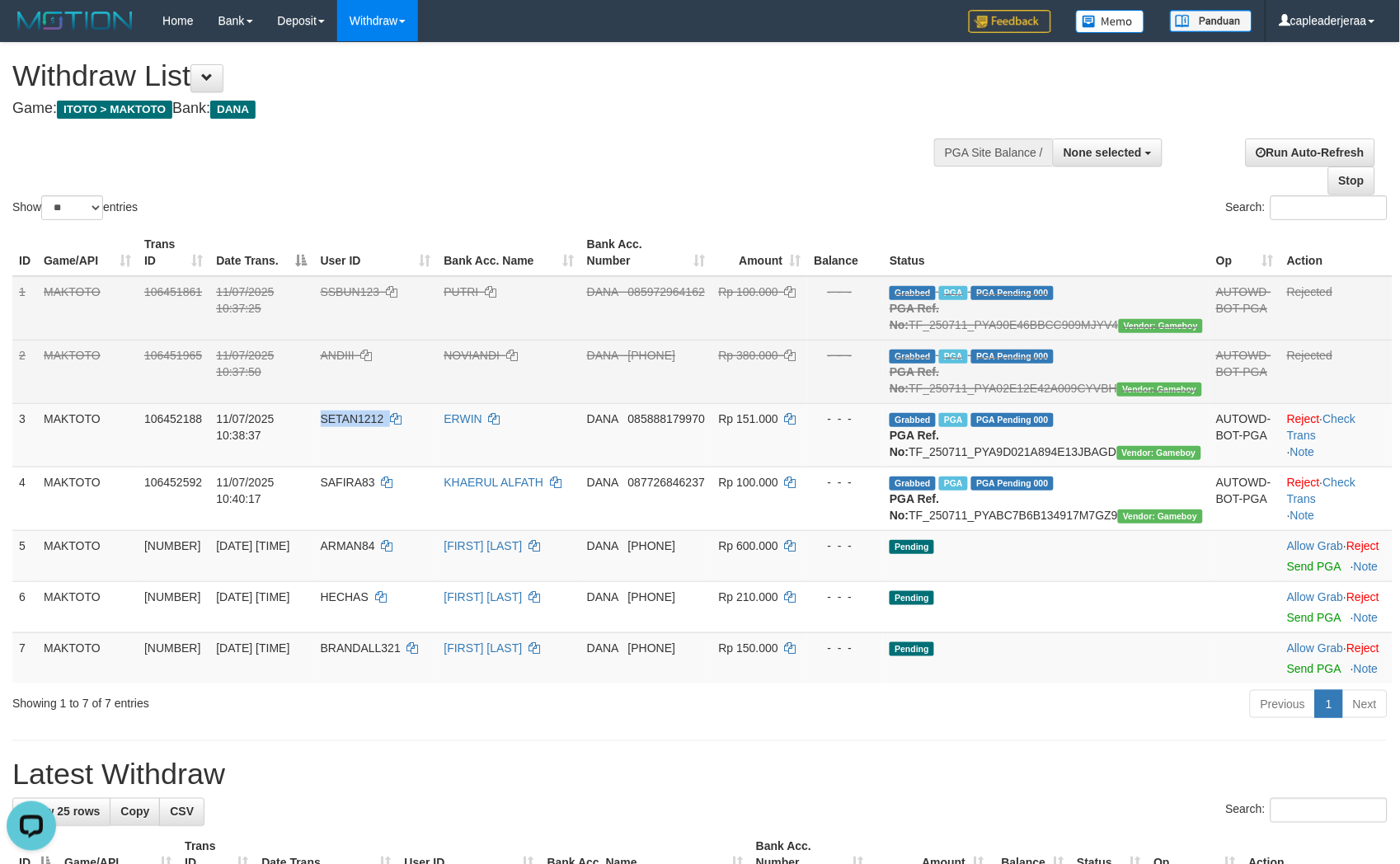 copy on "SETAN1212" 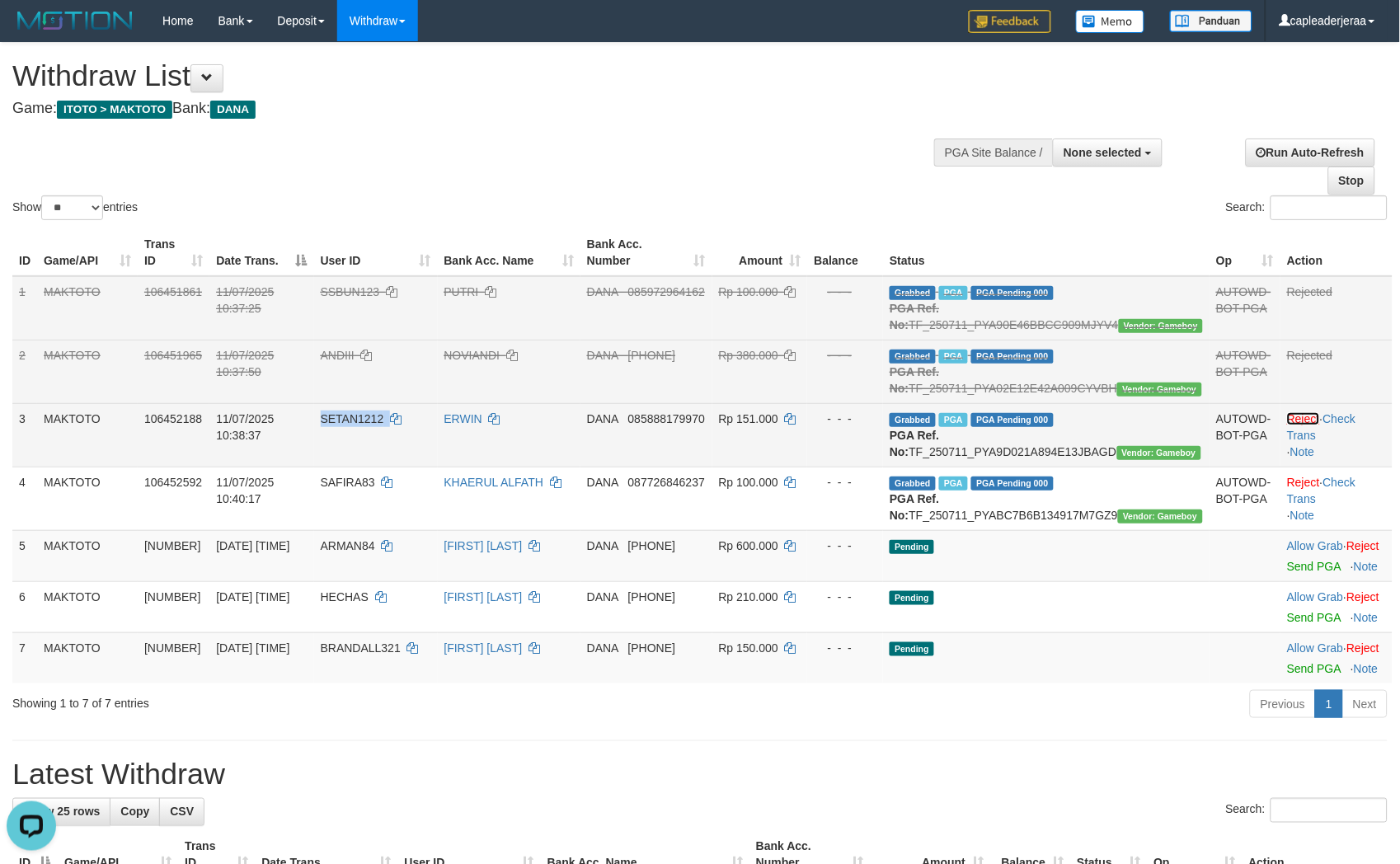 click on "Reject" at bounding box center [1304, 419] 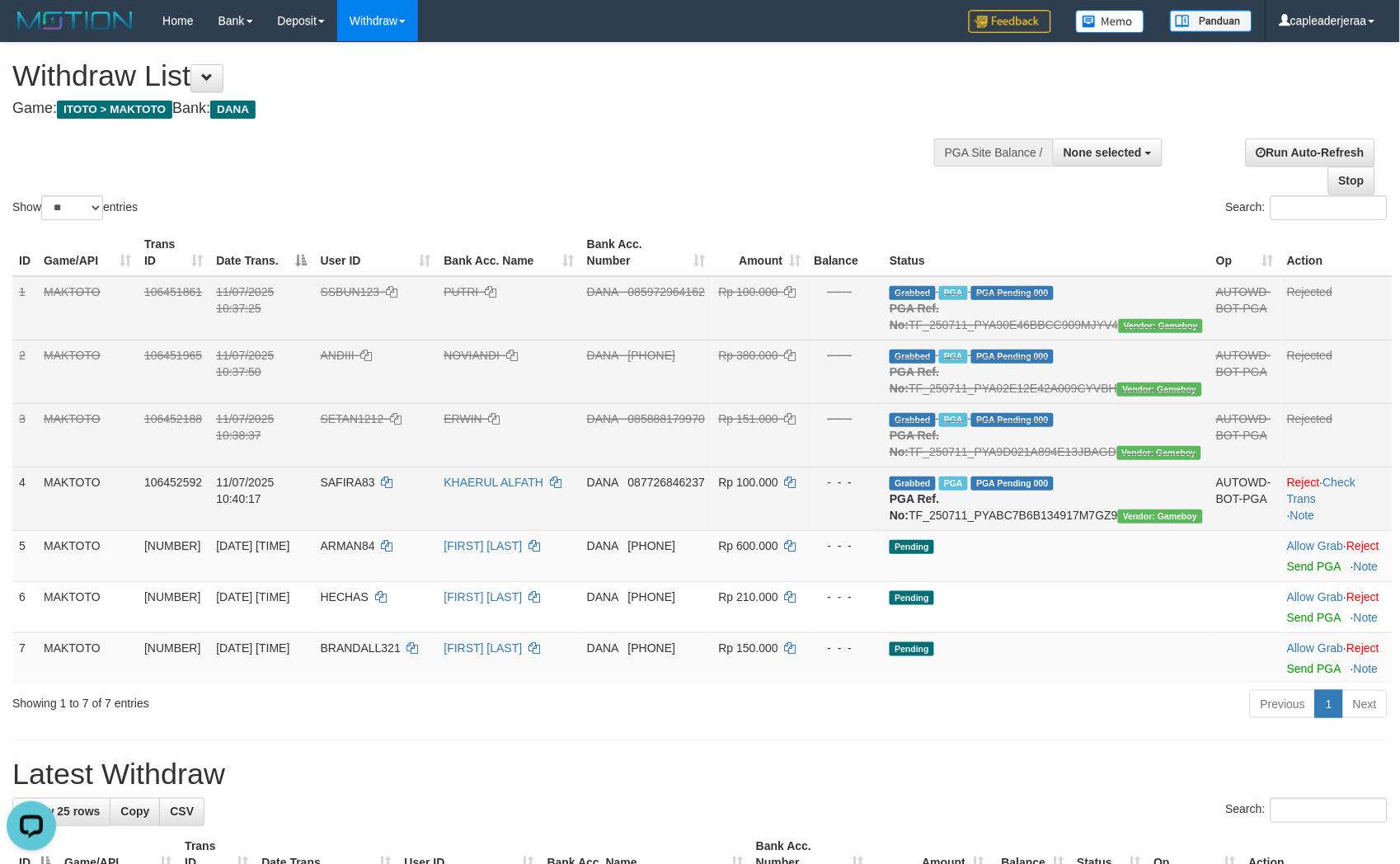 click on "SAFIRA83" at bounding box center [348, 482] 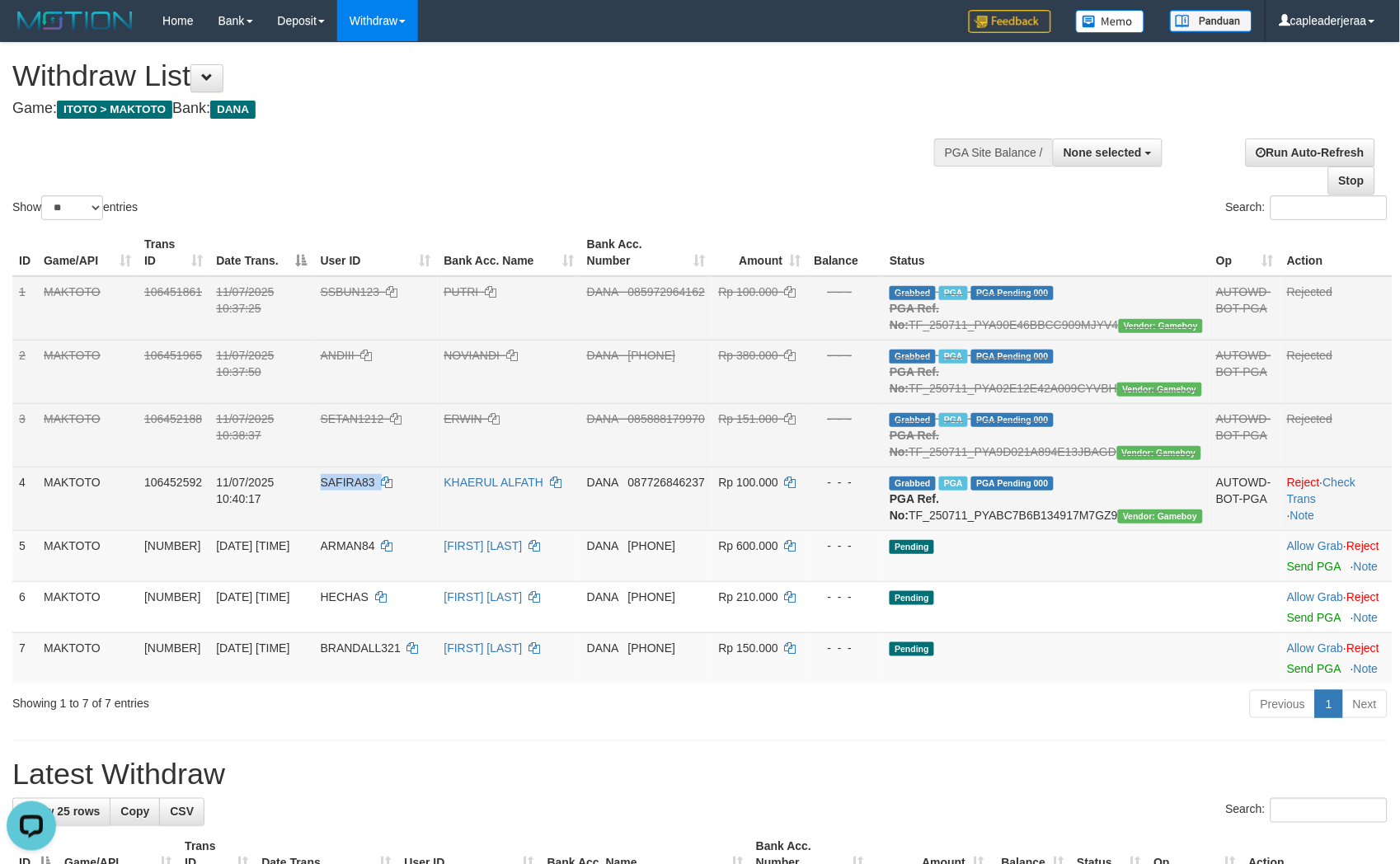 click on "SAFIRA83" at bounding box center (348, 482) 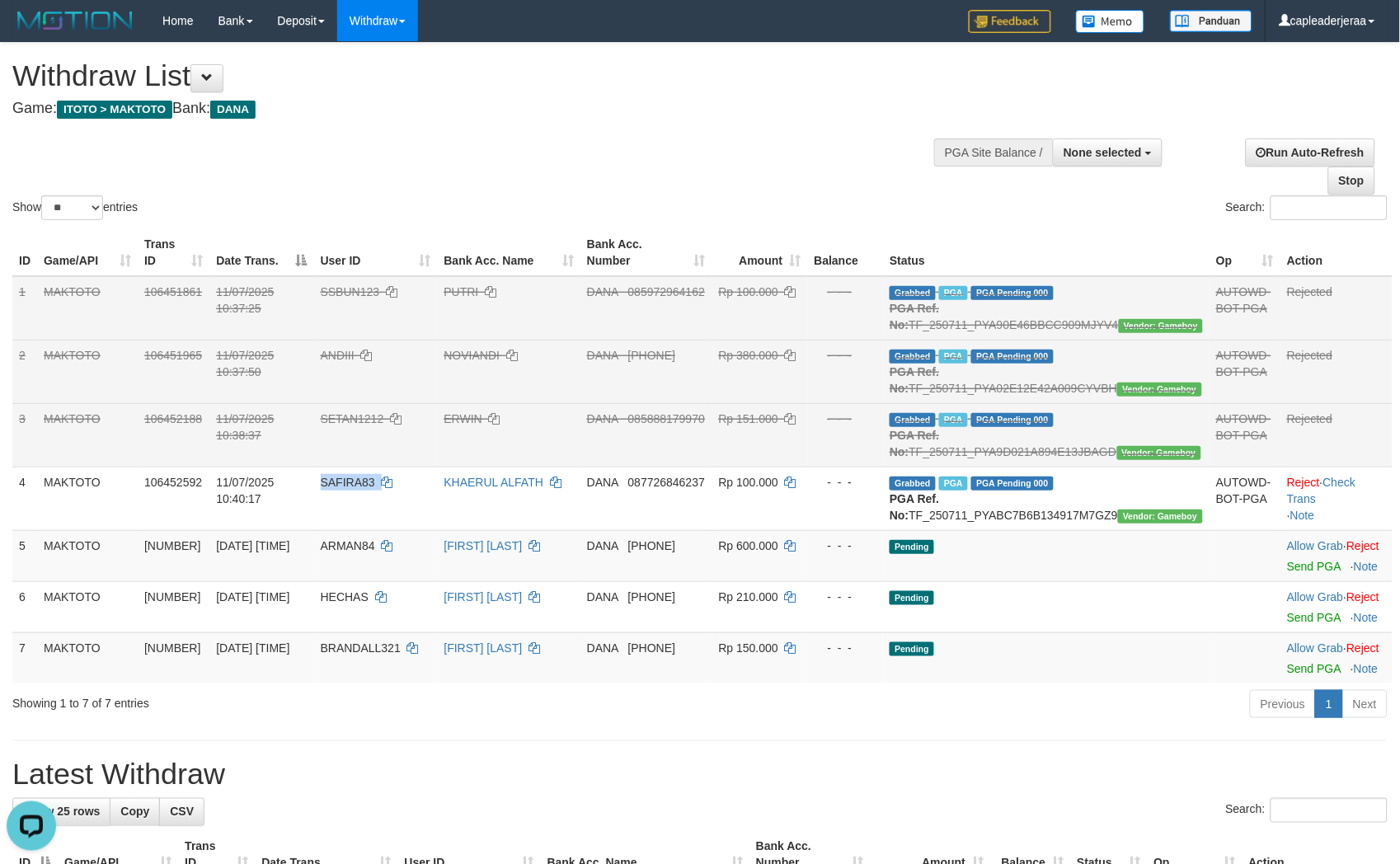 copy on "SAFIRA83" 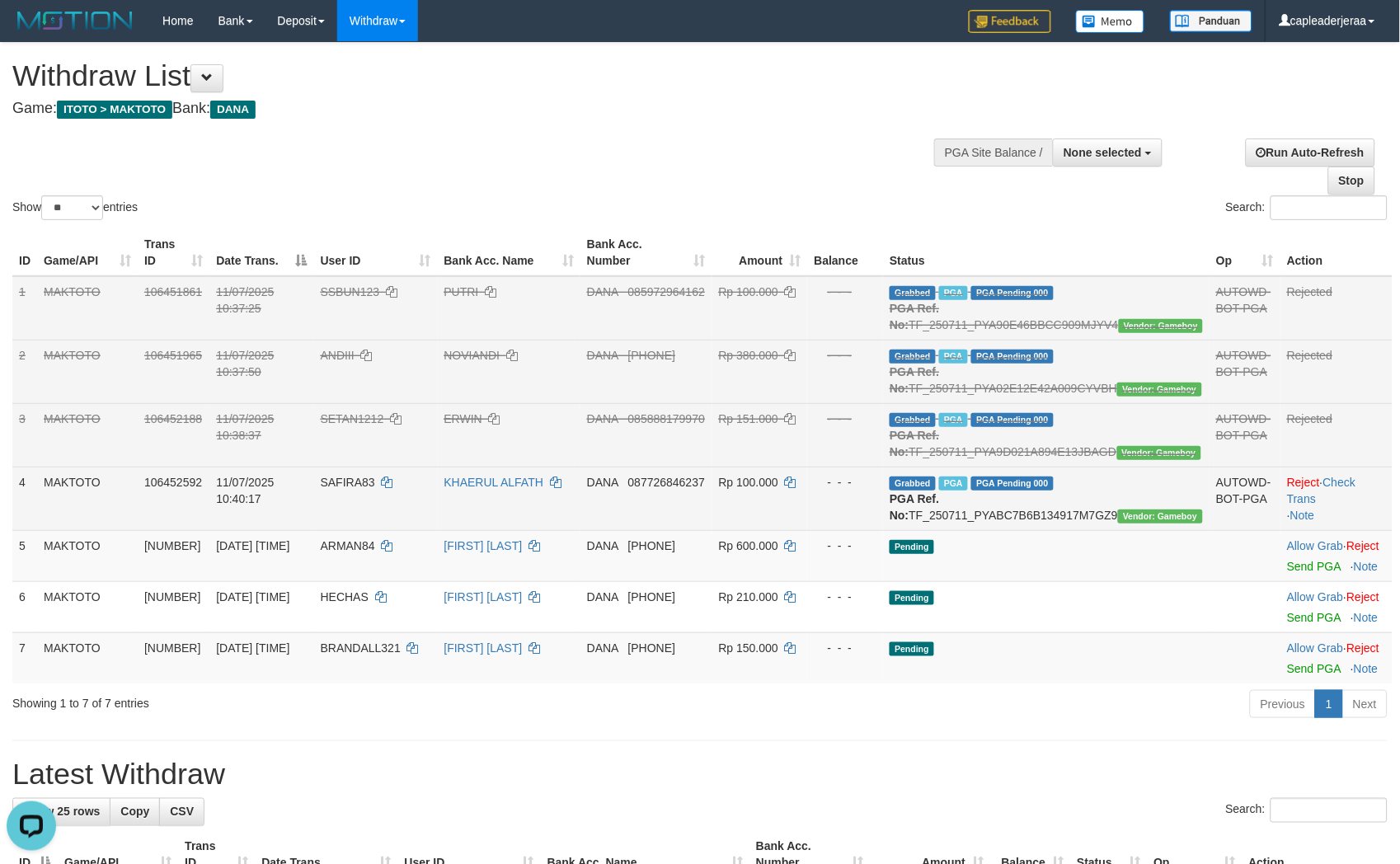click on "Reject ·    Check Trans    ·    Note" at bounding box center (1337, 498) 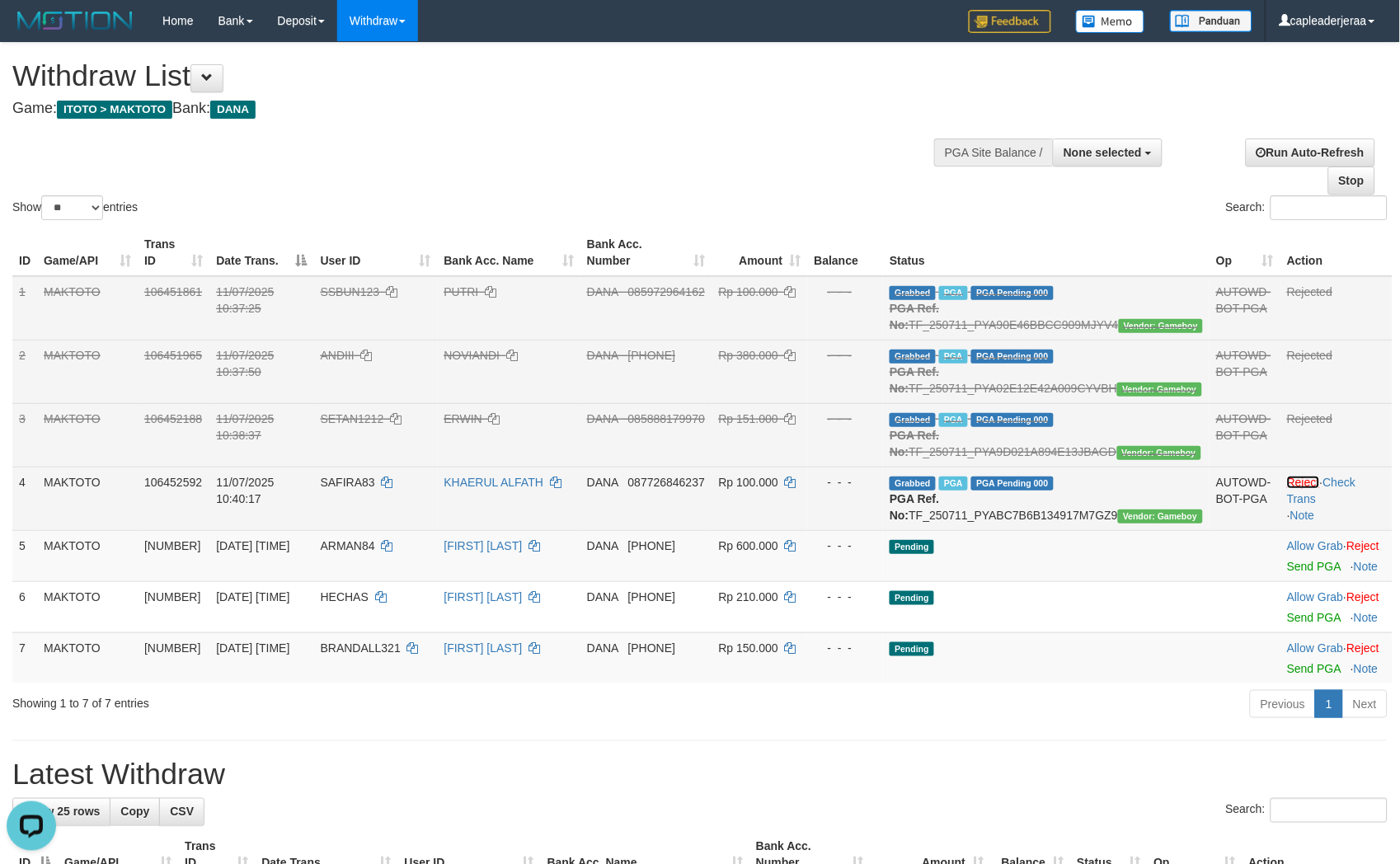 click on "Reject" at bounding box center (1304, 482) 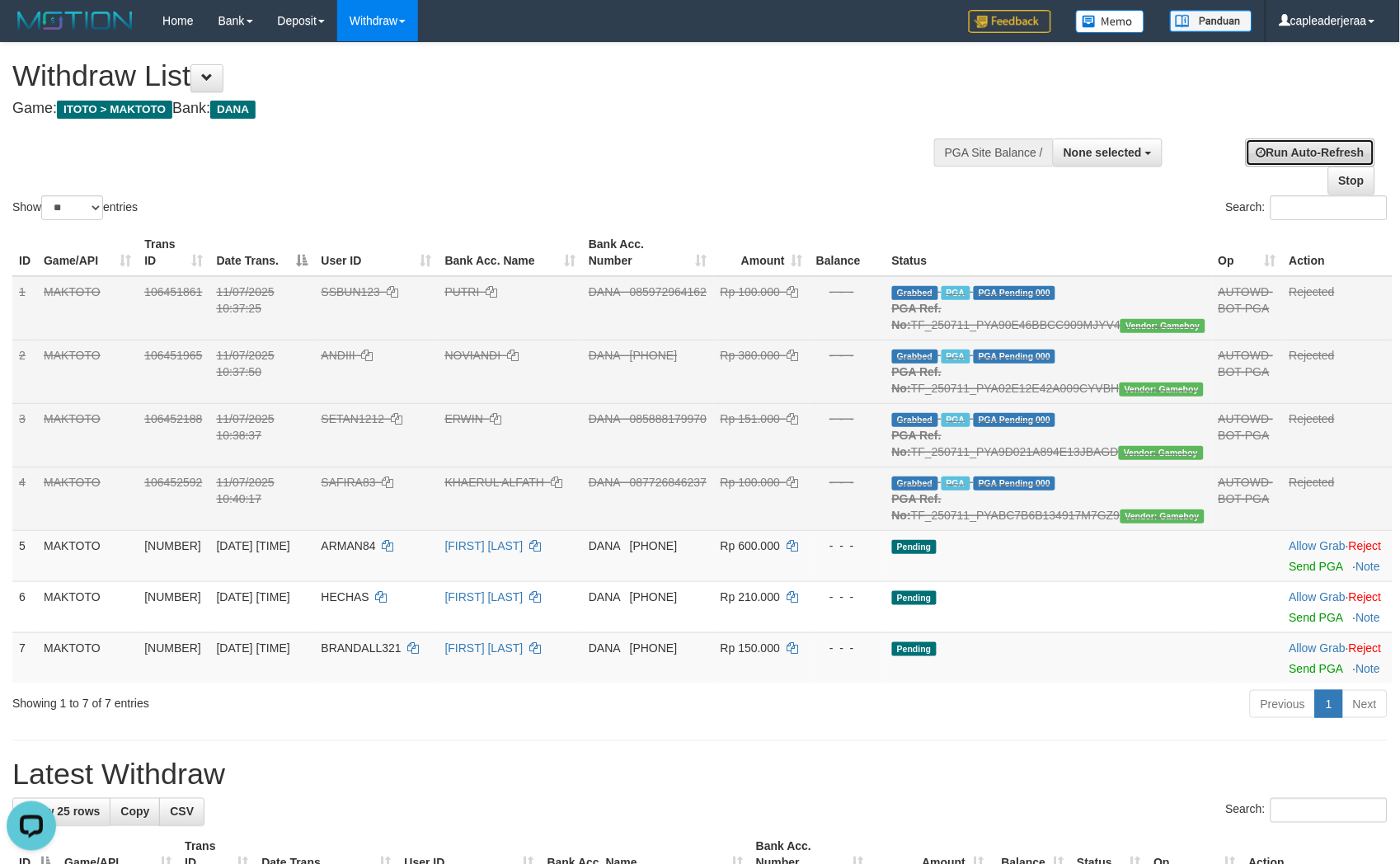 click on "Run Auto-Refresh" at bounding box center [1310, 153] 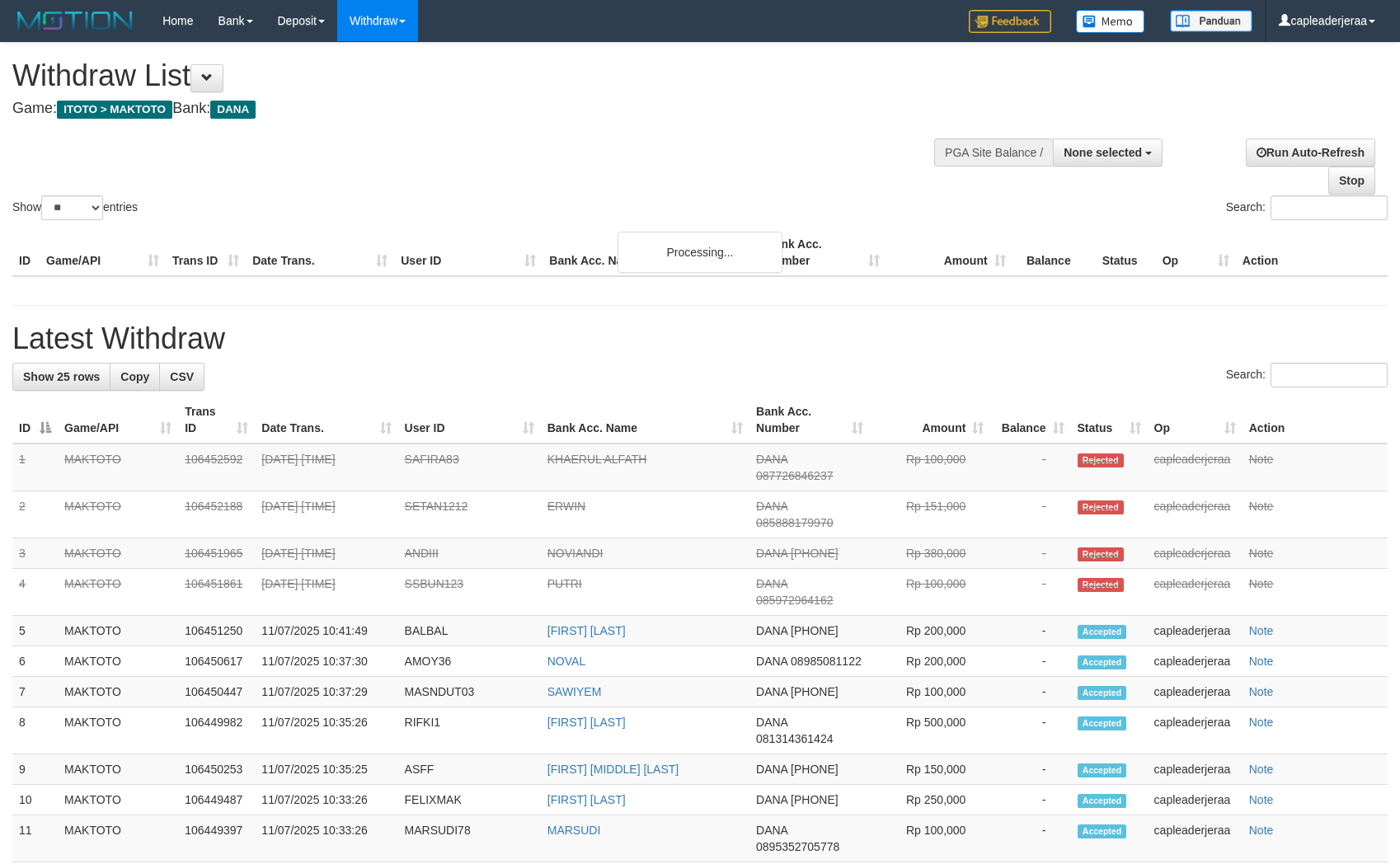 select 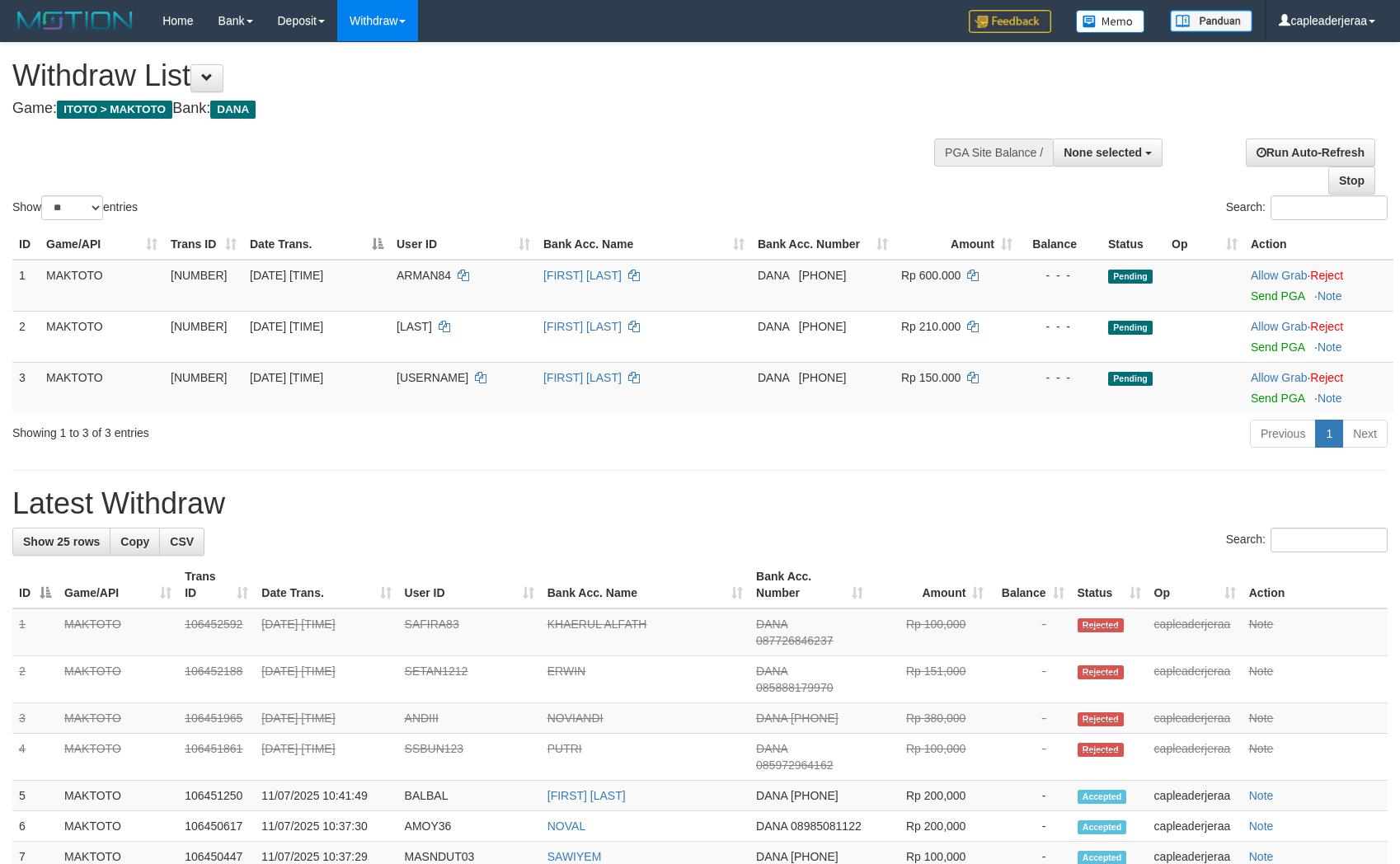 scroll, scrollTop: 0, scrollLeft: 0, axis: both 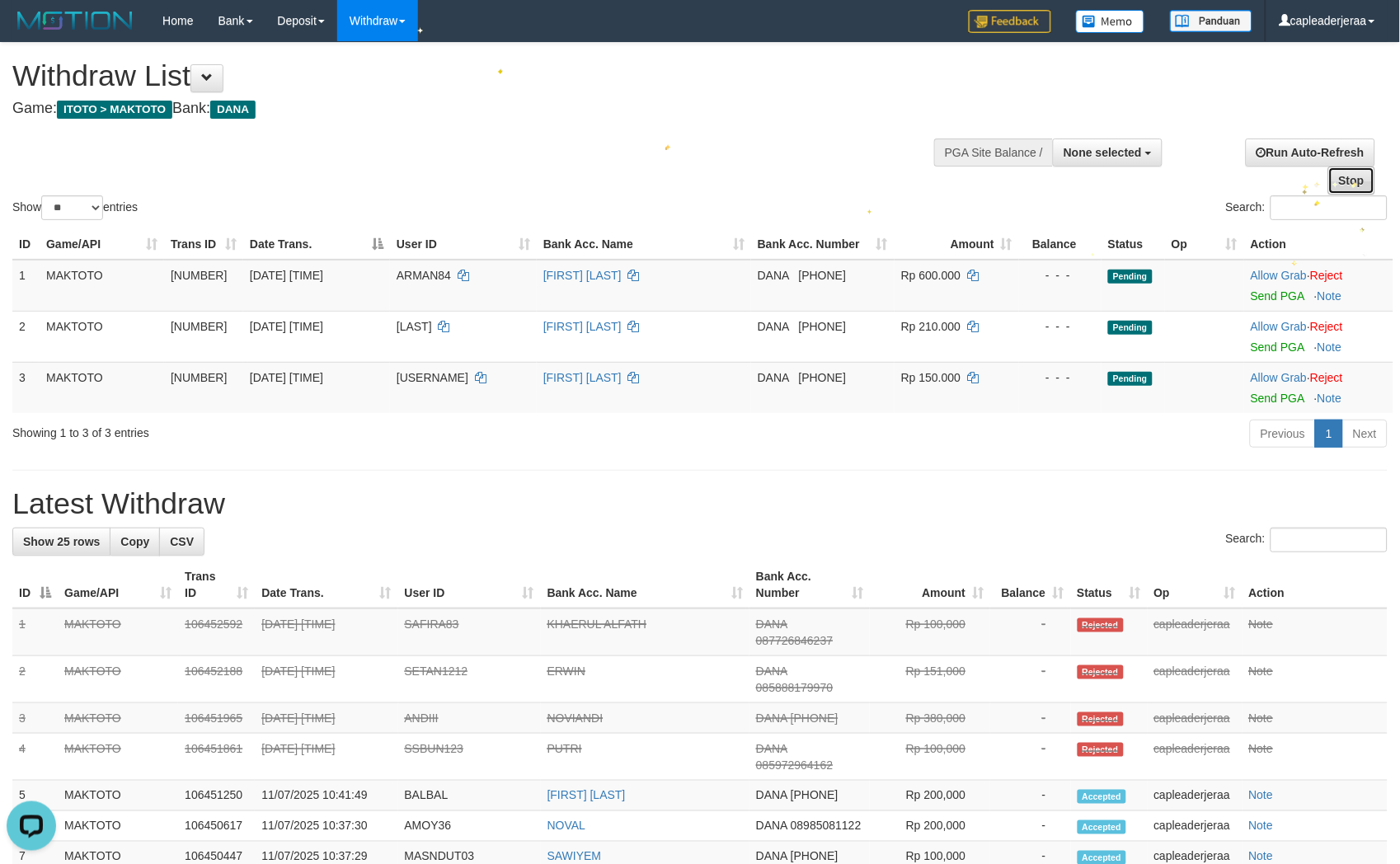 click on "Stop" at bounding box center [1351, 181] 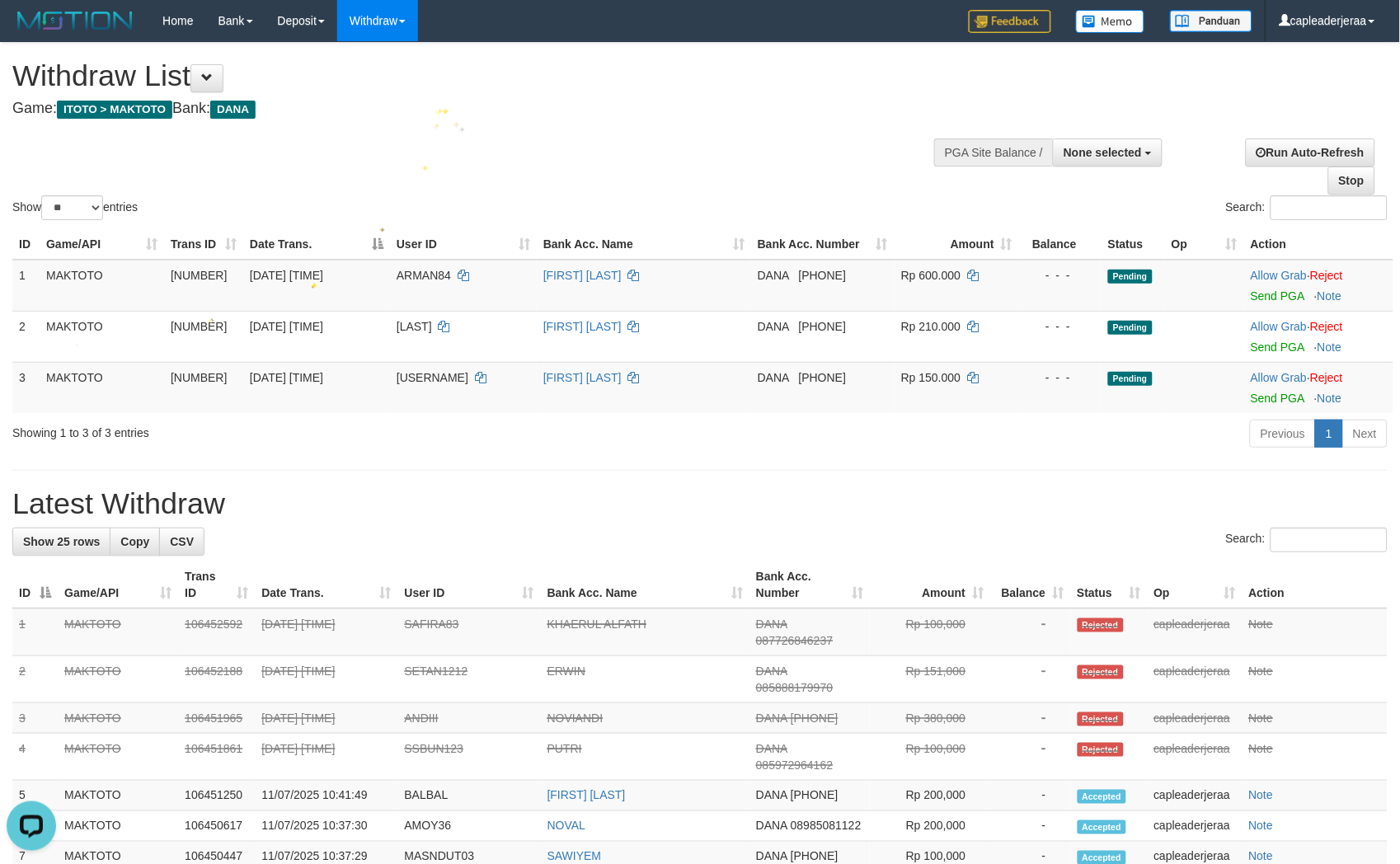 click on "**********" at bounding box center (471, 83) 